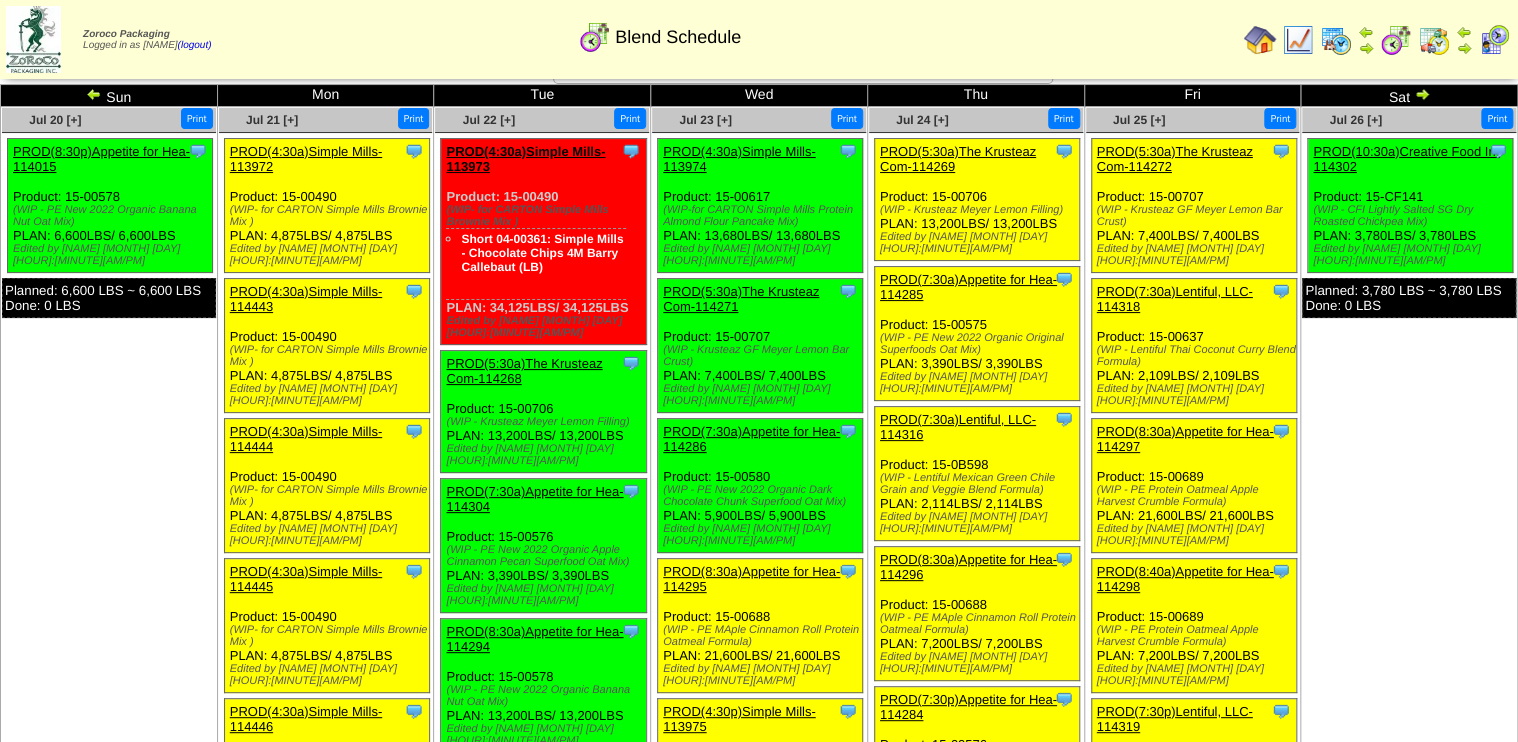 scroll, scrollTop: 0, scrollLeft: 0, axis: both 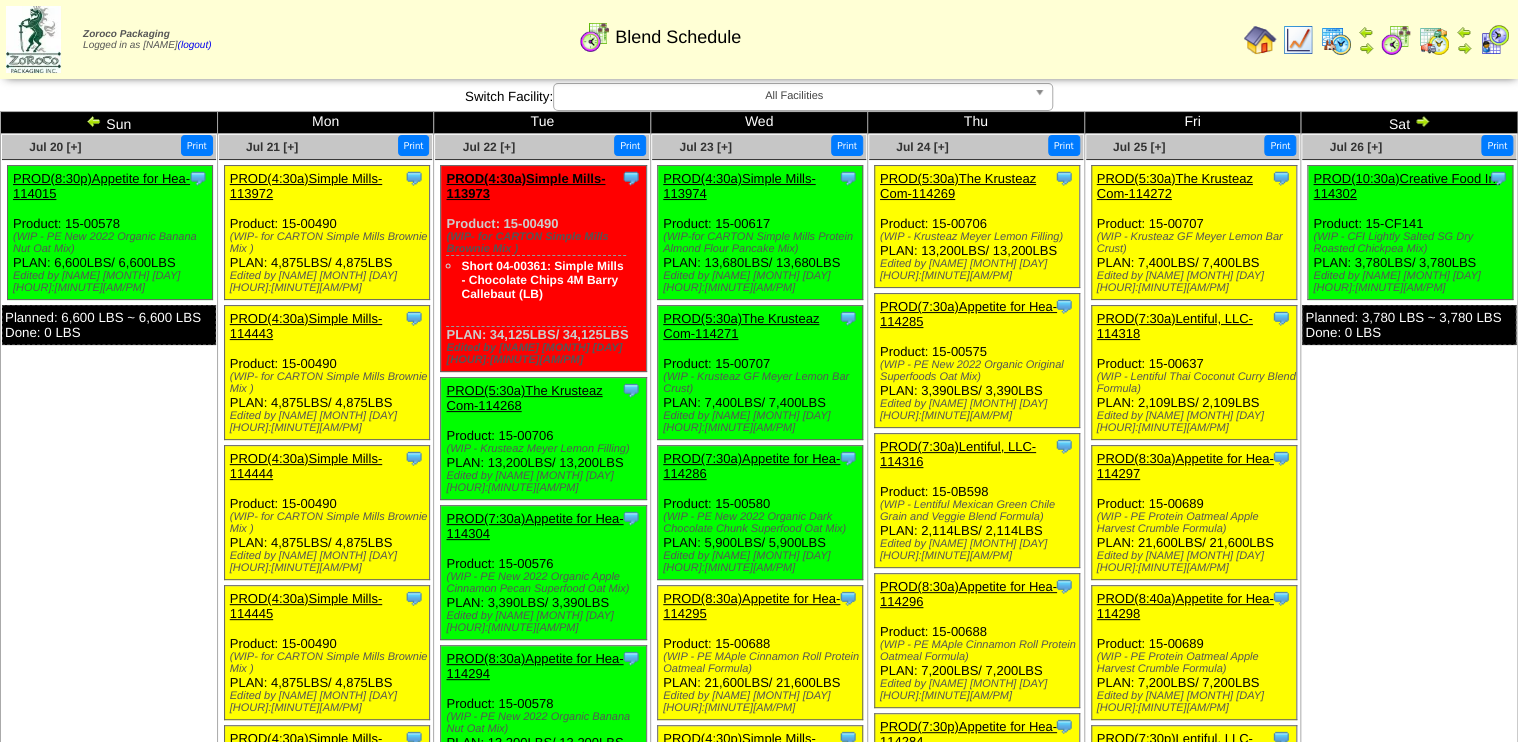 click at bounding box center [94, 121] 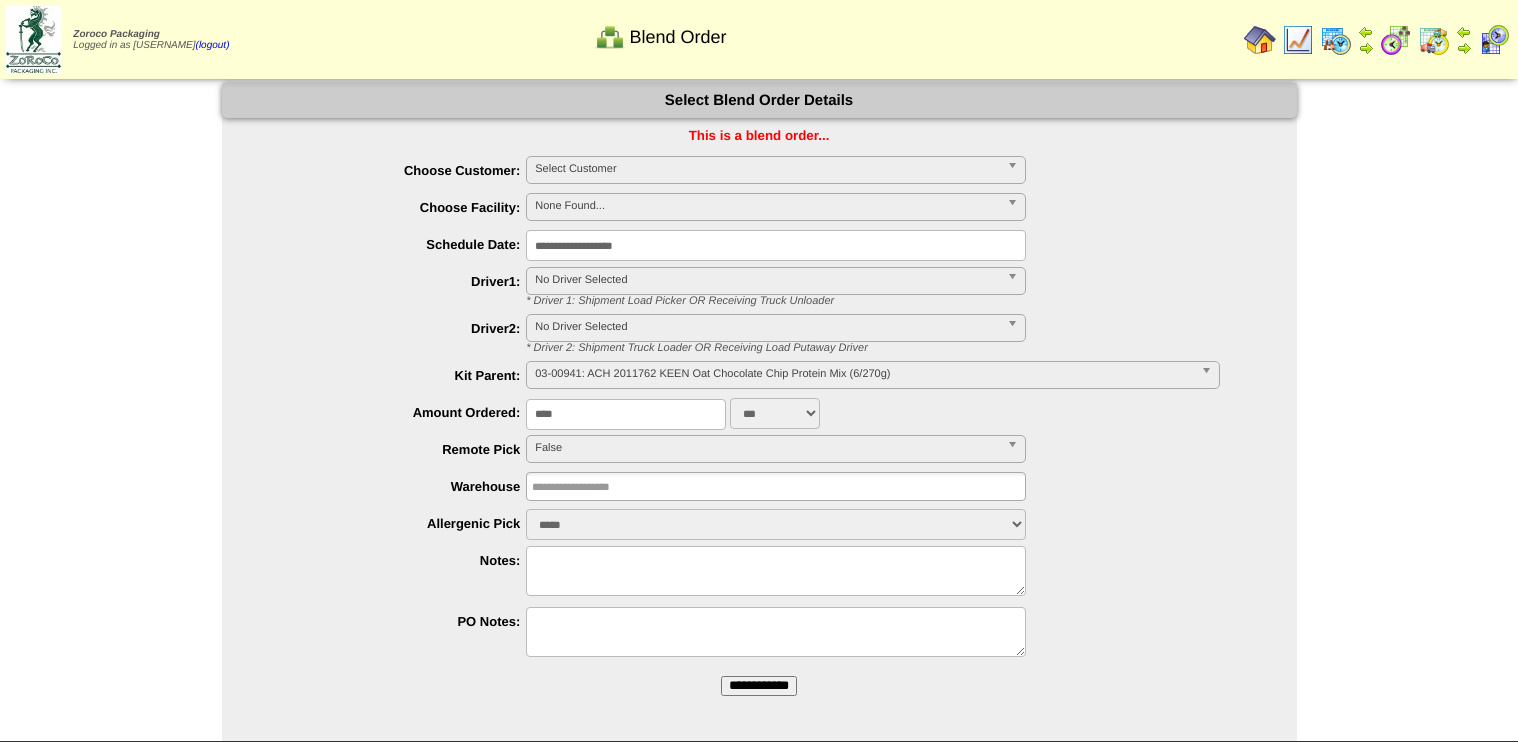 scroll, scrollTop: 29, scrollLeft: 0, axis: vertical 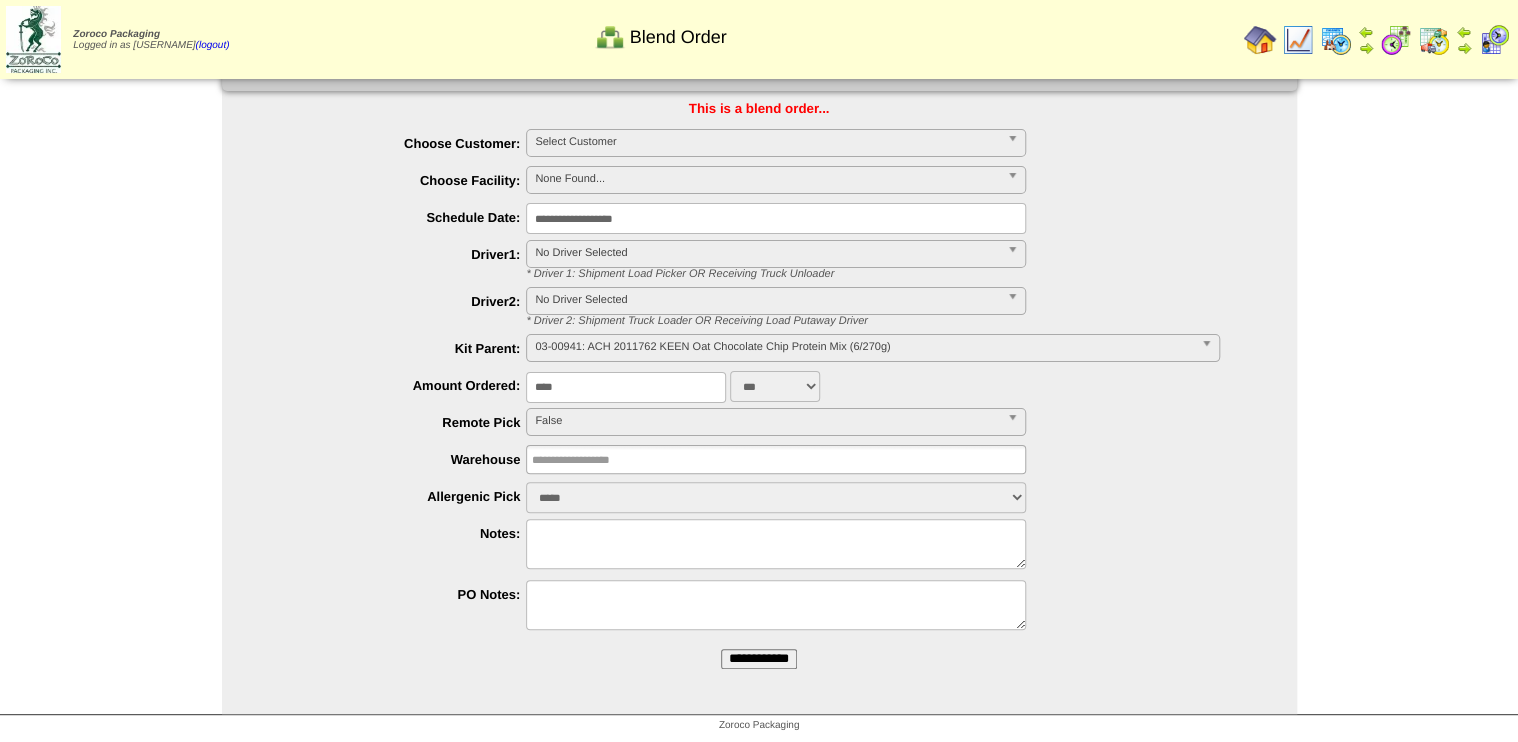click at bounding box center [1396, 40] 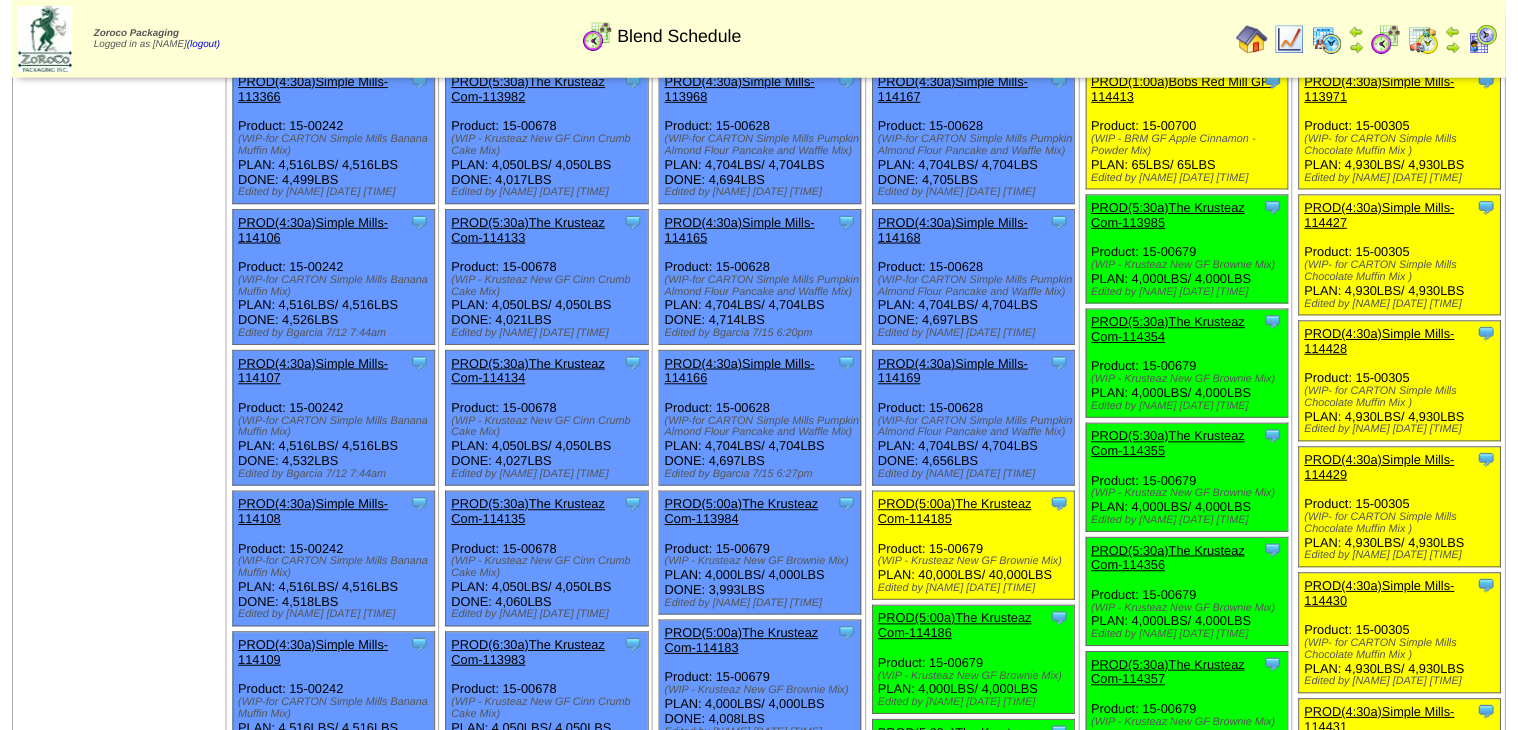 scroll, scrollTop: 160, scrollLeft: 0, axis: vertical 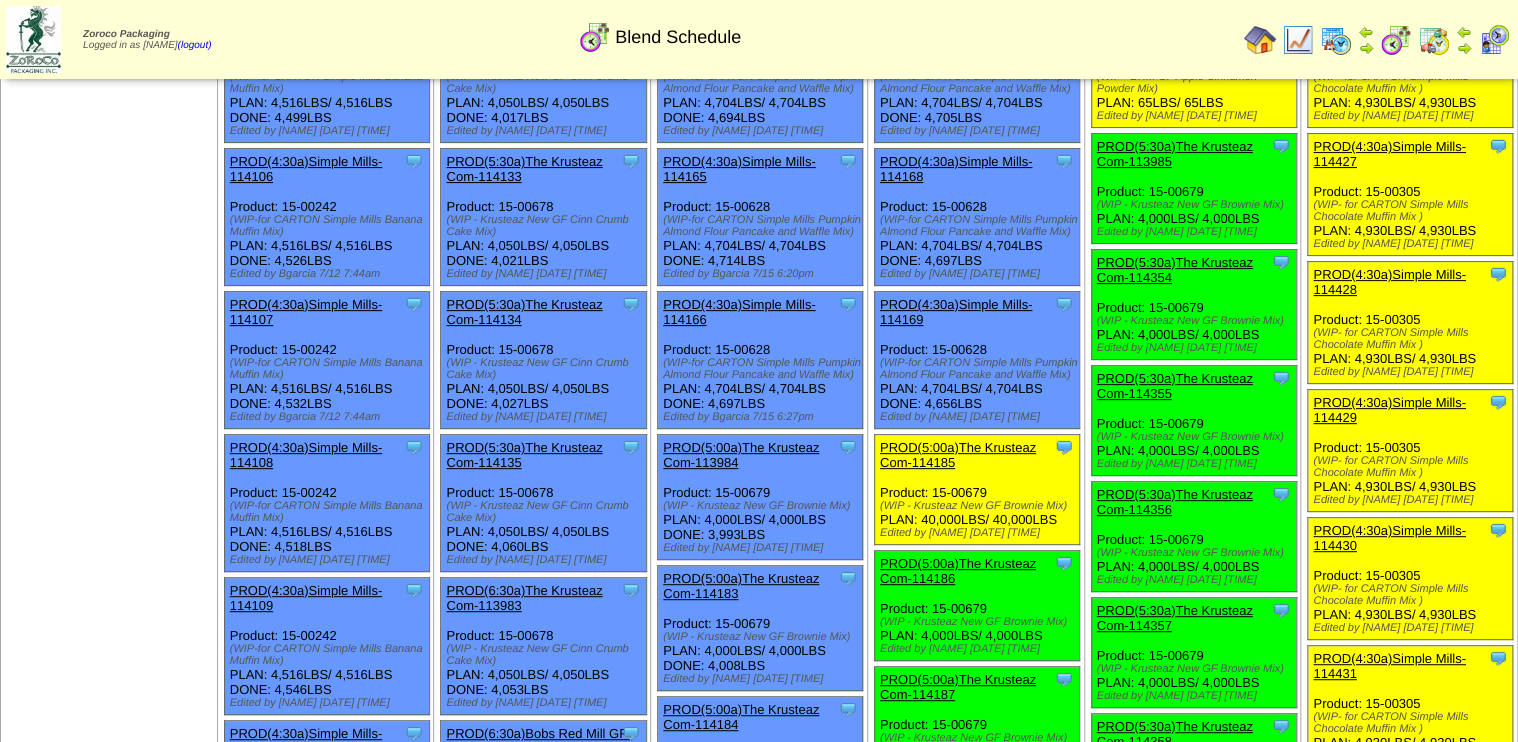 click on "PROD(5:00a)The Krusteaz Com-114185" at bounding box center [958, 455] 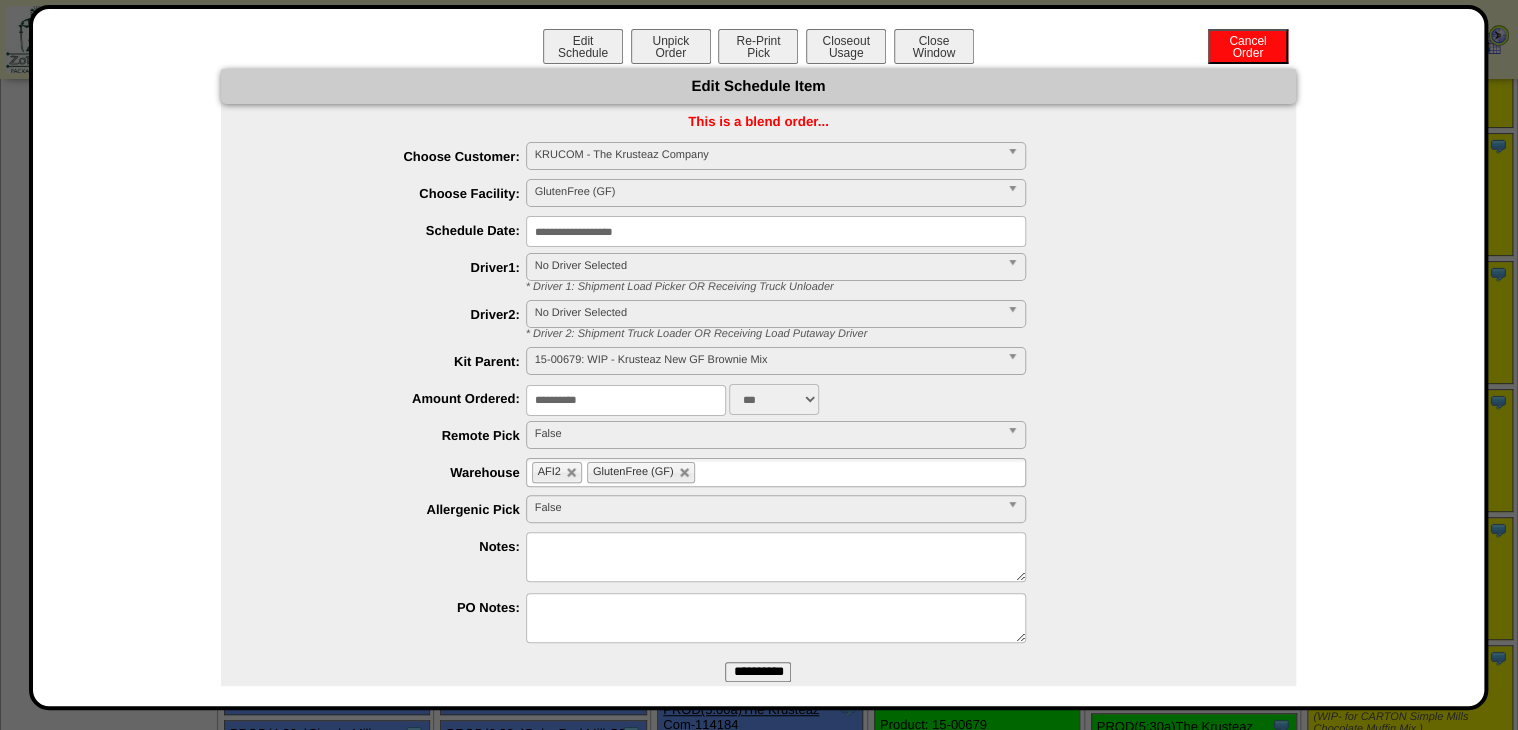 drag, startPoint x: 646, startPoint y: 408, endPoint x: 310, endPoint y: 421, distance: 336.2514 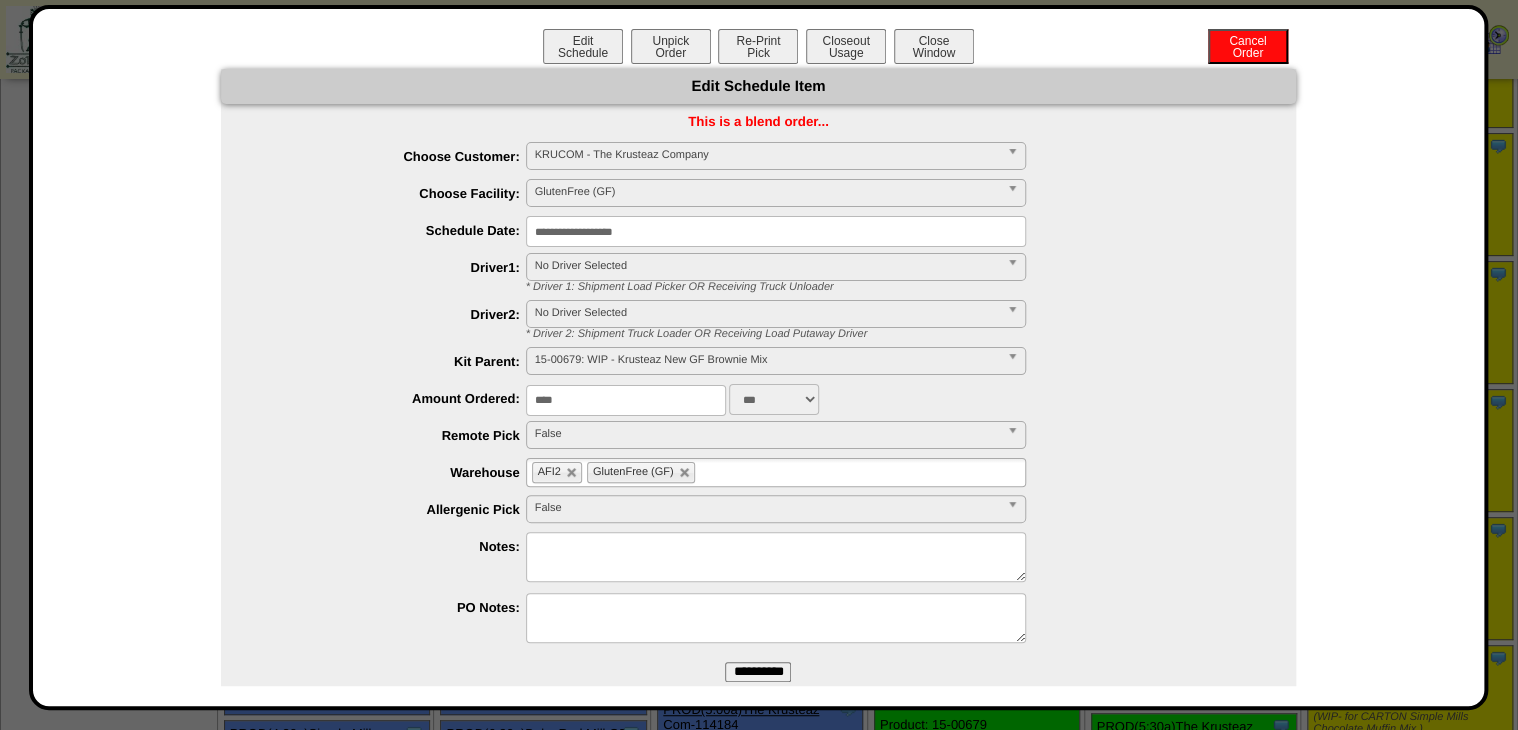 type on "****" 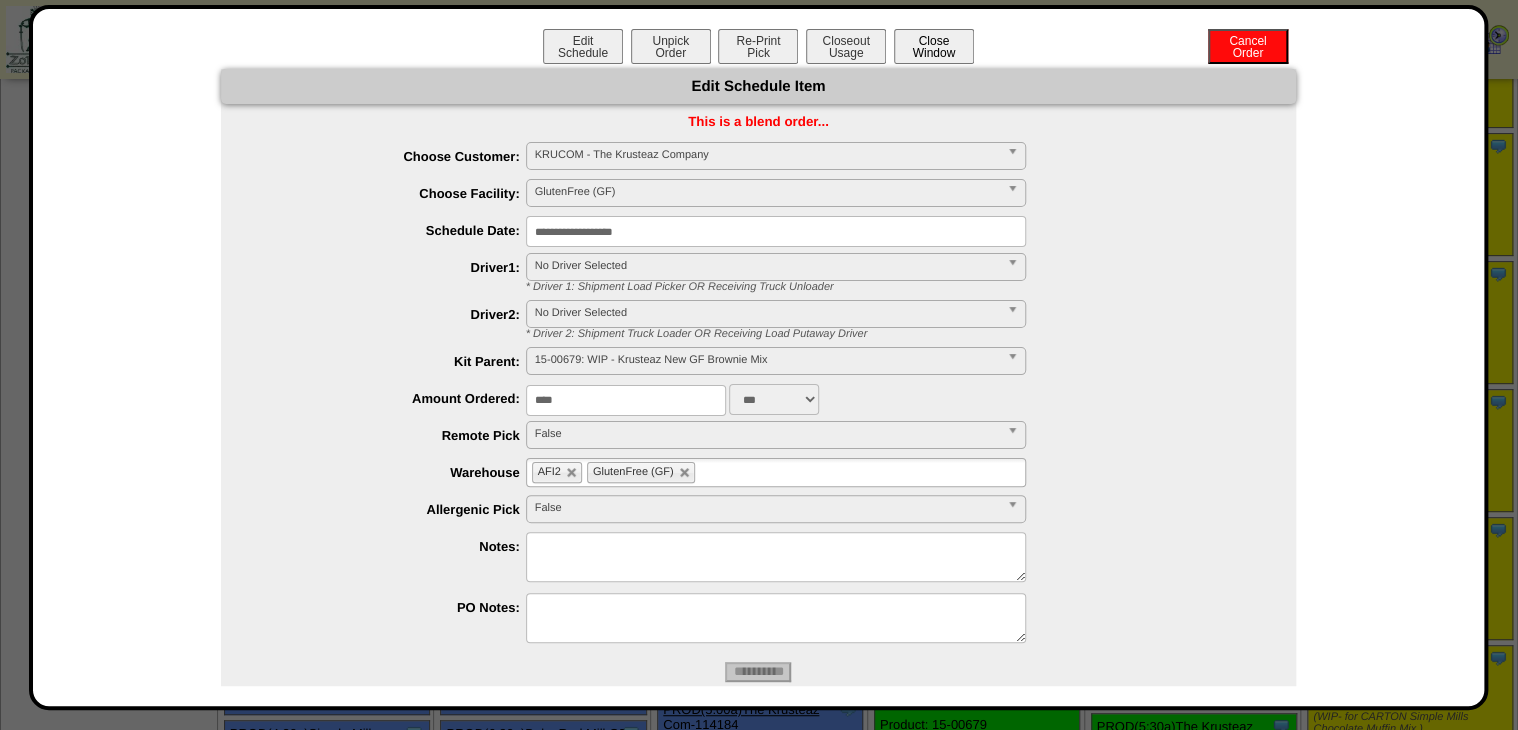 click on "Close Window" at bounding box center [934, 46] 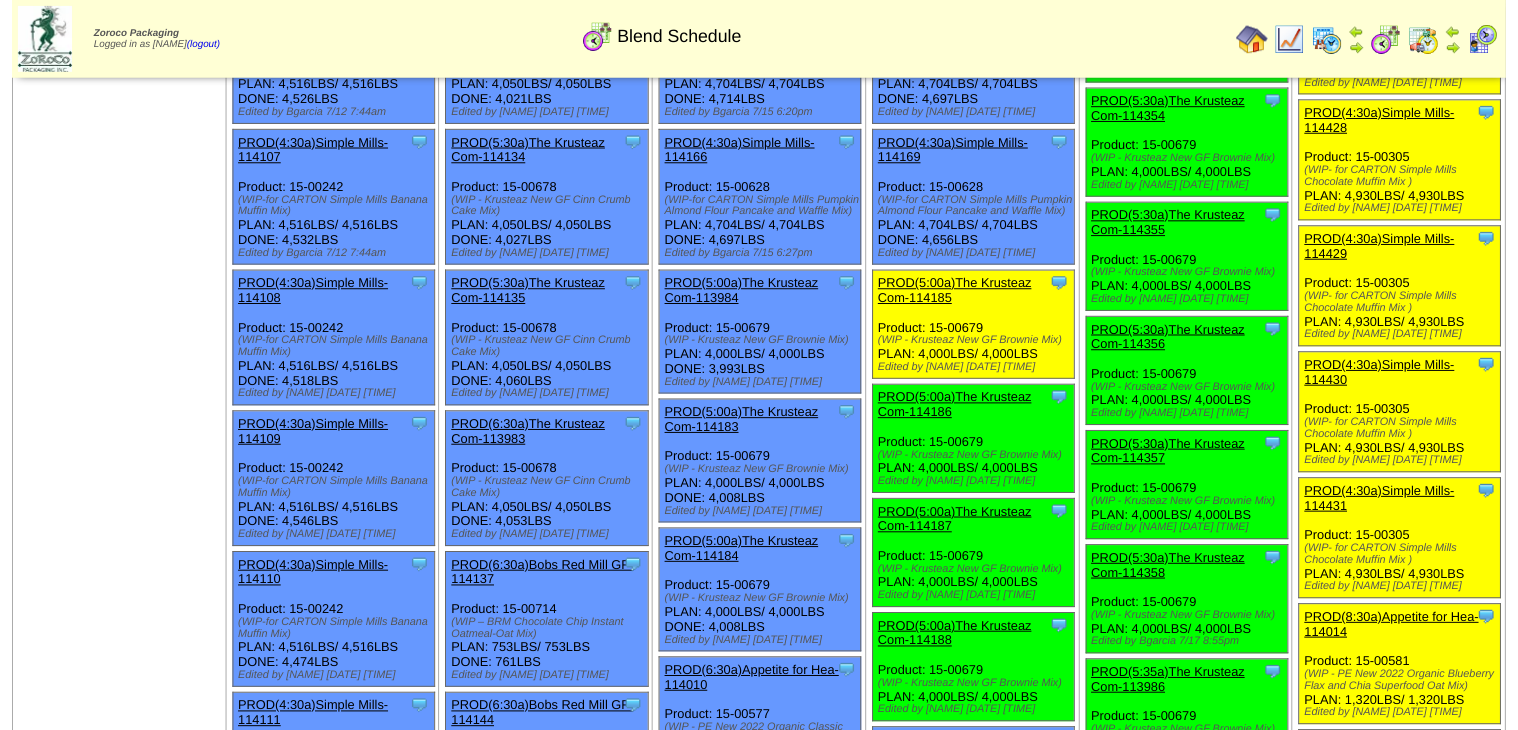 scroll, scrollTop: 240, scrollLeft: 0, axis: vertical 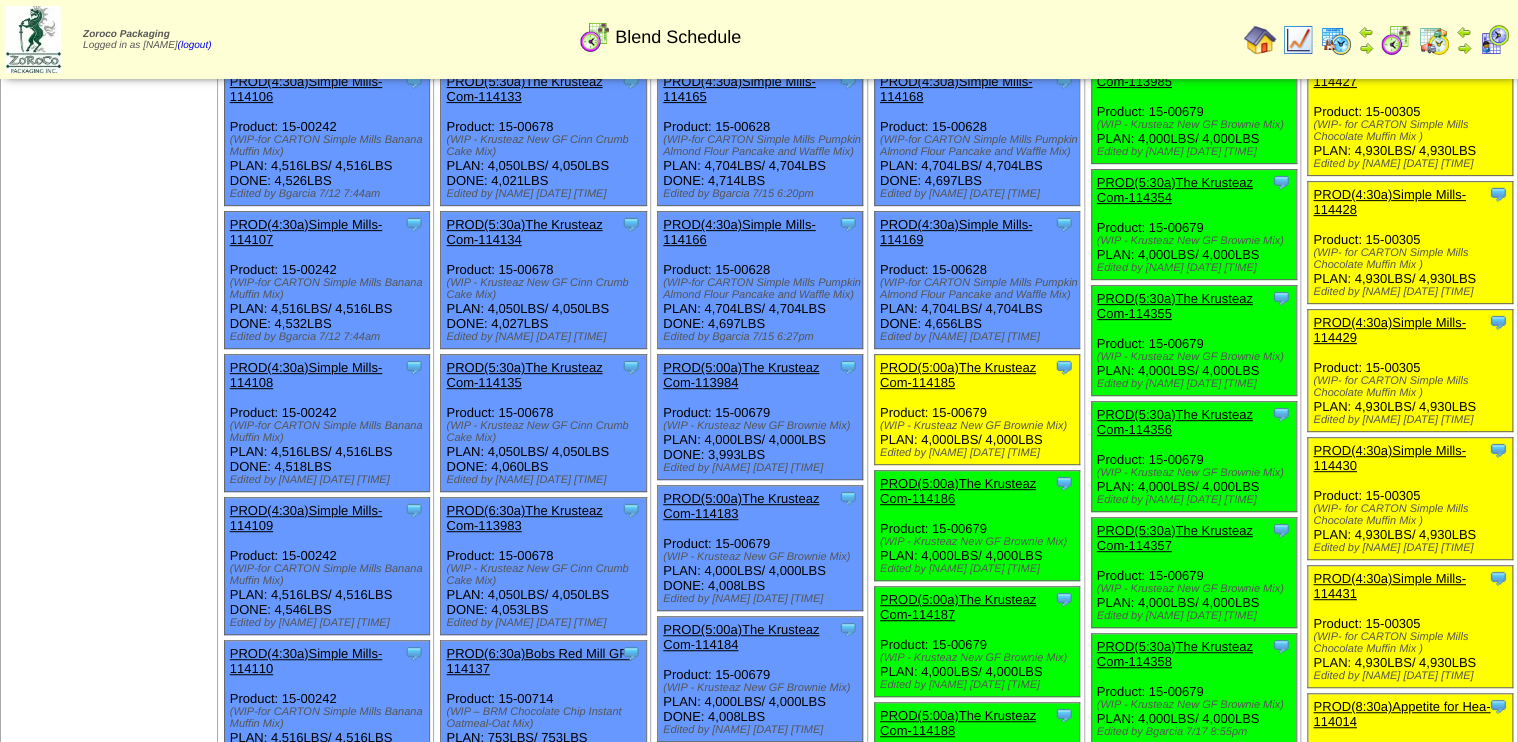 click on "PROD(5:00a)The Krusteaz Com-114185" at bounding box center [958, 375] 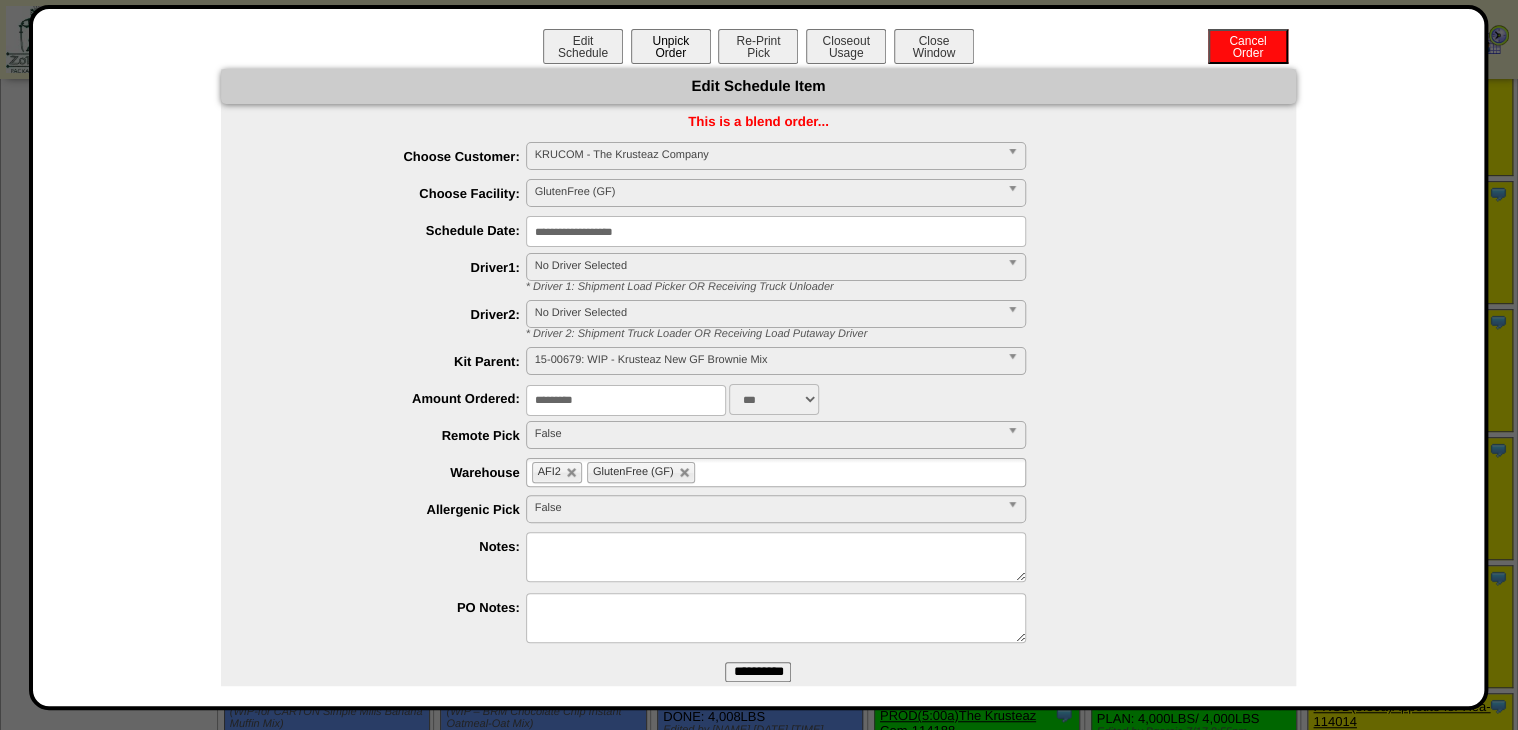 click on "Unpick Order" at bounding box center [671, 46] 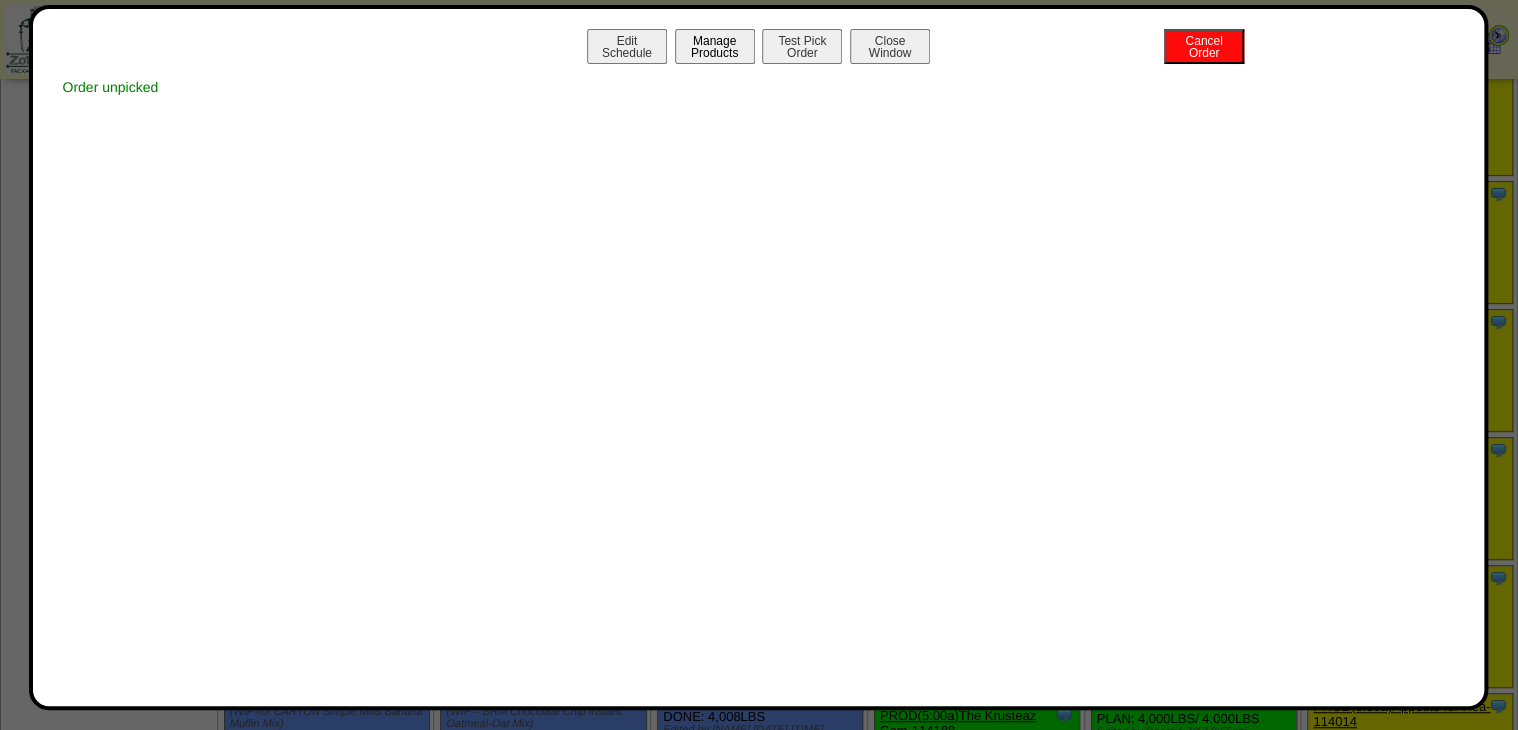 click on "Manage Products" at bounding box center [715, 46] 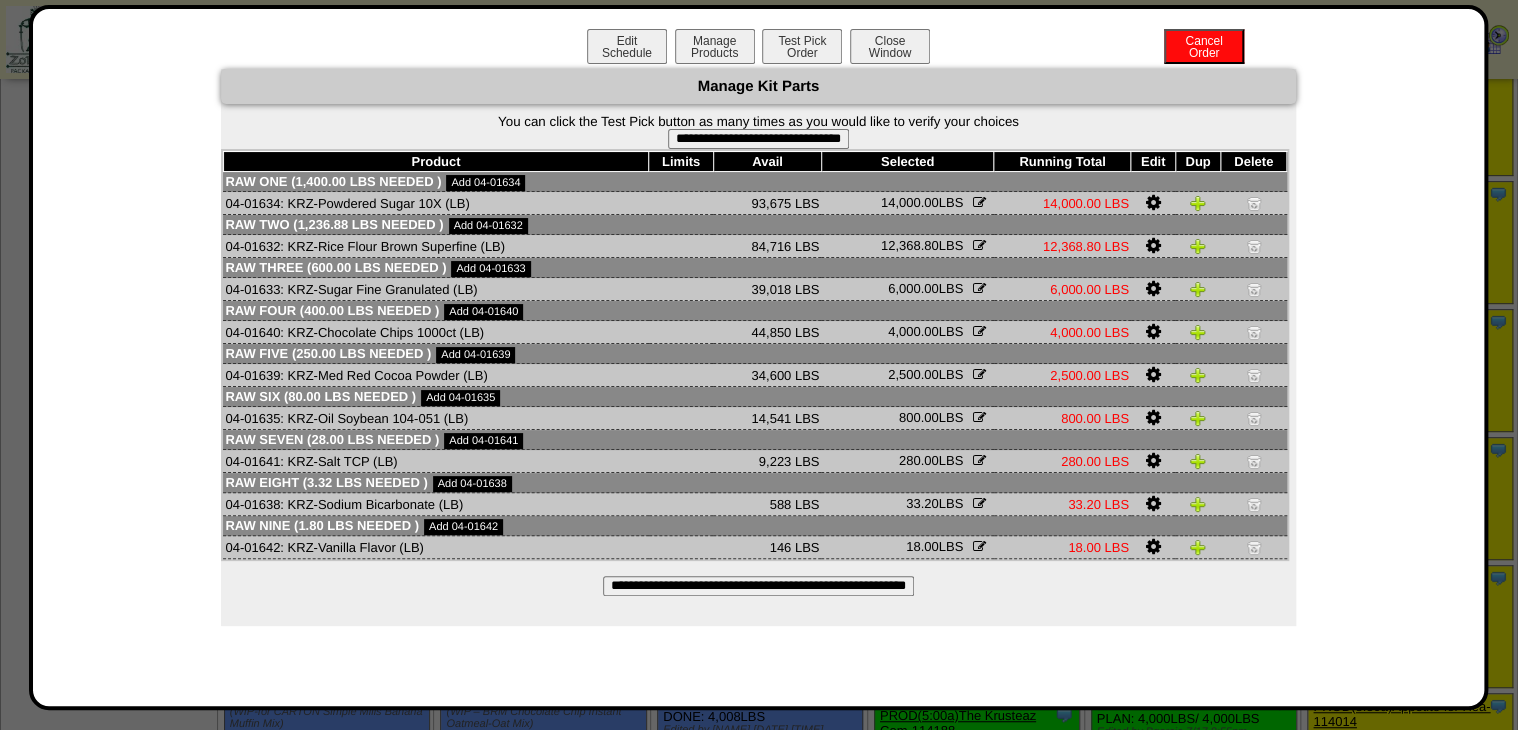 click on "**********" at bounding box center (758, 586) 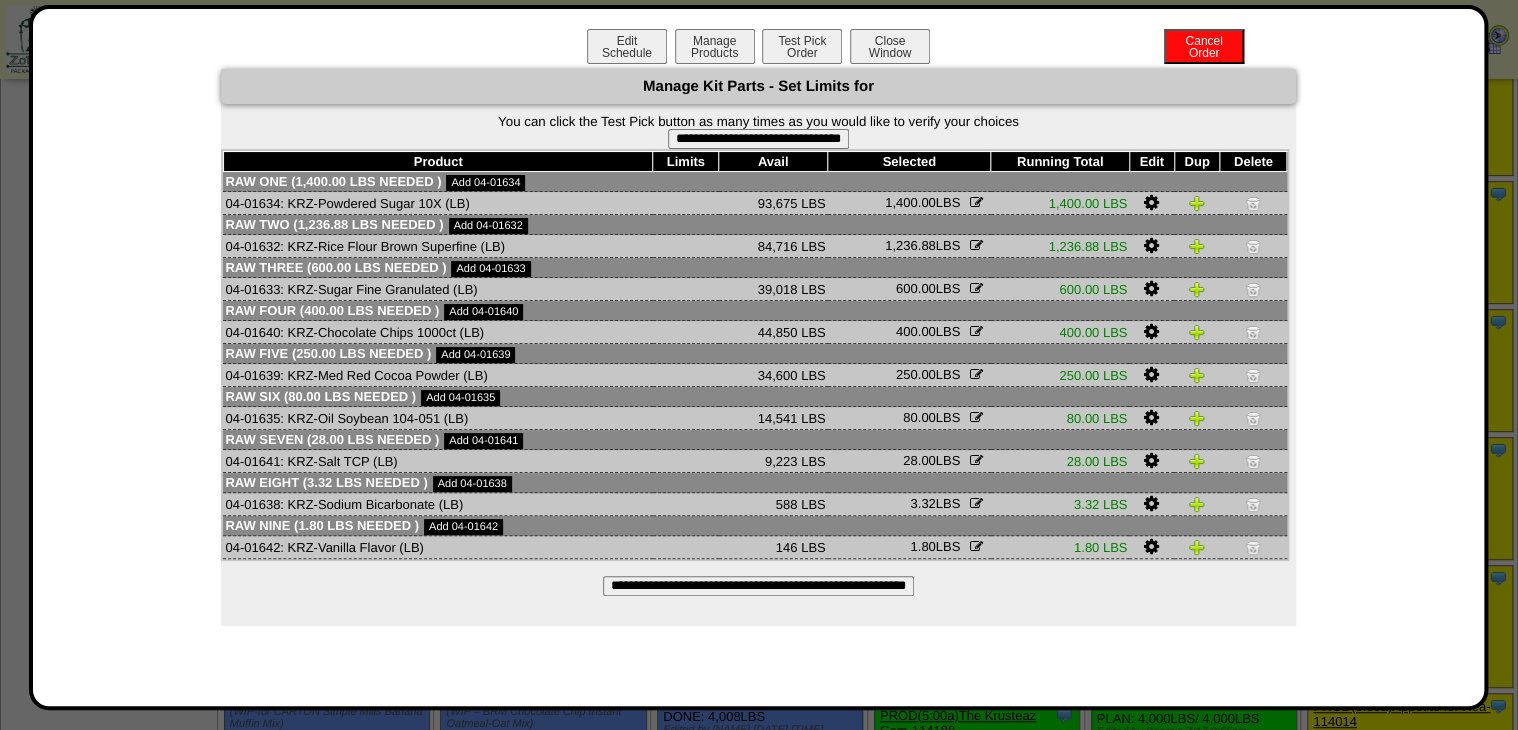 click on "**********" at bounding box center [758, 139] 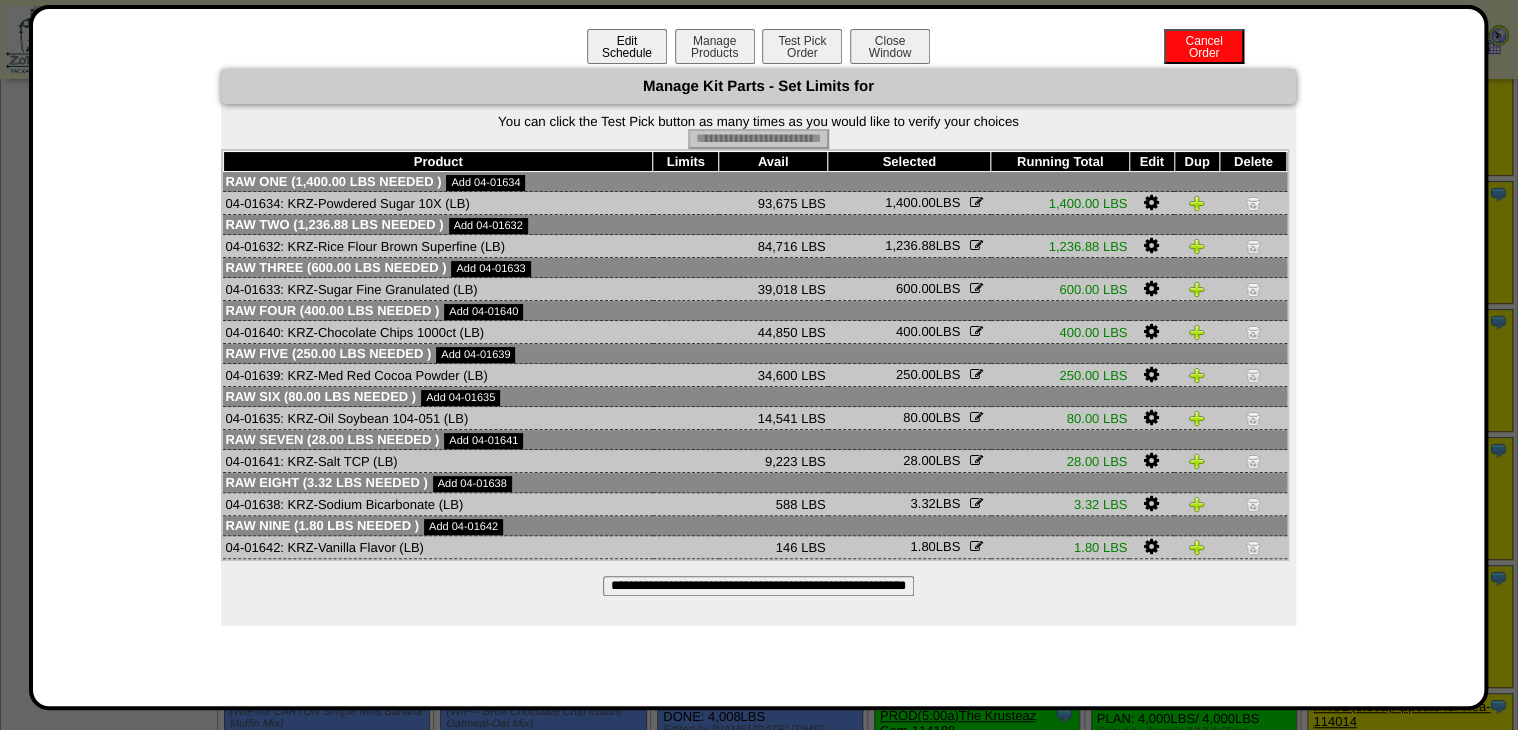 click on "Edit Schedule" at bounding box center (627, 46) 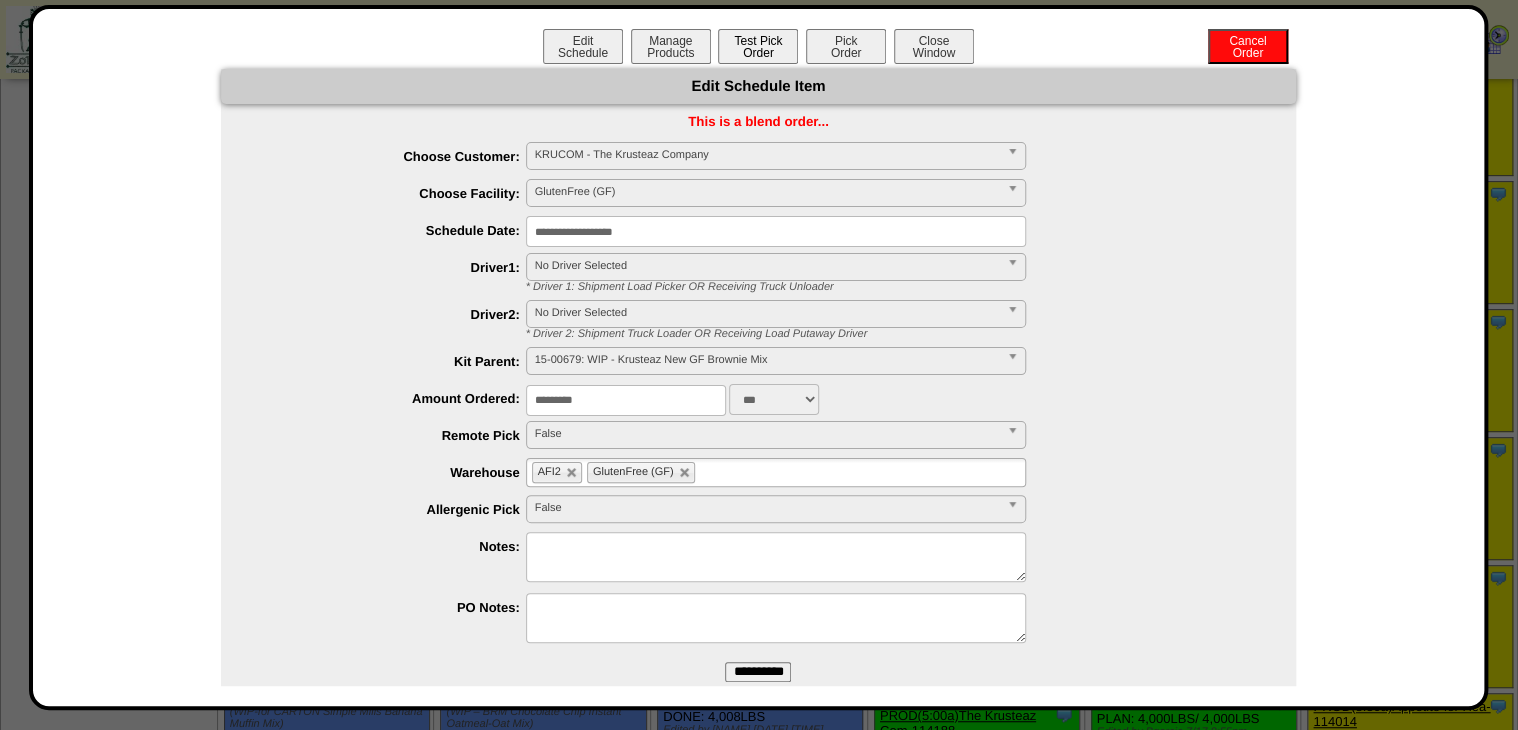 drag, startPoint x: 820, startPoint y: 45, endPoint x: 826, endPoint y: 60, distance: 16.155495 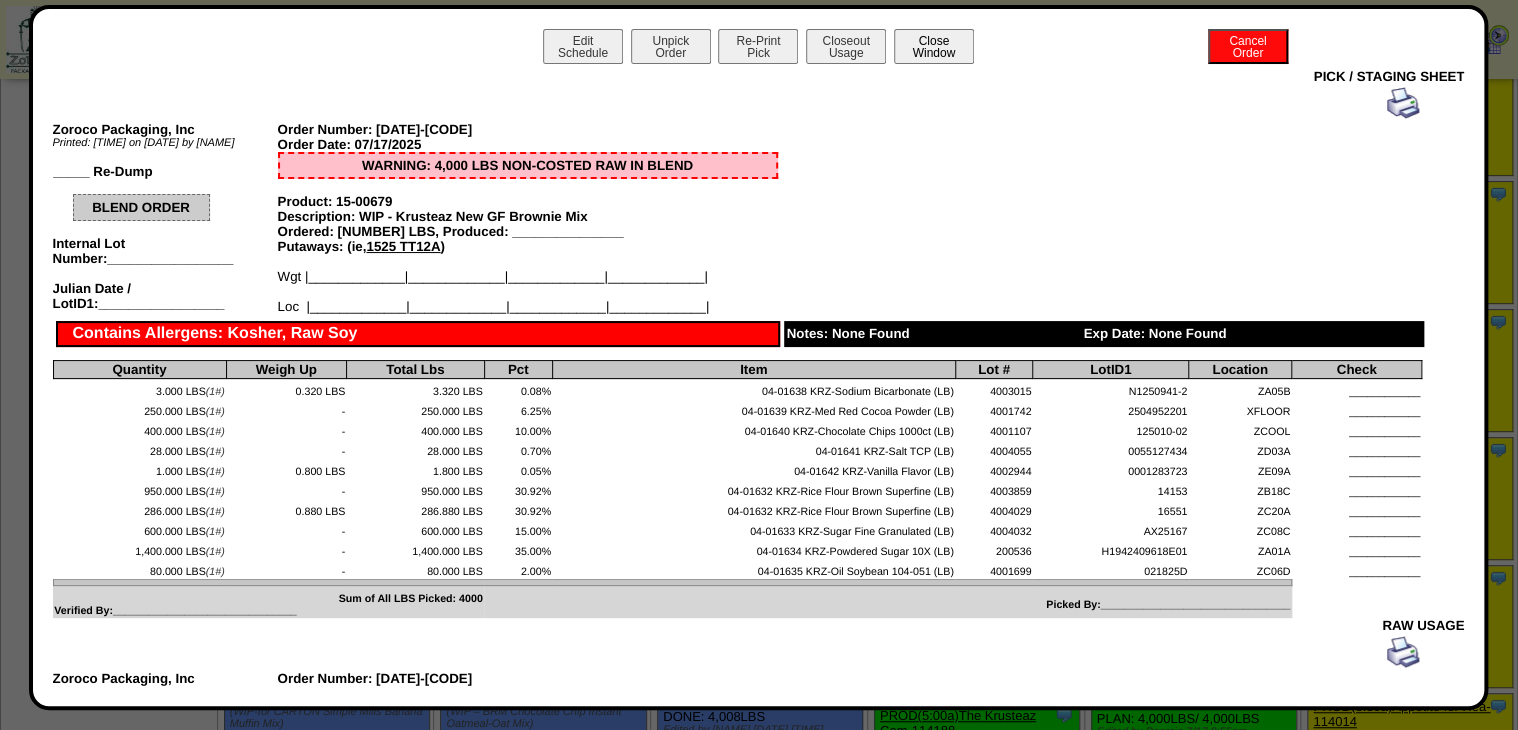 click on "Close Window" at bounding box center (934, 46) 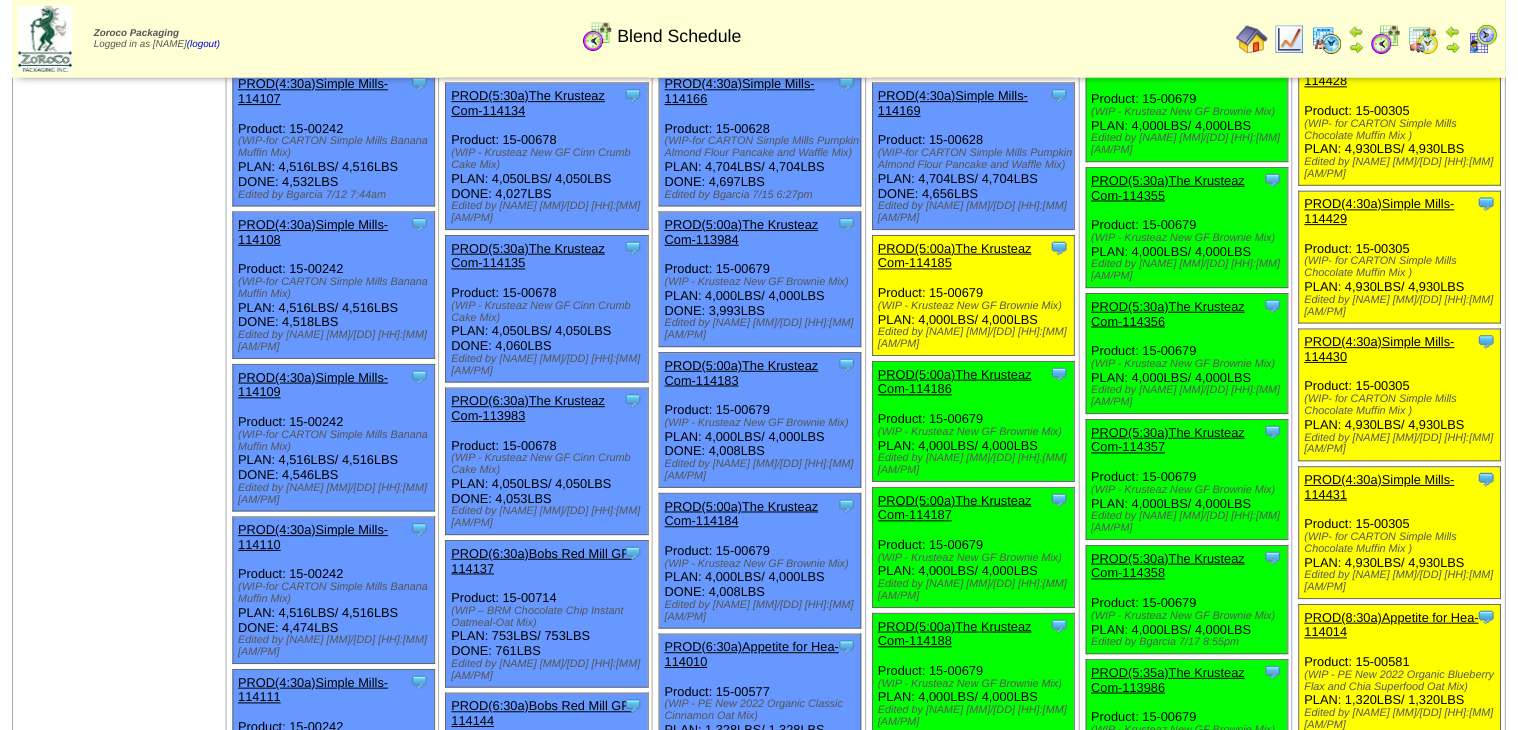 scroll, scrollTop: 320, scrollLeft: 0, axis: vertical 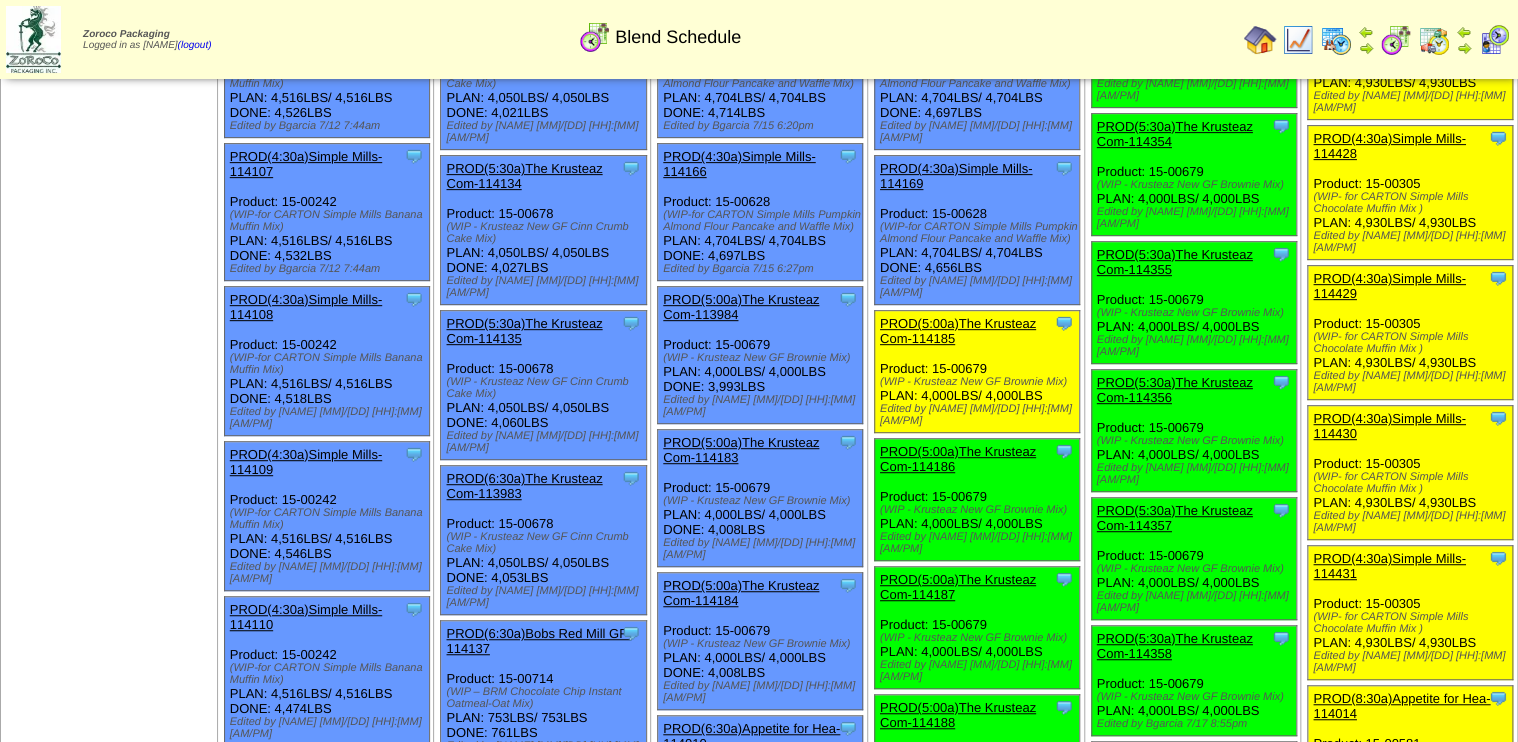click on "PROD(5:00a)The Krusteaz Com-114185" at bounding box center (958, 331) 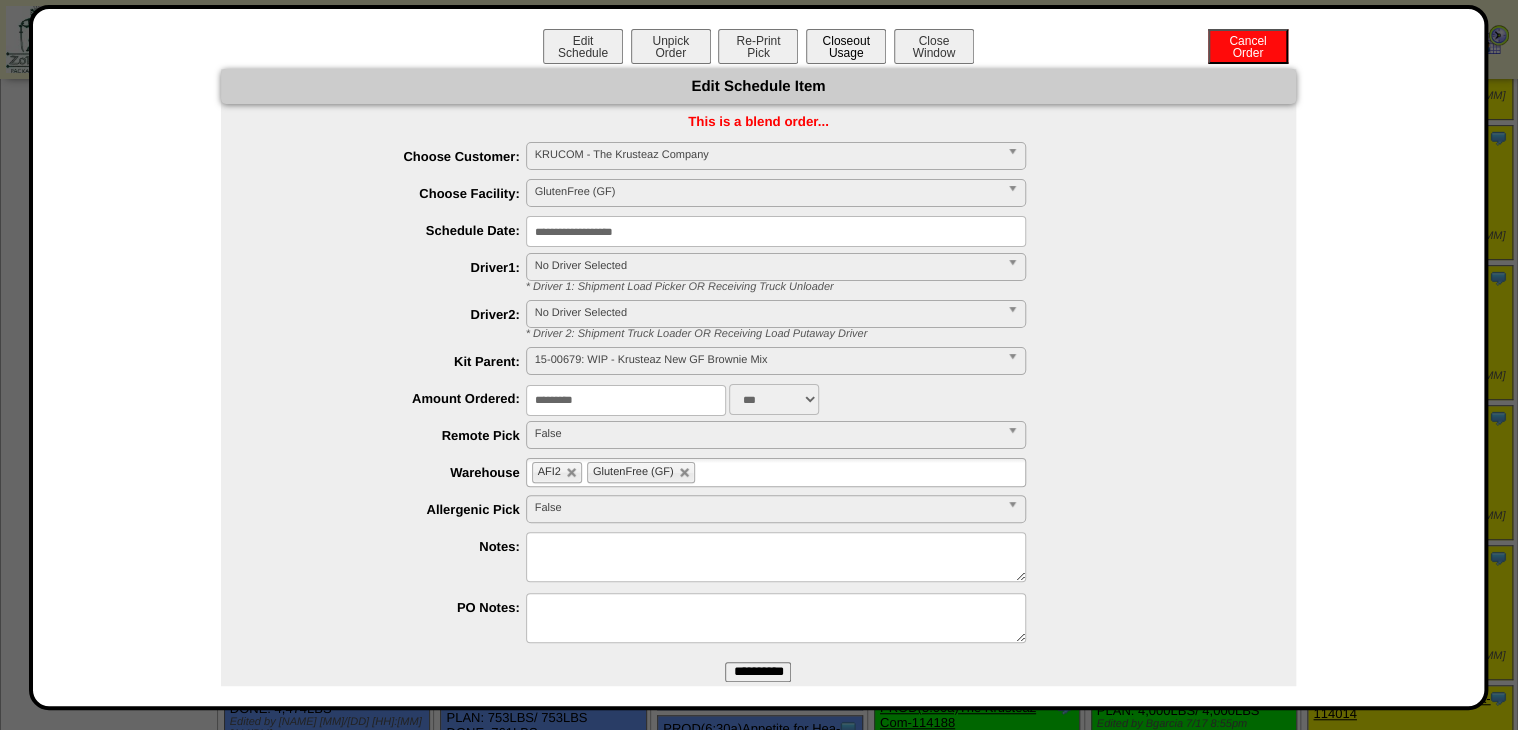 click on "Closeout Usage" at bounding box center (846, 46) 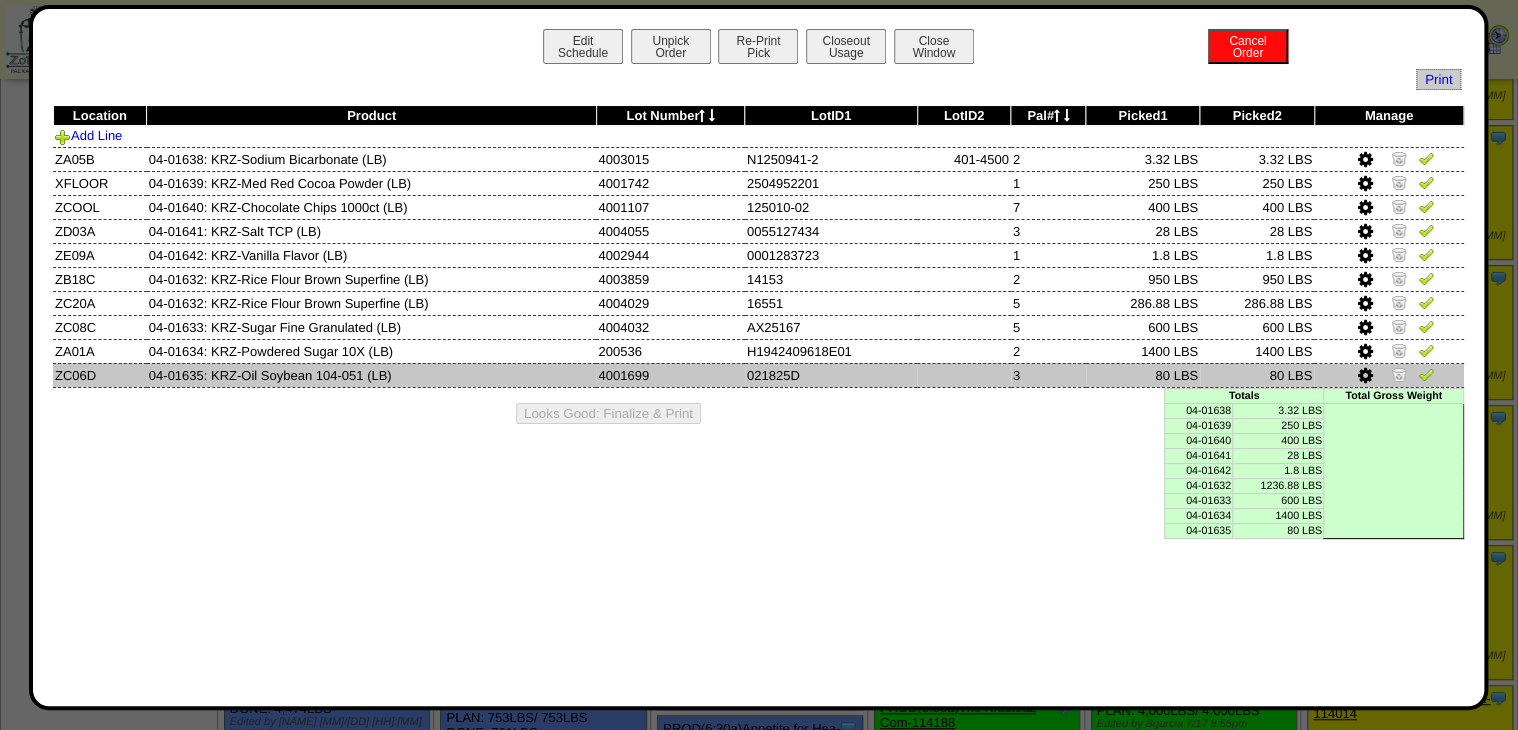 click at bounding box center (1426, 374) 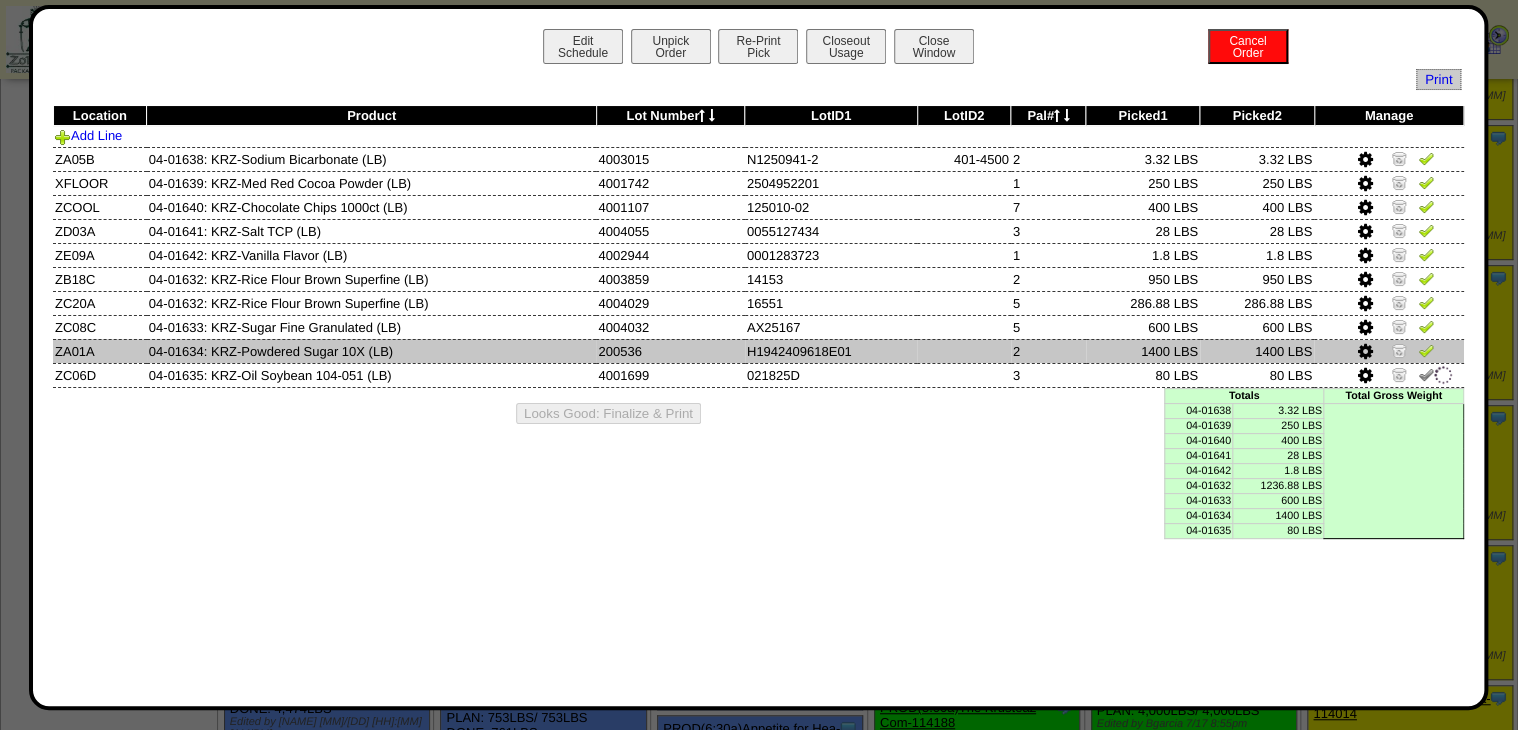 click at bounding box center (1426, 353) 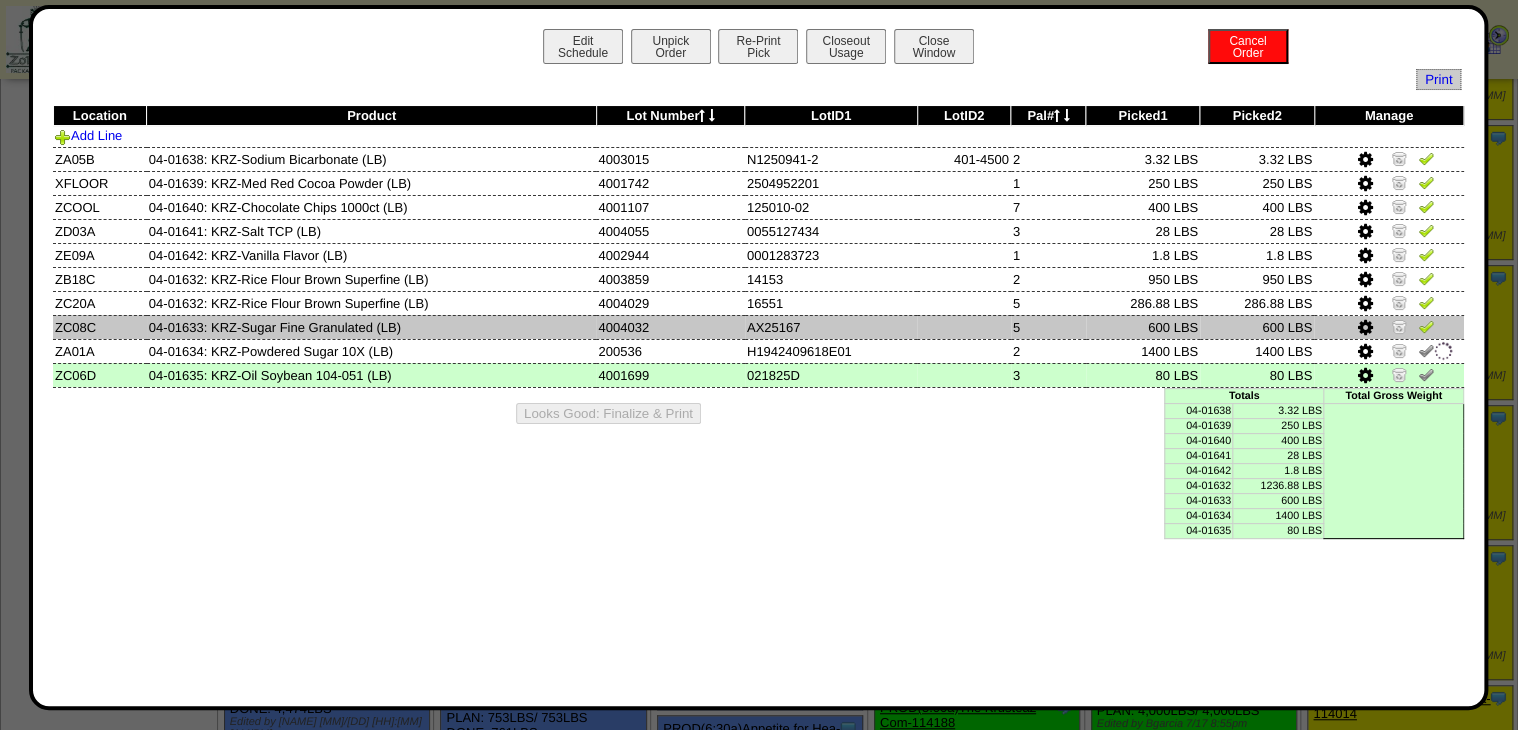 click at bounding box center [1426, 326] 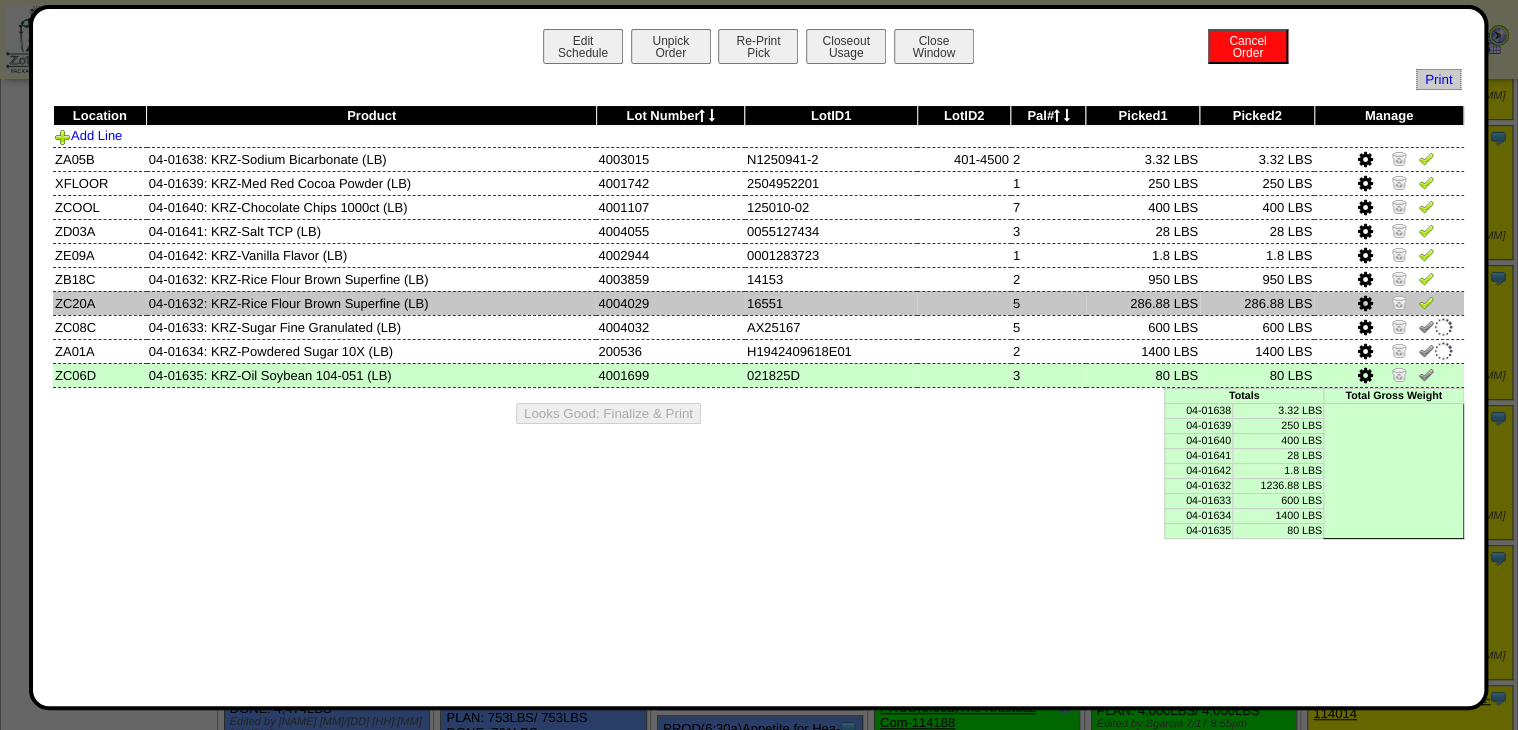 click at bounding box center (1426, 302) 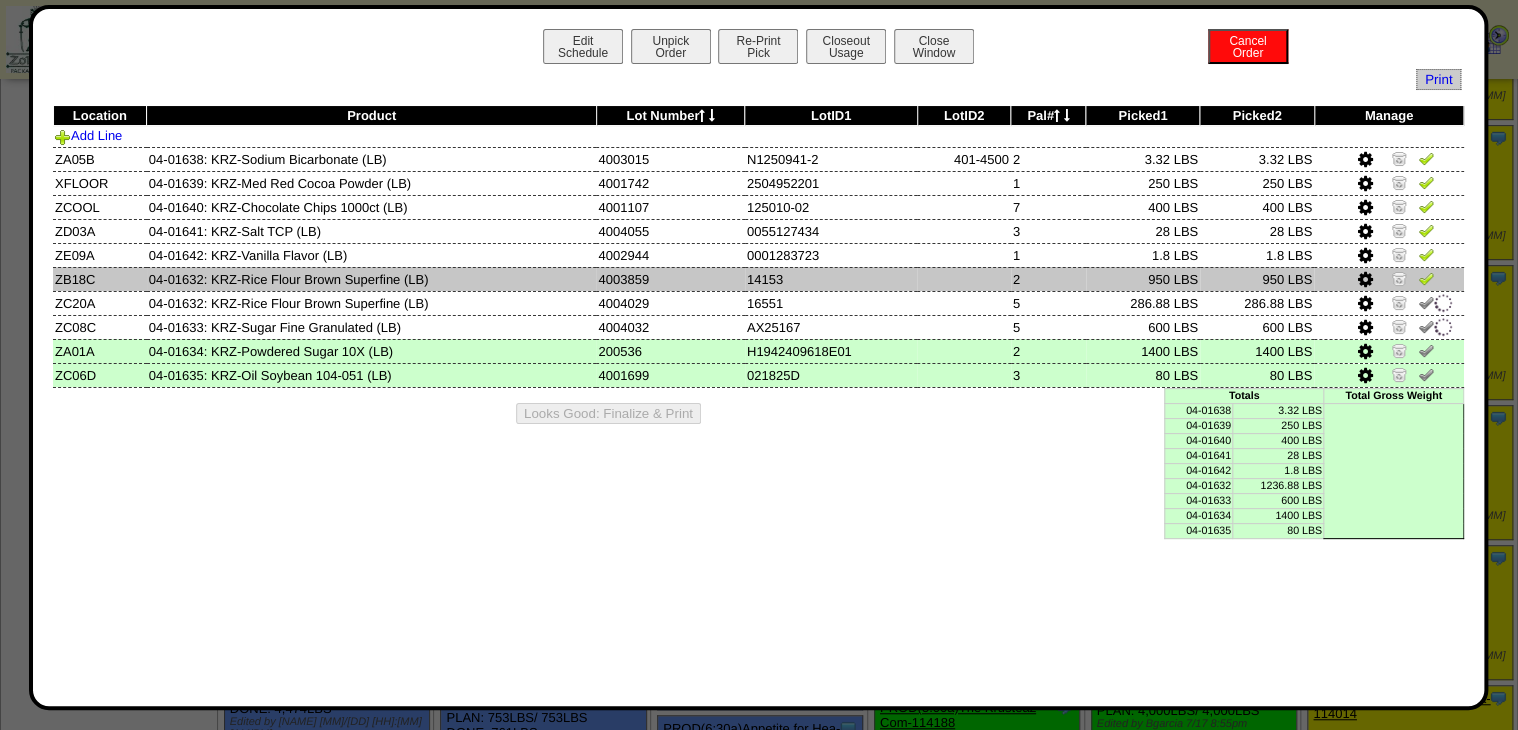 click at bounding box center [1426, 278] 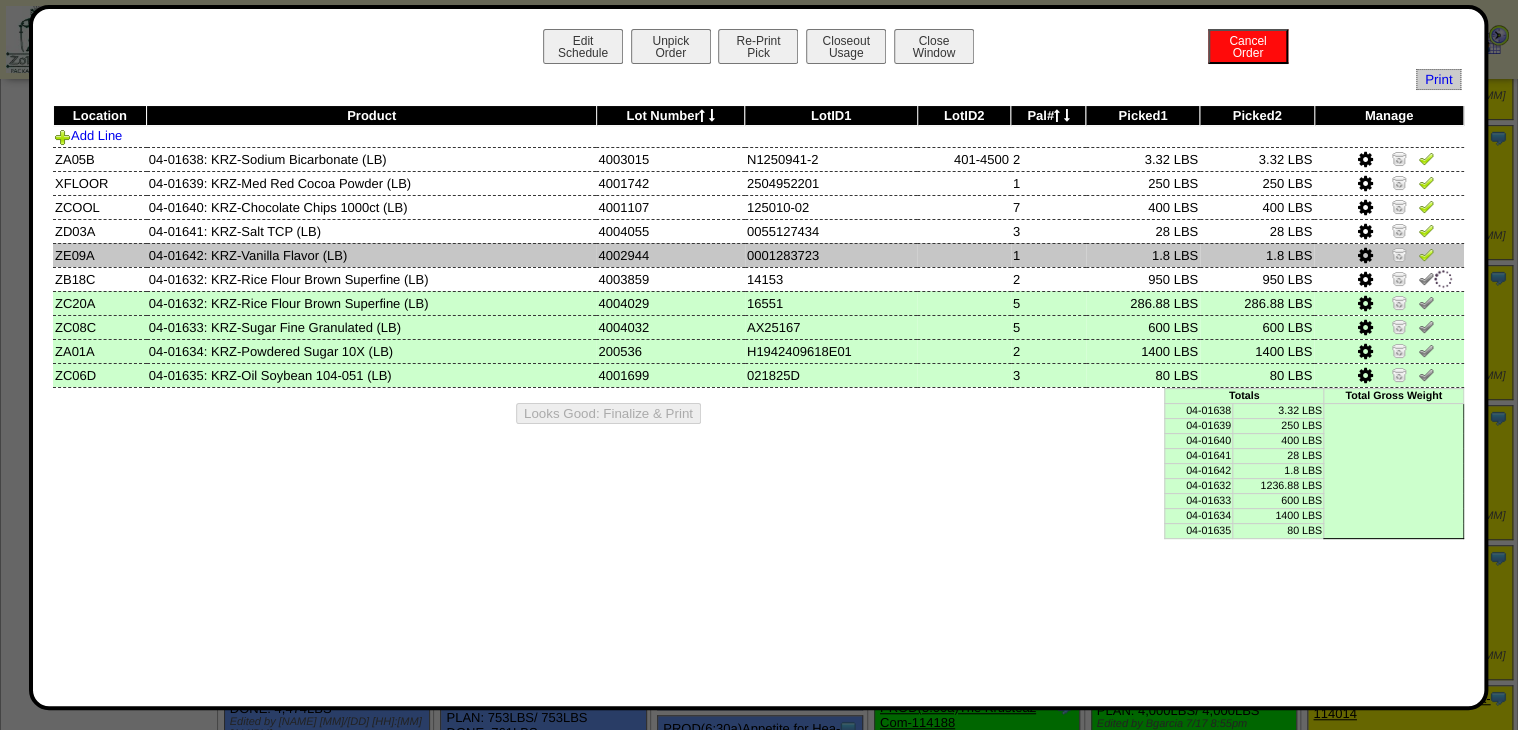 click at bounding box center [1426, 254] 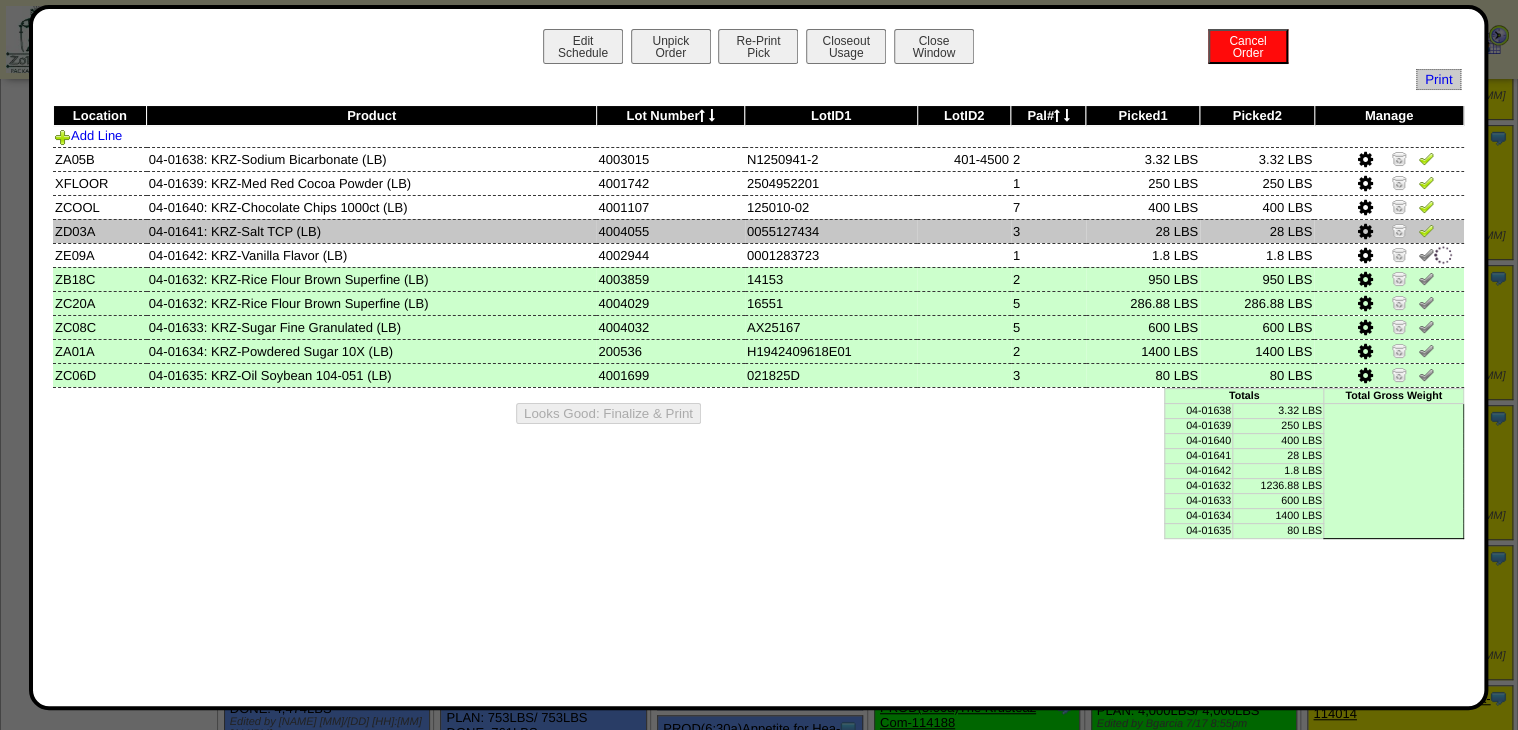 click at bounding box center (1426, 230) 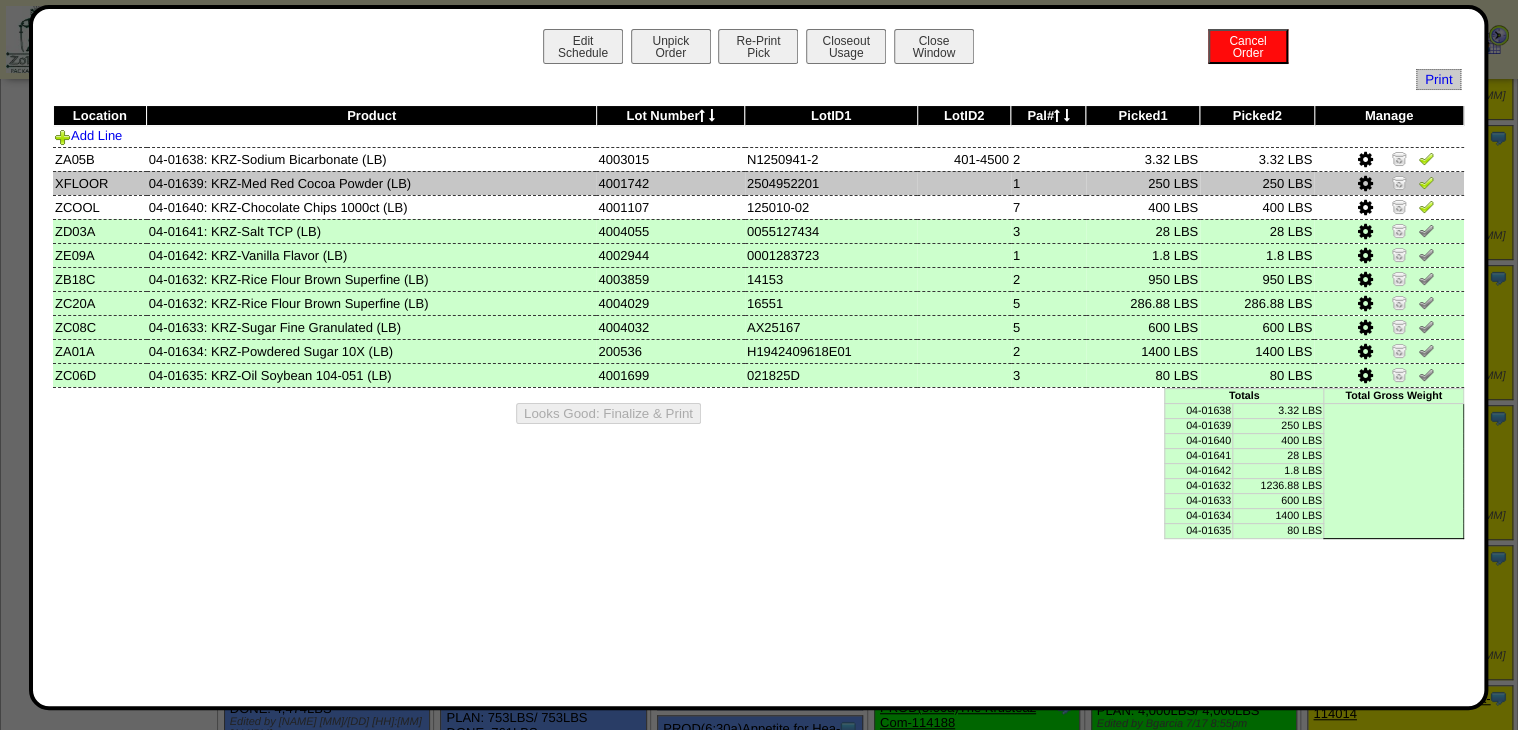 click at bounding box center [1426, 185] 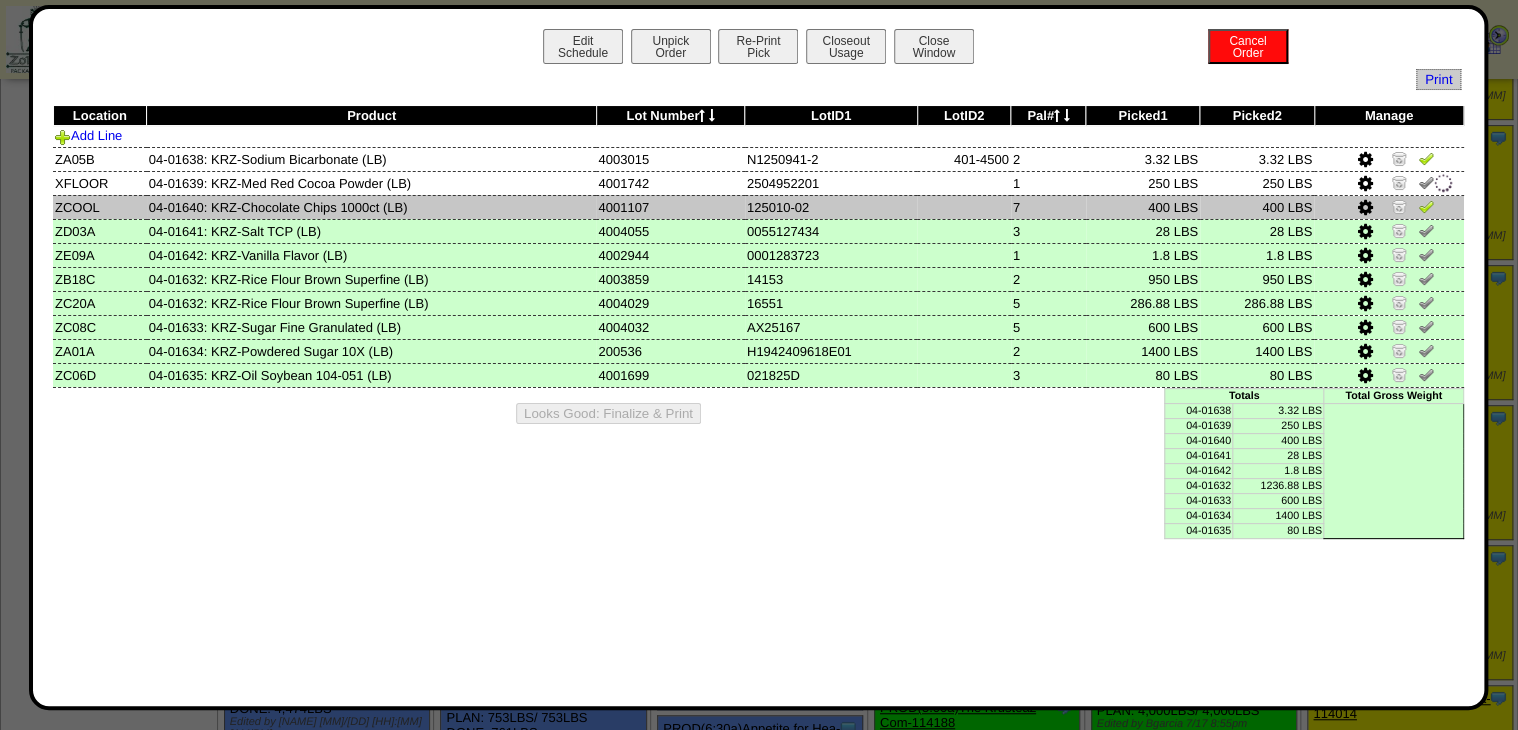 click at bounding box center (1426, 206) 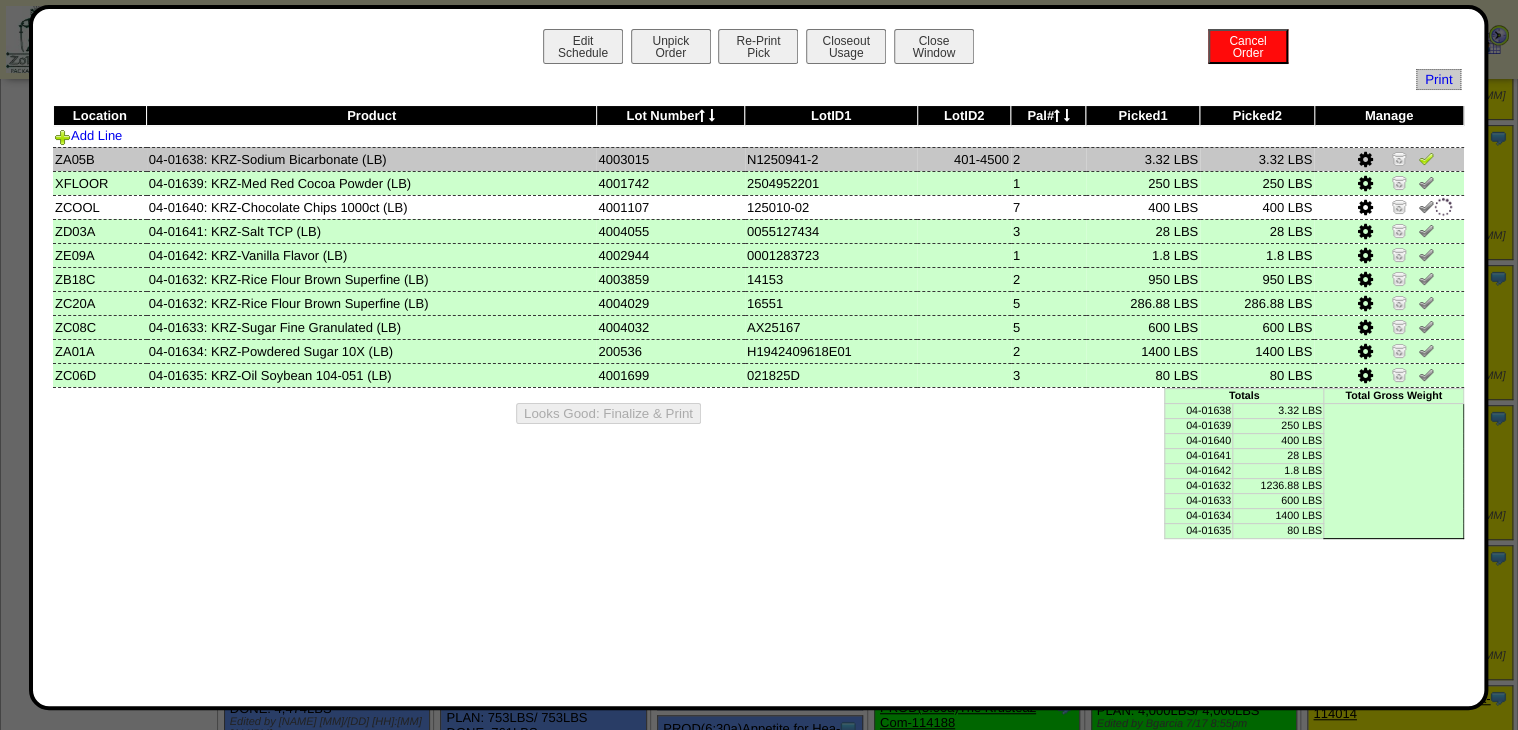 click at bounding box center [1426, 158] 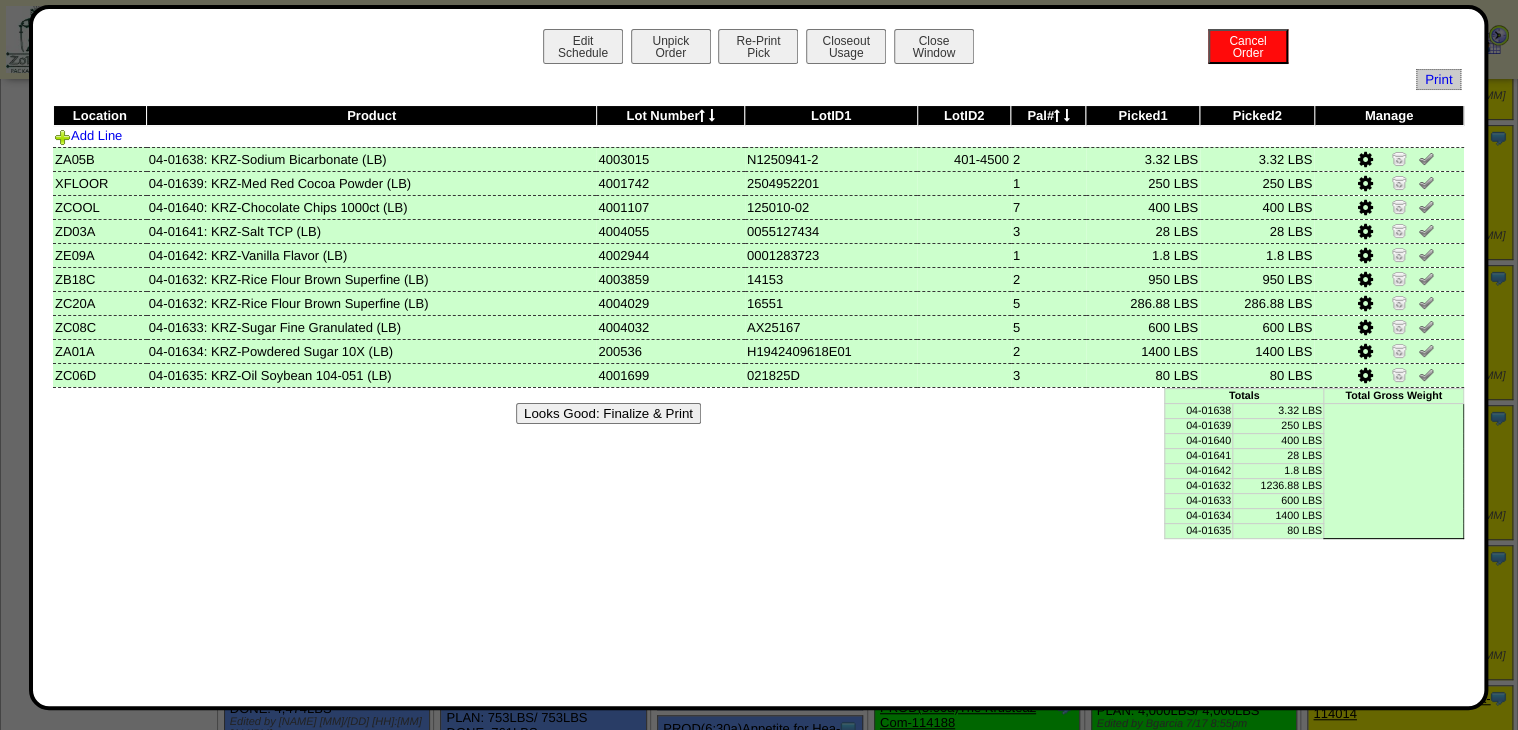 click on "Looks Good: Finalize & Print" at bounding box center (608, 413) 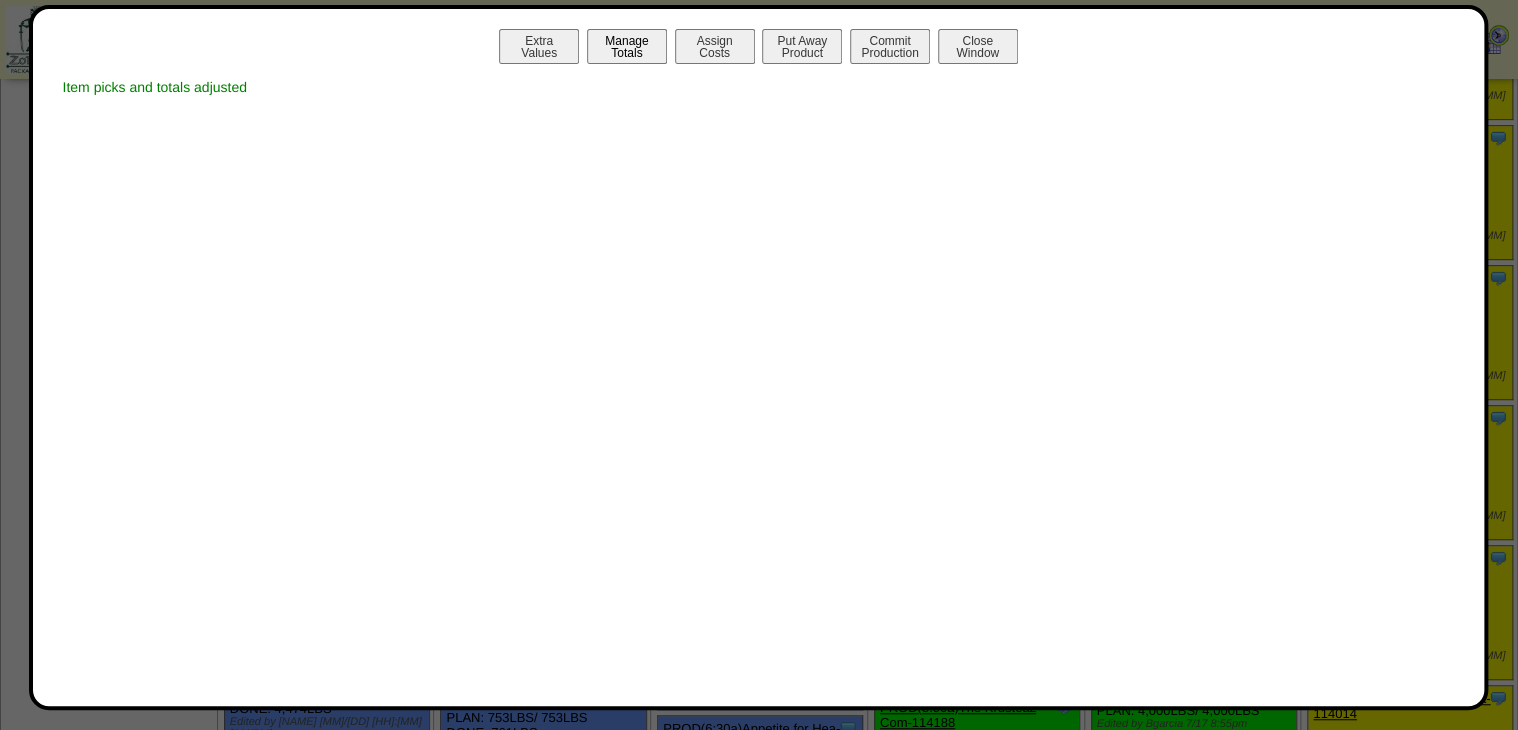 click on "Manage Totals" at bounding box center [627, 46] 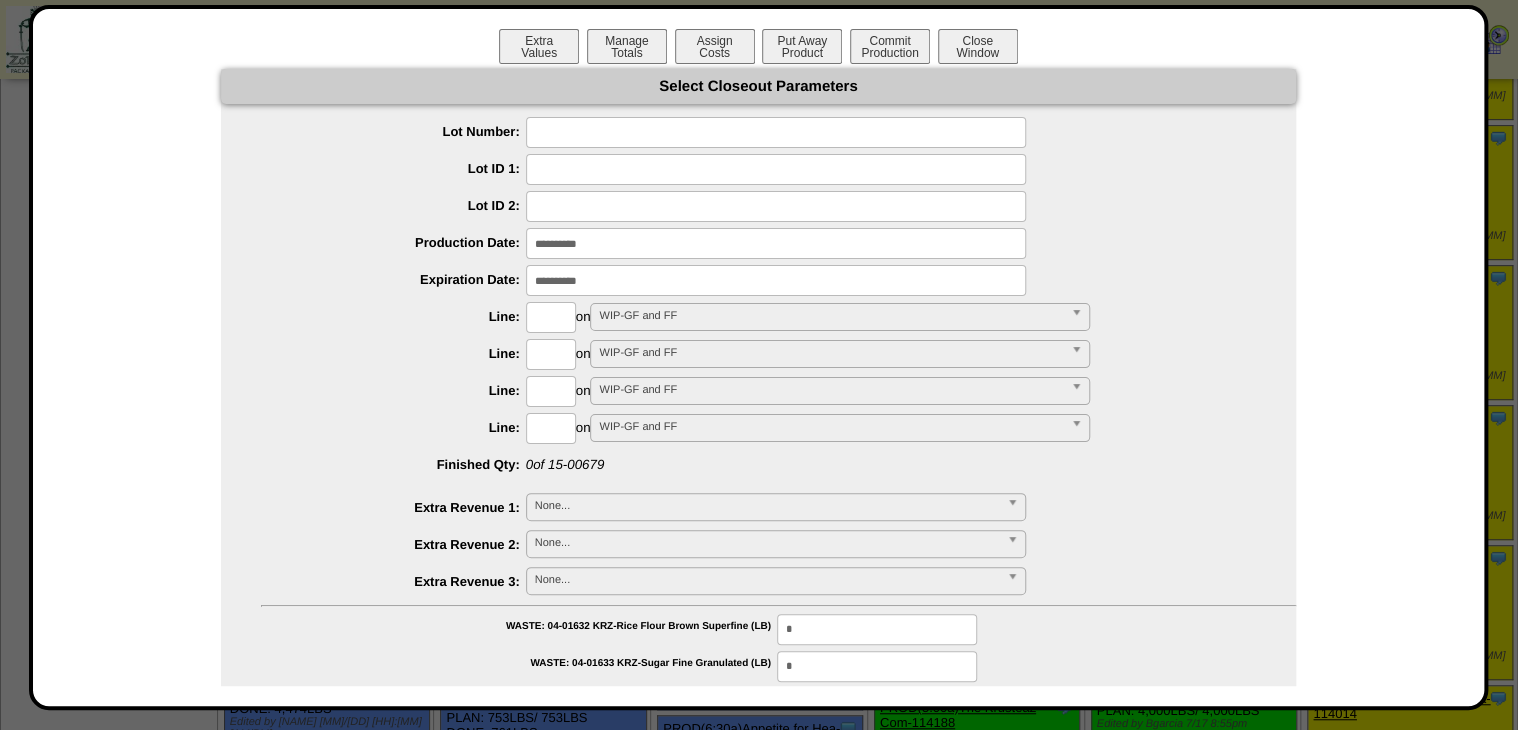 click at bounding box center [776, 132] 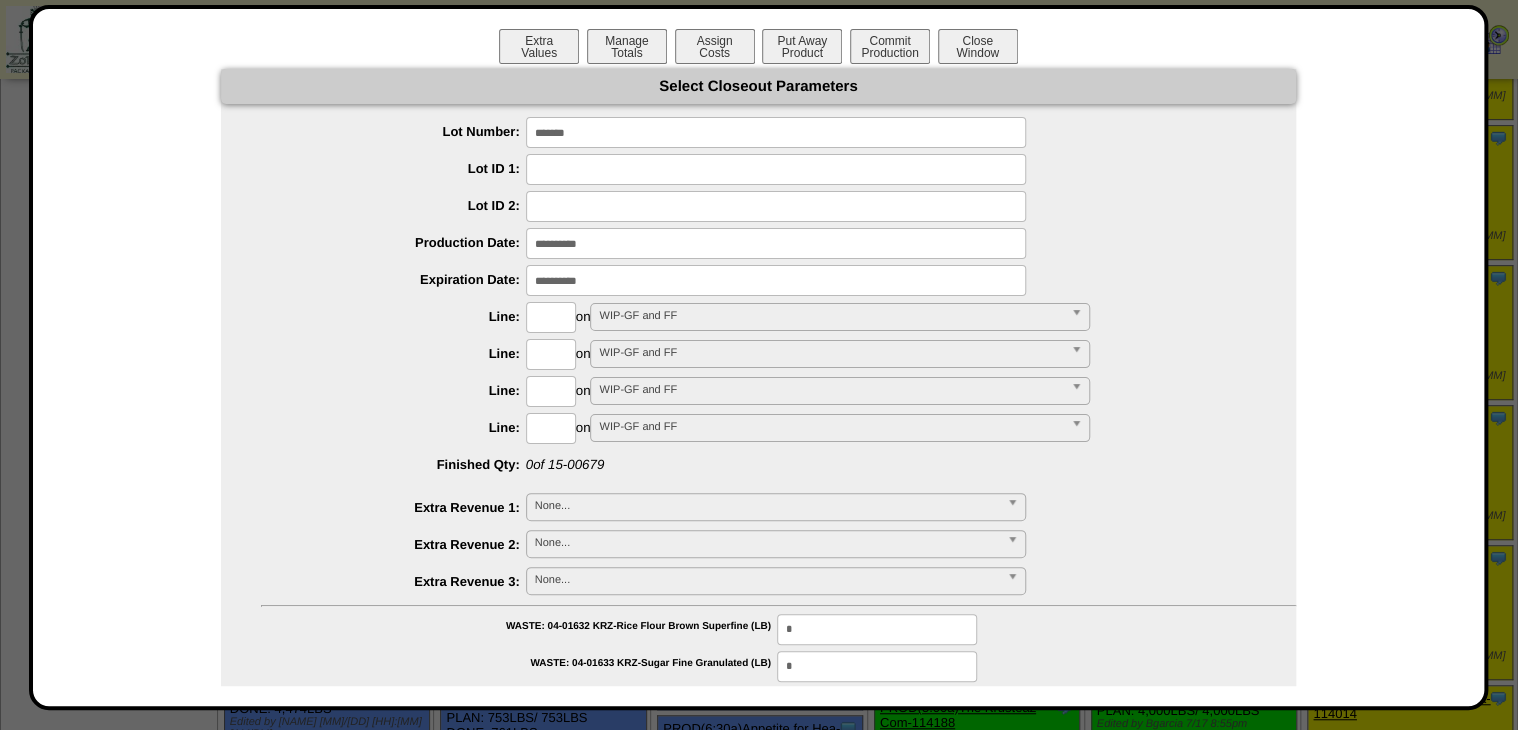 type on "*******" 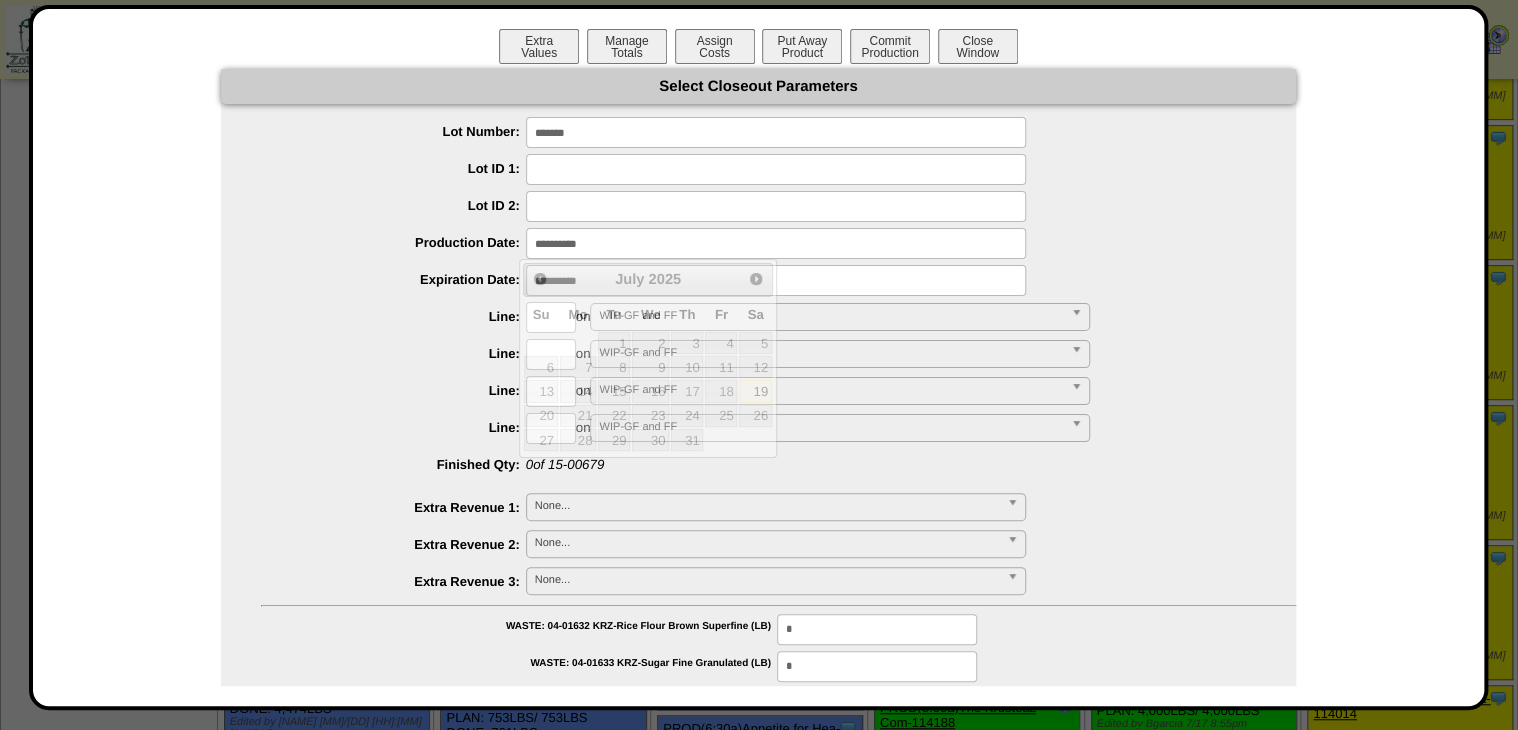 click at bounding box center (776, 243) 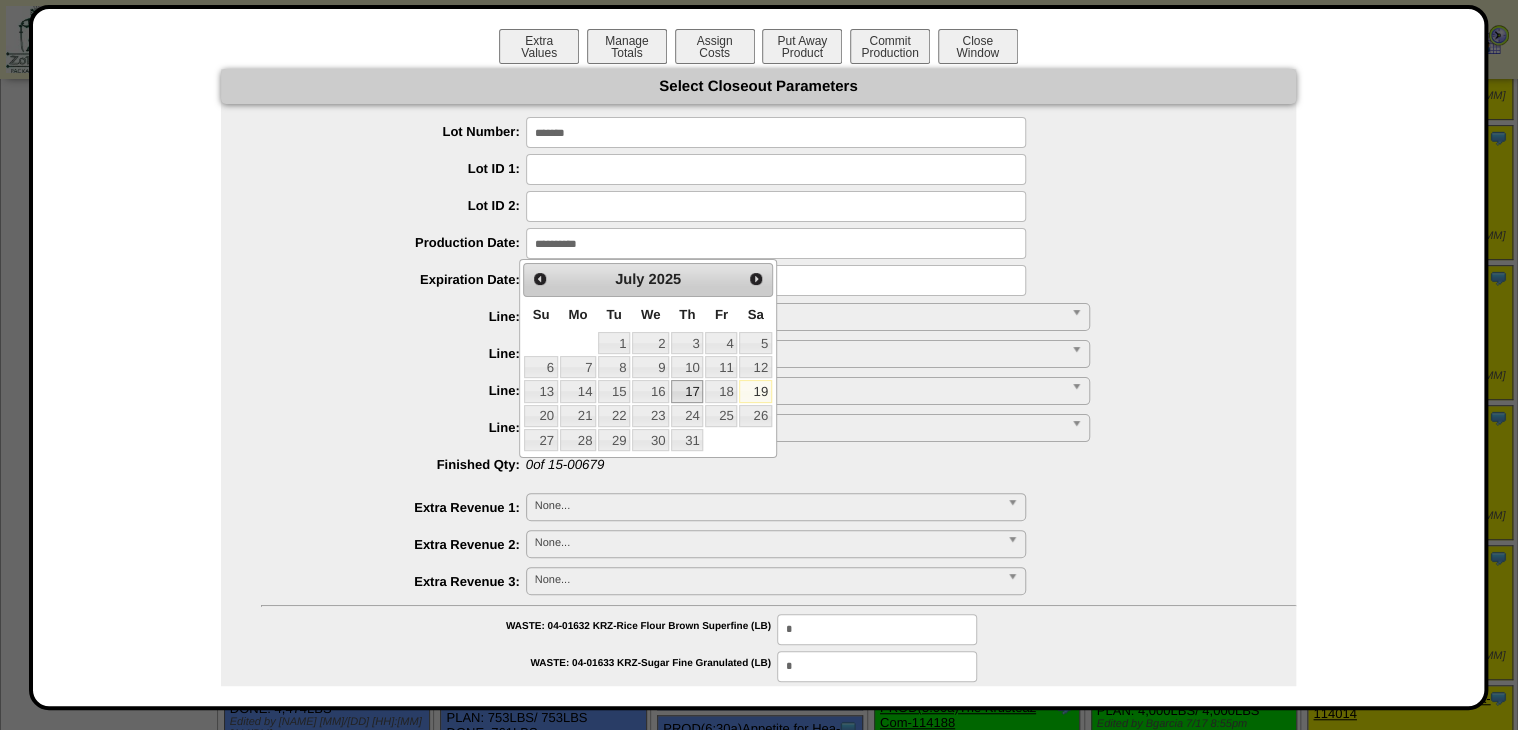 drag, startPoint x: 696, startPoint y: 396, endPoint x: 686, endPoint y: 384, distance: 15.6205 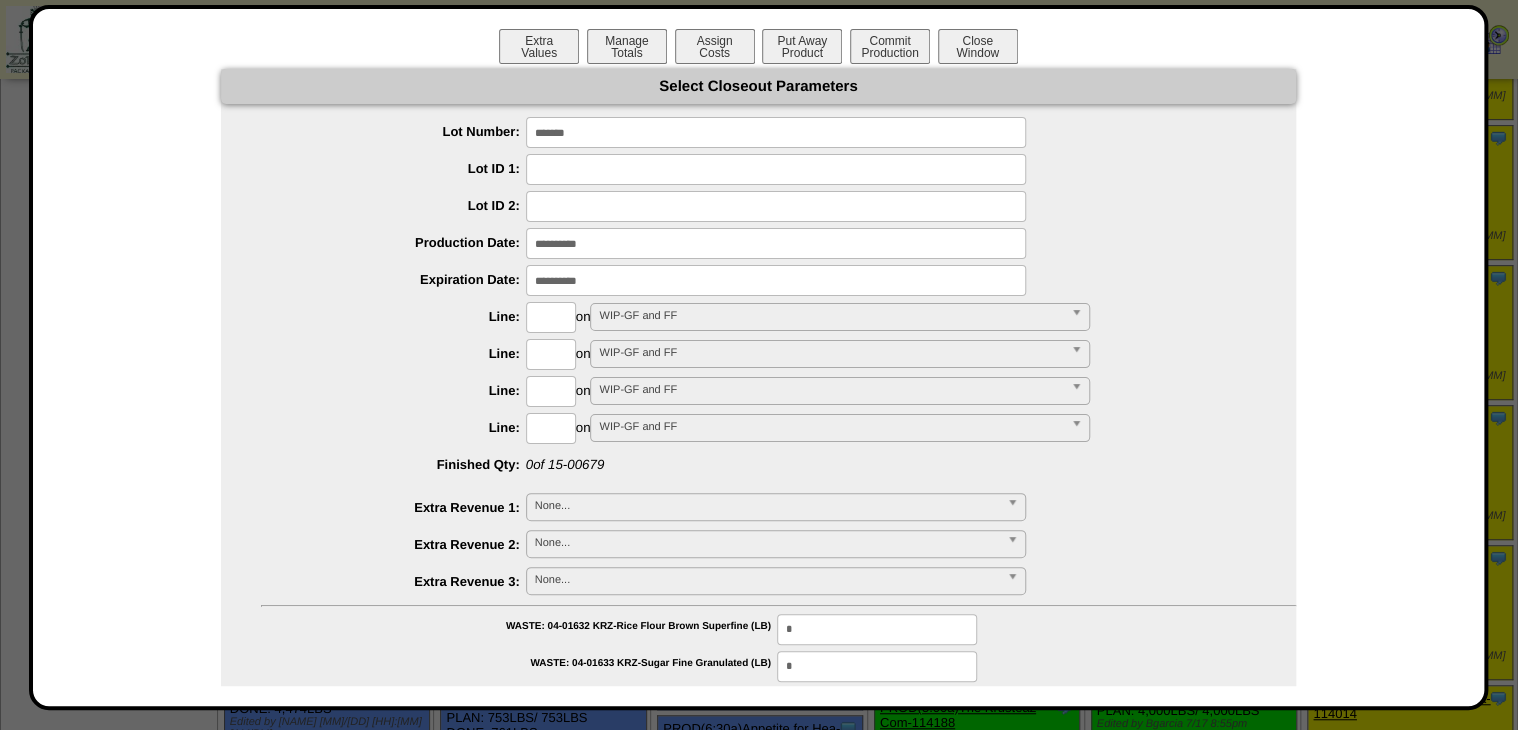 click on "**********" at bounding box center (758, 533) 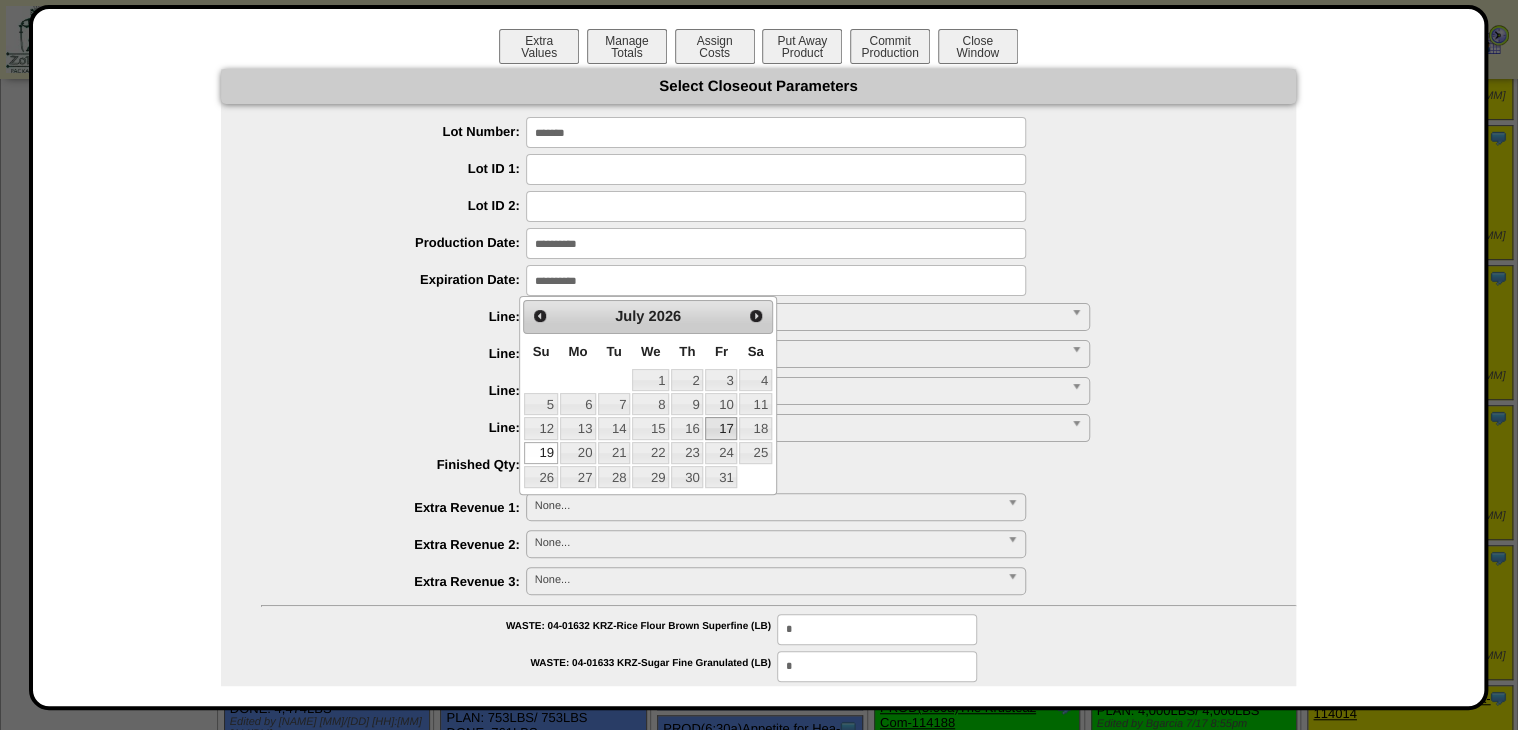 click on "17" at bounding box center [721, 428] 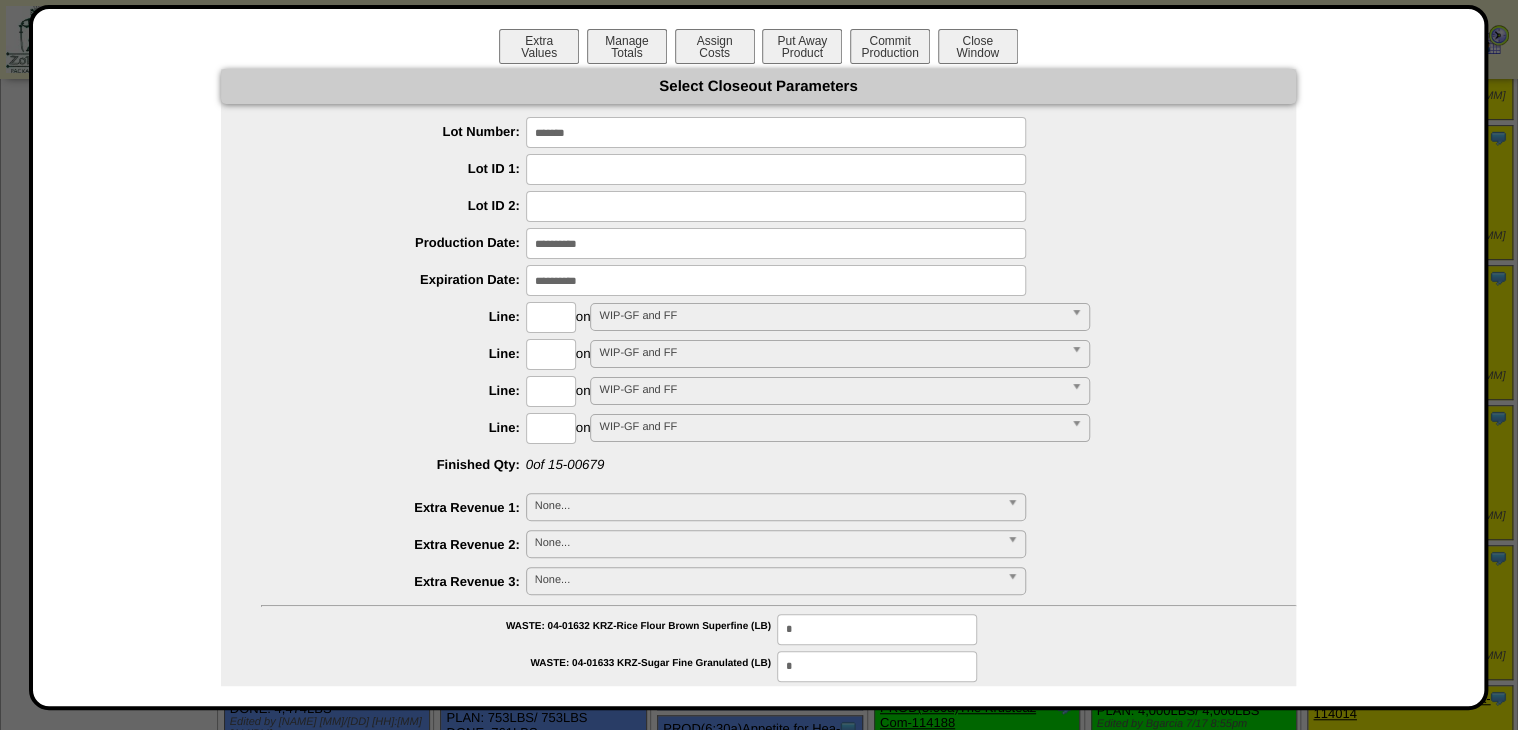 click at bounding box center [551, 317] 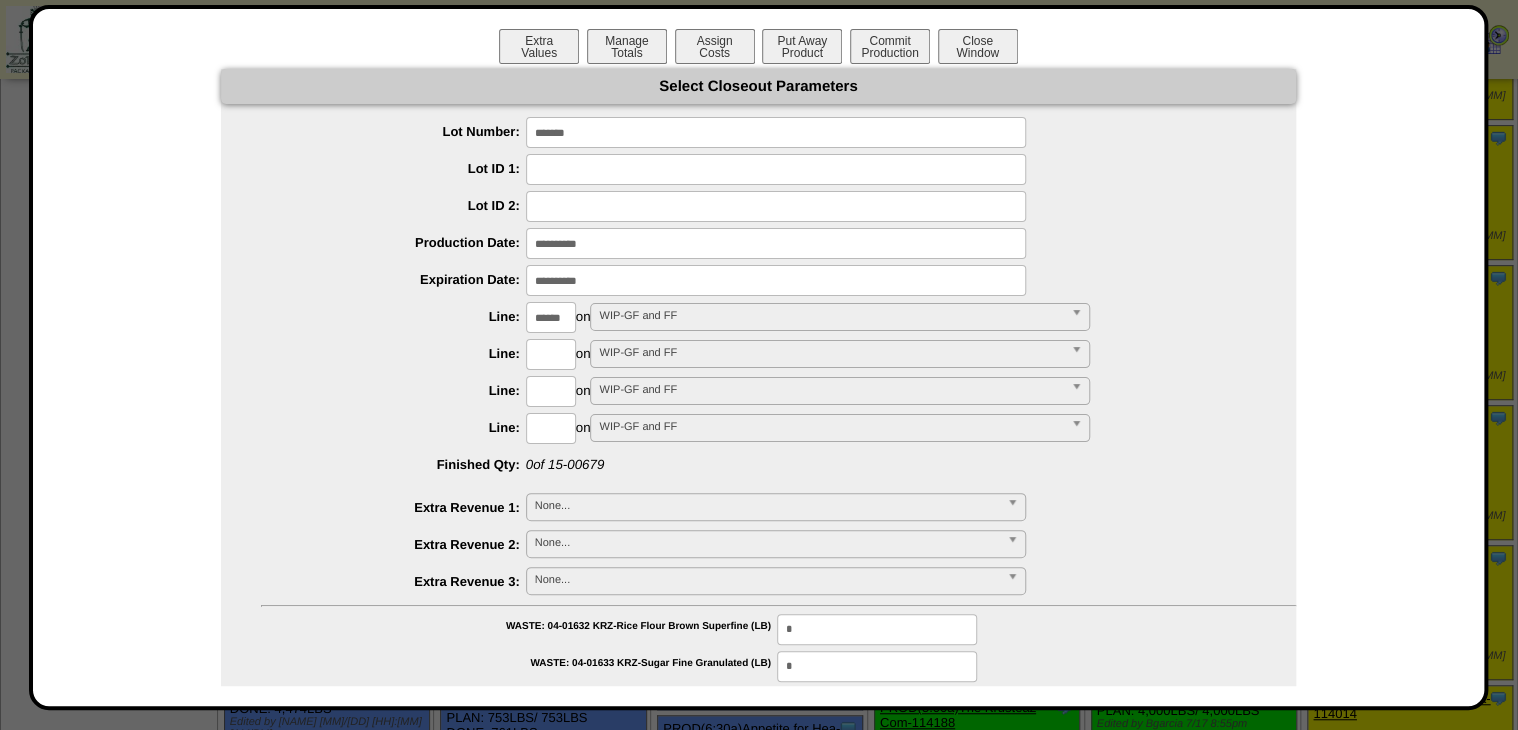 scroll, scrollTop: 0, scrollLeft: 0, axis: both 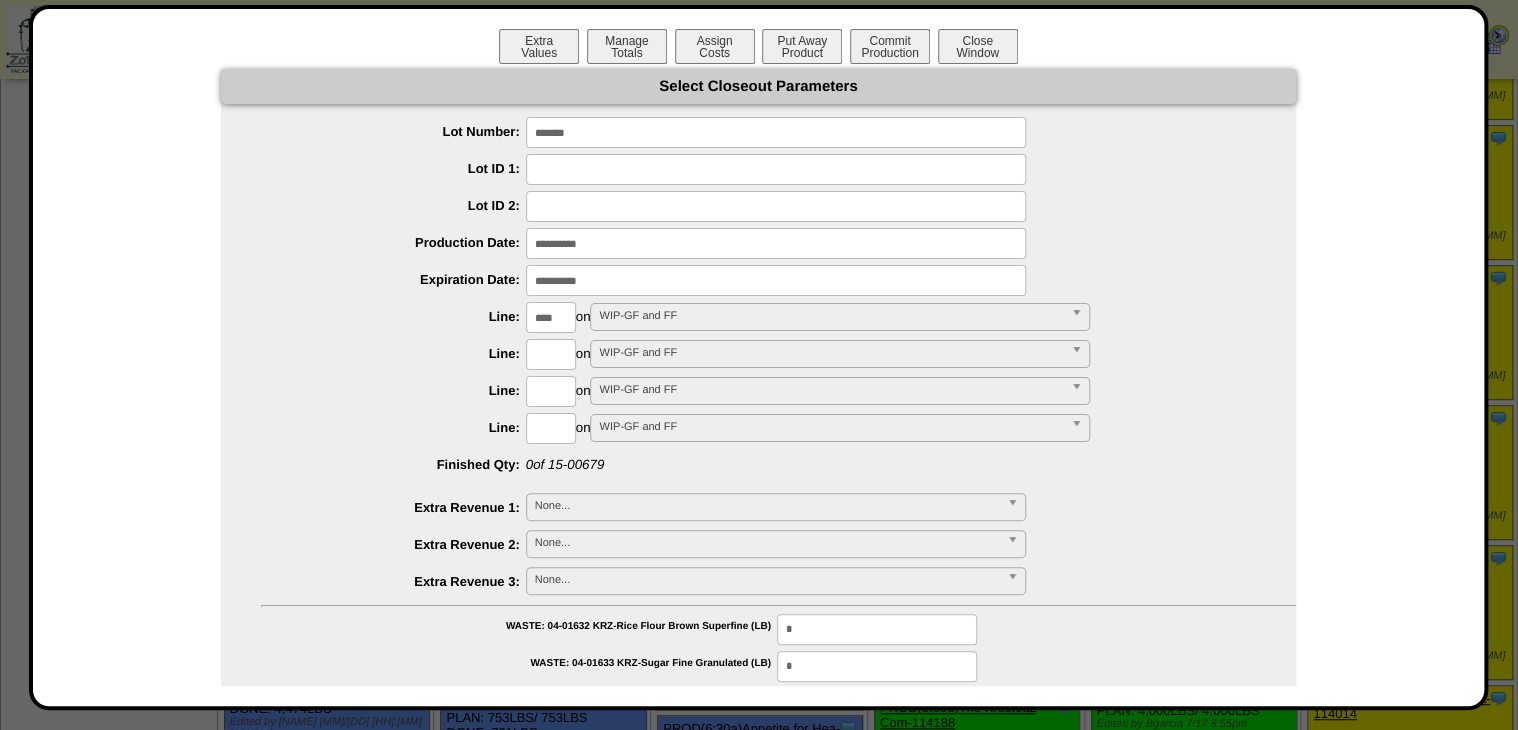 type on "****" 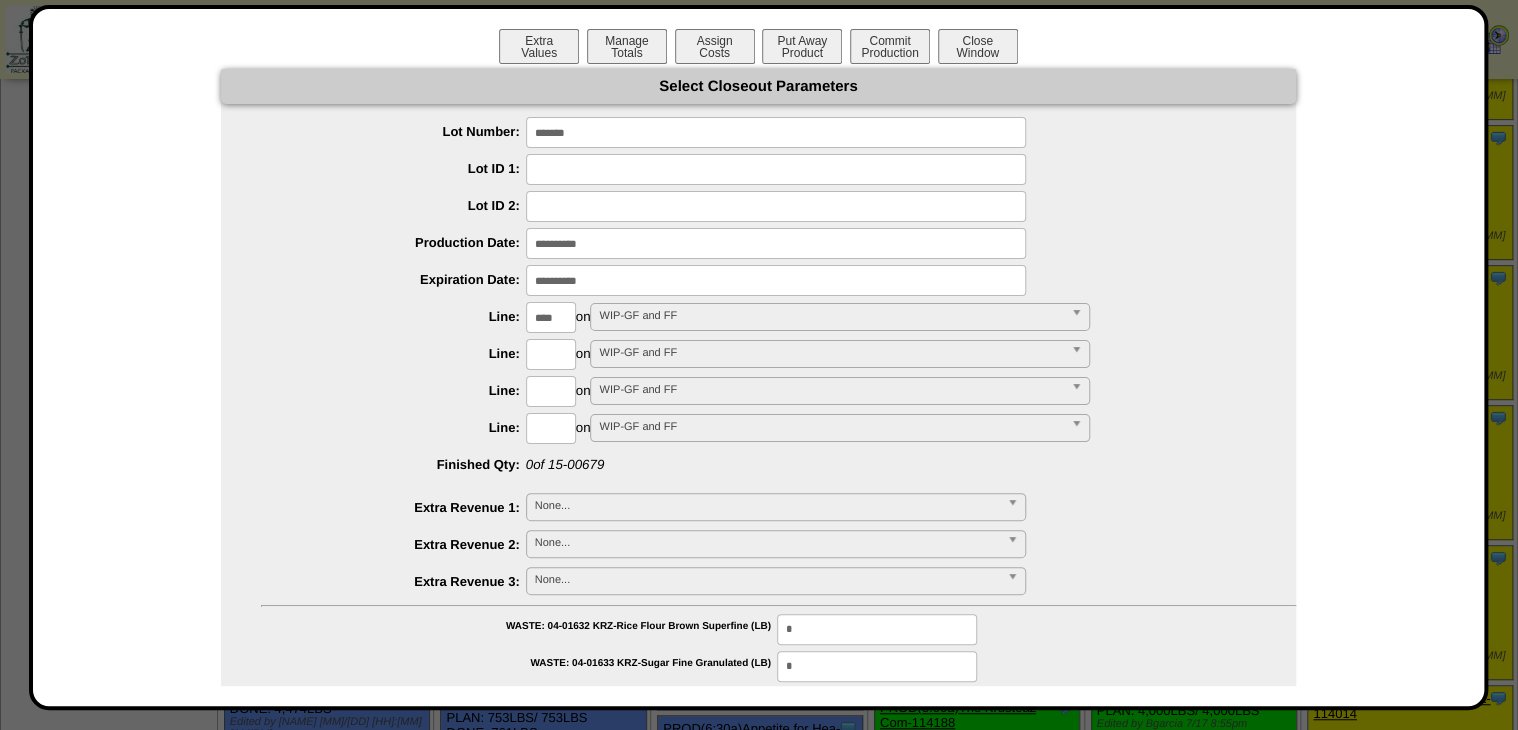 click on "**********" at bounding box center (758, 973) 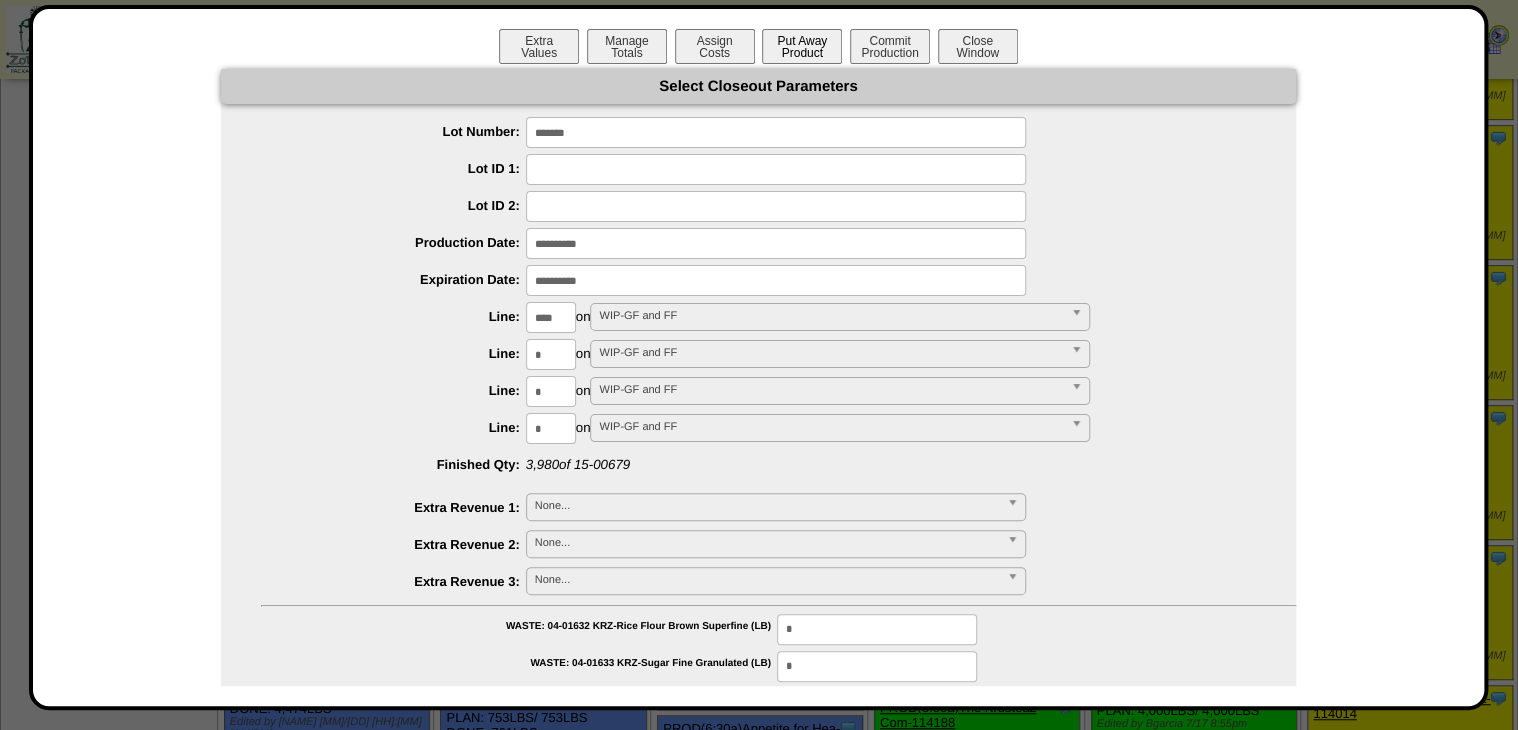 click on "Put Away Product" at bounding box center [802, 46] 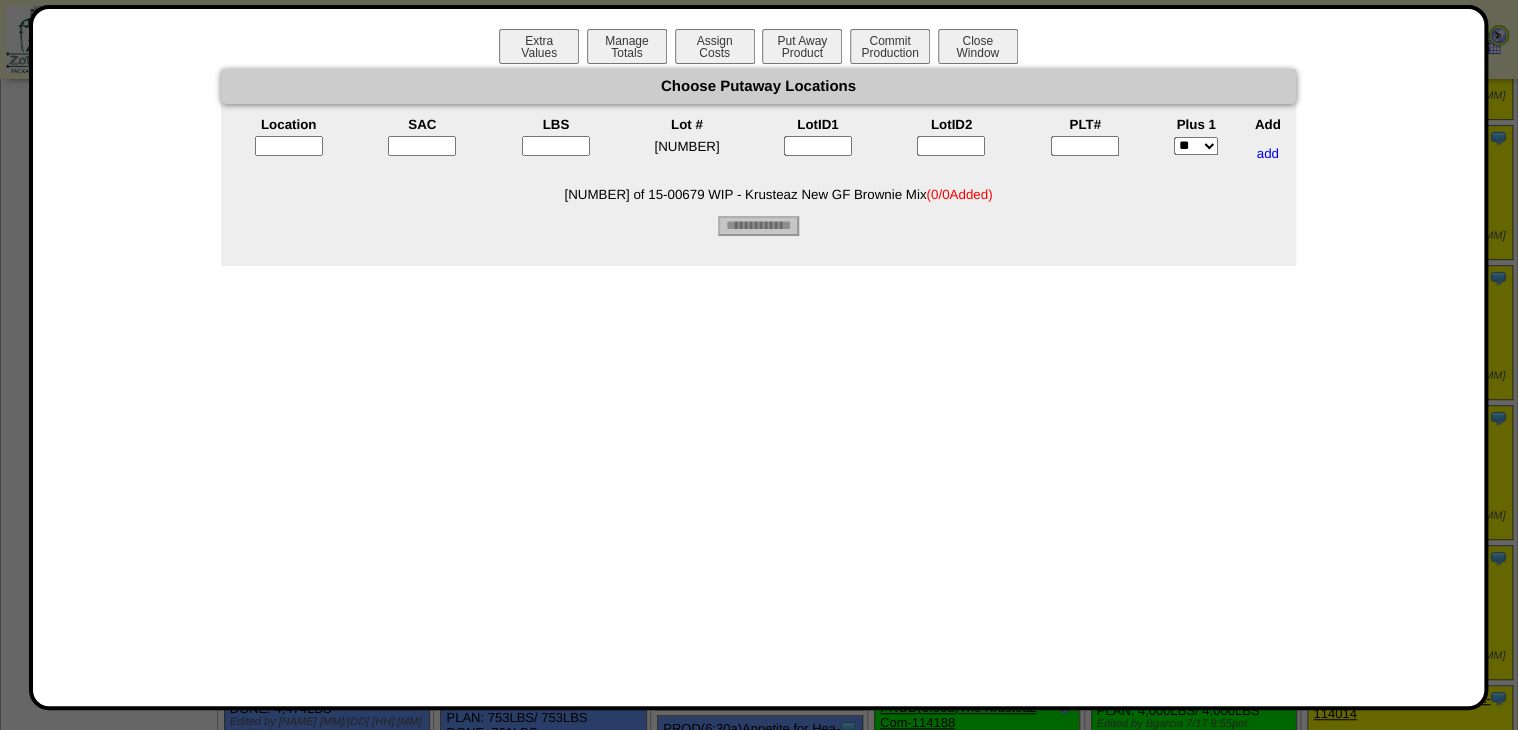 click at bounding box center (1085, 146) 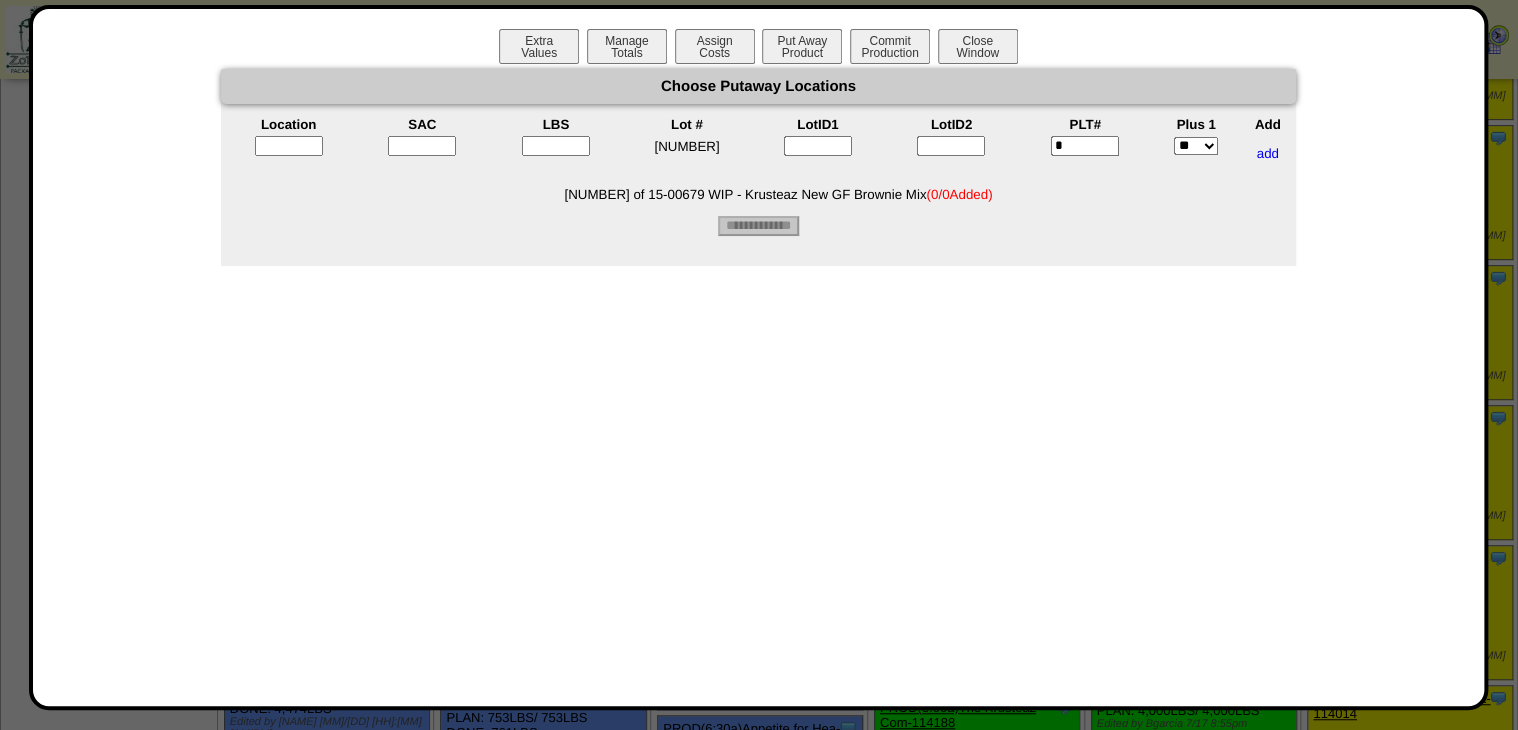type on "*" 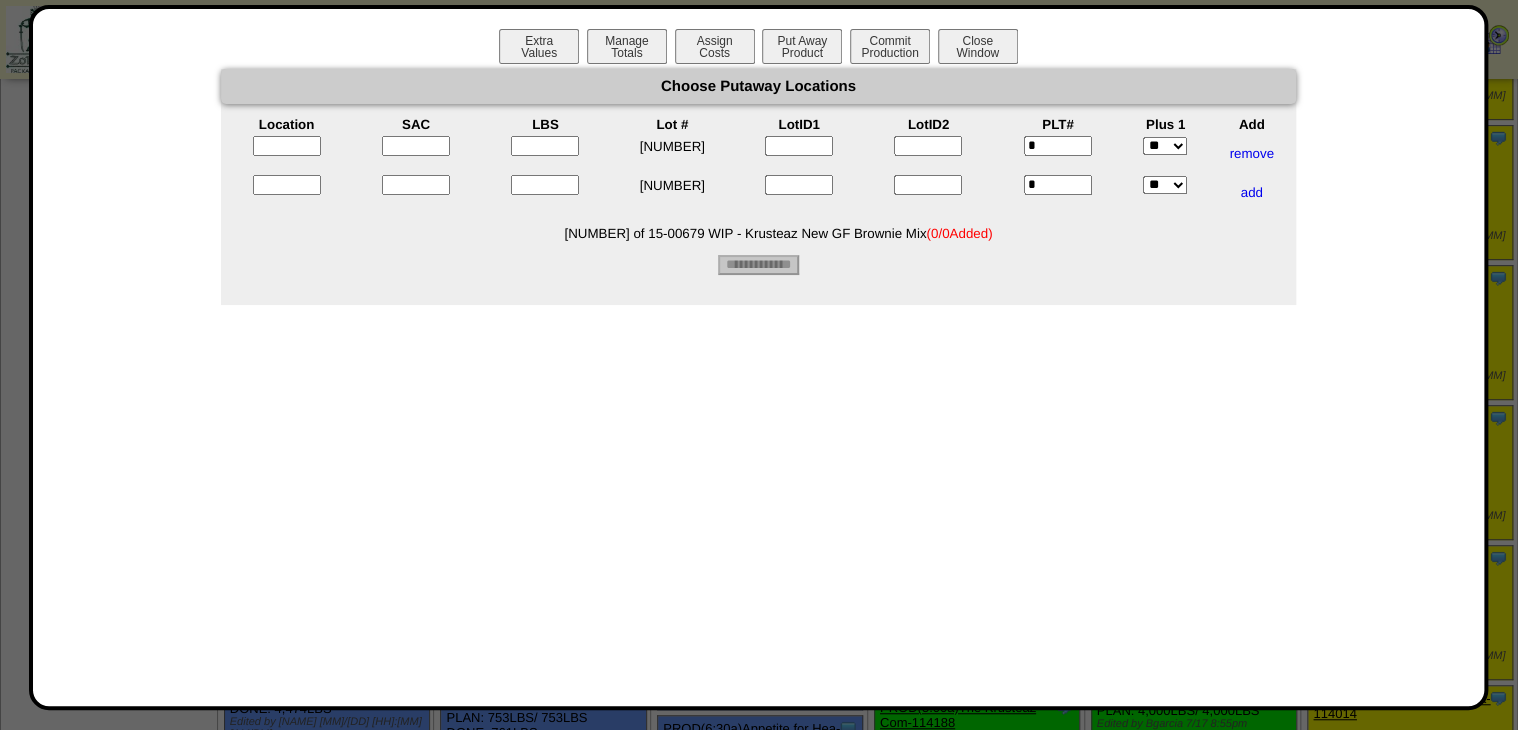 click at bounding box center (287, 146) 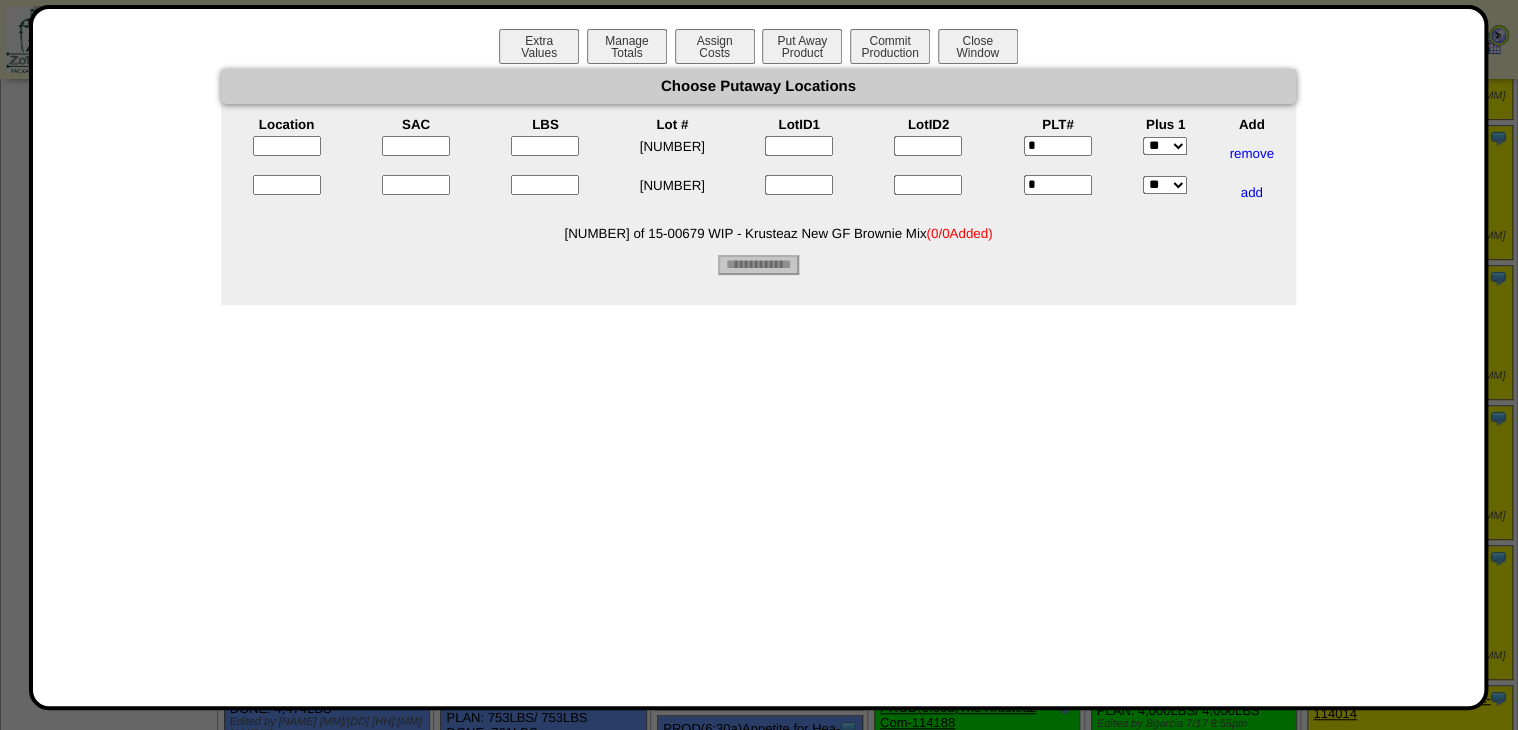 type on "*****" 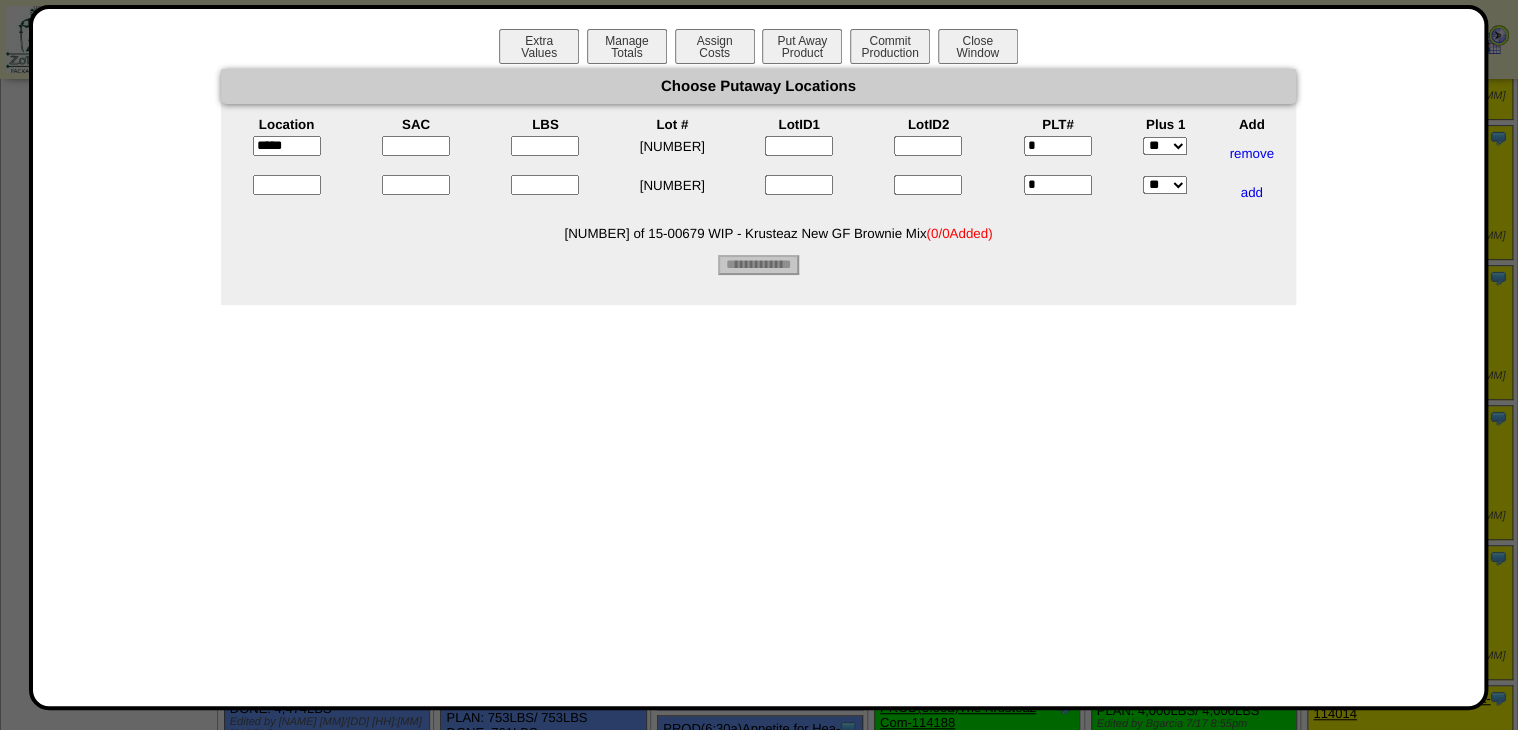click at bounding box center [287, 185] 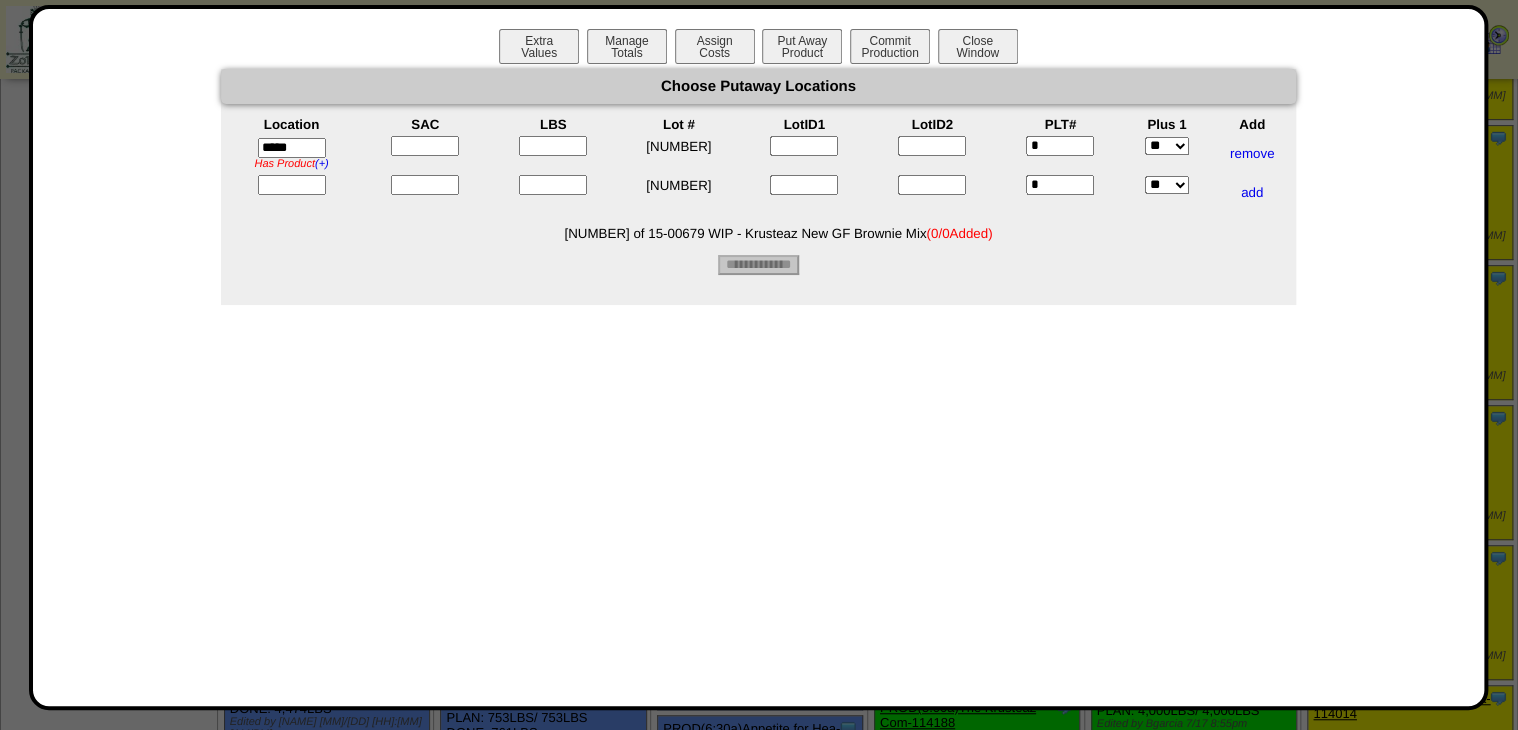 type on "*****" 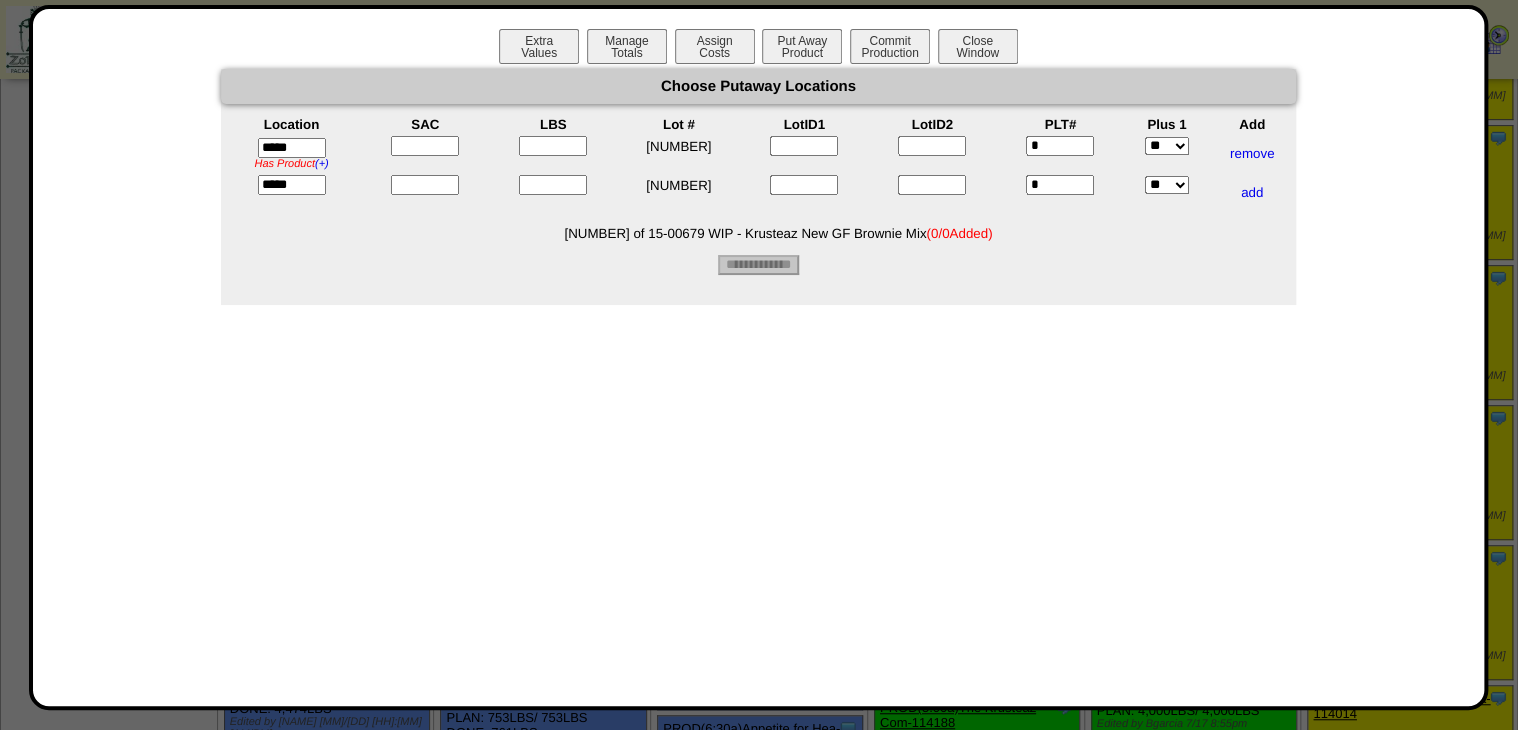 click at bounding box center (425, 146) 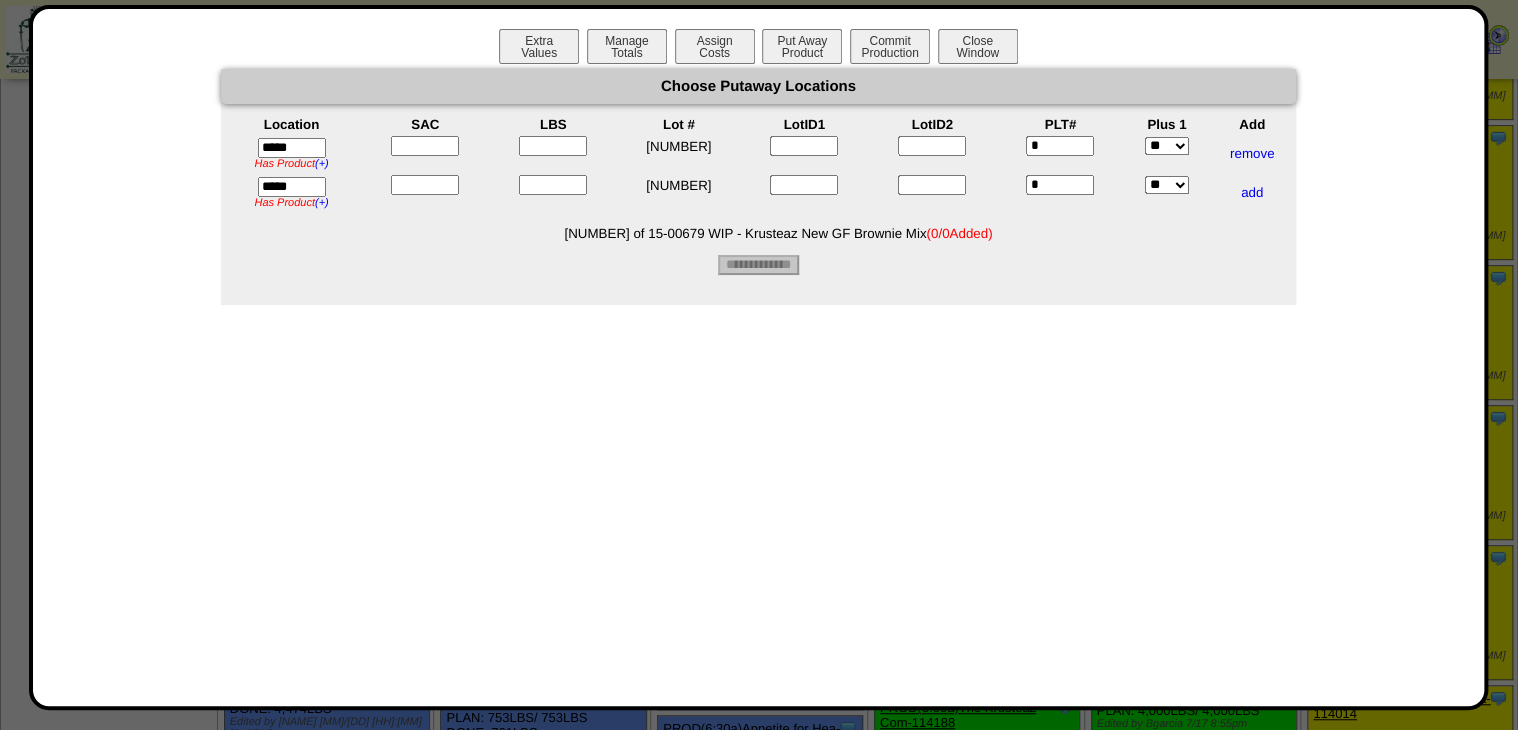 type on "*" 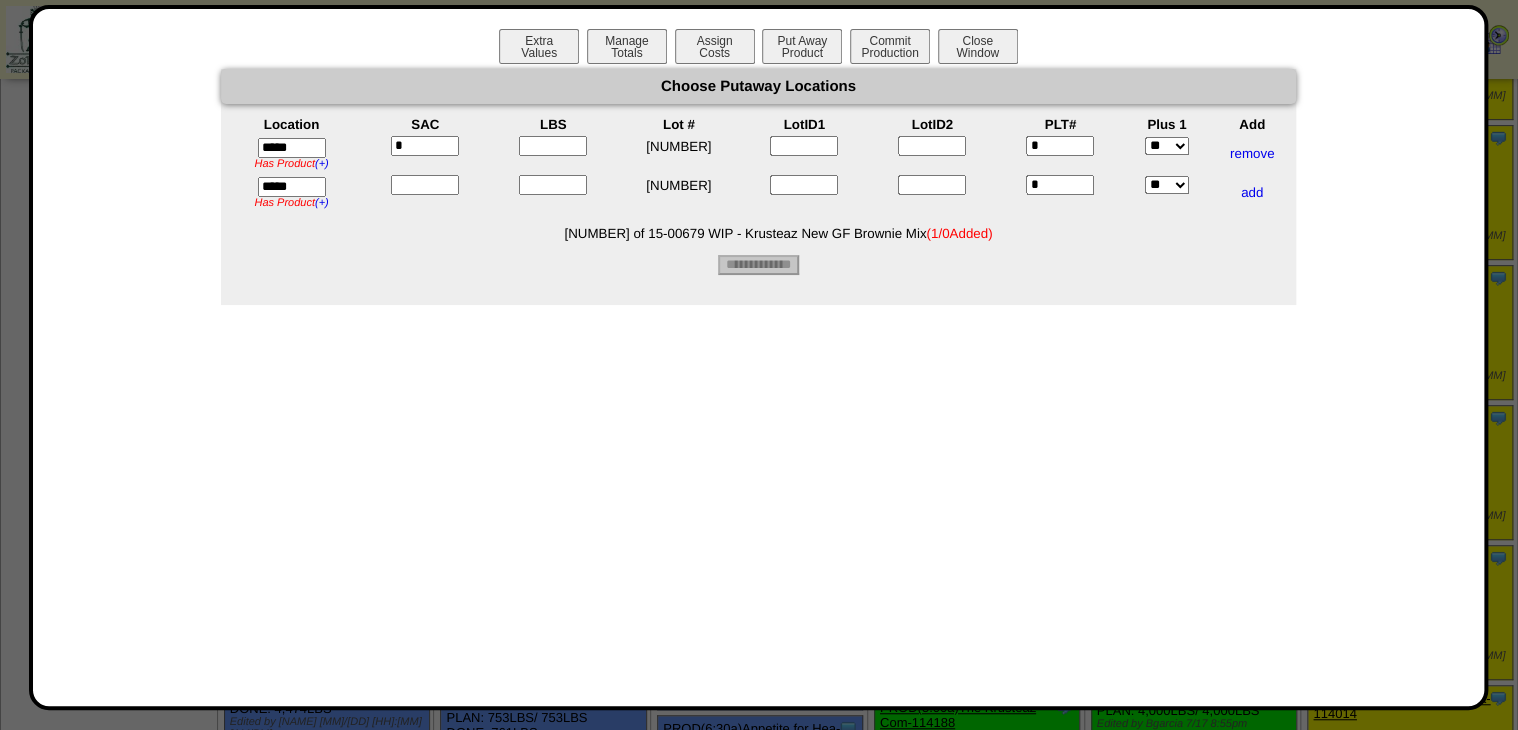 click at bounding box center (425, 185) 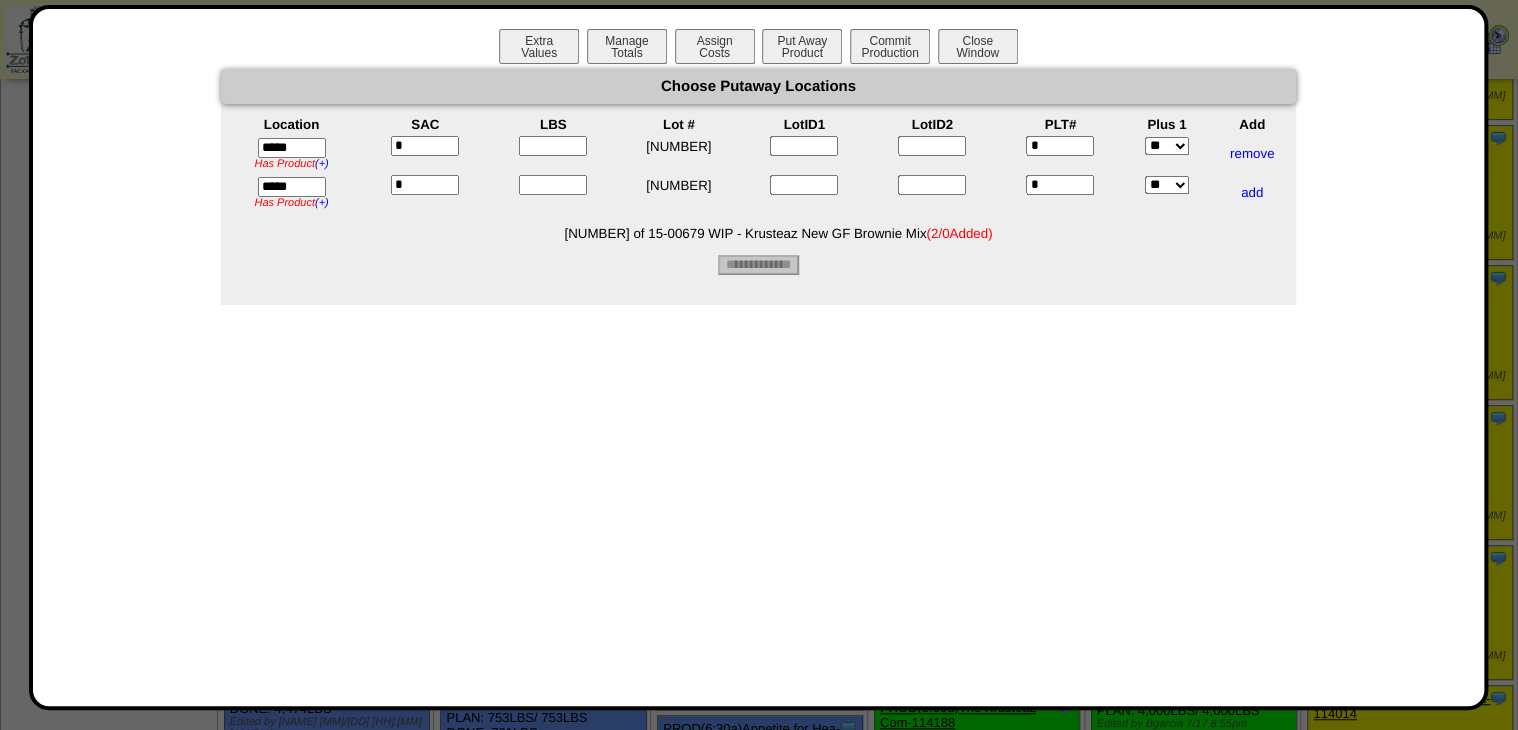 click at bounding box center (553, 146) 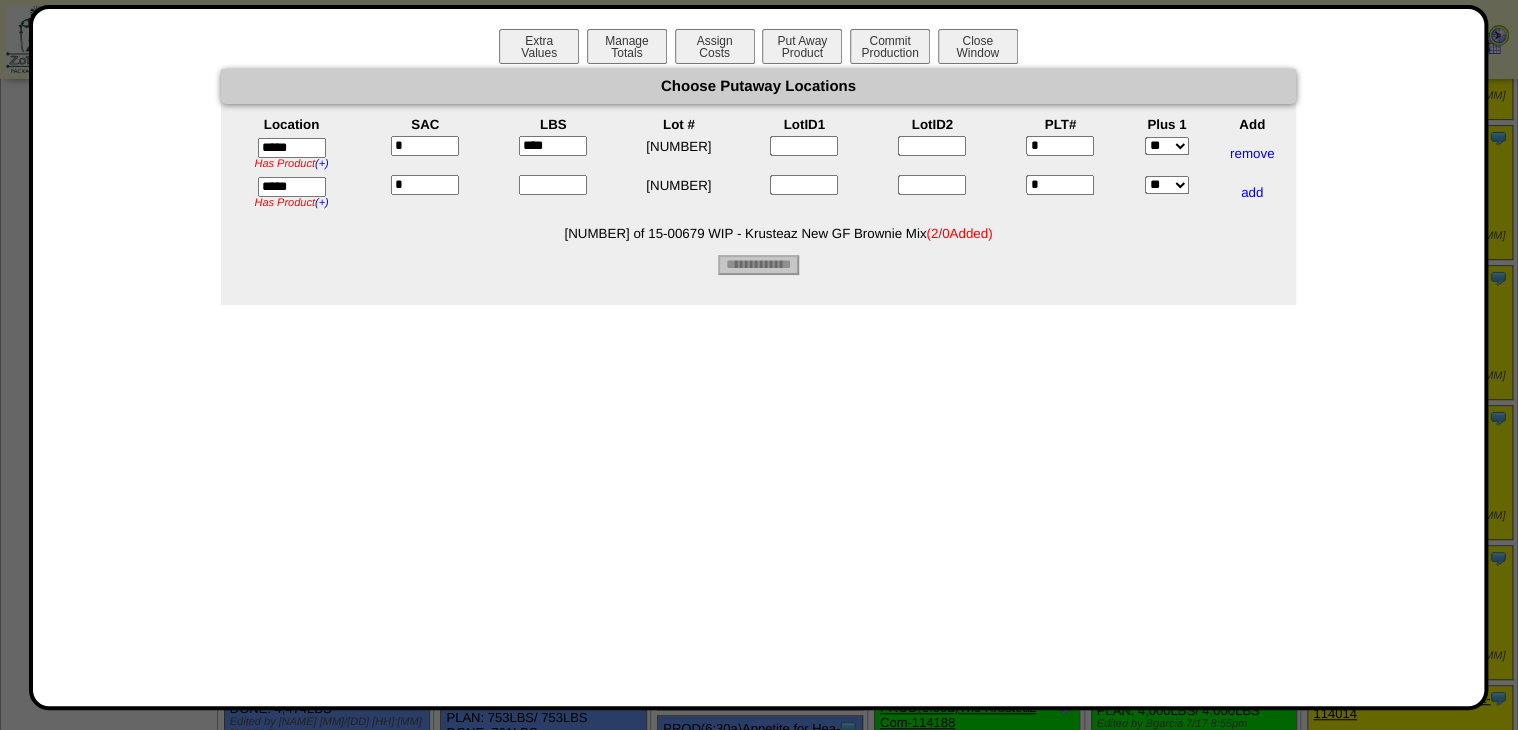 type on "****" 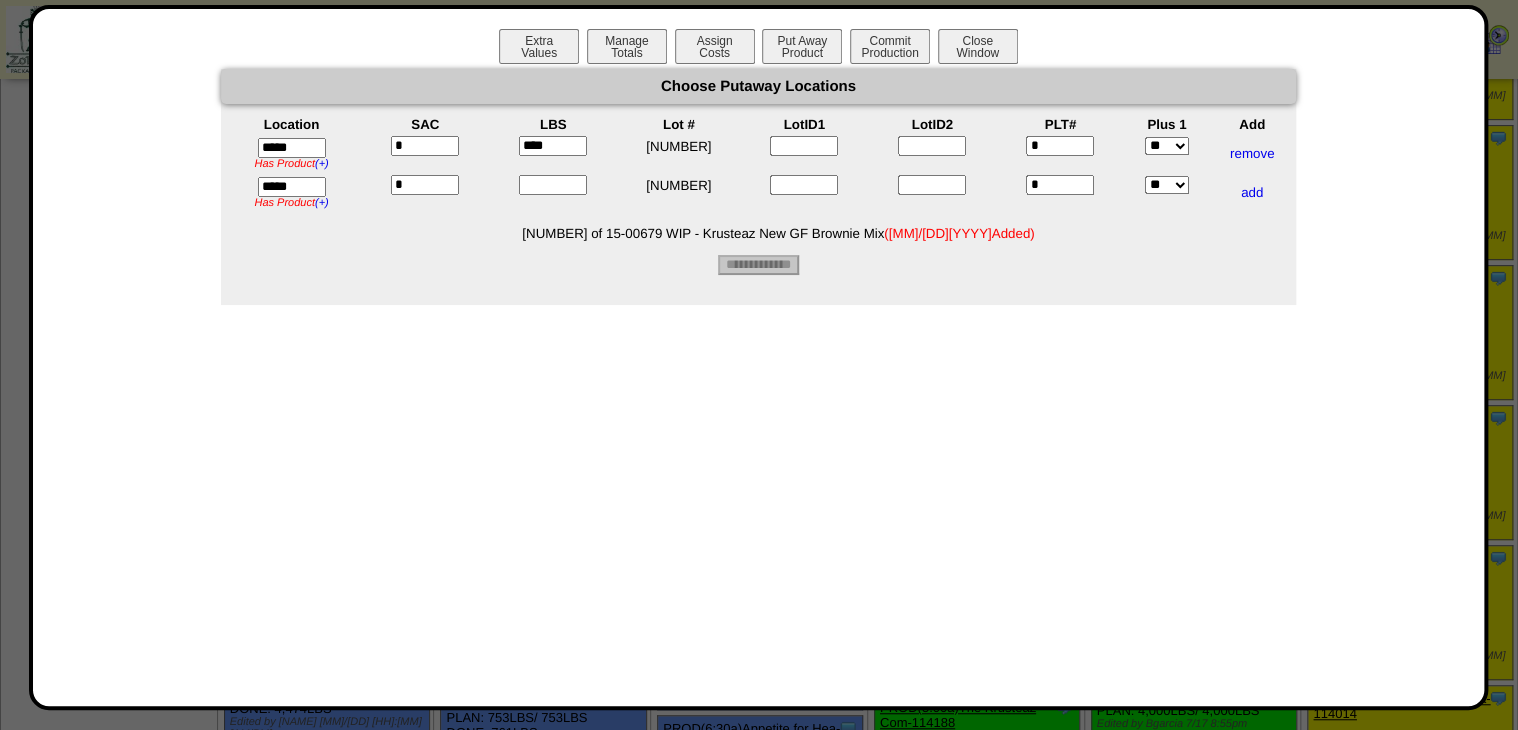 click at bounding box center (553, 185) 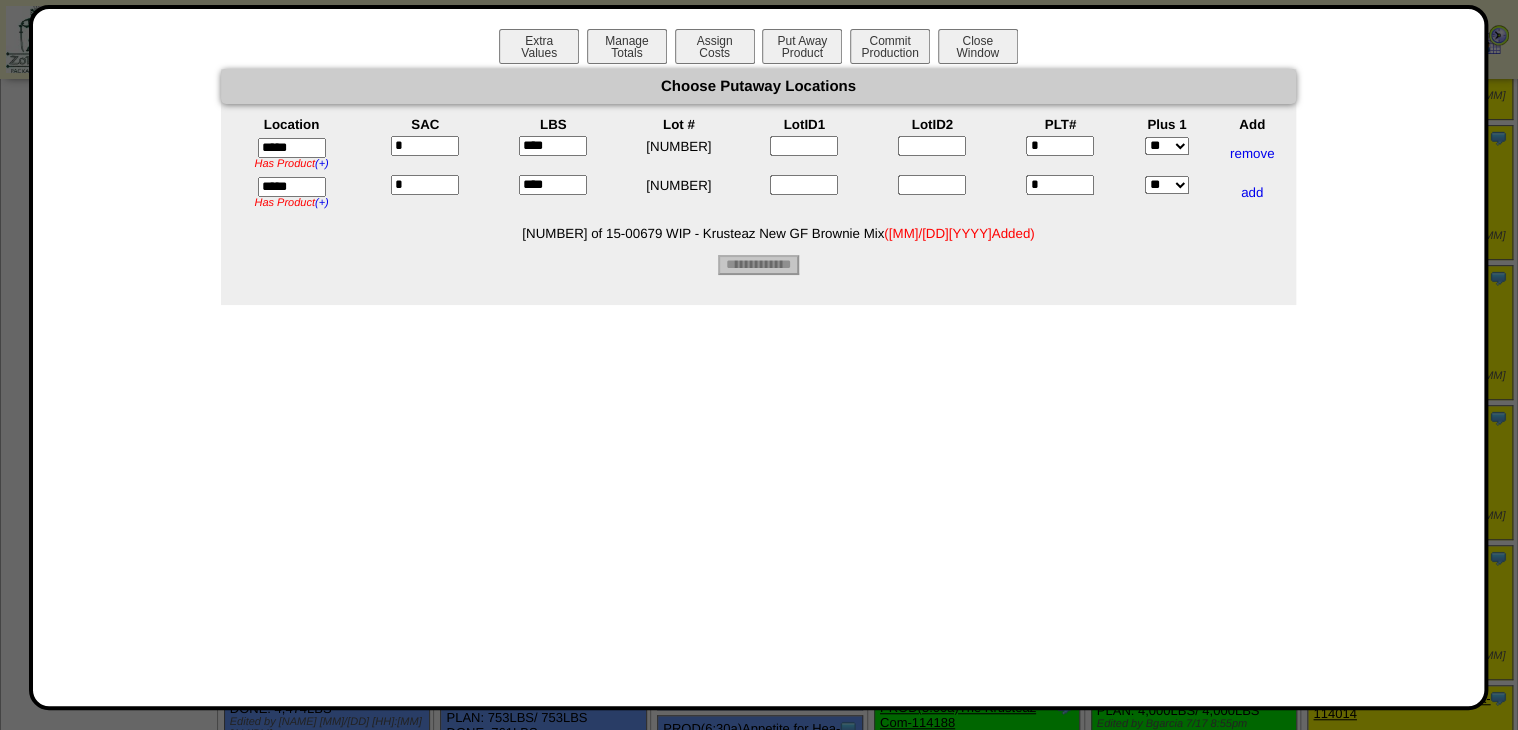 type on "****" 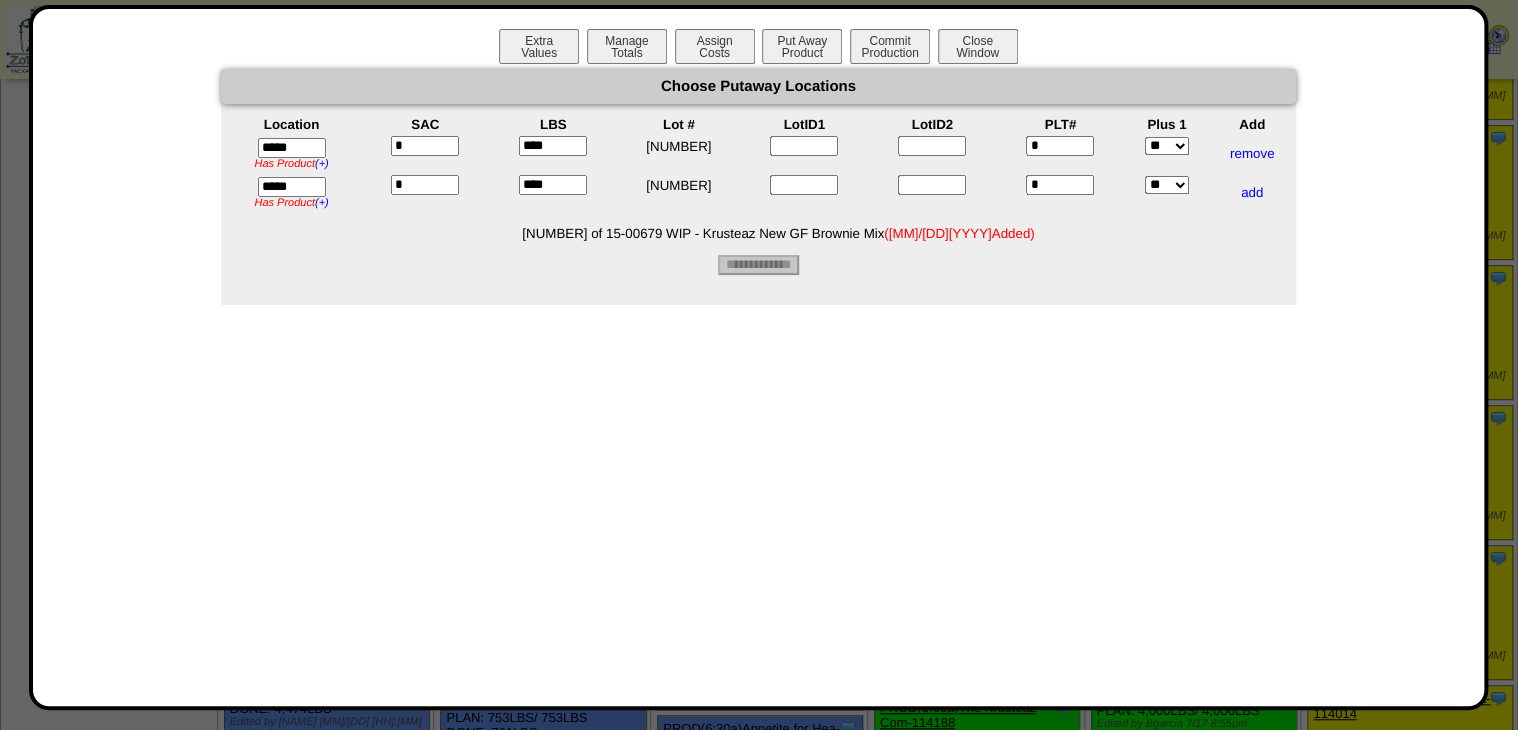 drag, startPoint x: 783, startPoint y: 253, endPoint x: 827, endPoint y: 250, distance: 44.102154 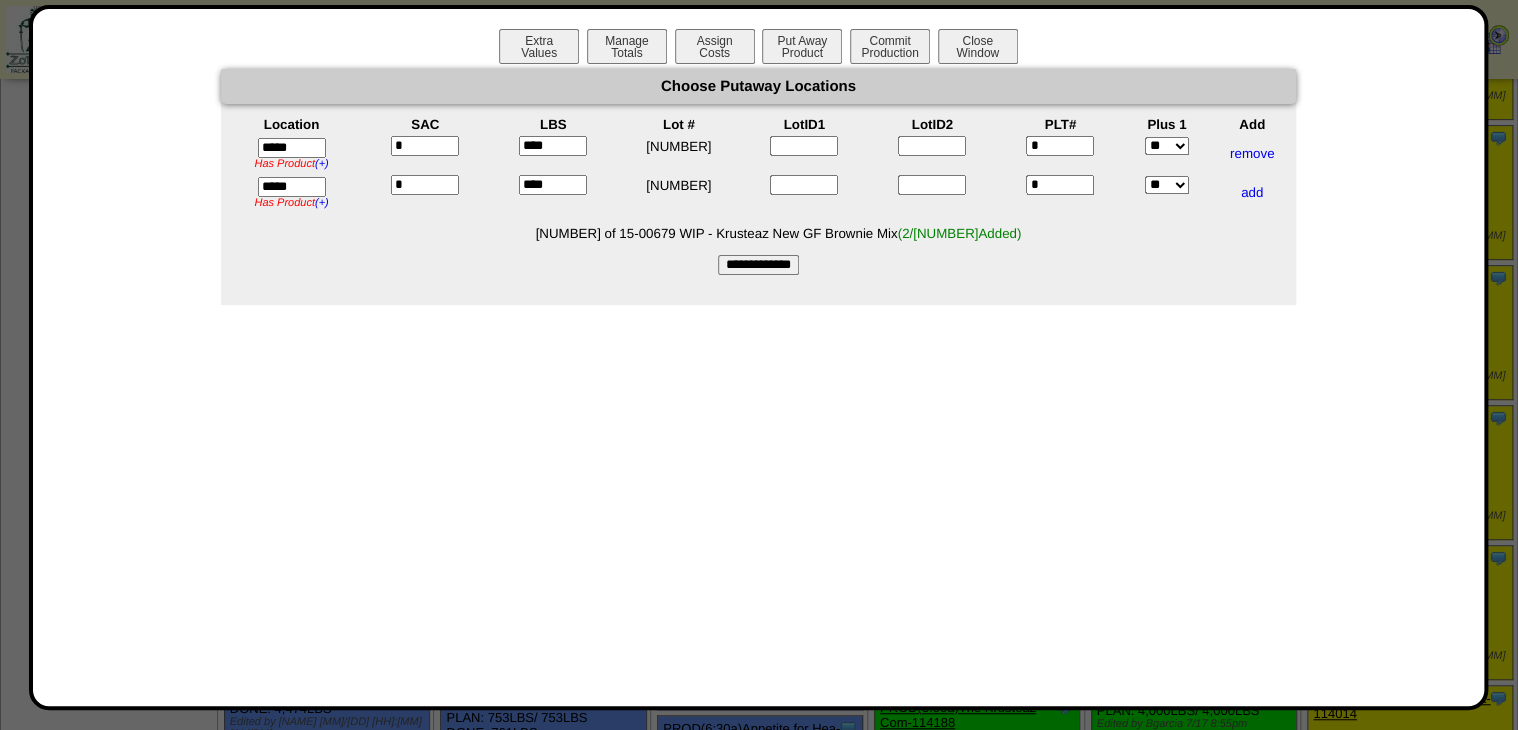 click on "**********" at bounding box center (758, 265) 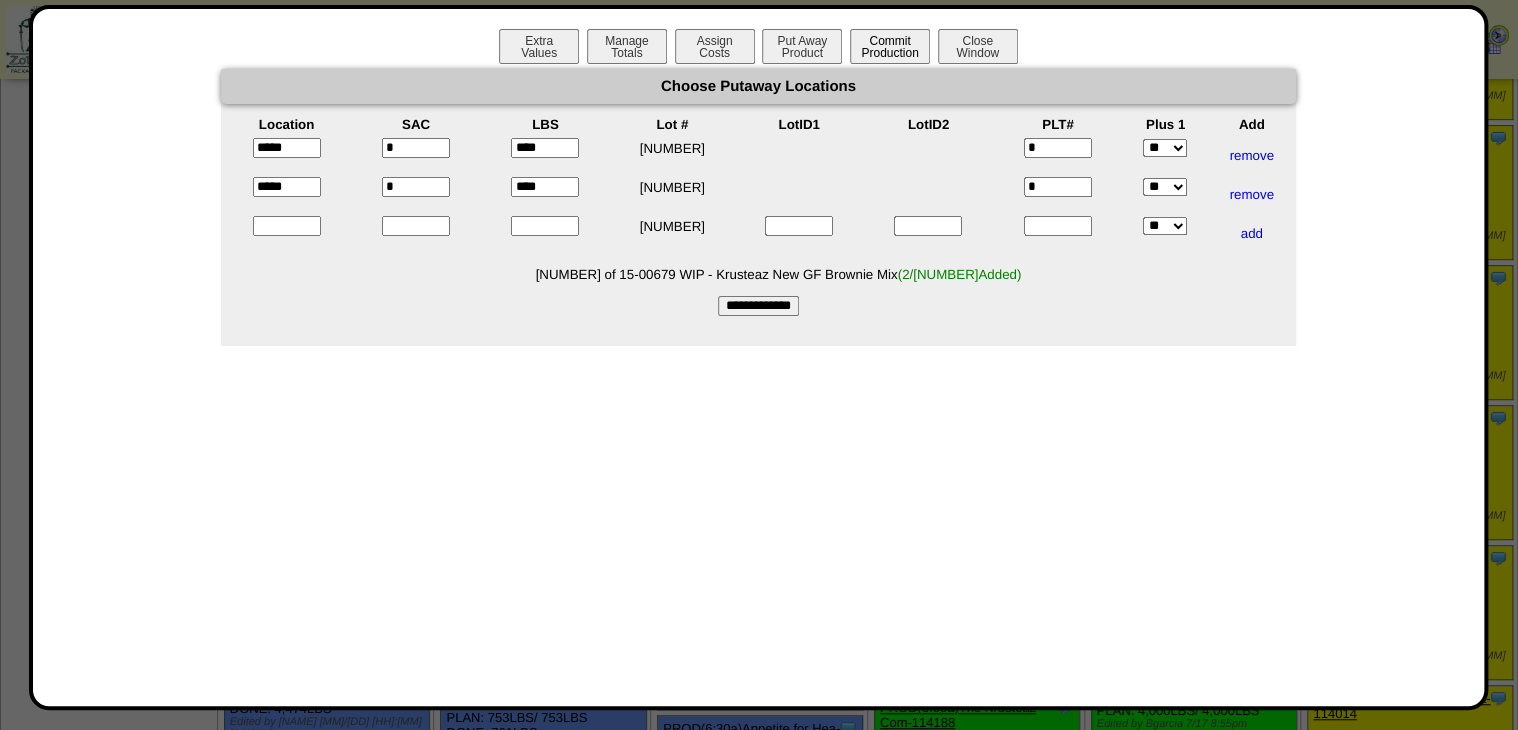 click on "Commit Production" at bounding box center (890, 46) 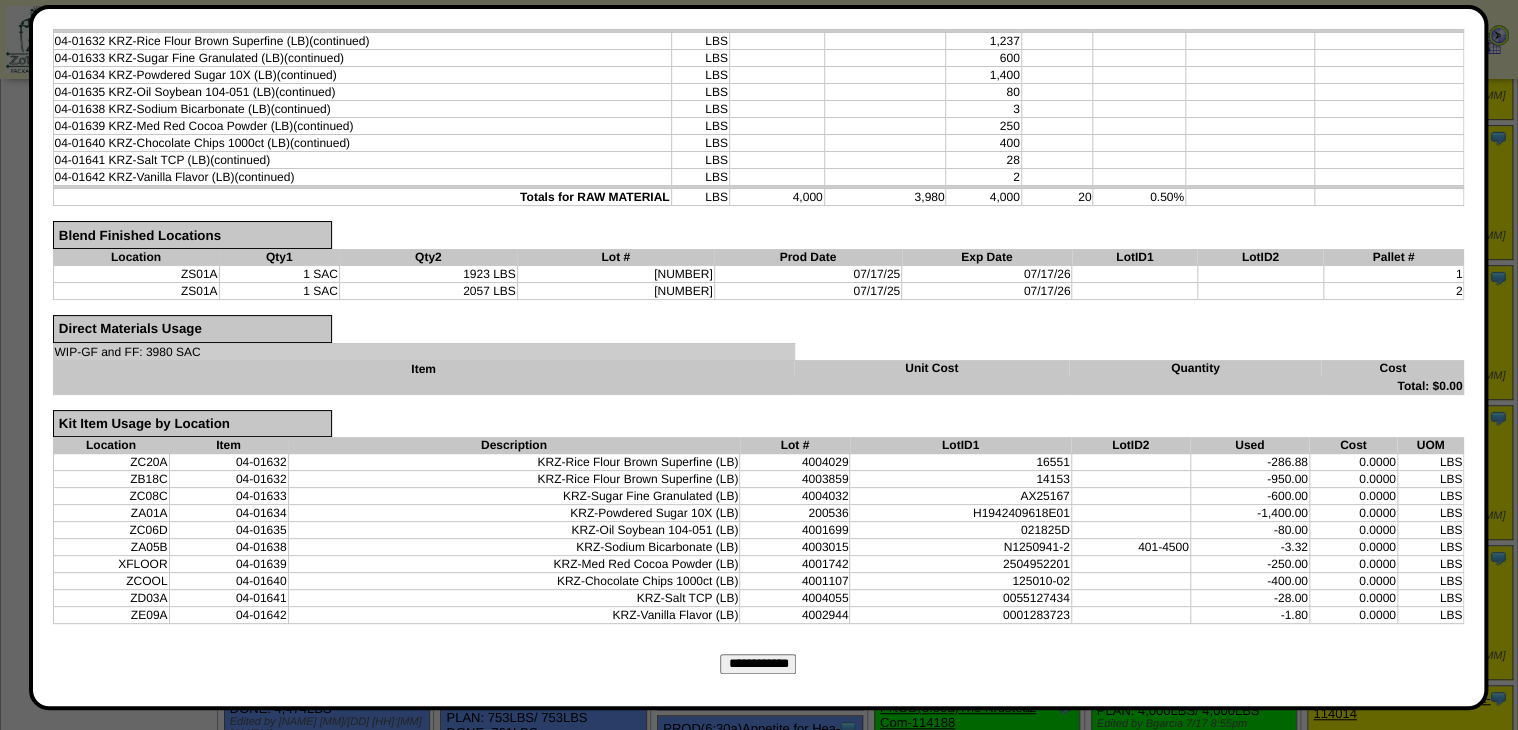 scroll, scrollTop: 428, scrollLeft: 0, axis: vertical 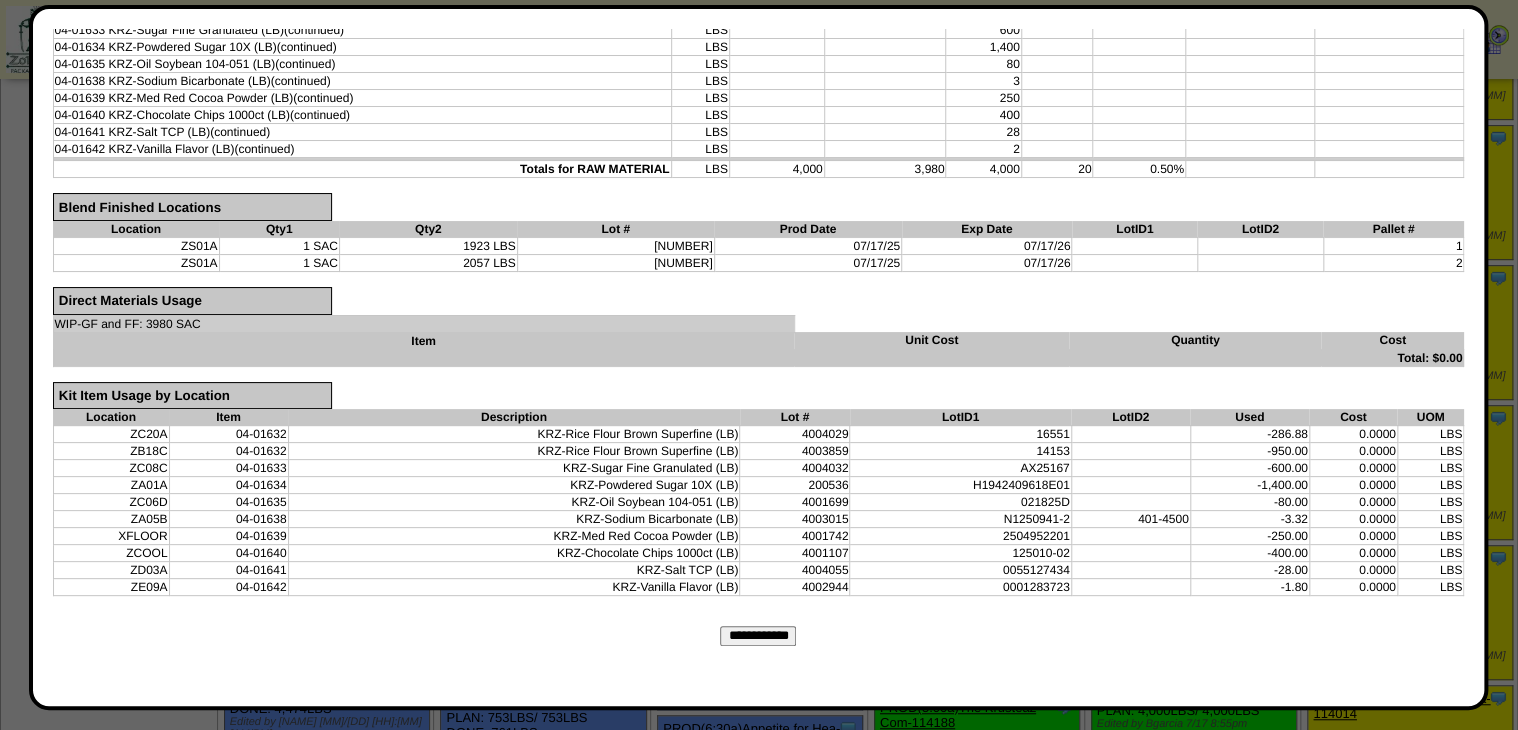 type 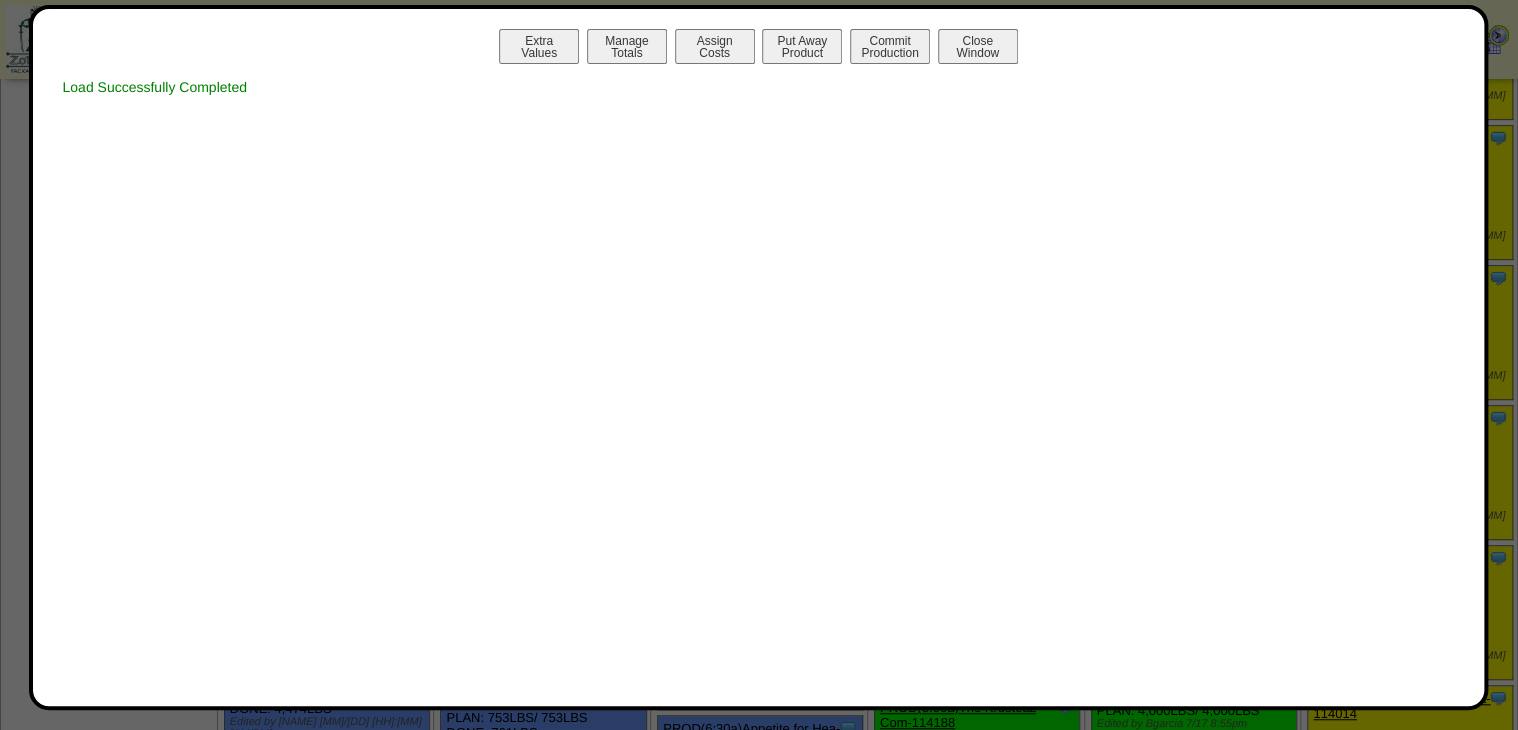 scroll, scrollTop: 0, scrollLeft: 0, axis: both 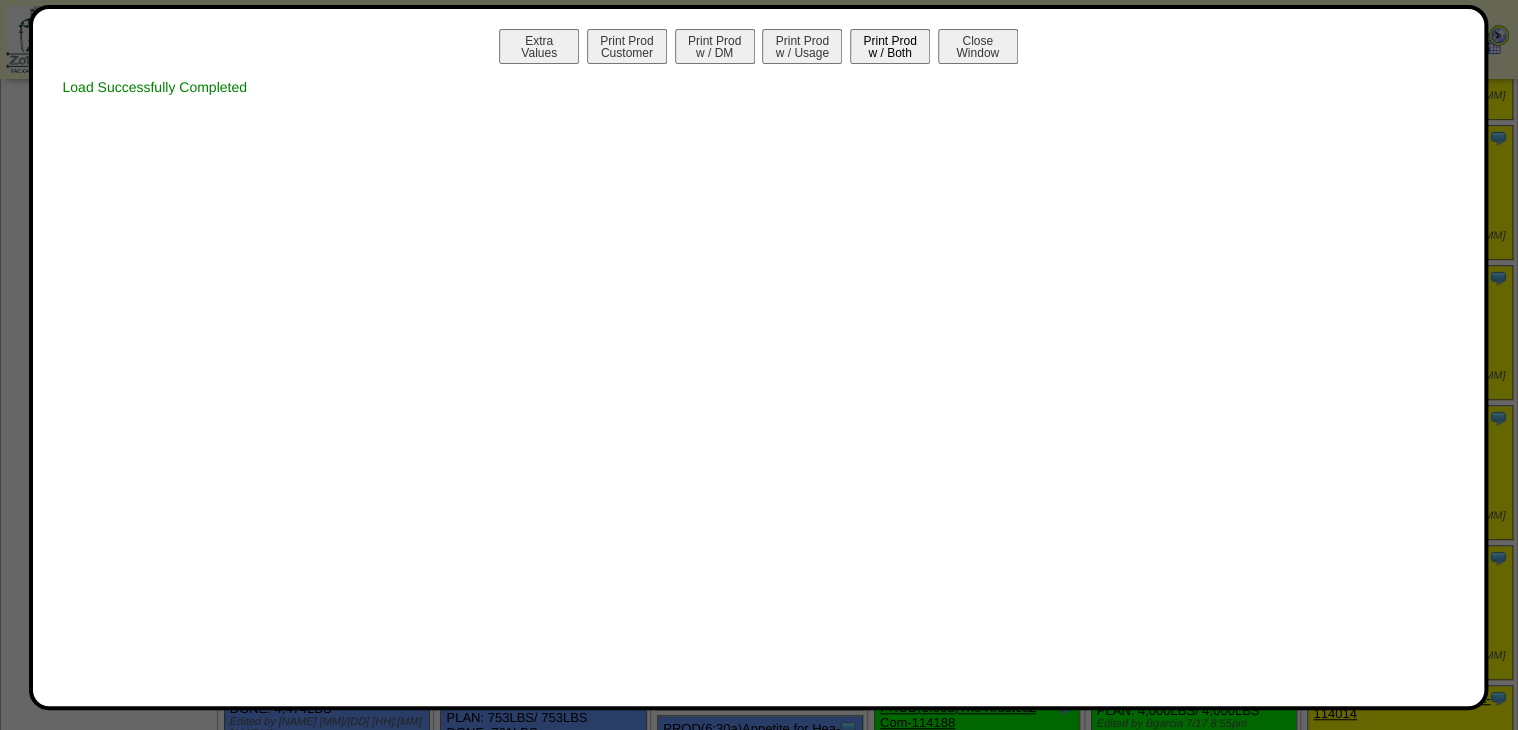 click on "Print Prod w / Both" at bounding box center (890, 46) 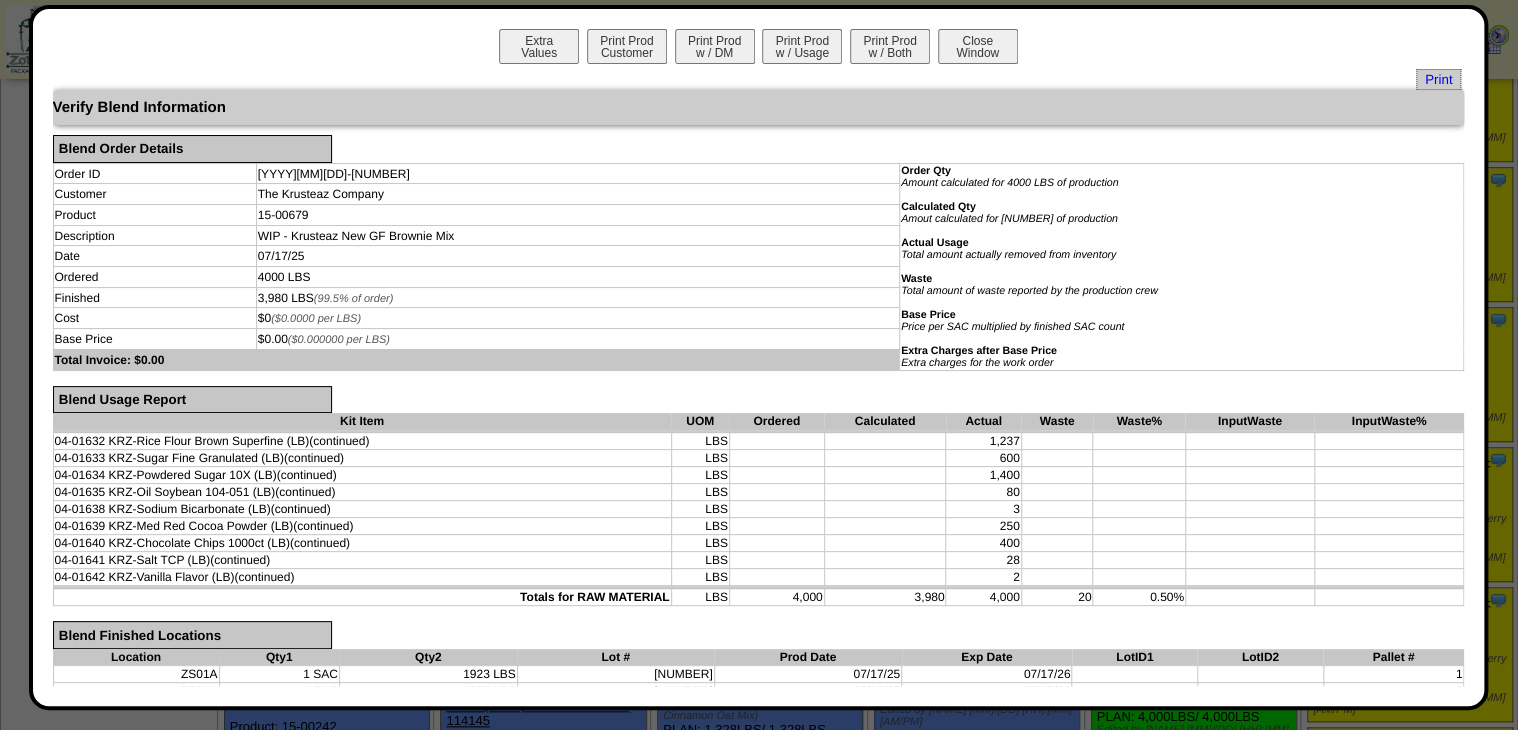 scroll, scrollTop: 560, scrollLeft: 0, axis: vertical 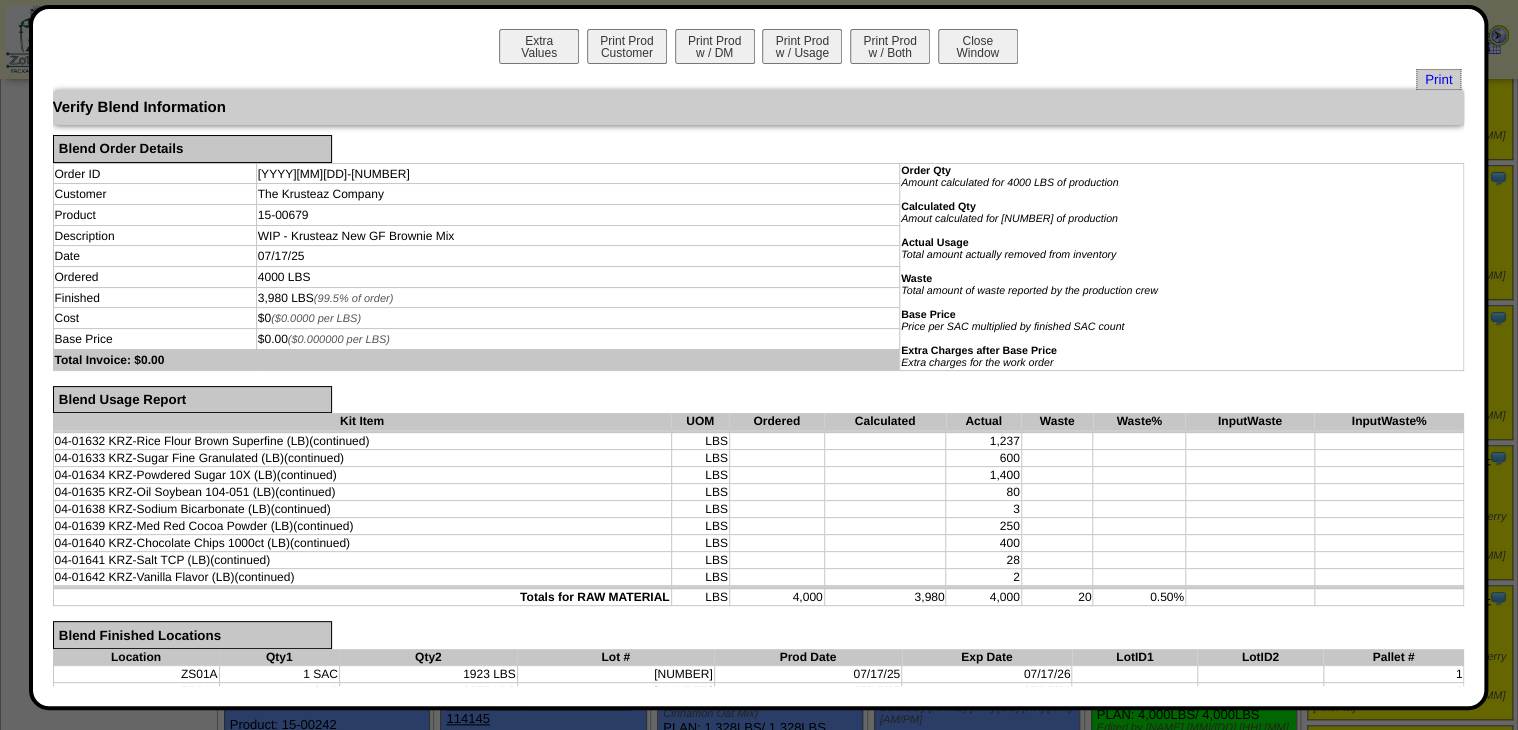 click on "Print" at bounding box center [759, 79] 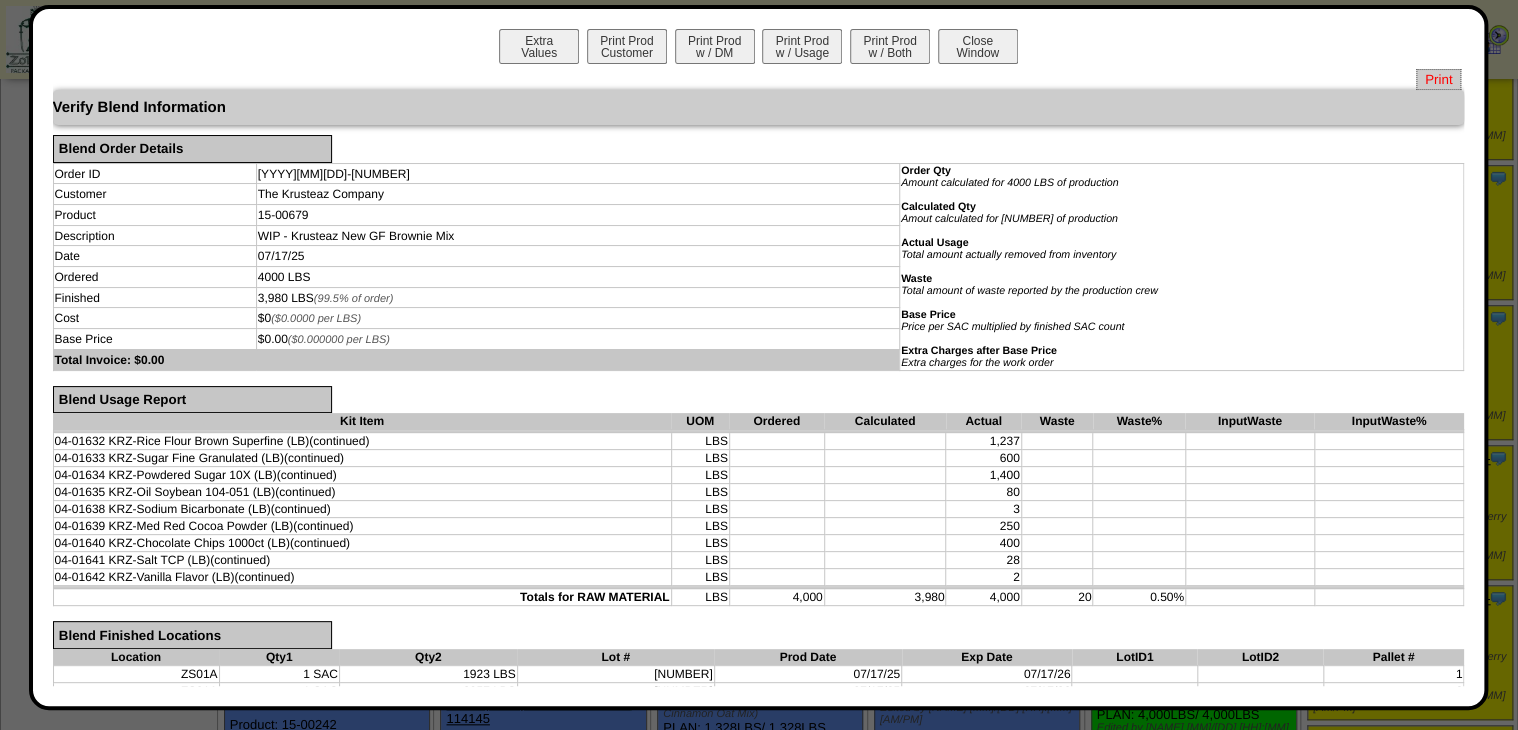 click on "Print" at bounding box center [1438, 79] 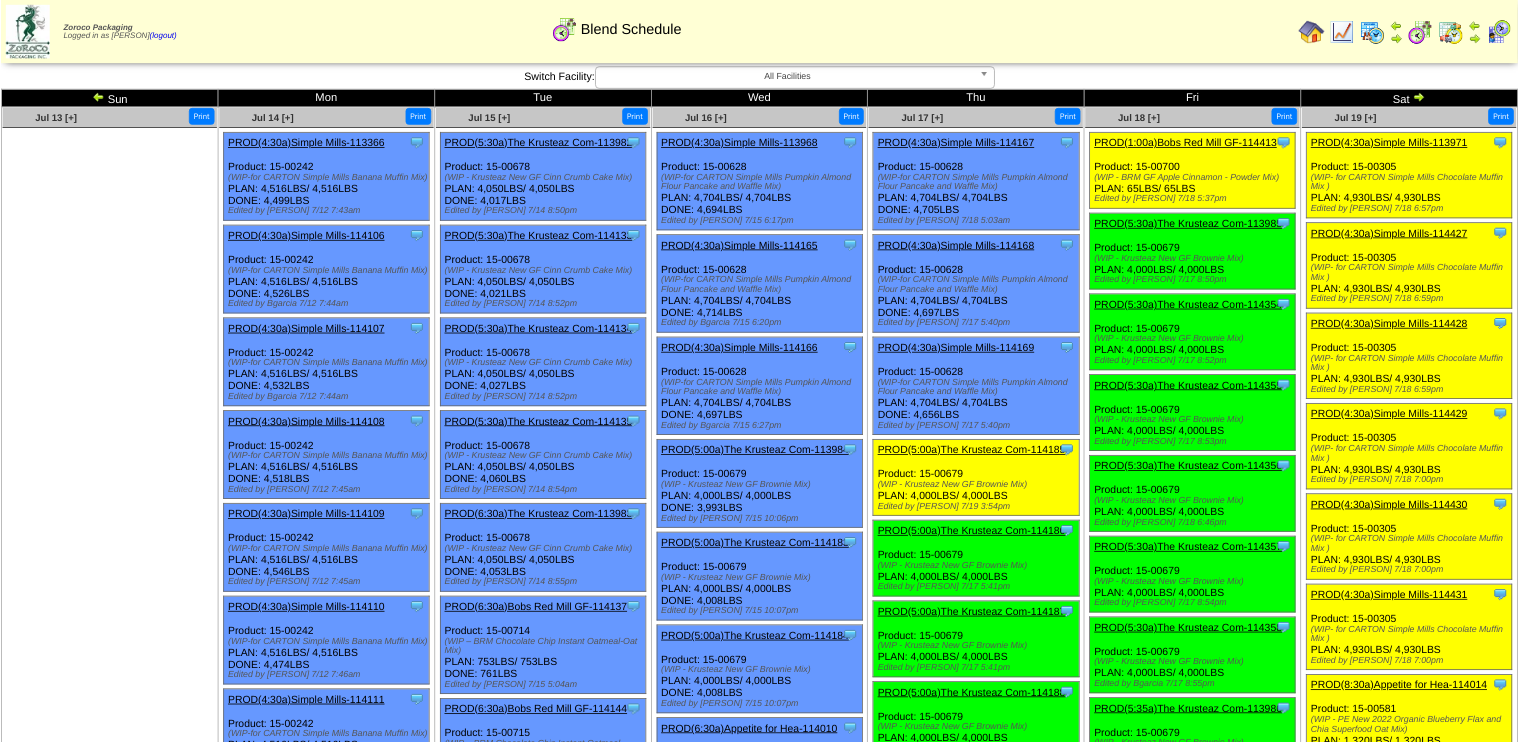 scroll, scrollTop: 0, scrollLeft: 0, axis: both 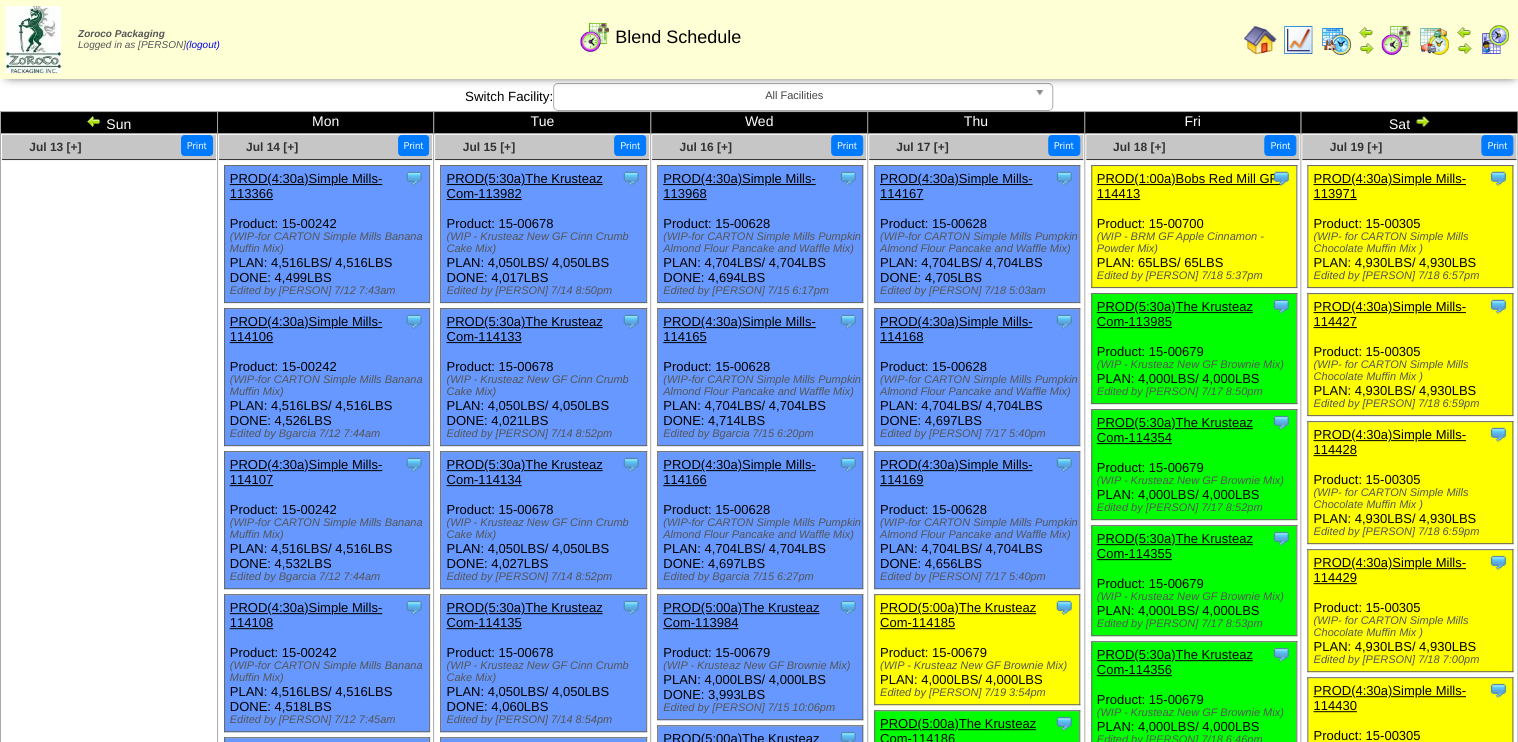 click at bounding box center (1298, 40) 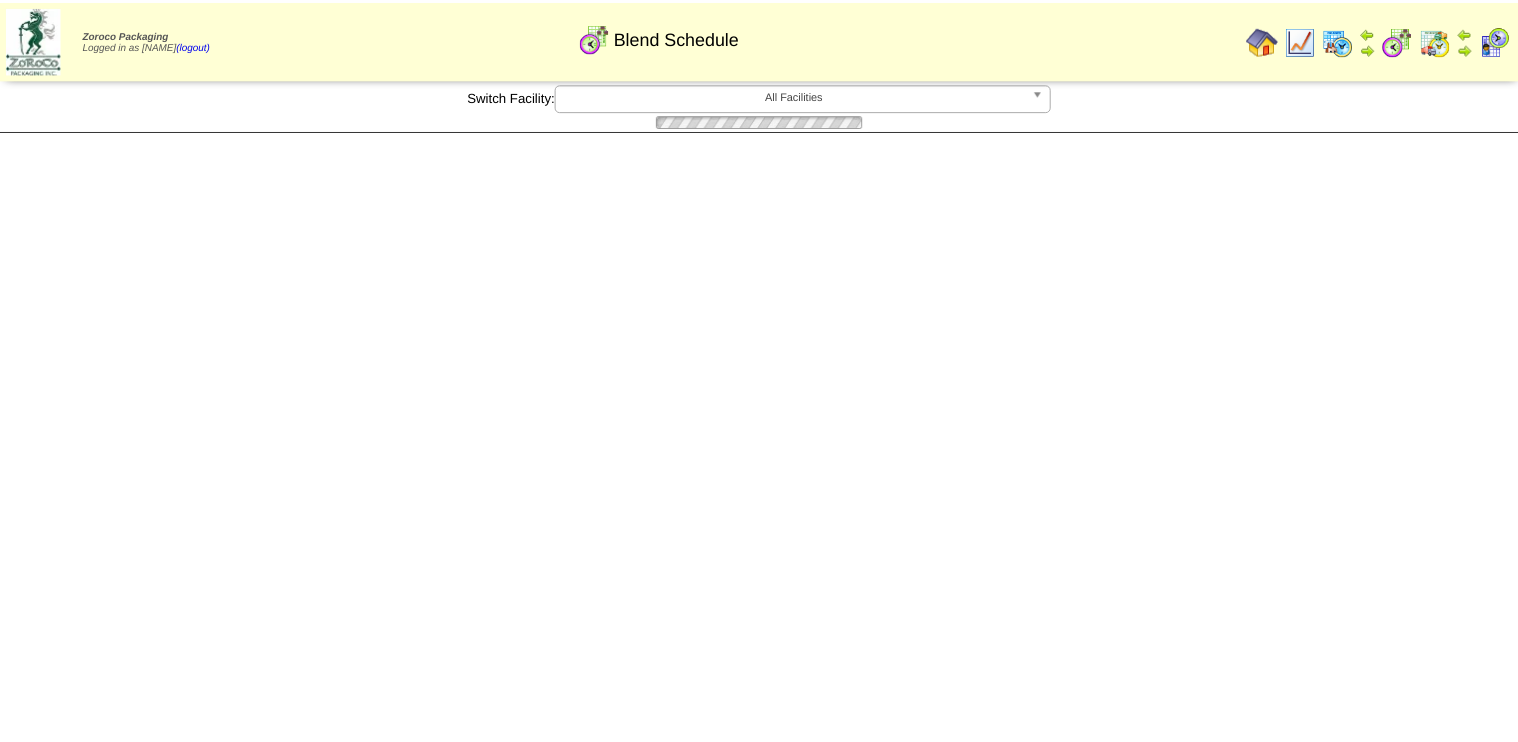 scroll, scrollTop: 0, scrollLeft: 0, axis: both 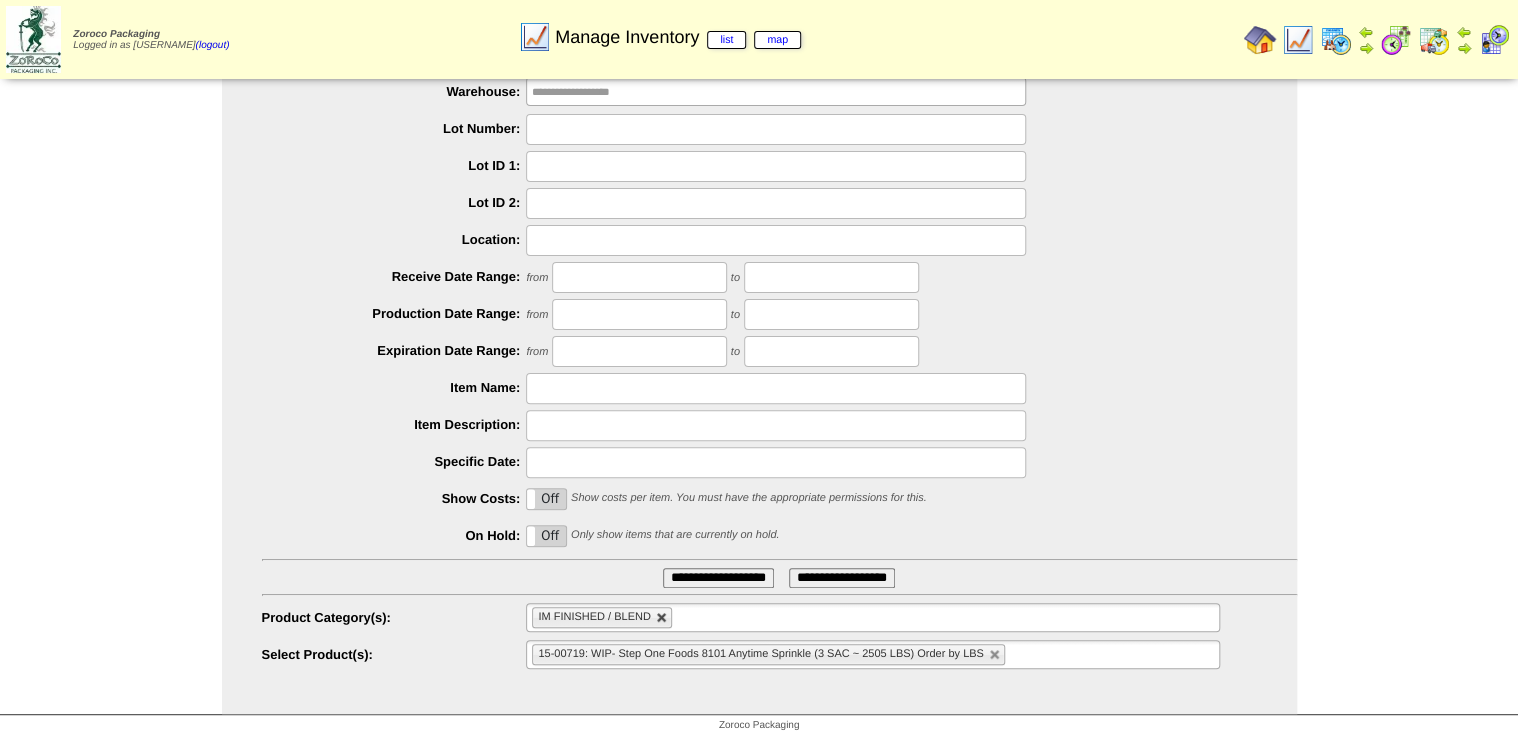 click at bounding box center [662, 618] 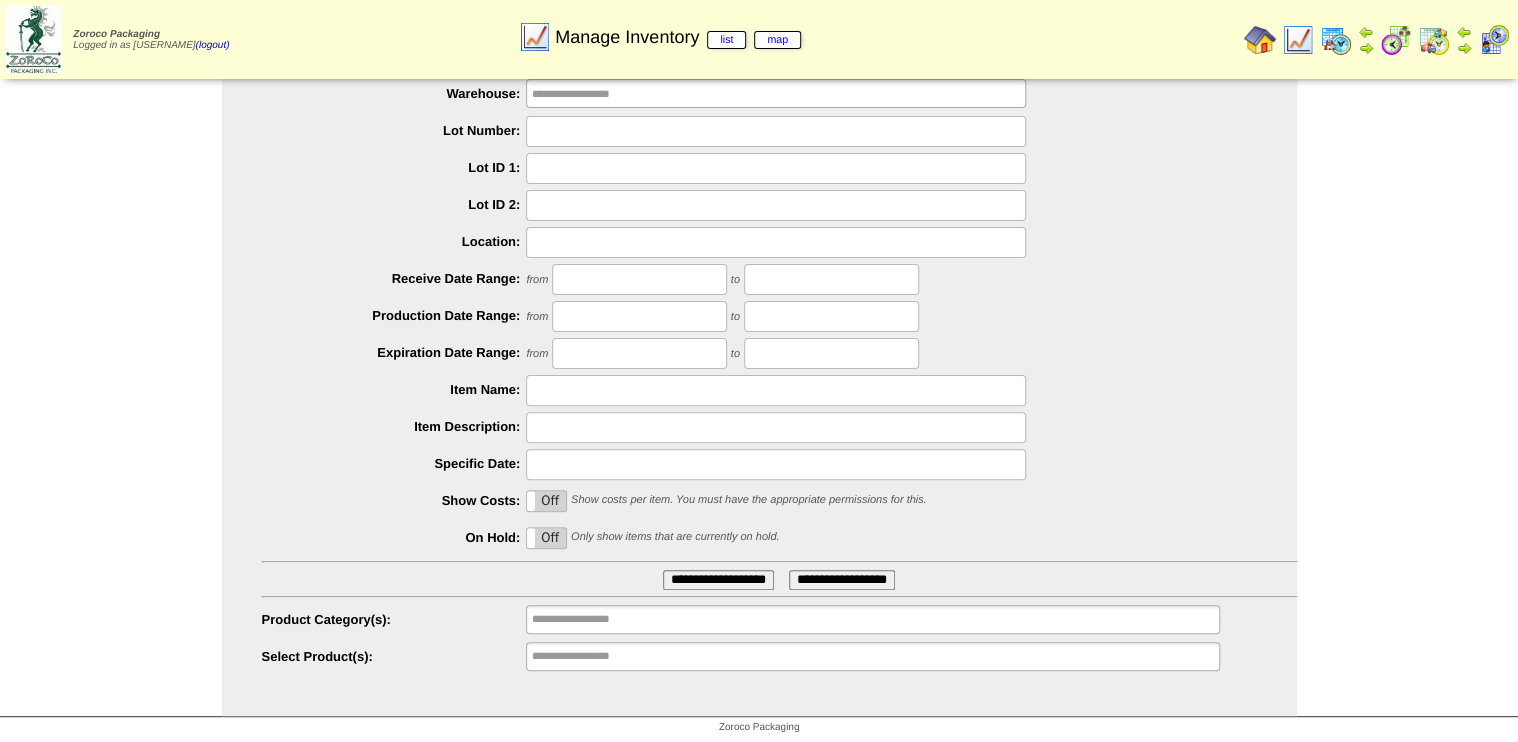 scroll, scrollTop: 91, scrollLeft: 0, axis: vertical 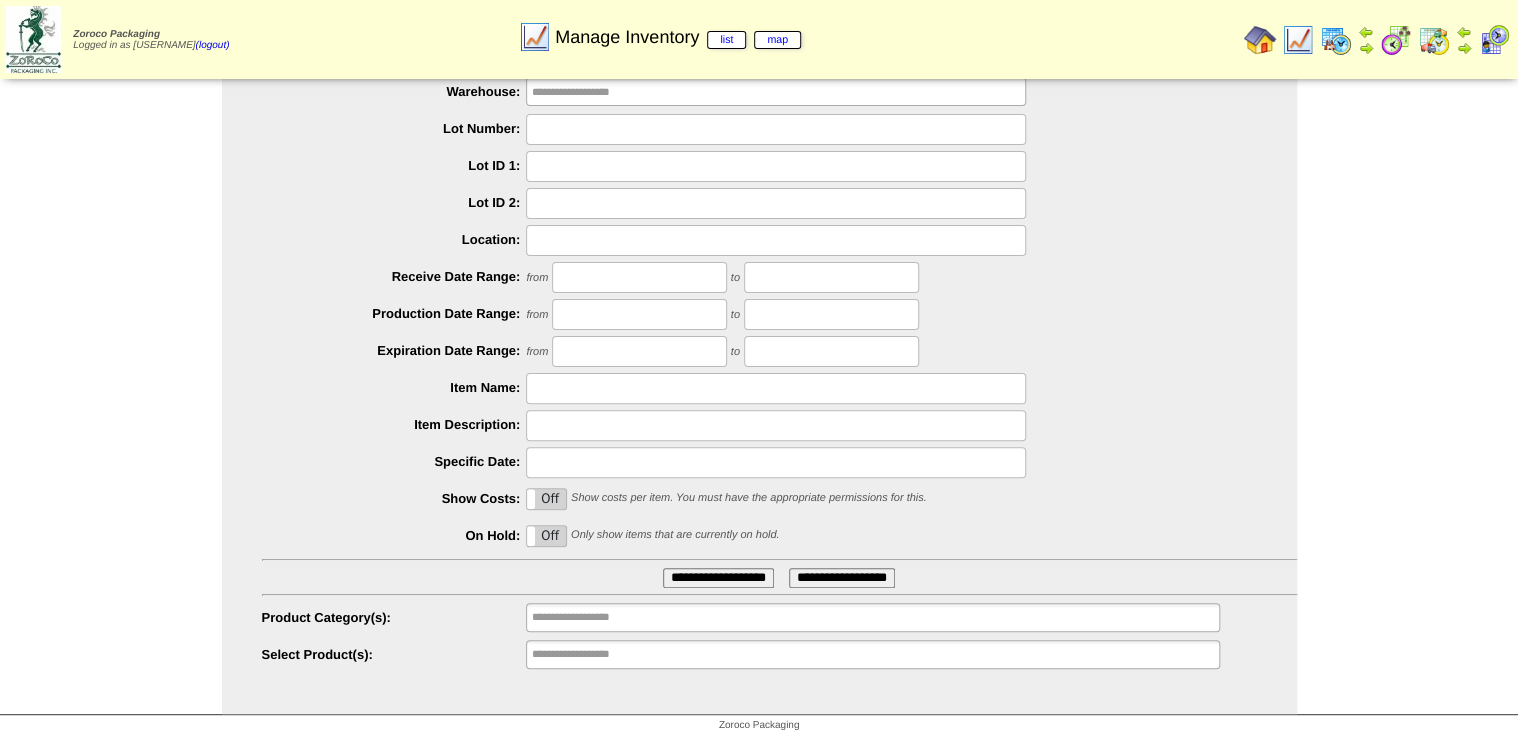 click on "**********" at bounding box center (872, 654) 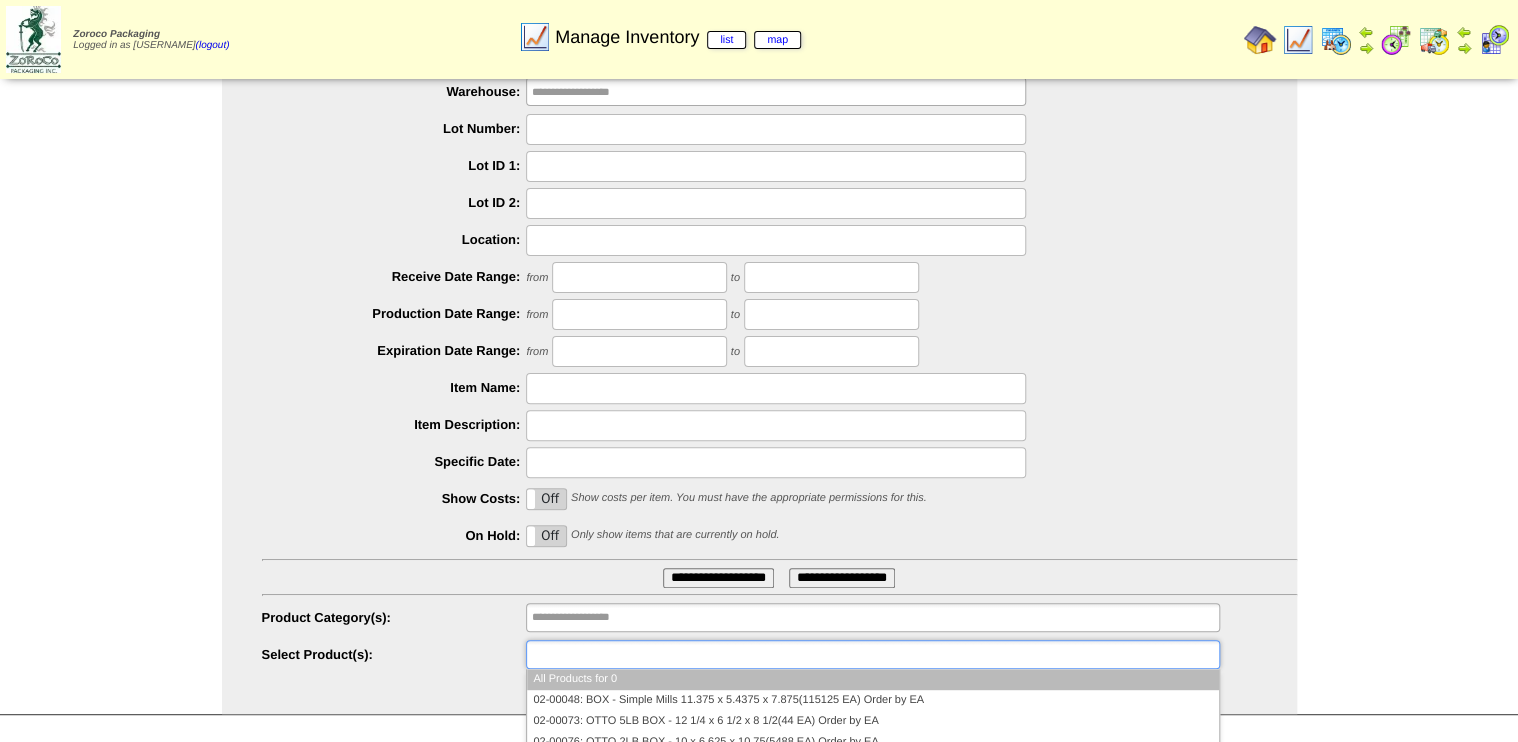 type on "*" 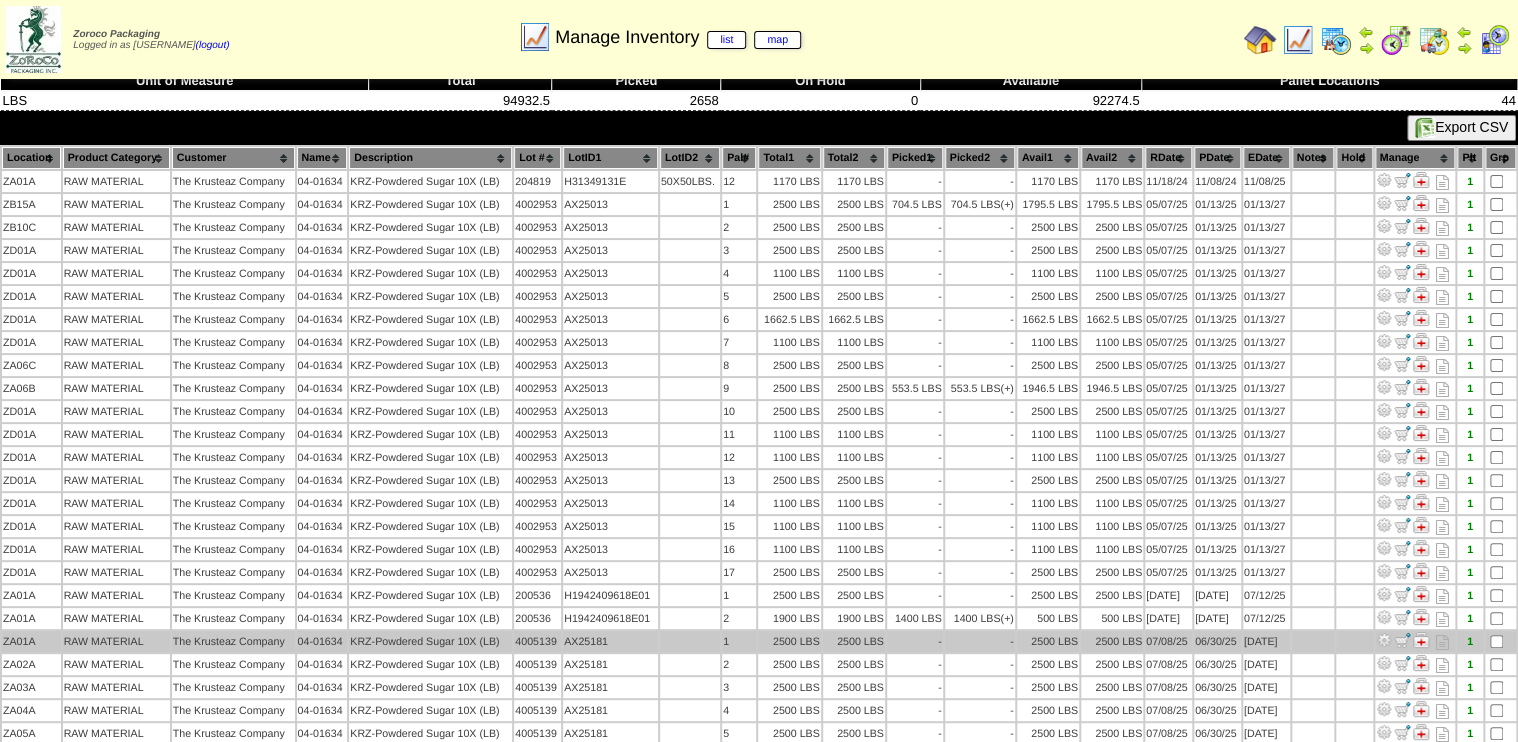 scroll, scrollTop: 0, scrollLeft: 0, axis: both 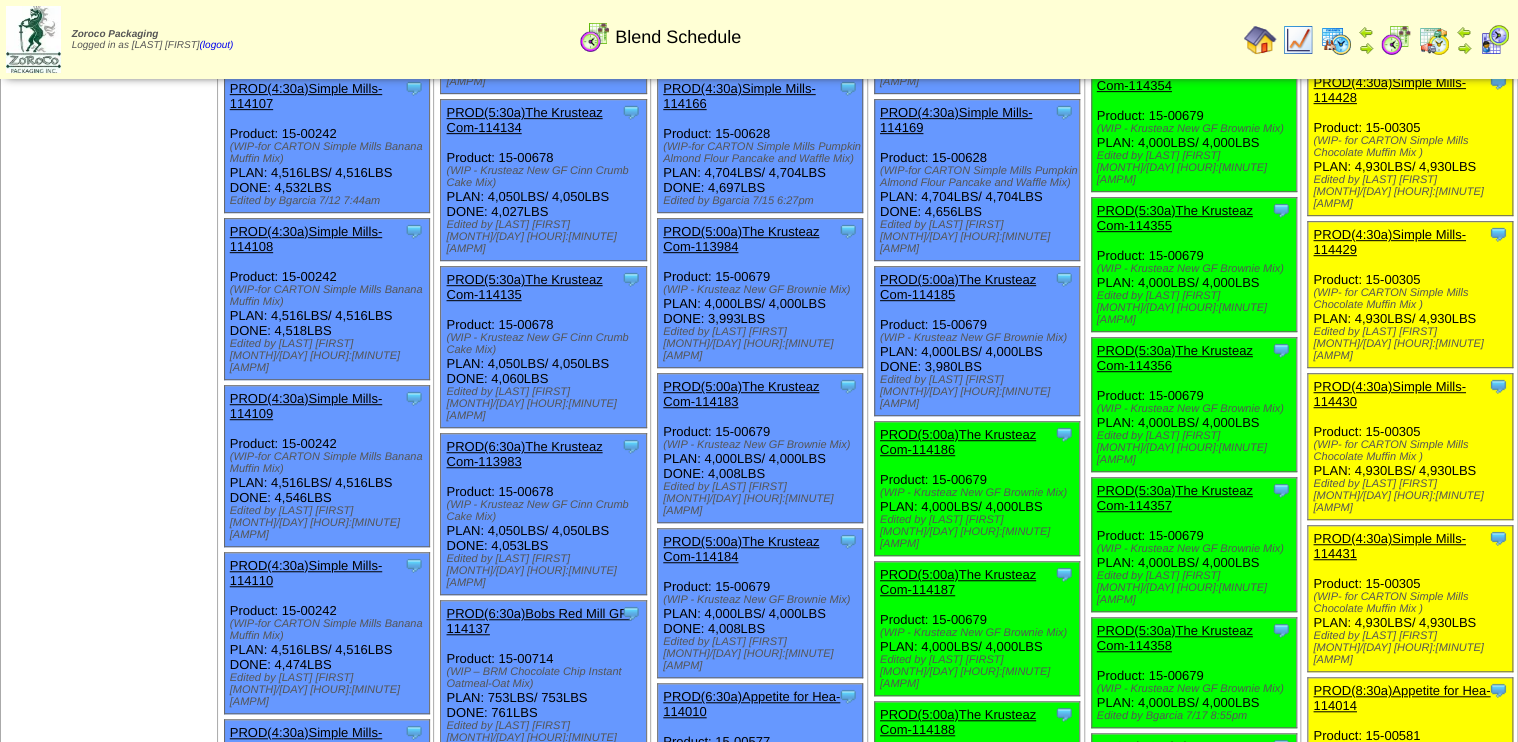 click on "PROD(5:00a)The Krusteaz Com-114186" at bounding box center (958, 442) 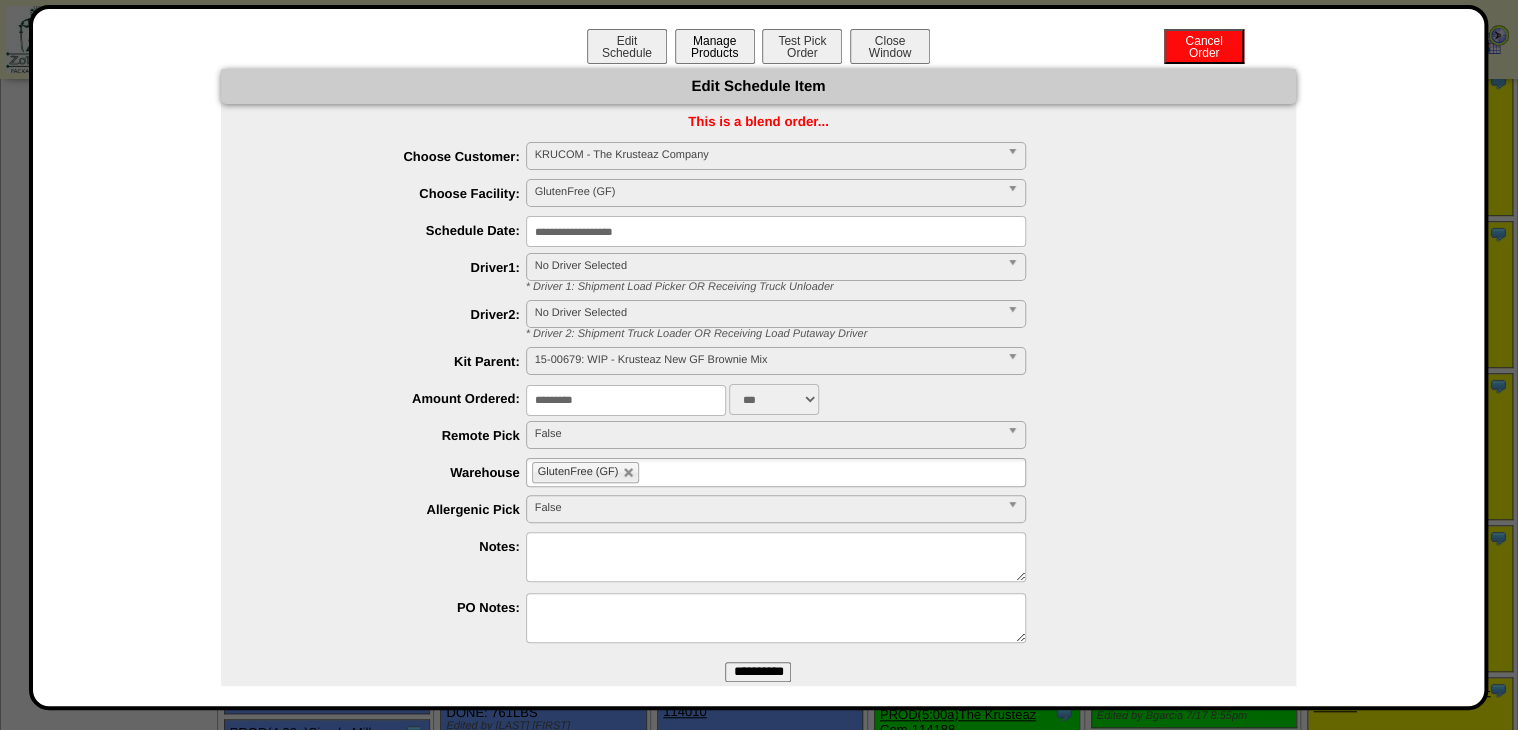 click on "Manage Products" at bounding box center (715, 46) 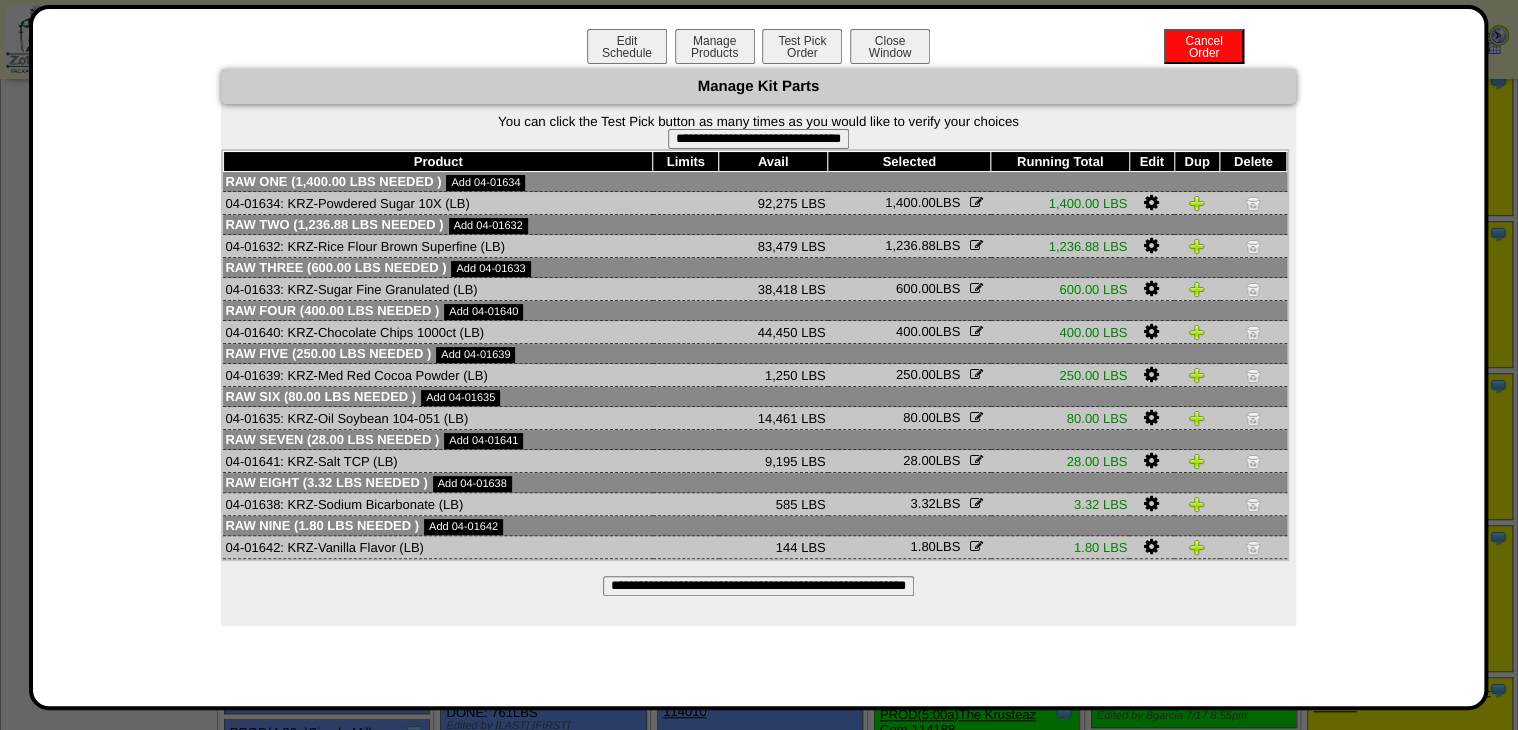 click on "**********" at bounding box center (758, 139) 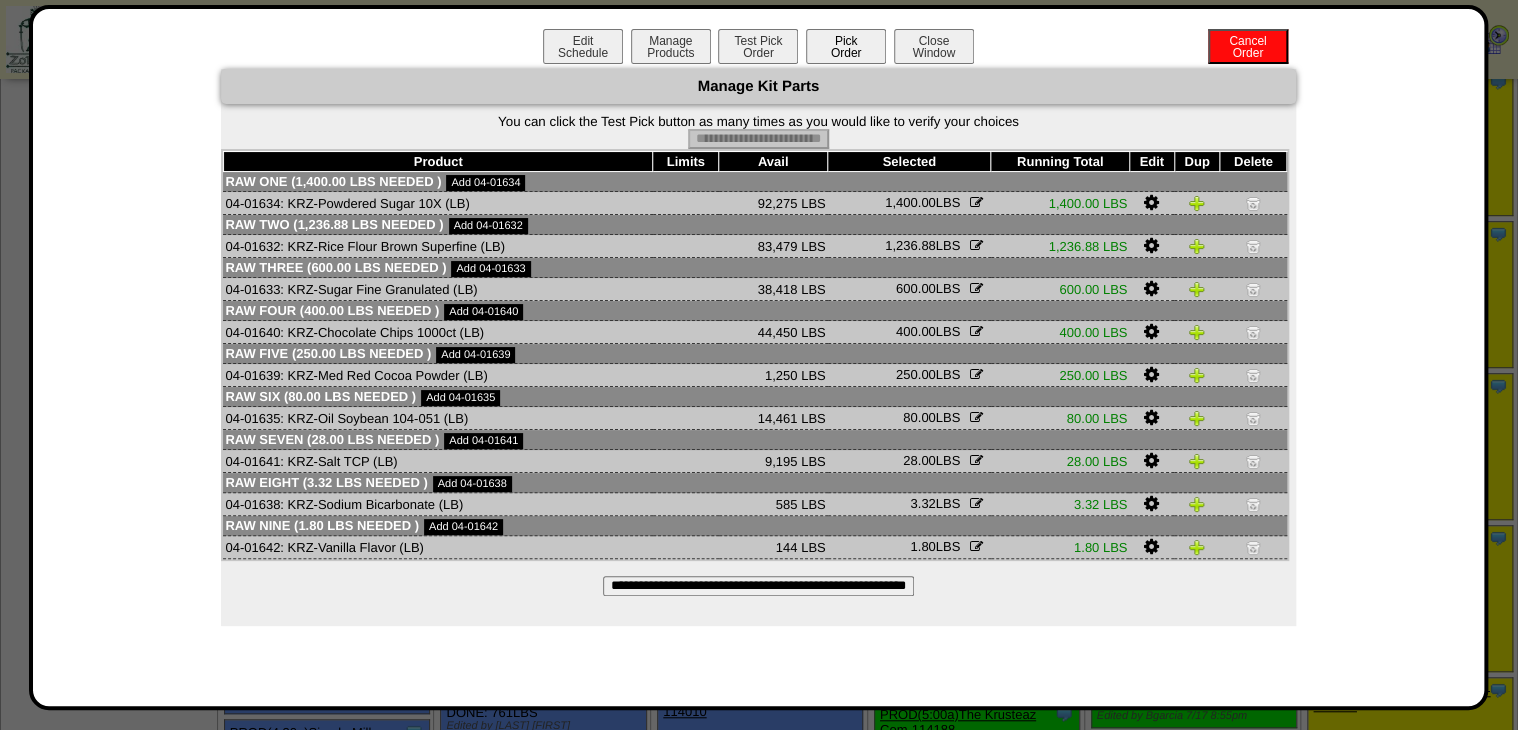 click on "Pick Order" at bounding box center [846, 46] 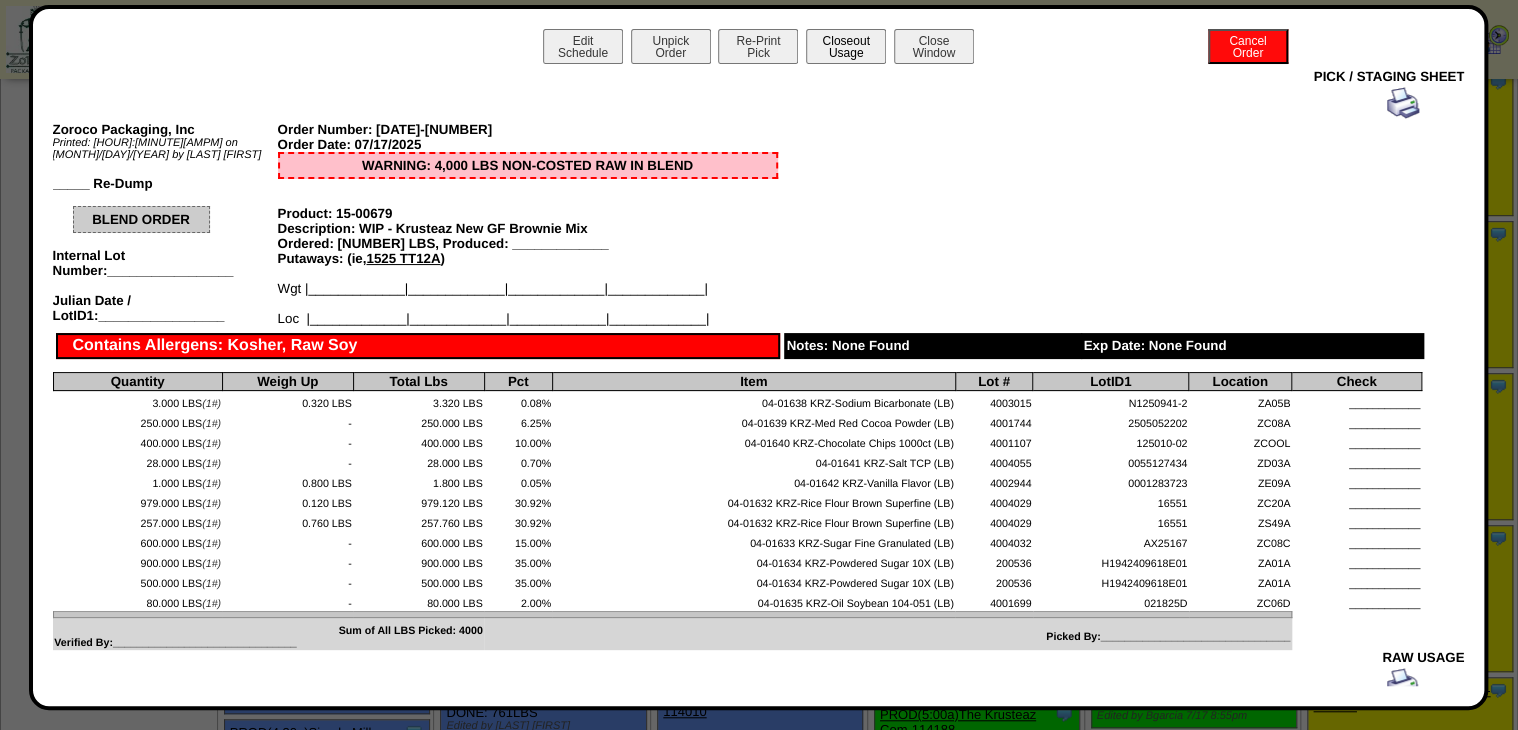 click on "Closeout Usage" at bounding box center [846, 46] 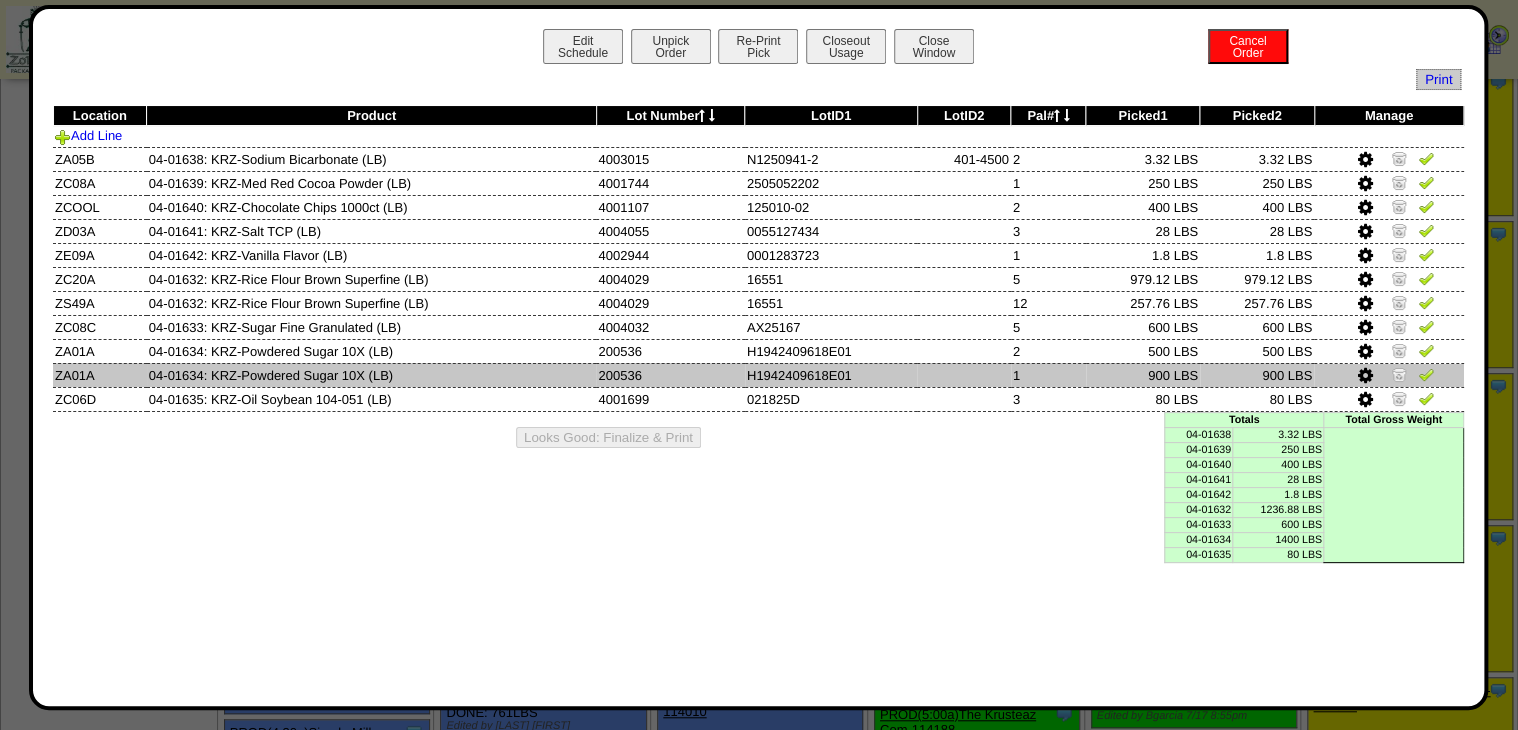 click at bounding box center [1426, 374] 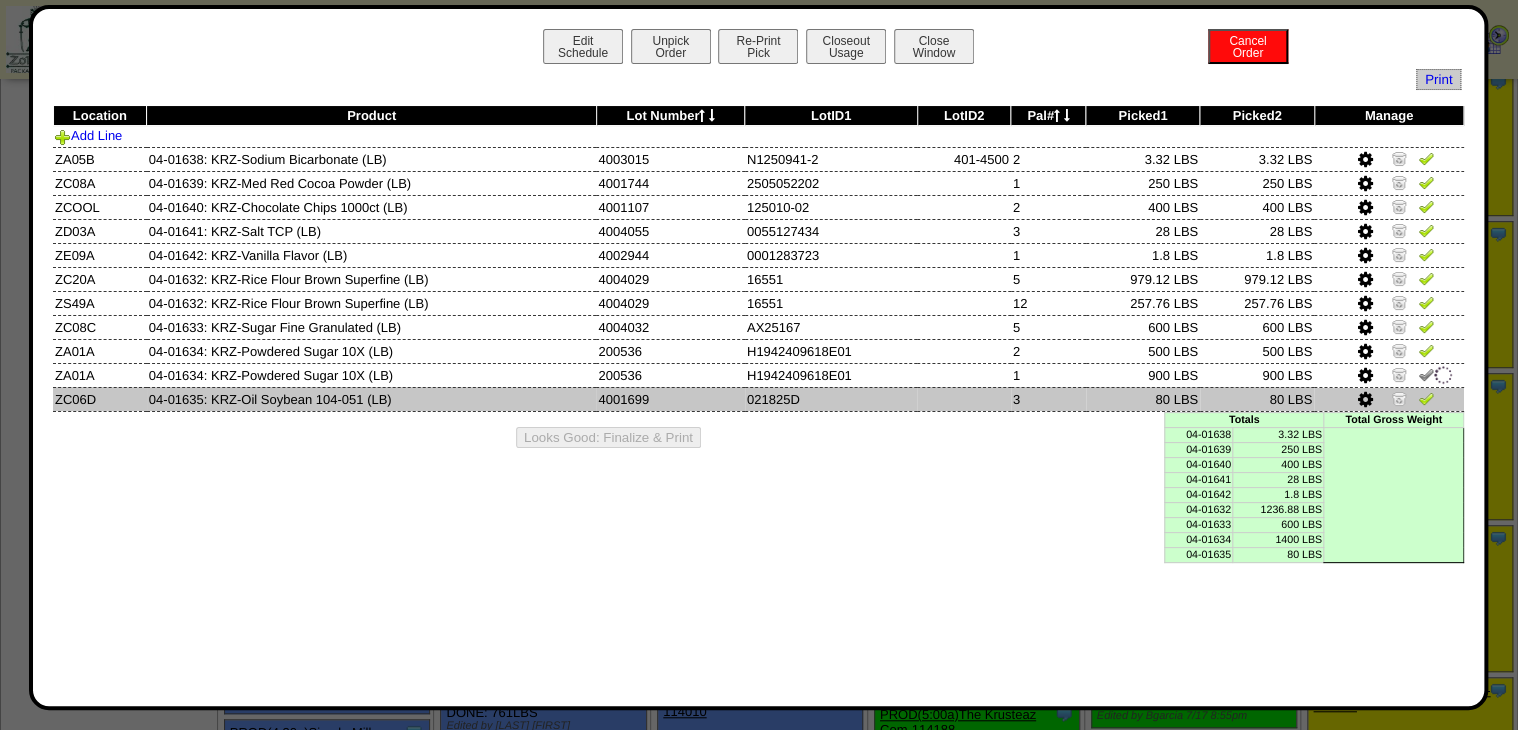 click at bounding box center [1426, 398] 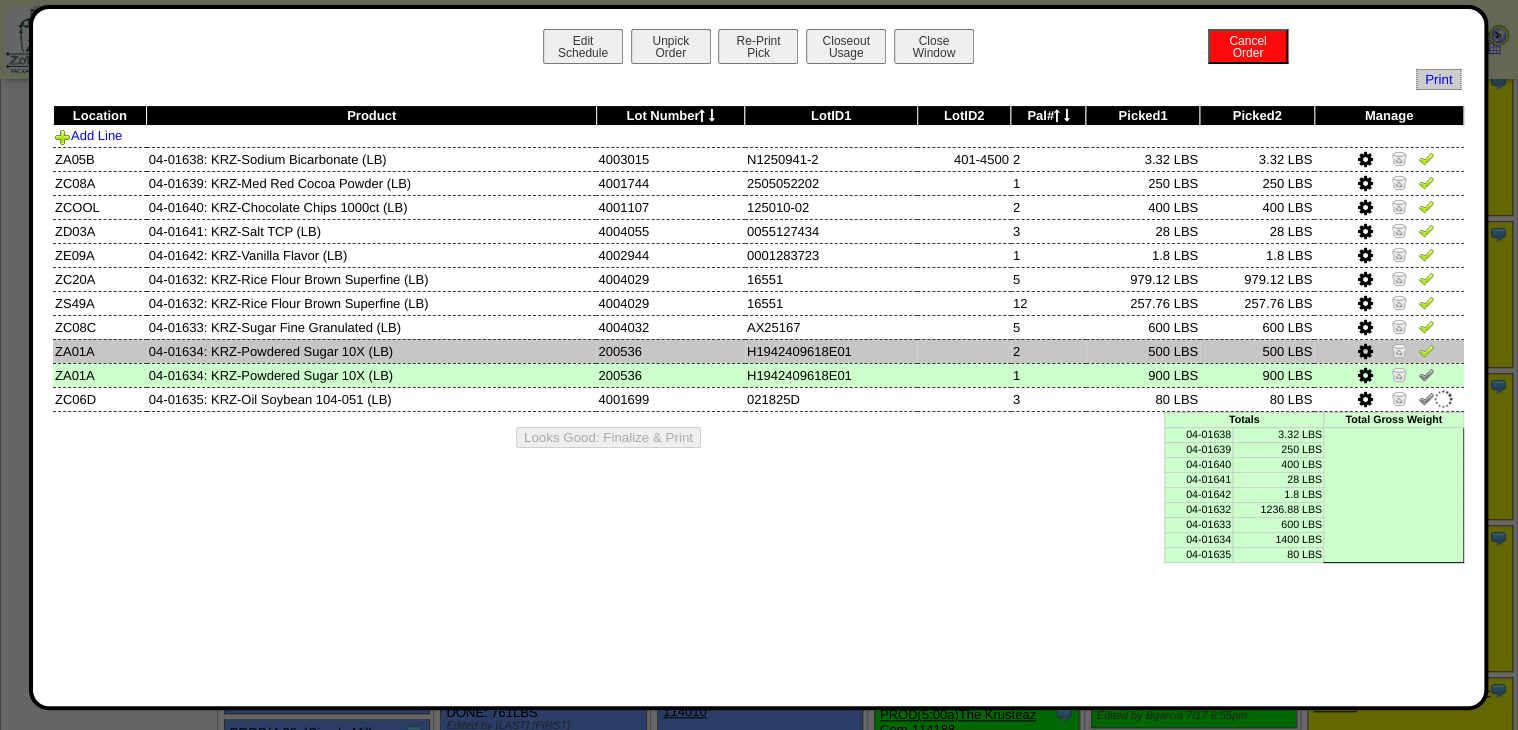 click at bounding box center (1426, 350) 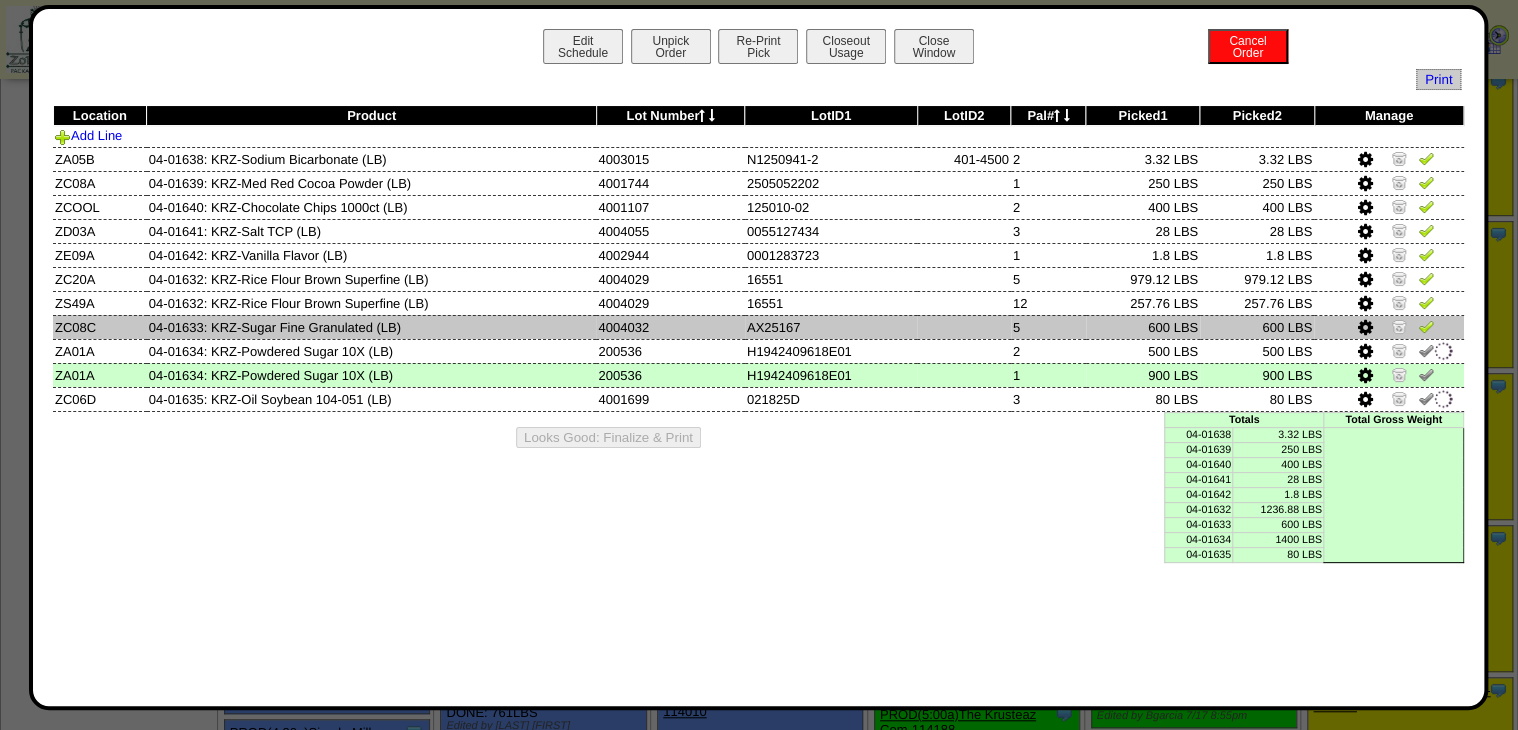 click at bounding box center [1426, 326] 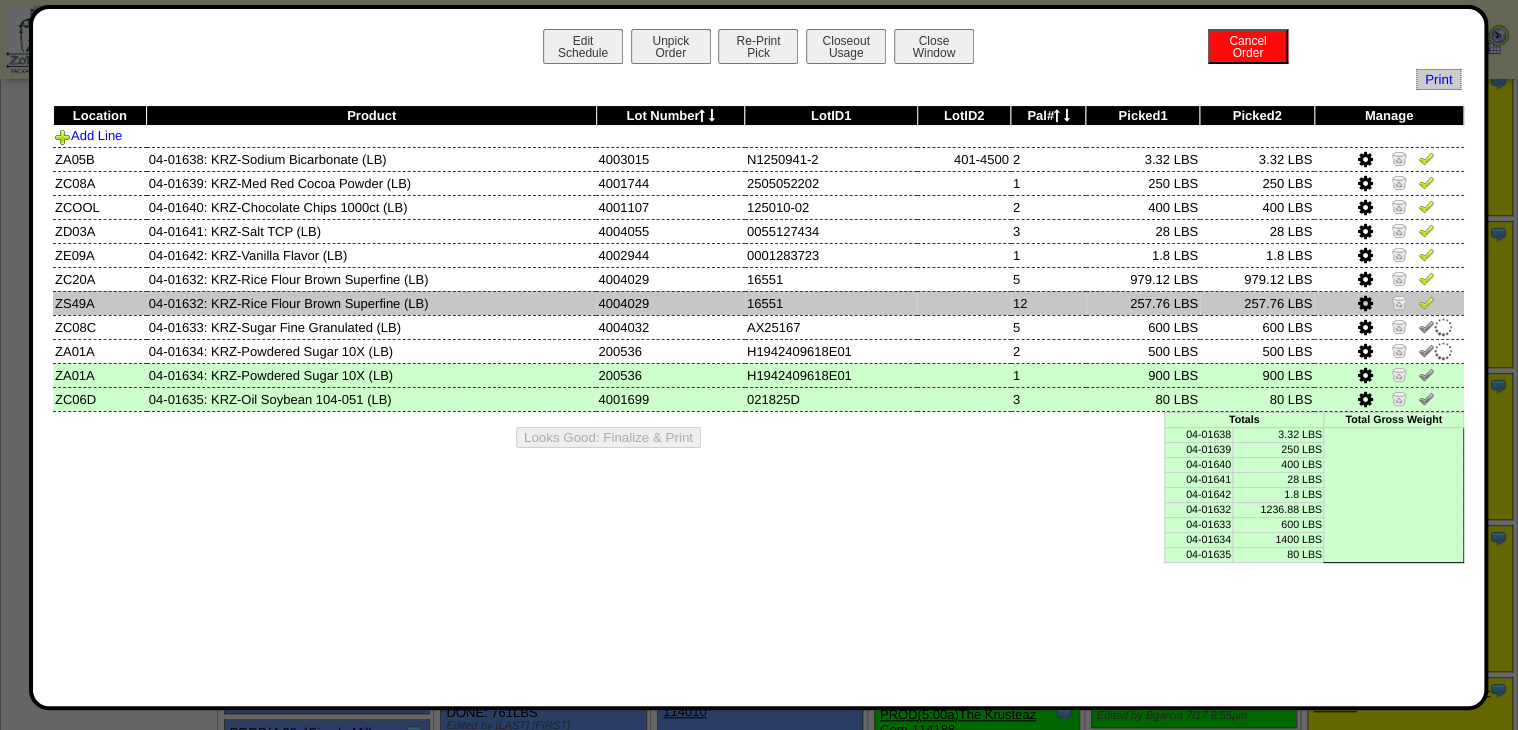 click at bounding box center [1426, 302] 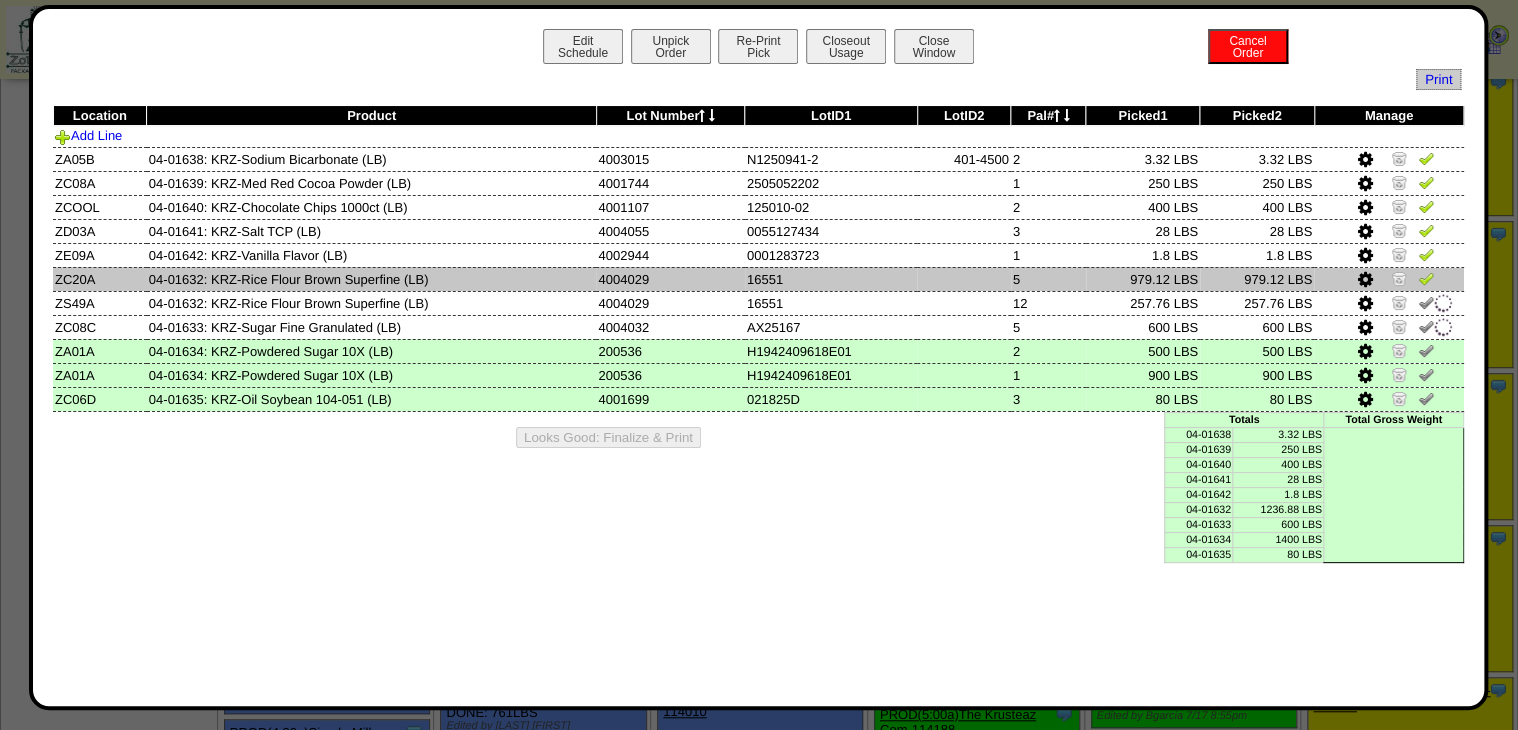 click at bounding box center [1426, 278] 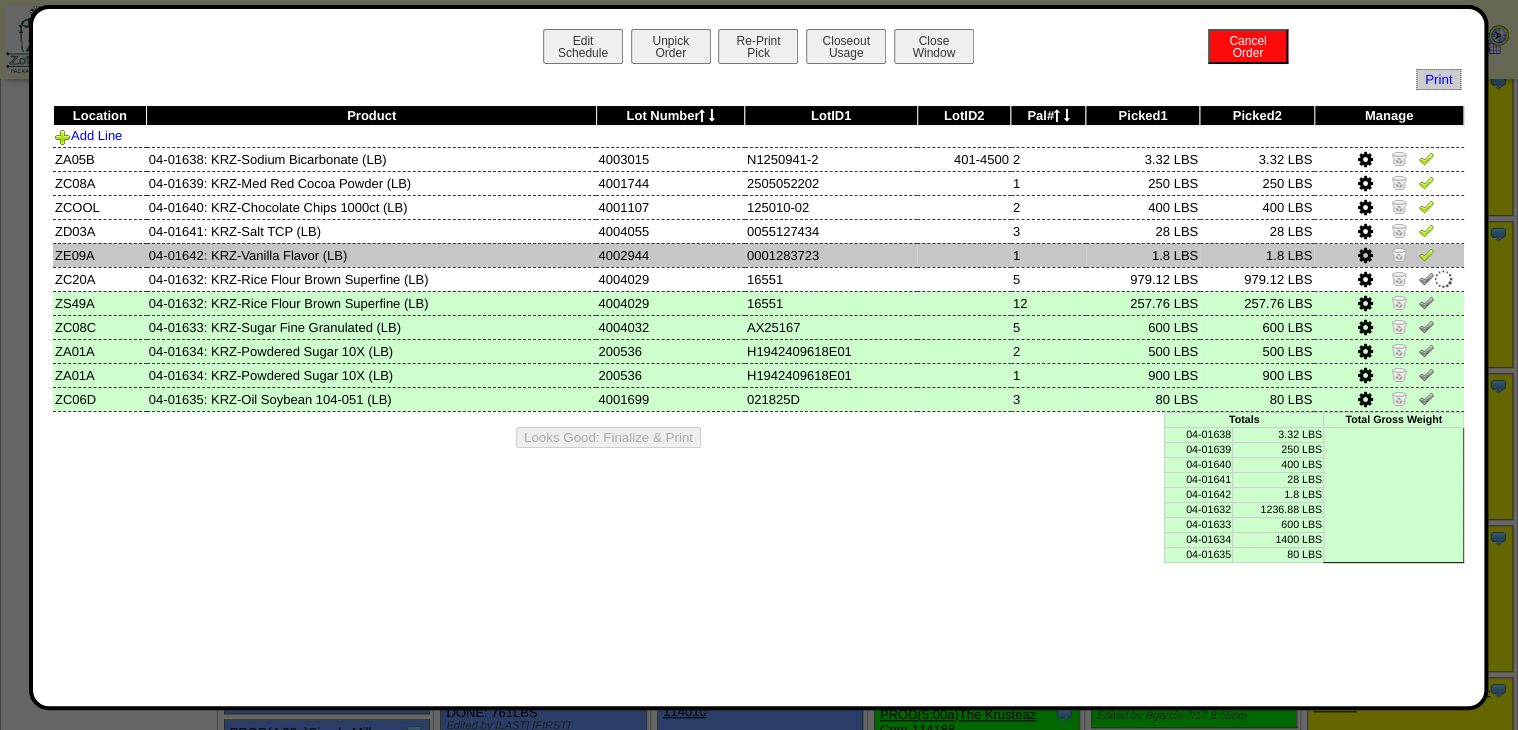 click at bounding box center (1426, 254) 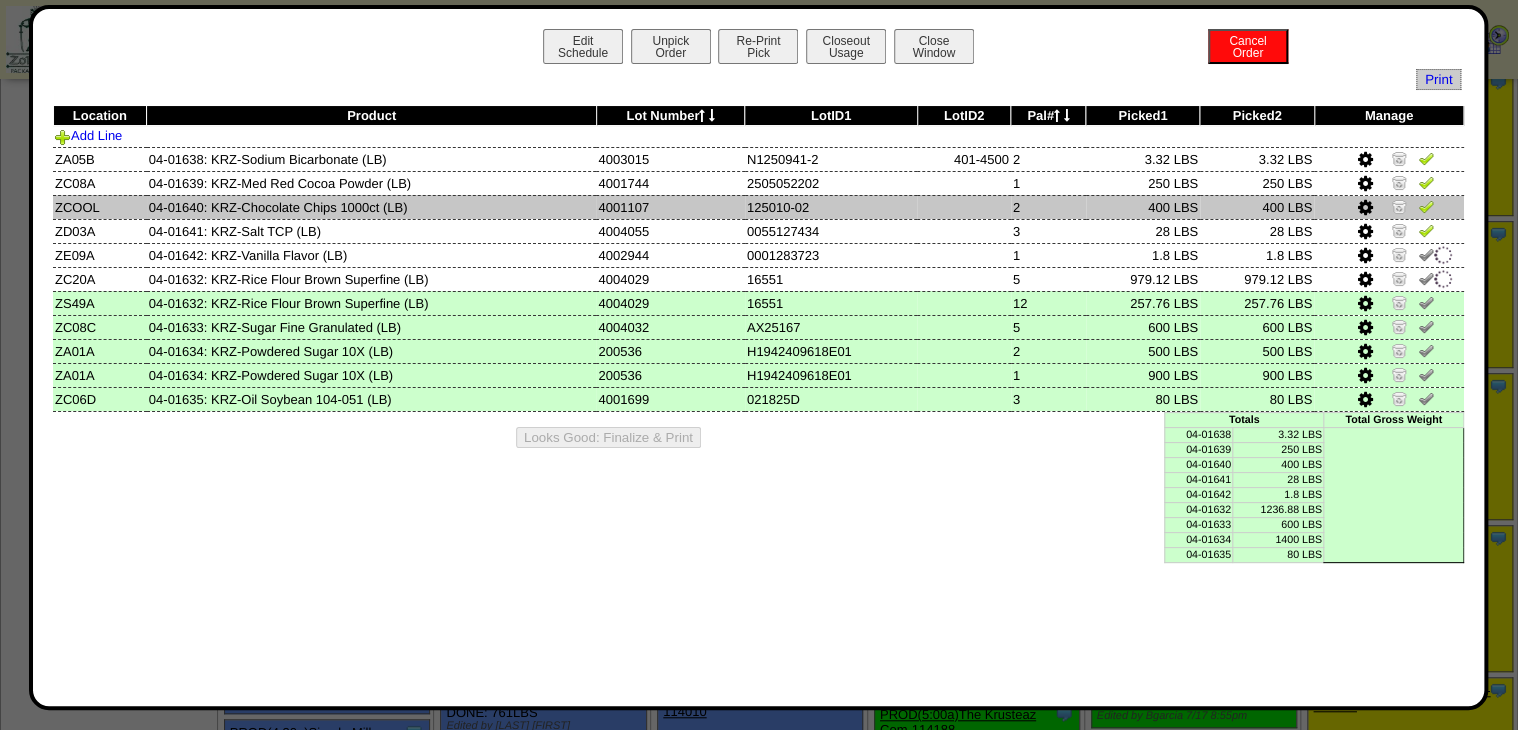 click at bounding box center (1426, 209) 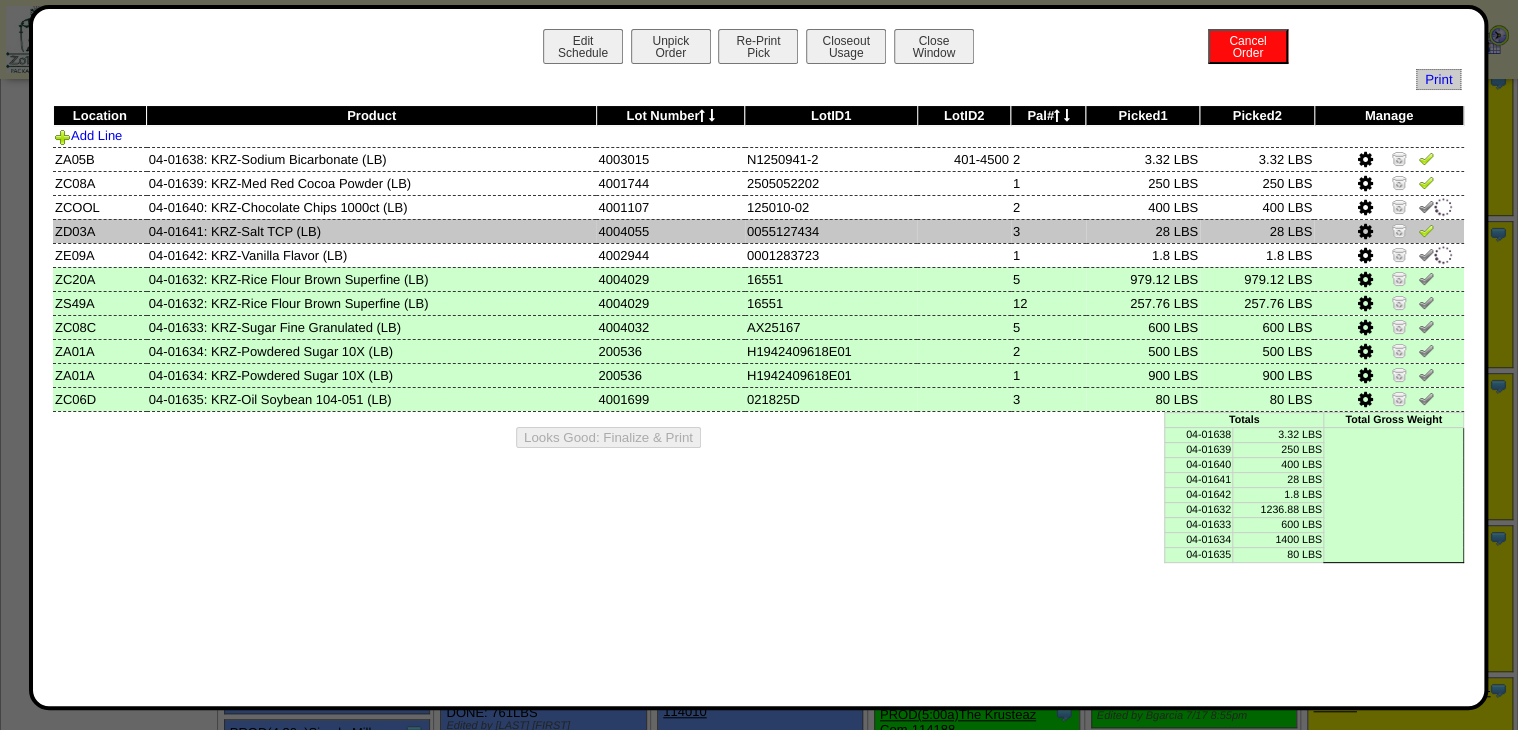 click at bounding box center (1426, 230) 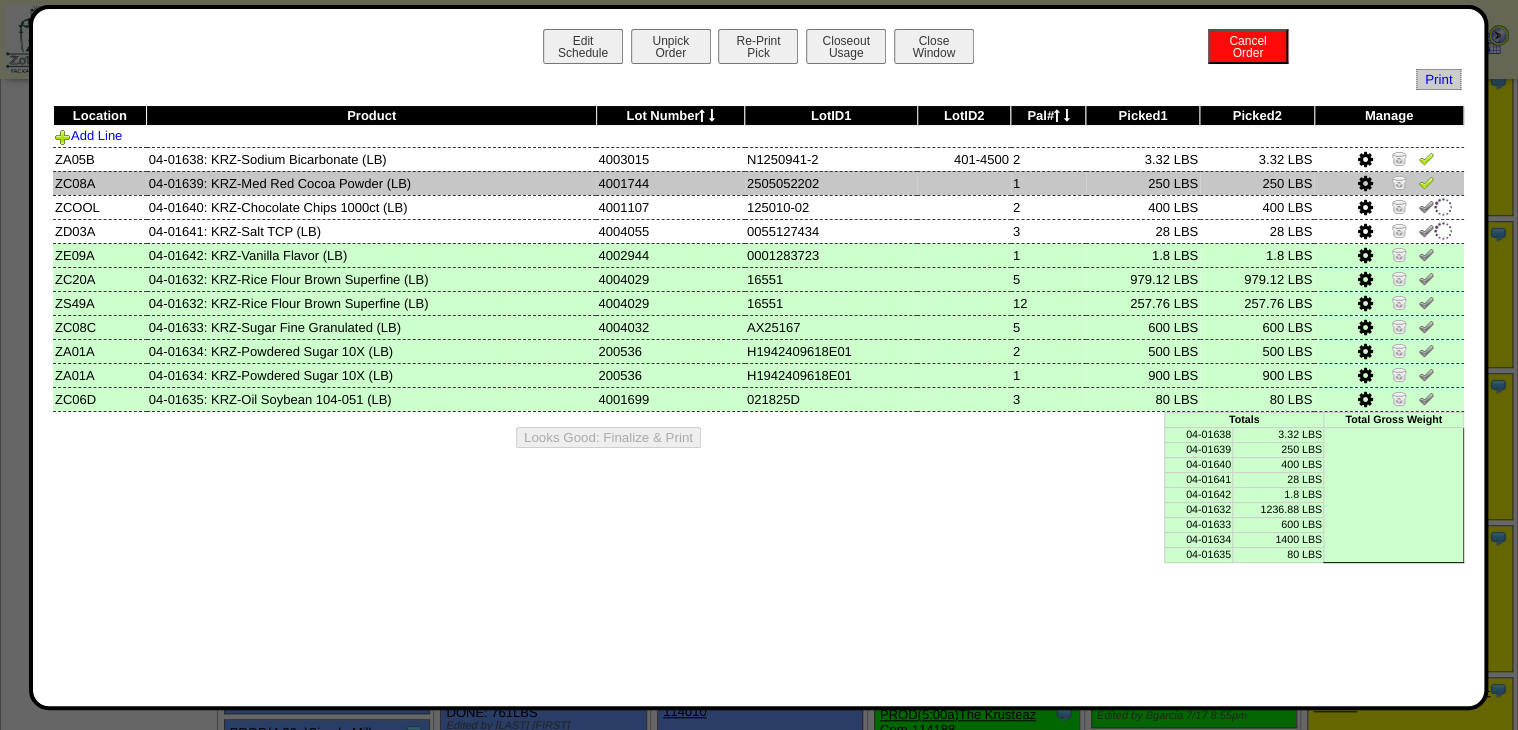 click at bounding box center (1426, 182) 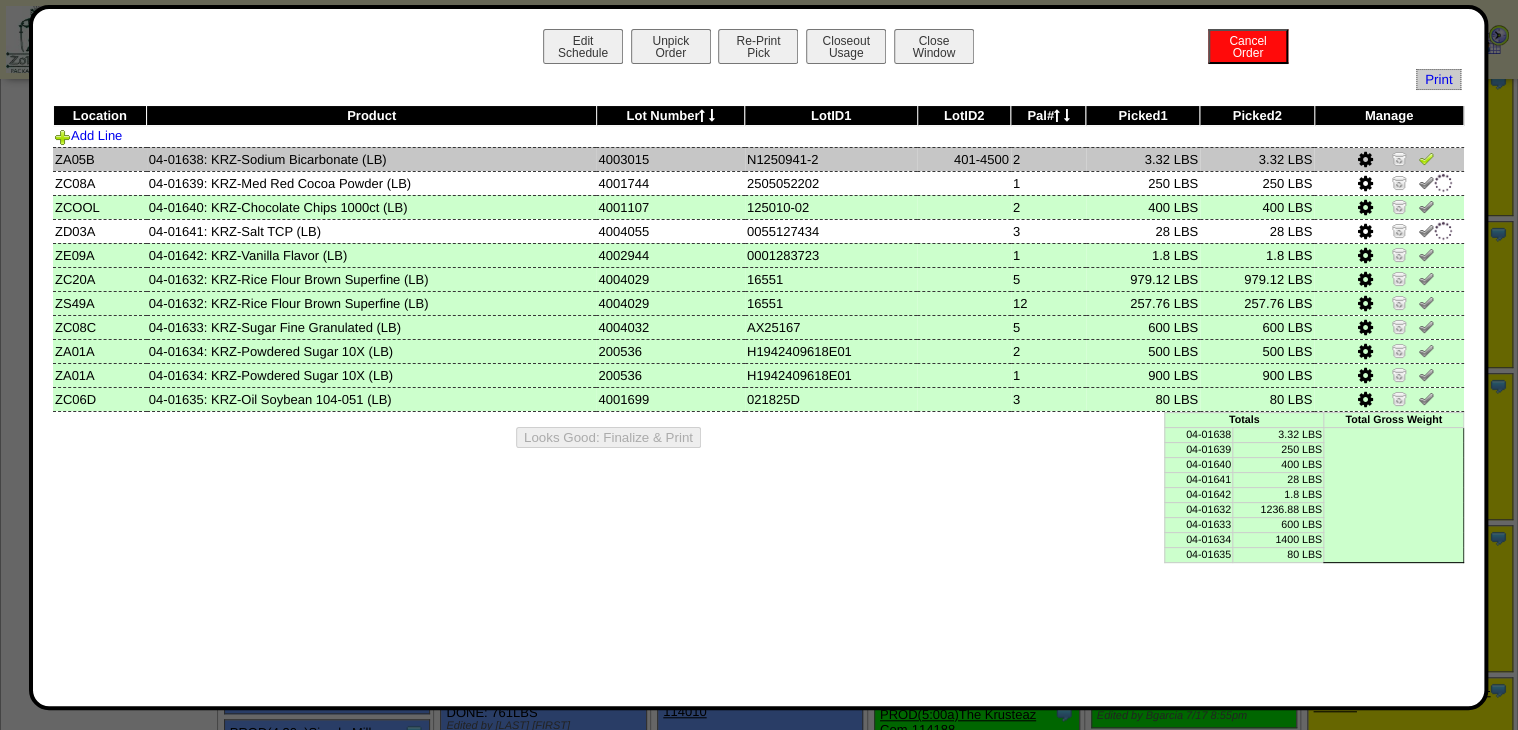 click at bounding box center (1426, 158) 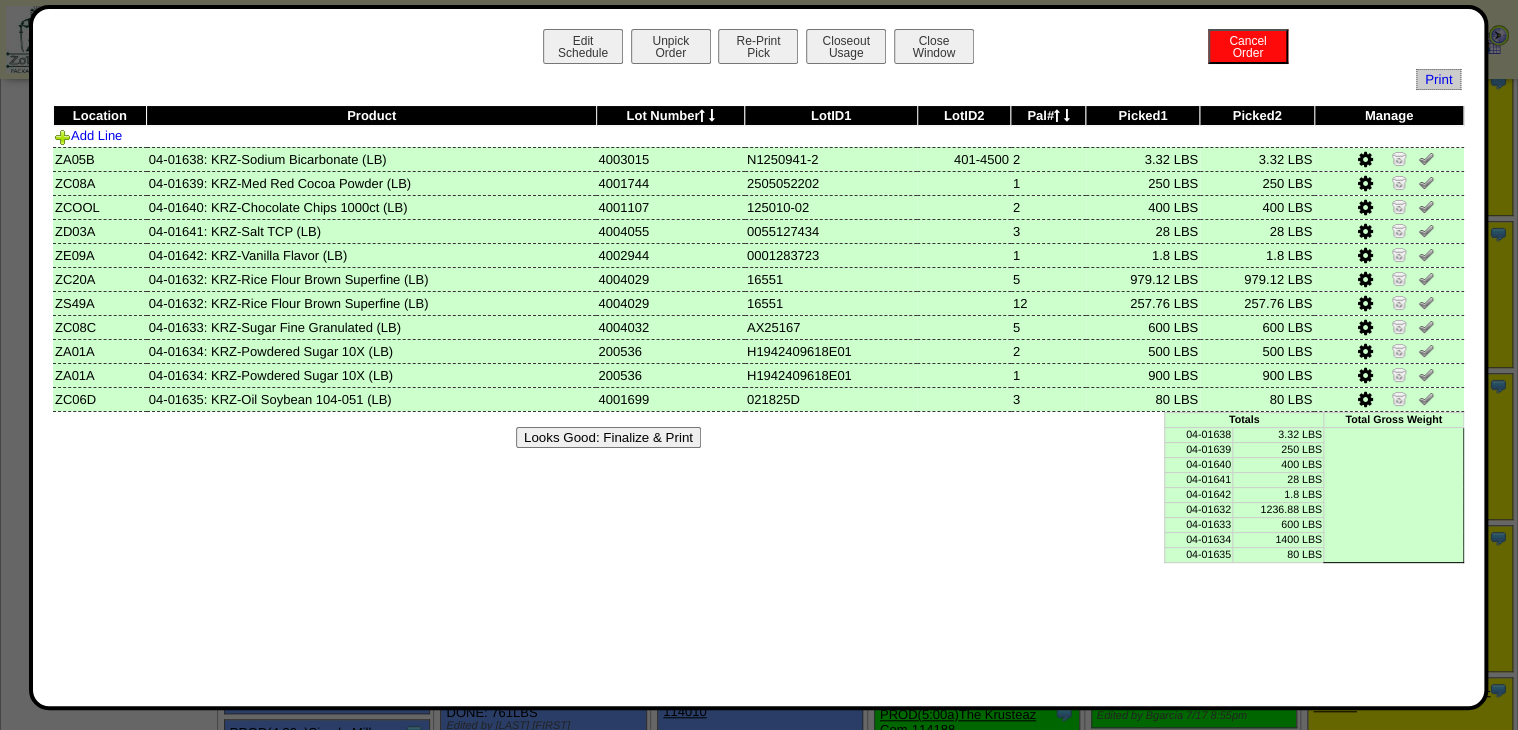 click on "Looks Good: Finalize & Print" at bounding box center (608, 437) 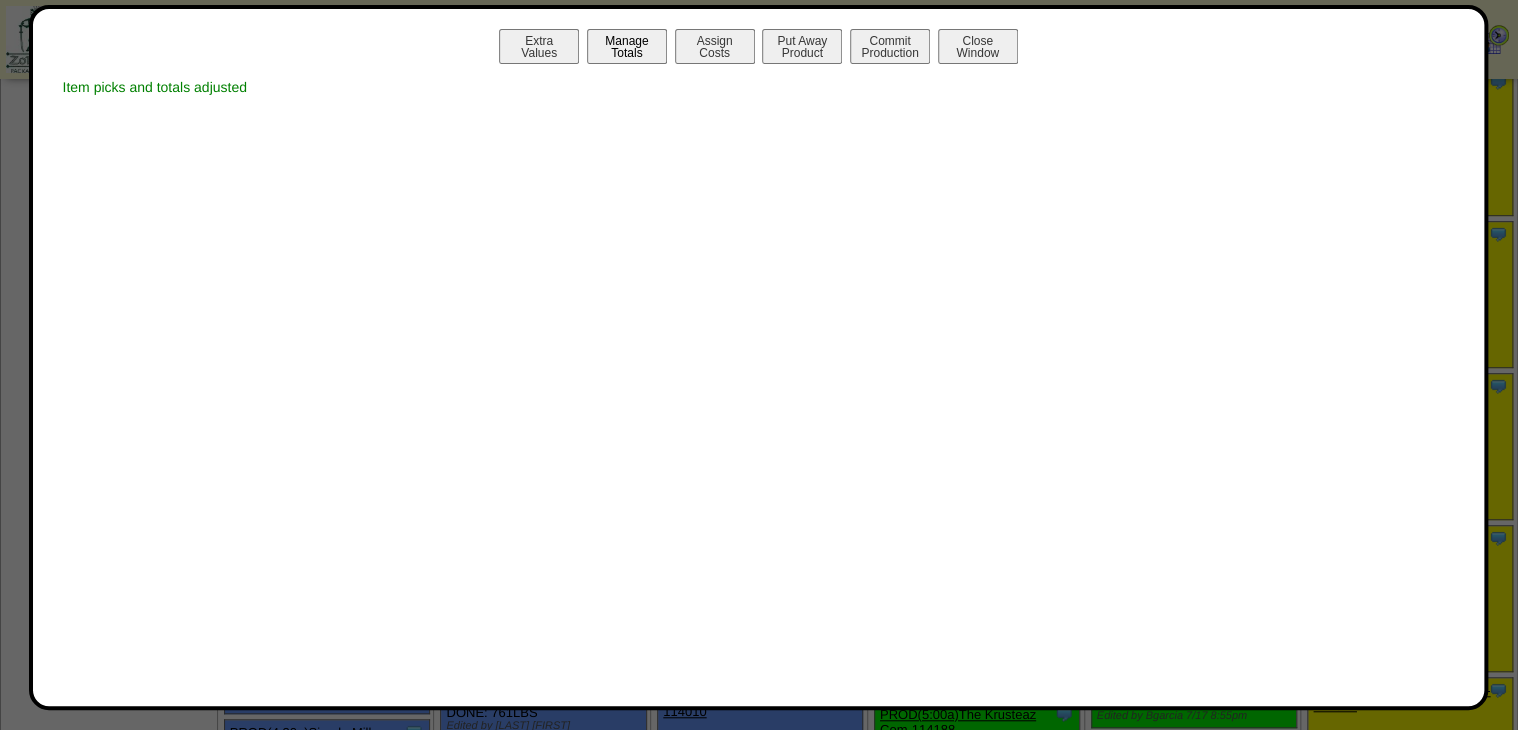 click on "Manage Totals" at bounding box center (627, 46) 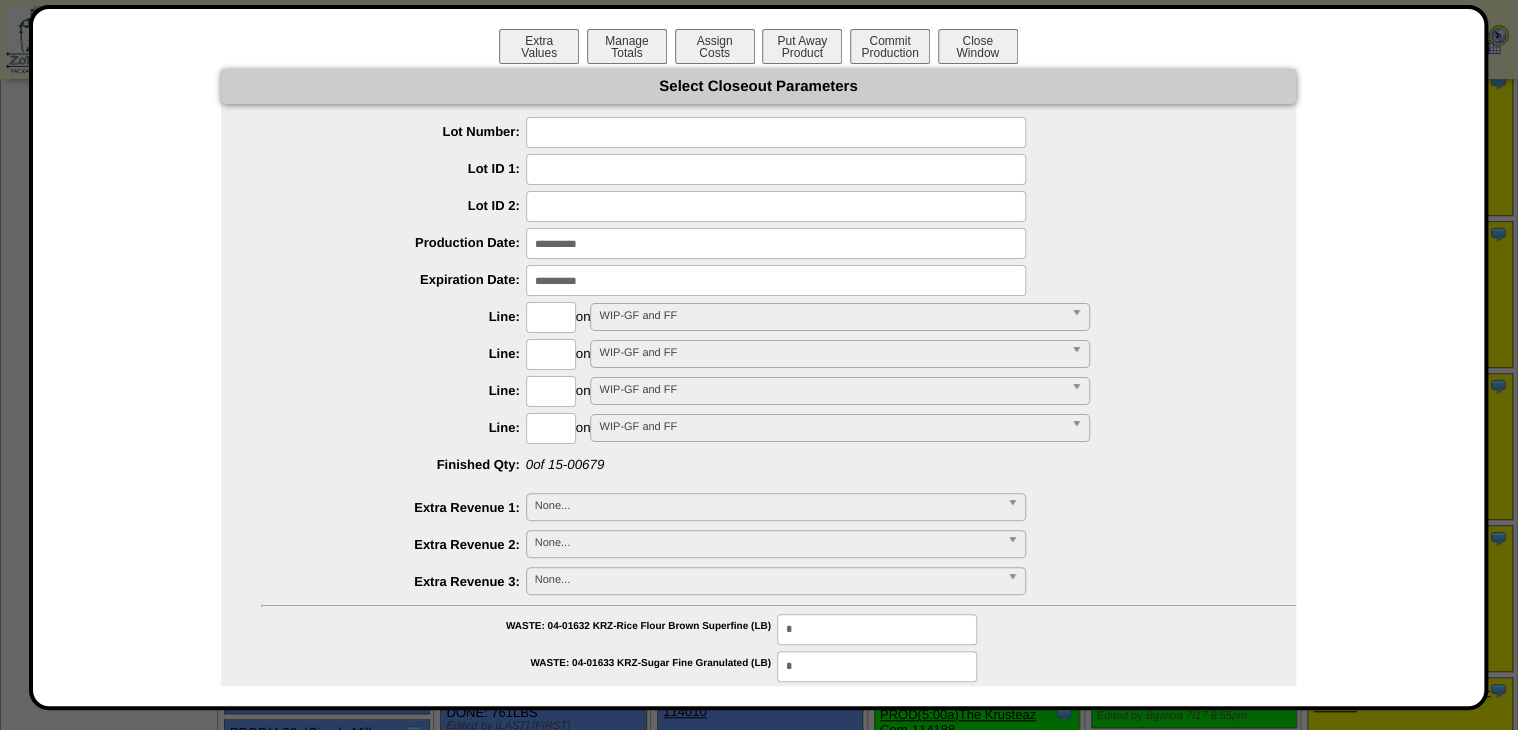 click at bounding box center (776, 132) 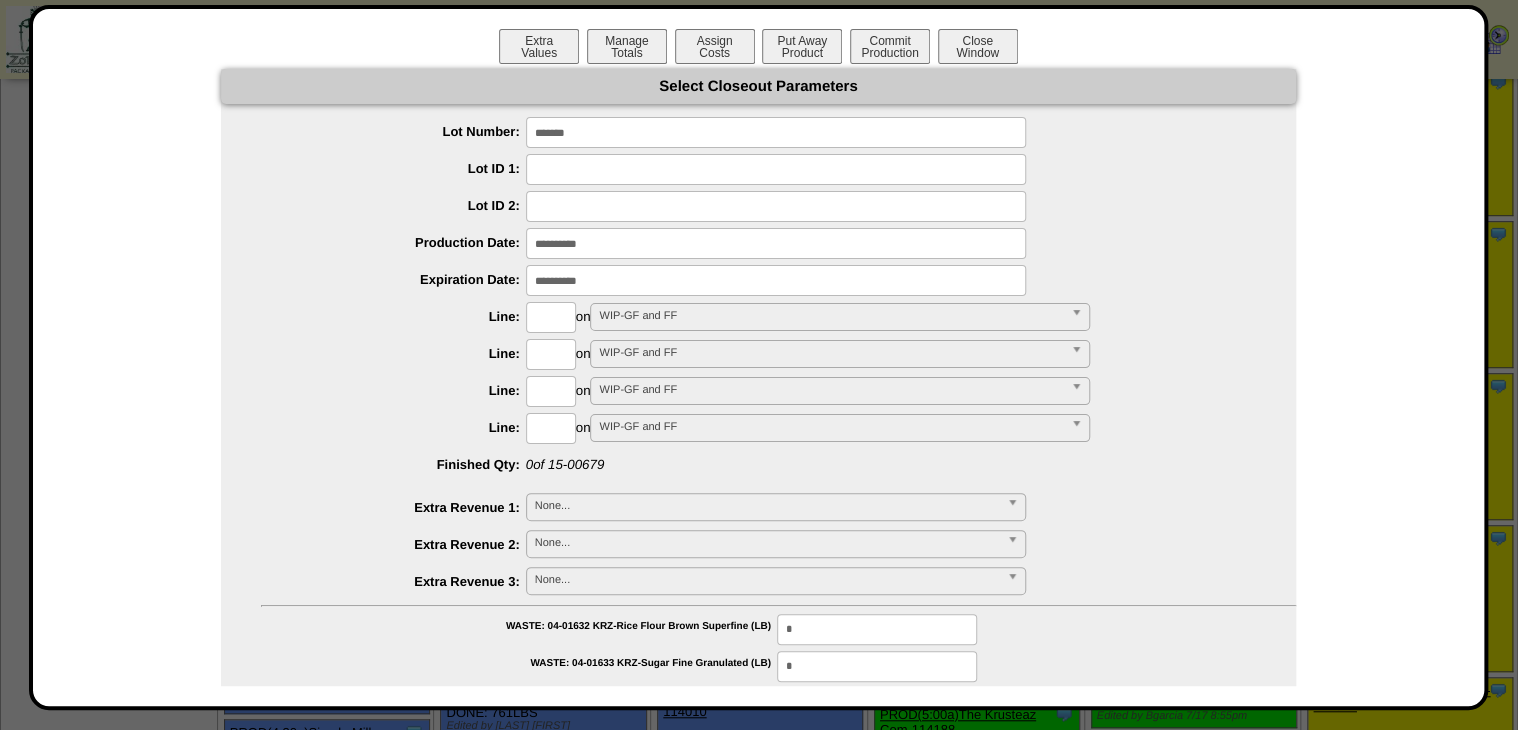 type on "*******" 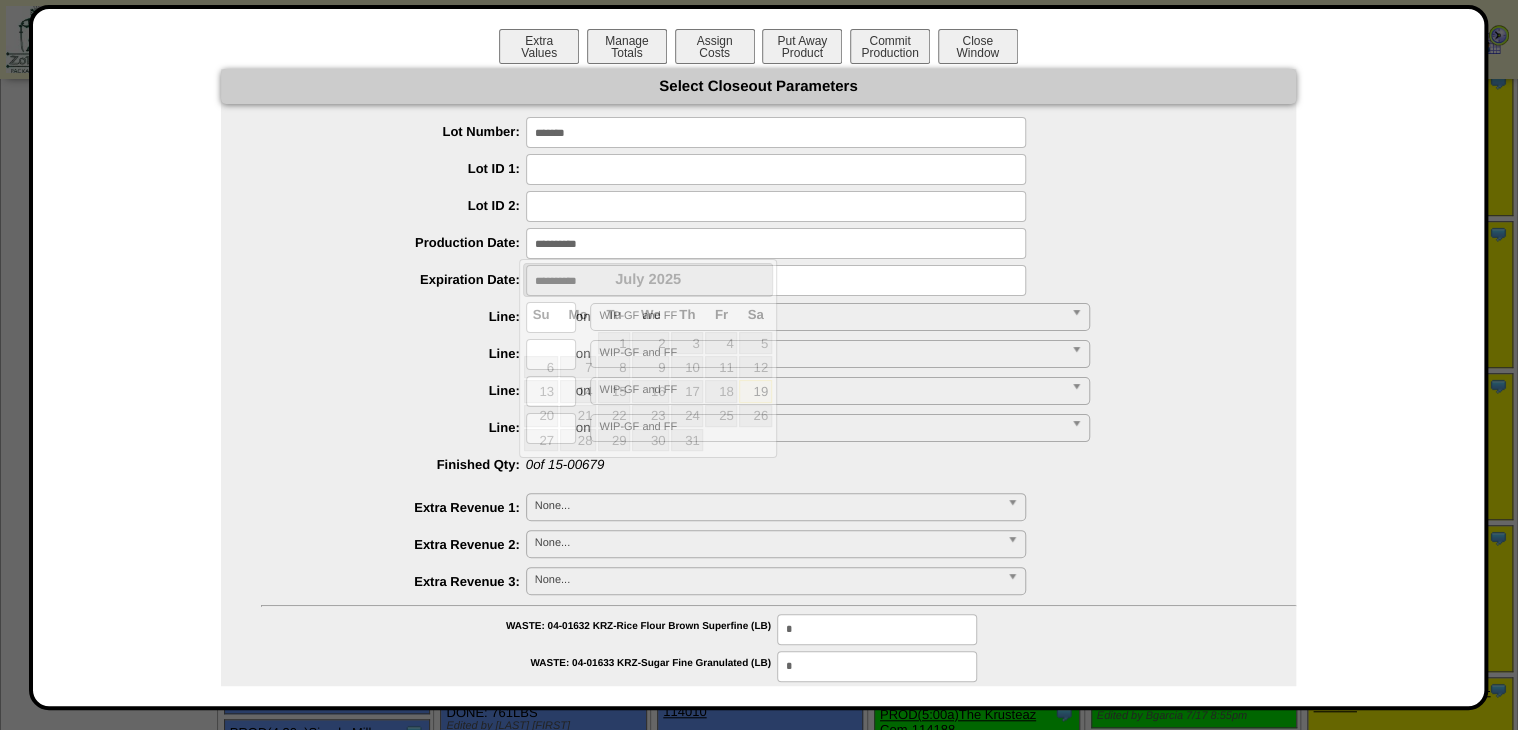 click at bounding box center [776, 243] 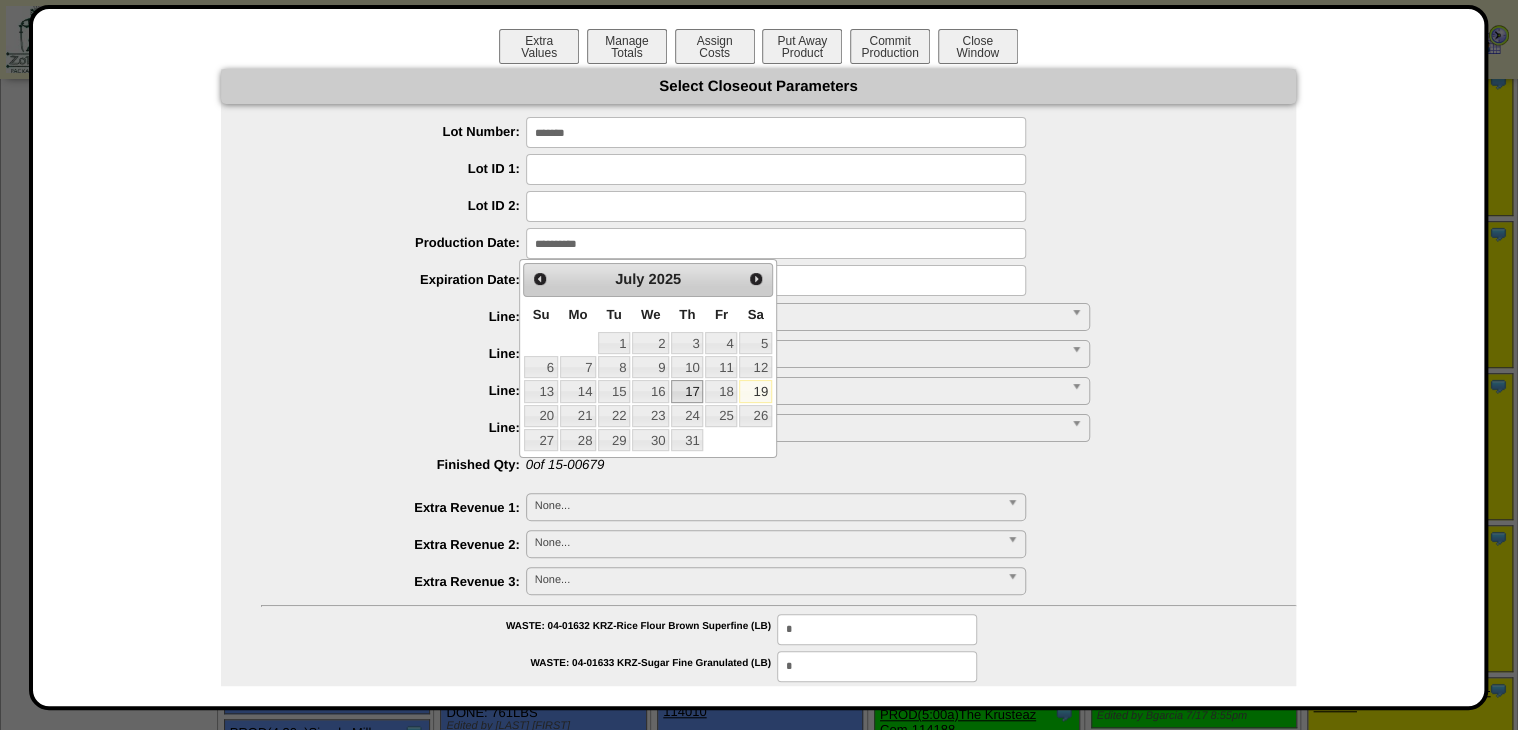 click on "17" at bounding box center [687, 391] 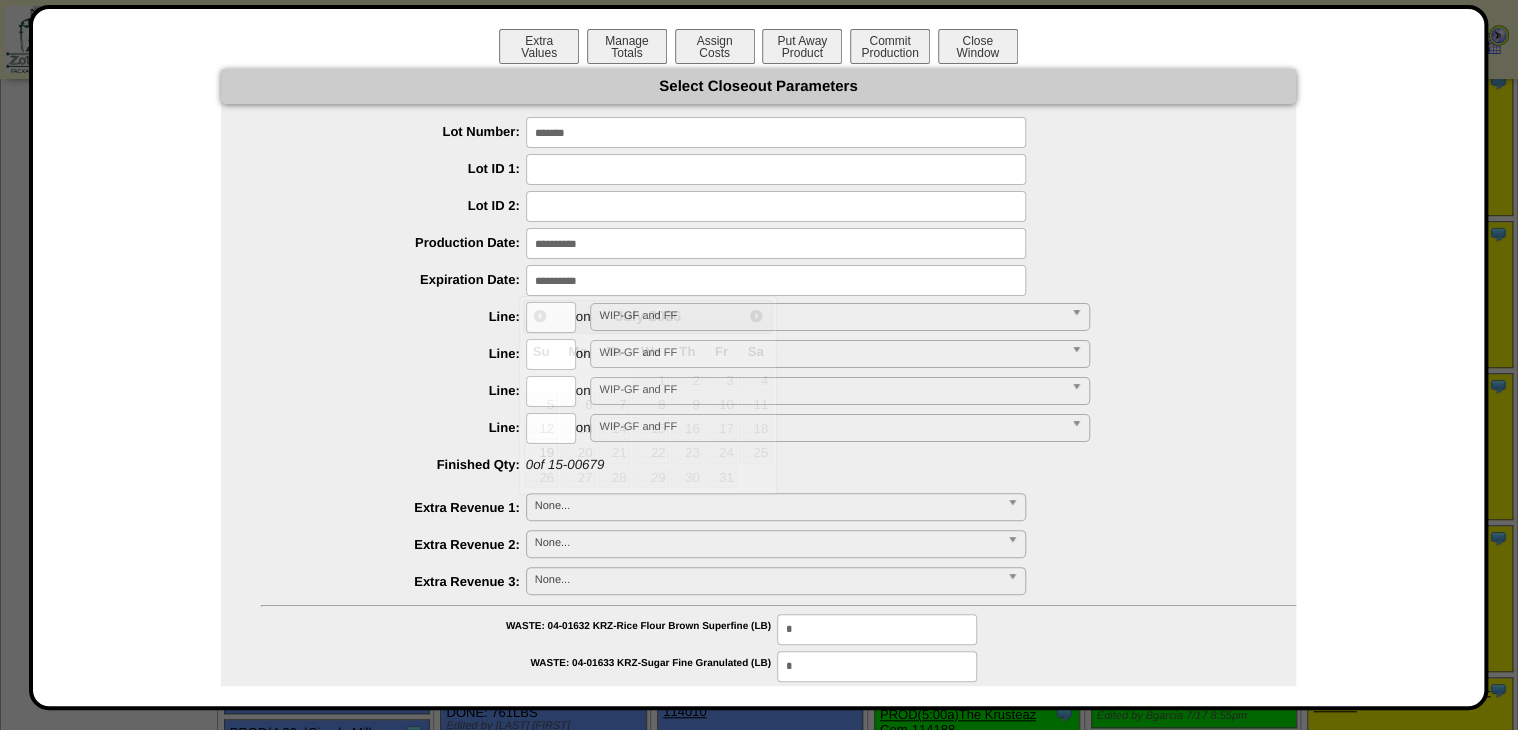 click at bounding box center [776, 280] 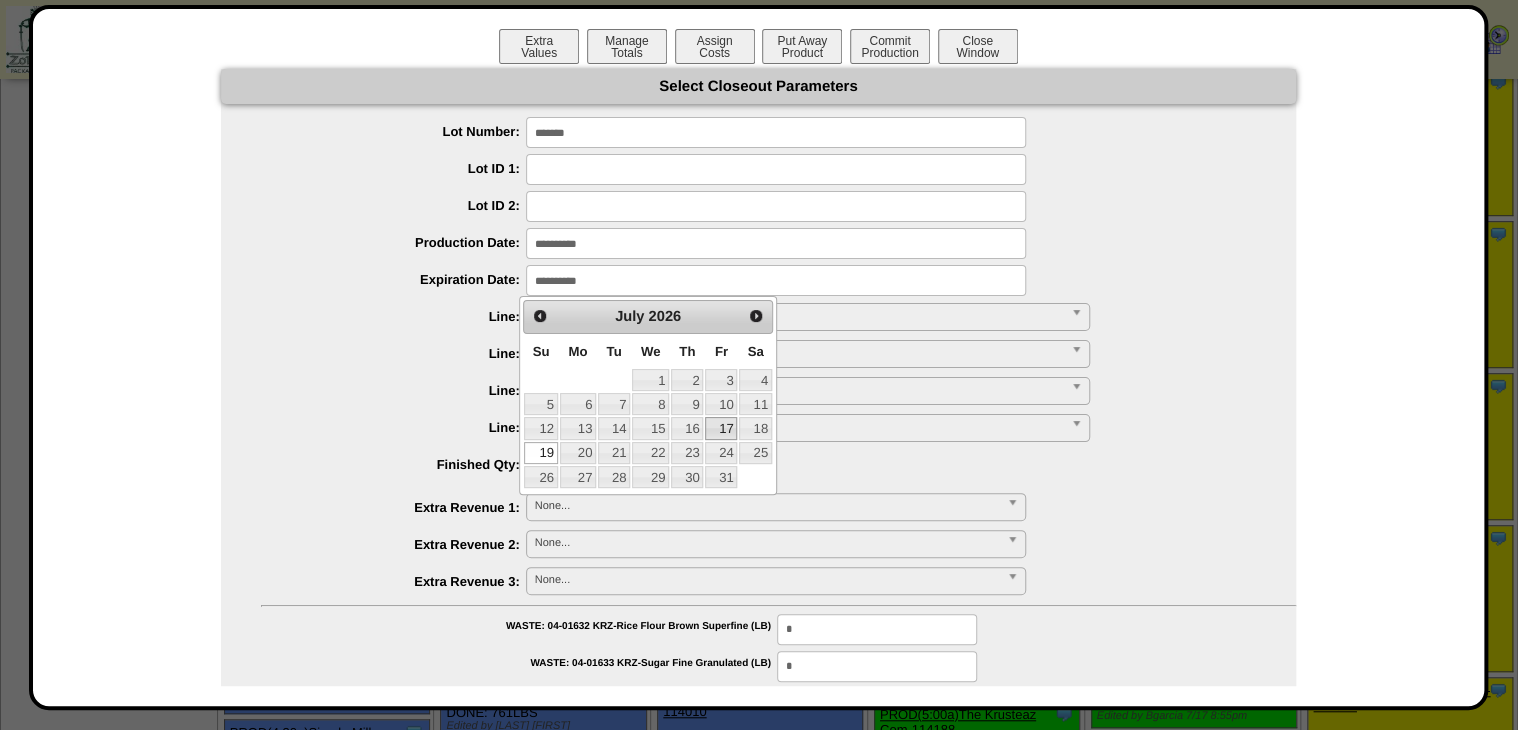 click on "17" at bounding box center (721, 428) 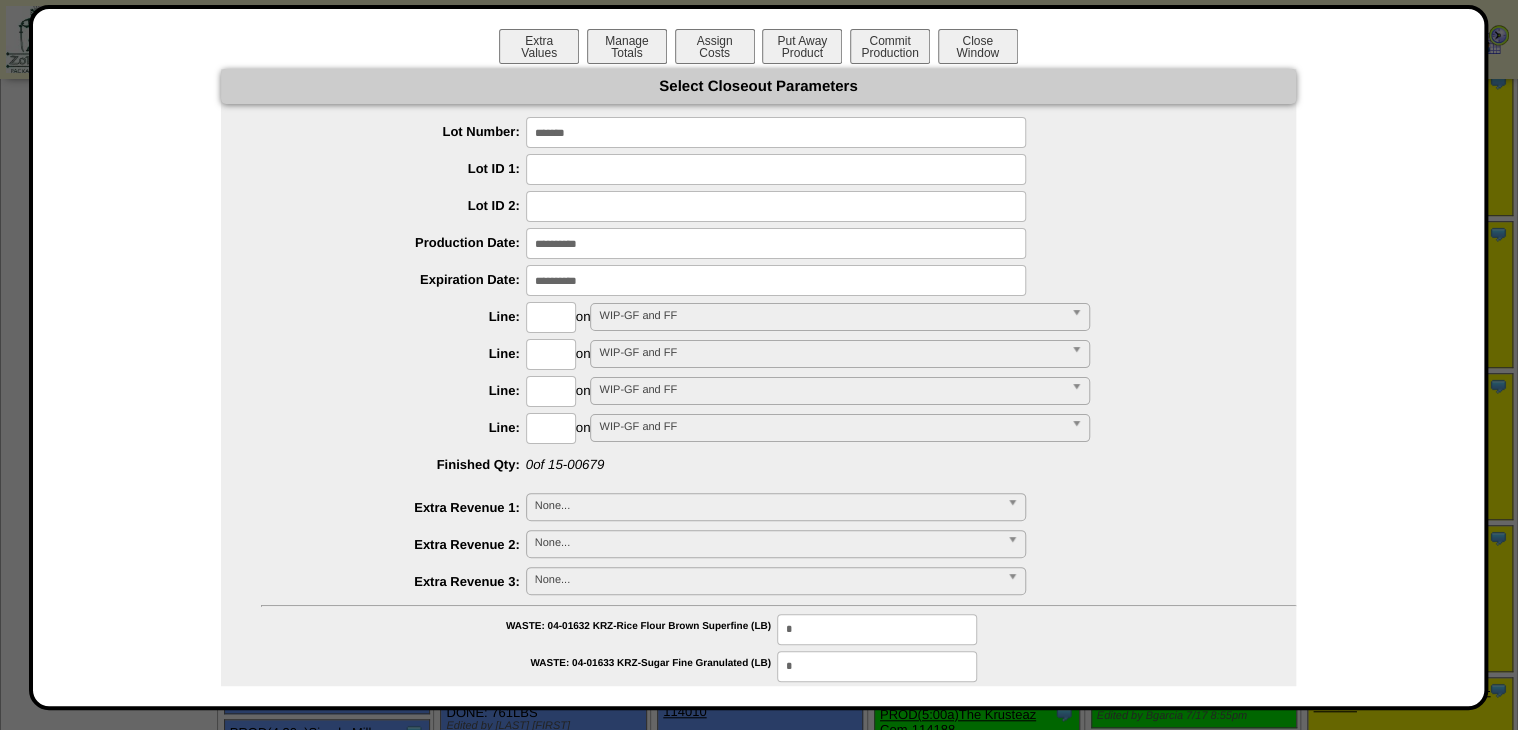 click at bounding box center [551, 317] 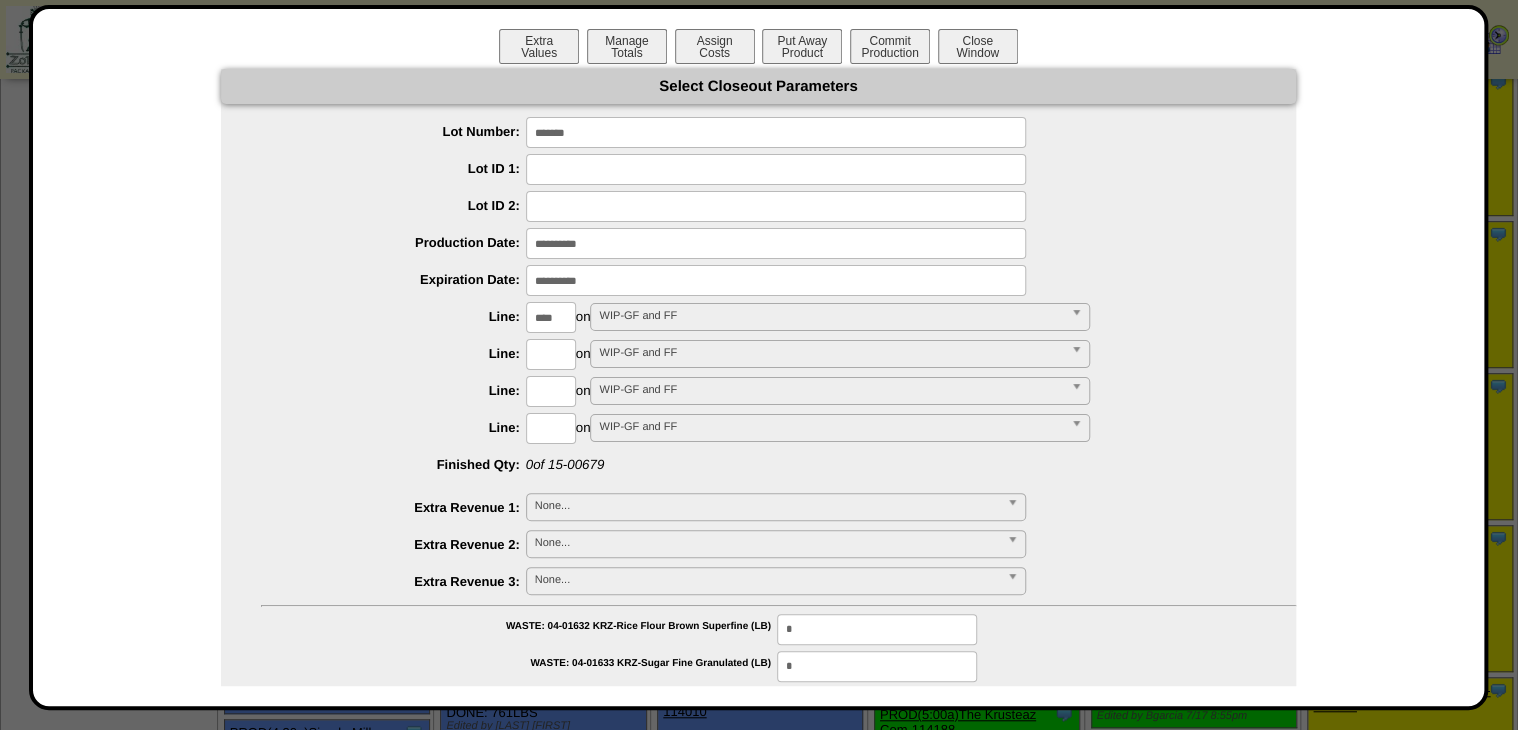 type on "****" 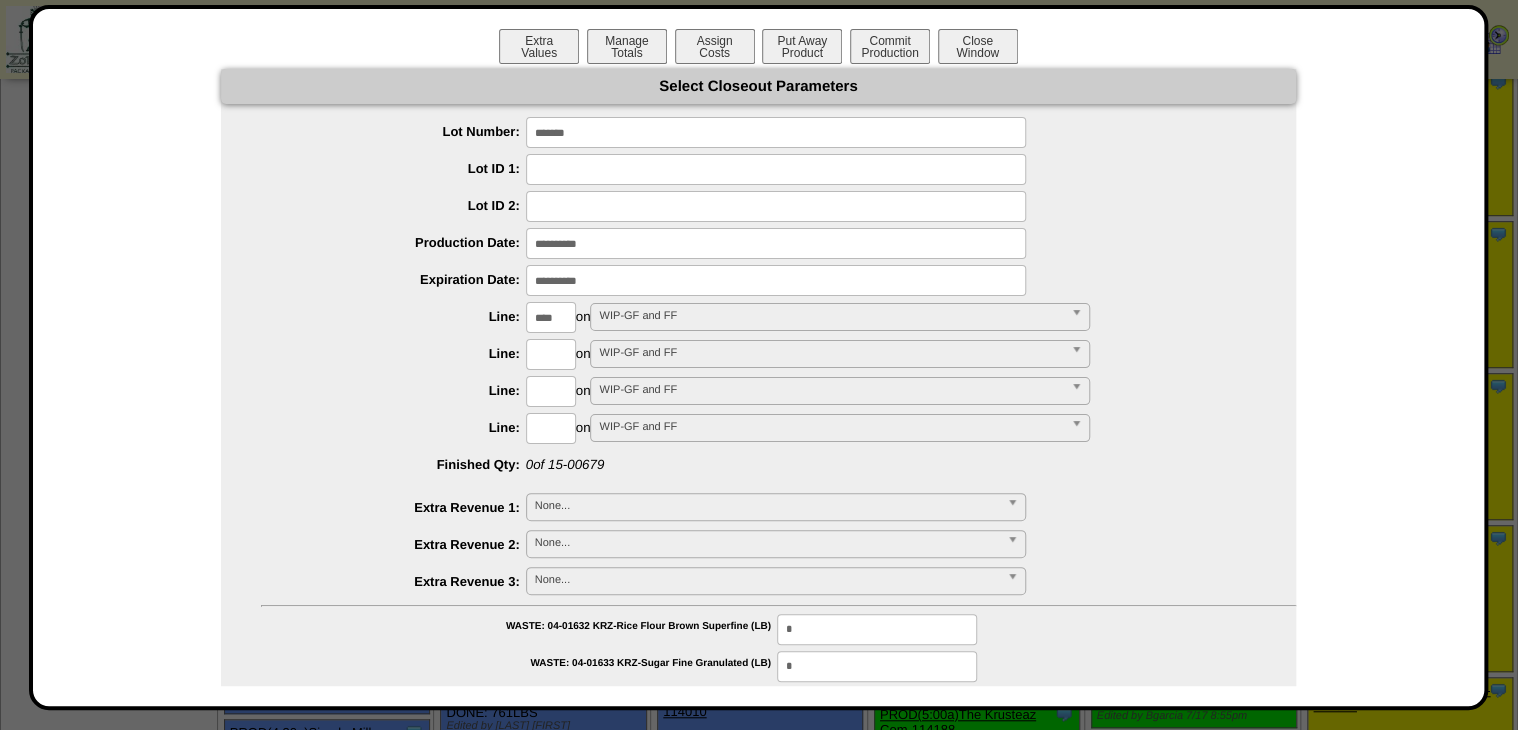 click on "**********" at bounding box center [758, 973] 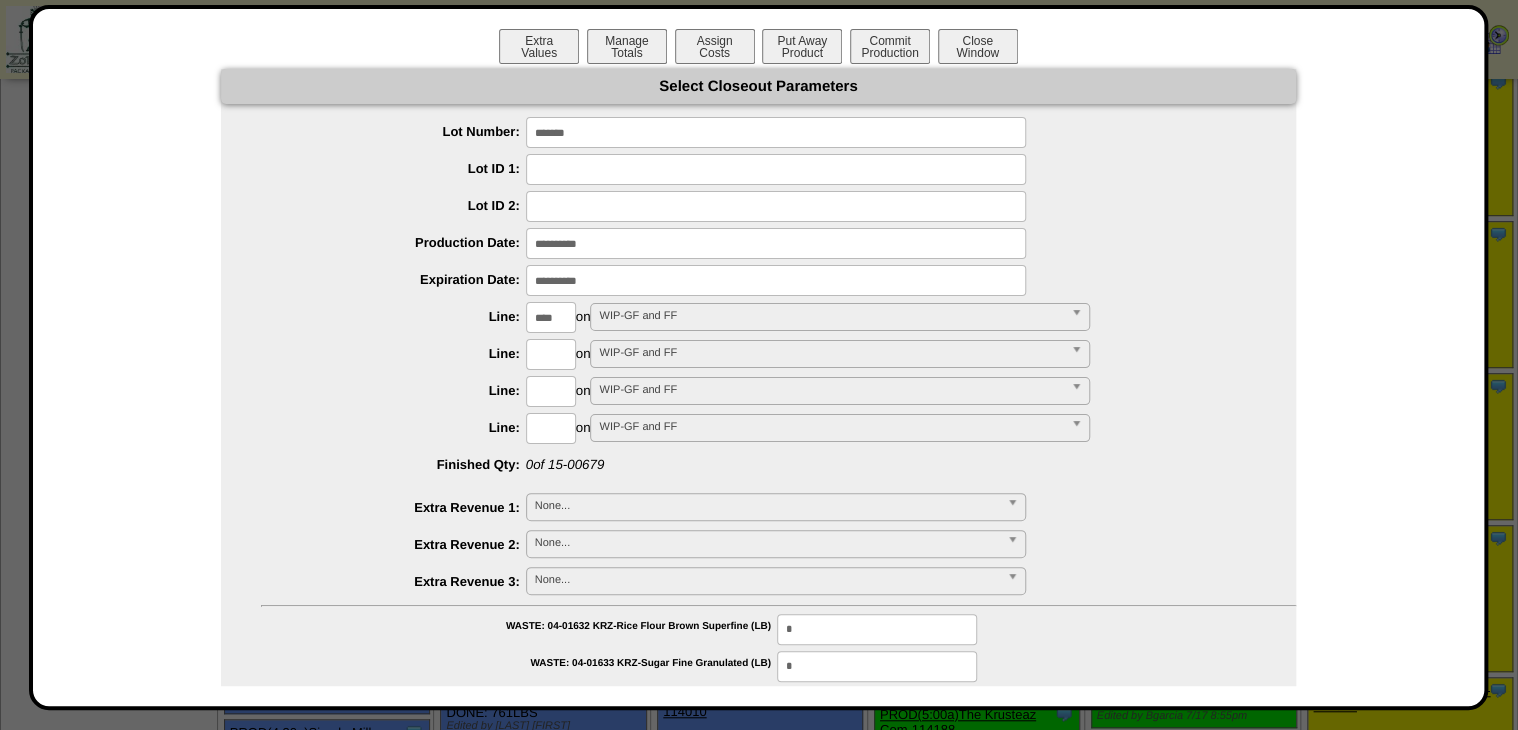 type on "*********" 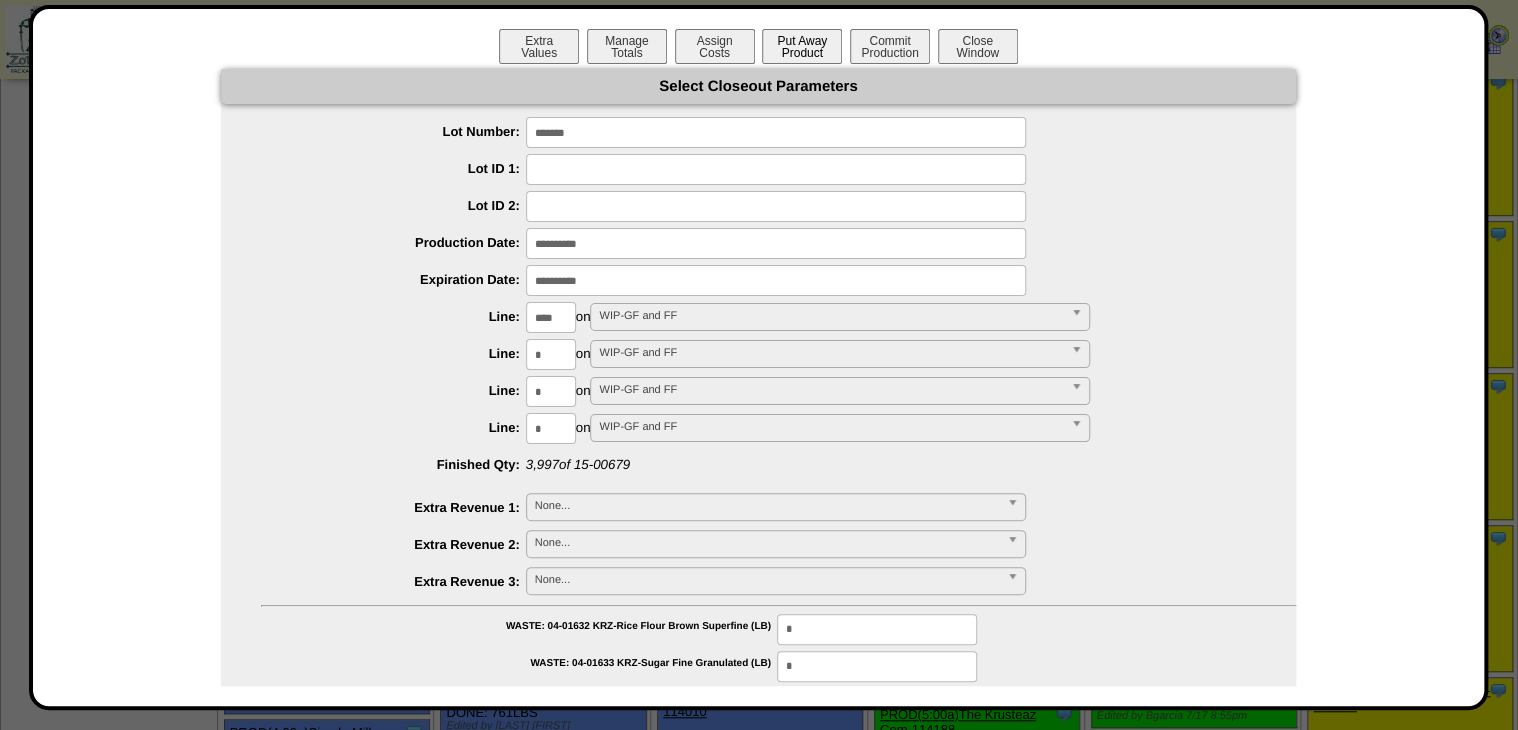 click on "Put Away Product" at bounding box center (802, 46) 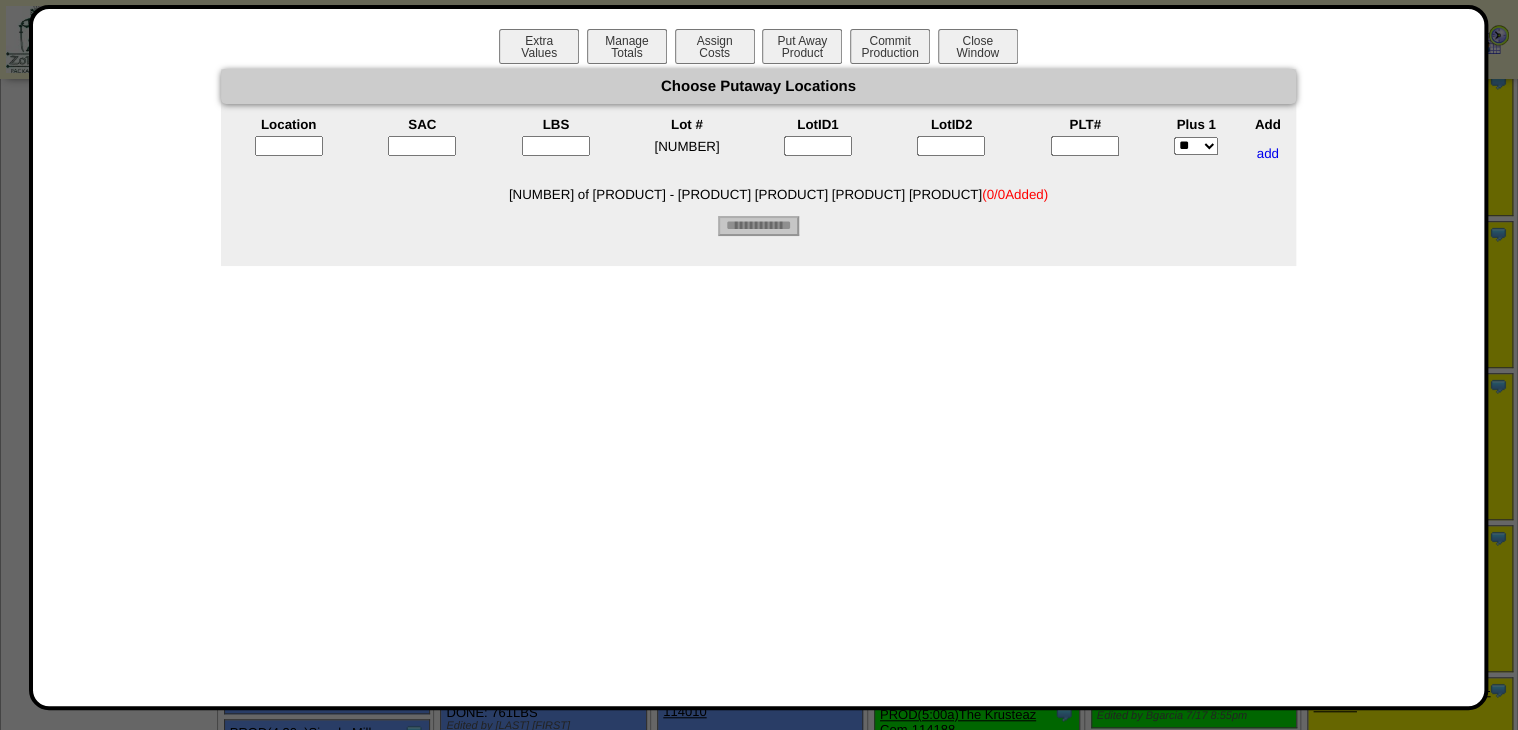 click at bounding box center (1085, 146) 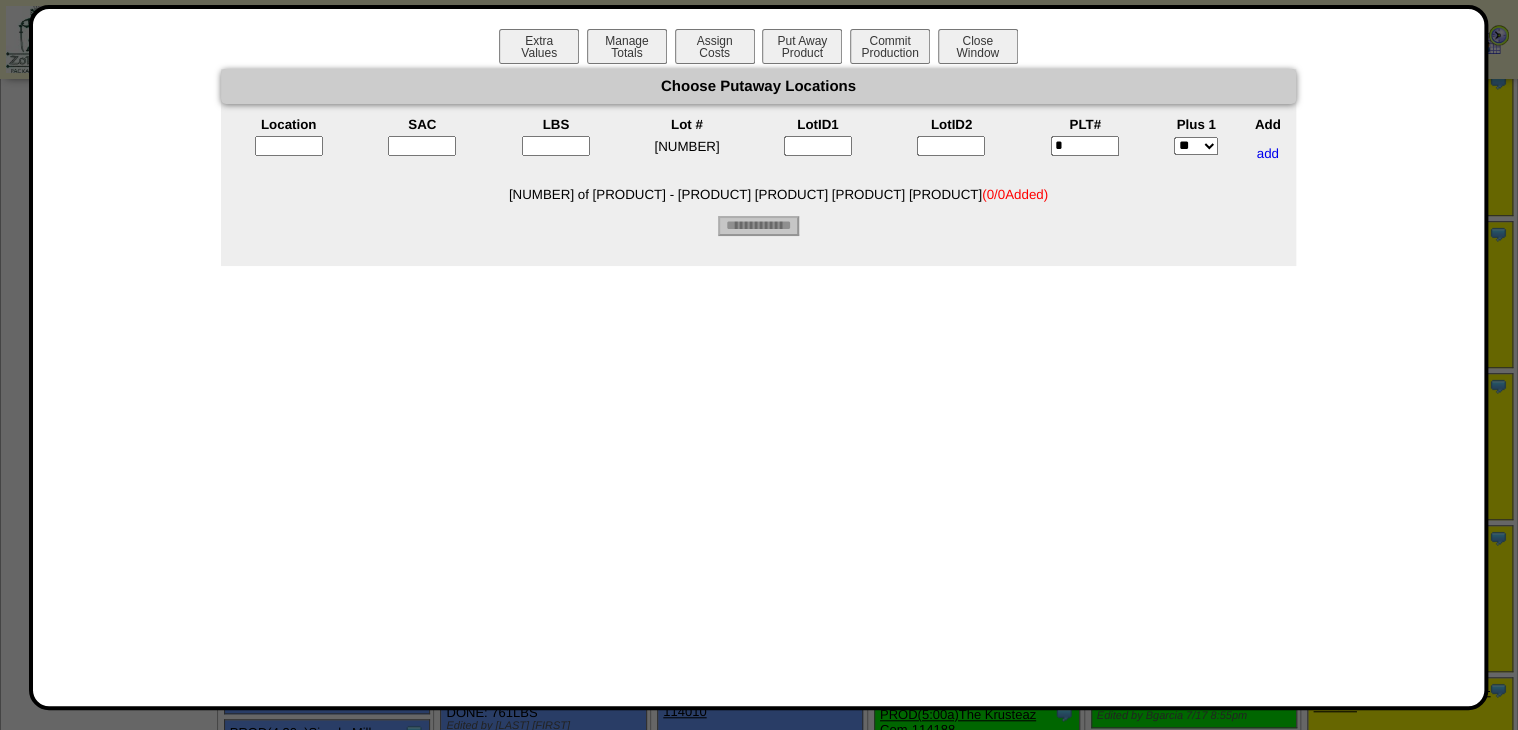 type on "*" 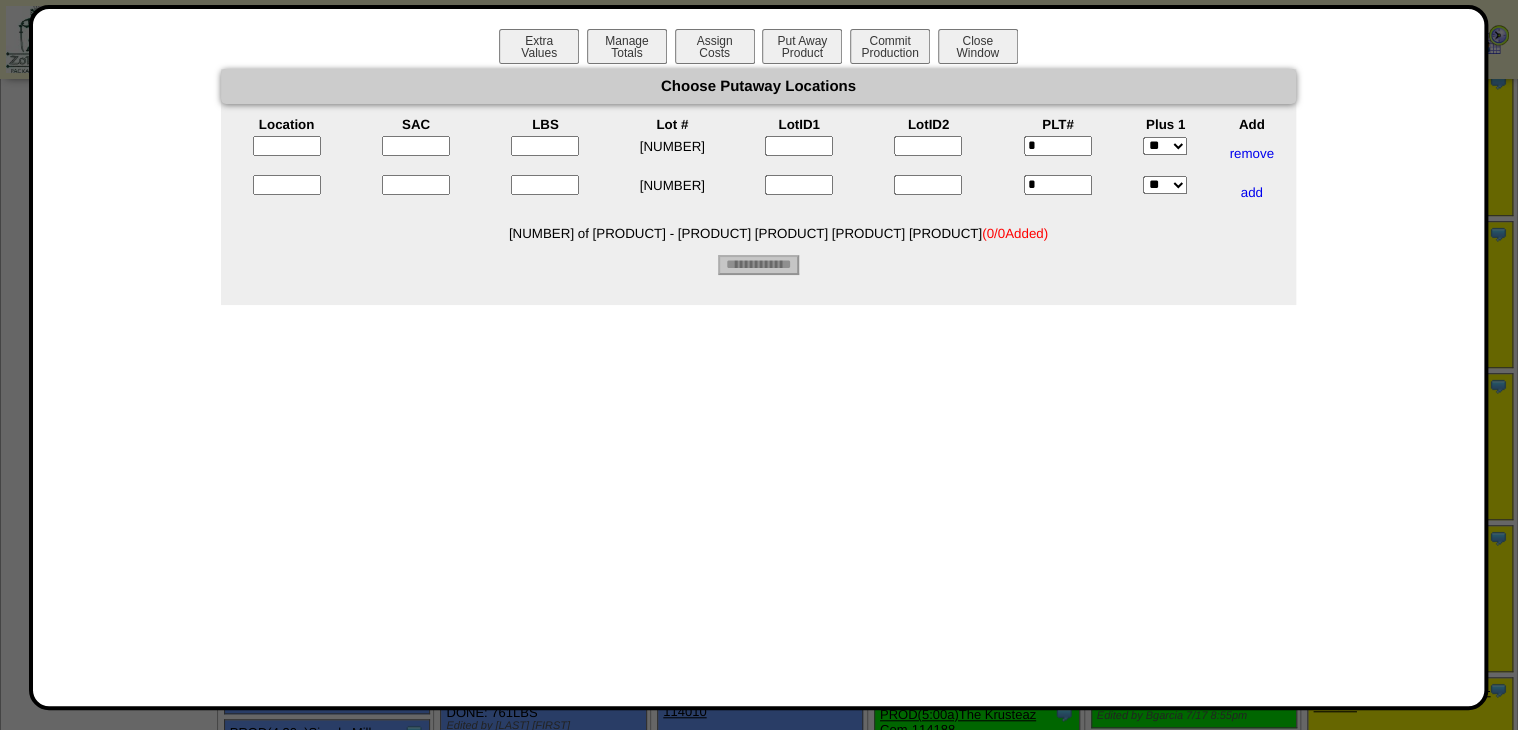 click at bounding box center (287, 146) 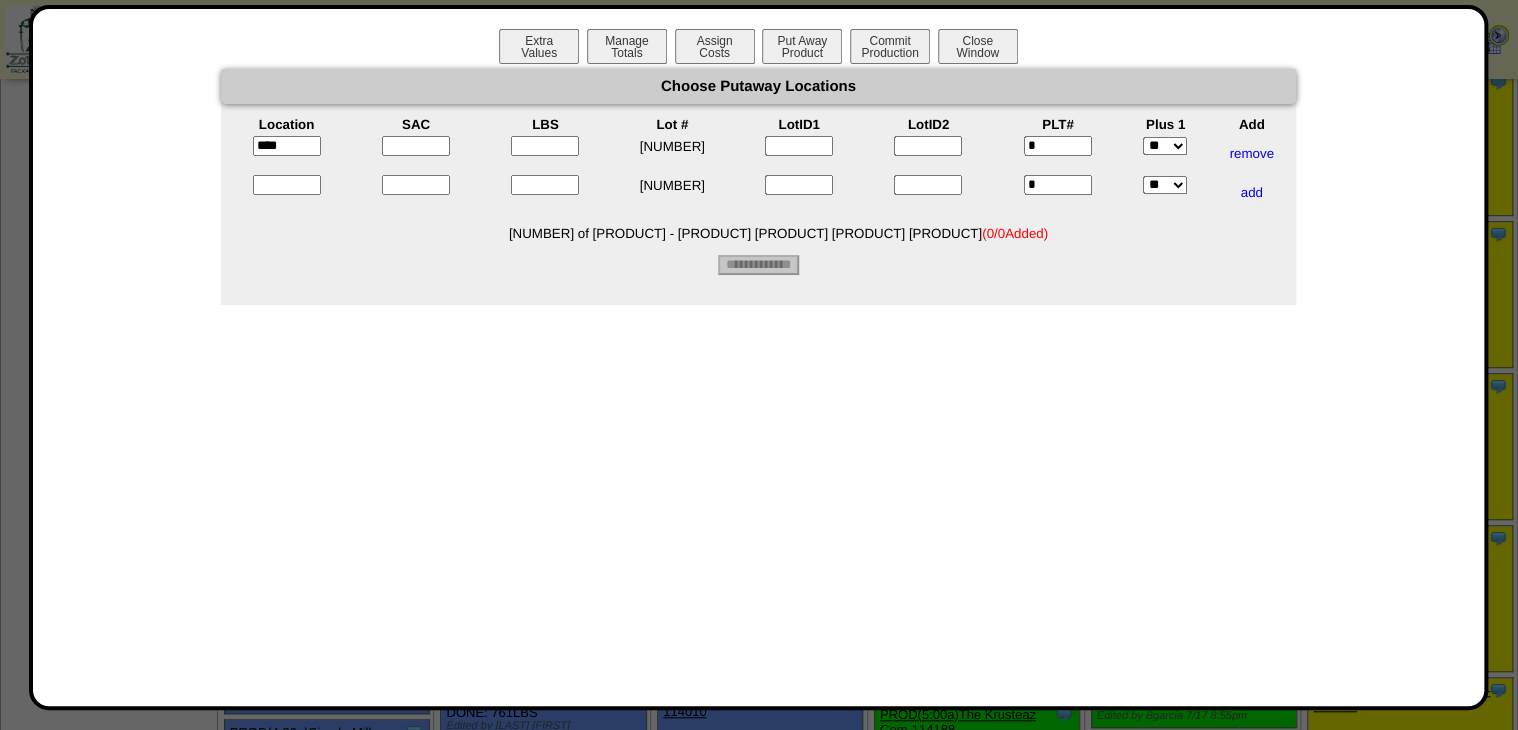 type on "*****" 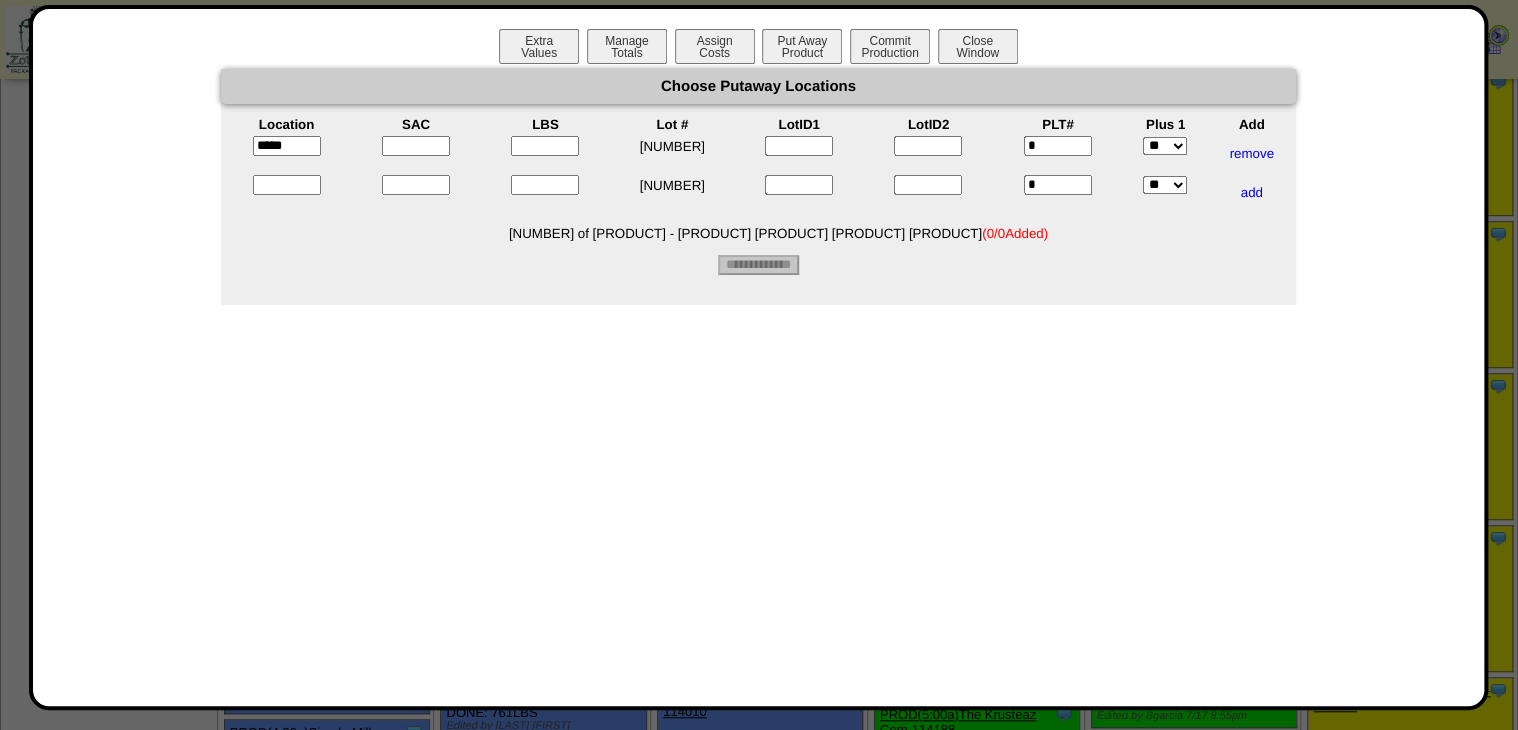 click at bounding box center (287, 185) 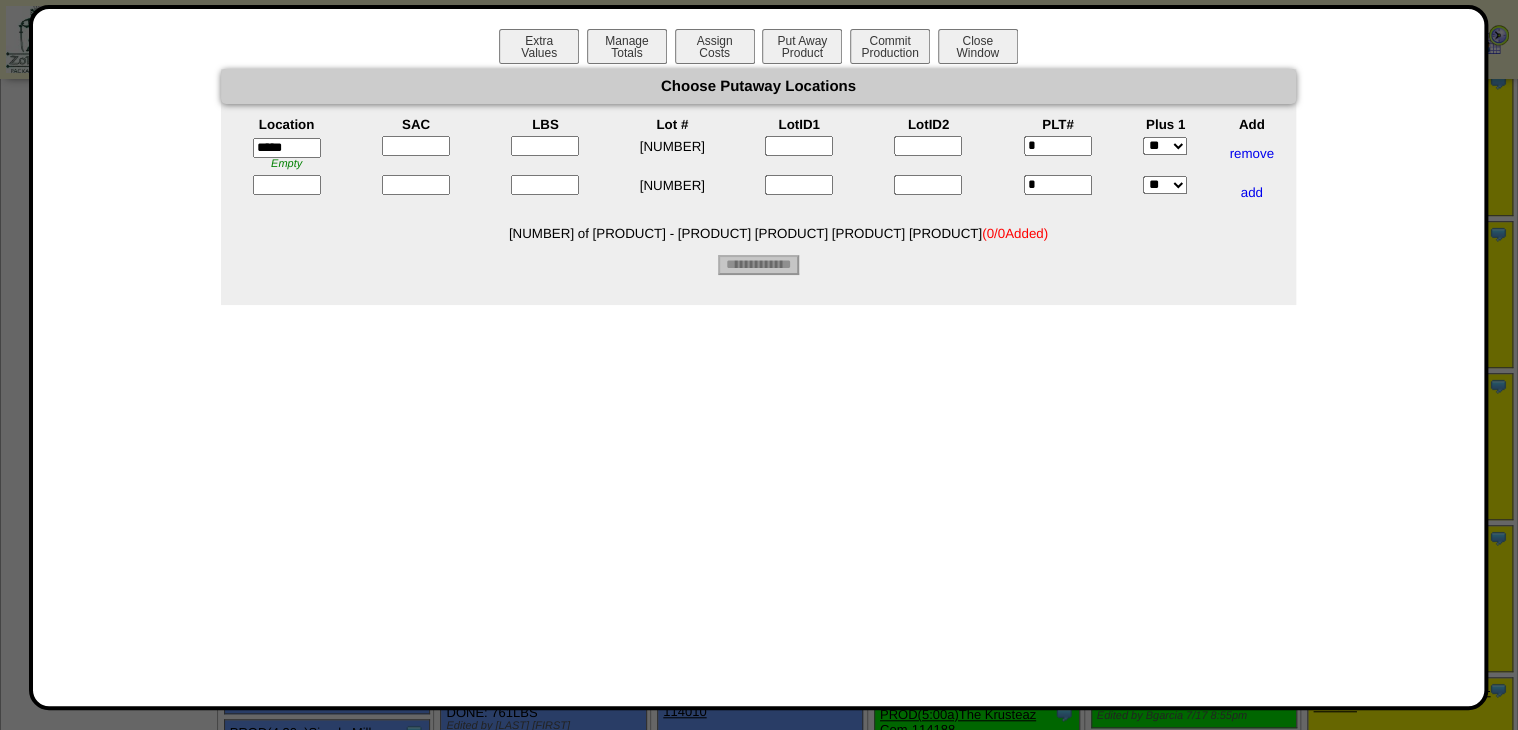click at bounding box center [287, 185] 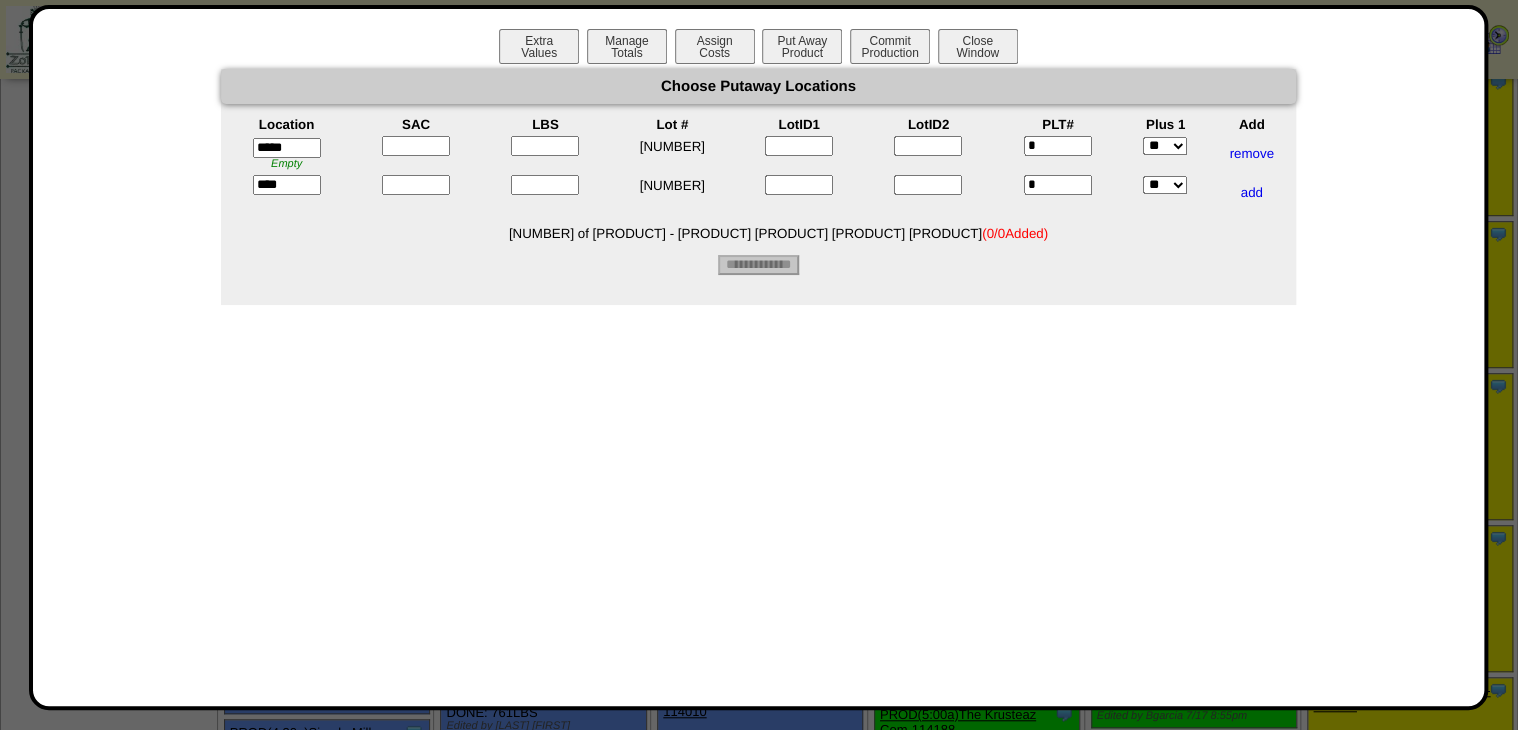 type on "*****" 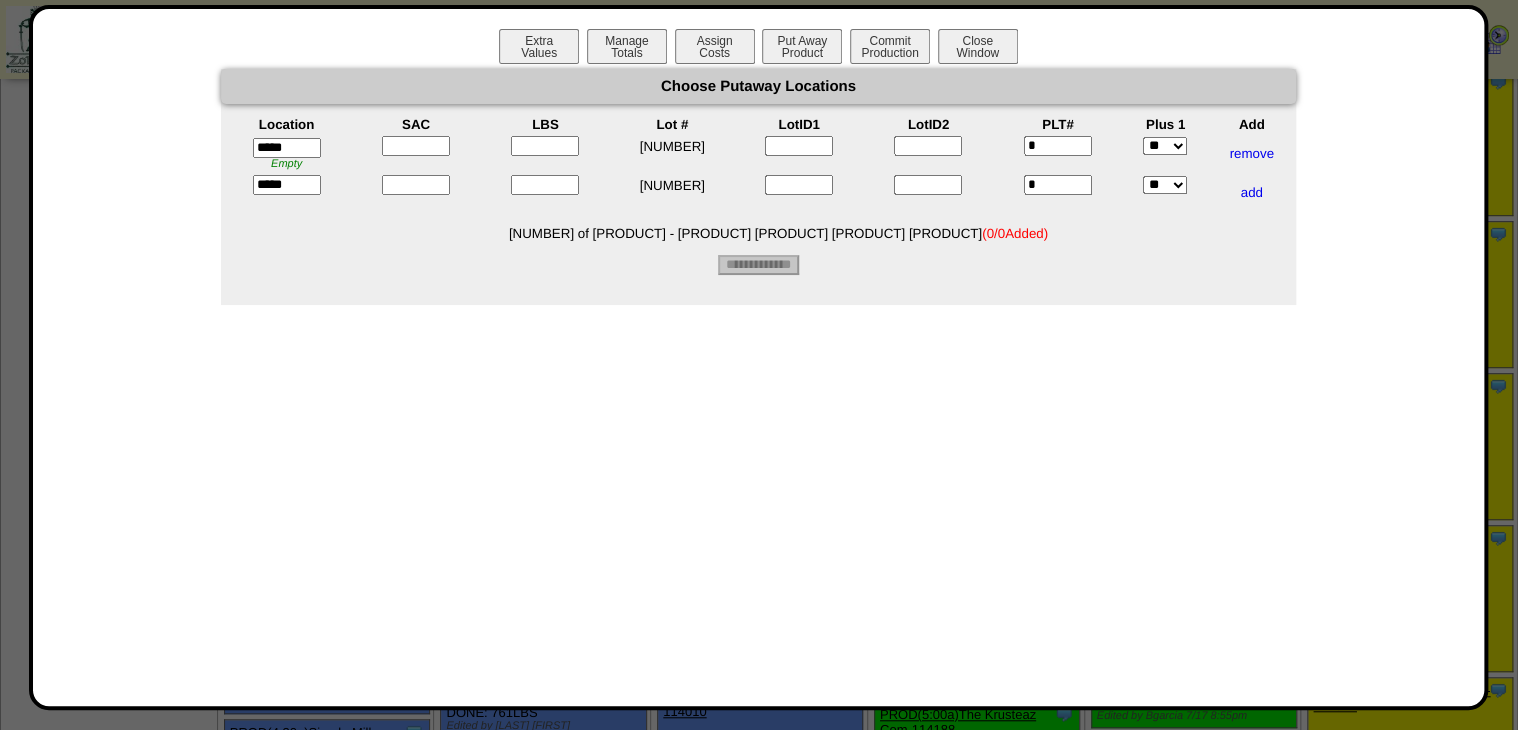 click at bounding box center (415, 153) 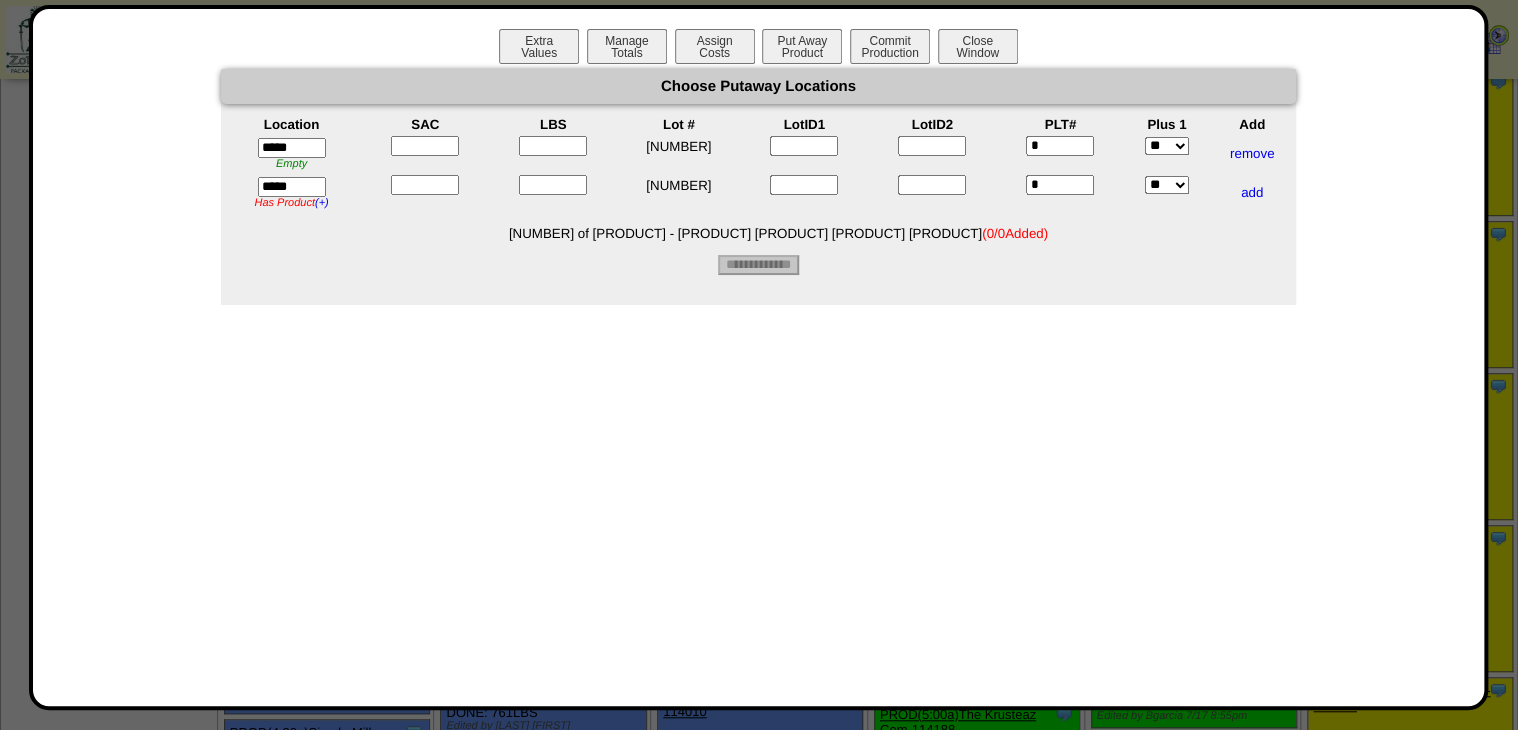 type on "*" 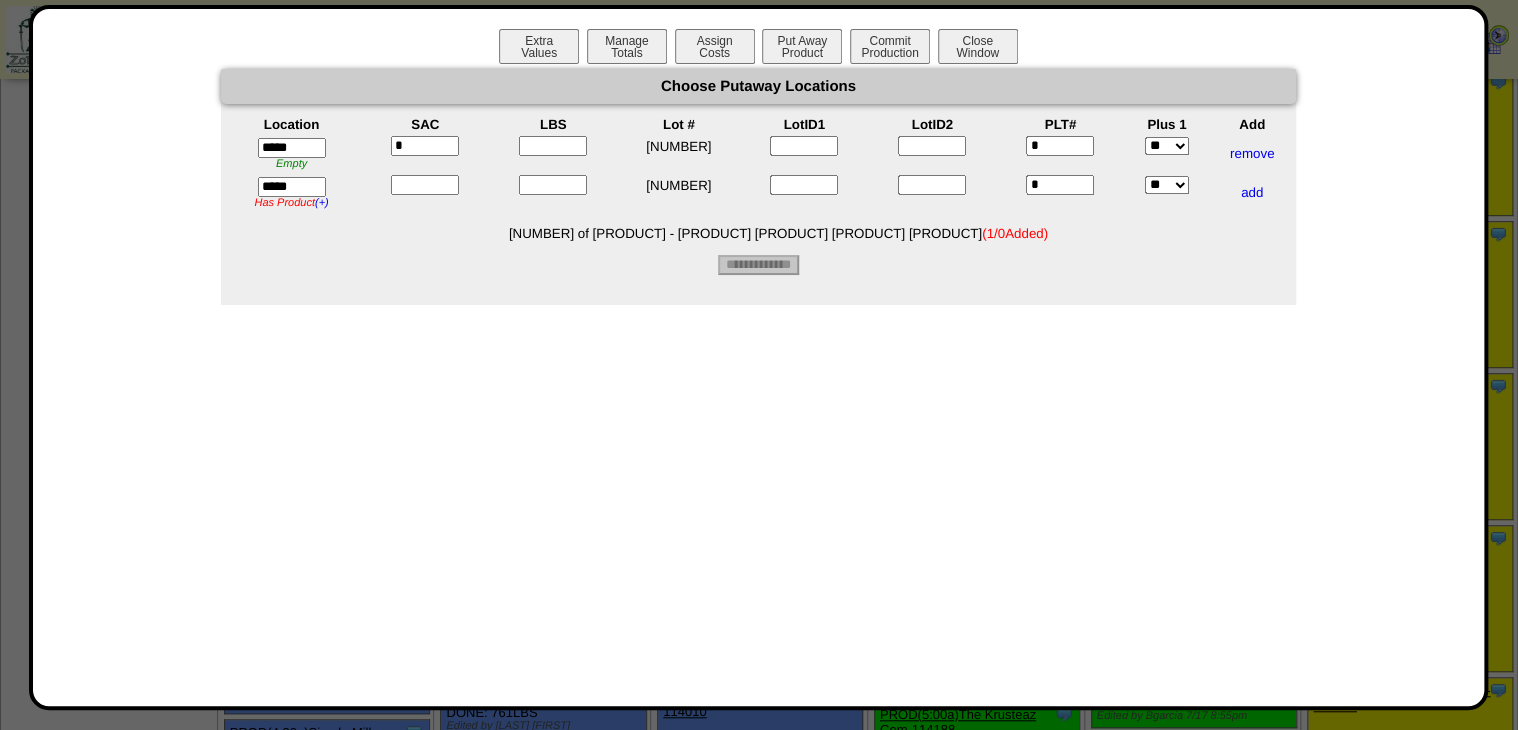 click at bounding box center [425, 192] 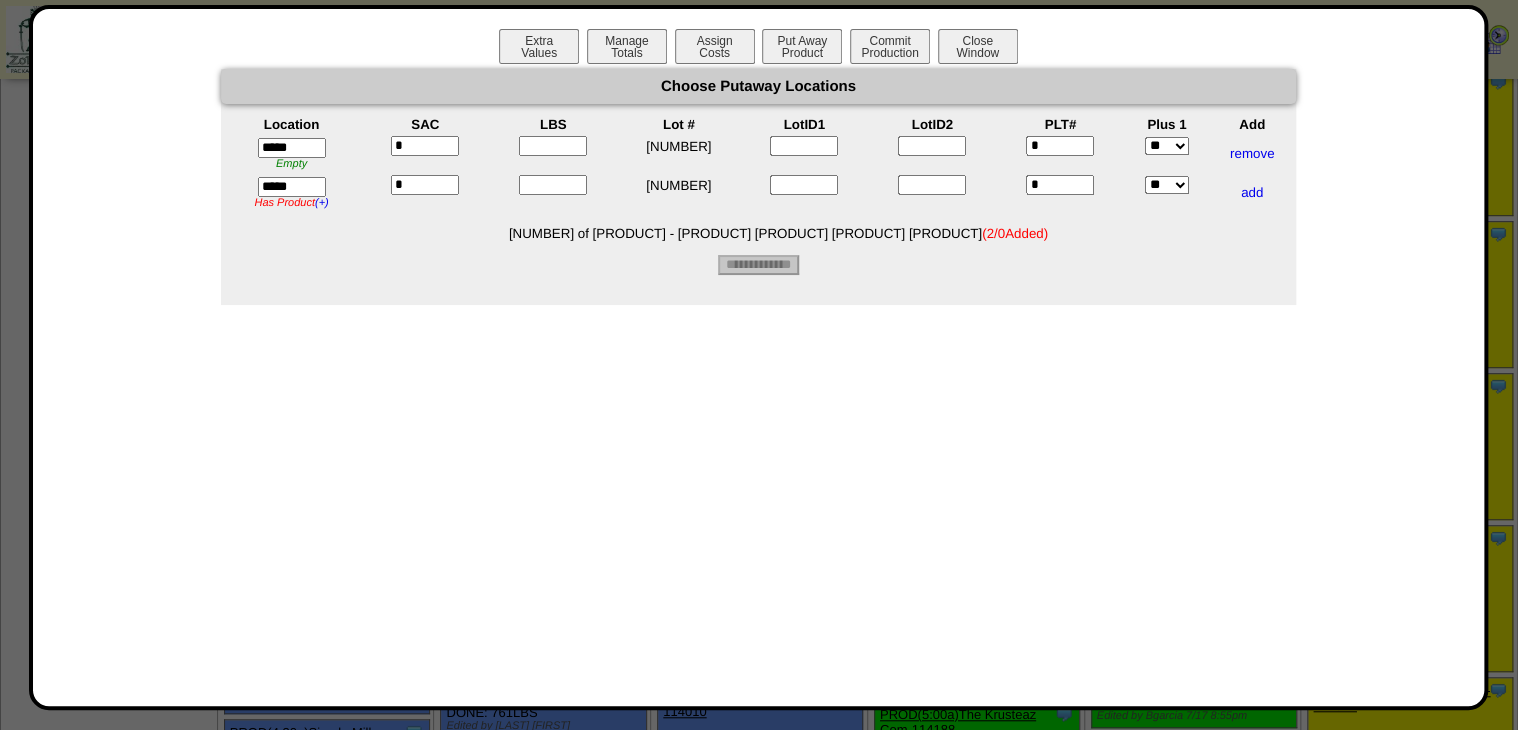 click at bounding box center (553, 146) 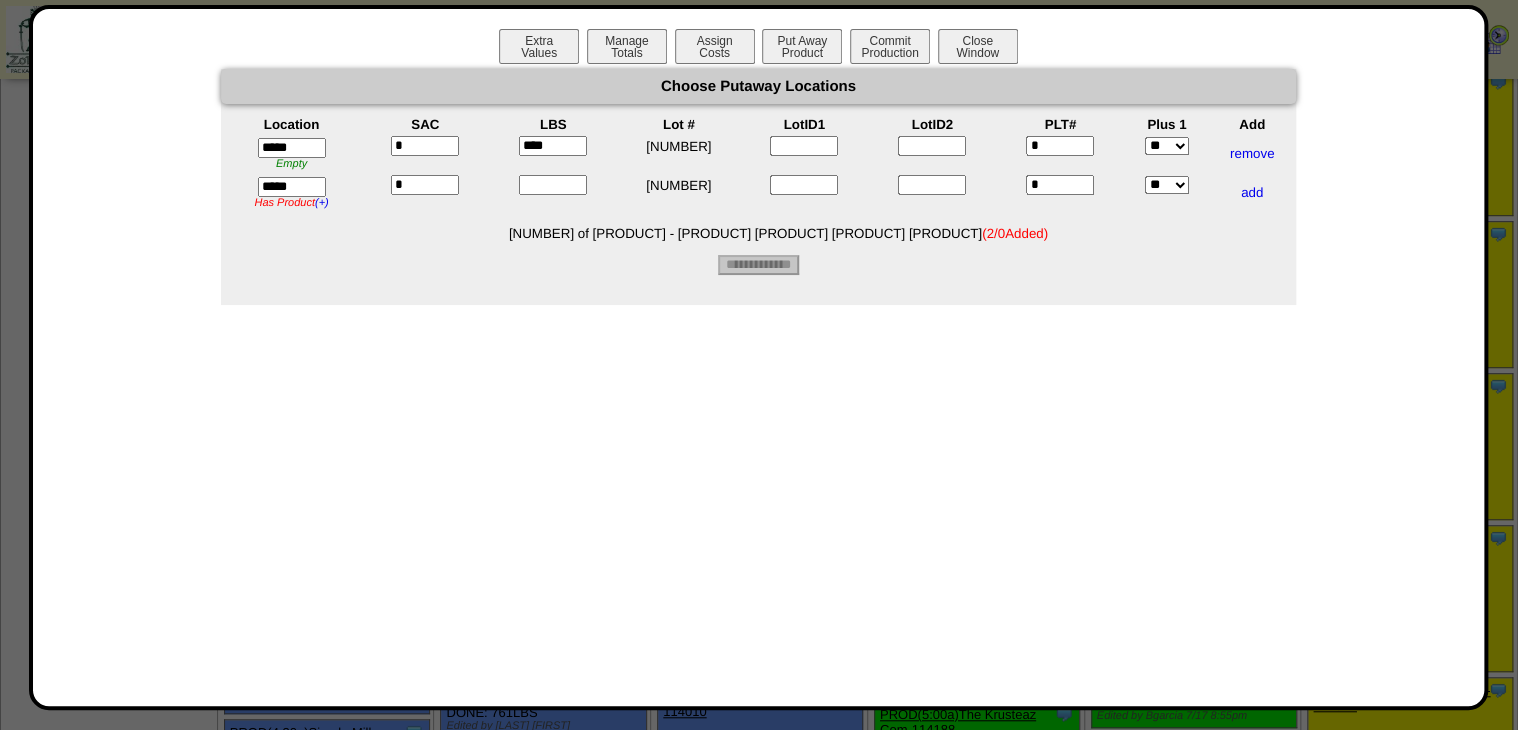 type on "****" 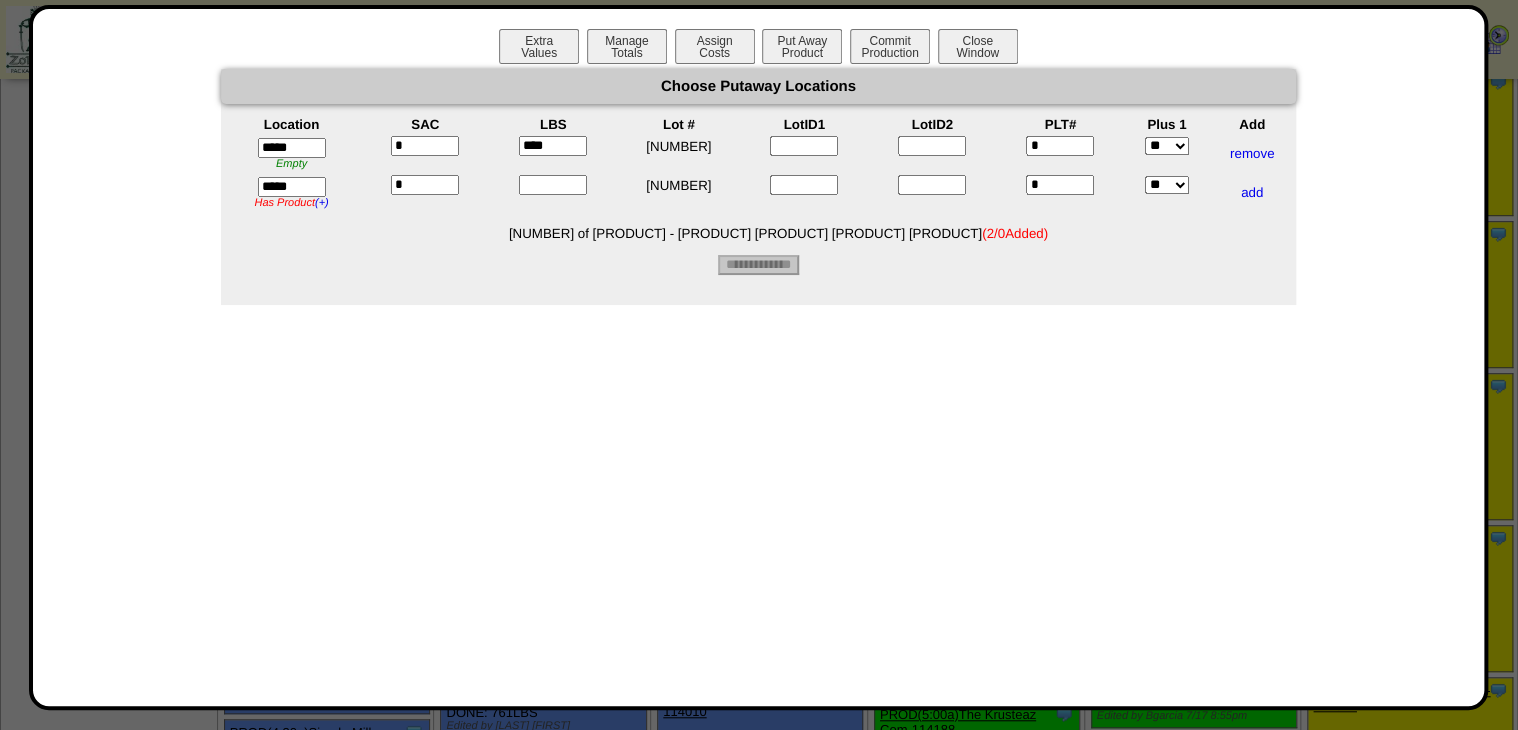 click at bounding box center (553, 192) 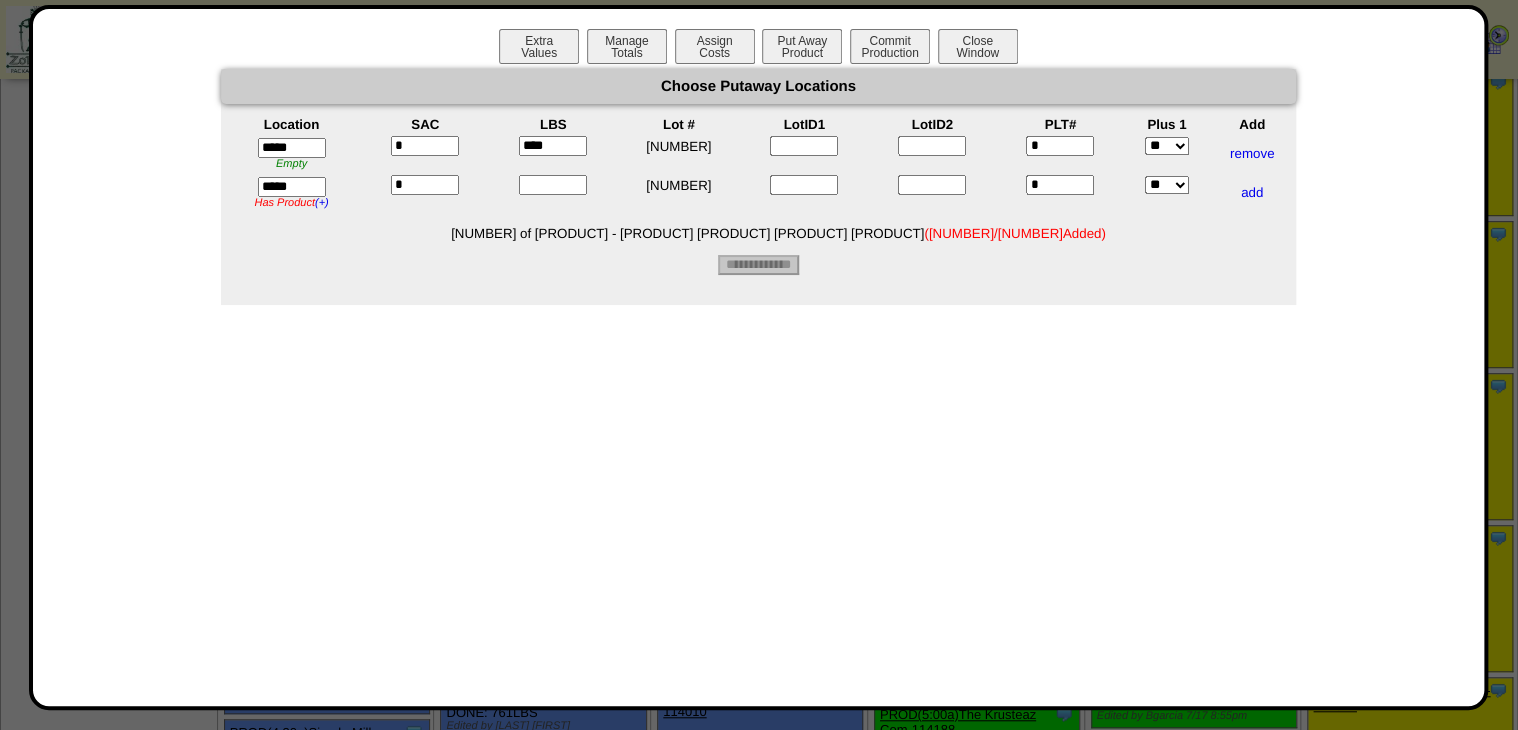 click at bounding box center [553, 185] 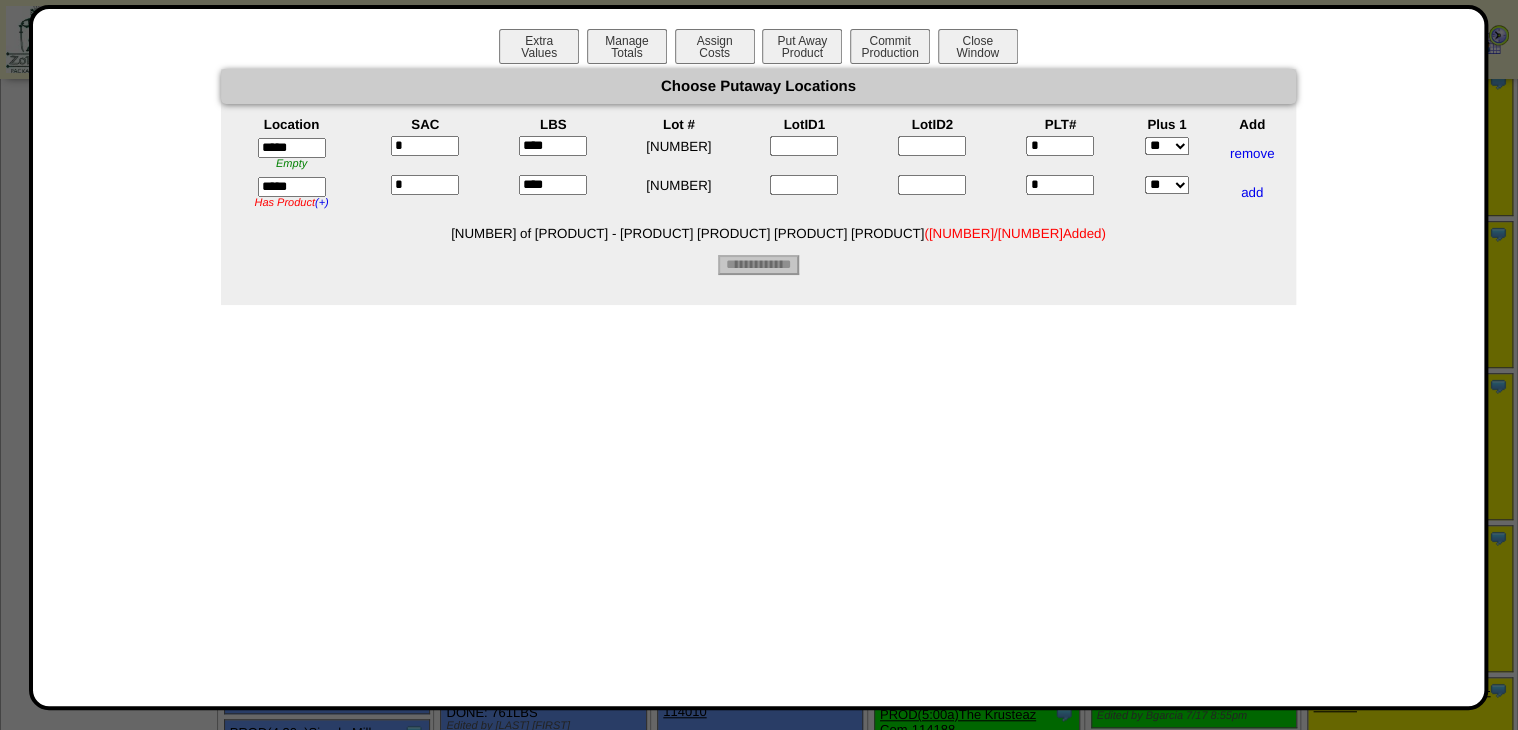 type on "****" 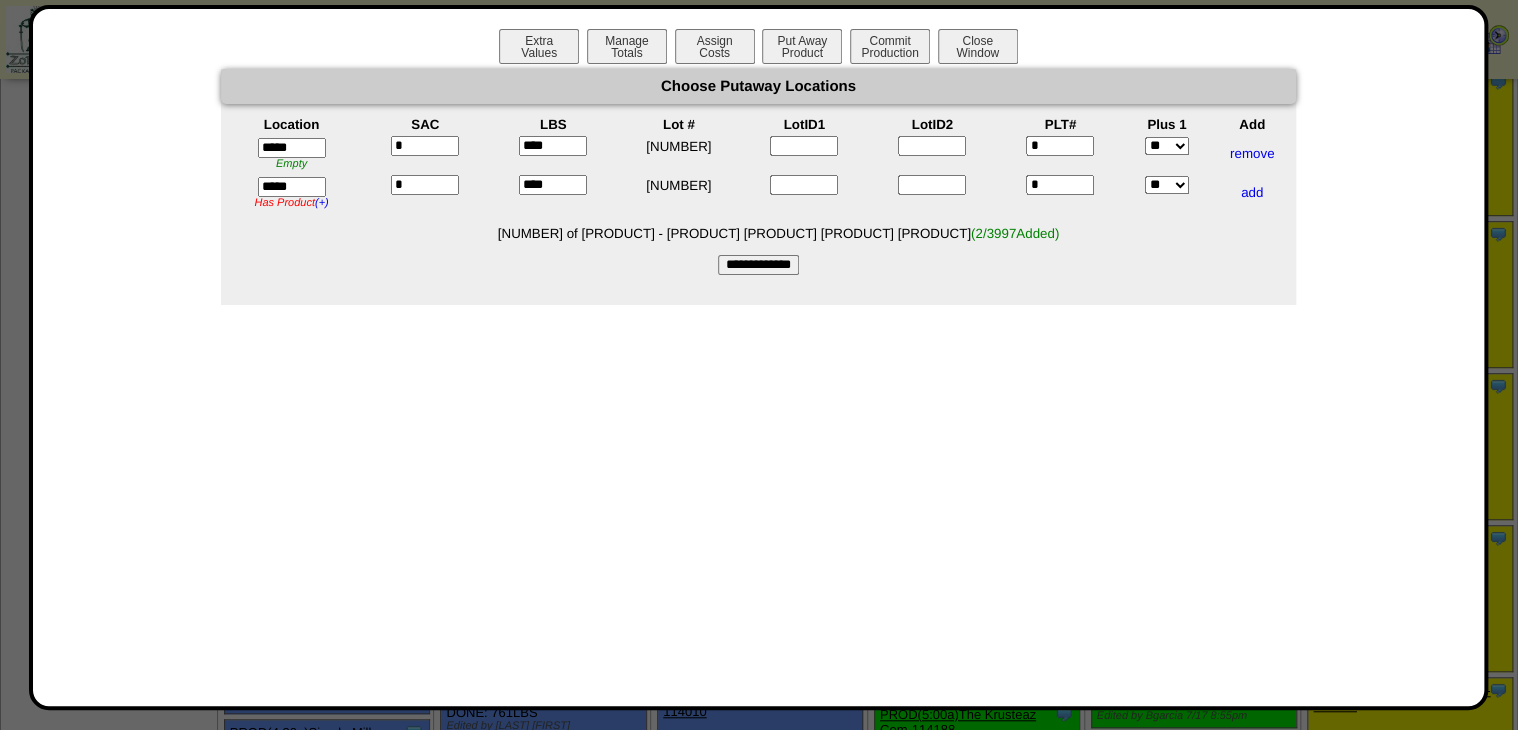 click on "Choose Putaway Locations
Location
SAC
LBS
Lot #
LotID1
LotID2
PLT#
Plus 1
Add
***** Empty
*
****
4005506
* ** ***" at bounding box center (758, 172) 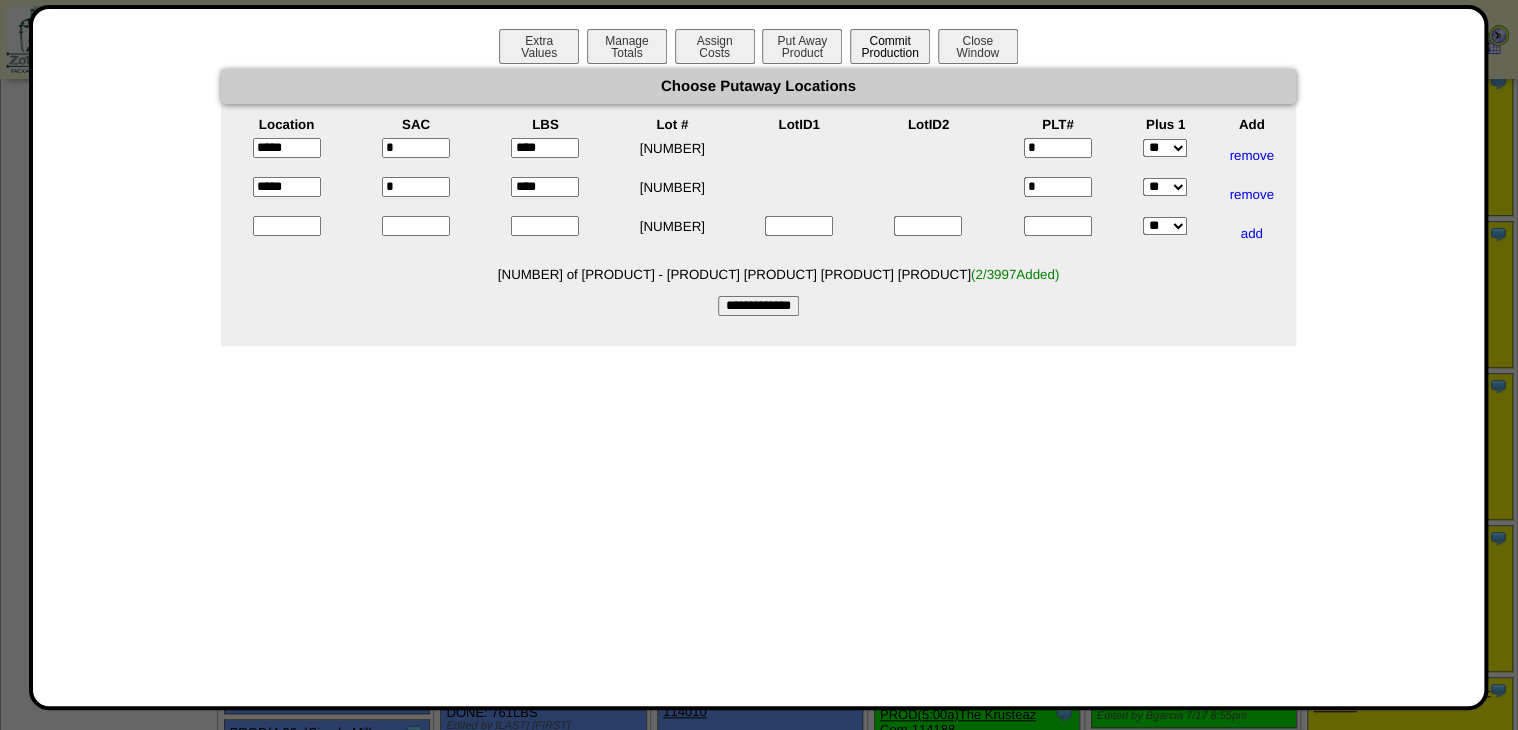 click on "Commit Production" at bounding box center (890, 46) 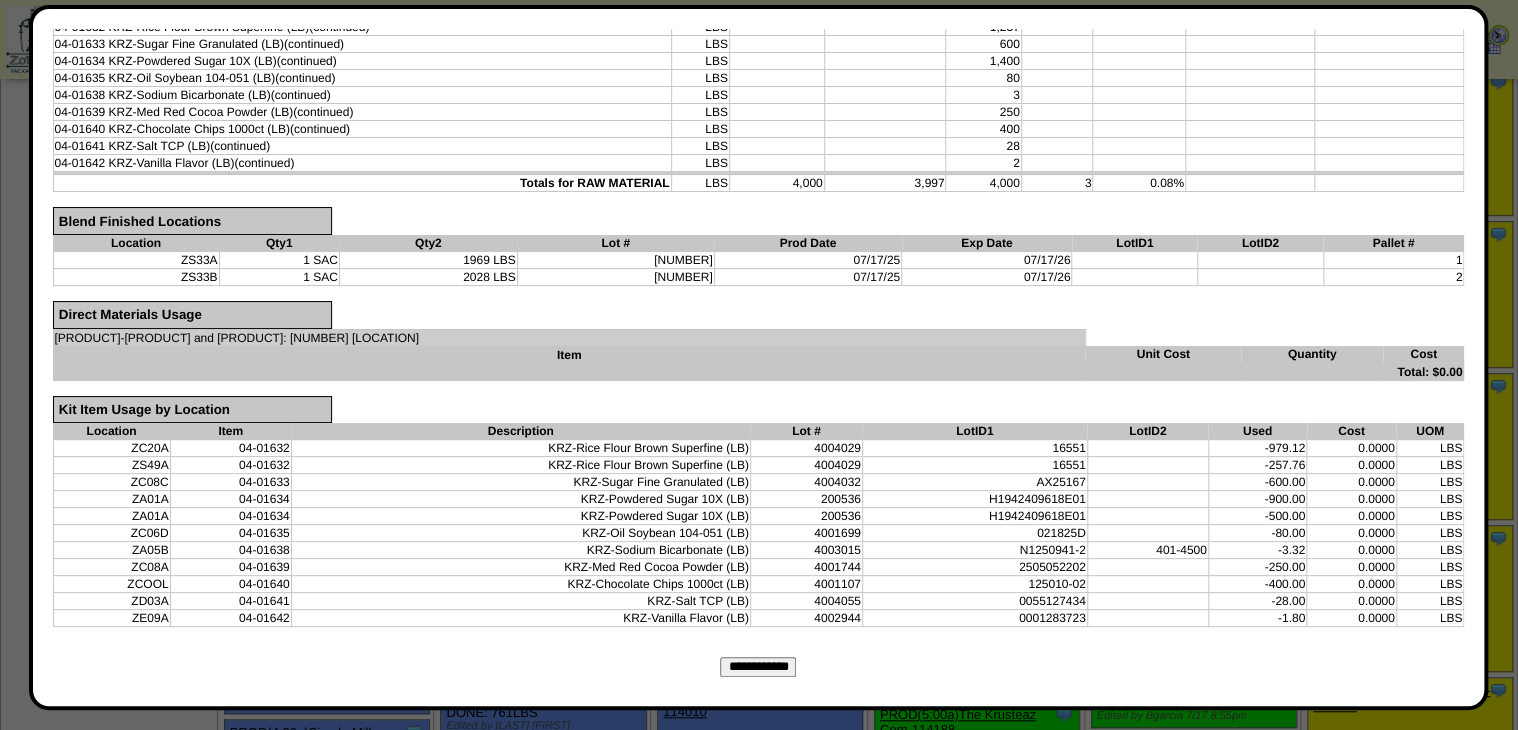 scroll, scrollTop: 445, scrollLeft: 0, axis: vertical 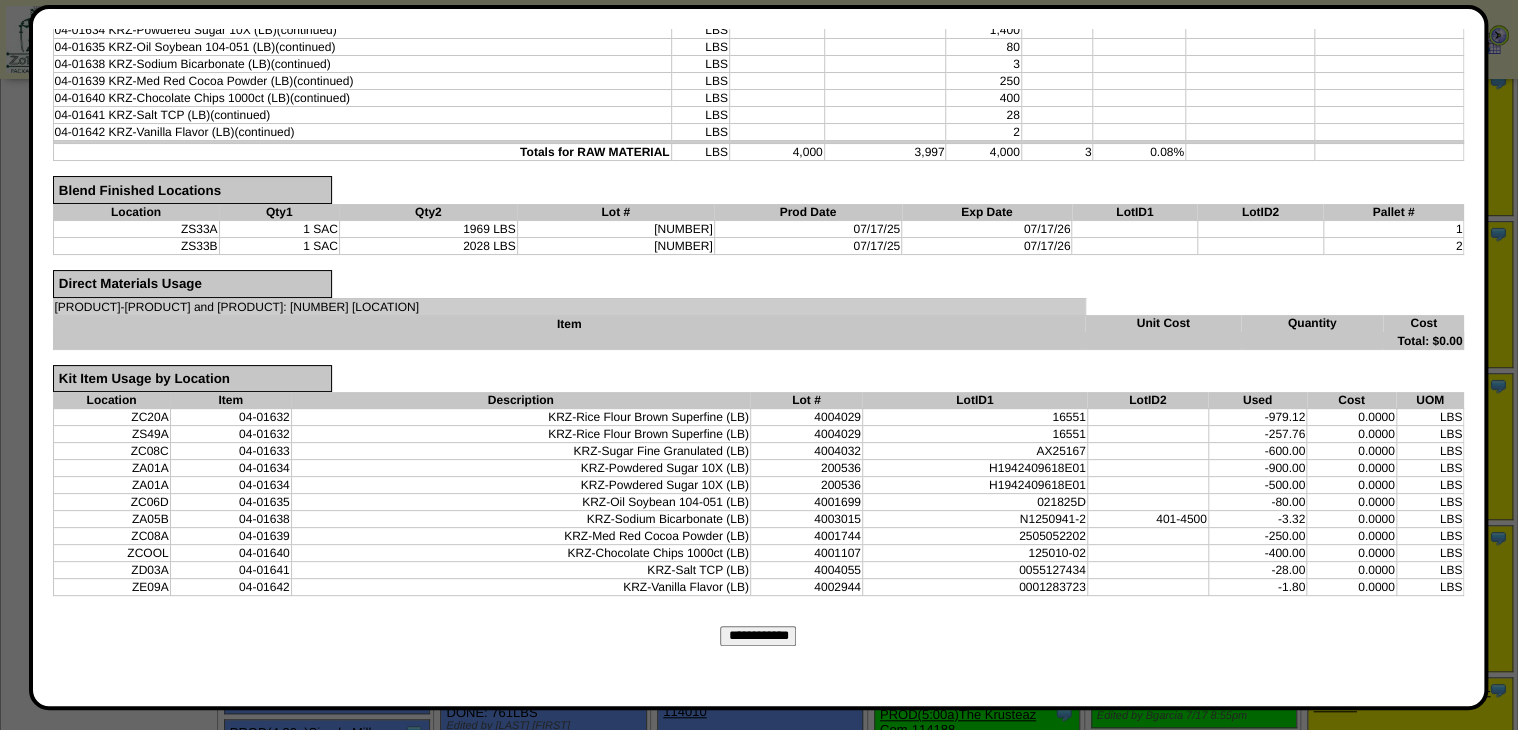 click on "**********" at bounding box center (758, 636) 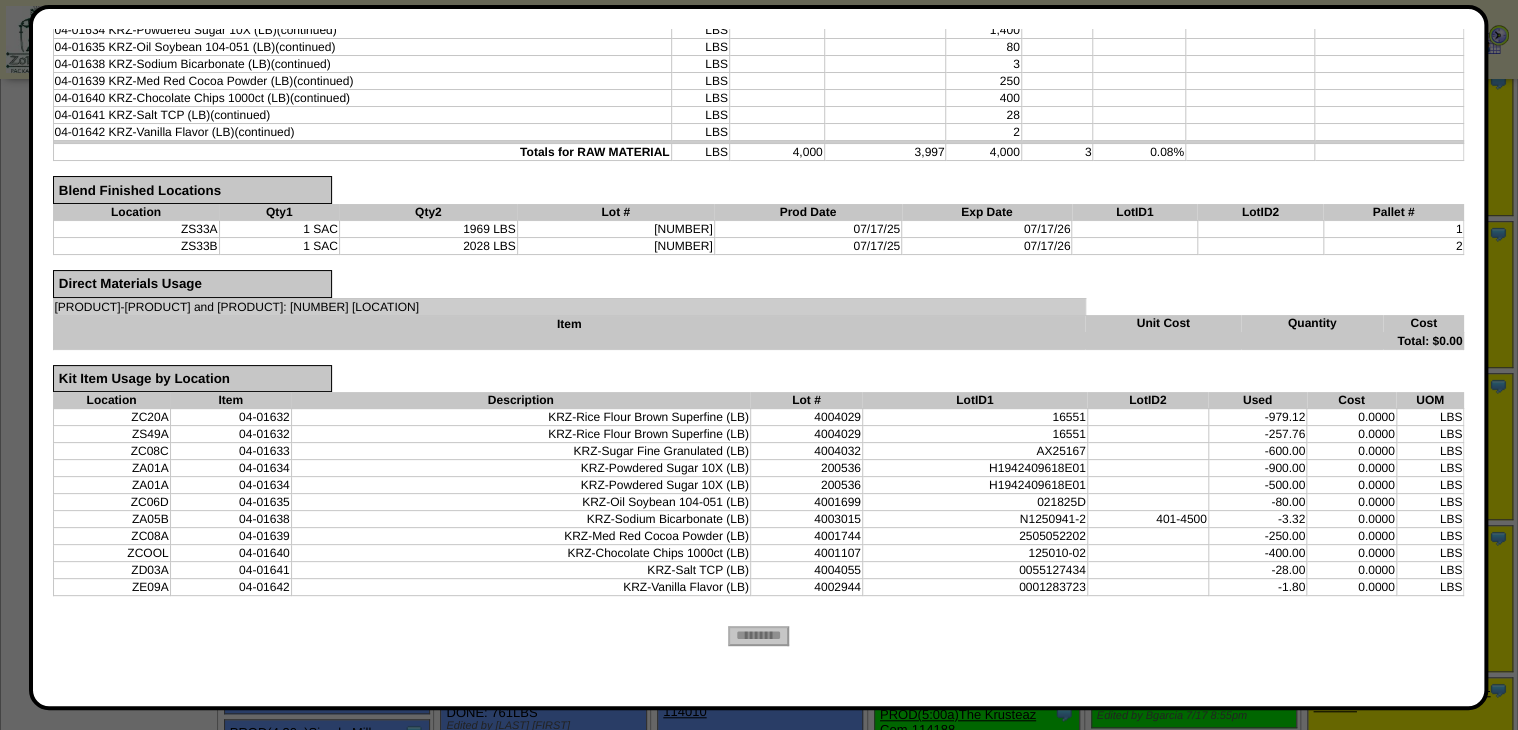 scroll, scrollTop: 0, scrollLeft: 0, axis: both 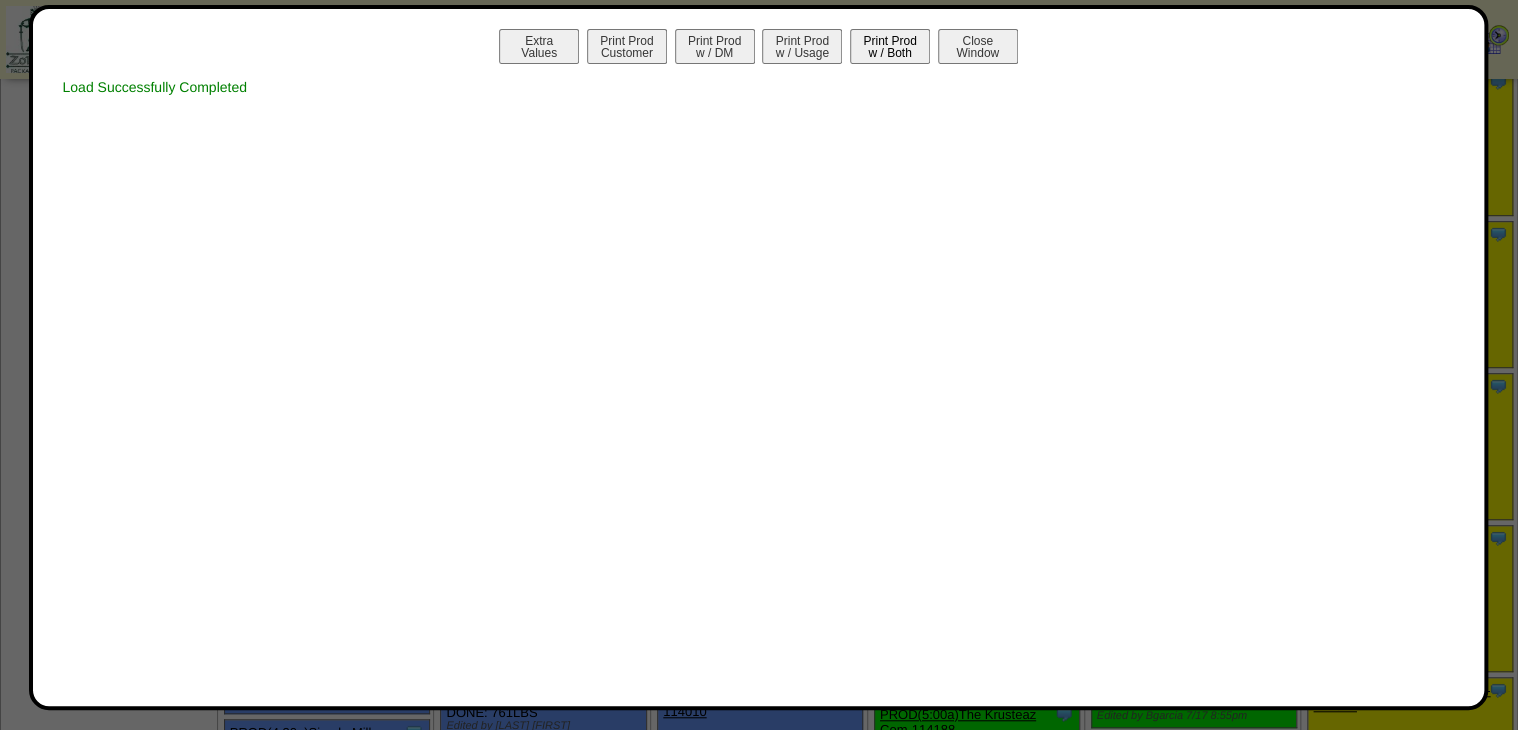 click on "Print Prod w / Both" at bounding box center [890, 46] 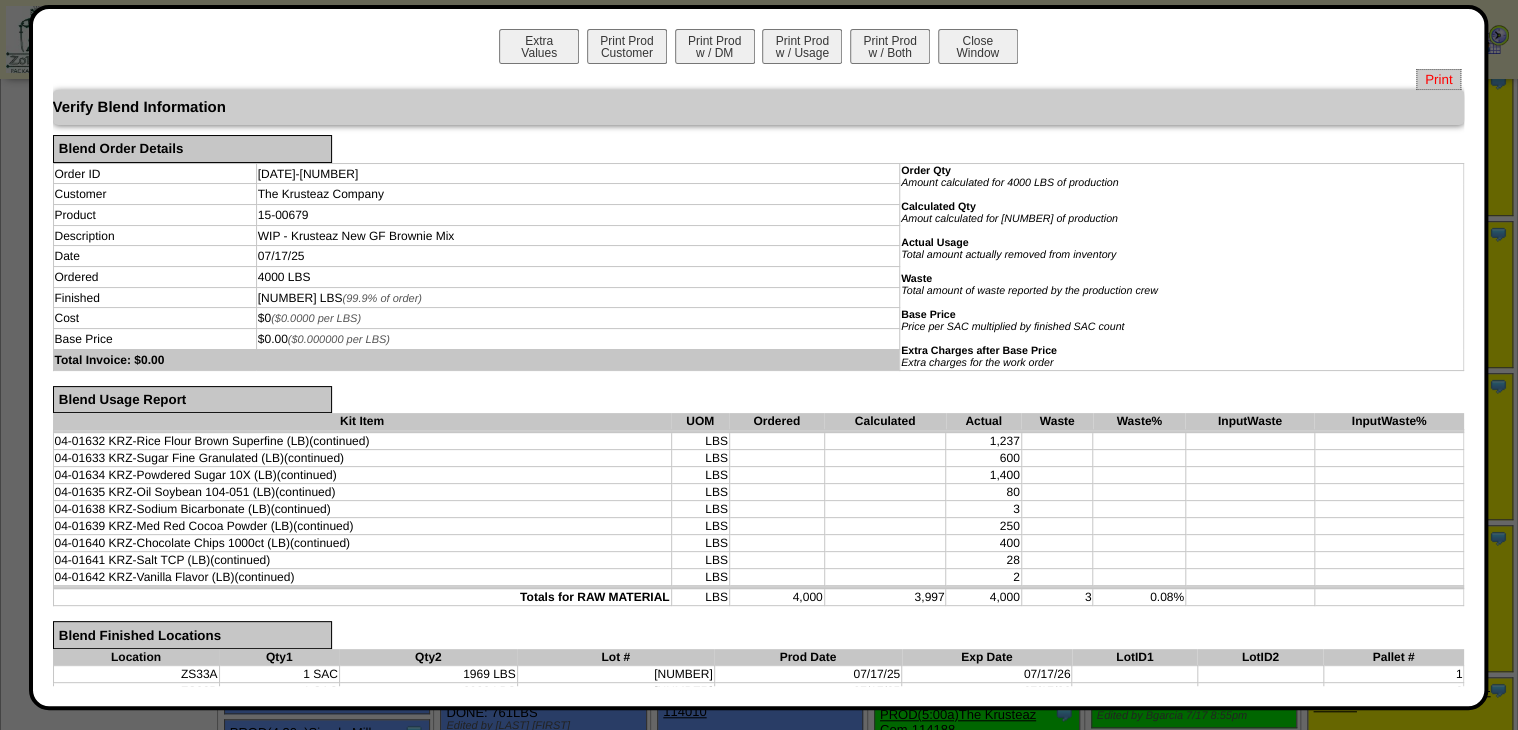 click on "Print" at bounding box center [1438, 79] 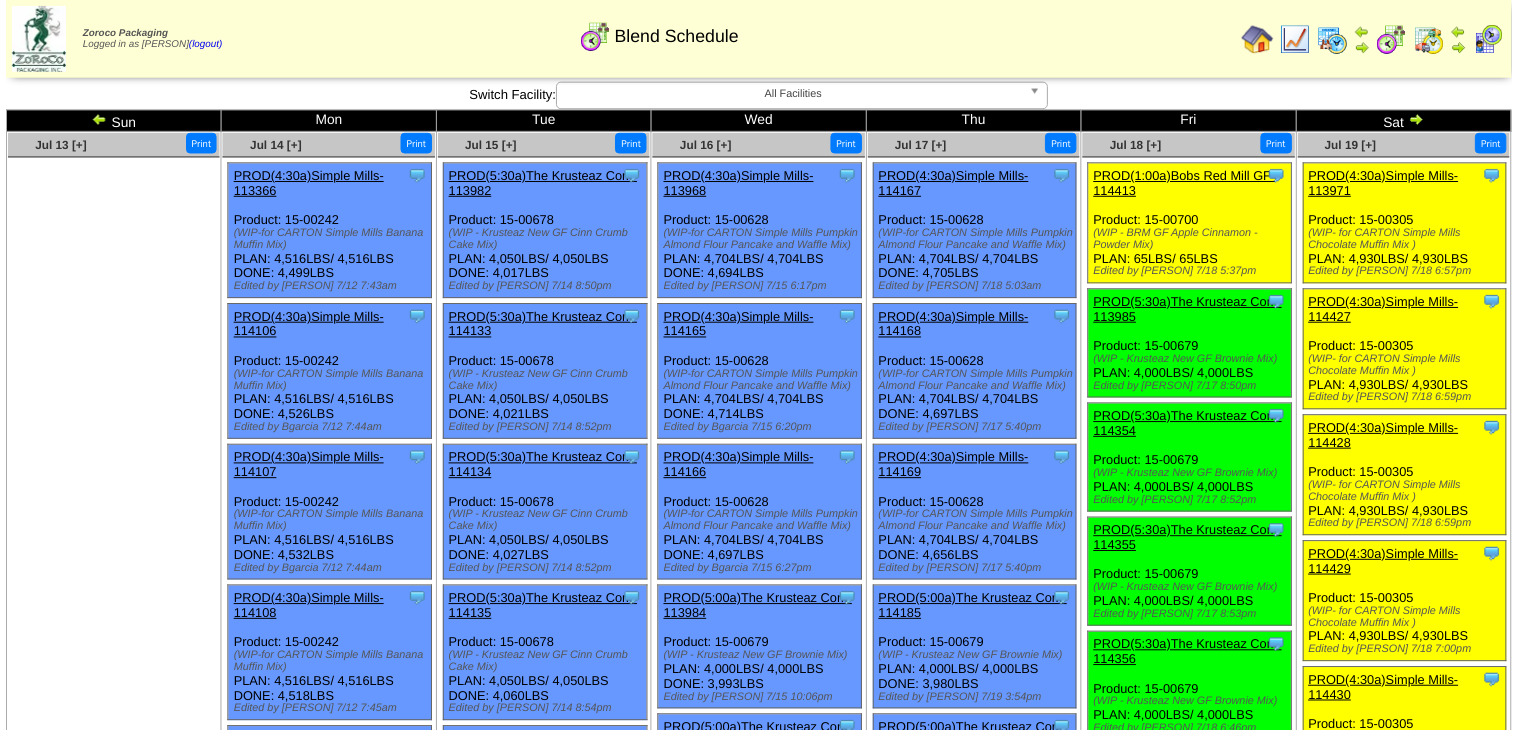 scroll, scrollTop: 400, scrollLeft: 0, axis: vertical 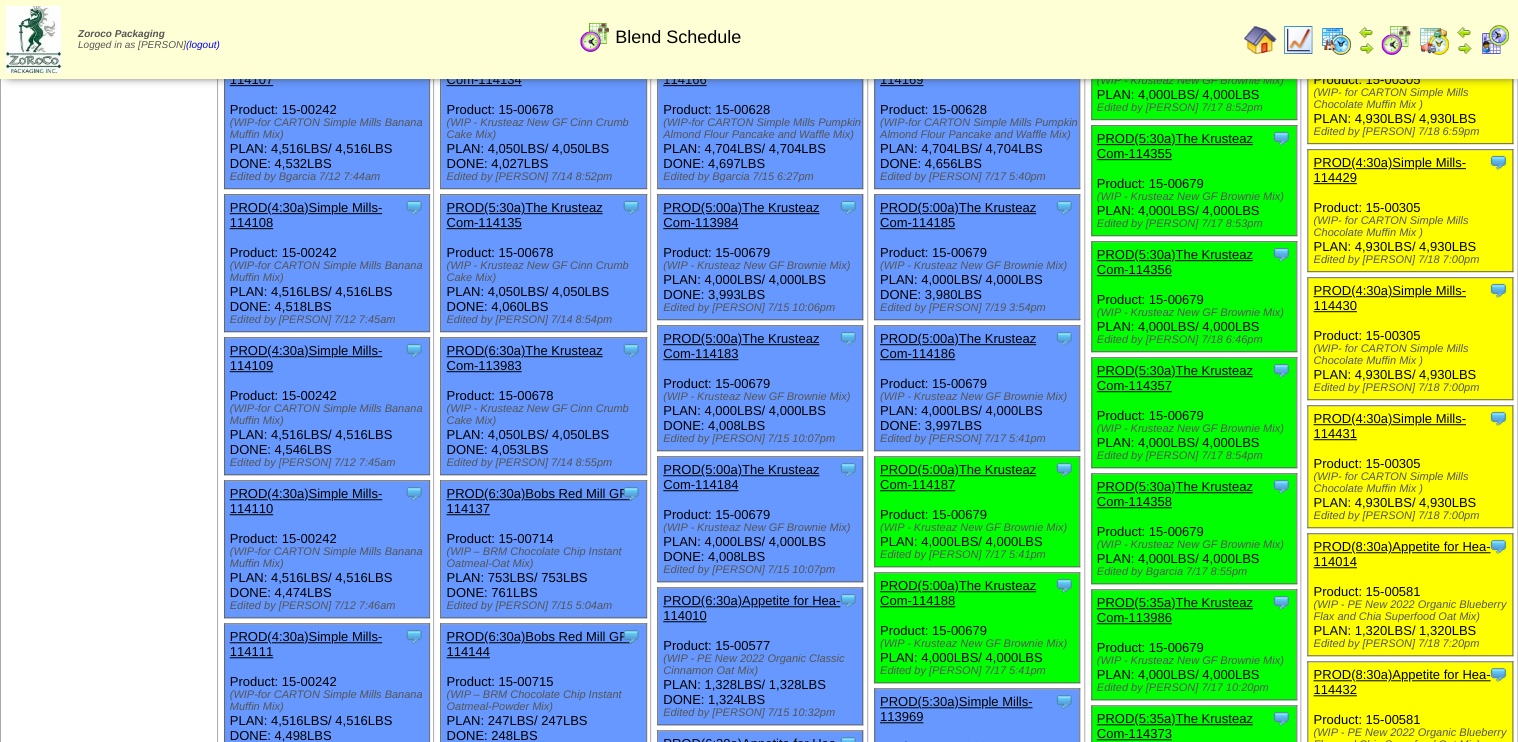 click on "PROD(5:00a)The Krusteaz Com-114187" at bounding box center [958, 477] 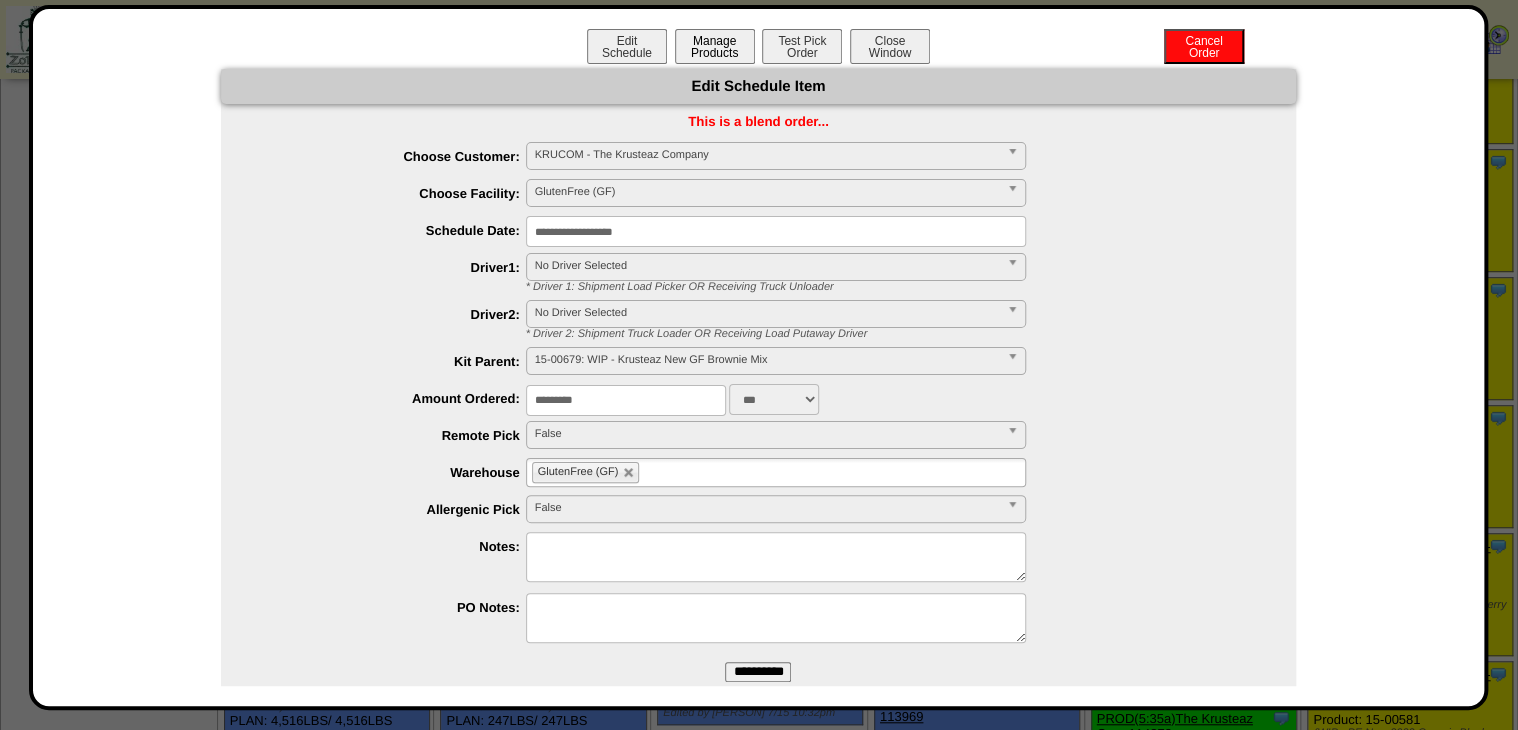 click on "Manage Products" at bounding box center [715, 46] 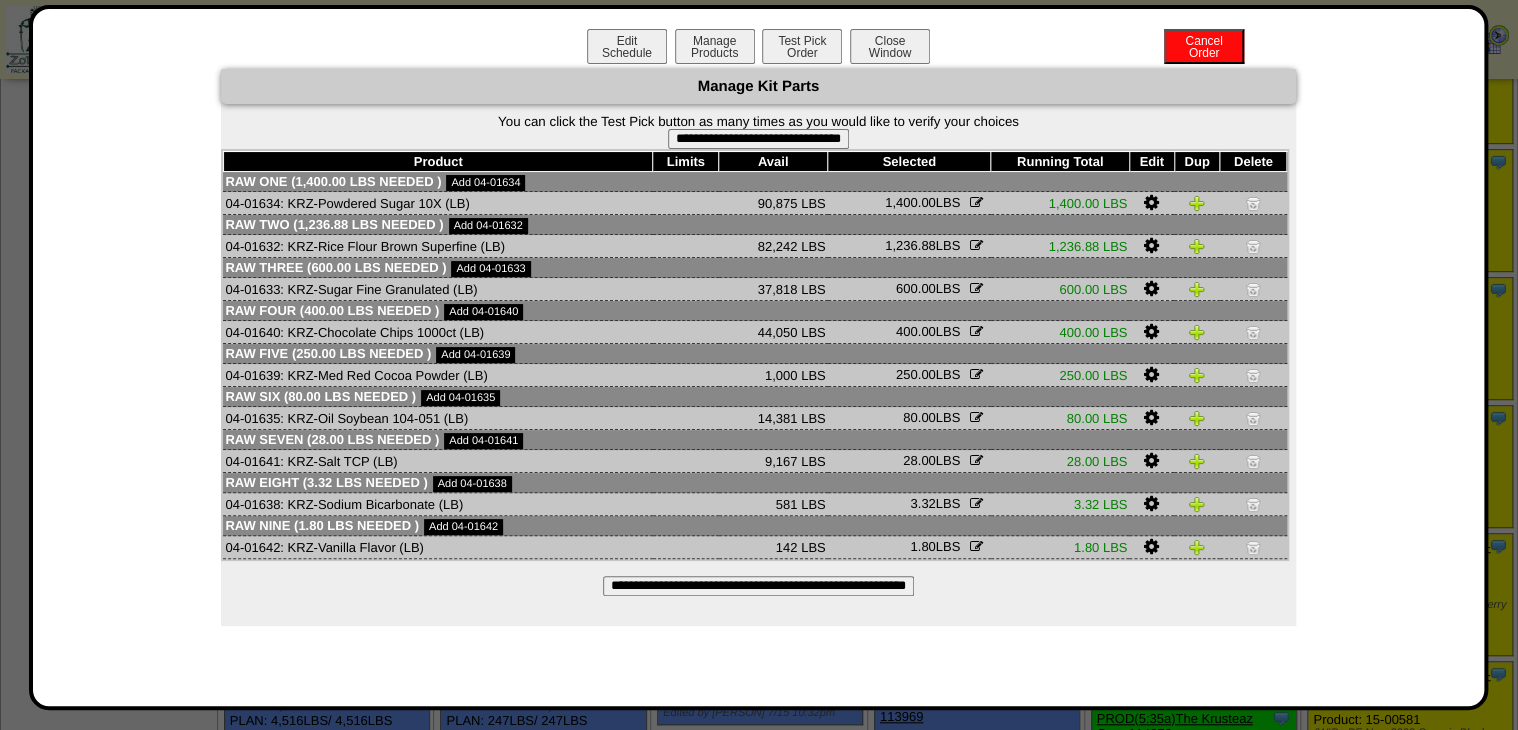 click on "**********" at bounding box center [758, 139] 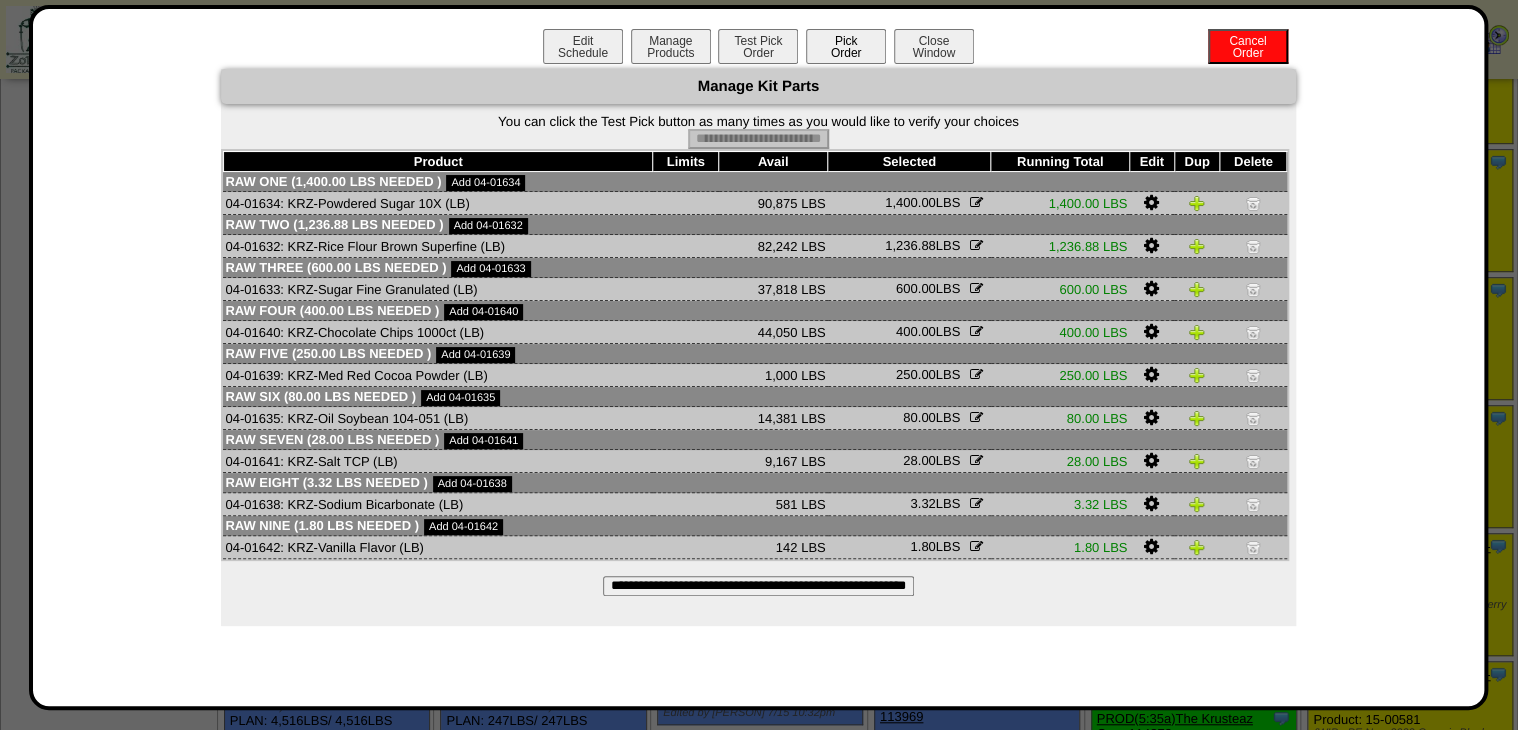 click on "Pick Order" at bounding box center [846, 46] 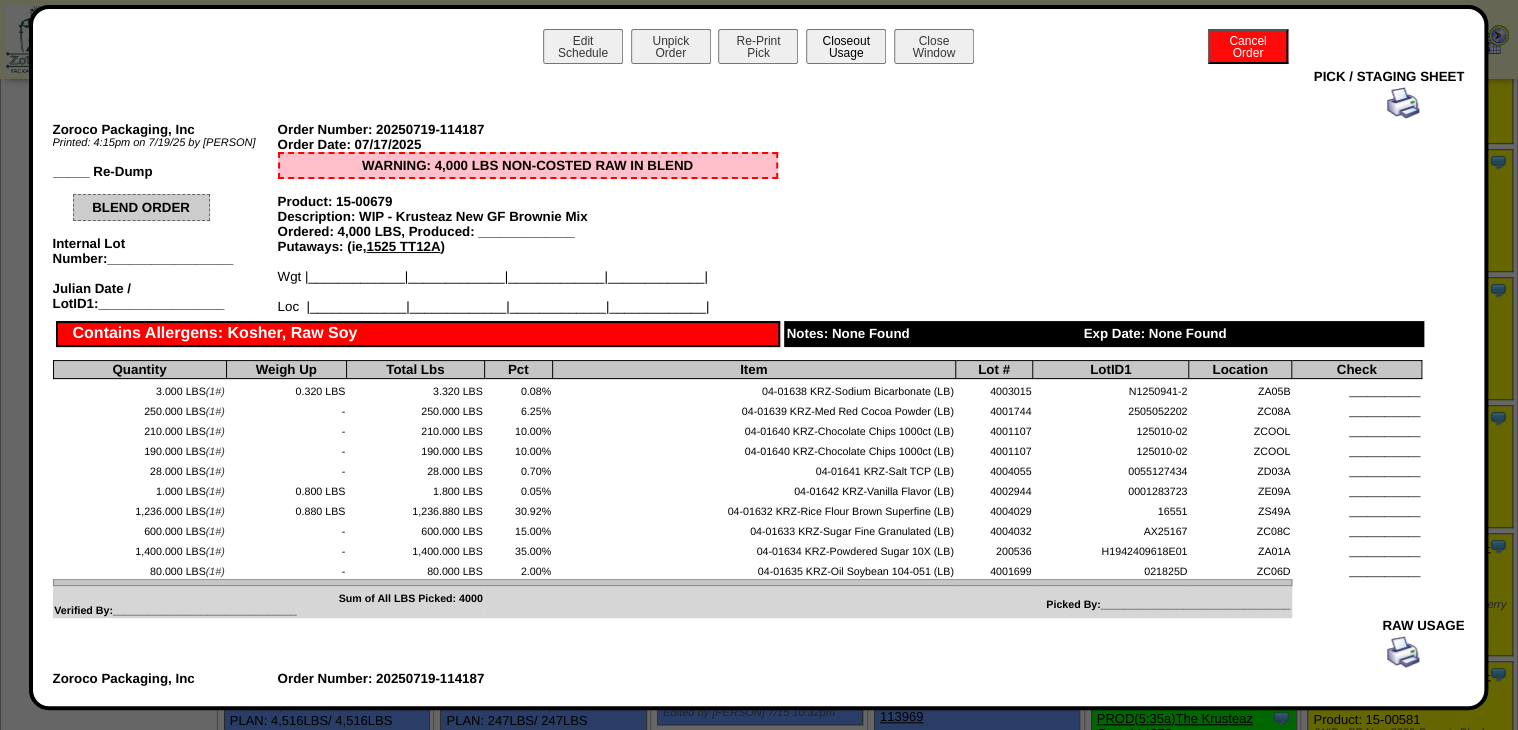 click on "Closeout Usage" at bounding box center [846, 46] 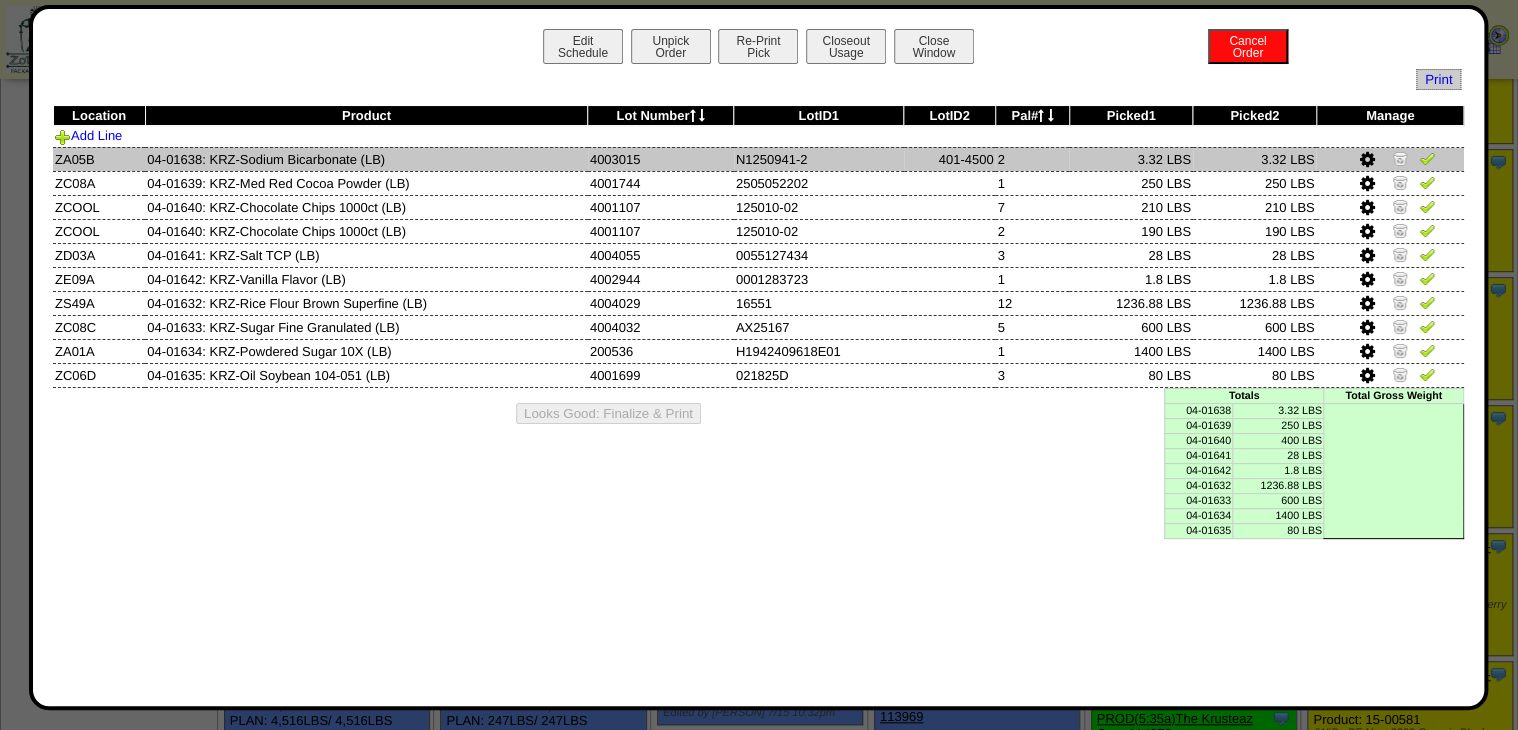click at bounding box center (1427, 158) 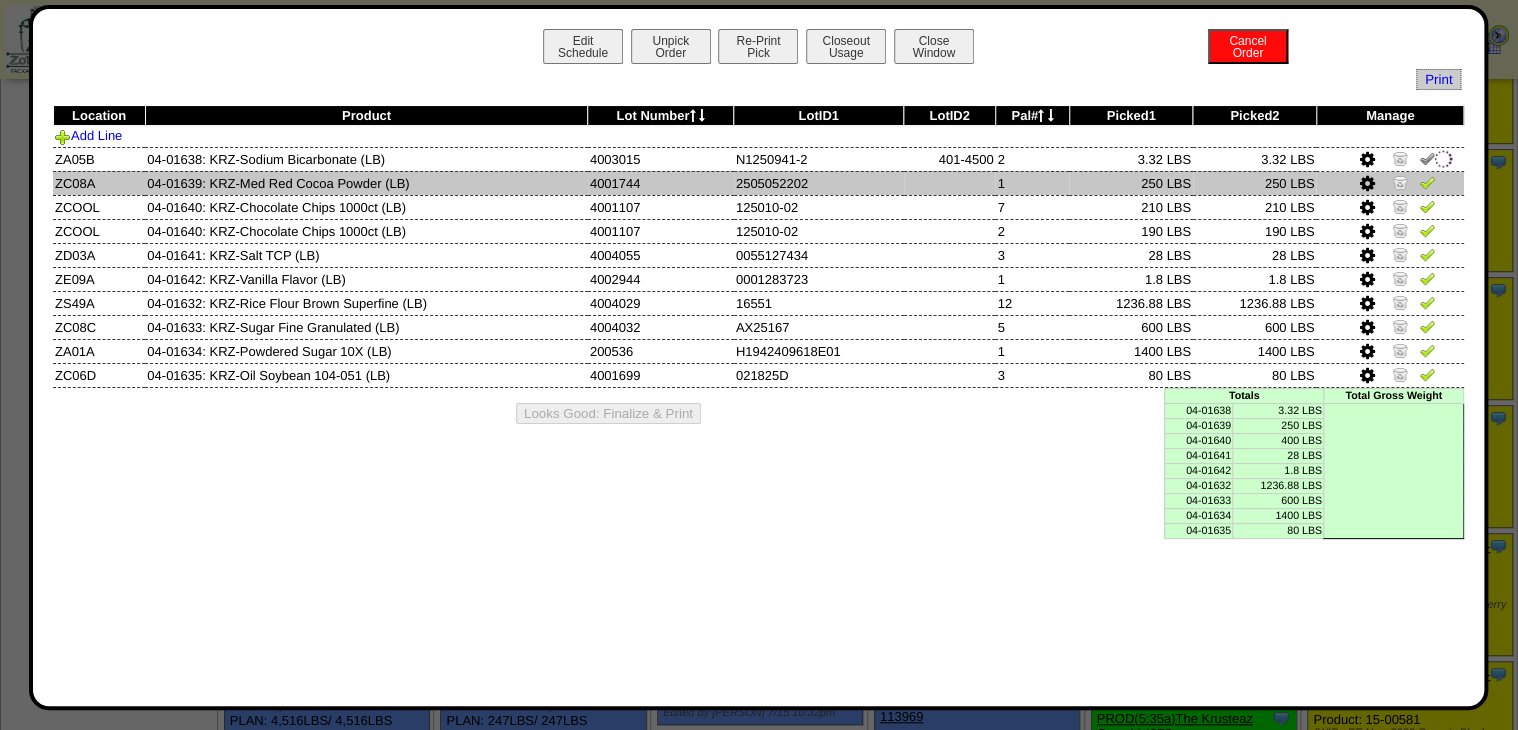 click at bounding box center [1427, 185] 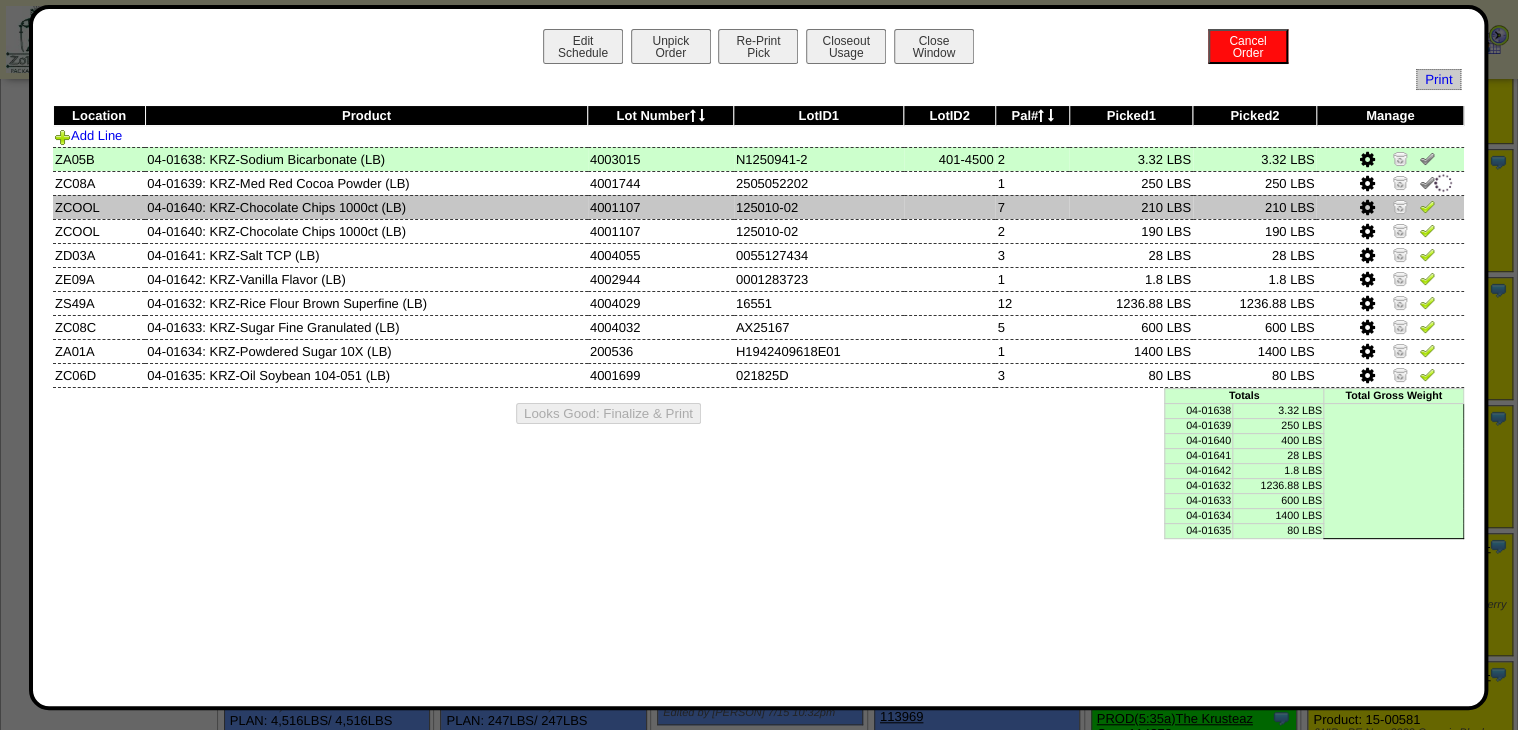 click at bounding box center [1427, 206] 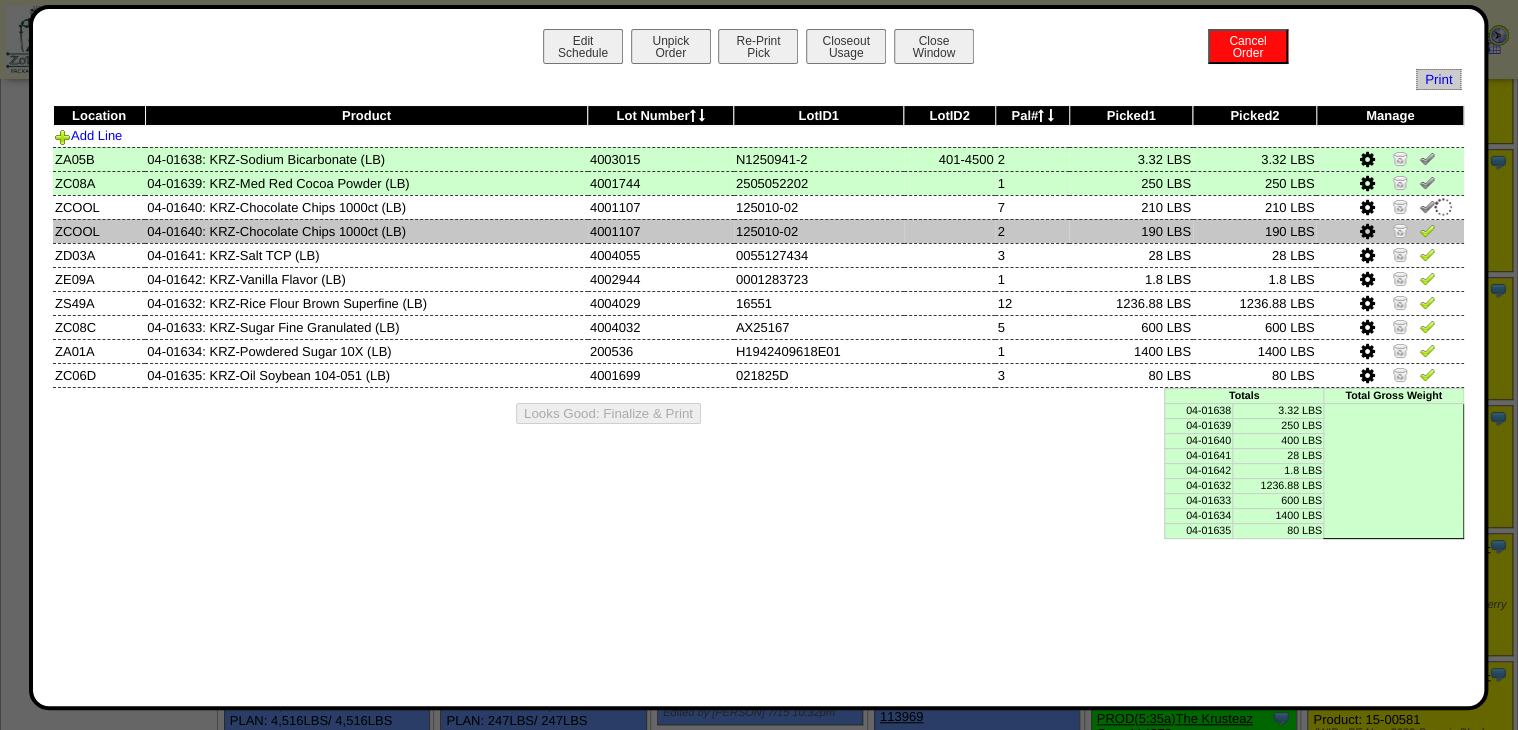 drag, startPoint x: 1428, startPoint y: 224, endPoint x: 1428, endPoint y: 238, distance: 14 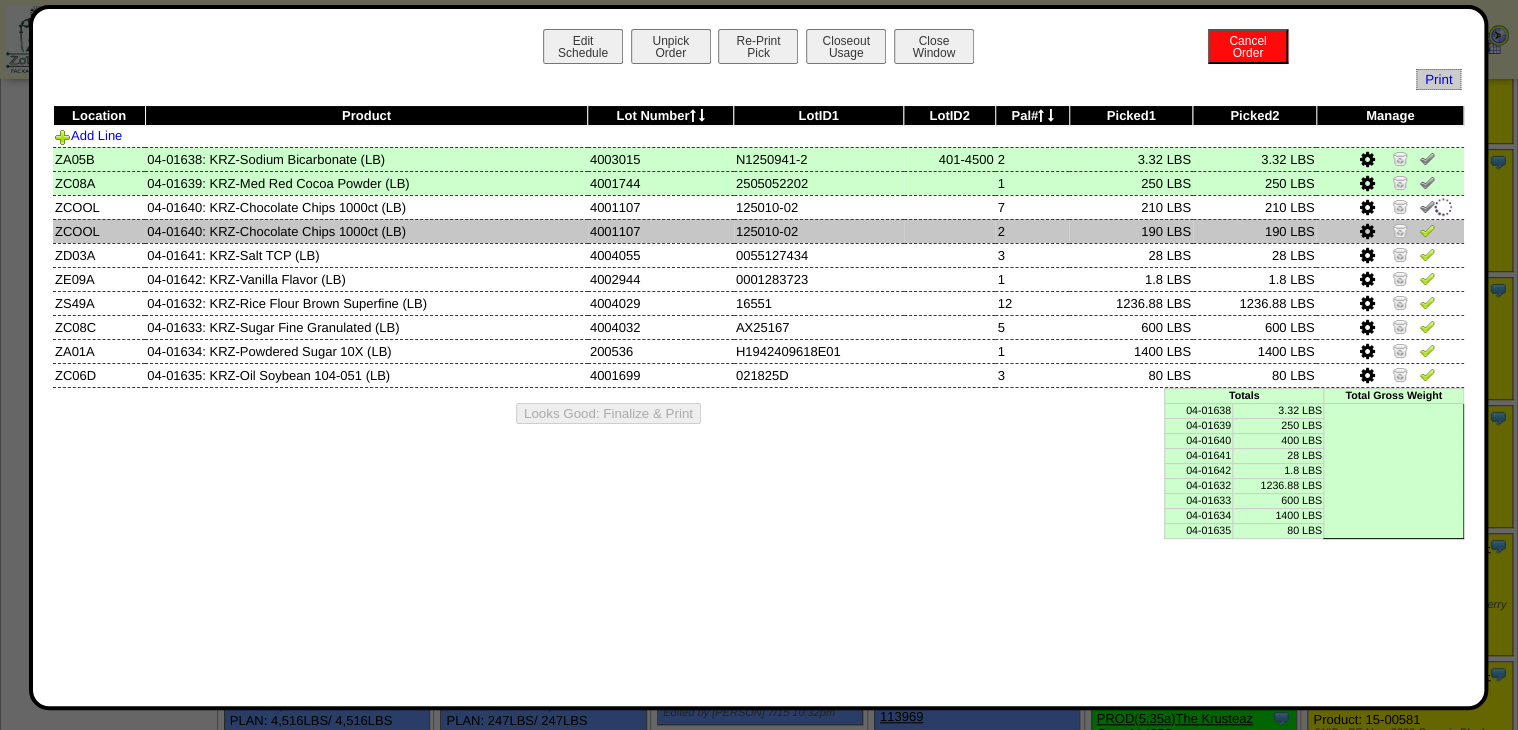 click at bounding box center [1427, 230] 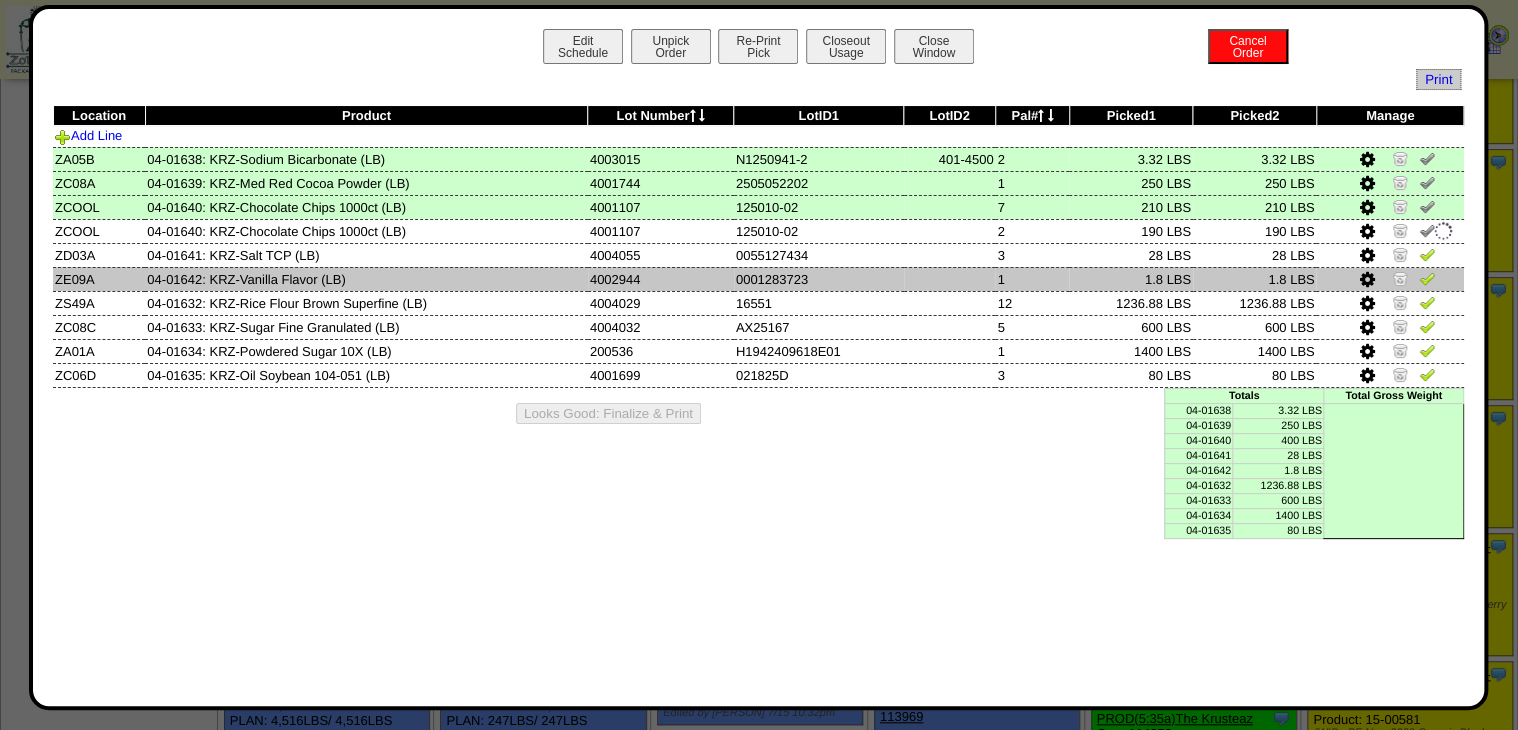 click at bounding box center [1427, 278] 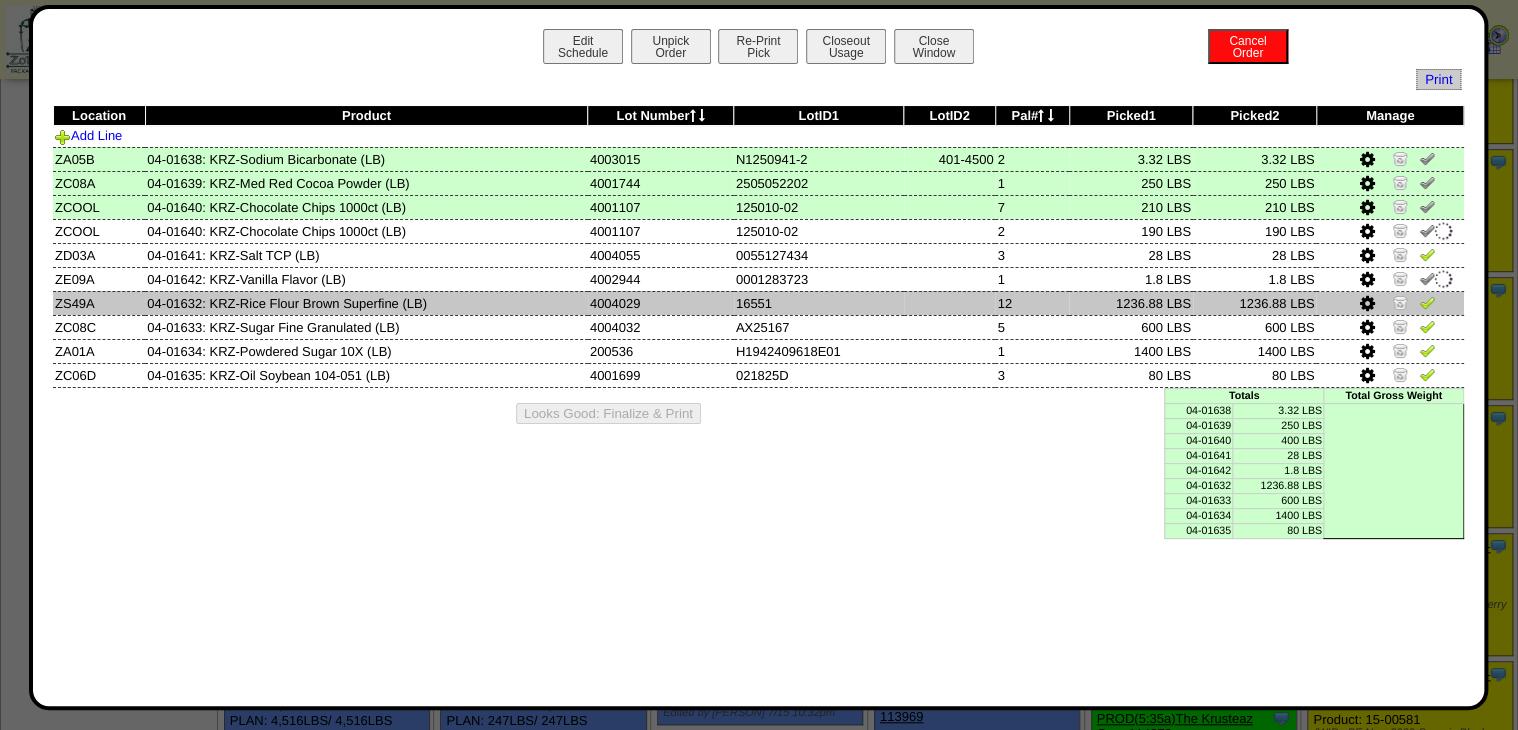 click at bounding box center [1427, 305] 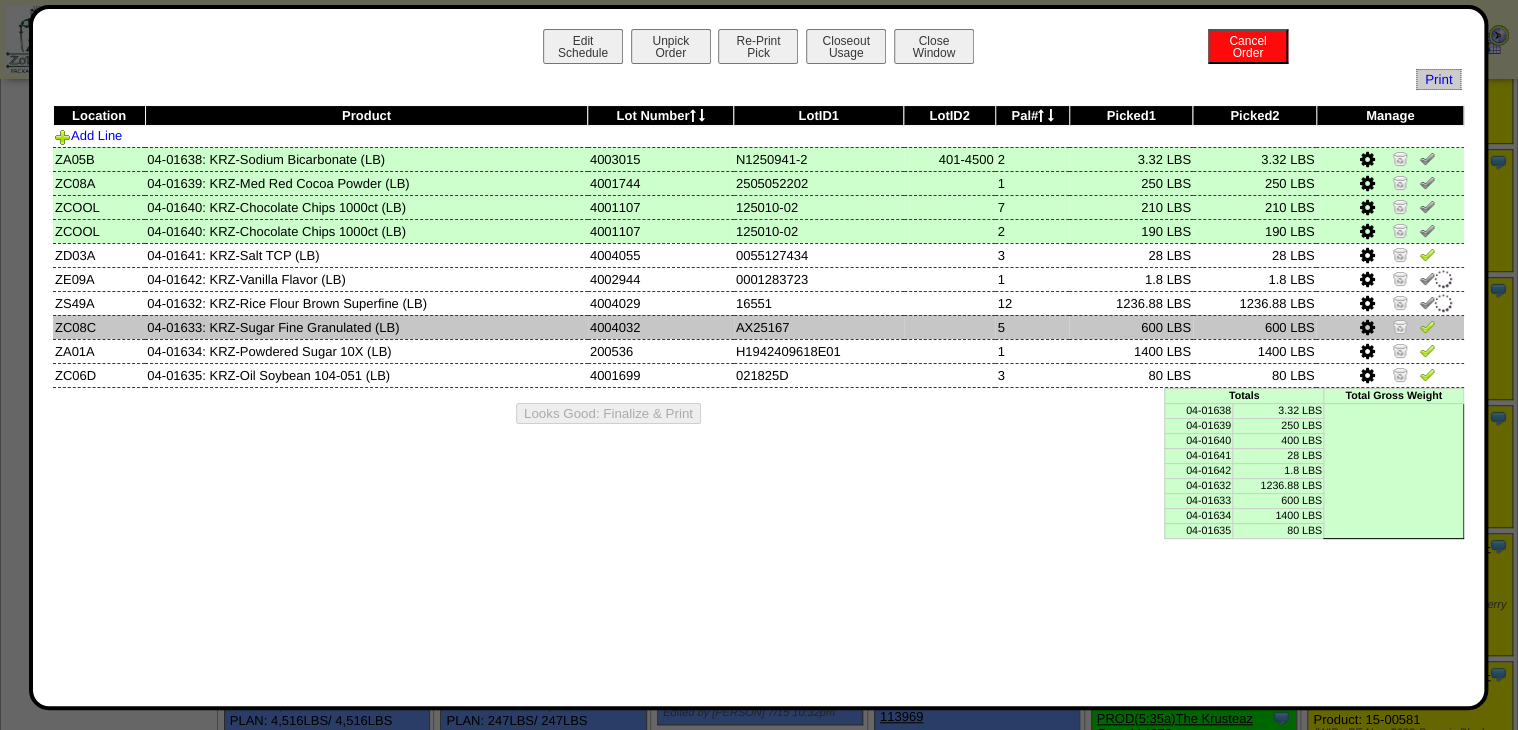click at bounding box center [1427, 326] 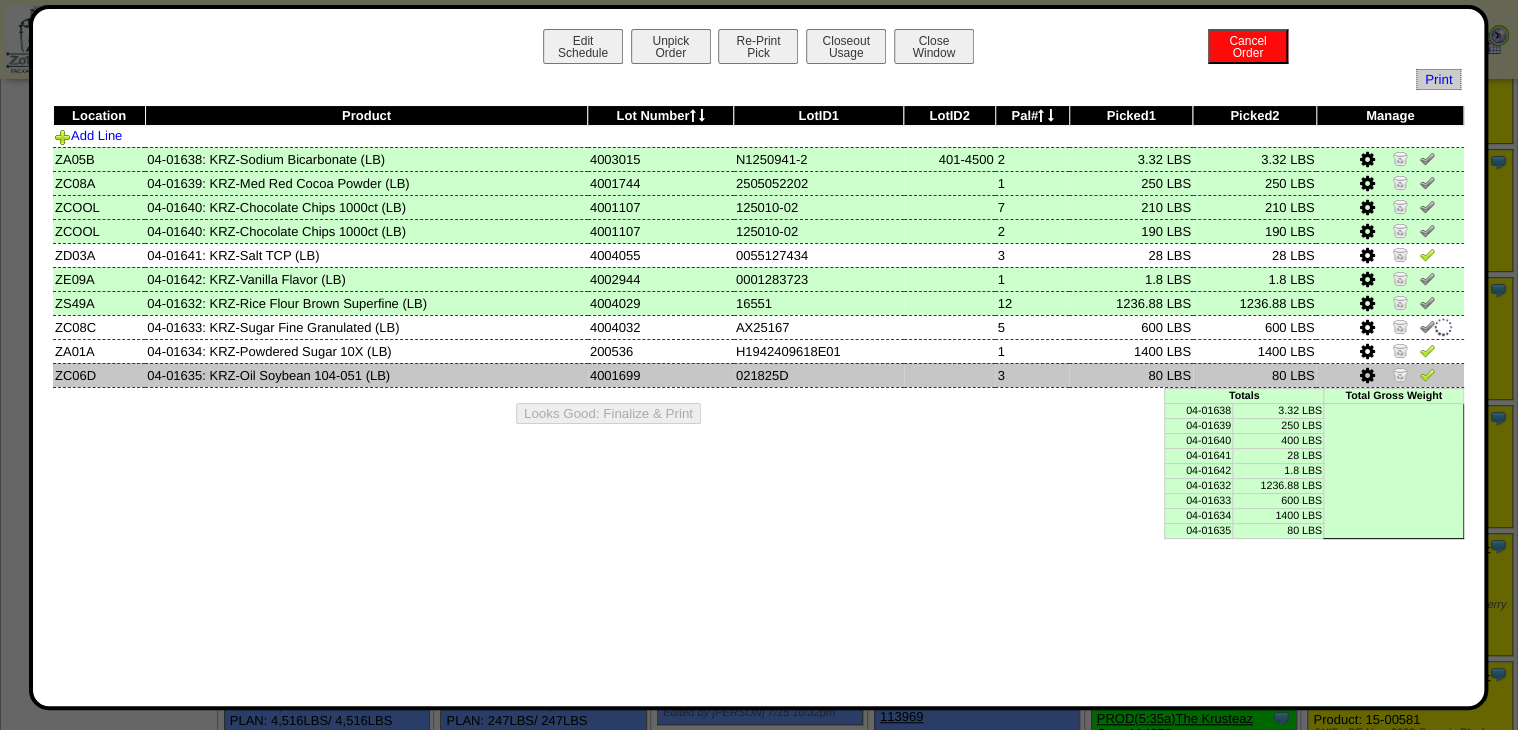 click at bounding box center (1427, 374) 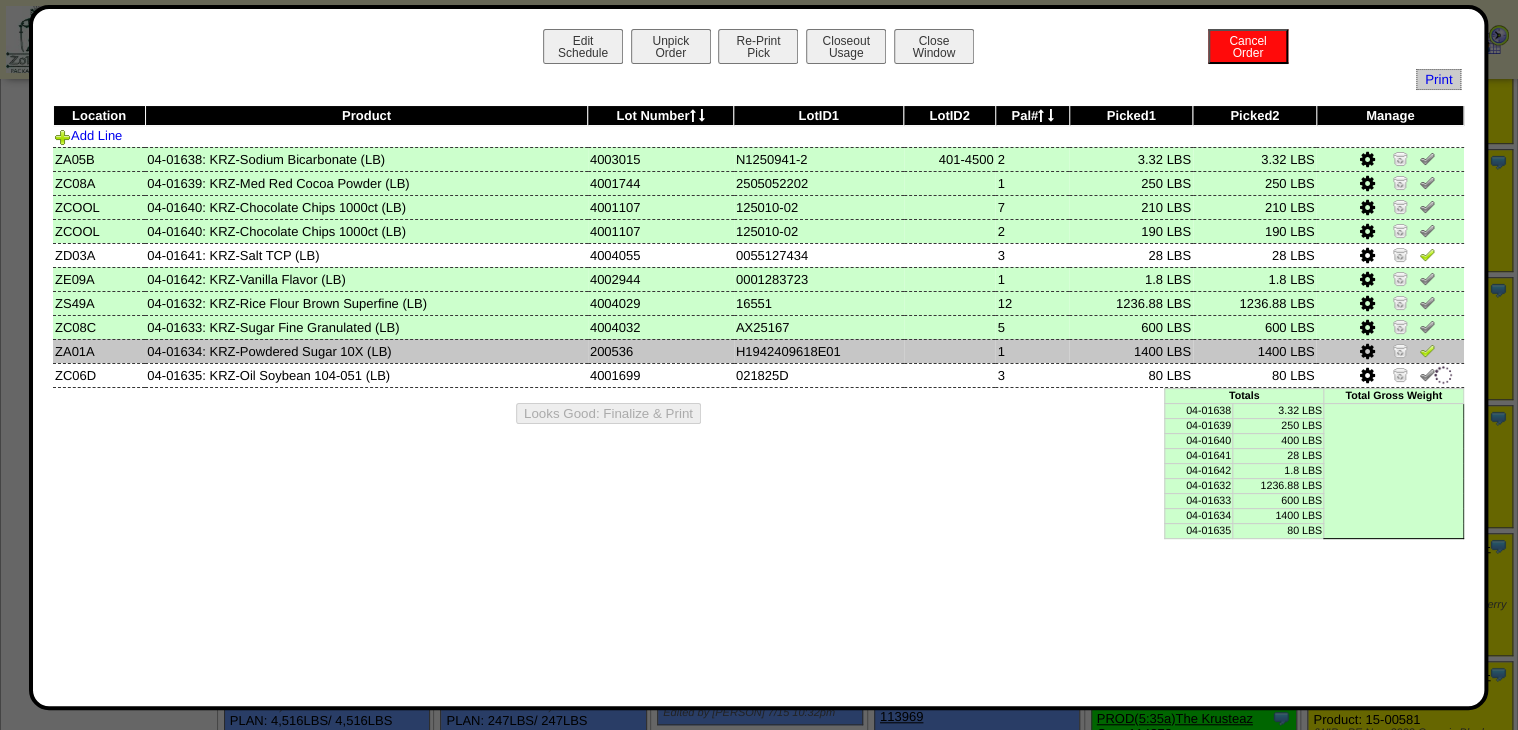 click at bounding box center [1427, 350] 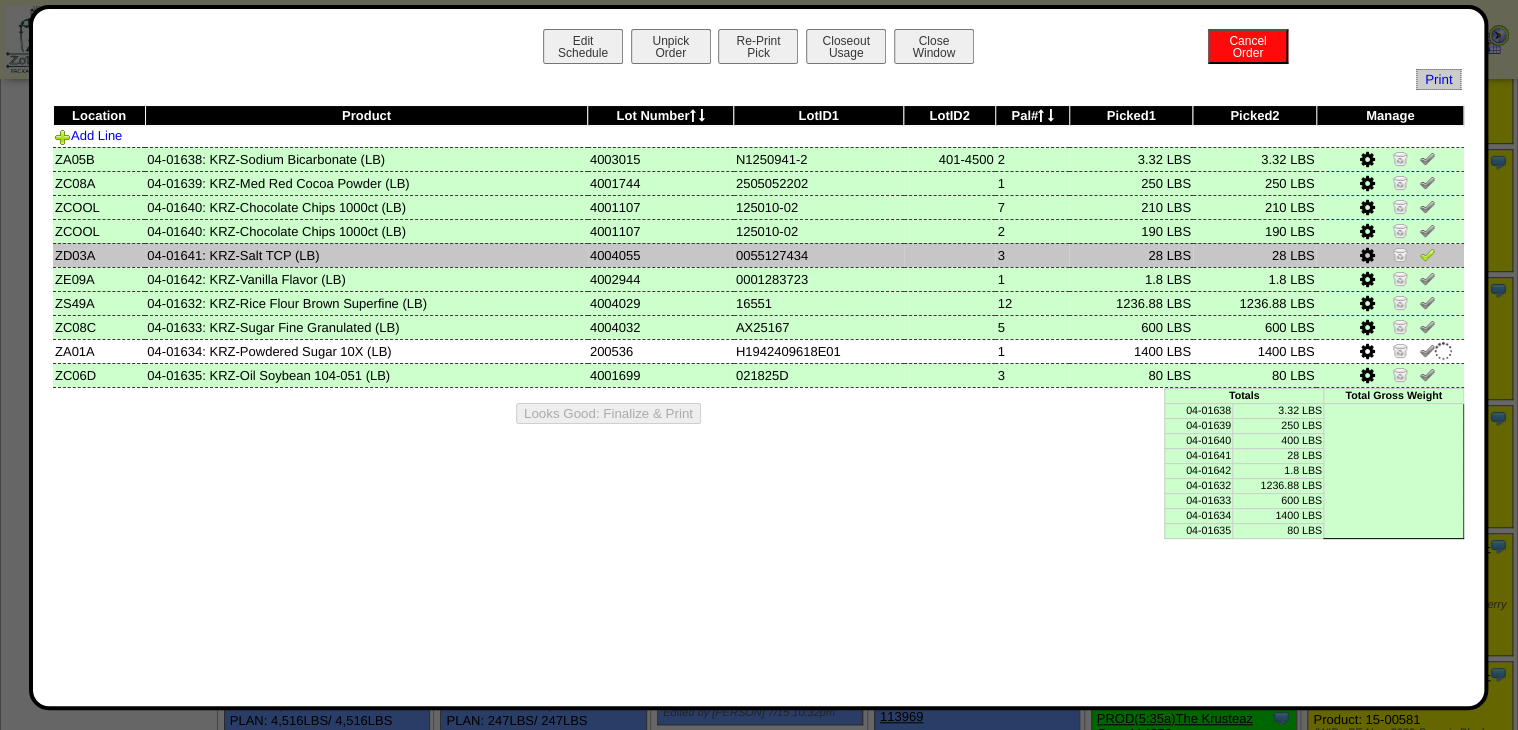 click at bounding box center [1427, 254] 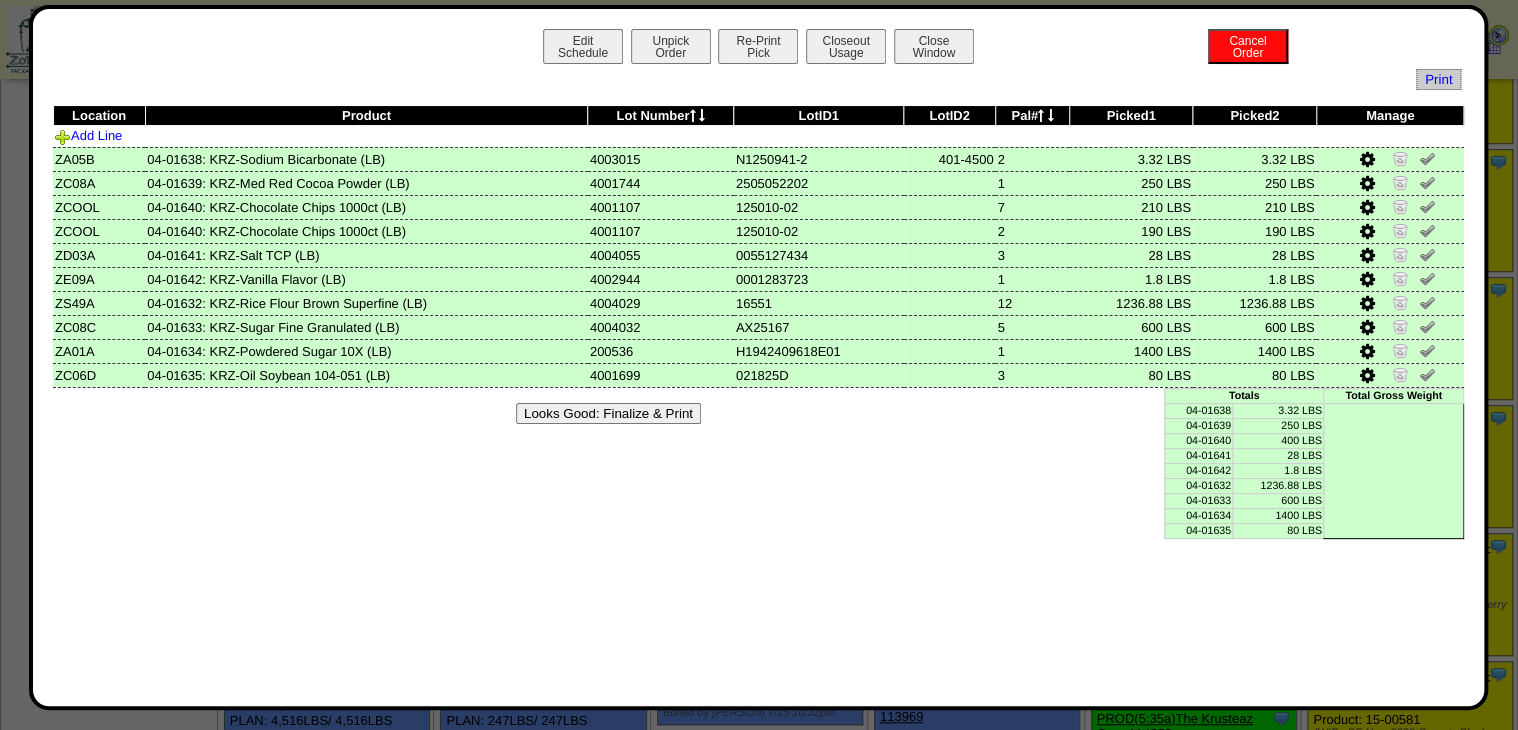 click on "Looks Good: Finalize & Print" at bounding box center [608, 413] 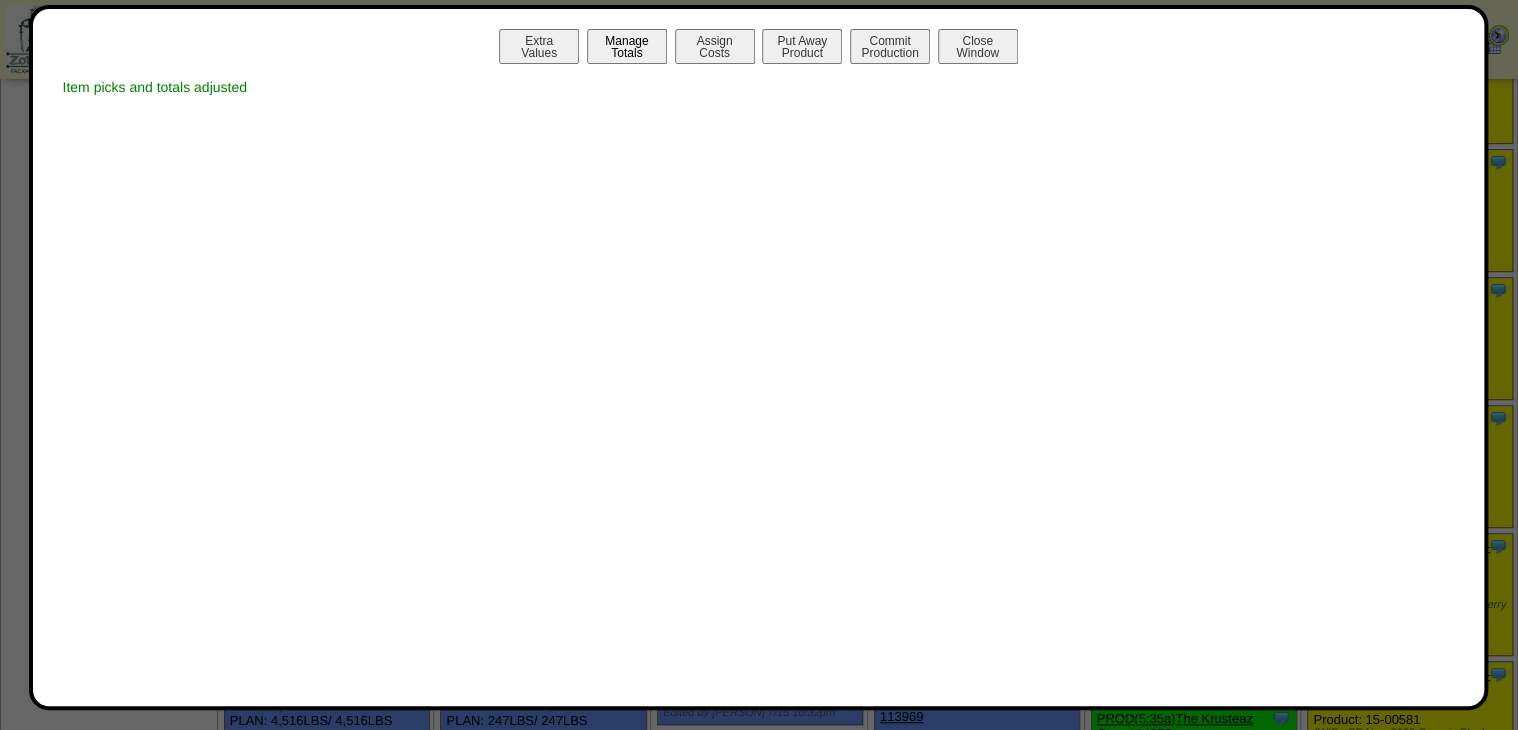 click on "Manage Totals" at bounding box center (627, 46) 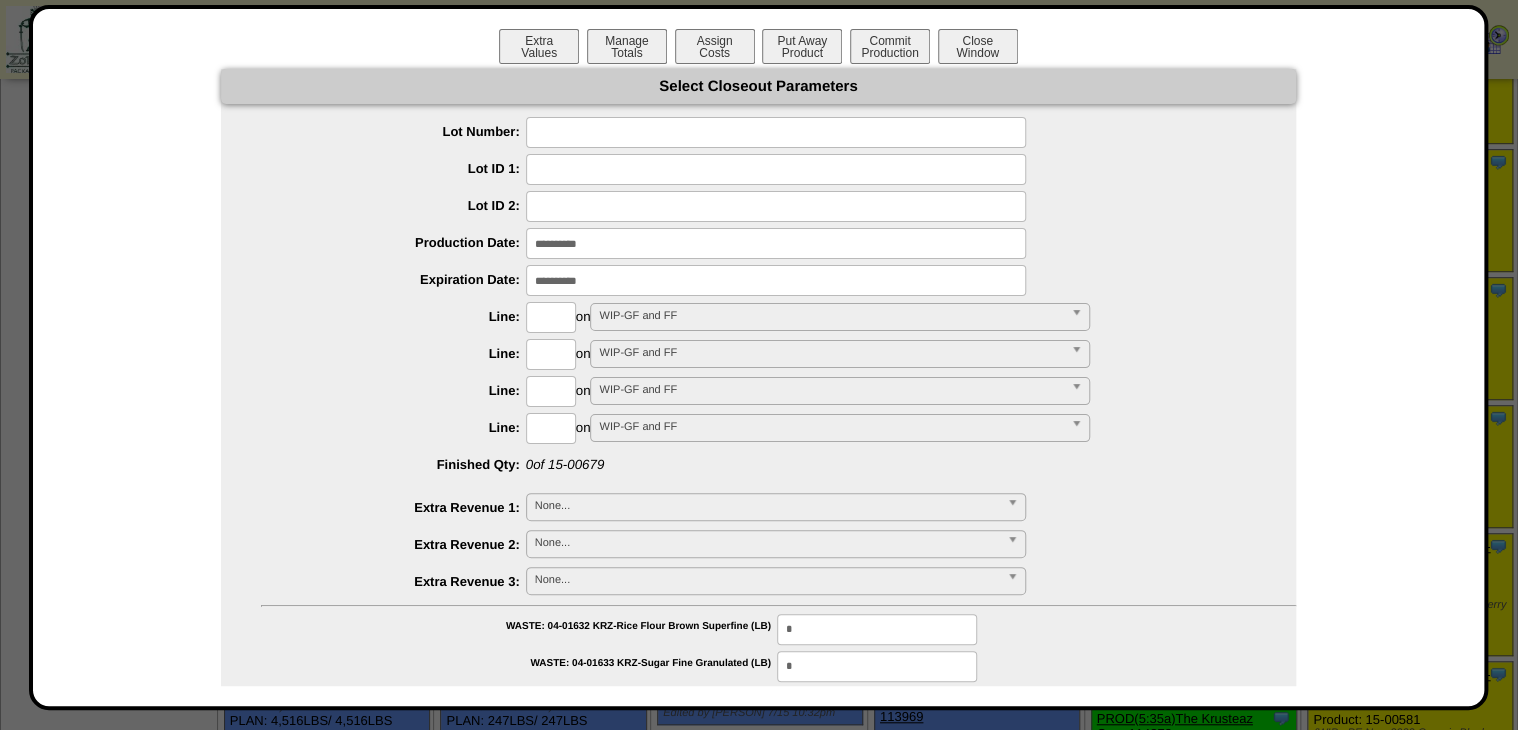 click at bounding box center (776, 132) 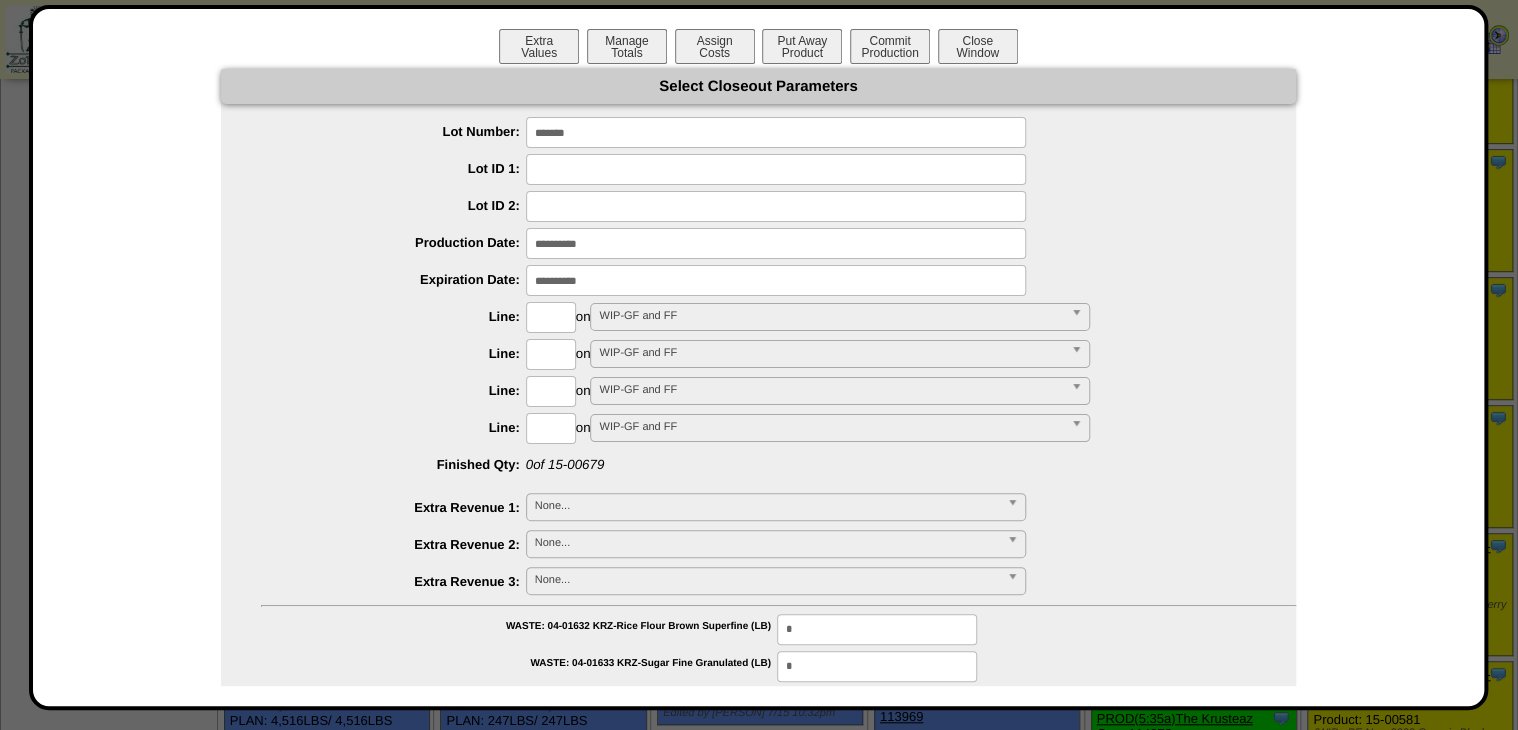 type on "*******" 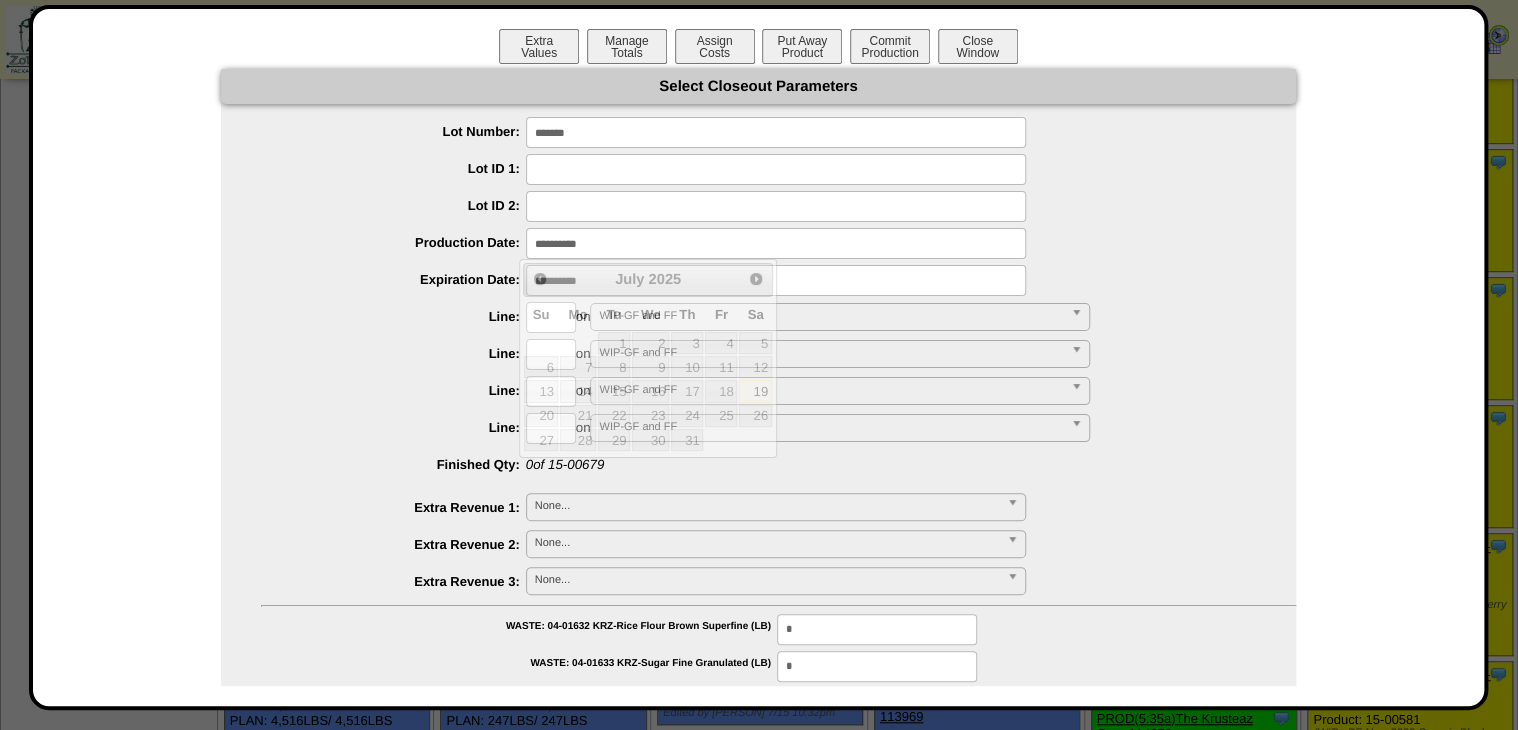 drag, startPoint x: 603, startPoint y: 247, endPoint x: 612, endPoint y: 268, distance: 22.847319 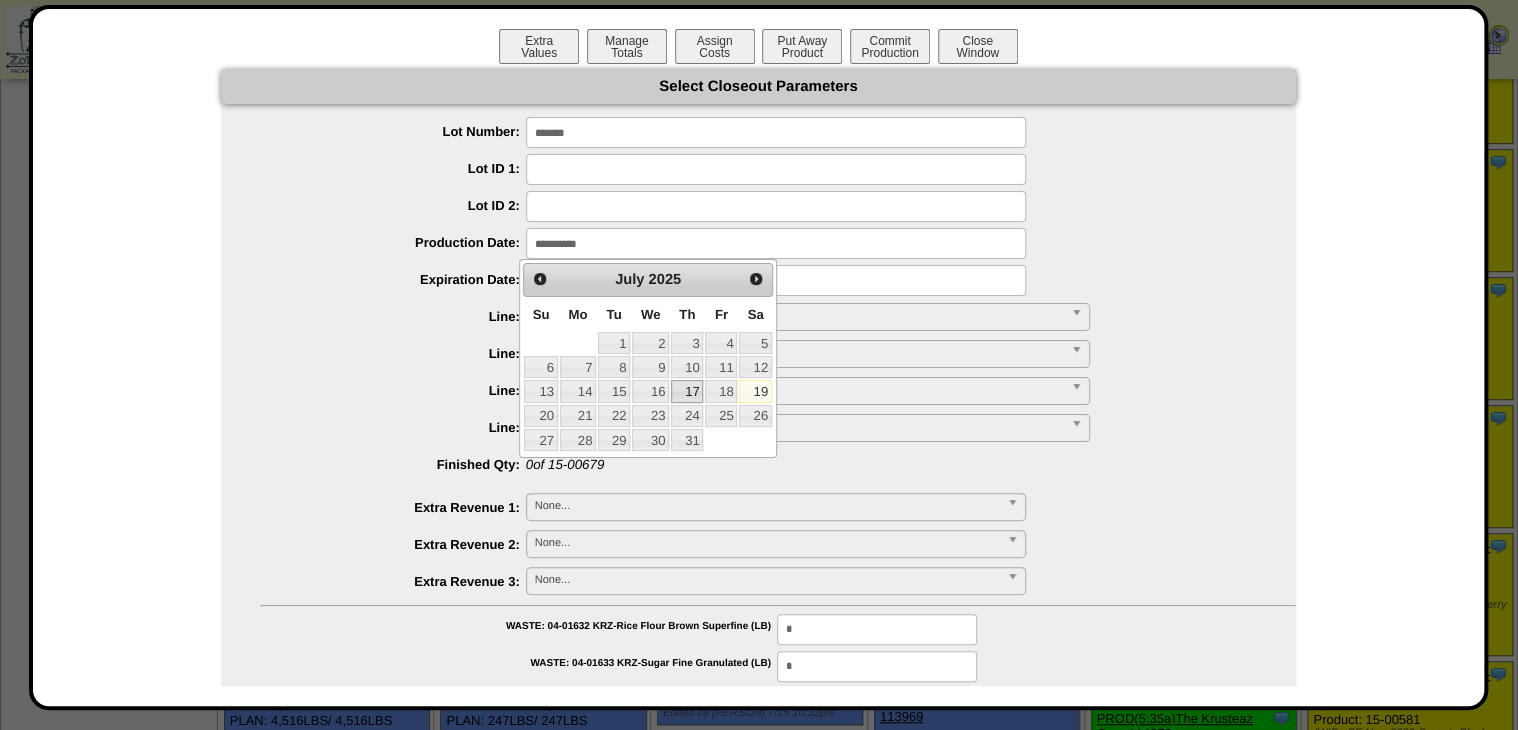 click on "17" at bounding box center (687, 391) 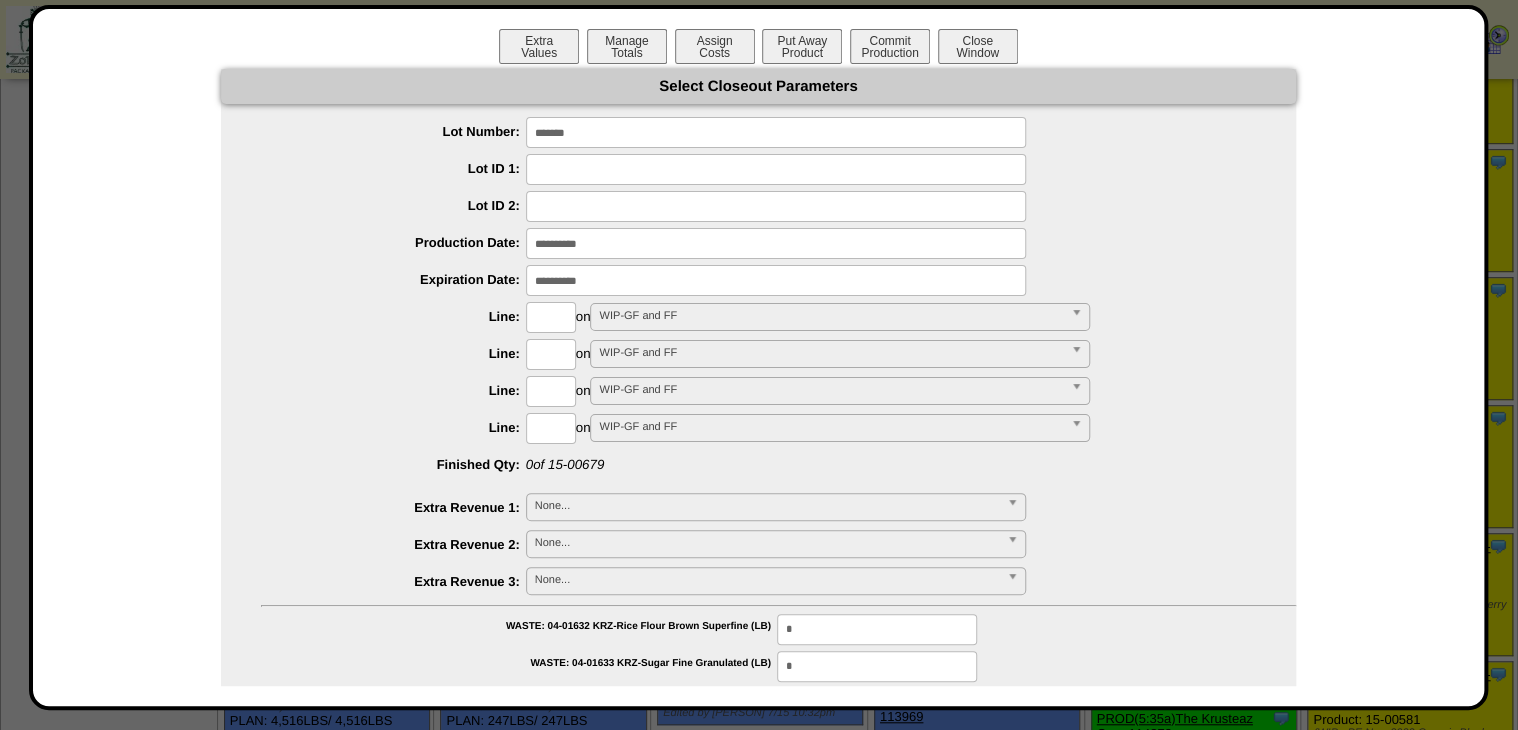 click at bounding box center [776, 280] 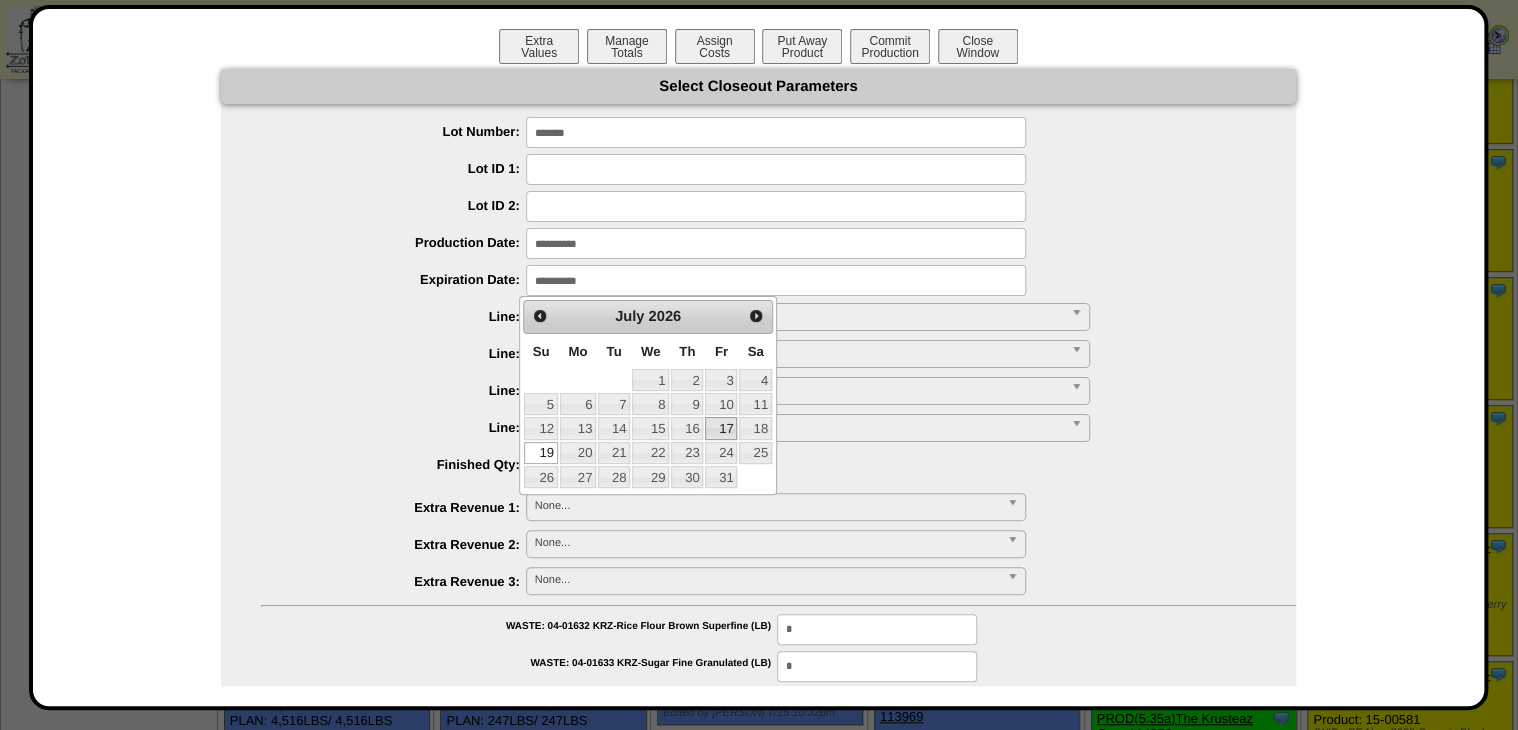 click on "17" at bounding box center [721, 428] 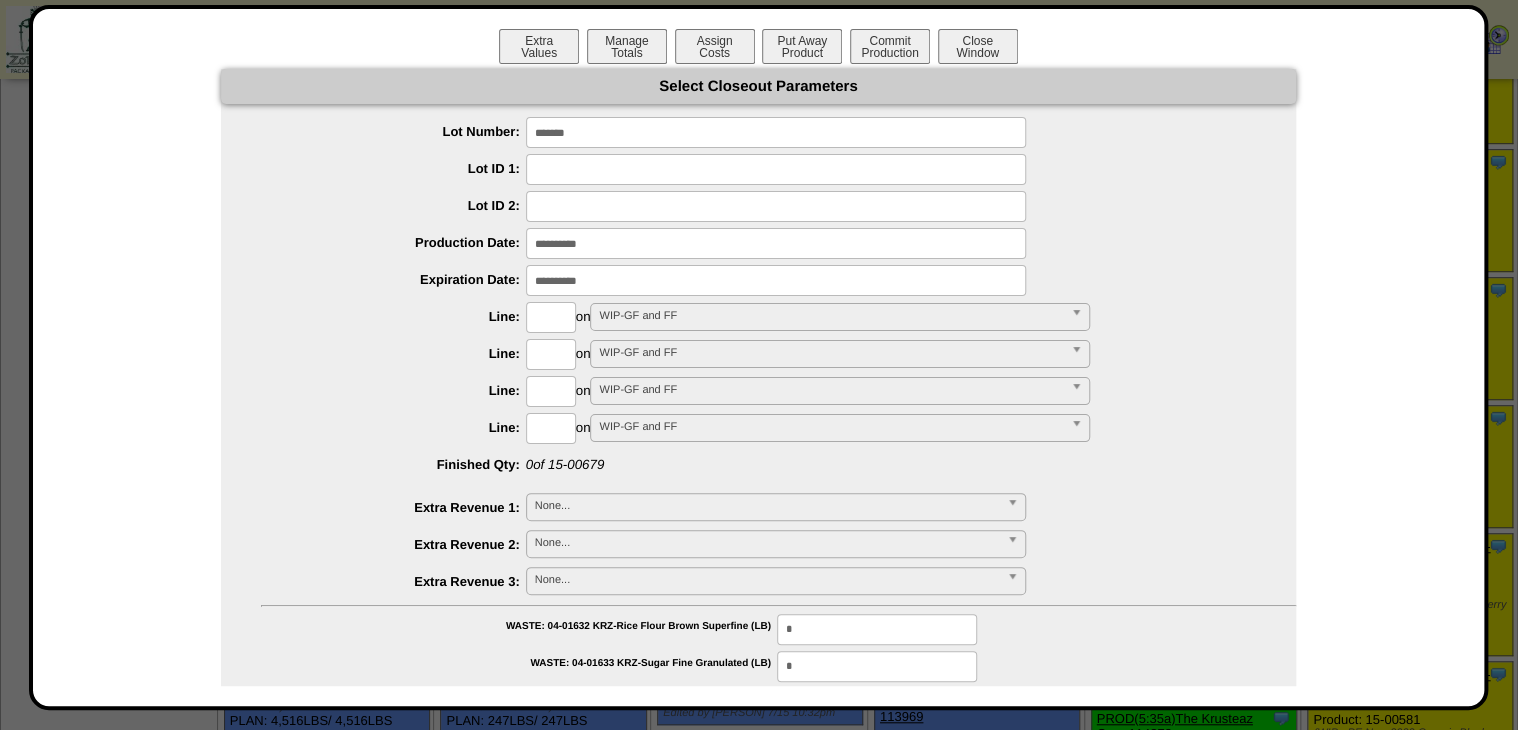 drag, startPoint x: 558, startPoint y: 305, endPoint x: 561, endPoint y: 321, distance: 16.27882 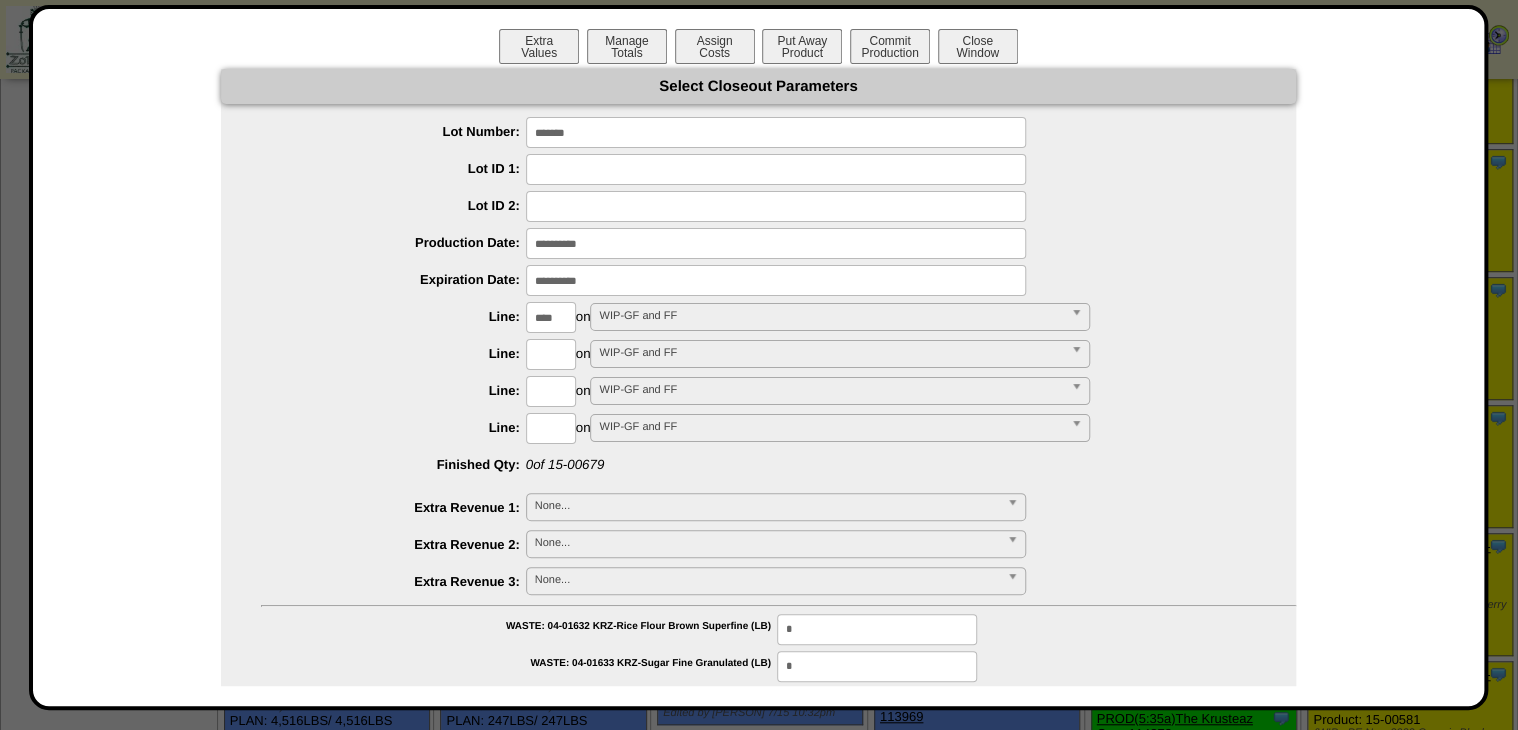 type on "****" 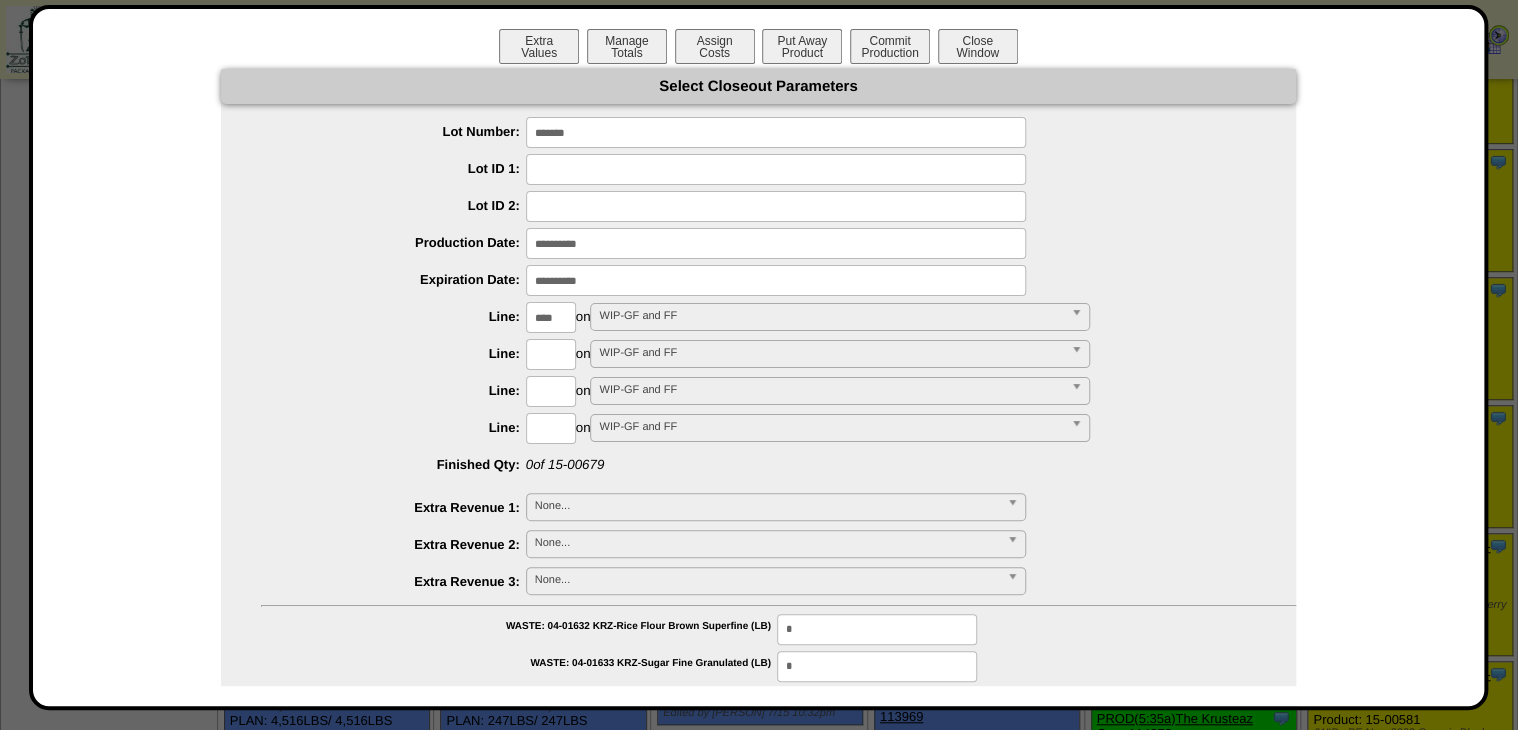 click on "**********" at bounding box center [758, 973] 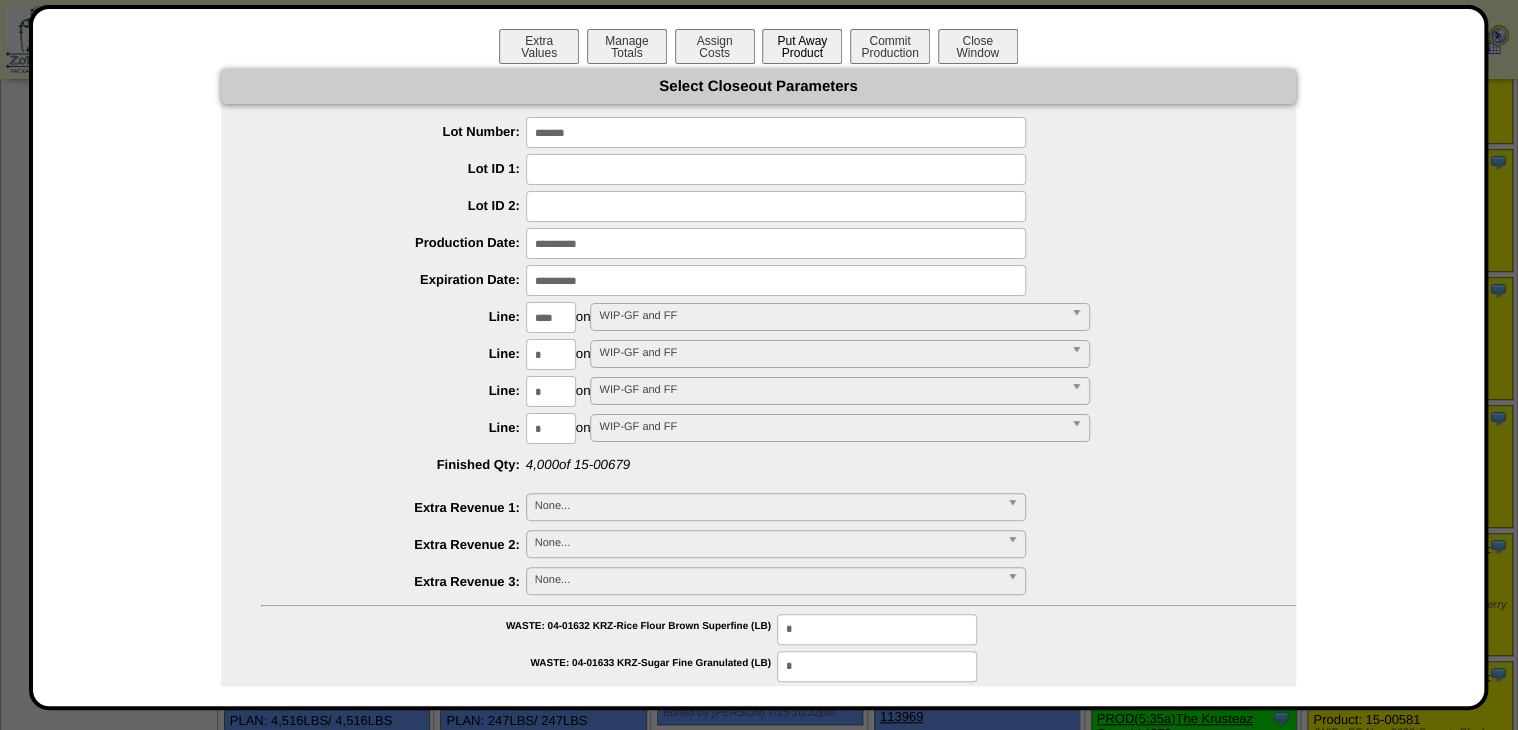 click on "Put Away Product" at bounding box center (802, 46) 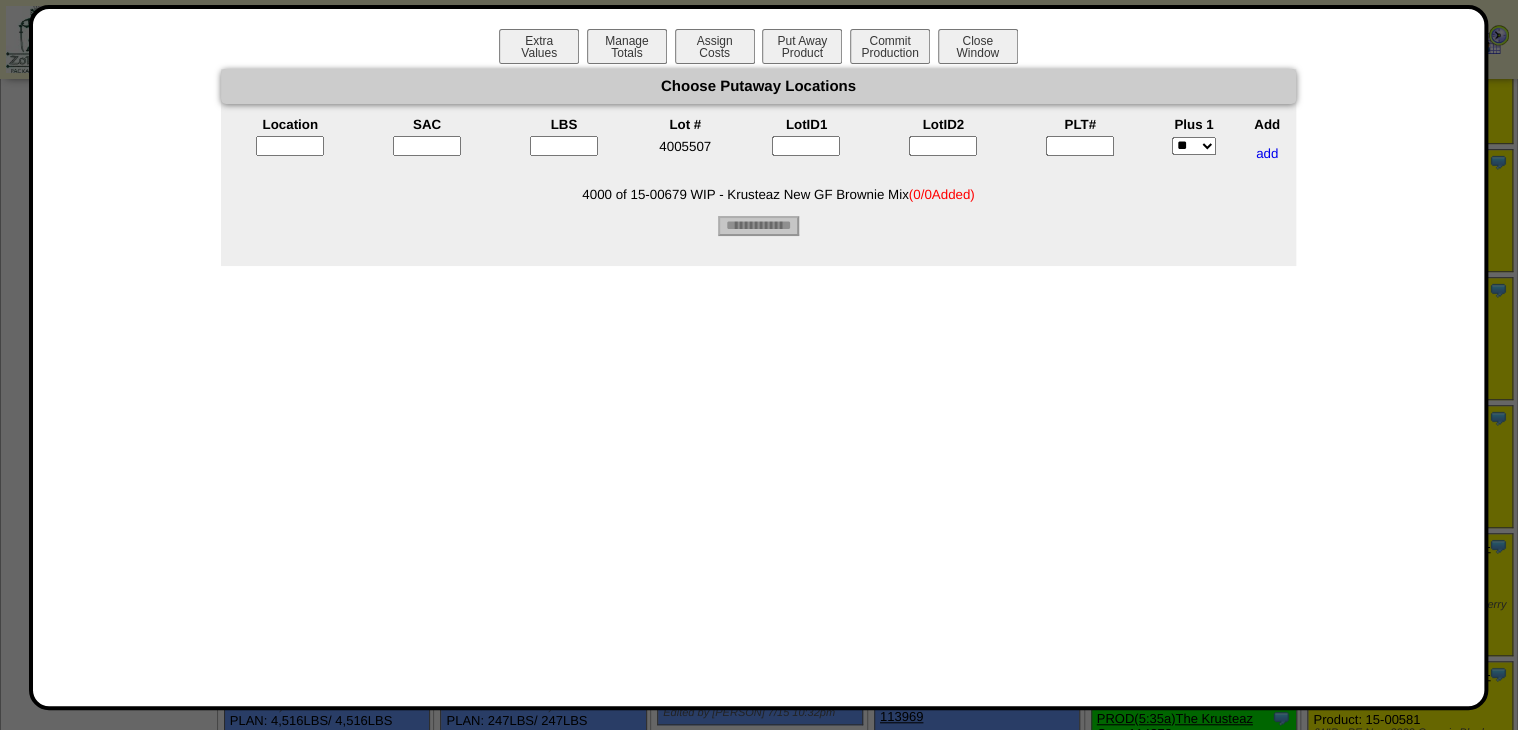 click at bounding box center (1080, 146) 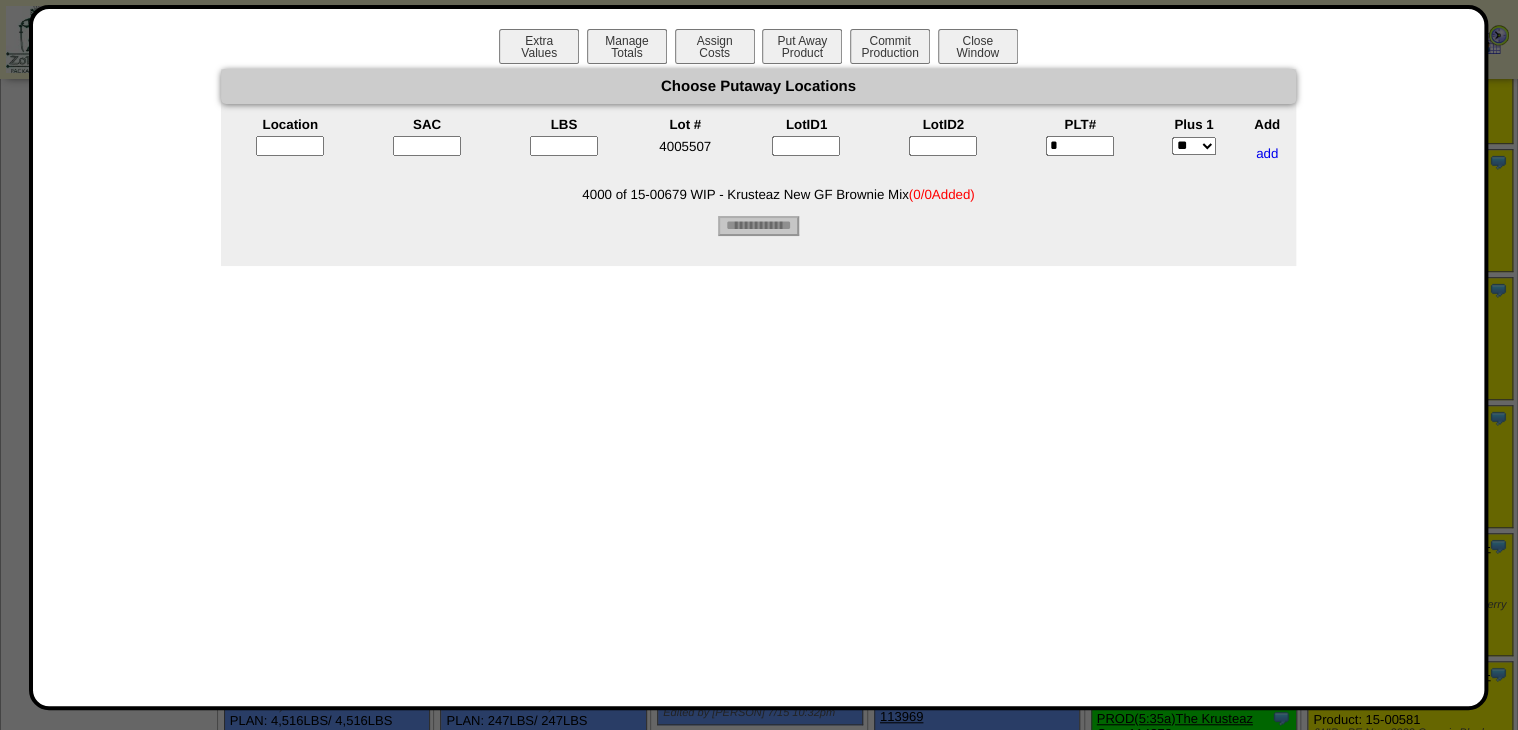 type on "*" 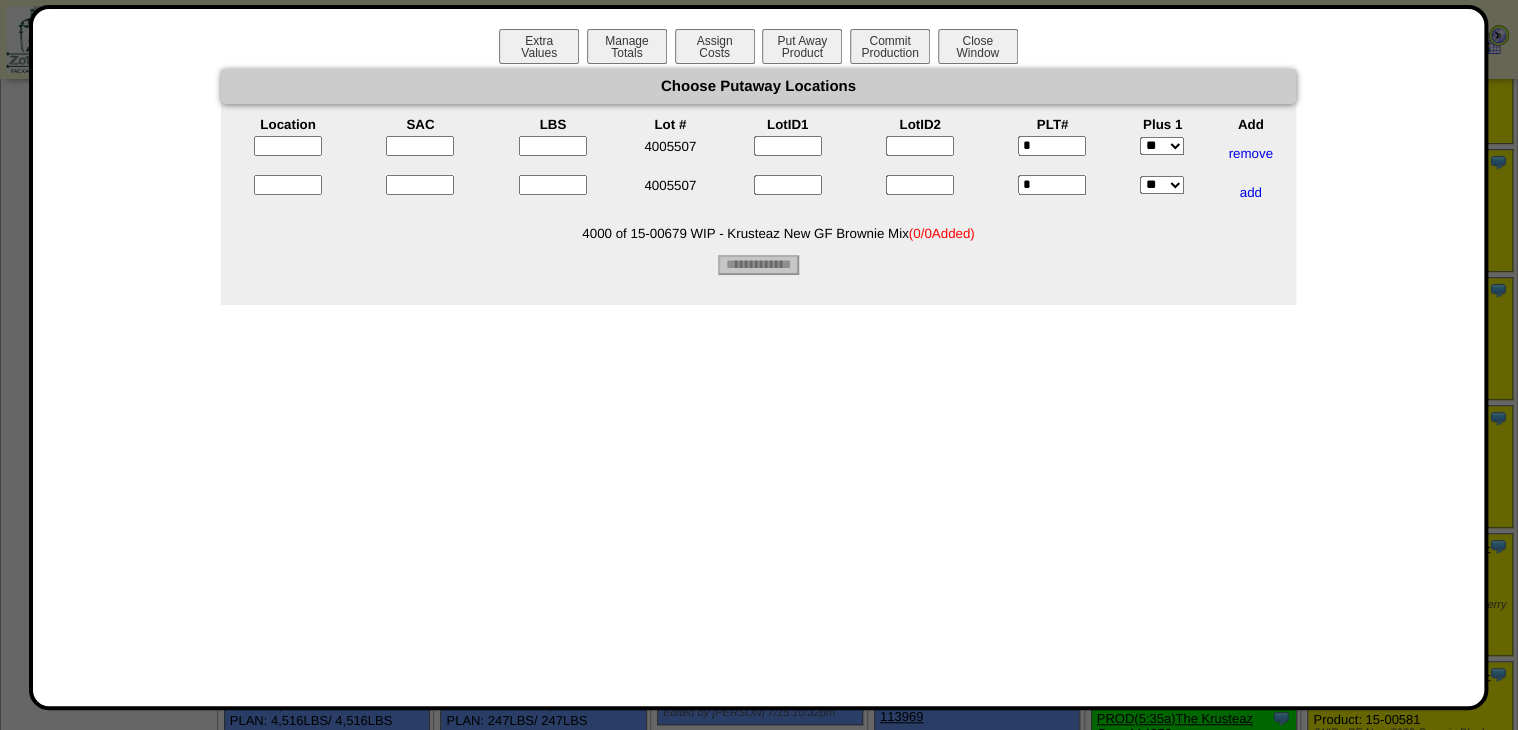 click at bounding box center [288, 146] 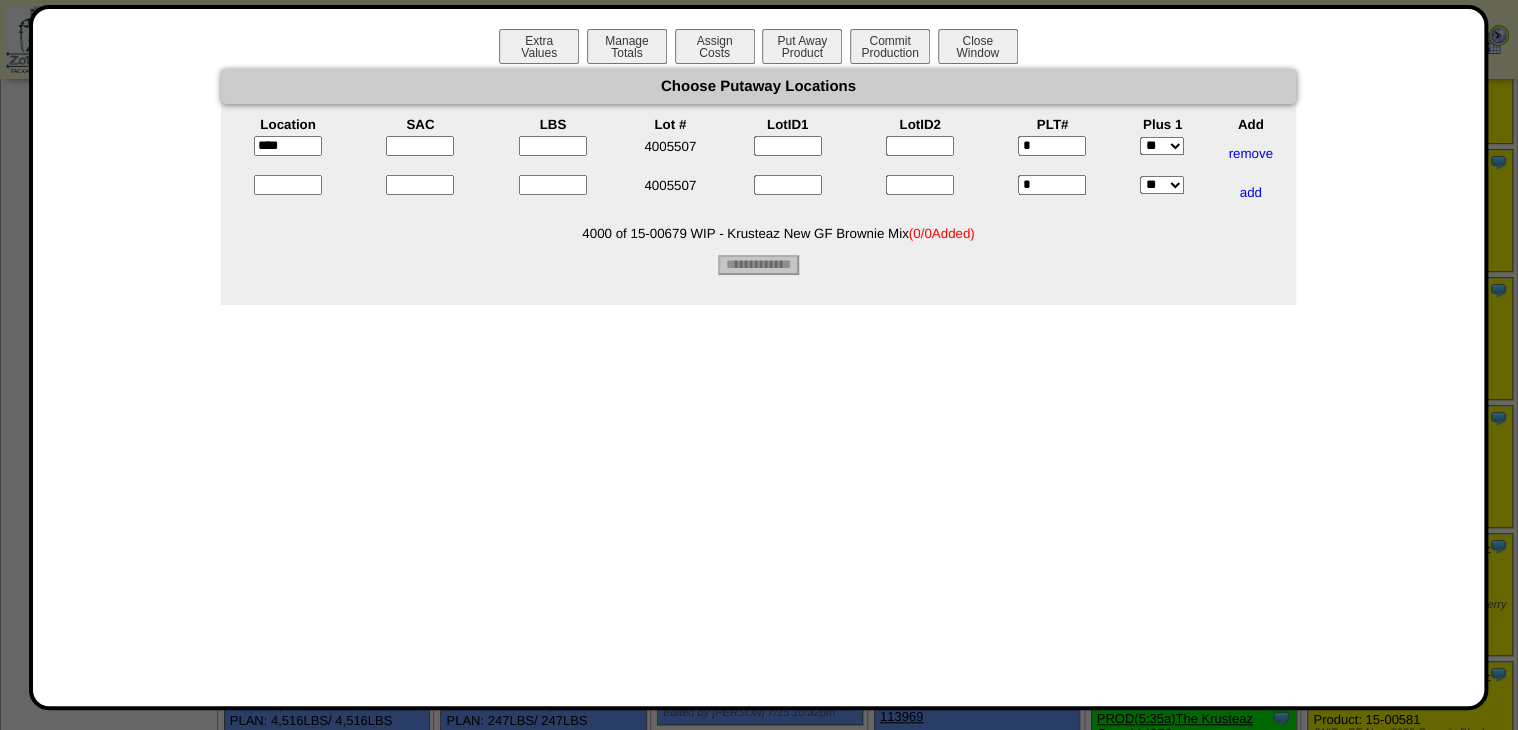 type on "*****" 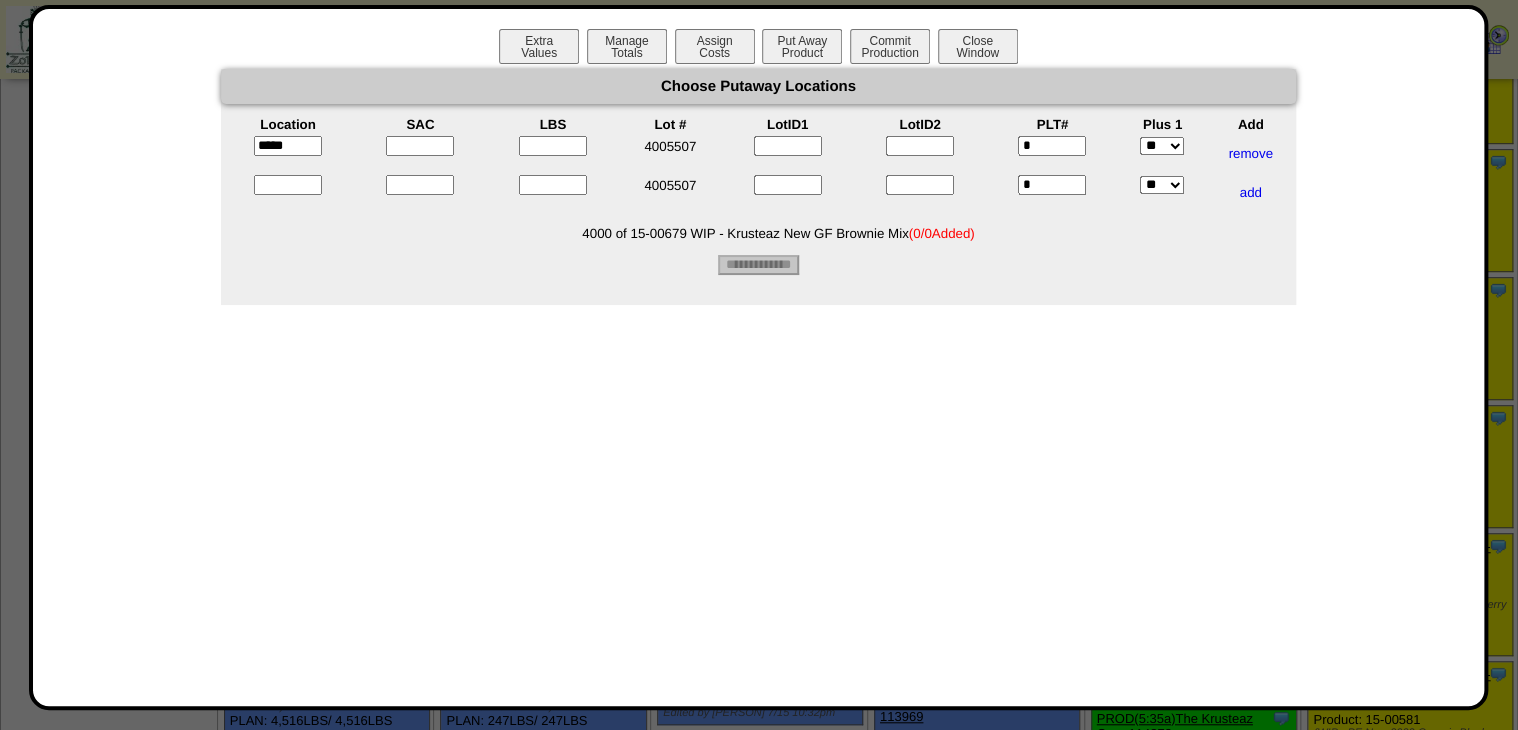 click at bounding box center (288, 185) 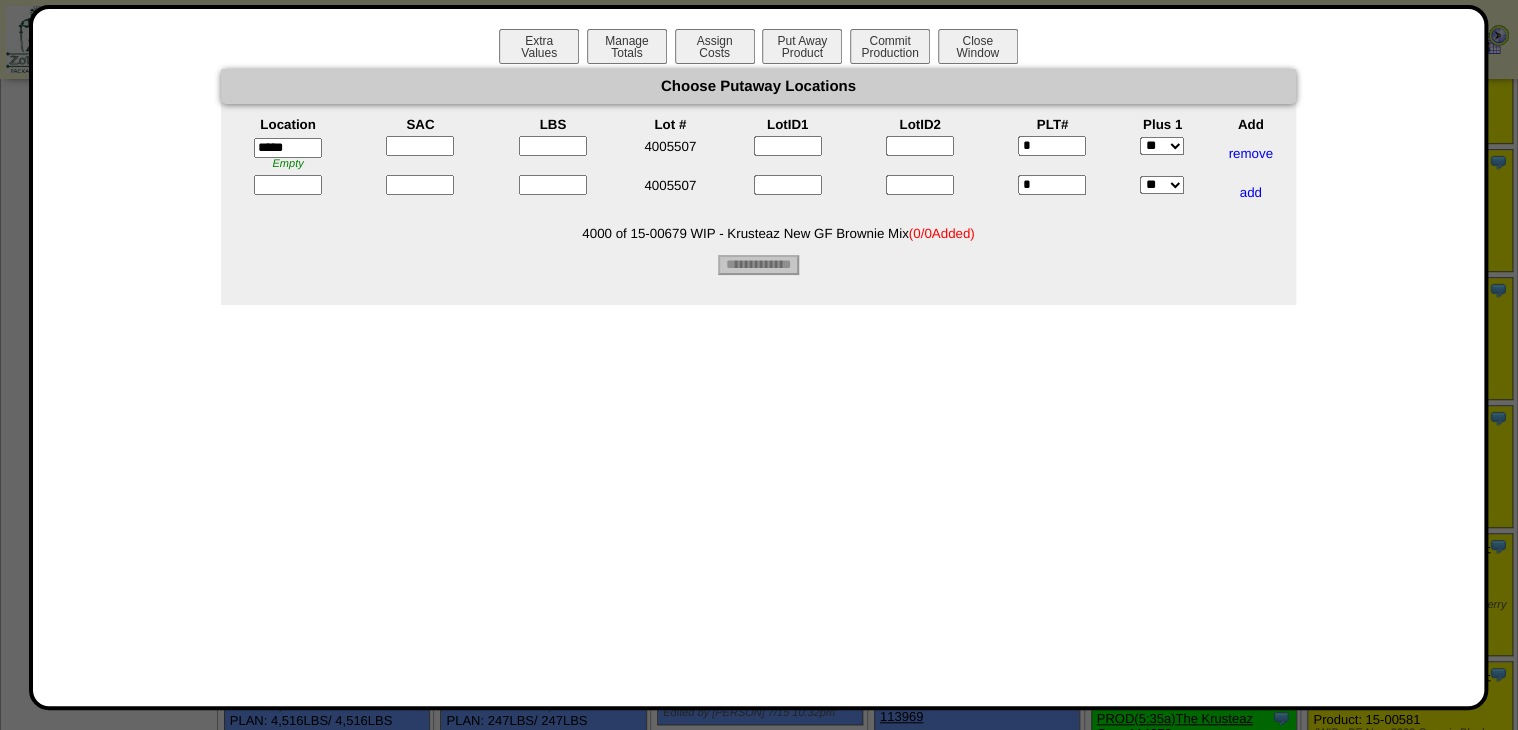 click at bounding box center [288, 185] 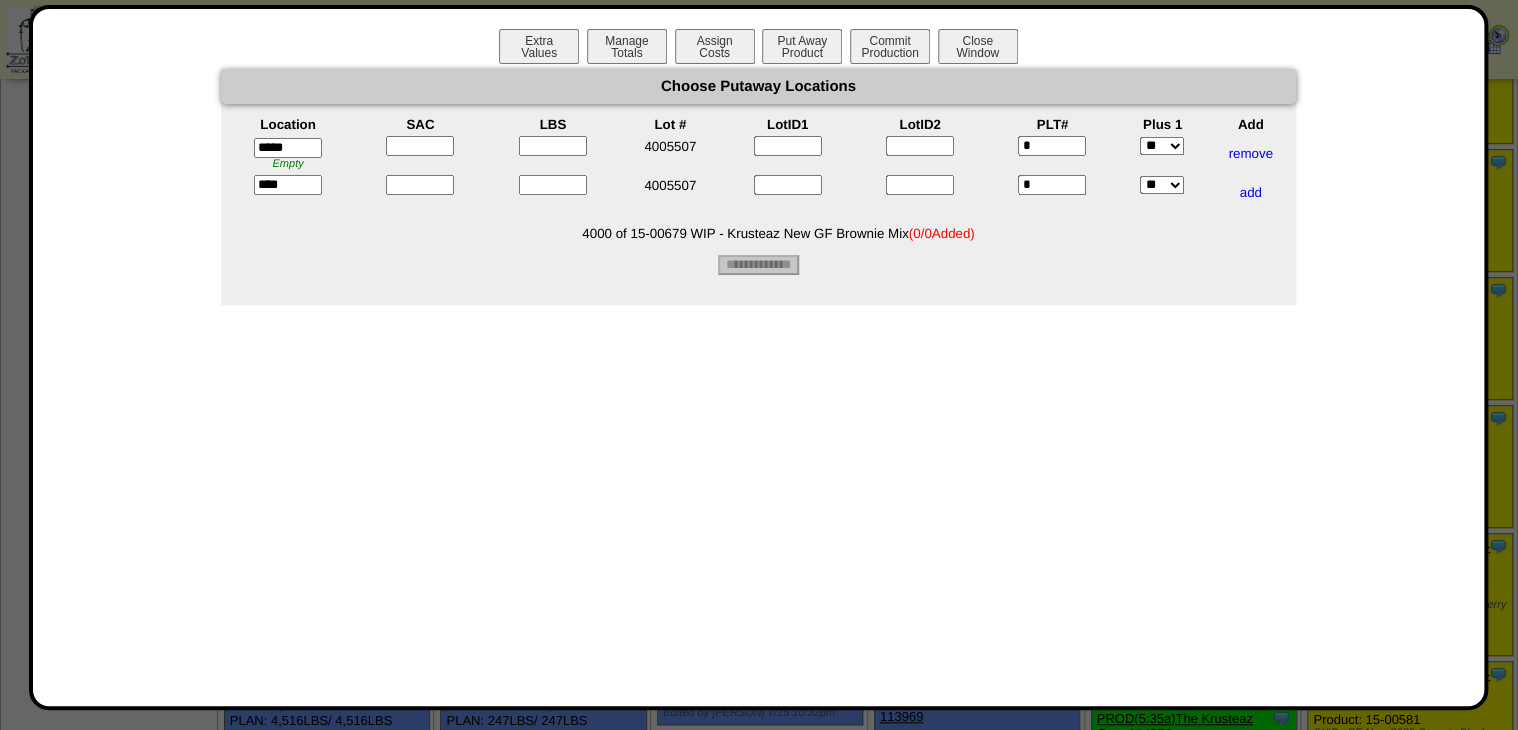 type on "*****" 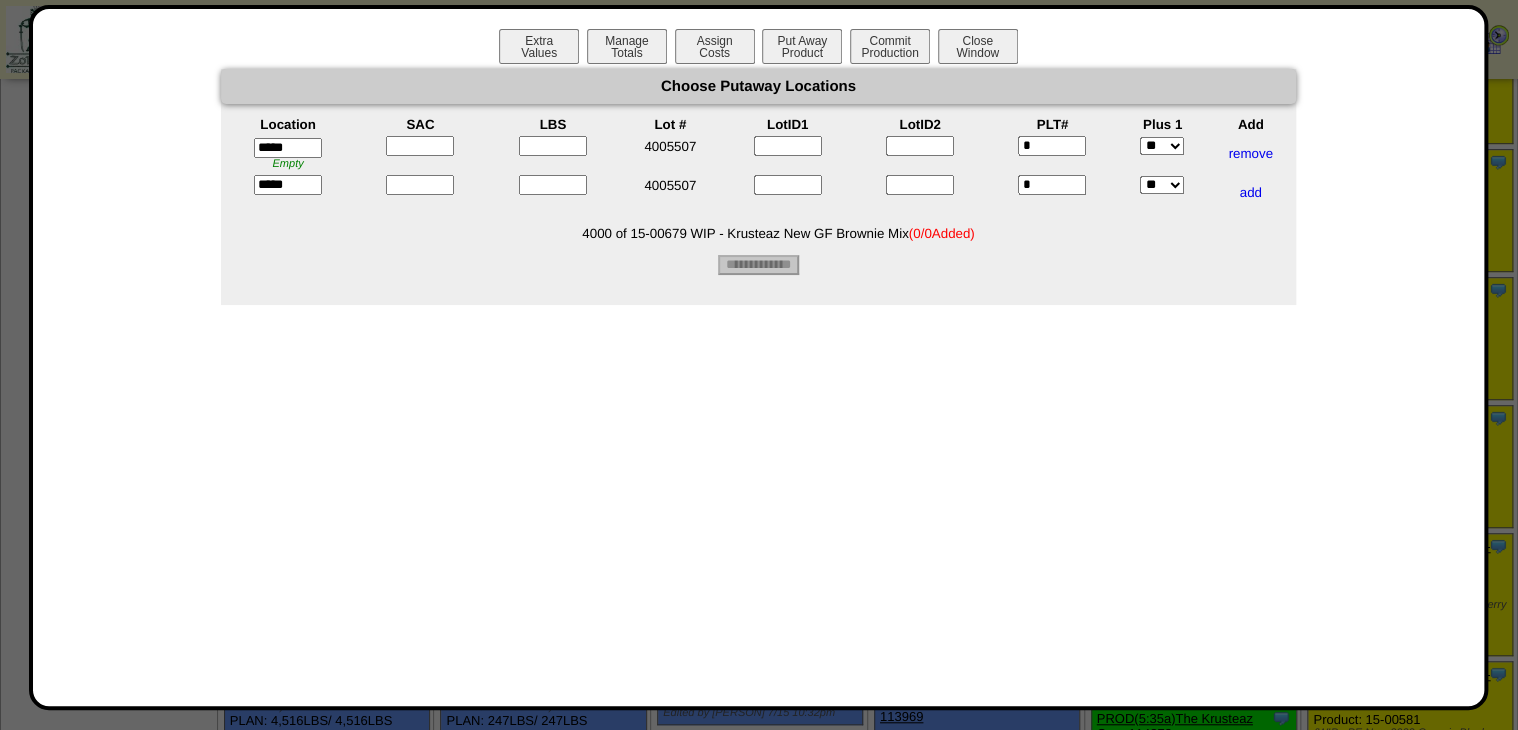 click on "Location
SAC
LBS
Lot #
LotID1
LotID2
PLT#
Plus 1
Add
***** Empty
4005507
* ** ***" at bounding box center [758, 163] 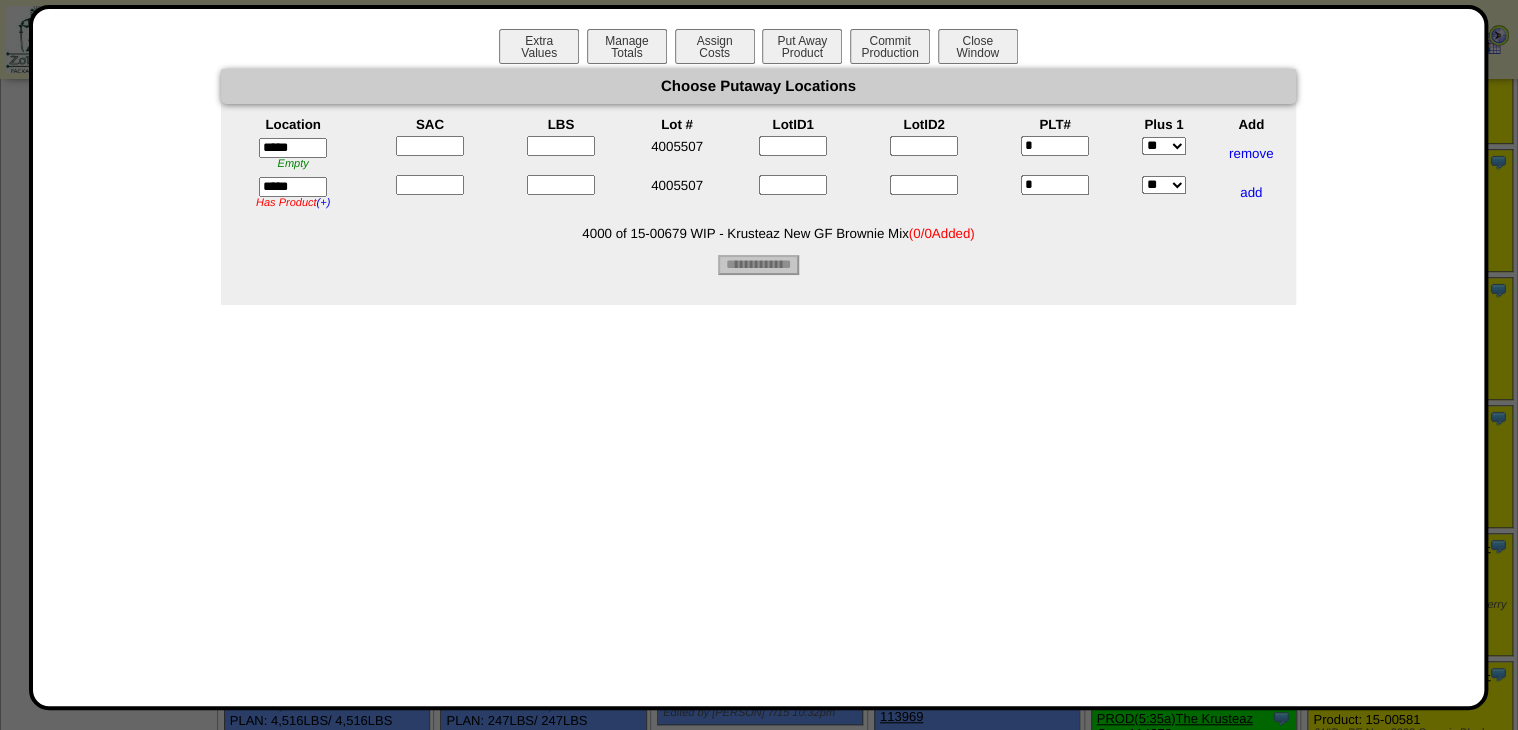 type on "*" 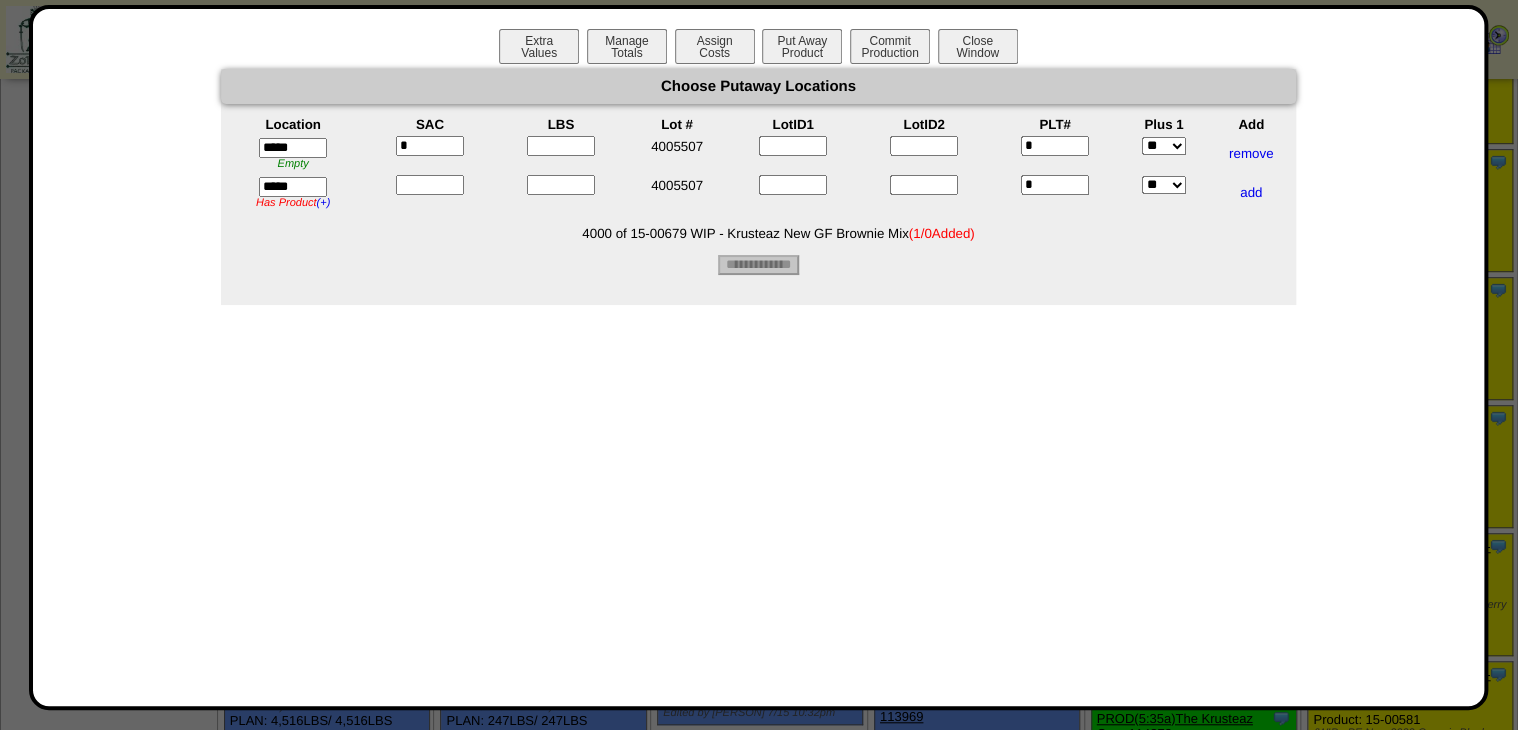 click at bounding box center (430, 185) 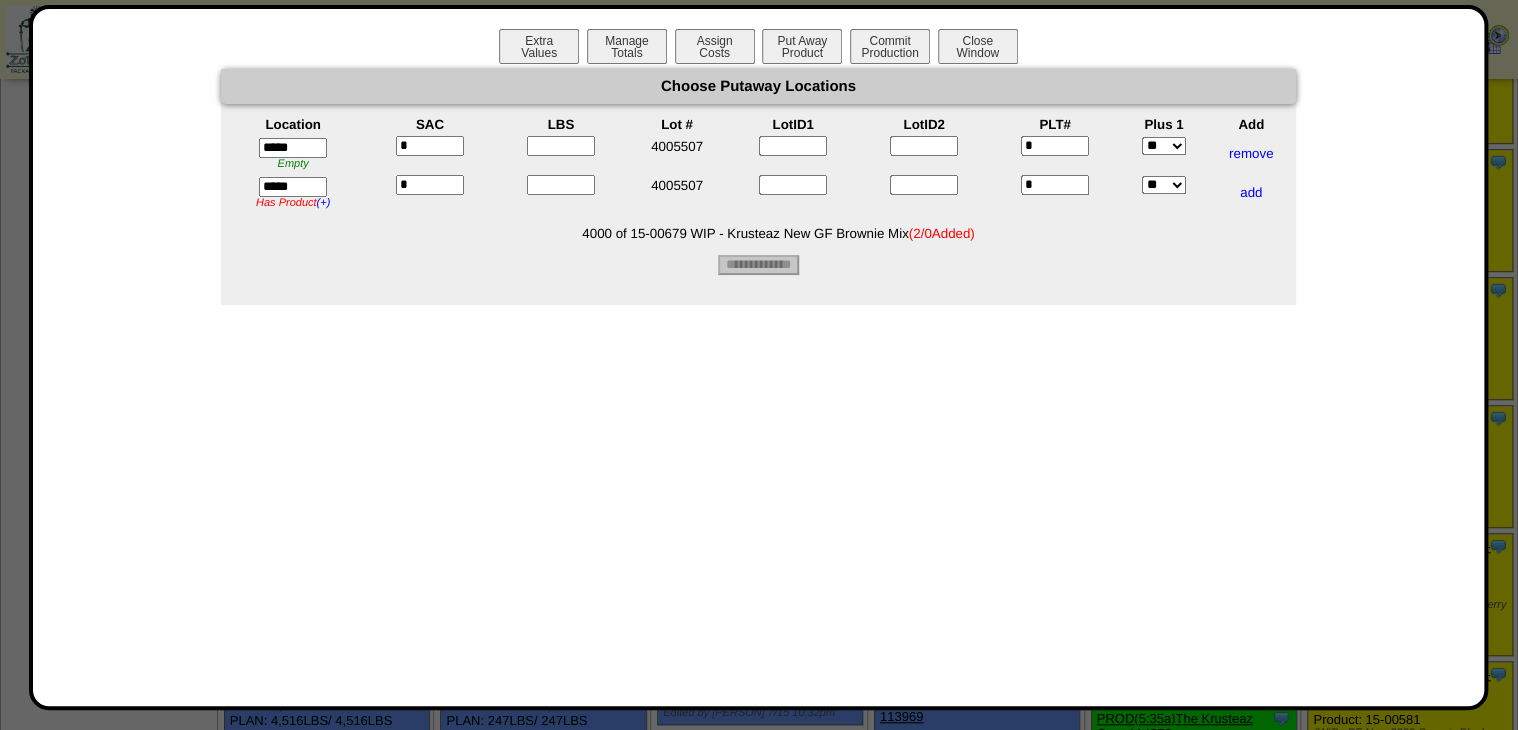click at bounding box center (561, 146) 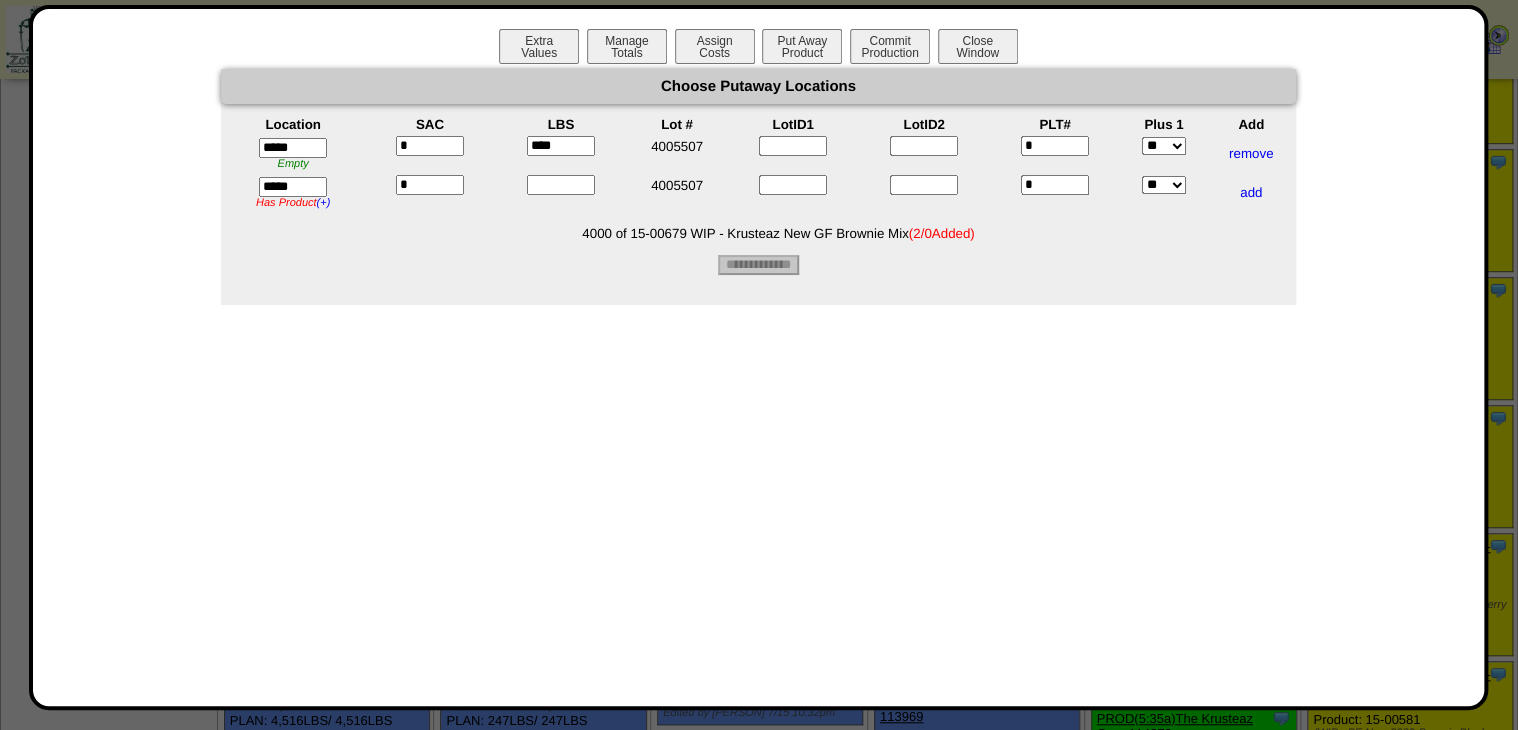 type on "****" 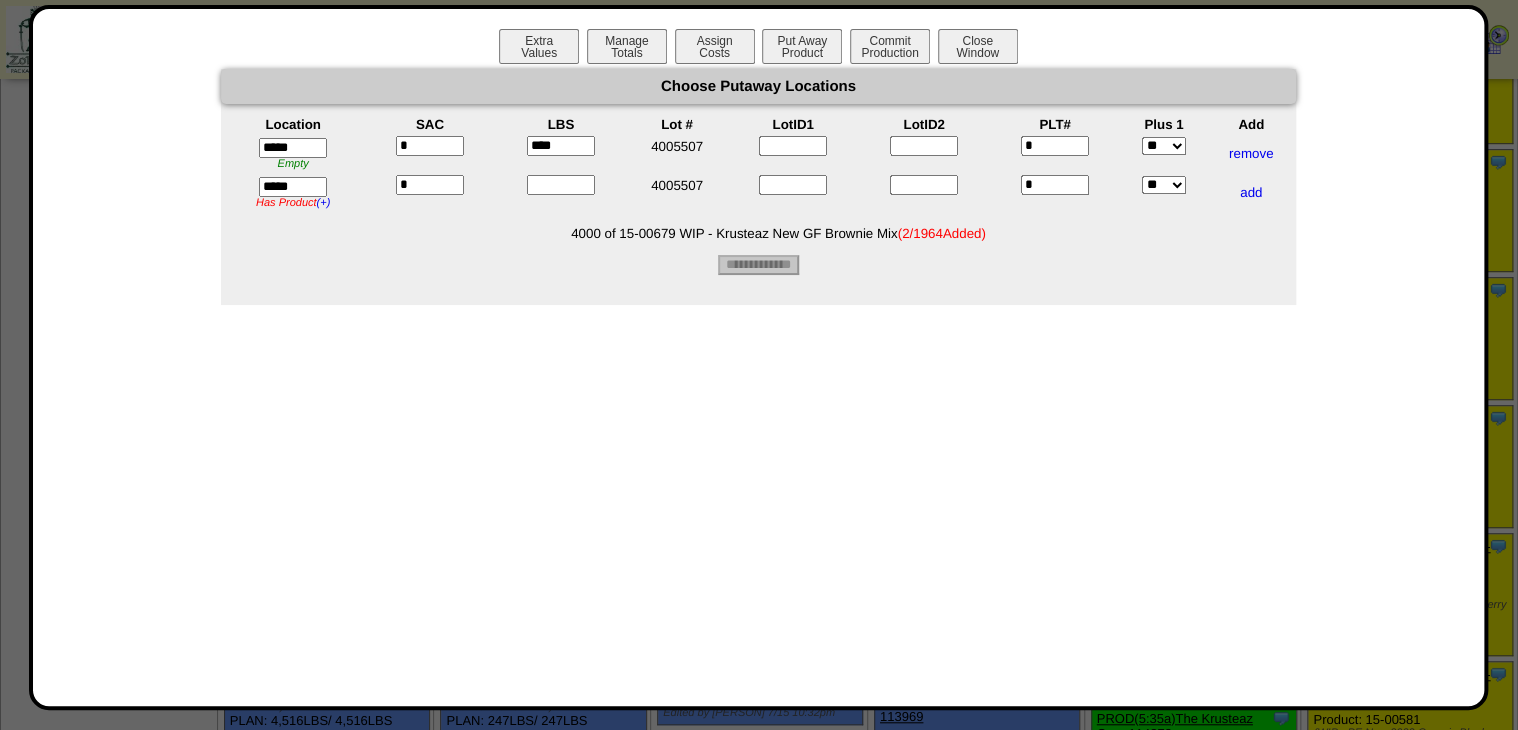 click at bounding box center [561, 185] 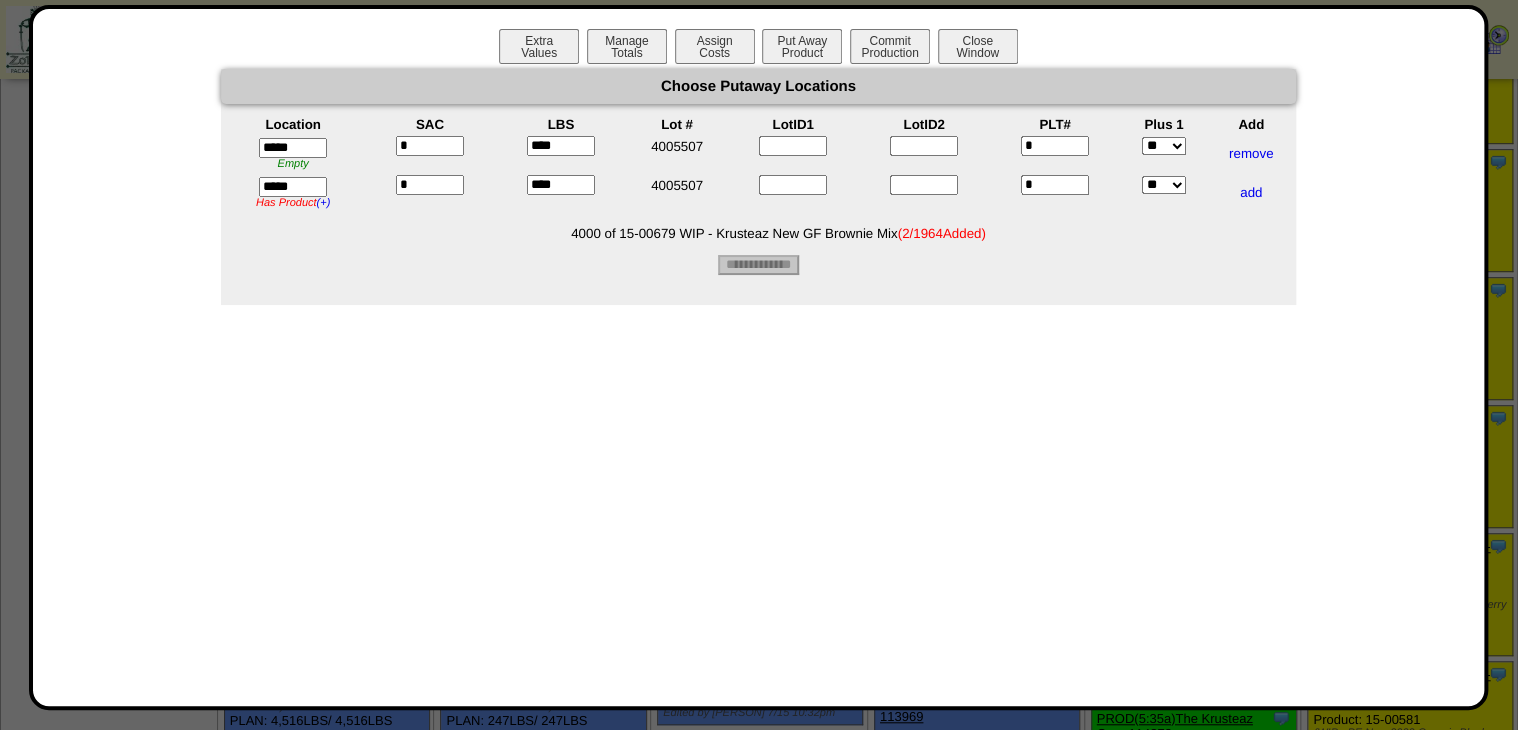 type on "****" 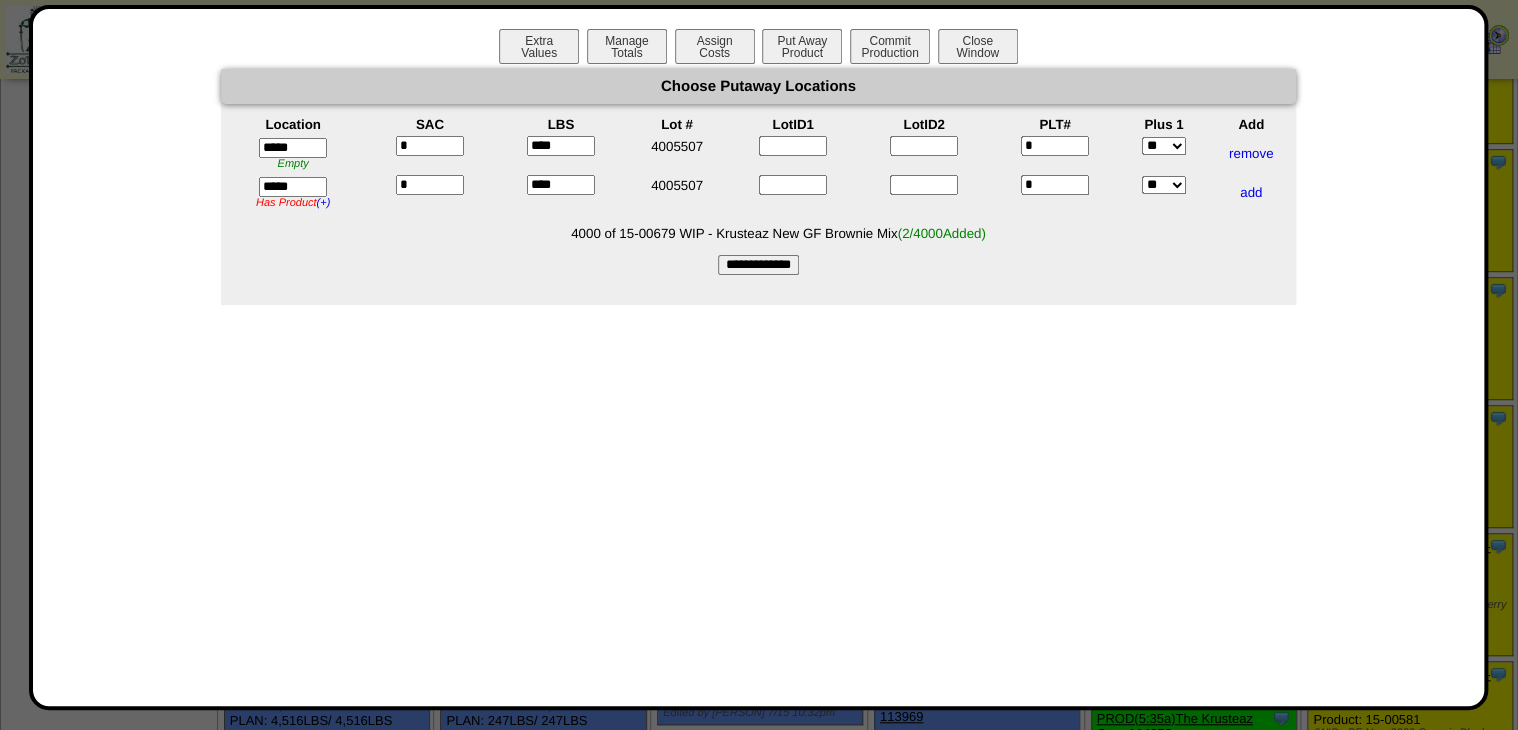 click on "Choose Putaway Locations
Location
SAC
LBS
Lot #
LotID1
LotID2
PLT#
Plus 1
Add
***** Empty
*
****
4005507
* ** ***" at bounding box center [758, 172] 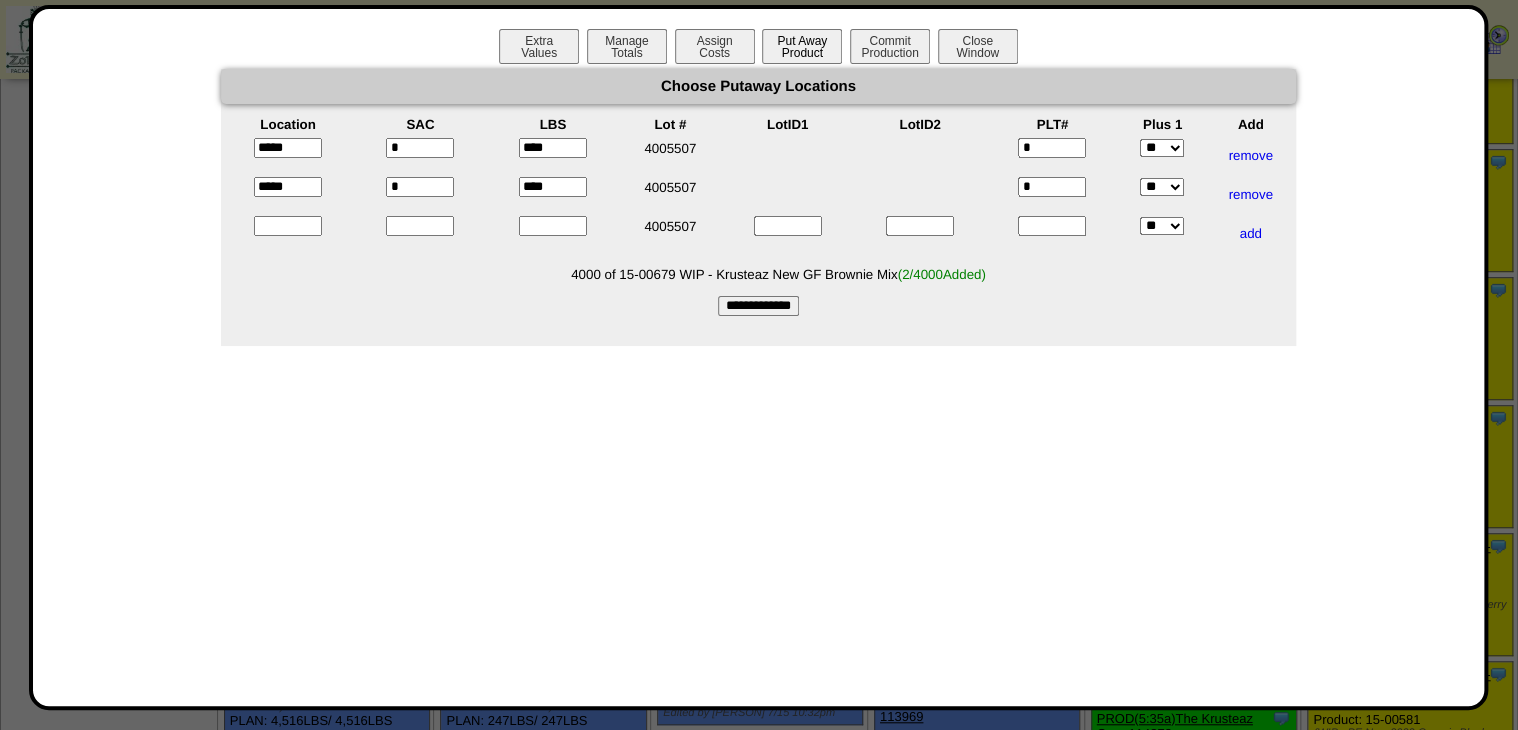 click on "Put Away Product" at bounding box center (802, 46) 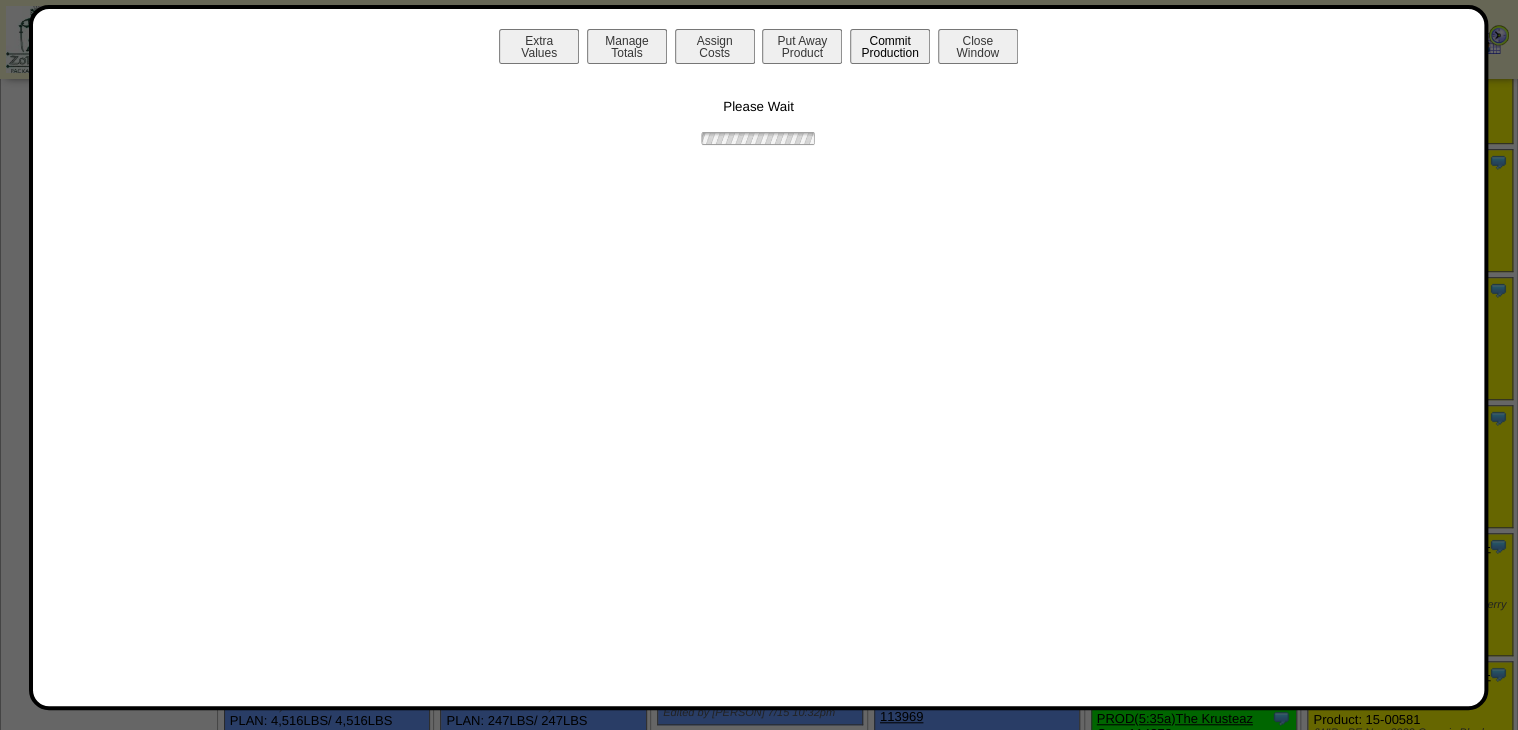 click on "Commit Production" at bounding box center (890, 46) 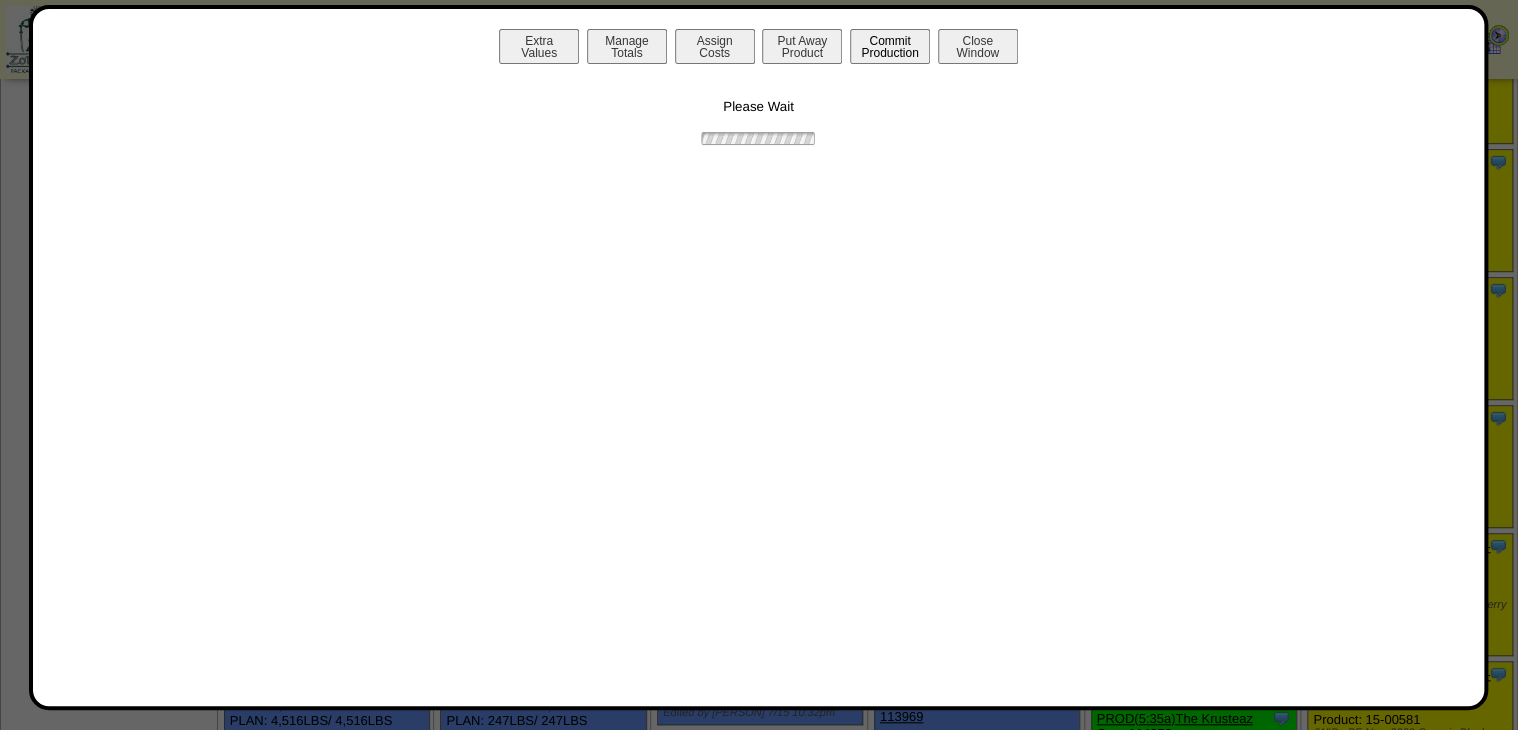 click on "Commit Production" at bounding box center (890, 46) 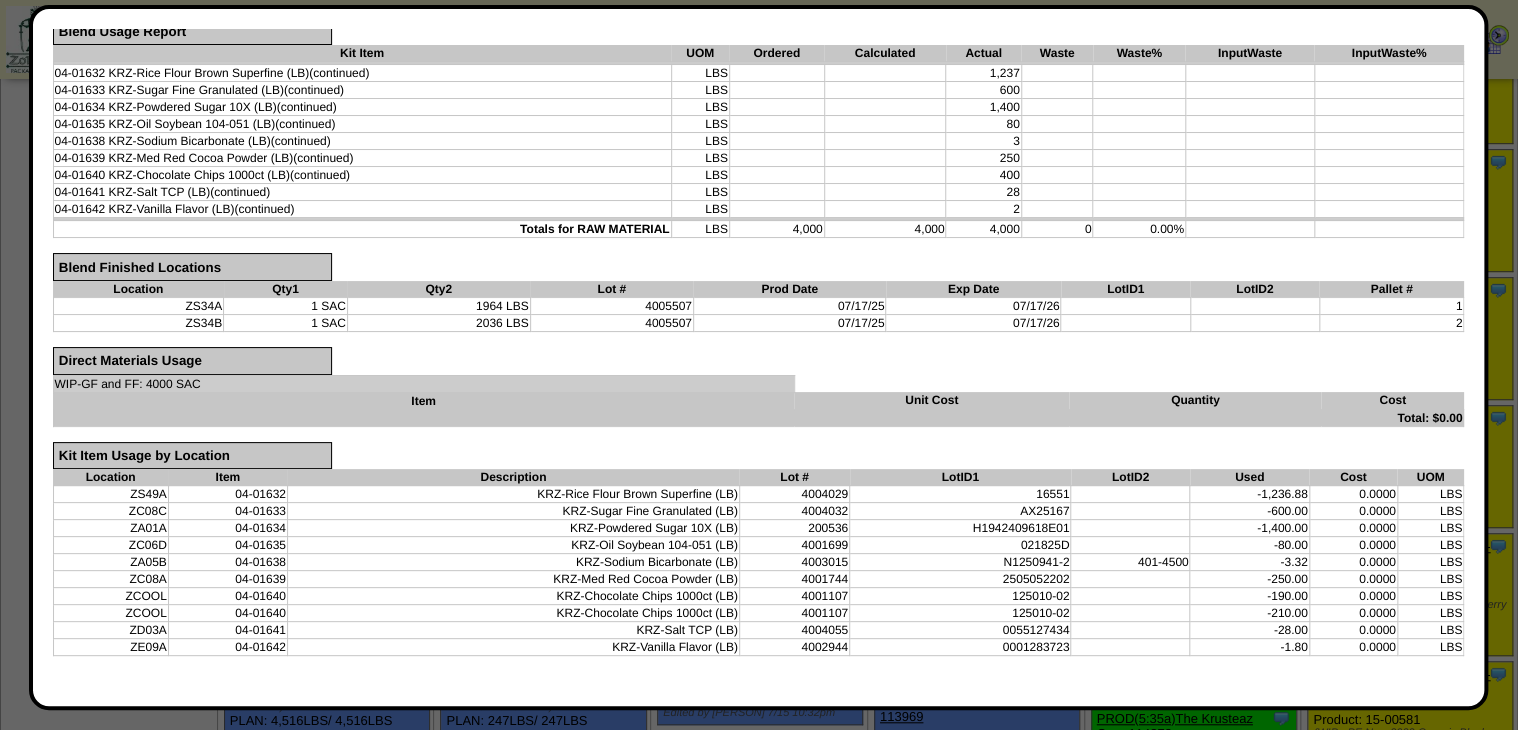 scroll, scrollTop: 400, scrollLeft: 0, axis: vertical 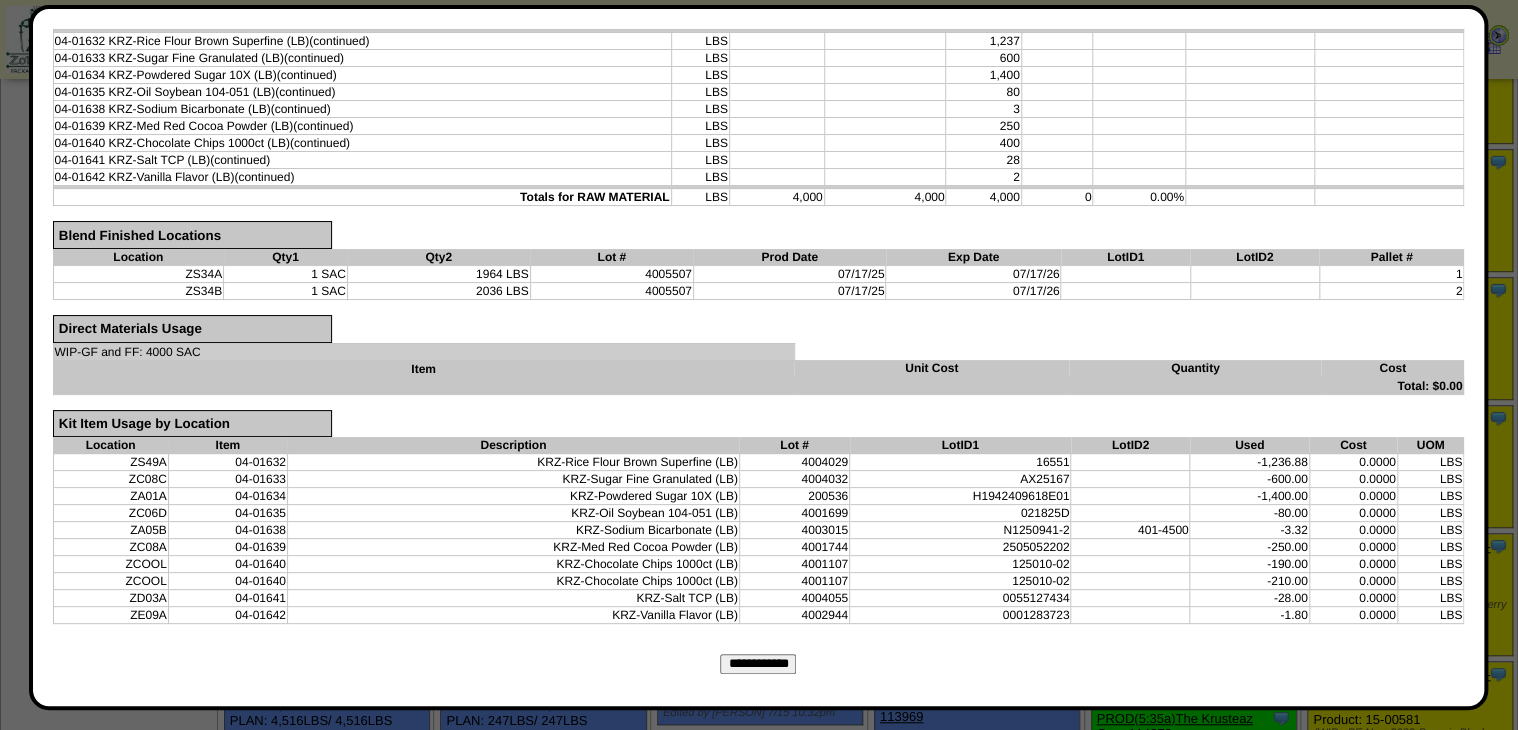click on "**********" at bounding box center (758, 664) 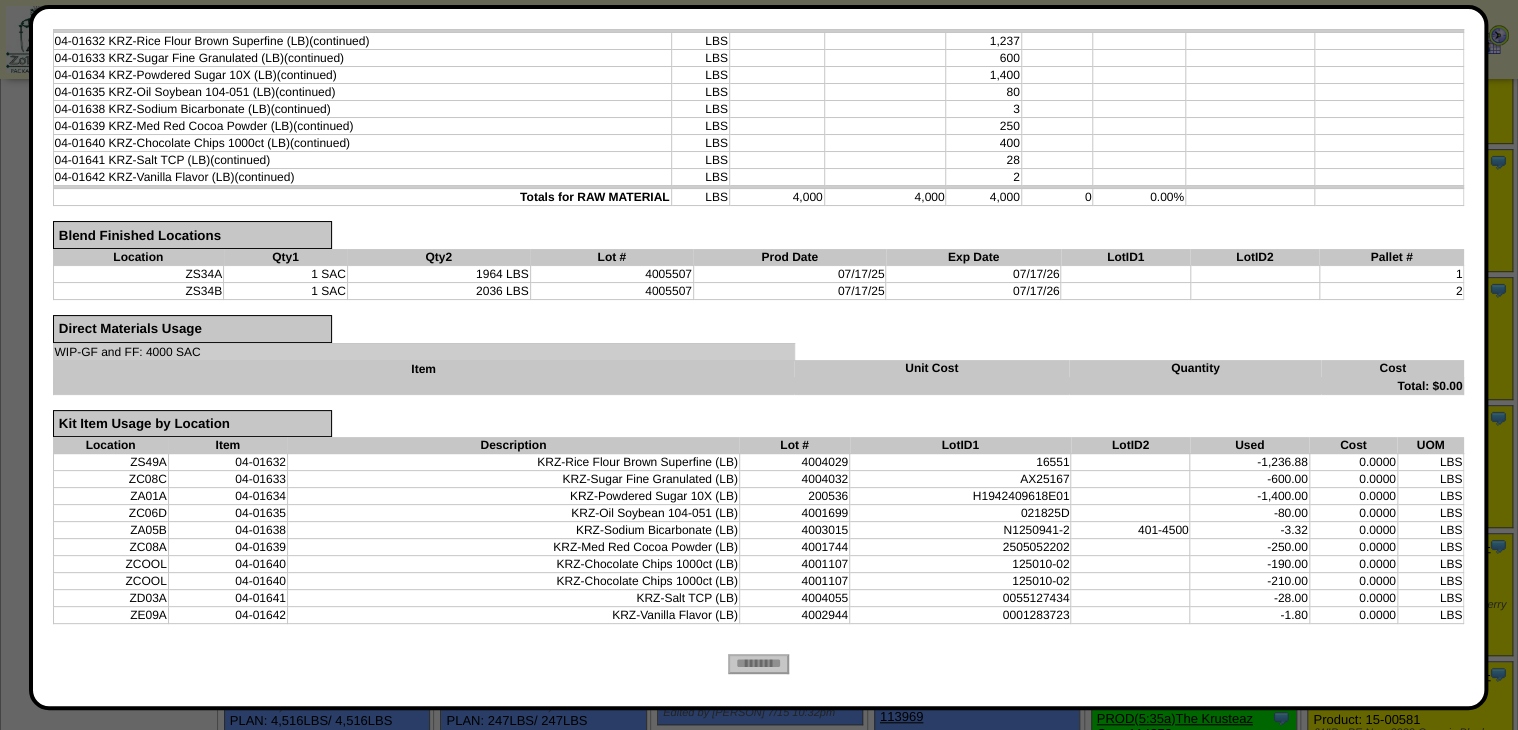 scroll, scrollTop: 0, scrollLeft: 0, axis: both 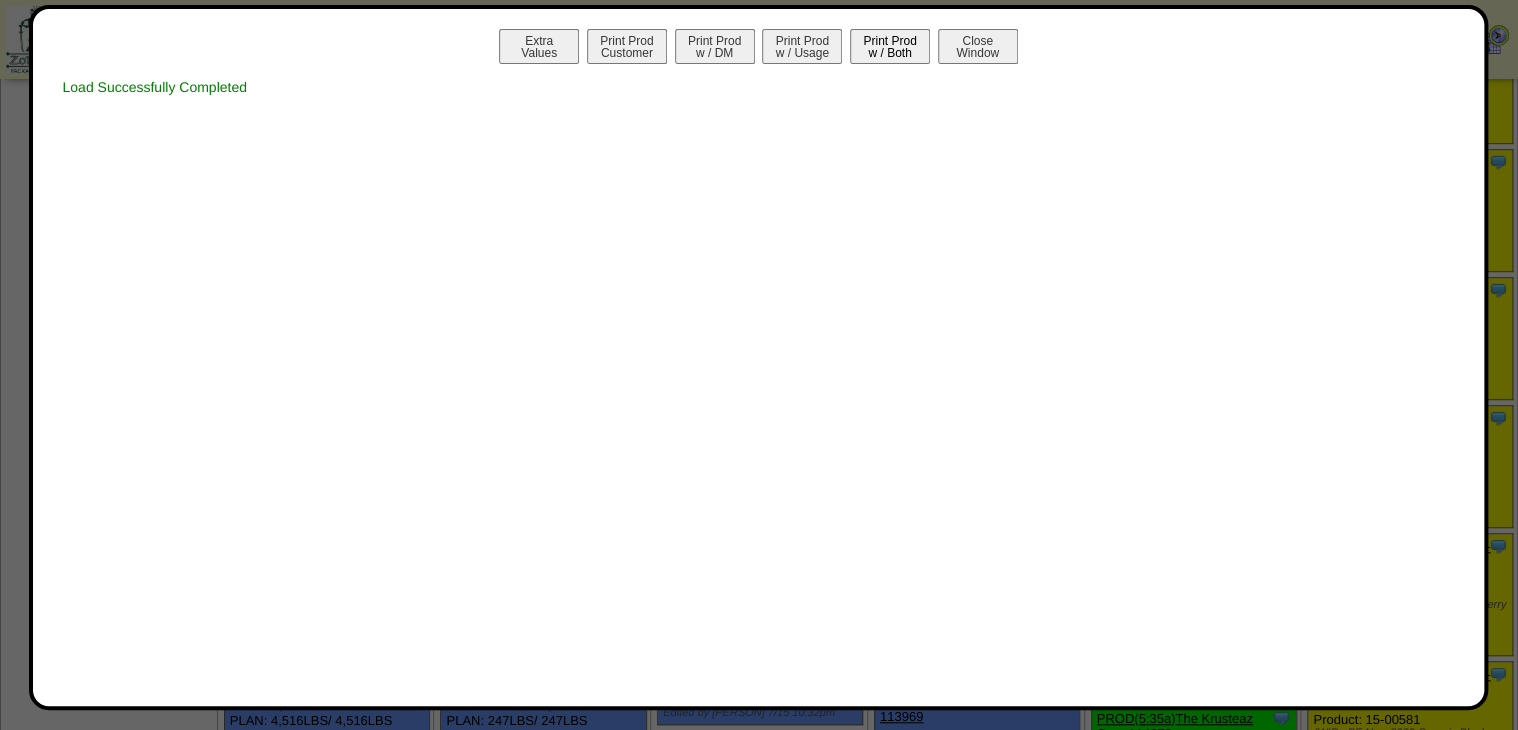 click on "Print Prod w / Both" at bounding box center [890, 46] 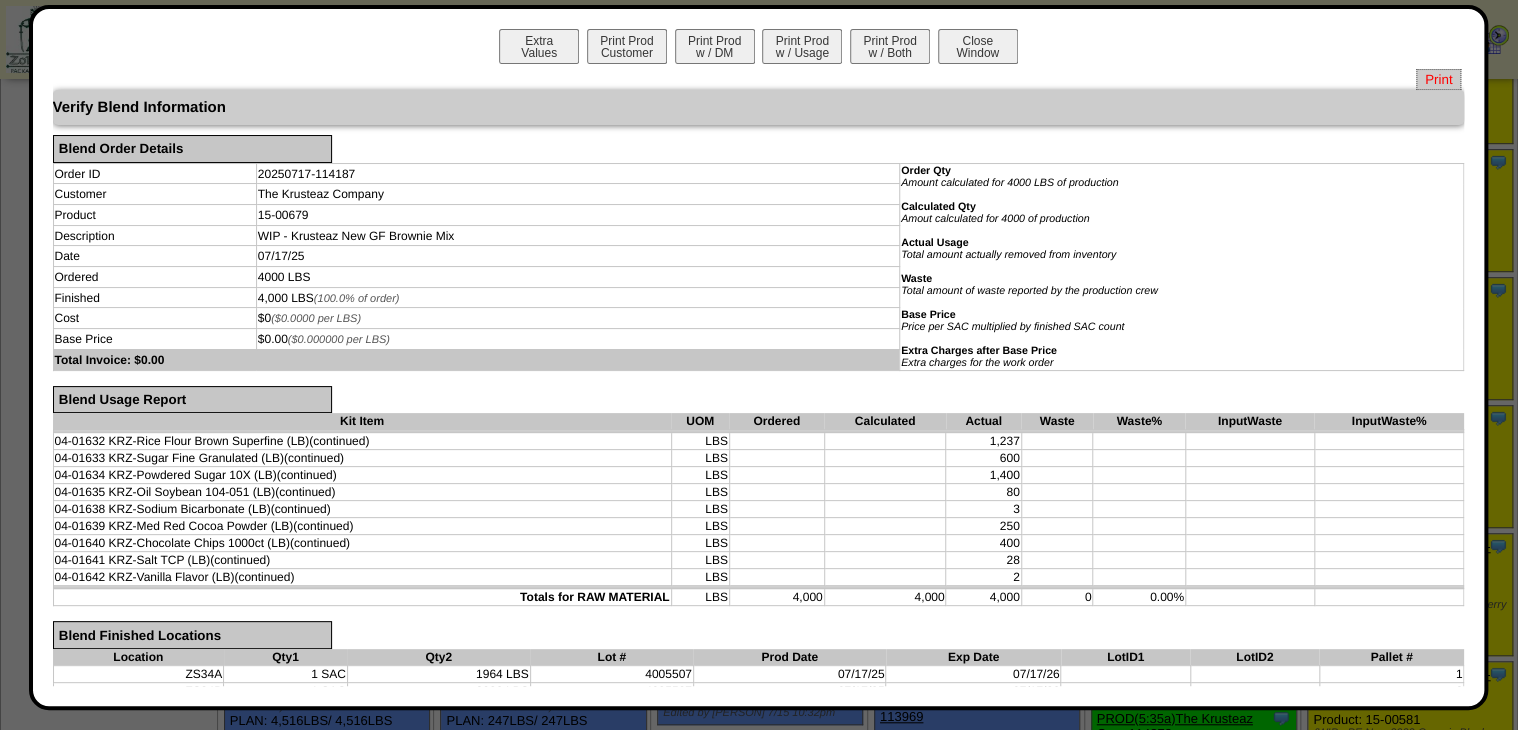 click on "Print" at bounding box center (1438, 79) 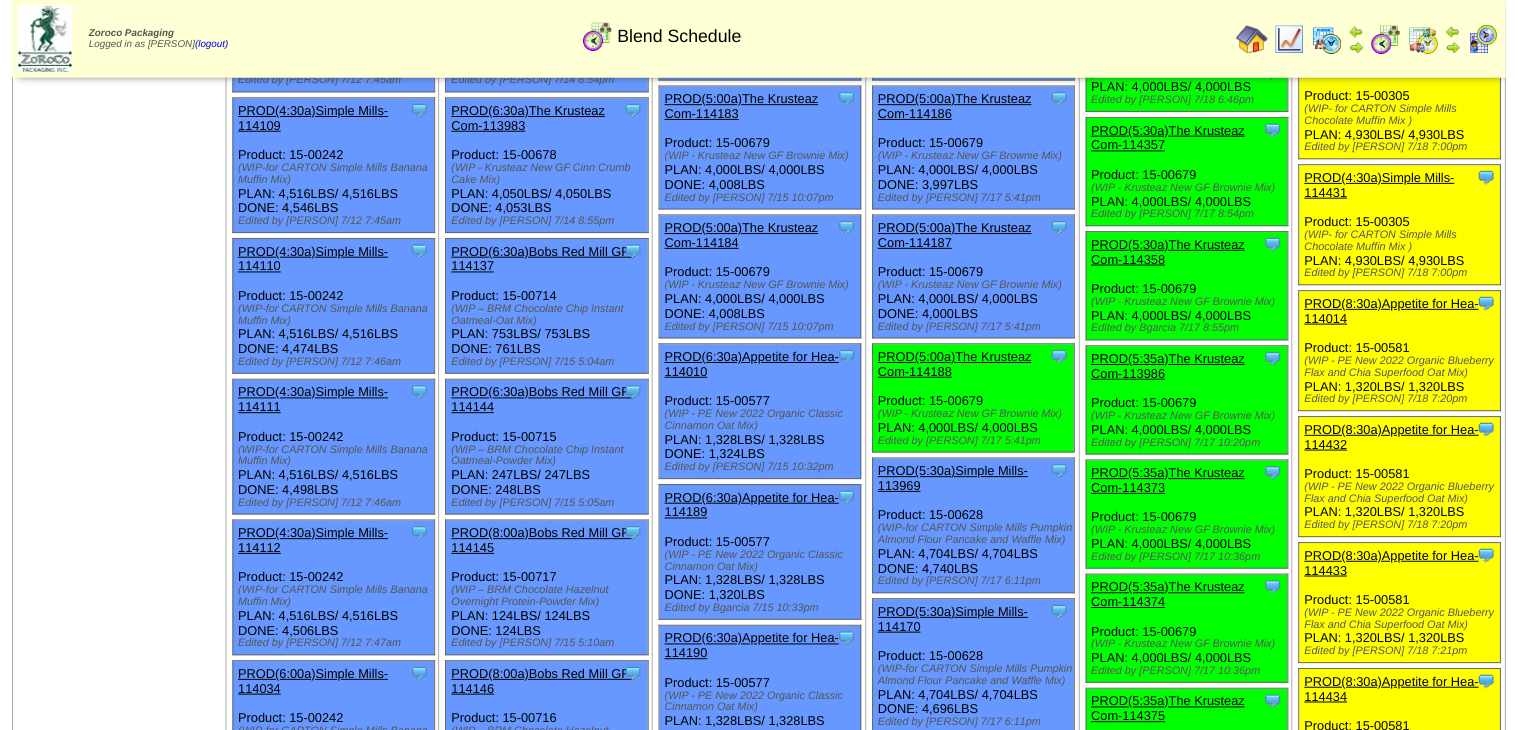 scroll, scrollTop: 640, scrollLeft: 0, axis: vertical 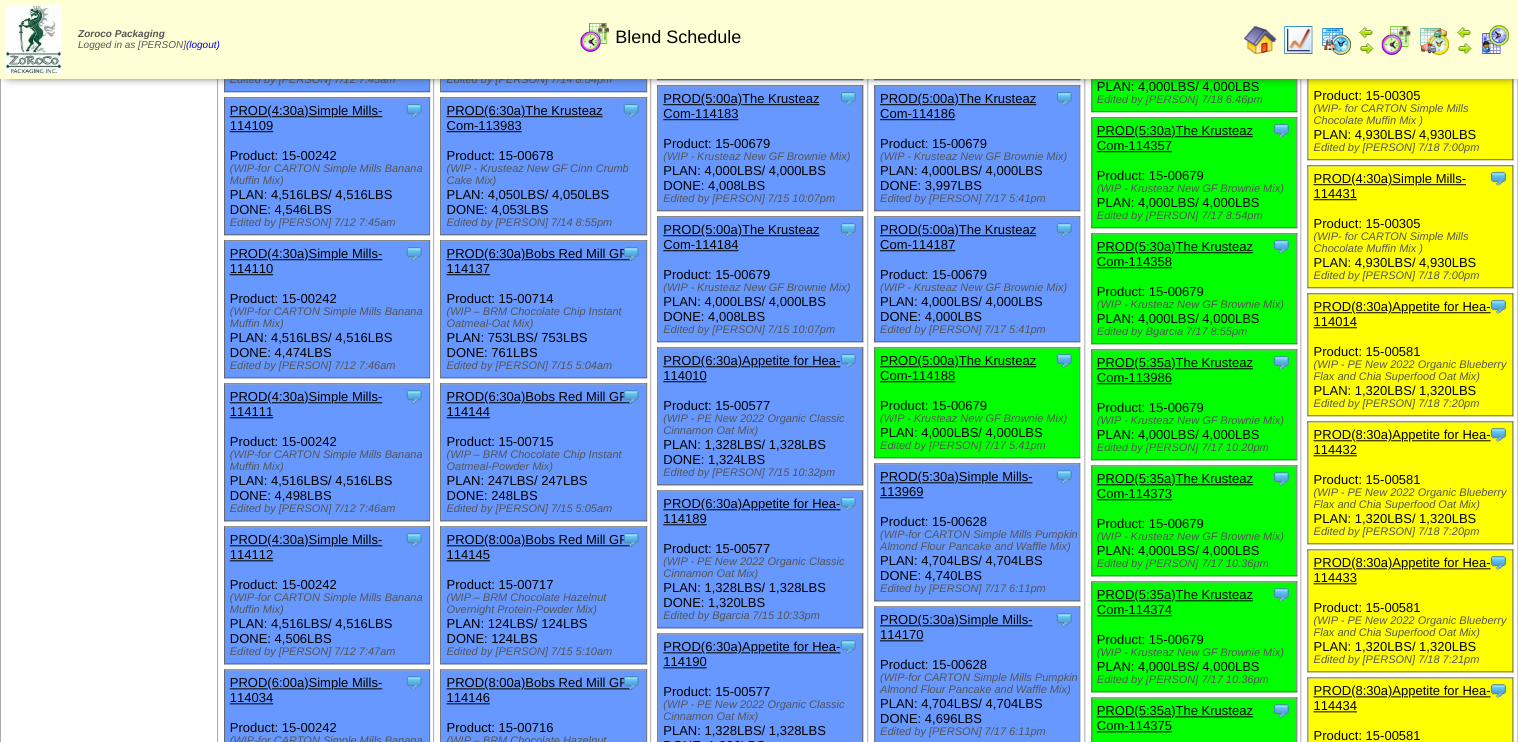 click on "PROD(5:00a)The Krusteaz Com-114188" at bounding box center [958, 368] 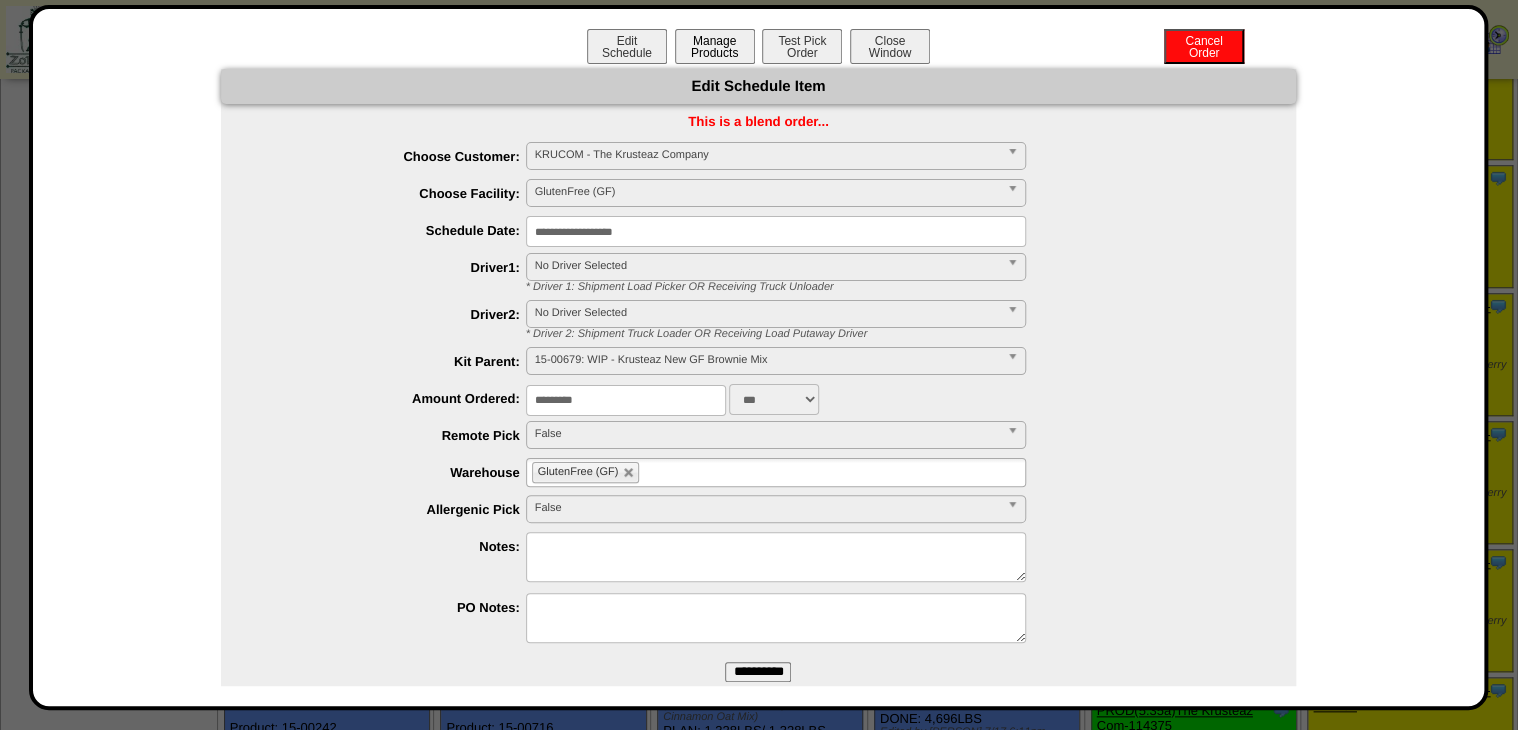 click on "Manage Products" at bounding box center [715, 46] 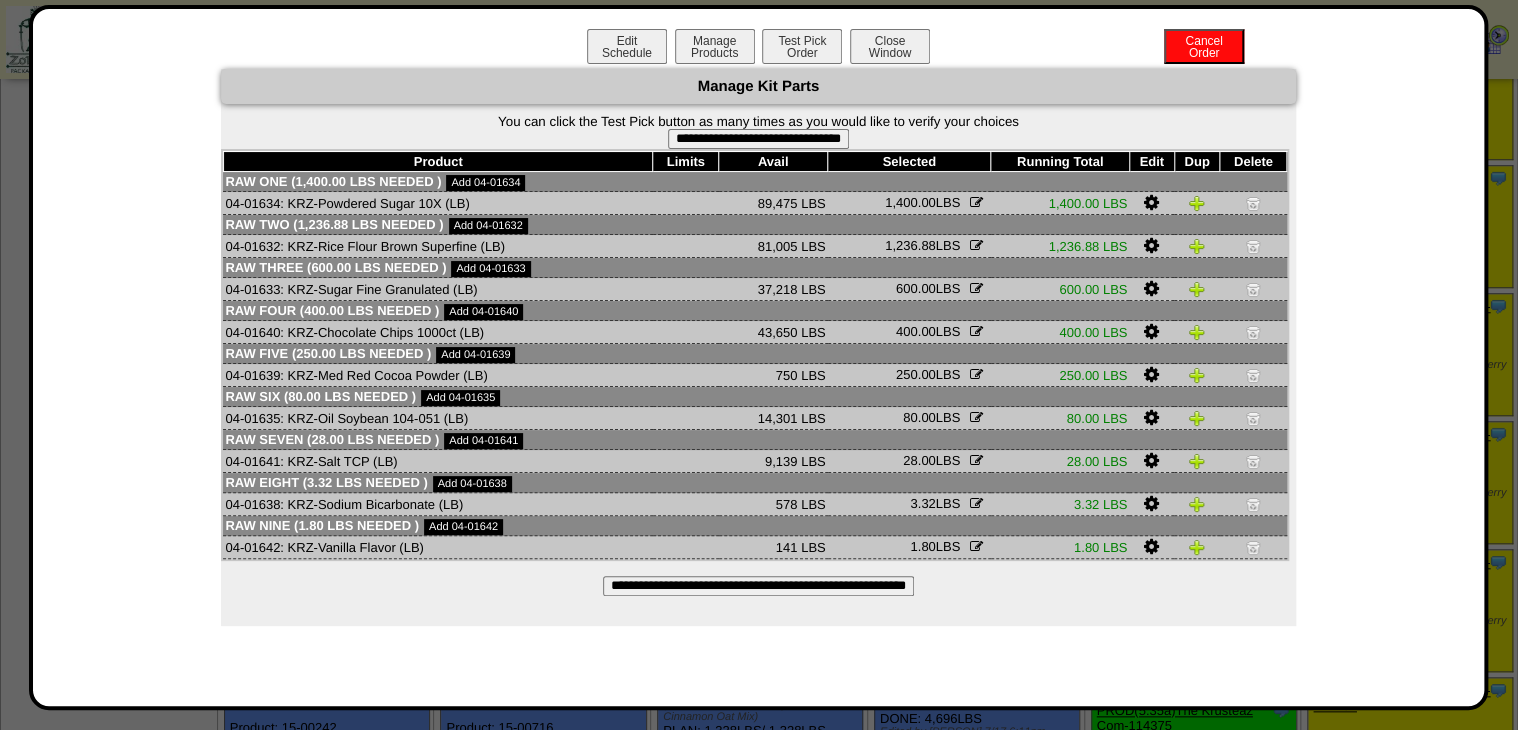 click on "**********" at bounding box center [758, 139] 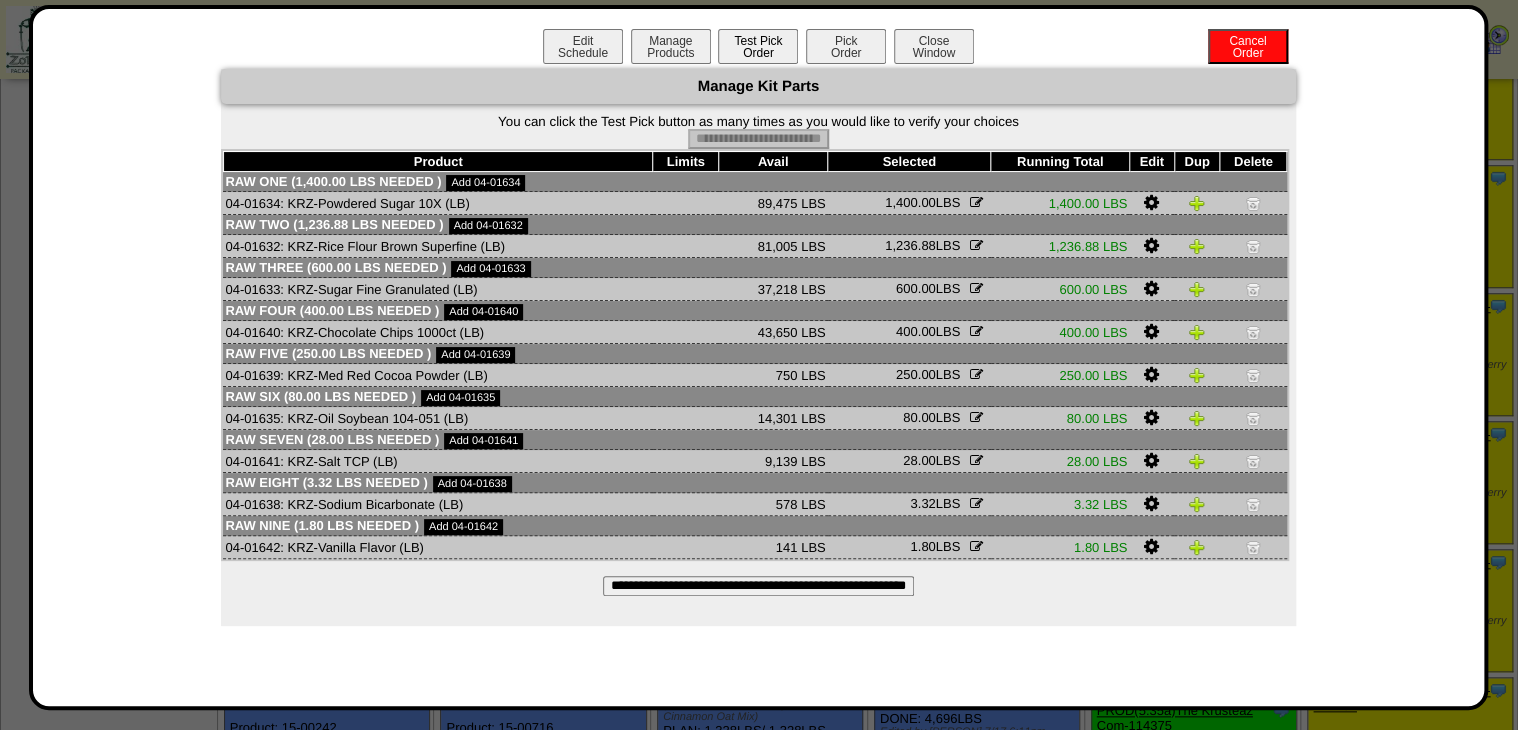 click on "Pick Order" at bounding box center (846, 46) 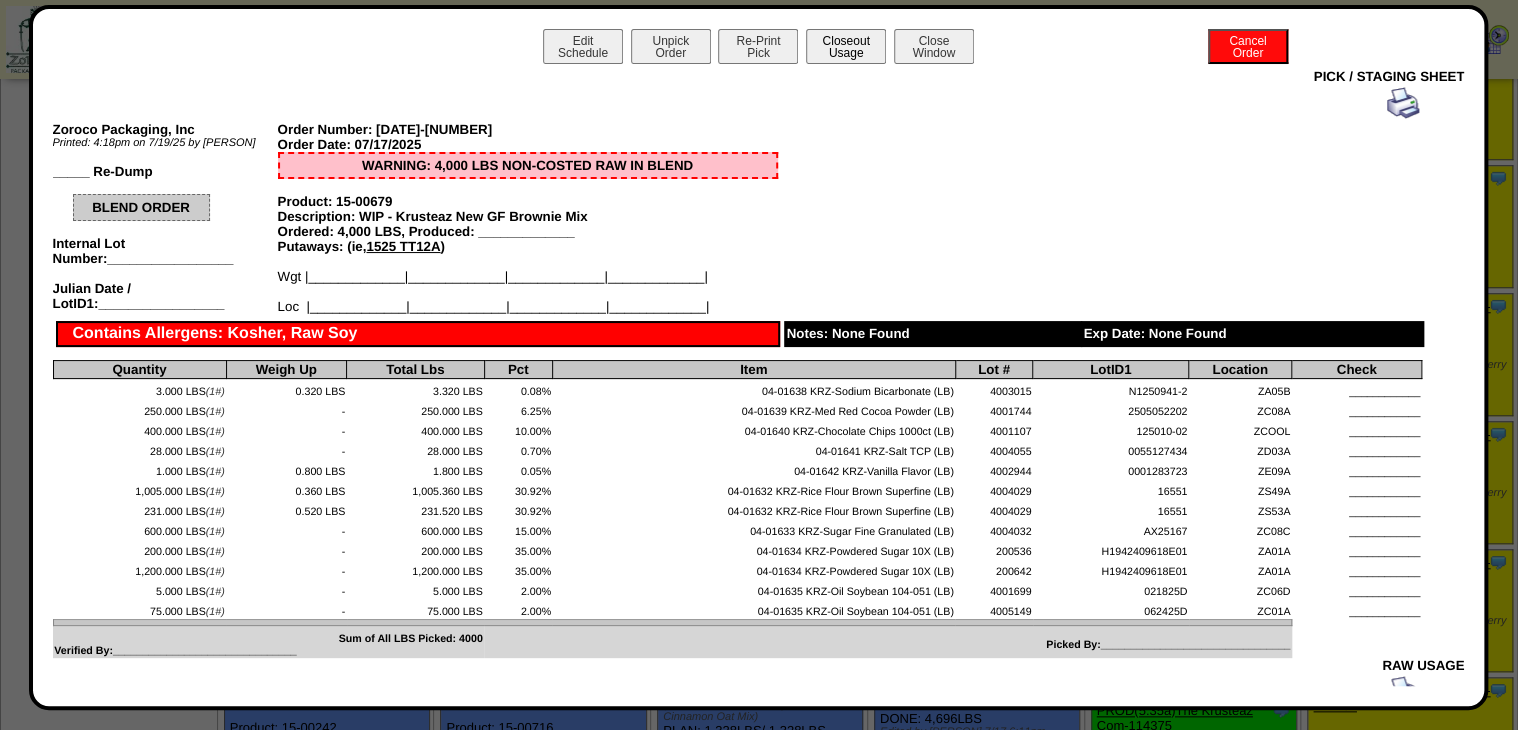 click on "Closeout Usage" at bounding box center (846, 46) 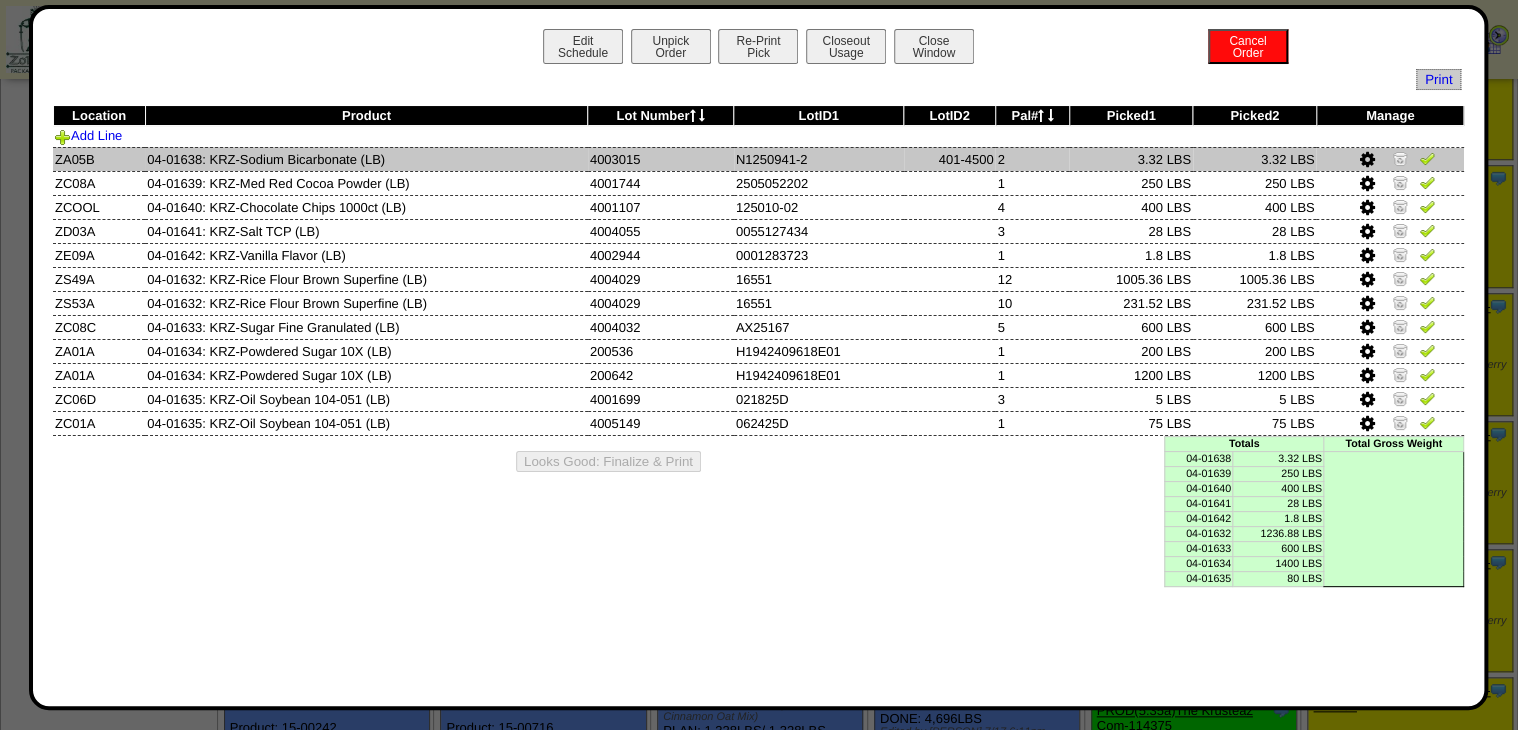 click at bounding box center [1427, 158] 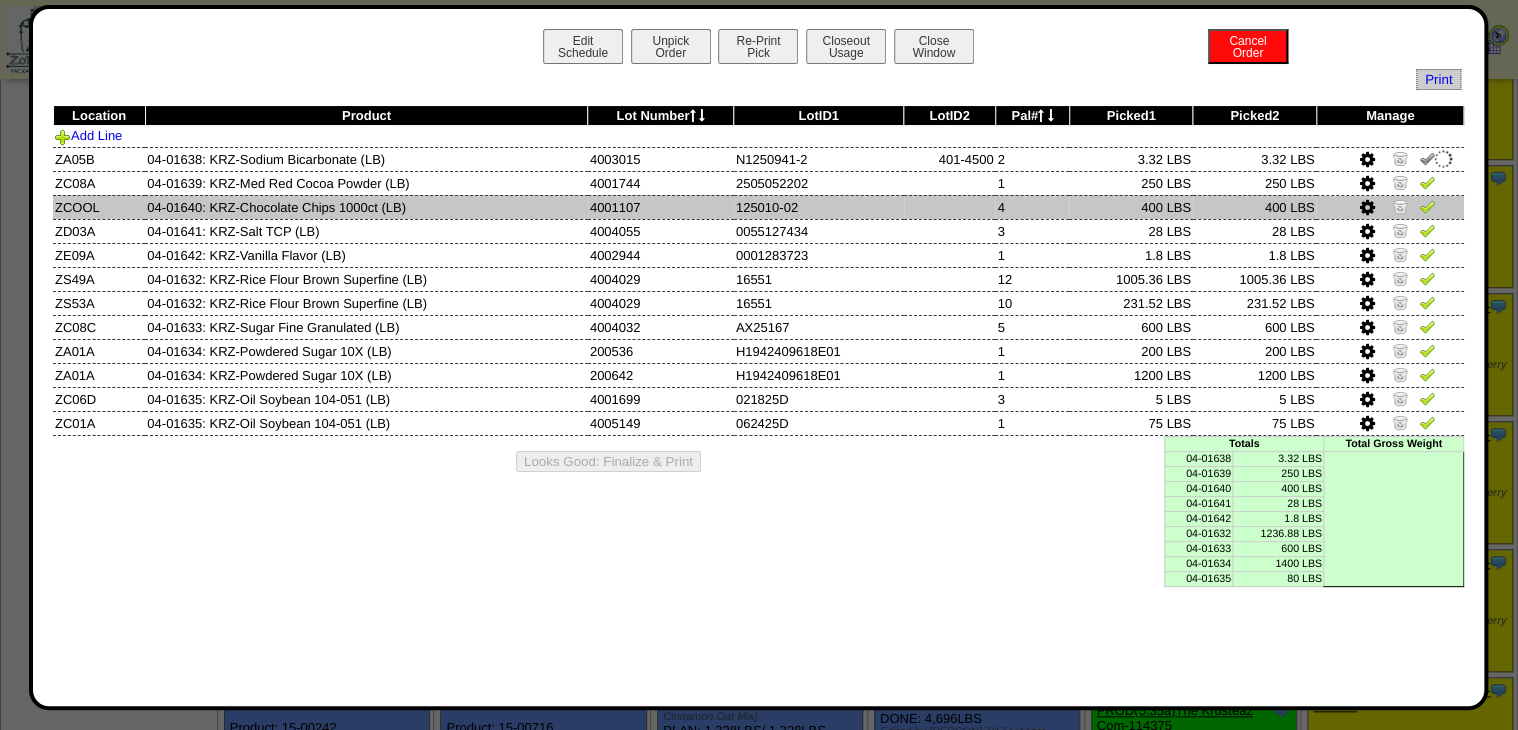 drag, startPoint x: 1424, startPoint y: 188, endPoint x: 1421, endPoint y: 204, distance: 16.27882 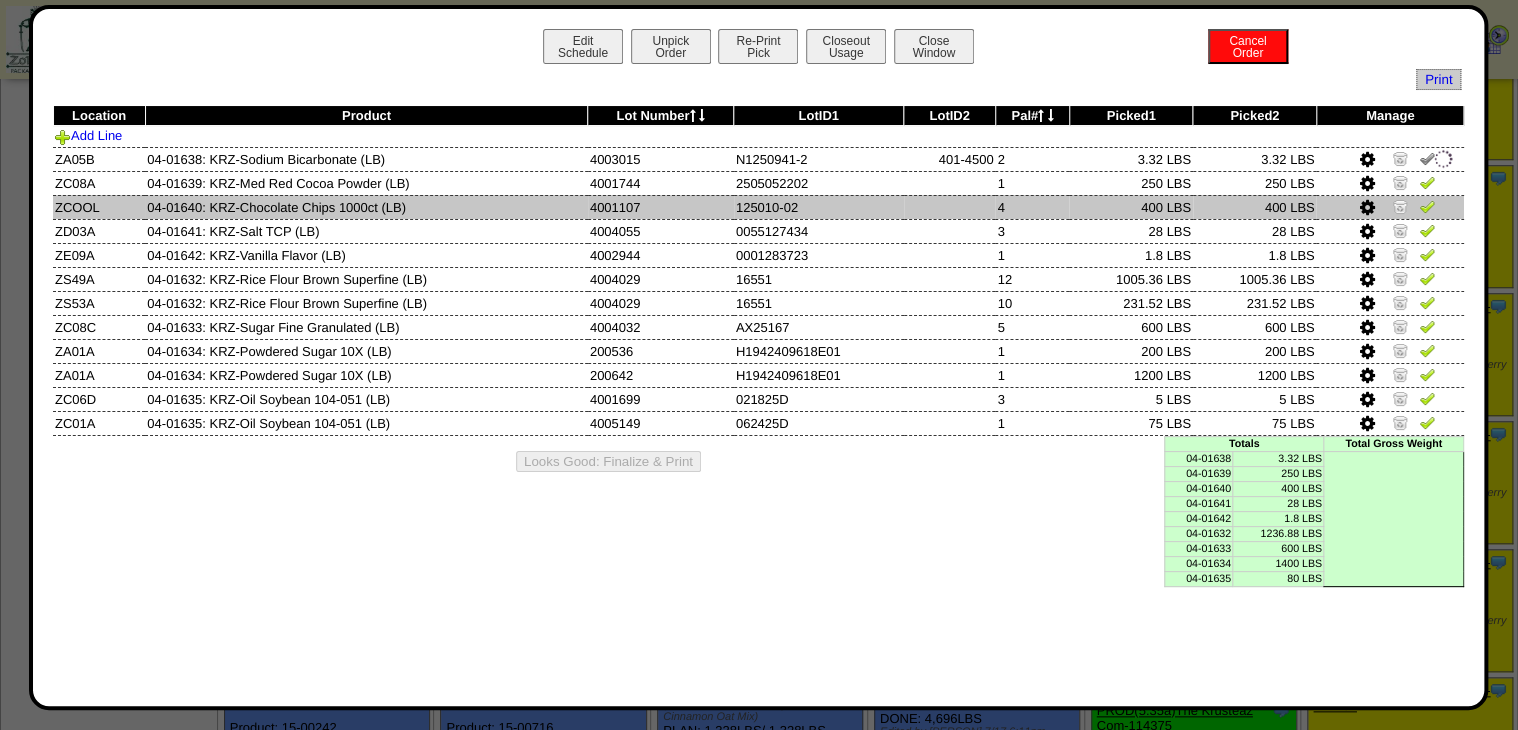 click at bounding box center [1427, 182] 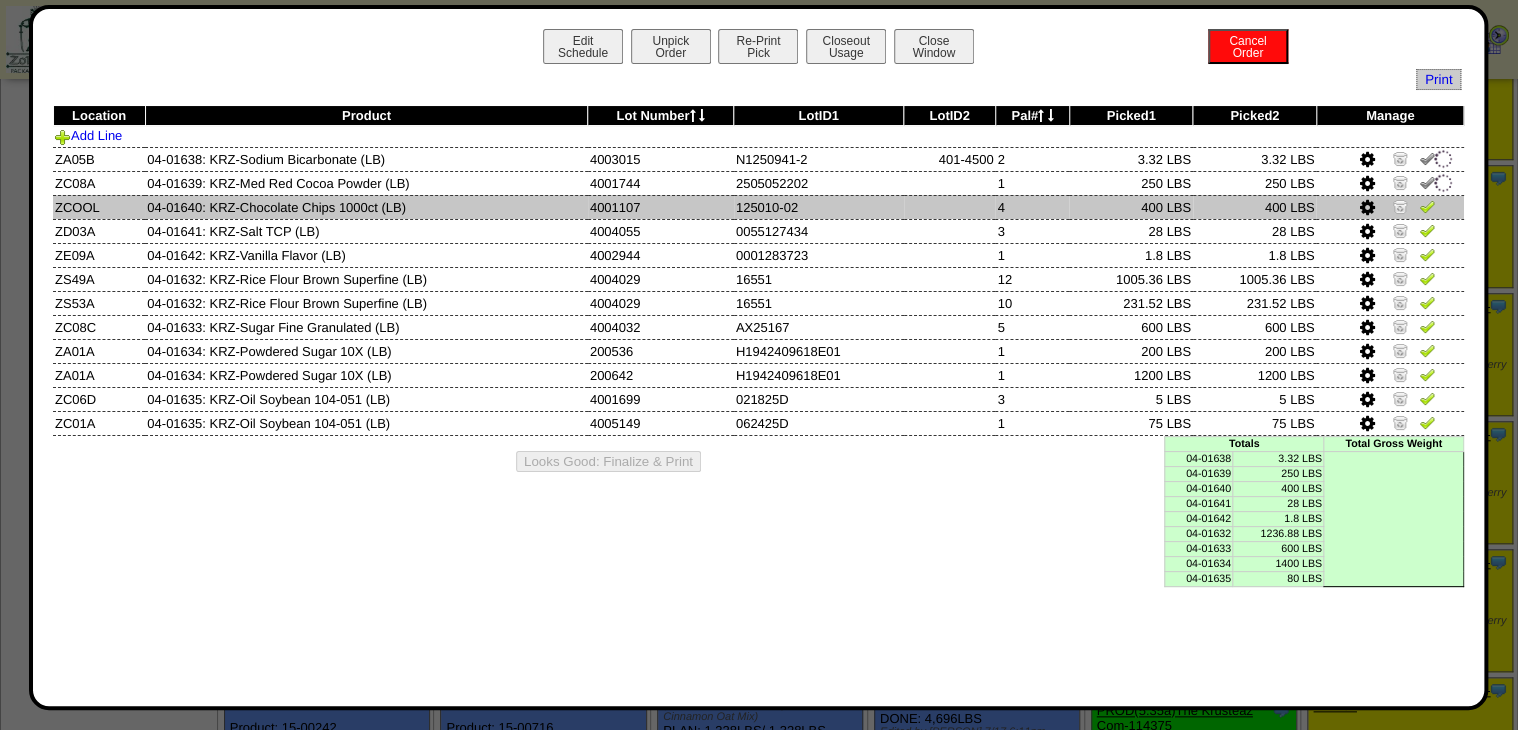 click at bounding box center (1427, 206) 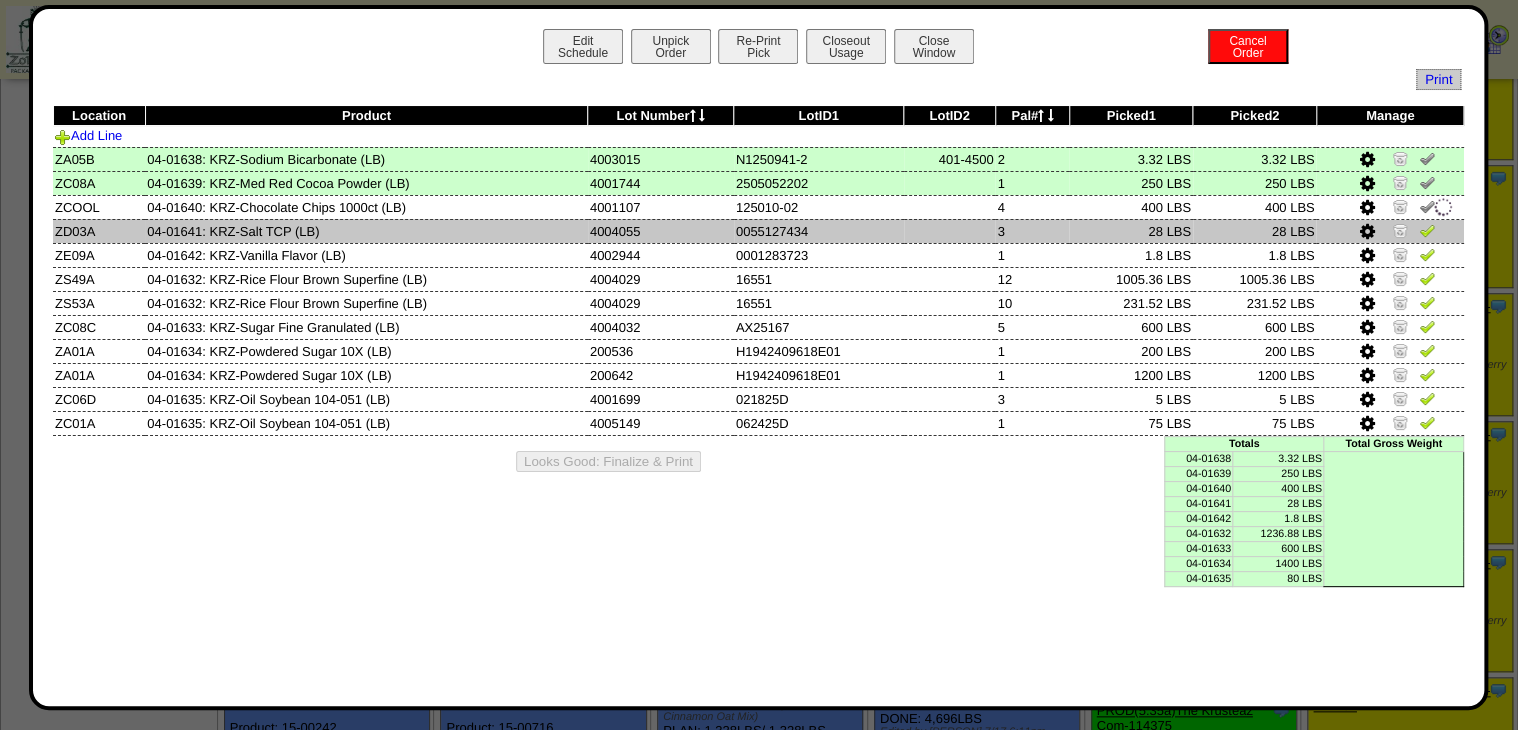 click at bounding box center [1427, 230] 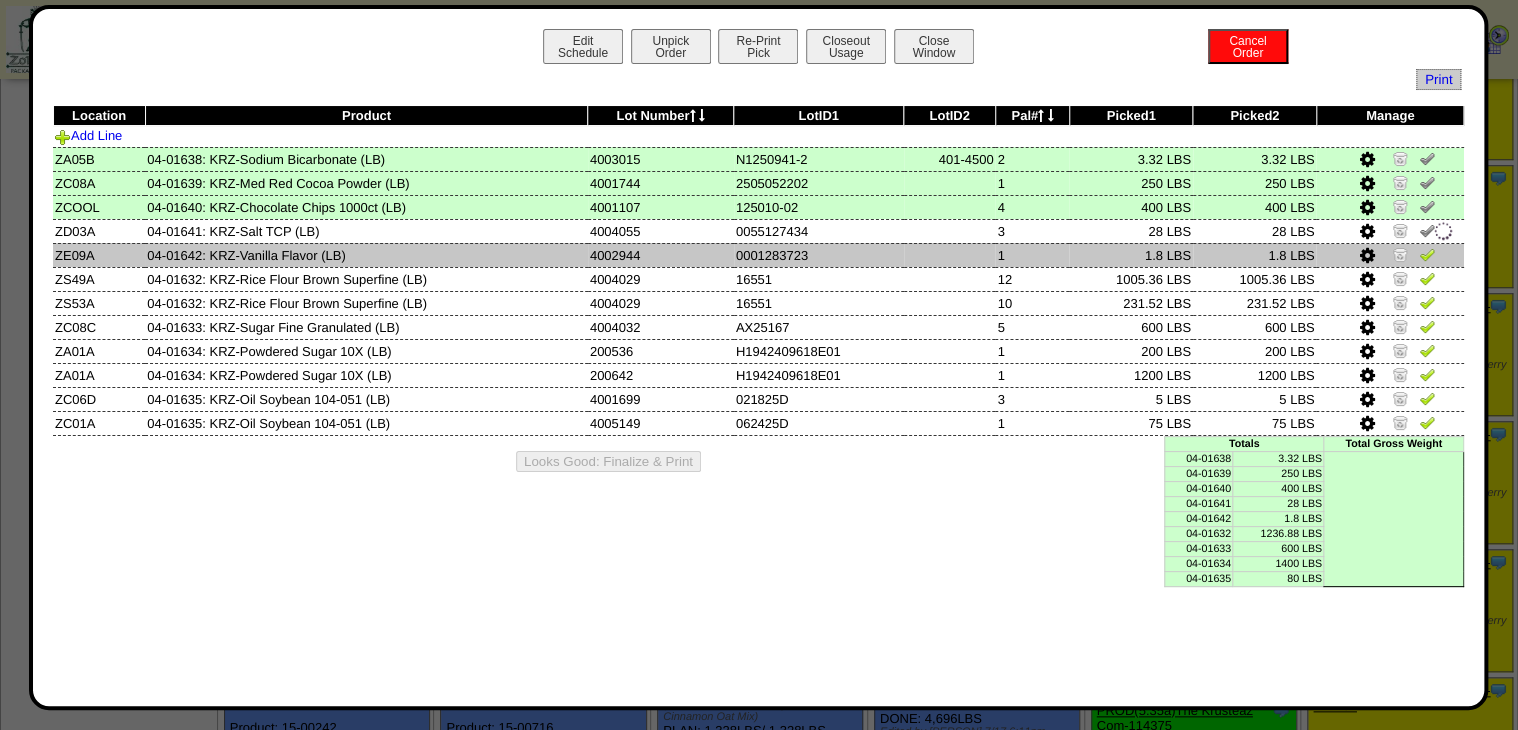 click at bounding box center [1427, 254] 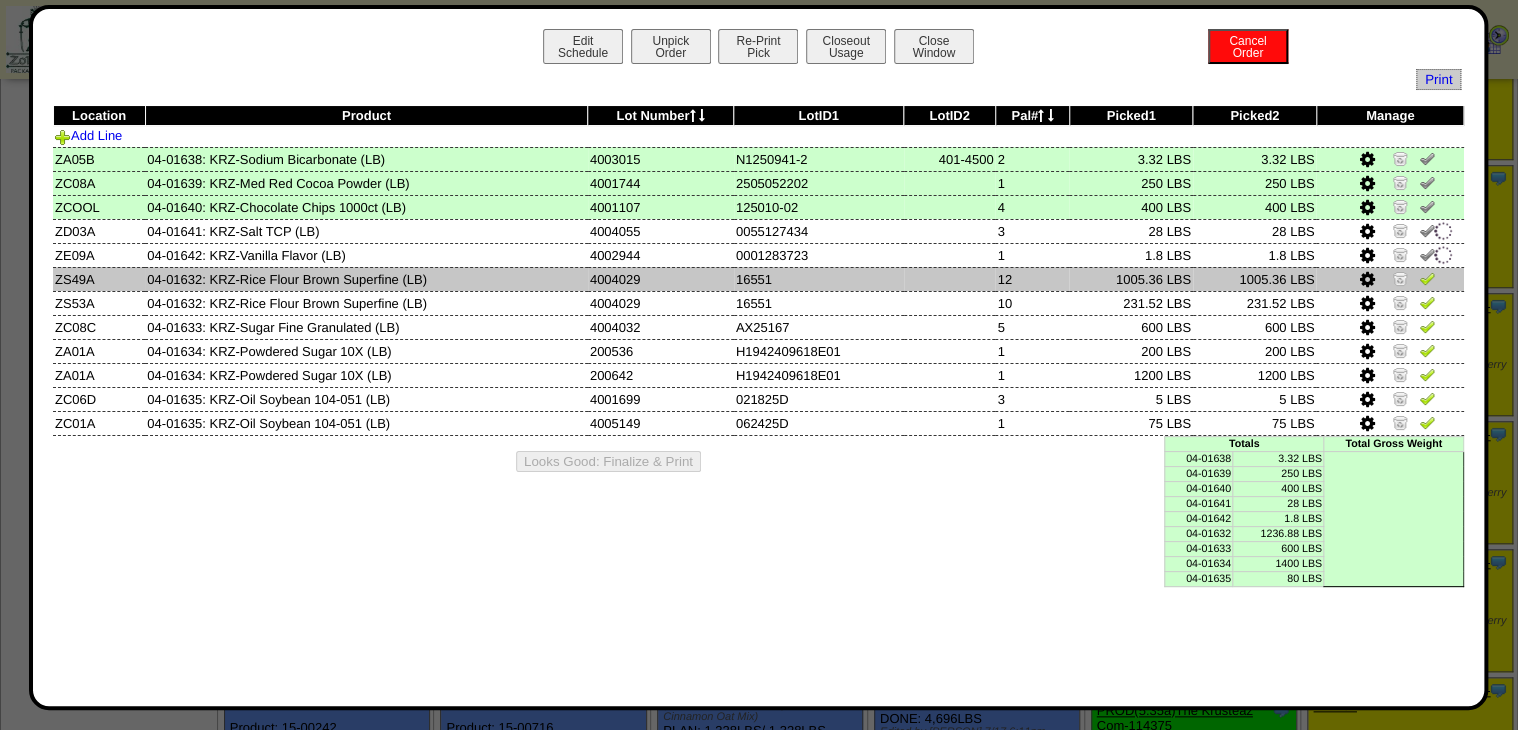 click at bounding box center [1389, 279] 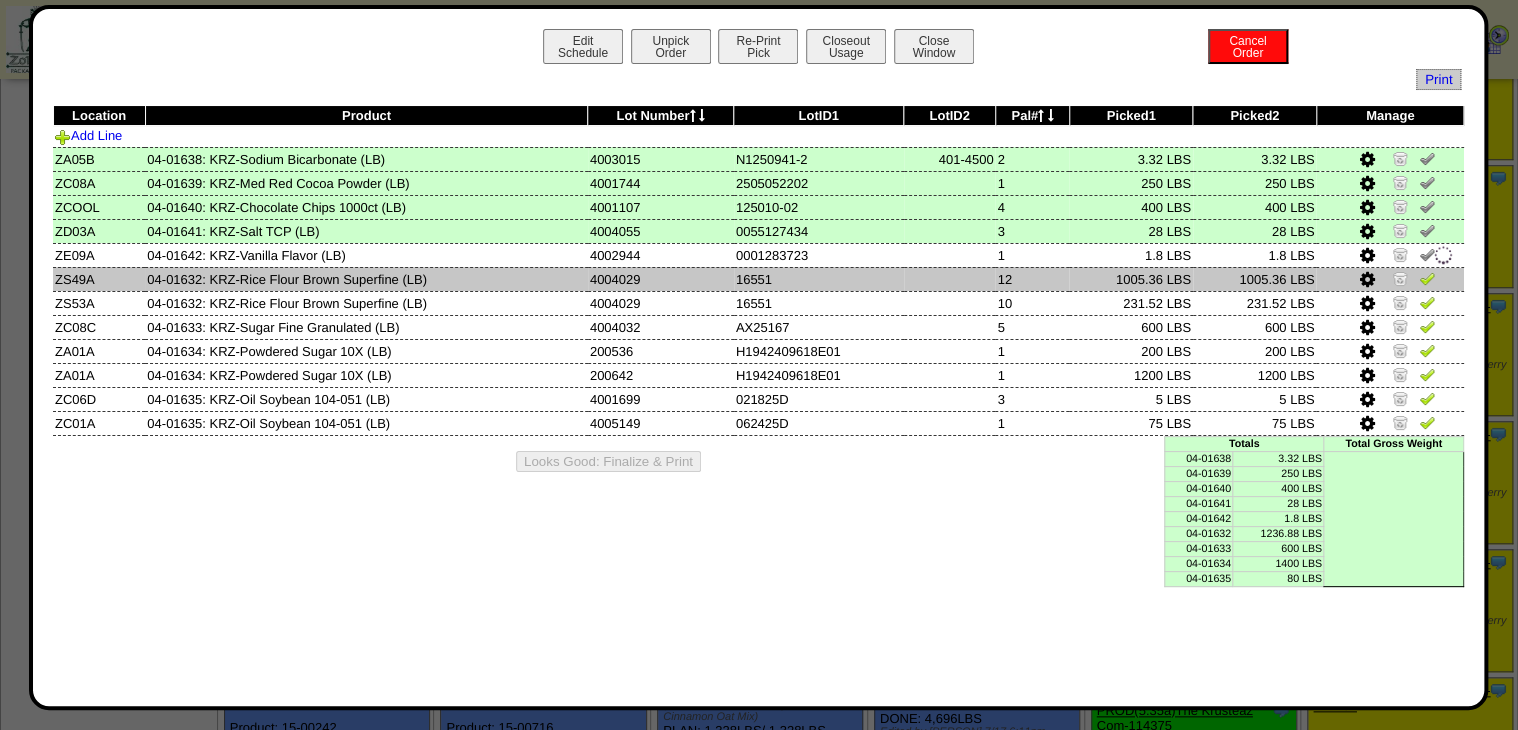 click at bounding box center [1427, 278] 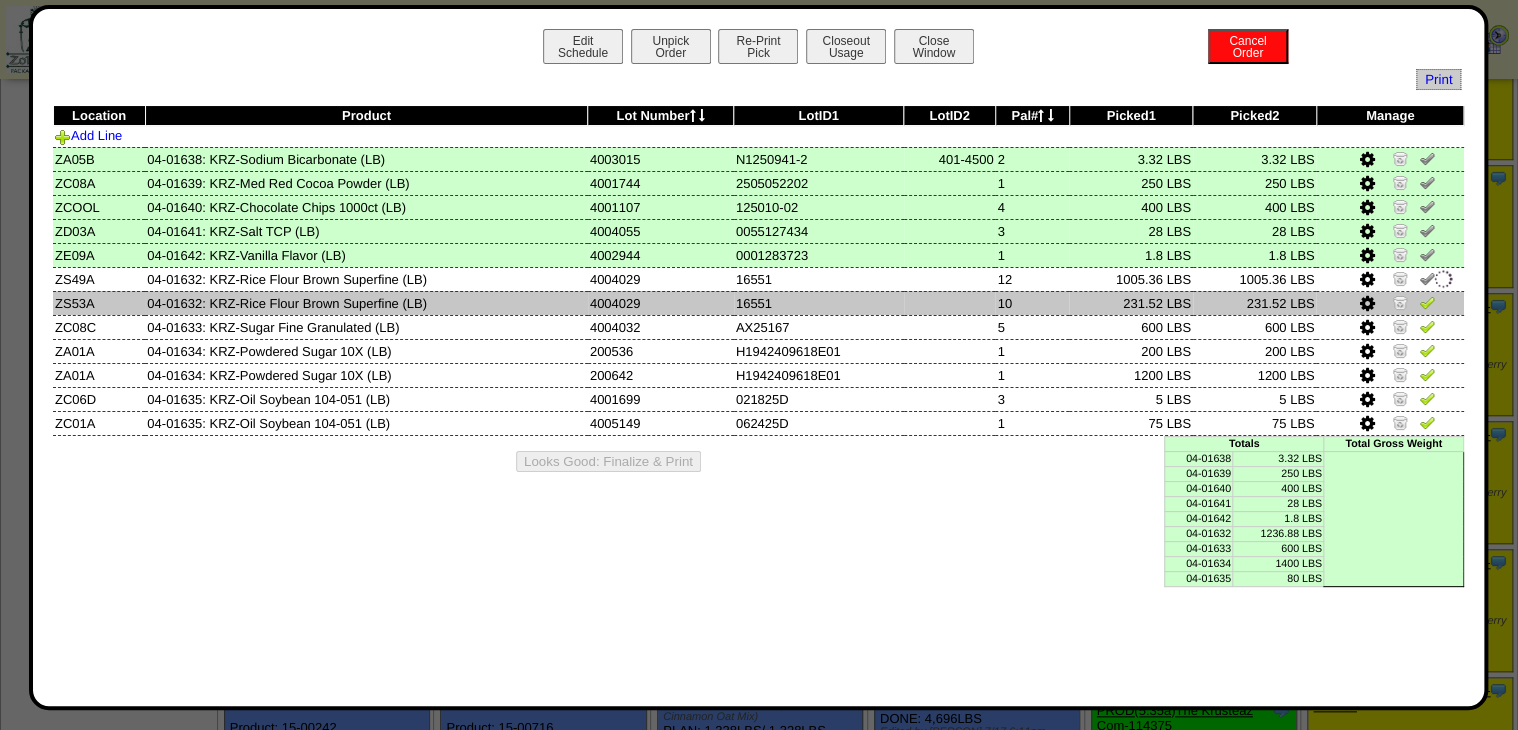 click at bounding box center [1389, 303] 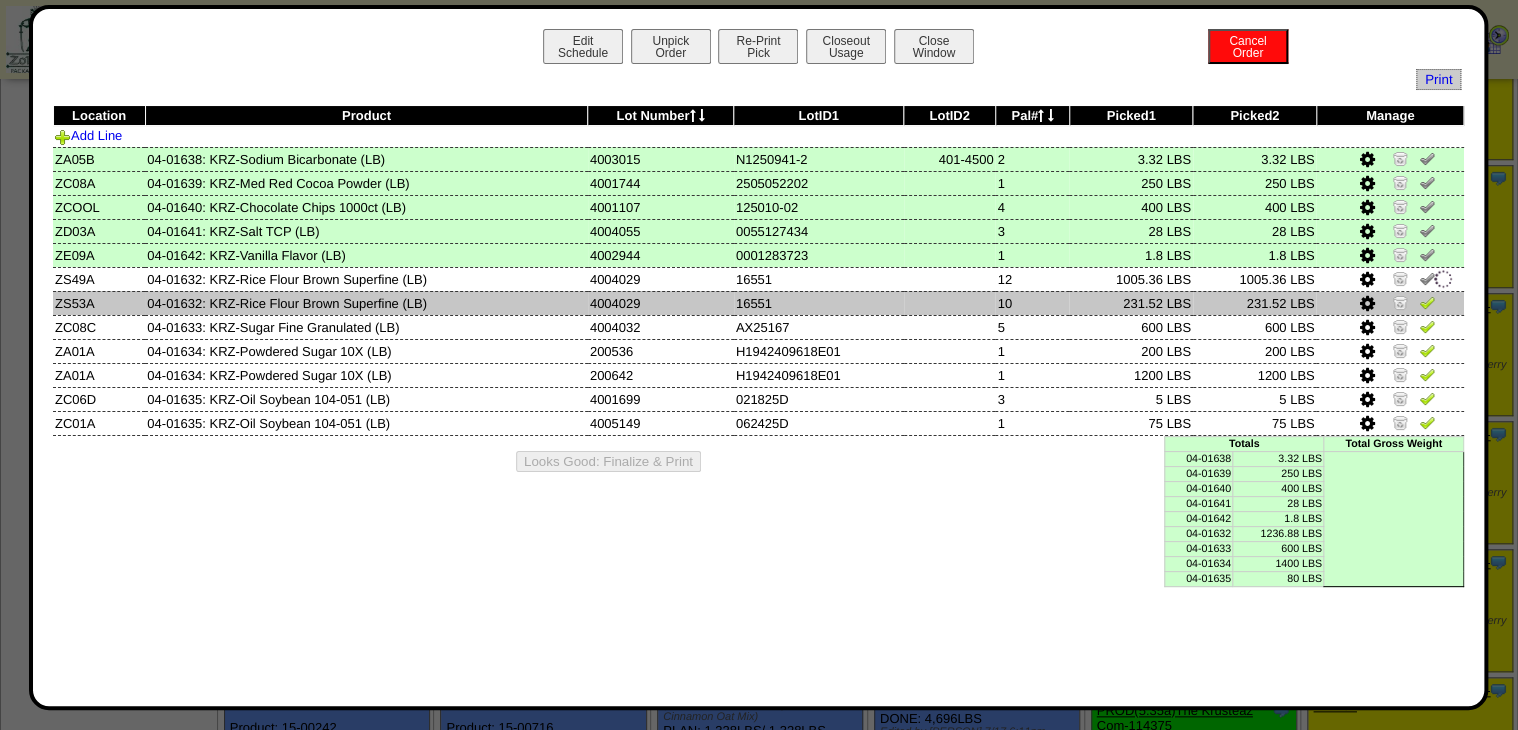 click at bounding box center (1427, 302) 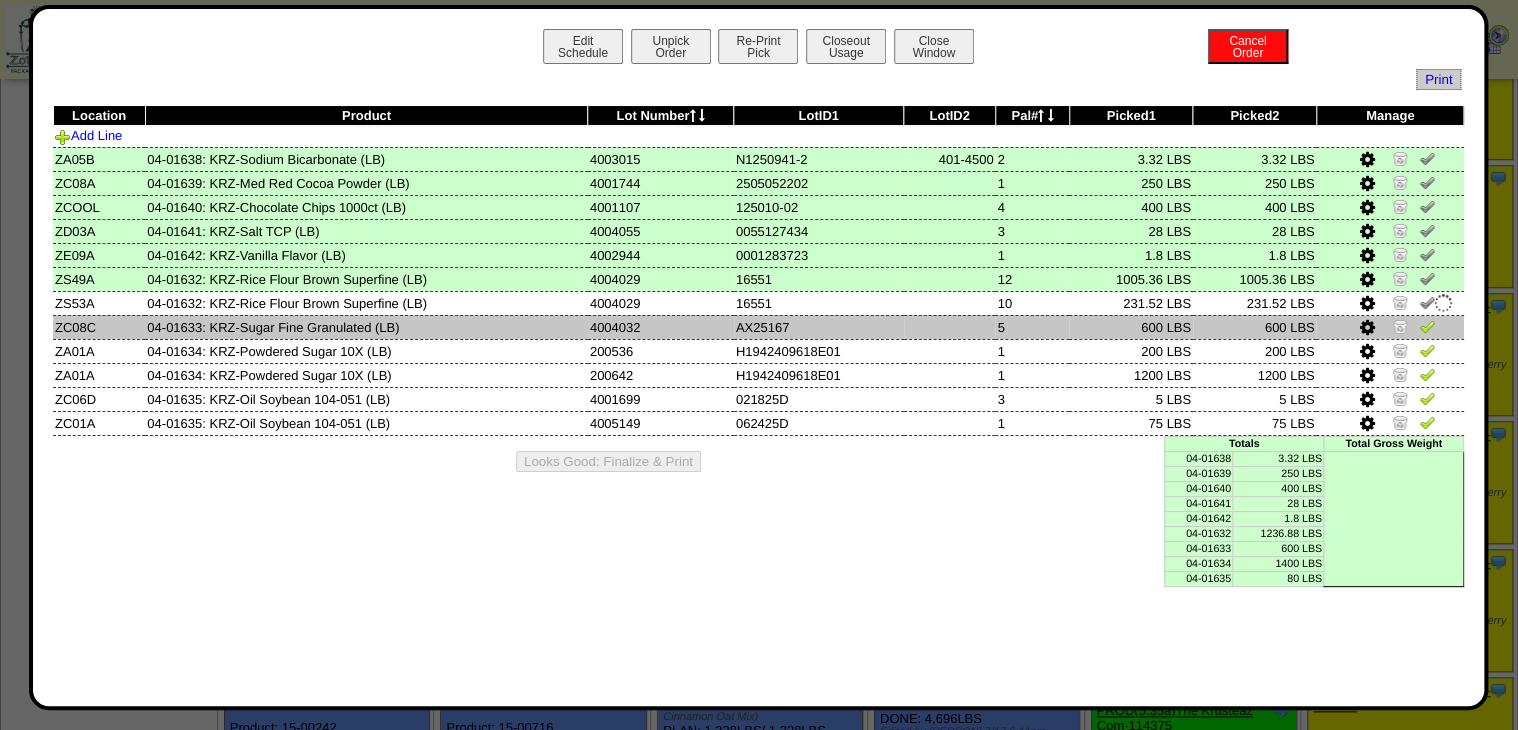 click at bounding box center (1427, 326) 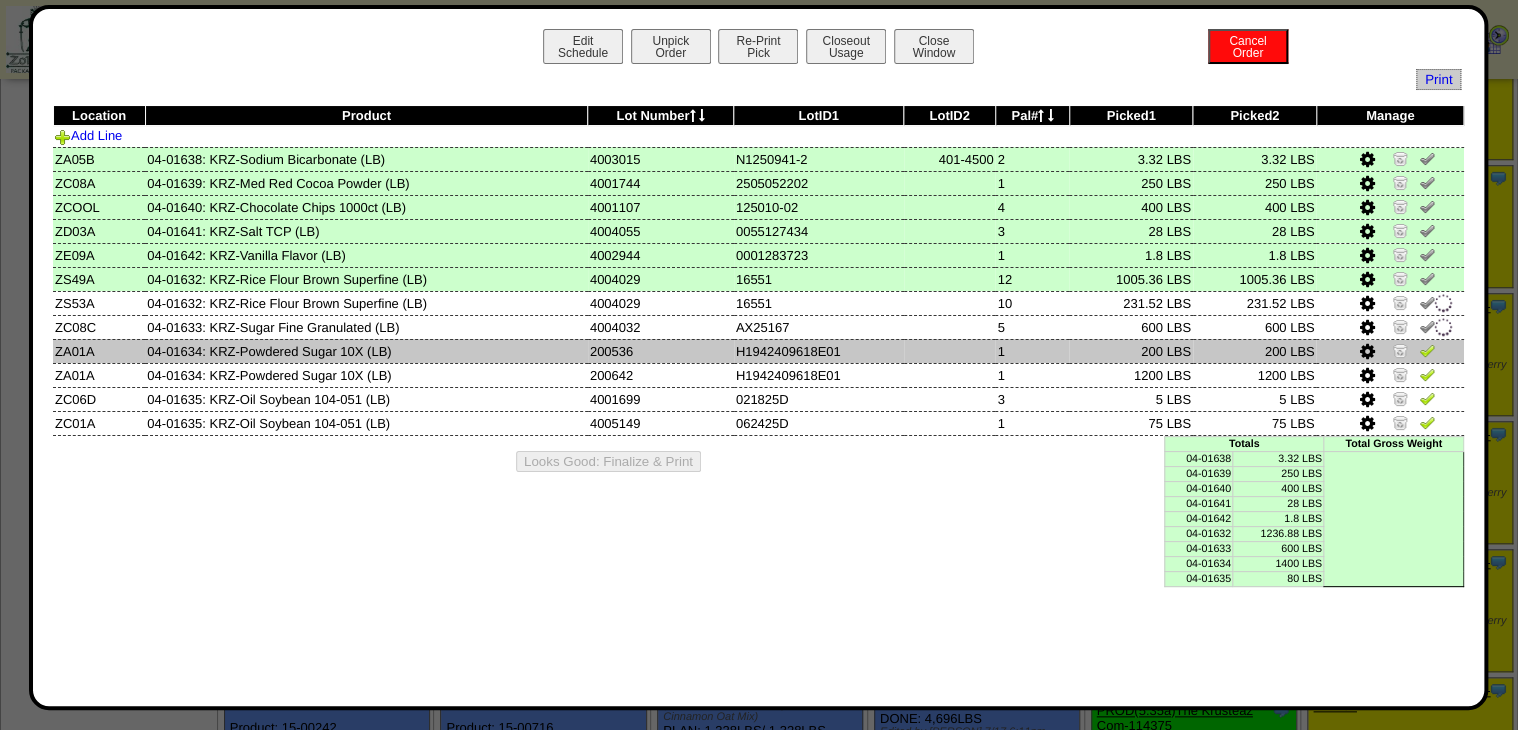 click at bounding box center (1427, 350) 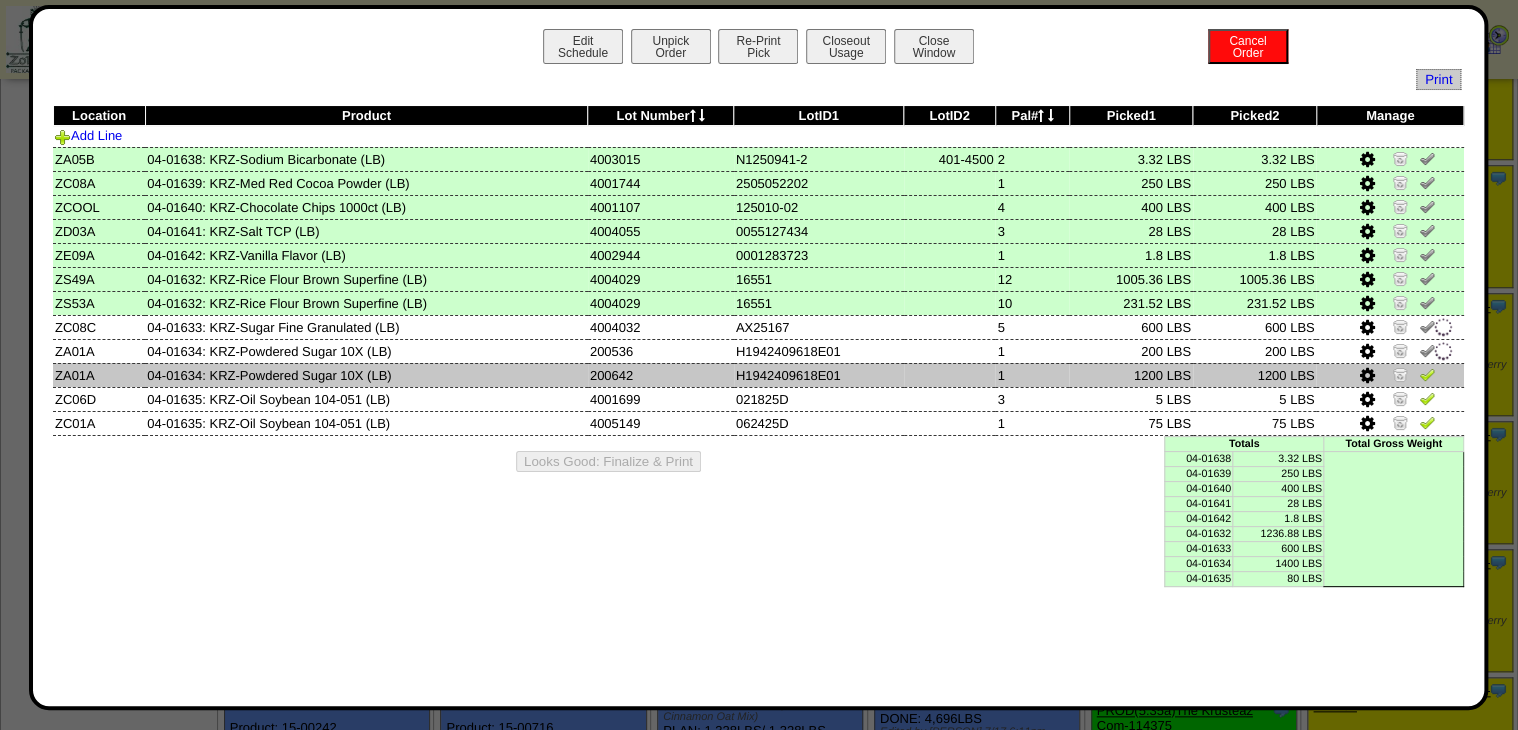 click at bounding box center [1427, 374] 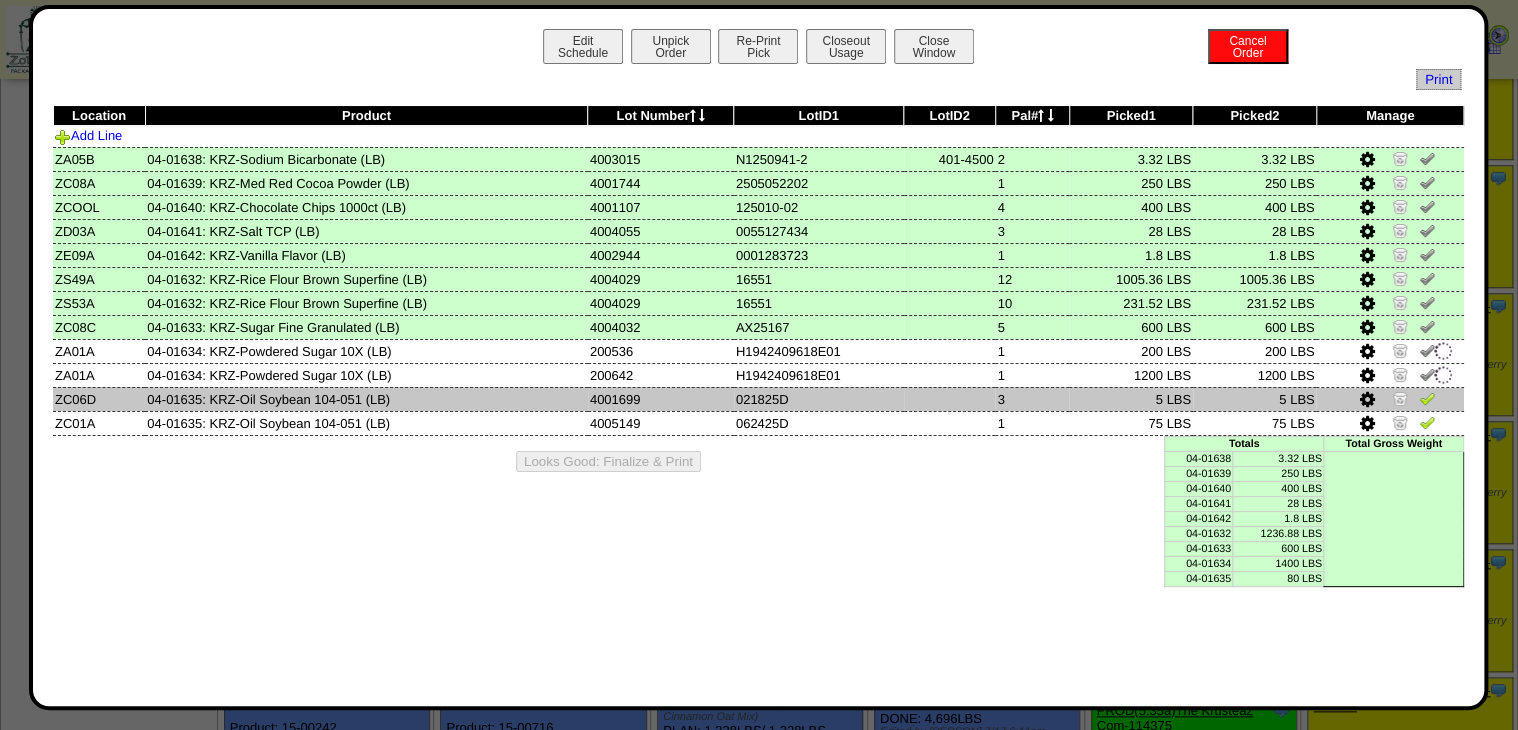 click at bounding box center [1427, 398] 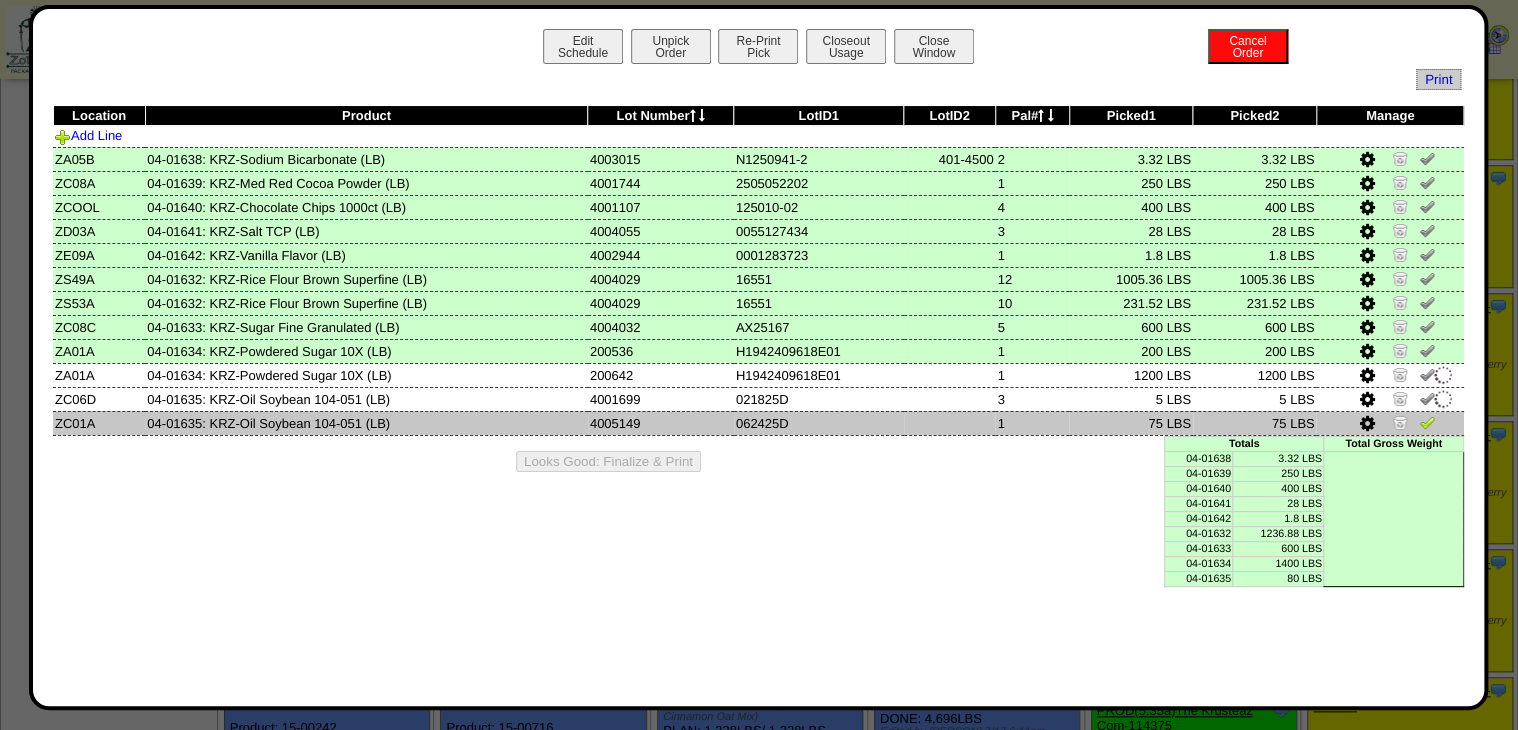click at bounding box center [1427, 422] 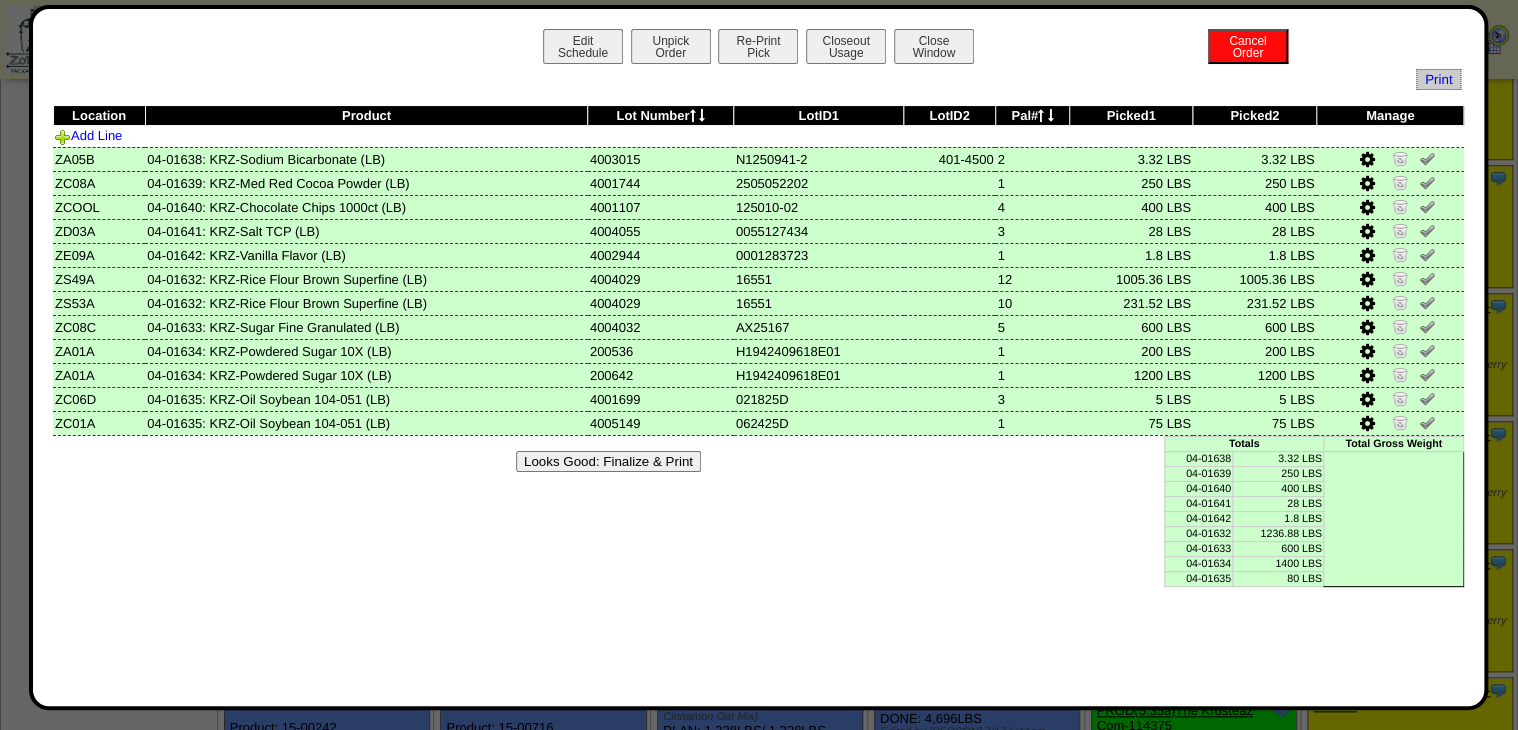 drag, startPoint x: 595, startPoint y: 460, endPoint x: 640, endPoint y: 431, distance: 53.535034 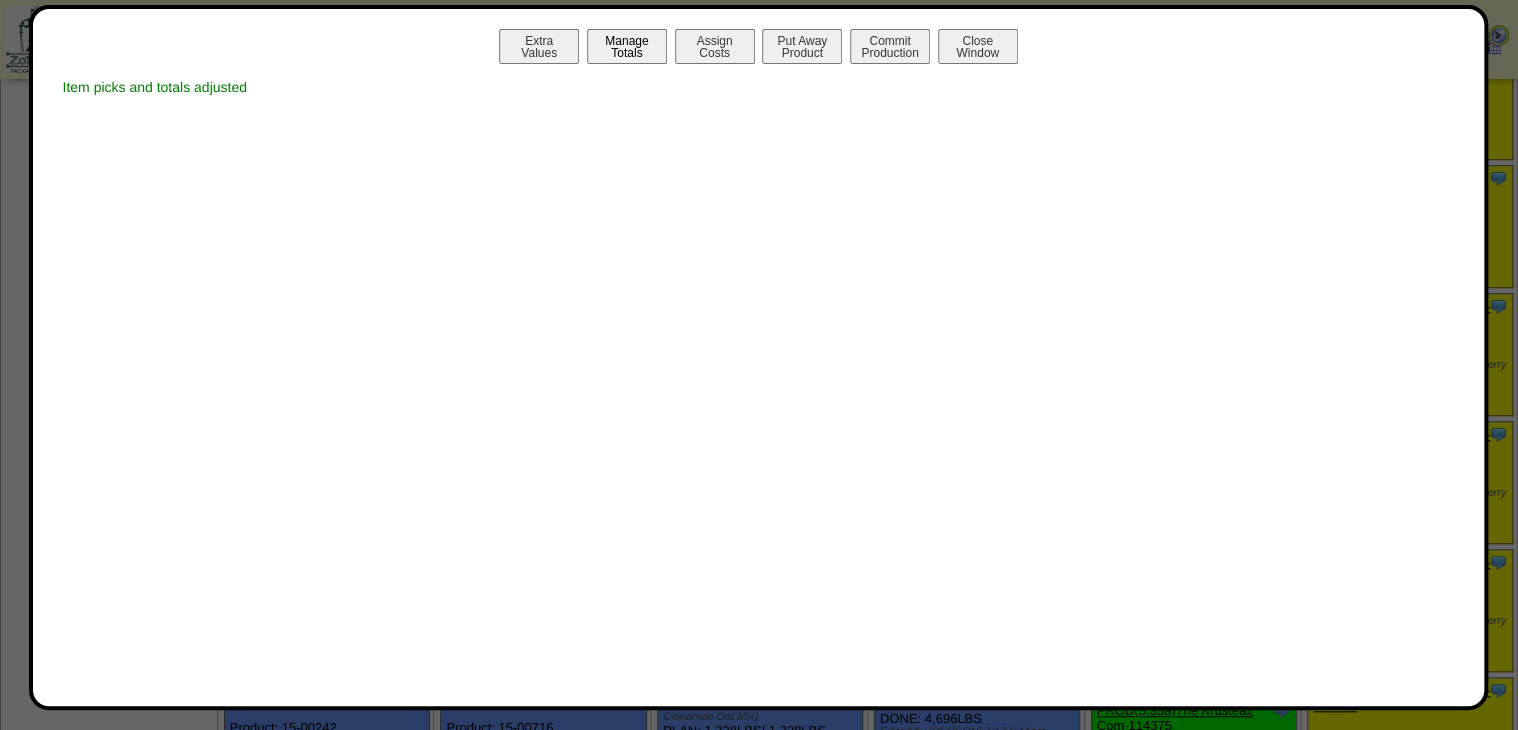 click on "Manage Totals" at bounding box center [627, 46] 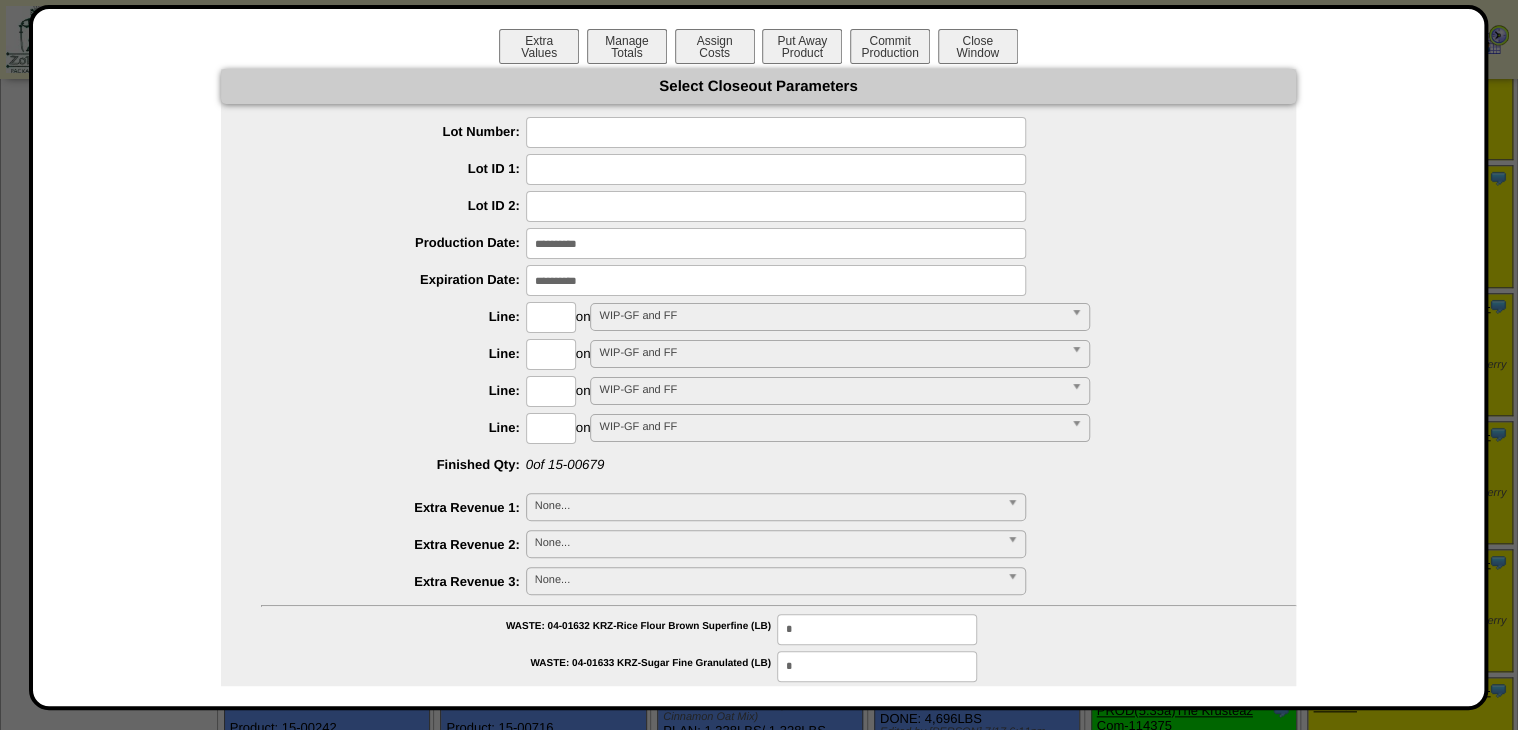 click at bounding box center [776, 132] 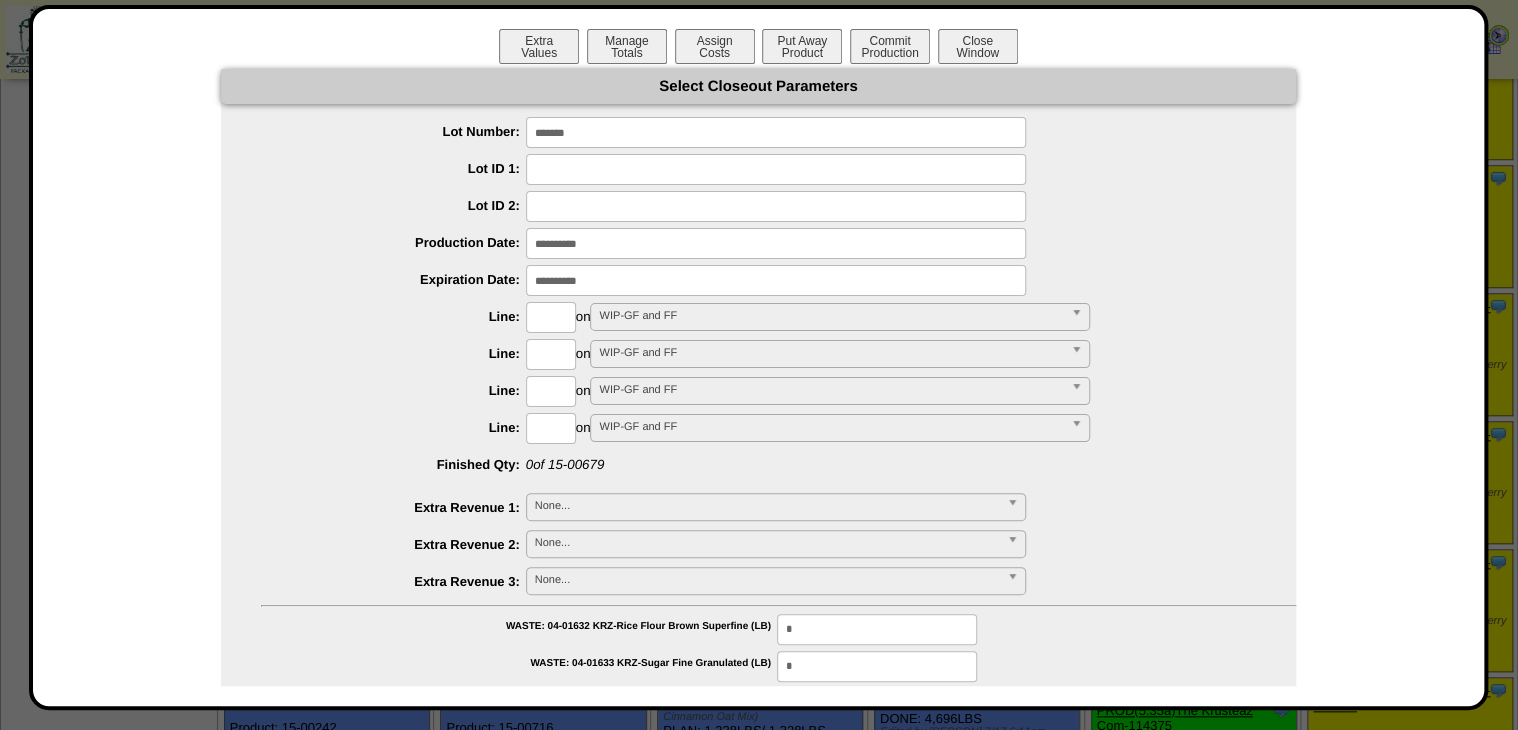 type on "*******" 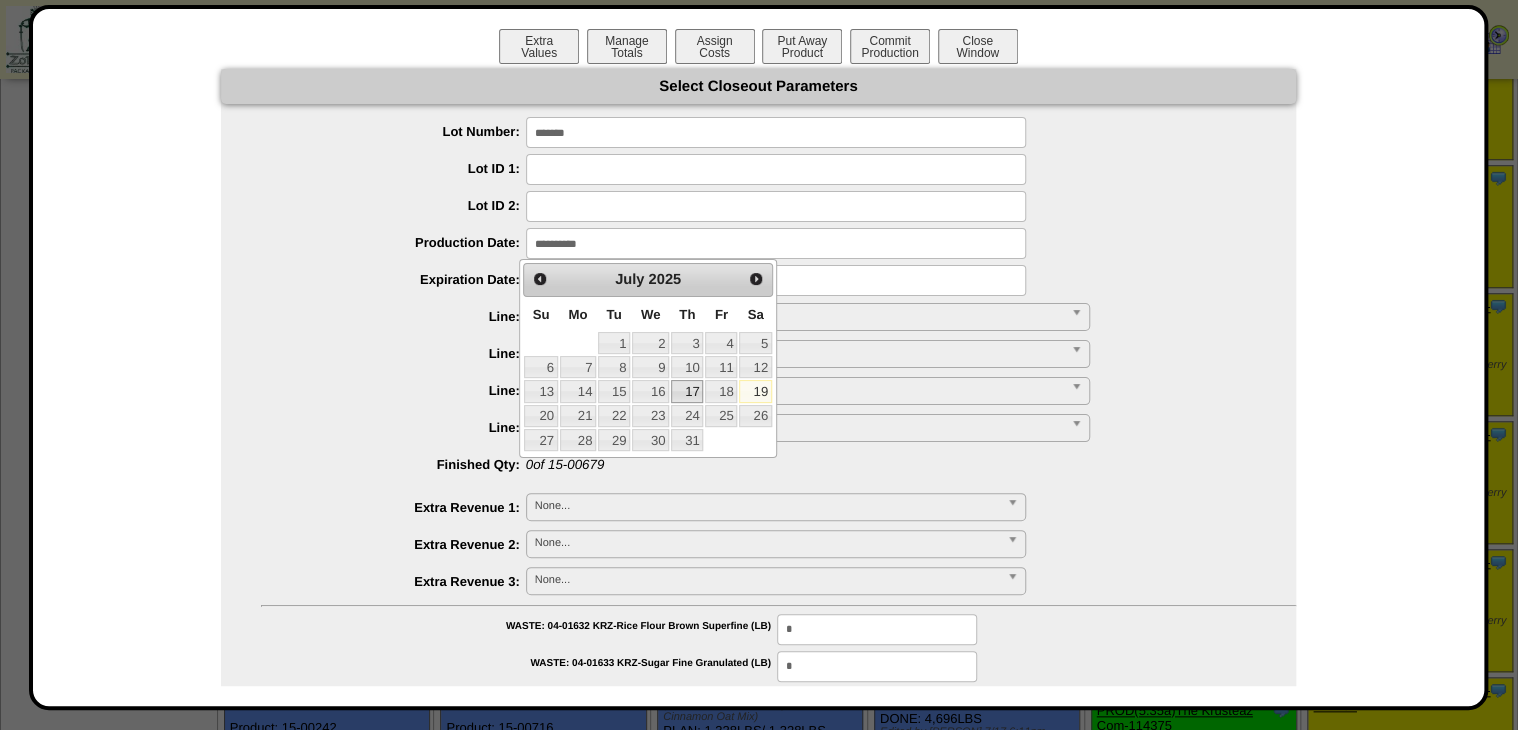 click on "17" at bounding box center (687, 391) 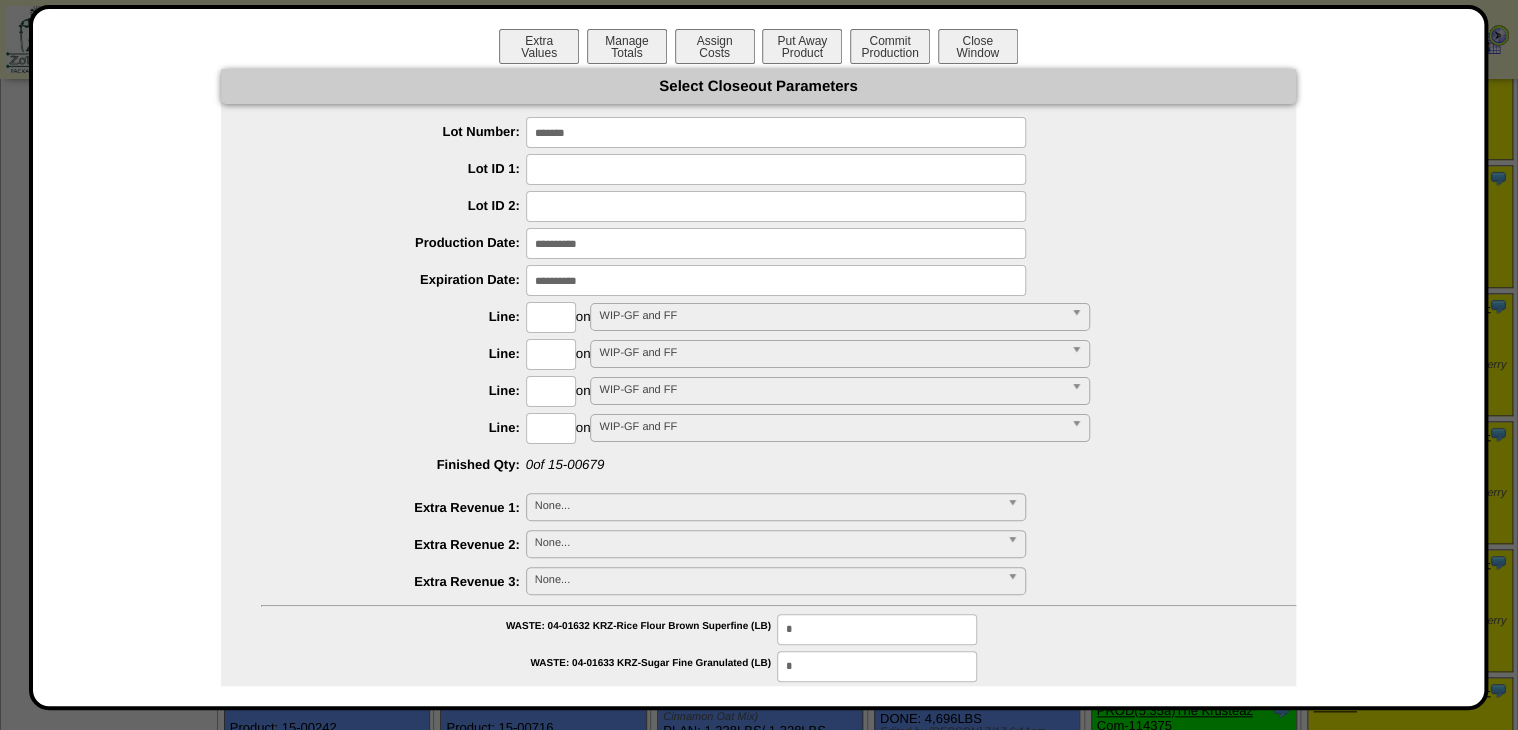 click at bounding box center (776, 280) 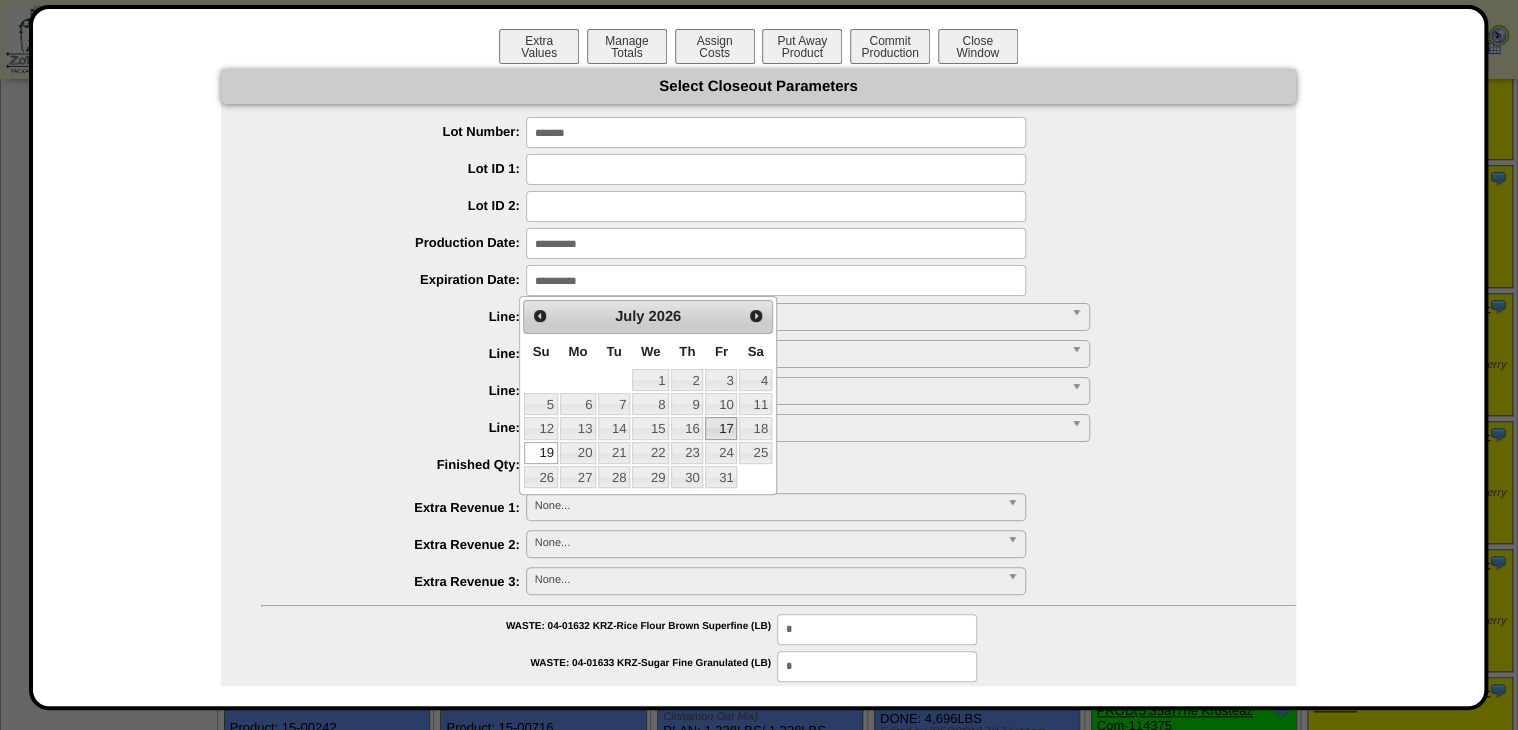 click on "17" at bounding box center [721, 428] 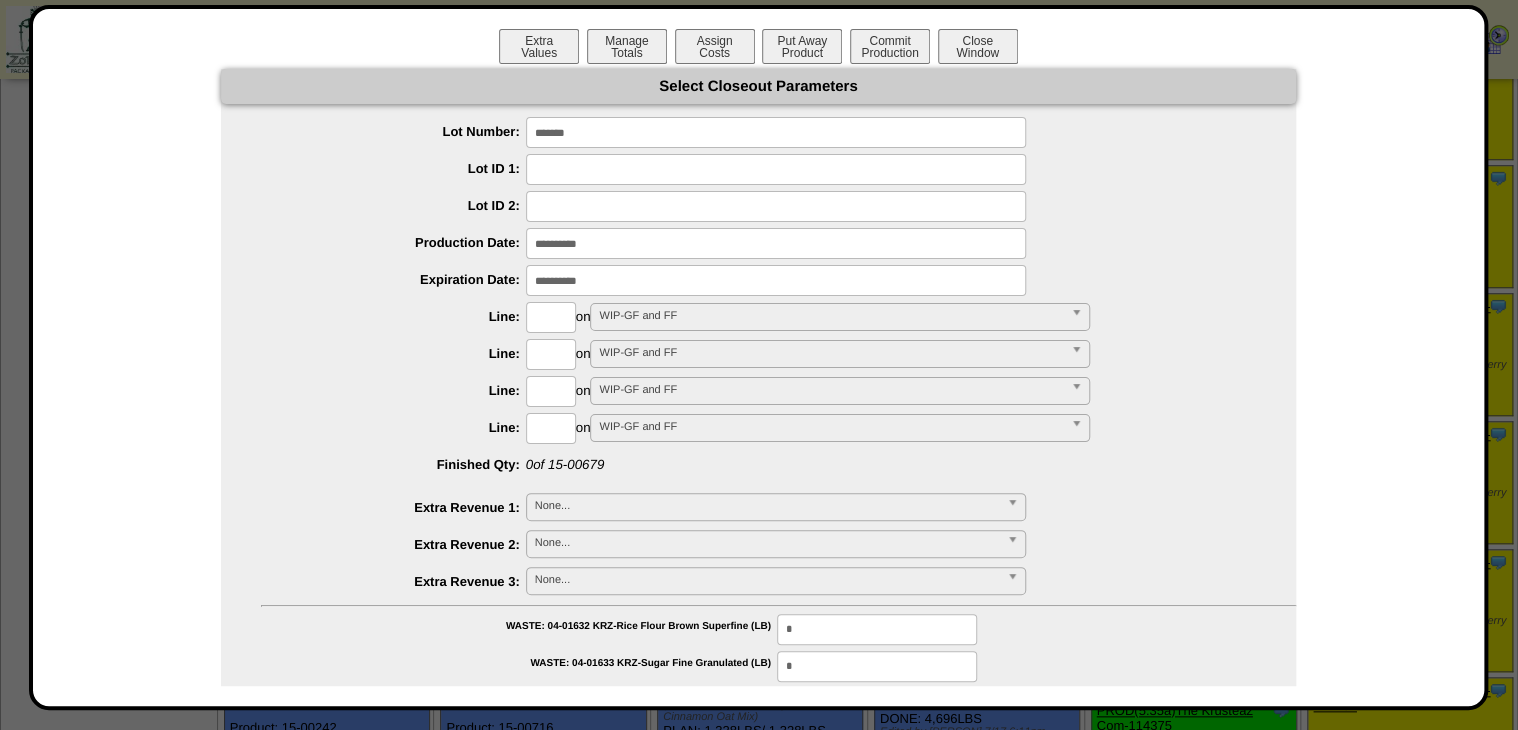 drag, startPoint x: 516, startPoint y: 308, endPoint x: 531, endPoint y: 313, distance: 15.811388 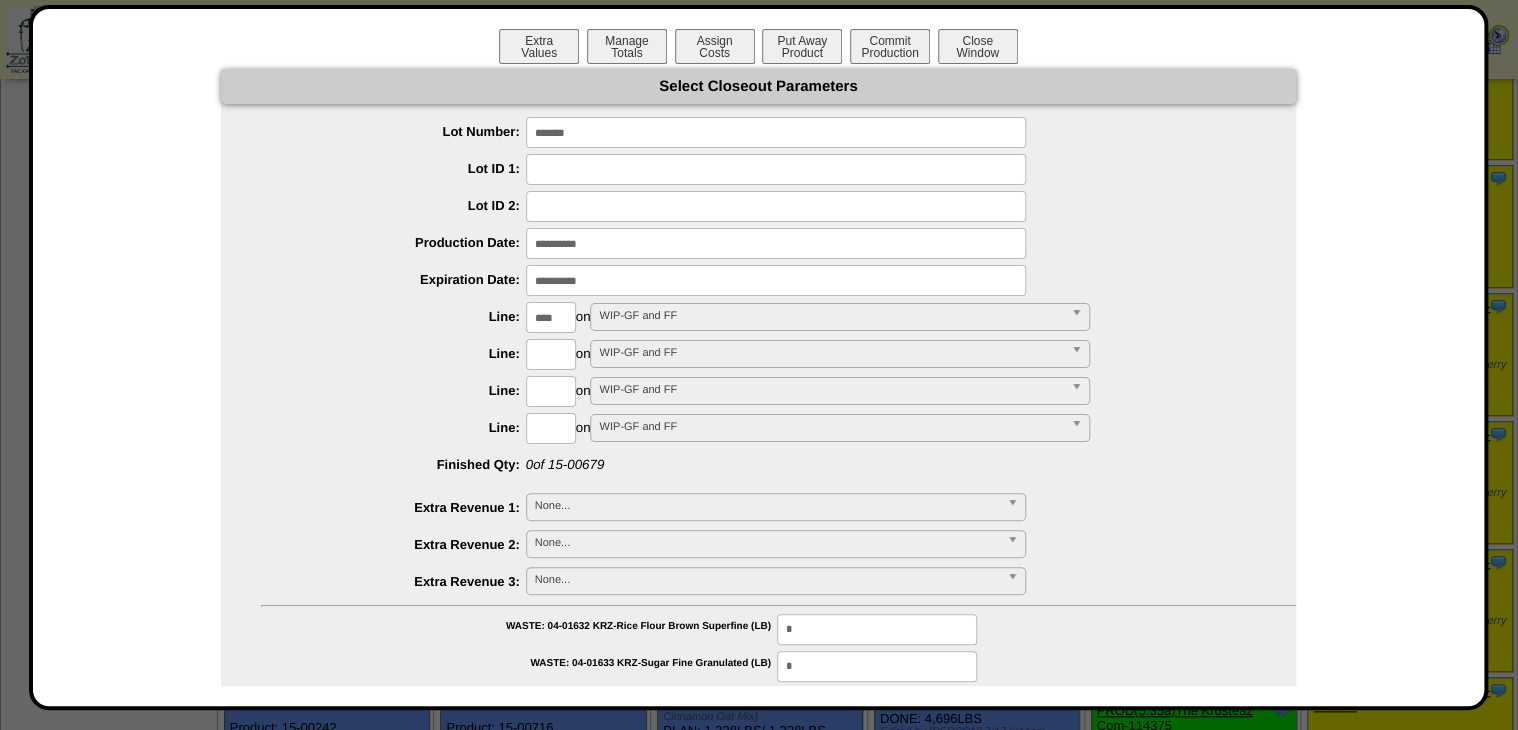 type on "****" 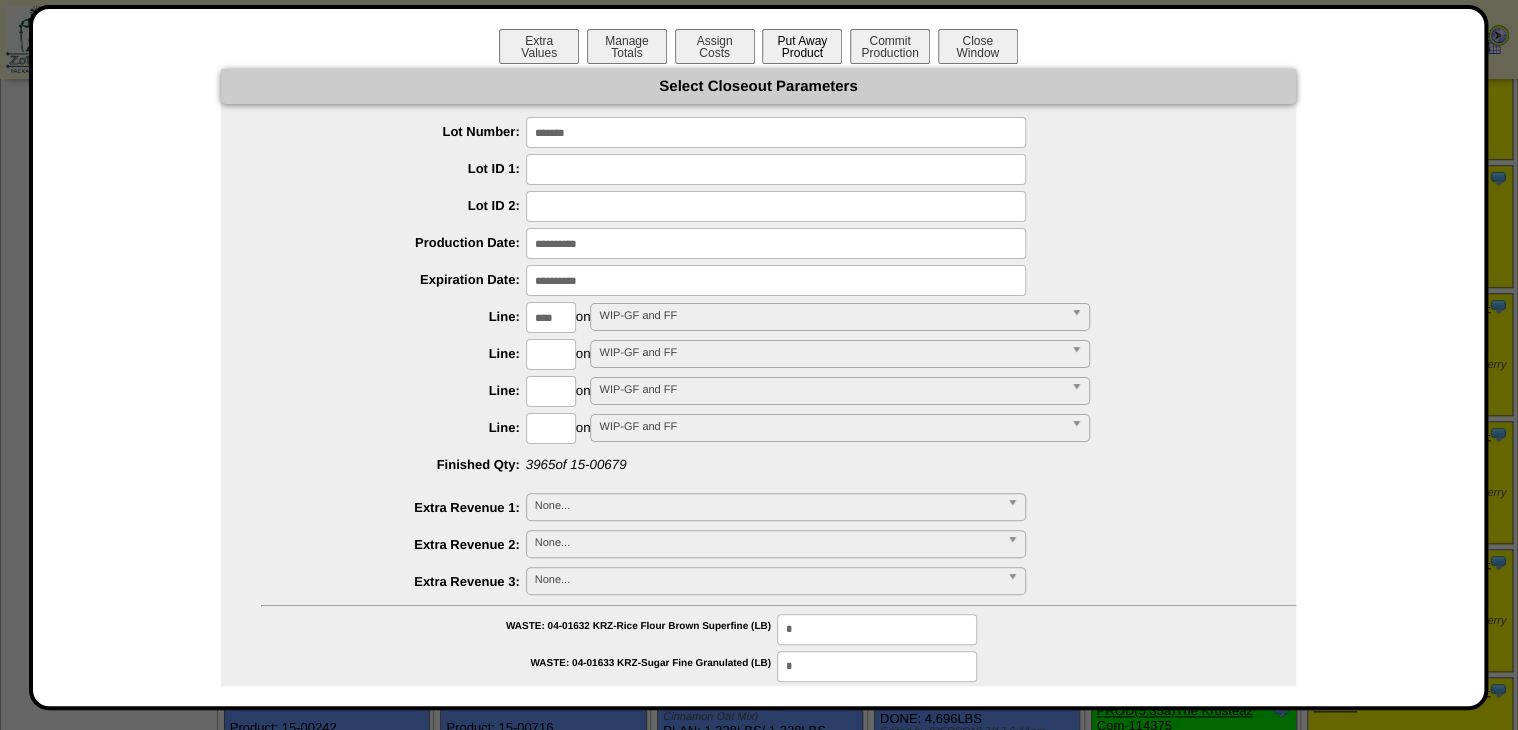click on "Put Away Product" at bounding box center [802, 46] 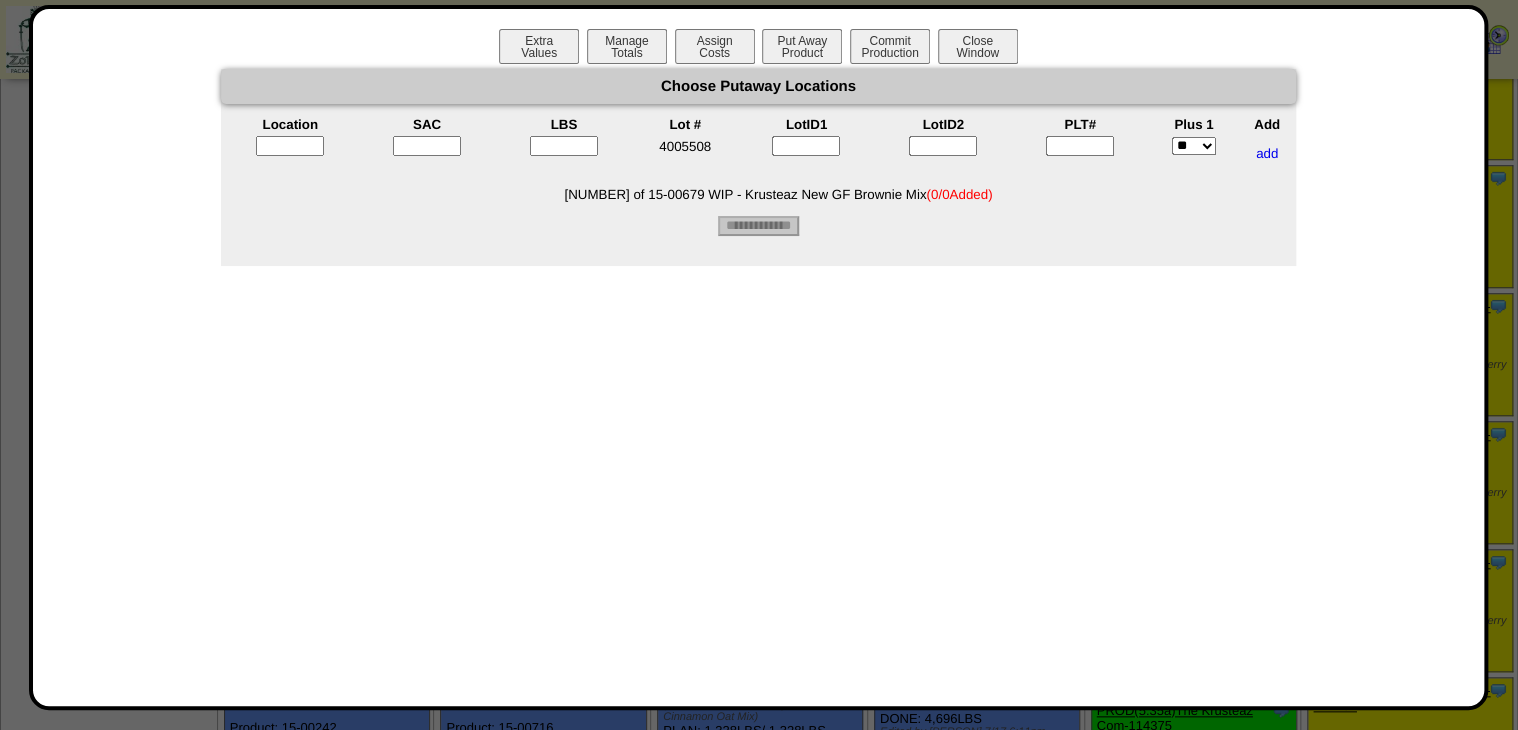 click at bounding box center (1080, 146) 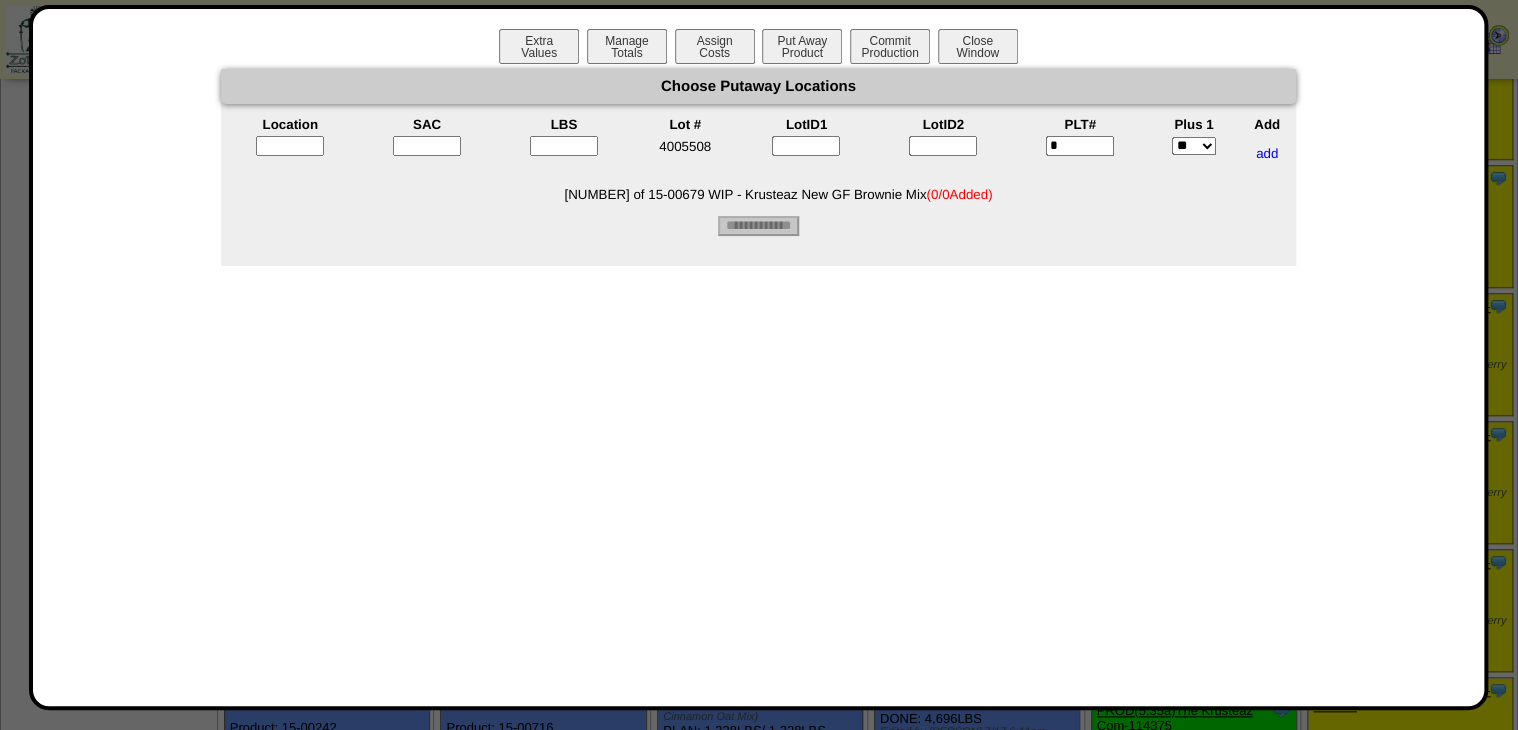 type on "*" 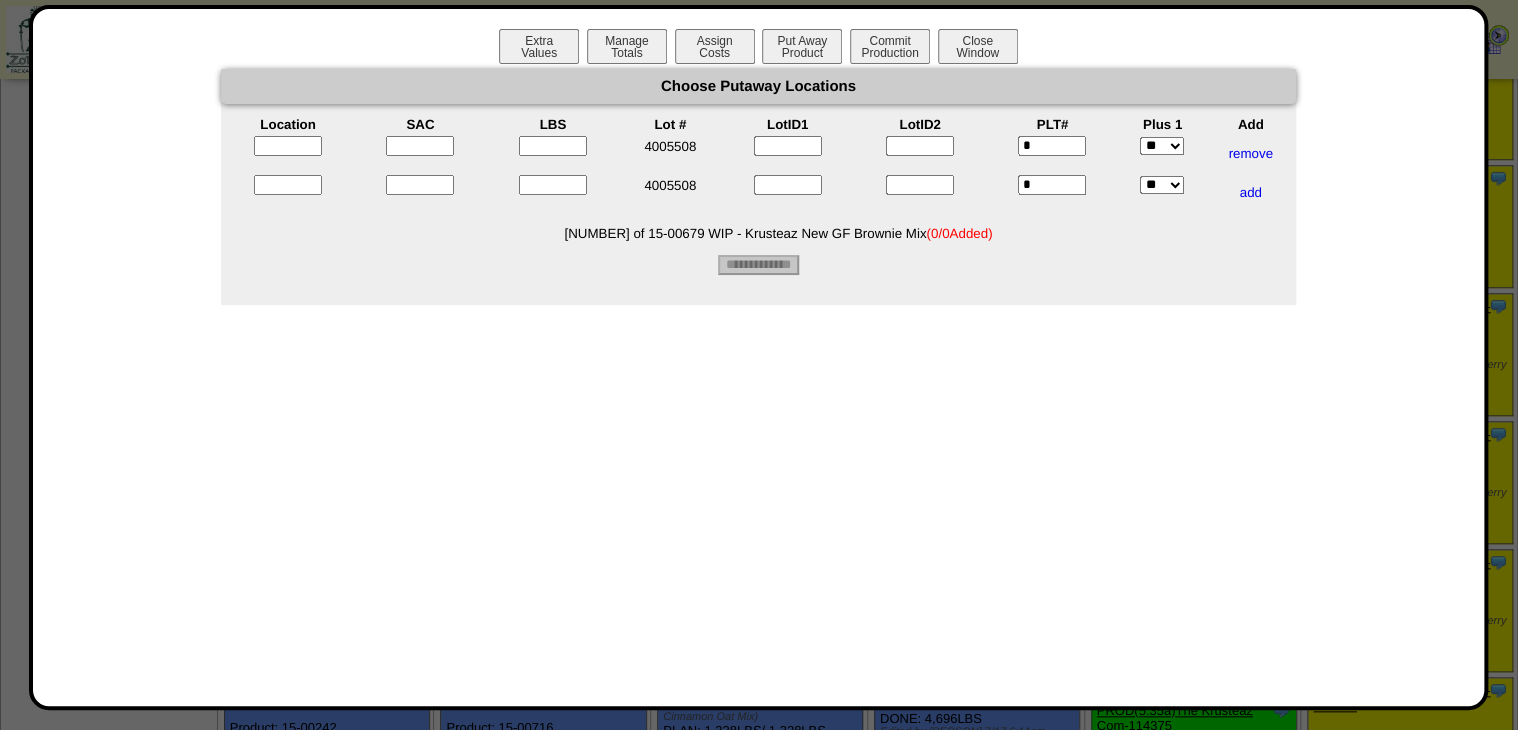 click at bounding box center (288, 146) 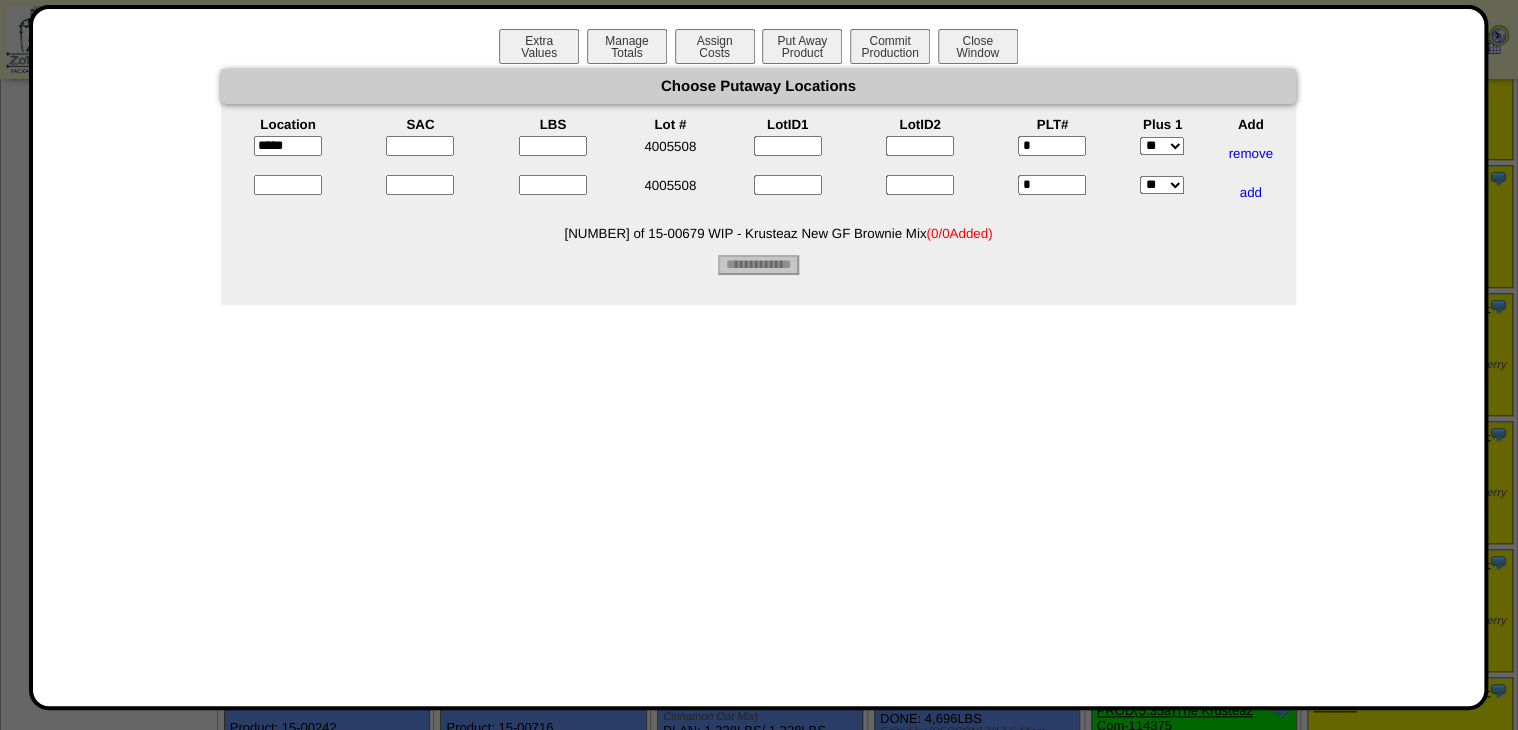 click at bounding box center (288, 185) 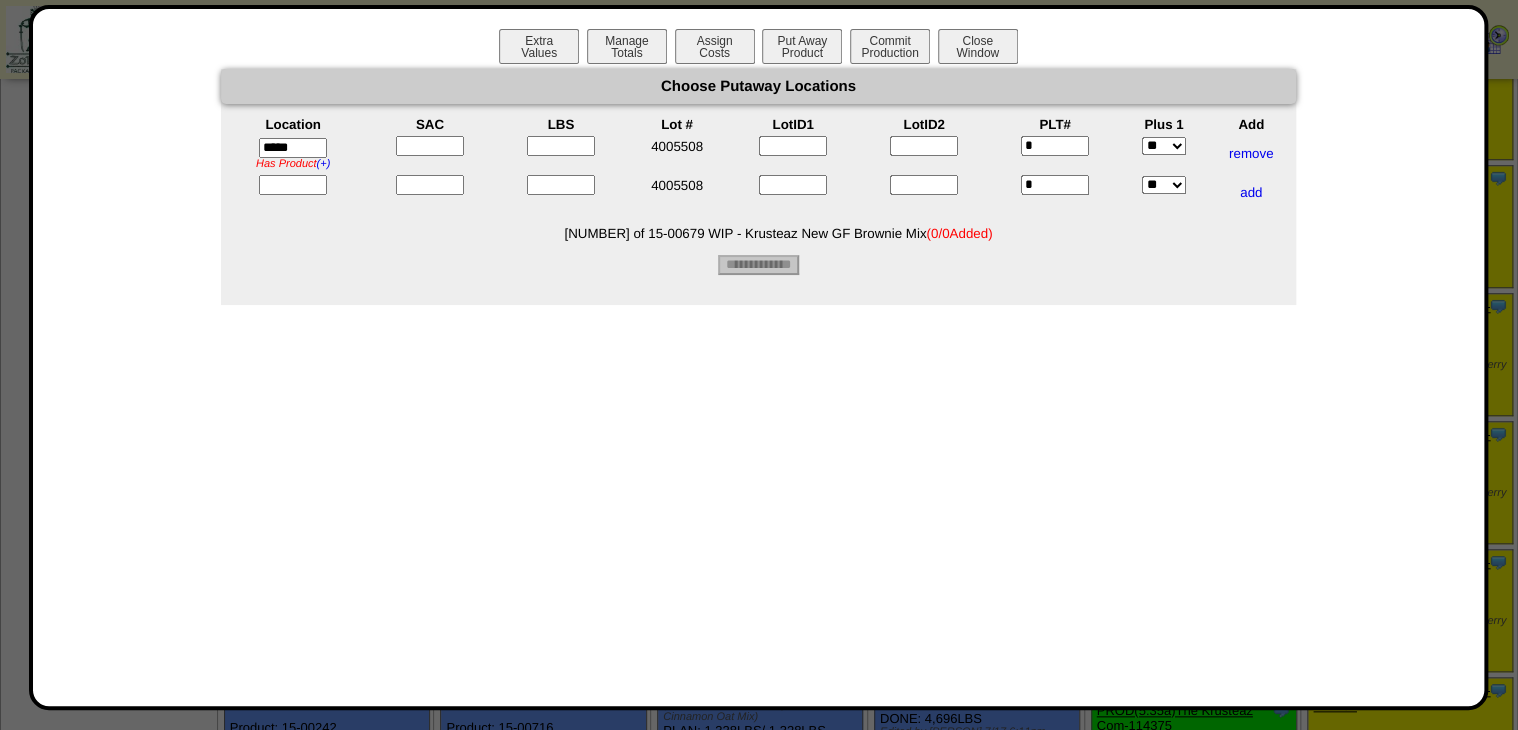 click at bounding box center (293, 185) 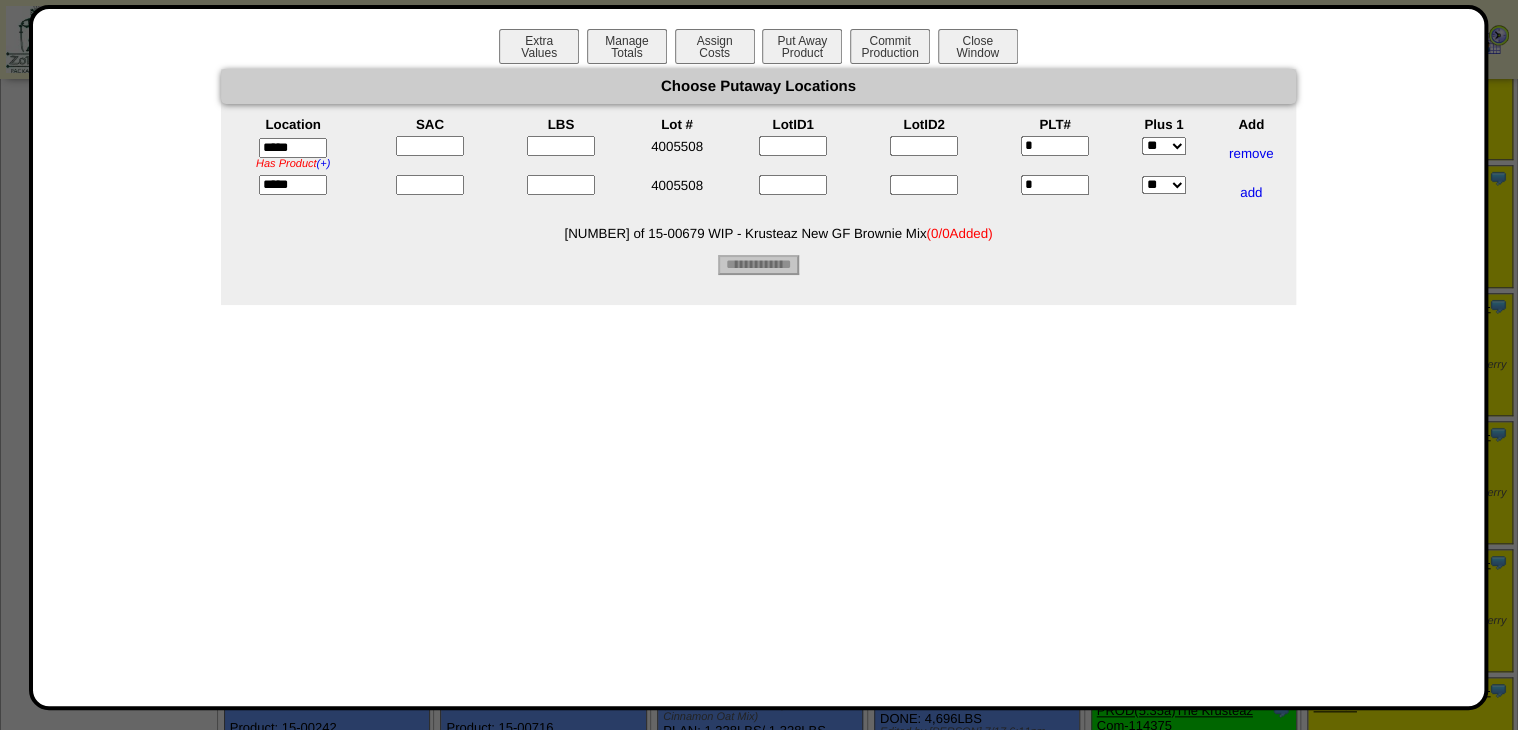 click at bounding box center [430, 146] 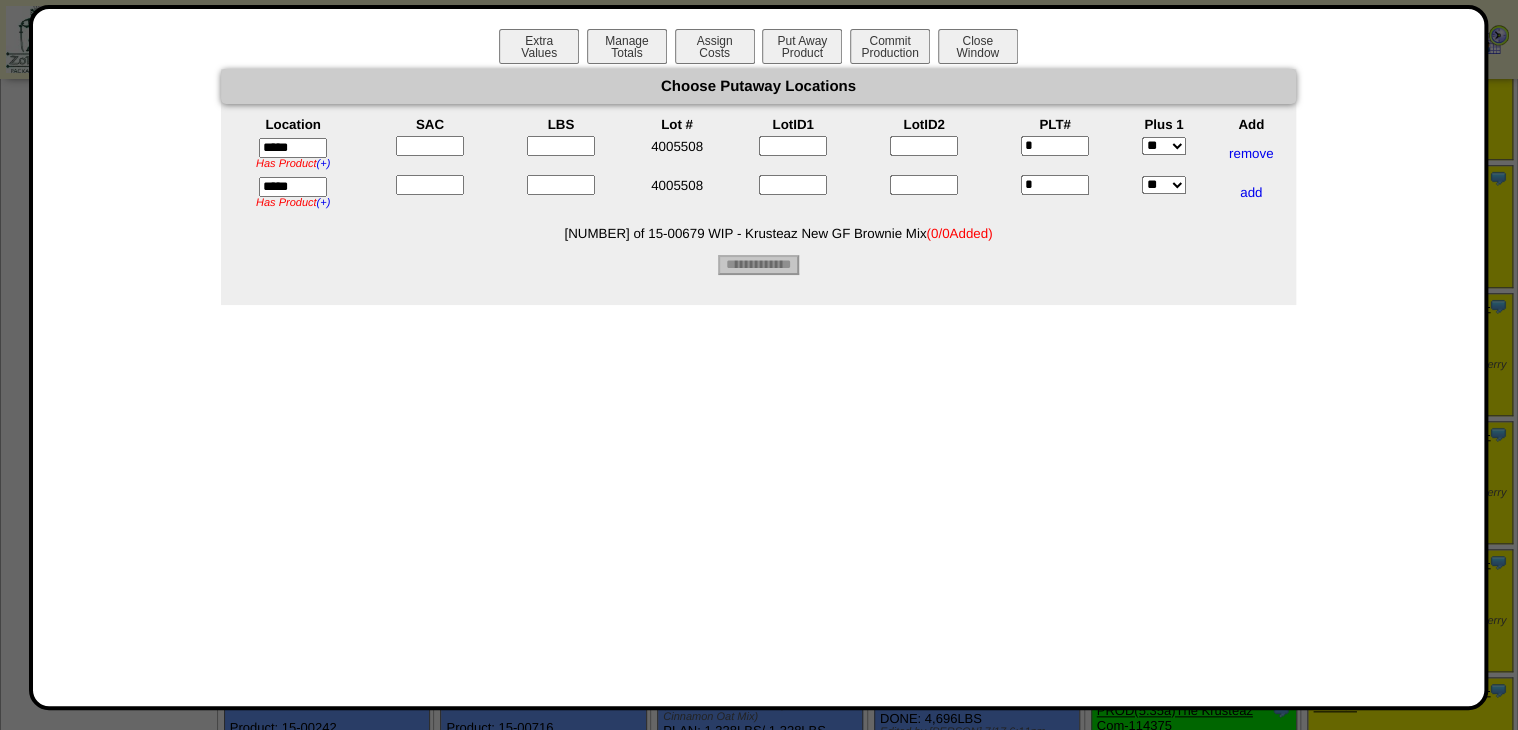 click at bounding box center [430, 146] 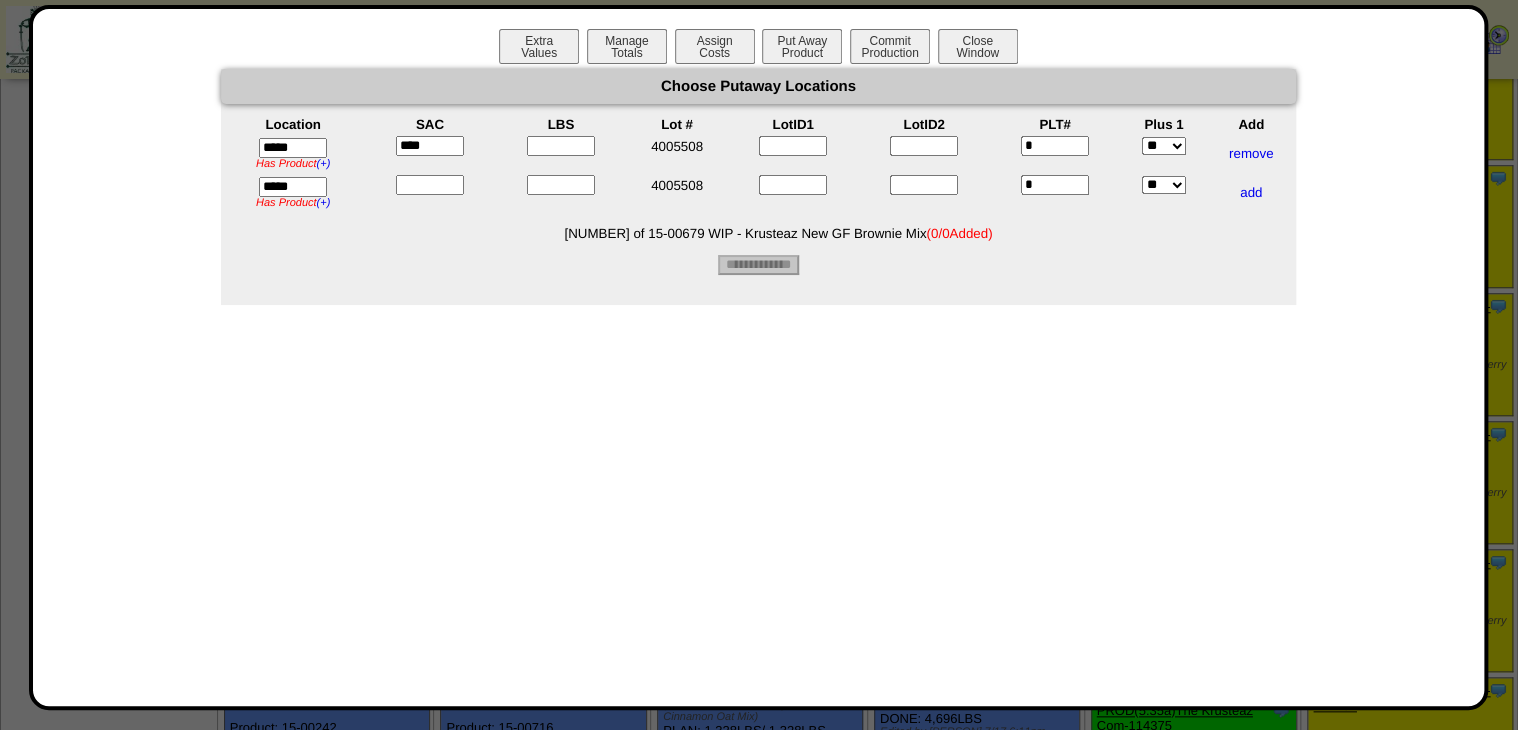 type on "****" 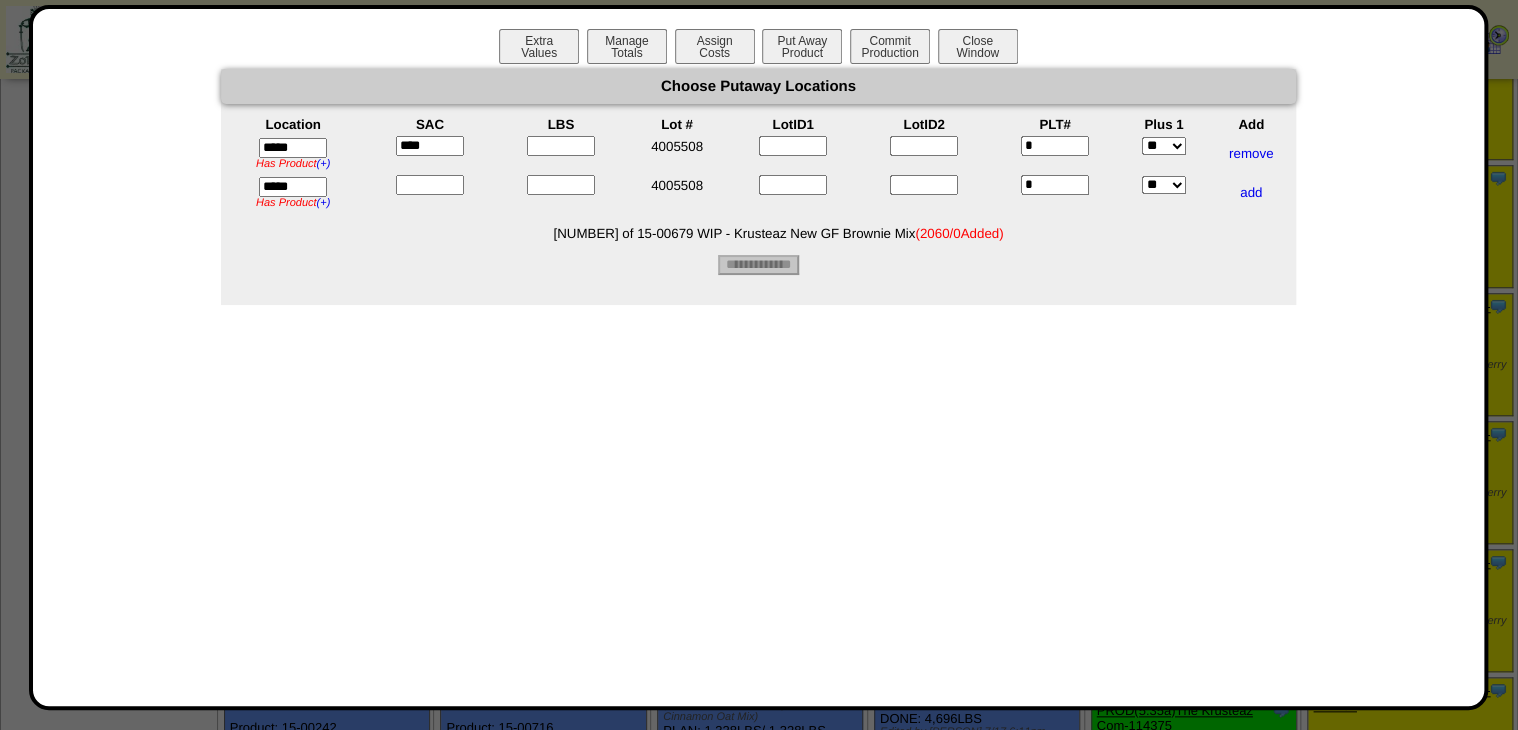 click at bounding box center (430, 185) 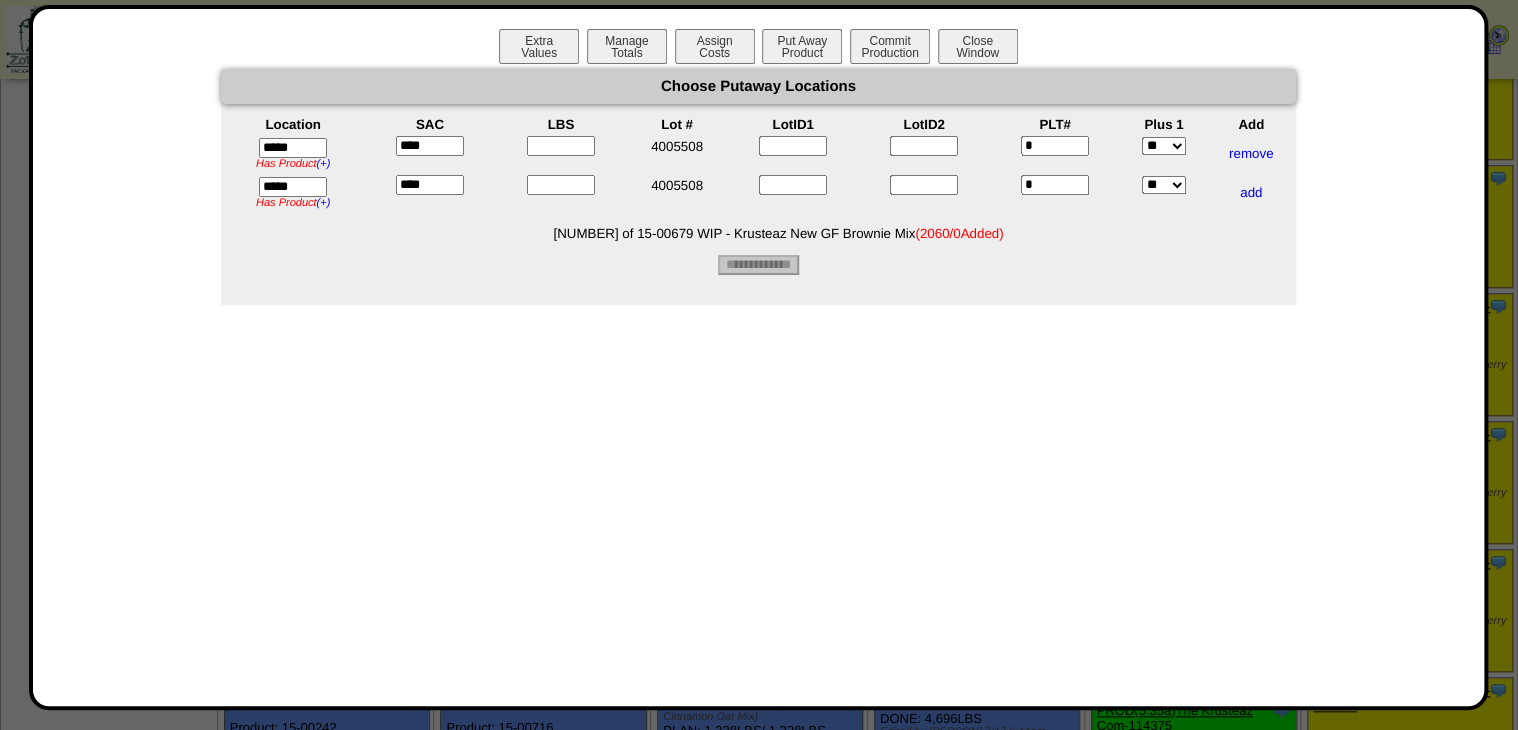 type on "****" 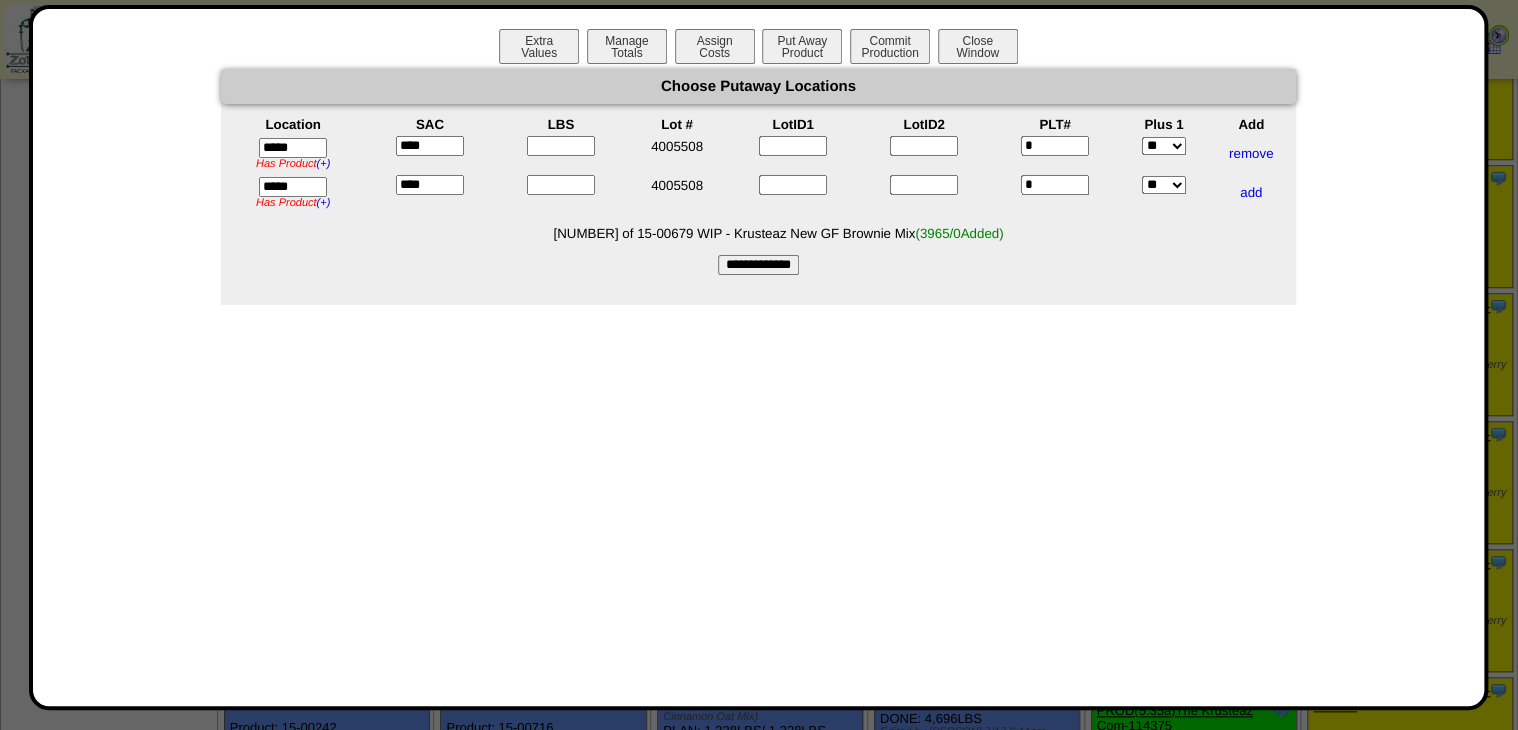 click at bounding box center [561, 146] 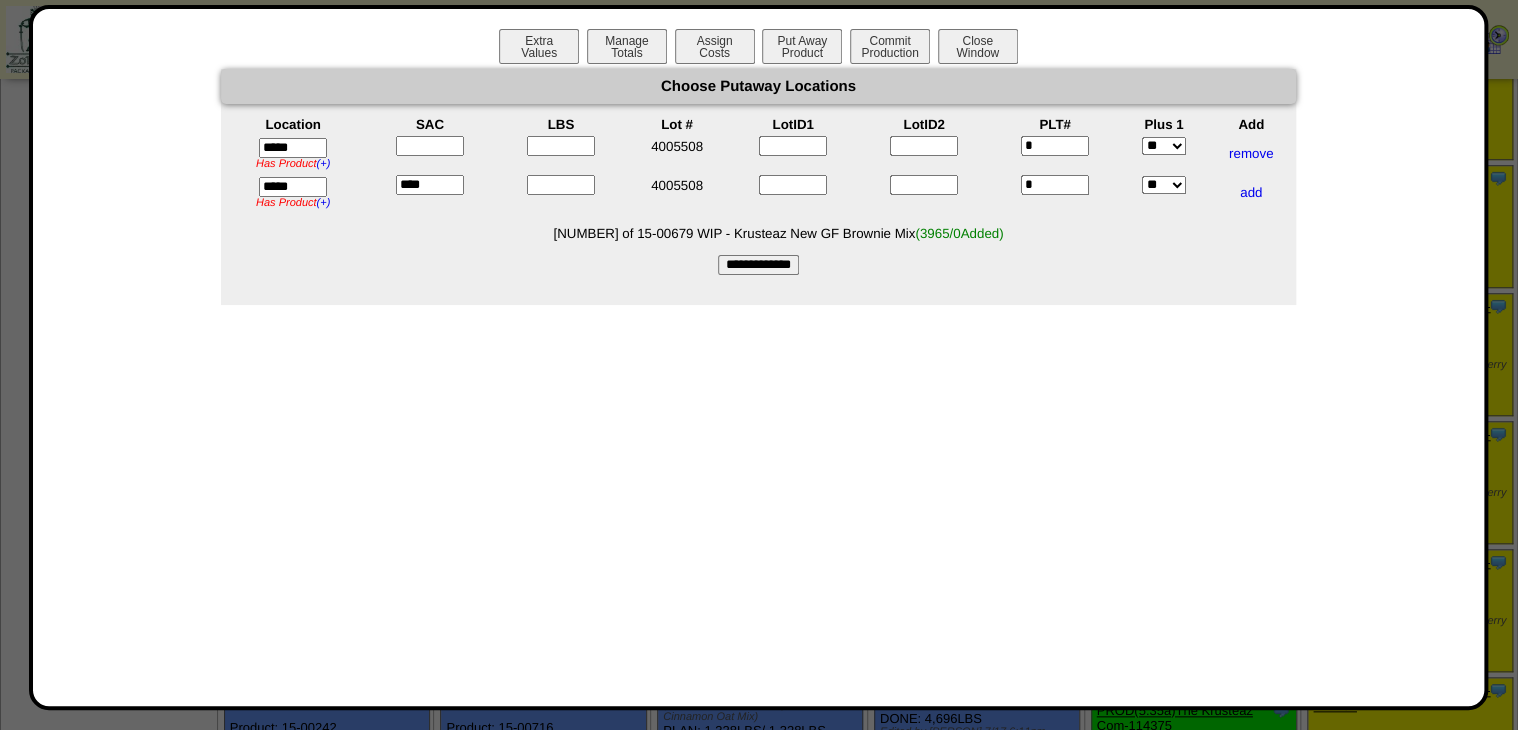 type 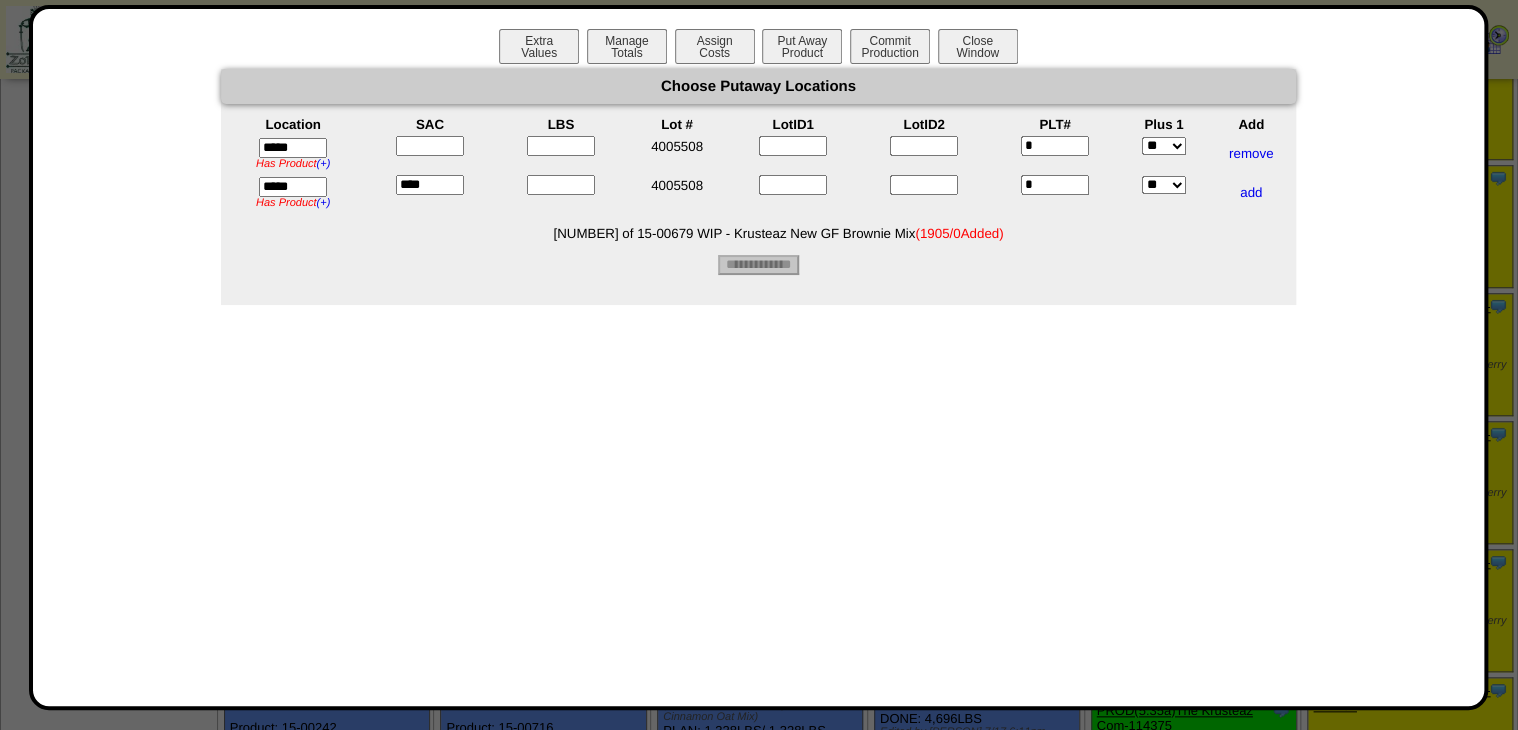 click at bounding box center [561, 146] 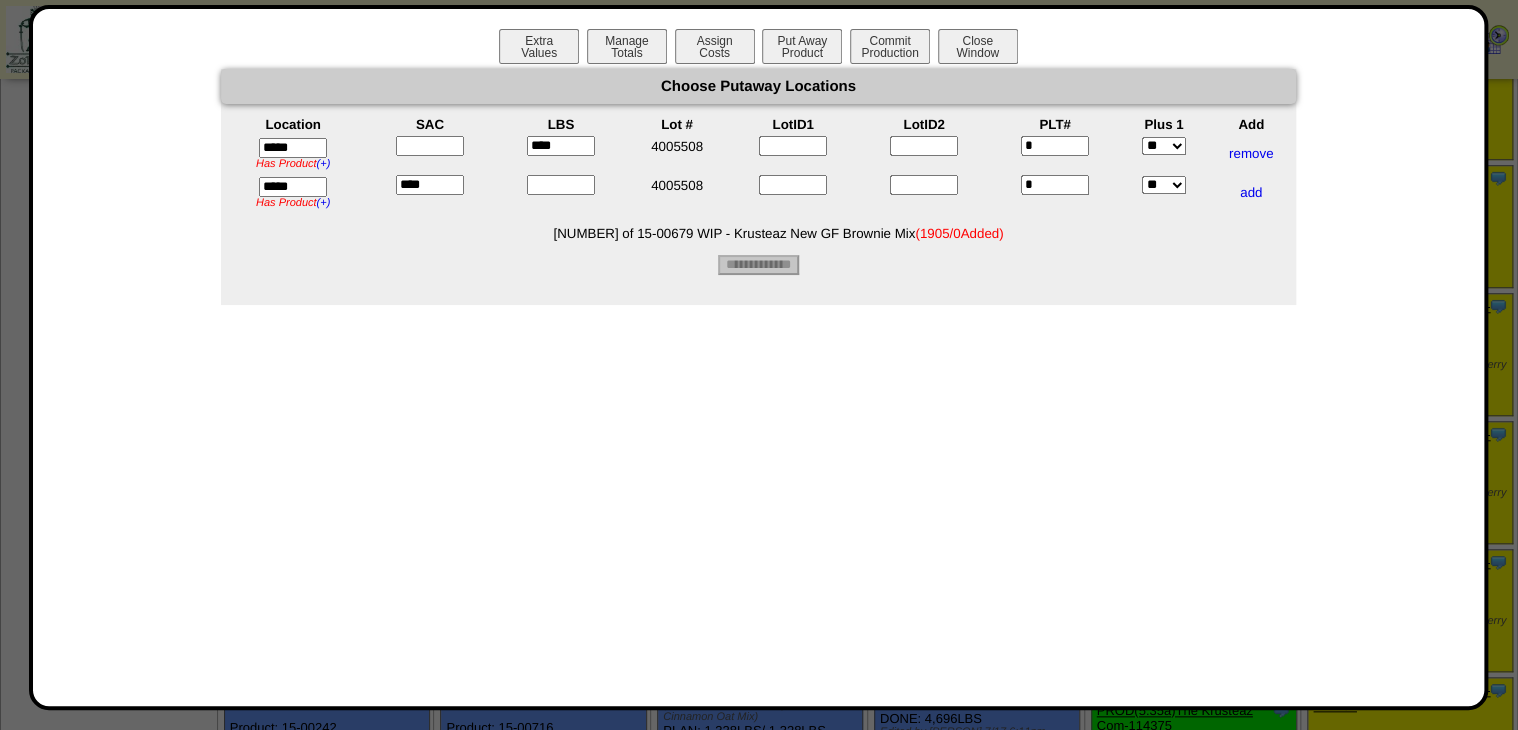 type on "****" 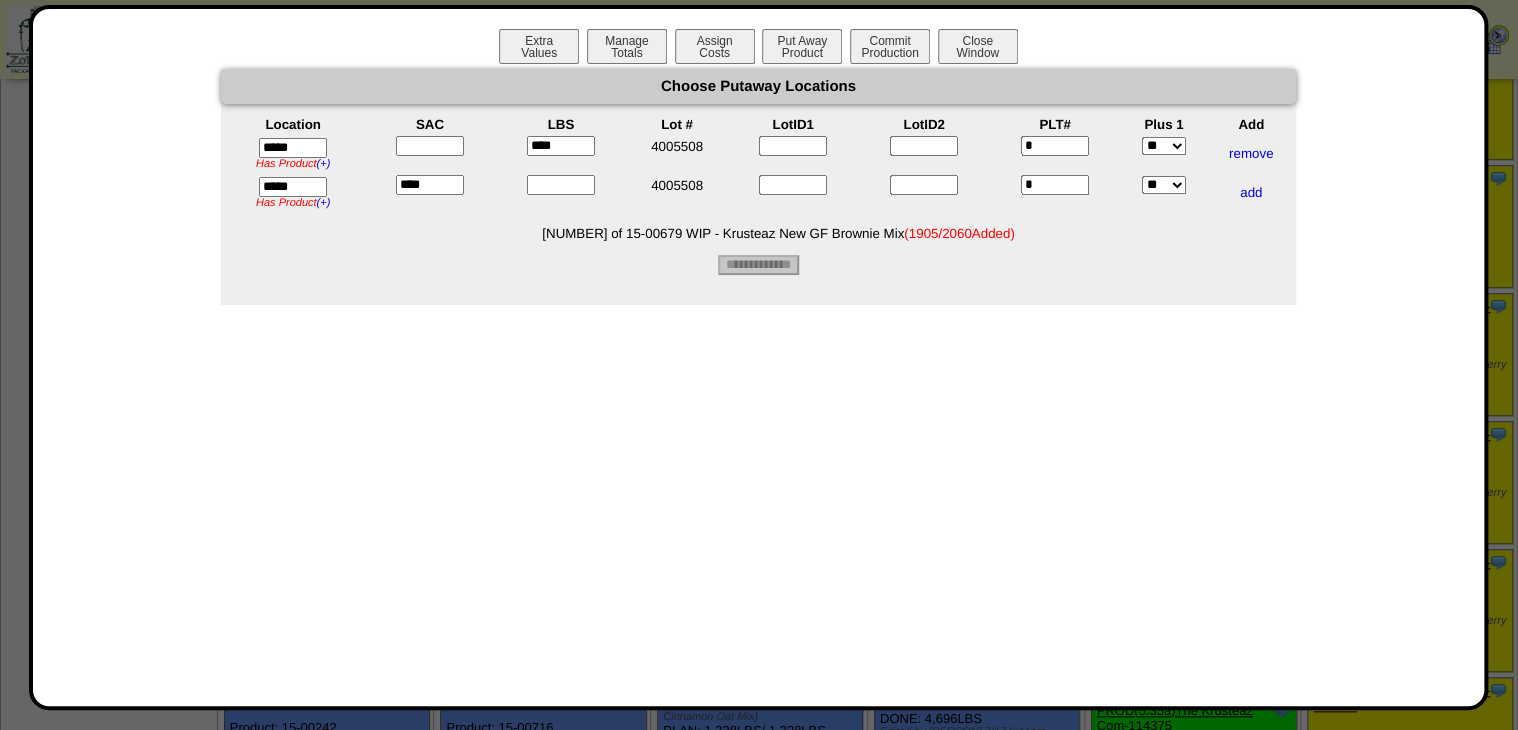 drag, startPoint x: 456, startPoint y: 183, endPoint x: 381, endPoint y: 190, distance: 75.32596 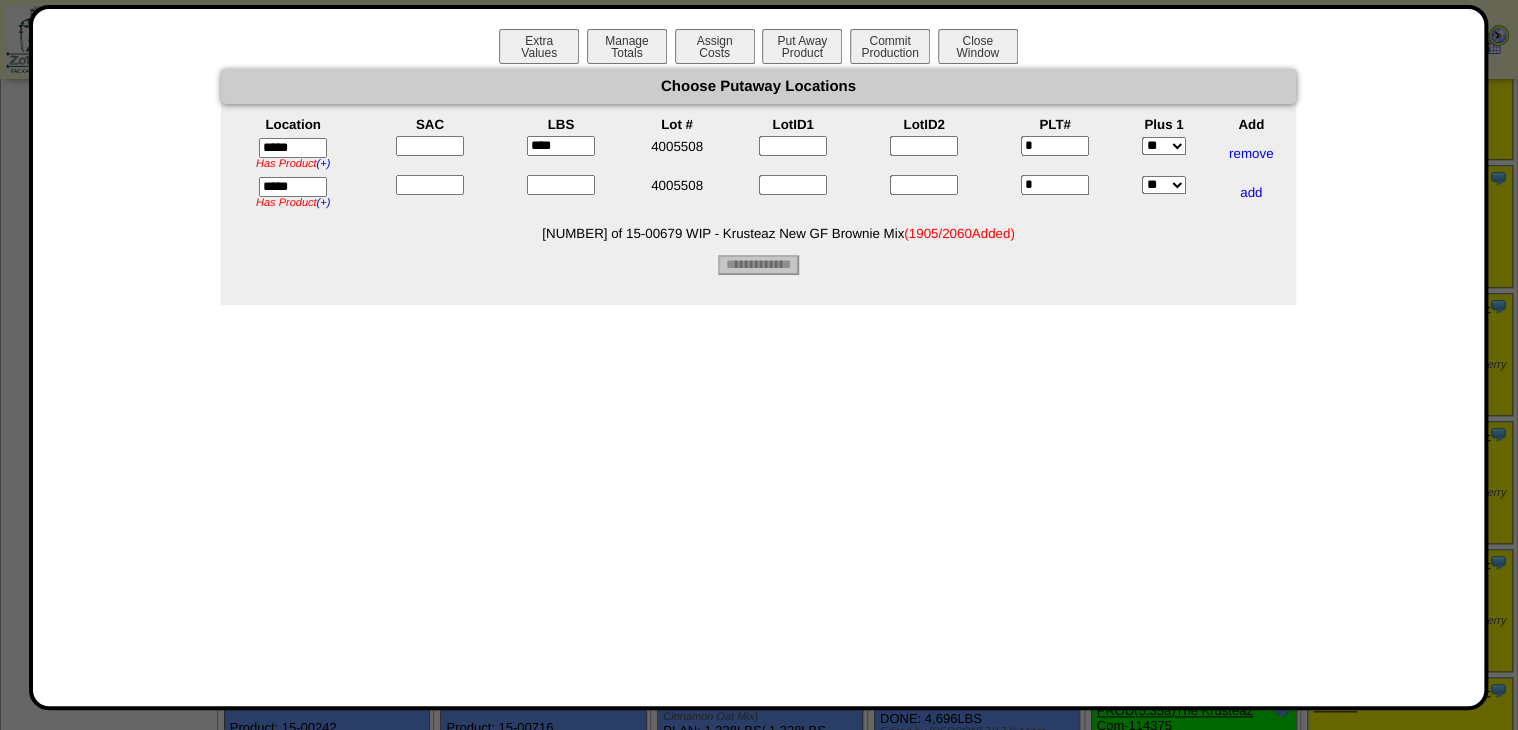 type 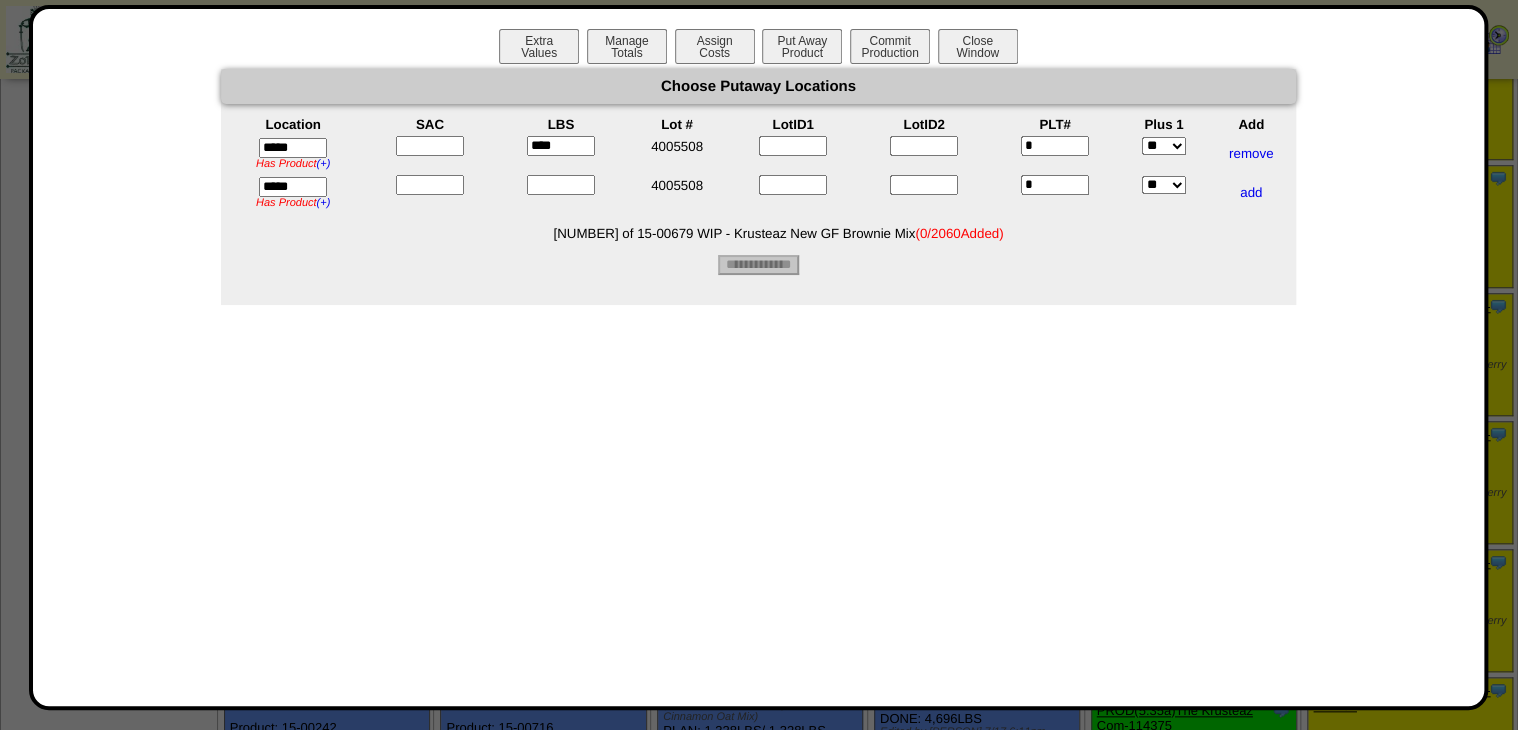 click at bounding box center [561, 185] 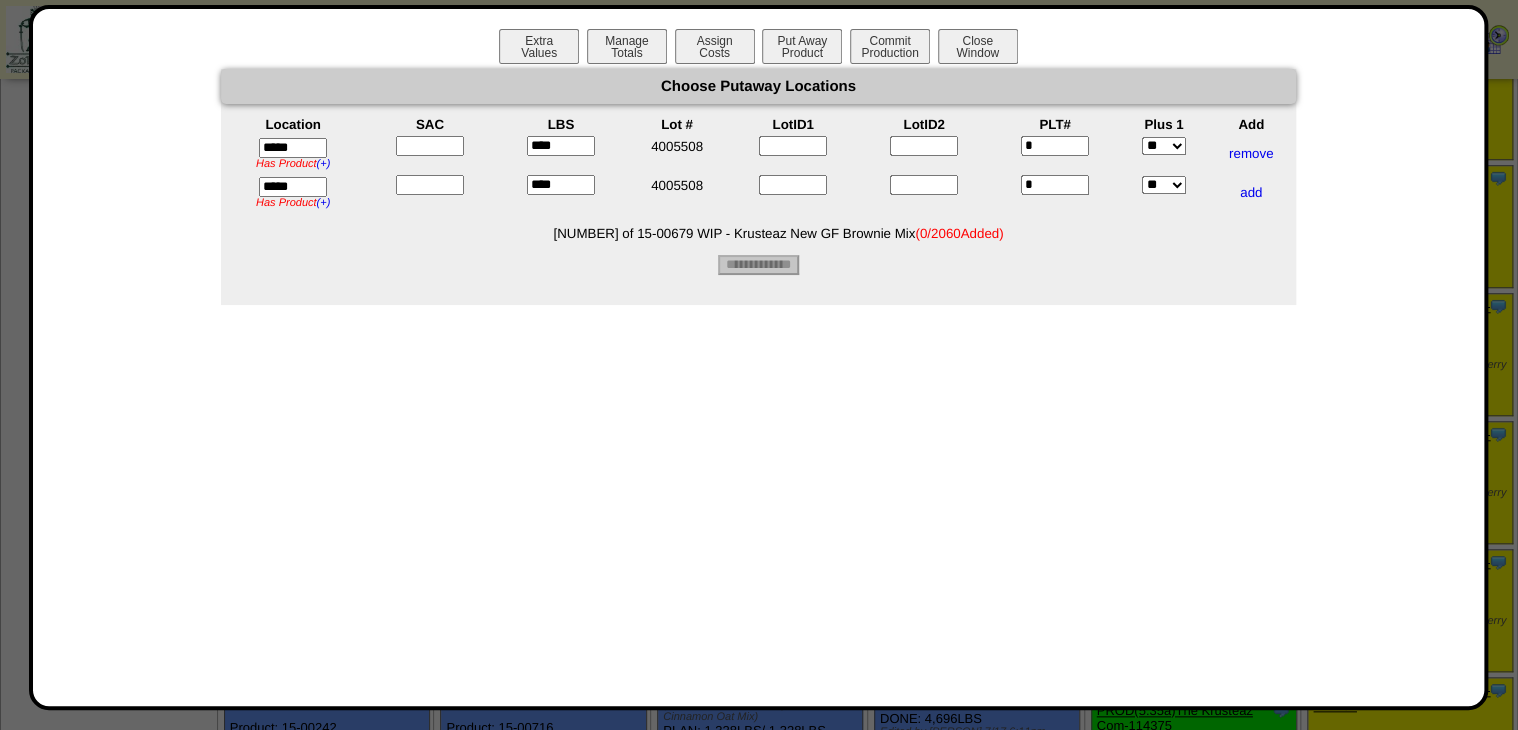 type on "****" 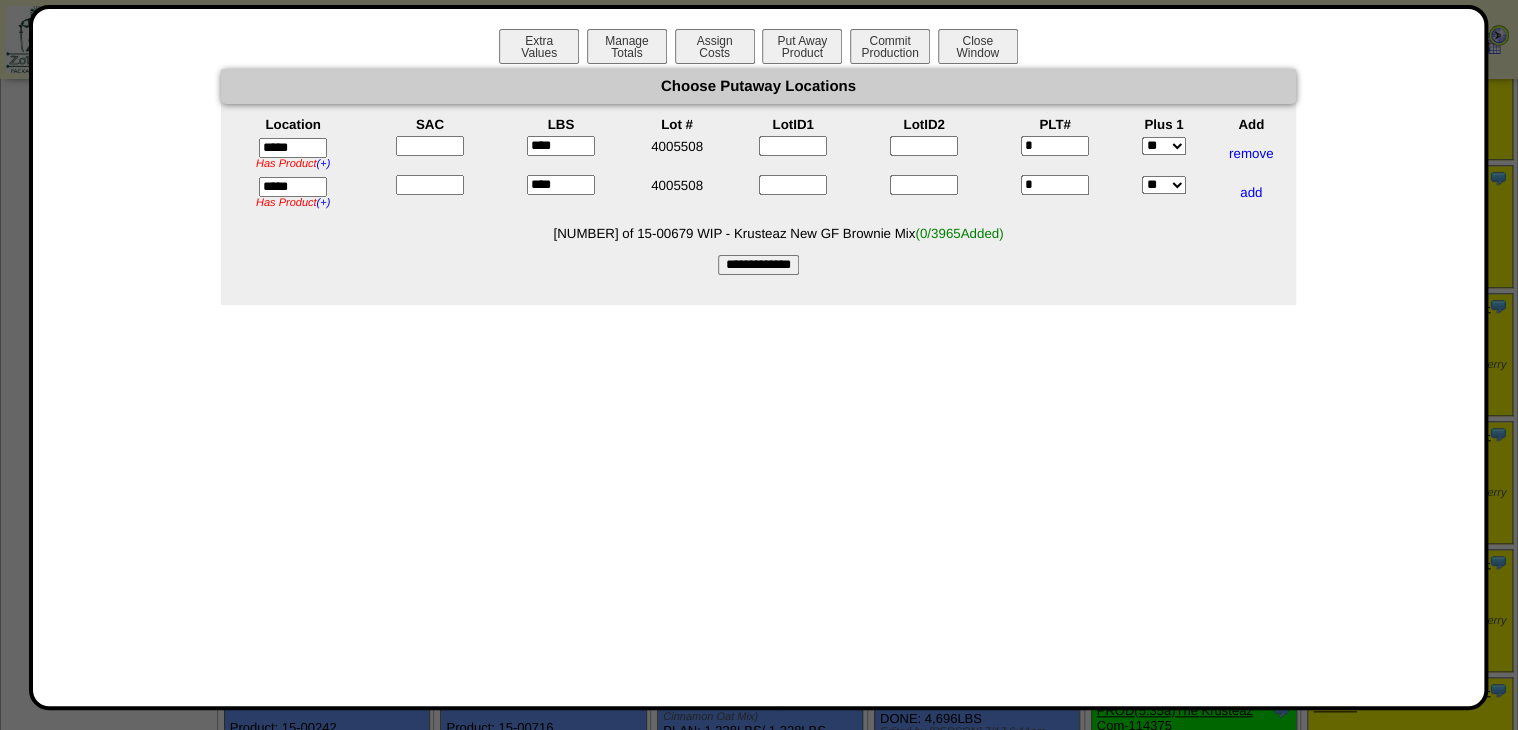 type on "*" 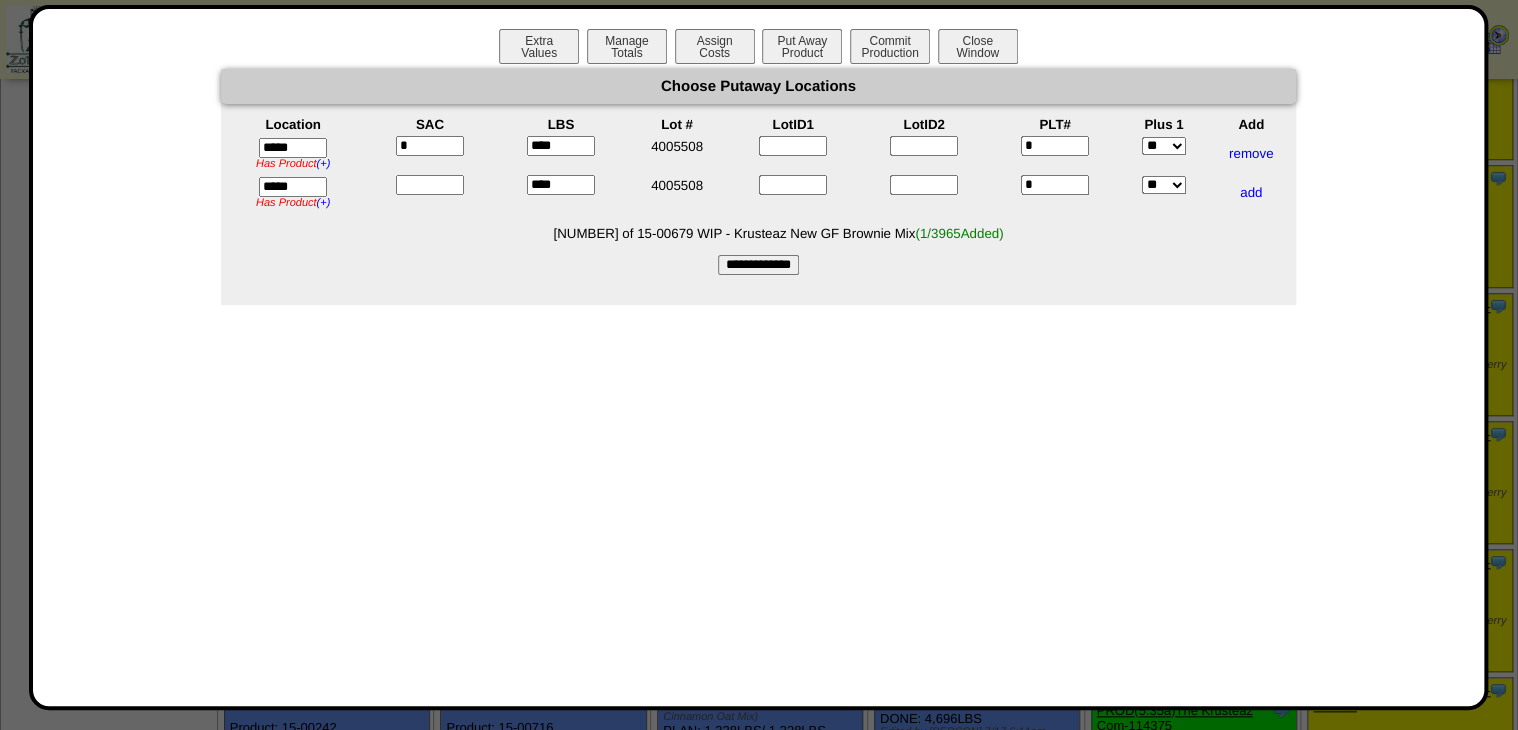 click at bounding box center (430, 185) 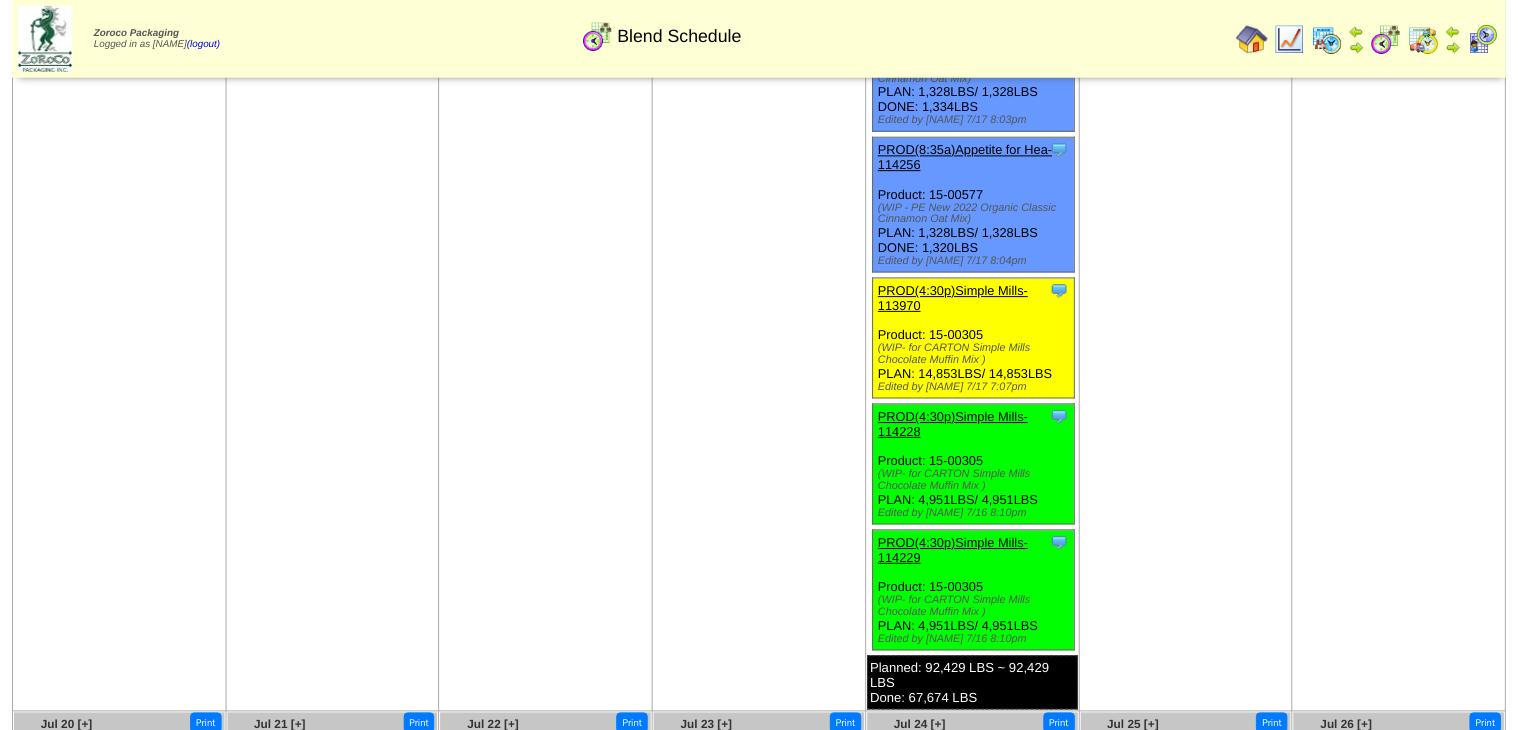 scroll, scrollTop: 3840, scrollLeft: 0, axis: vertical 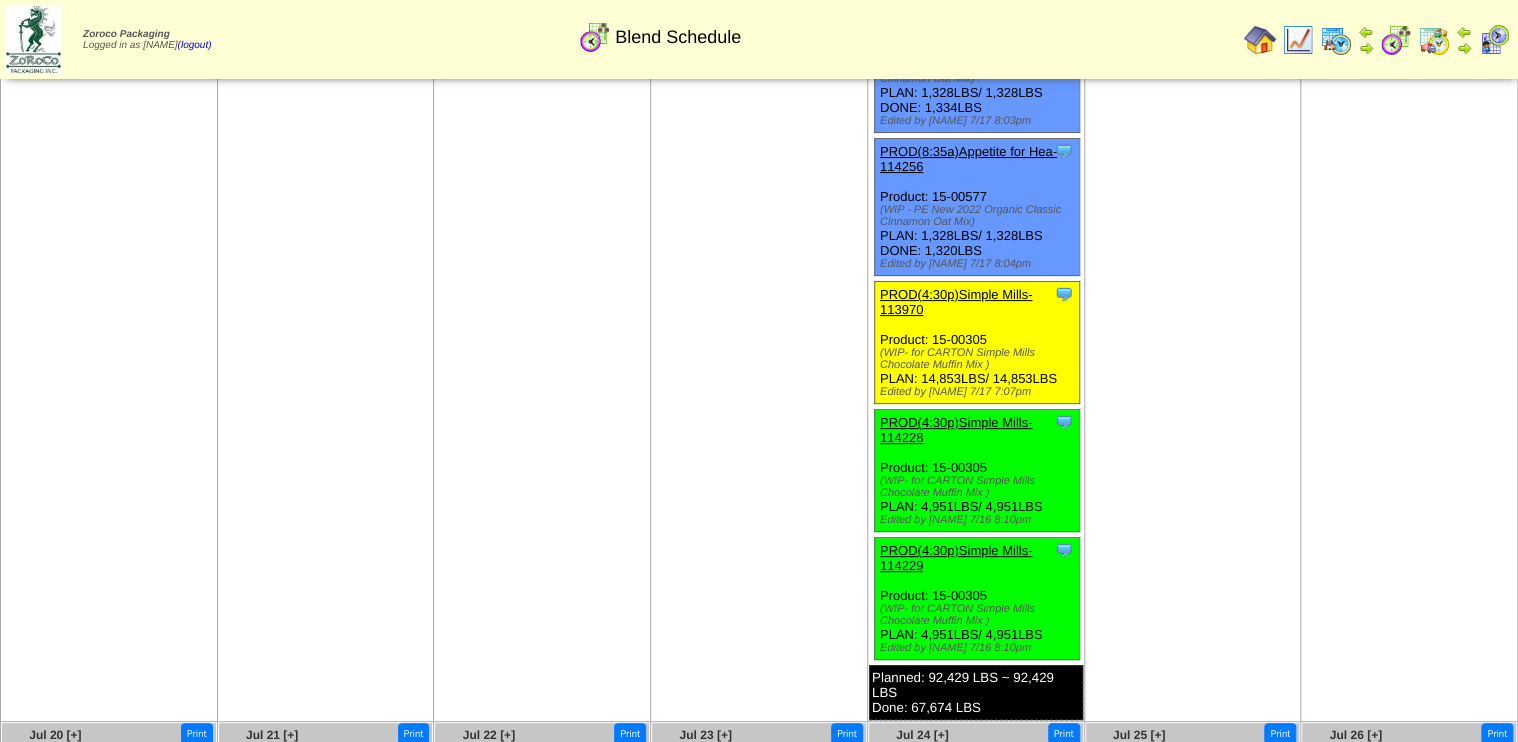 click on "PROD(4:30p)Simple Mills-113970" at bounding box center [956, 302] 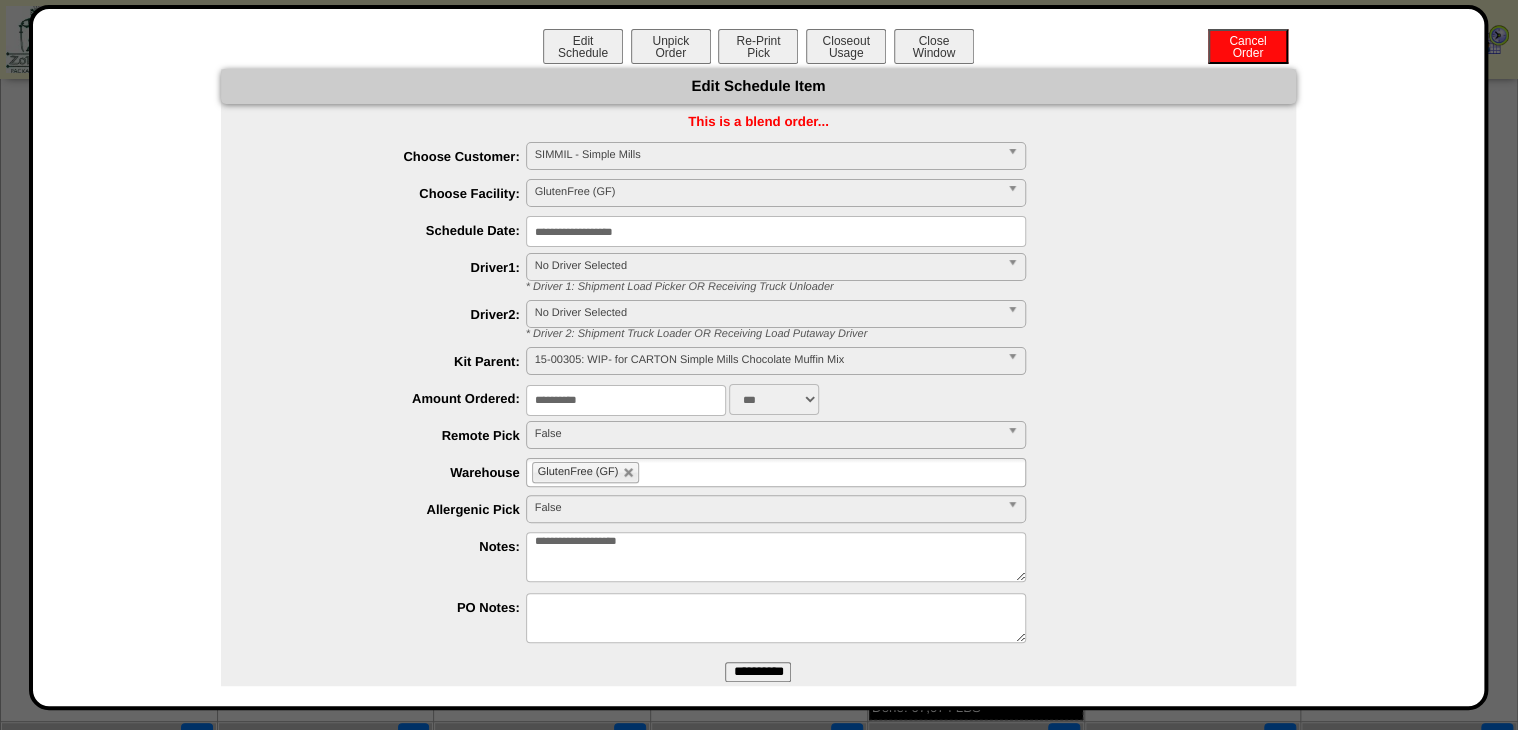 drag, startPoint x: 645, startPoint y: 396, endPoint x: 287, endPoint y: 451, distance: 362.20023 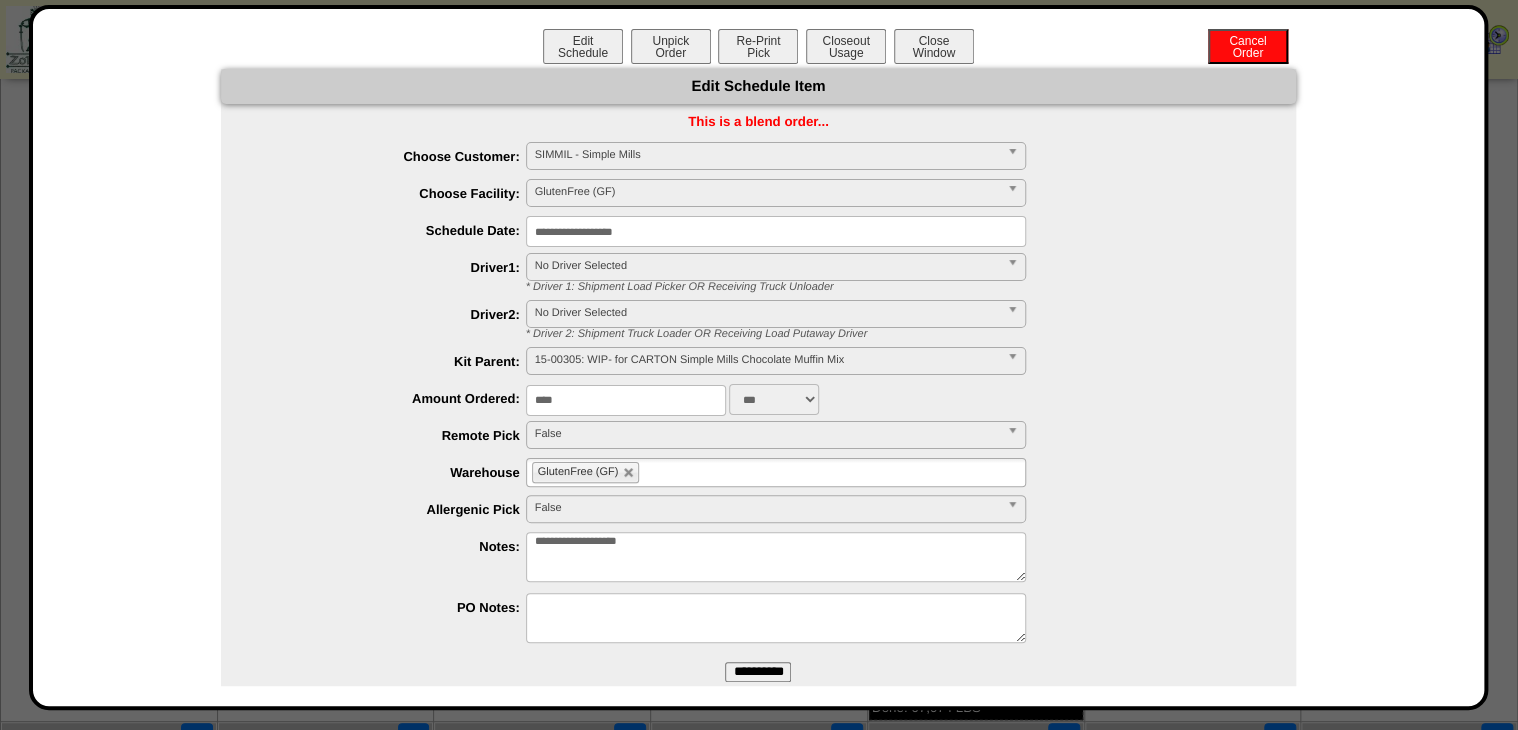 type on "****" 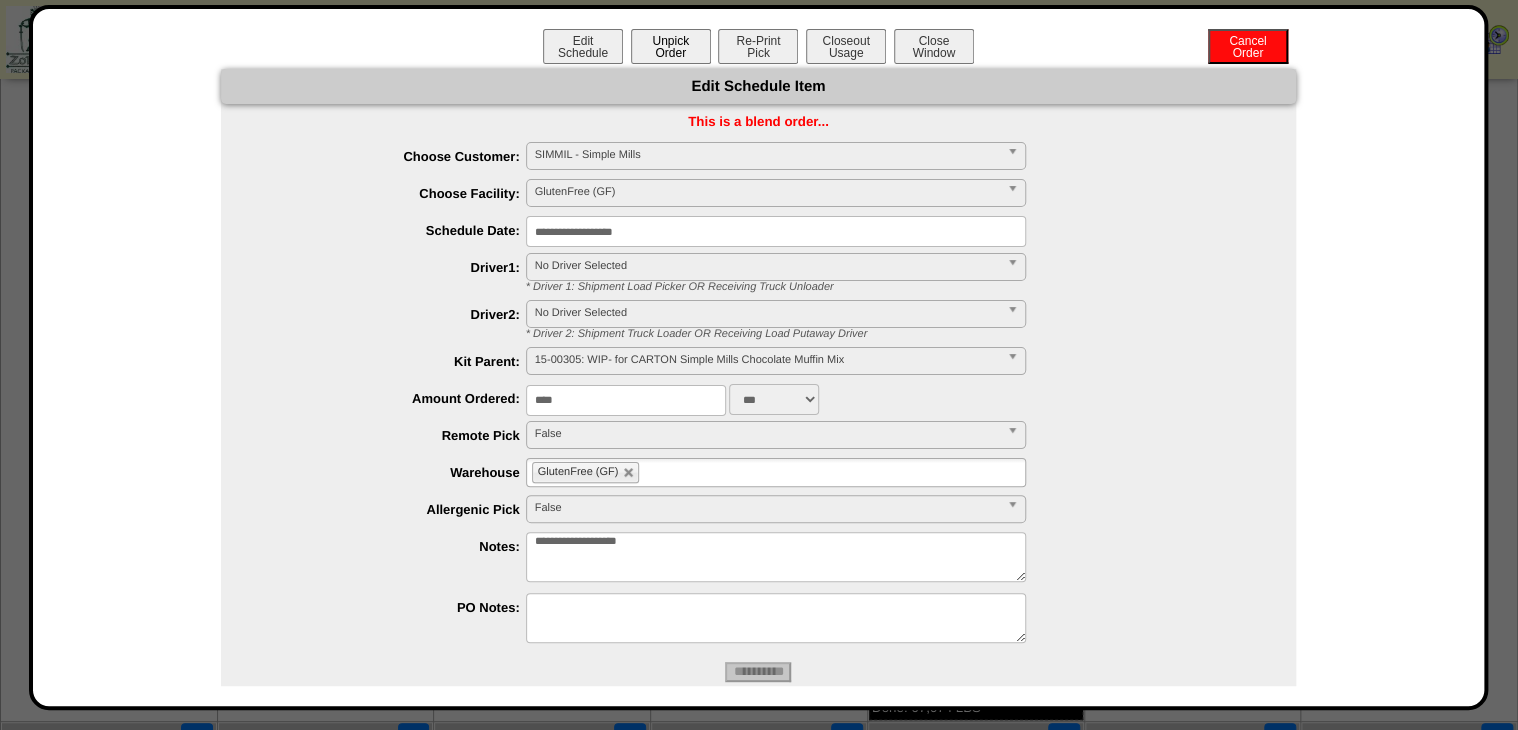 click on "Unpick Order" at bounding box center [671, 46] 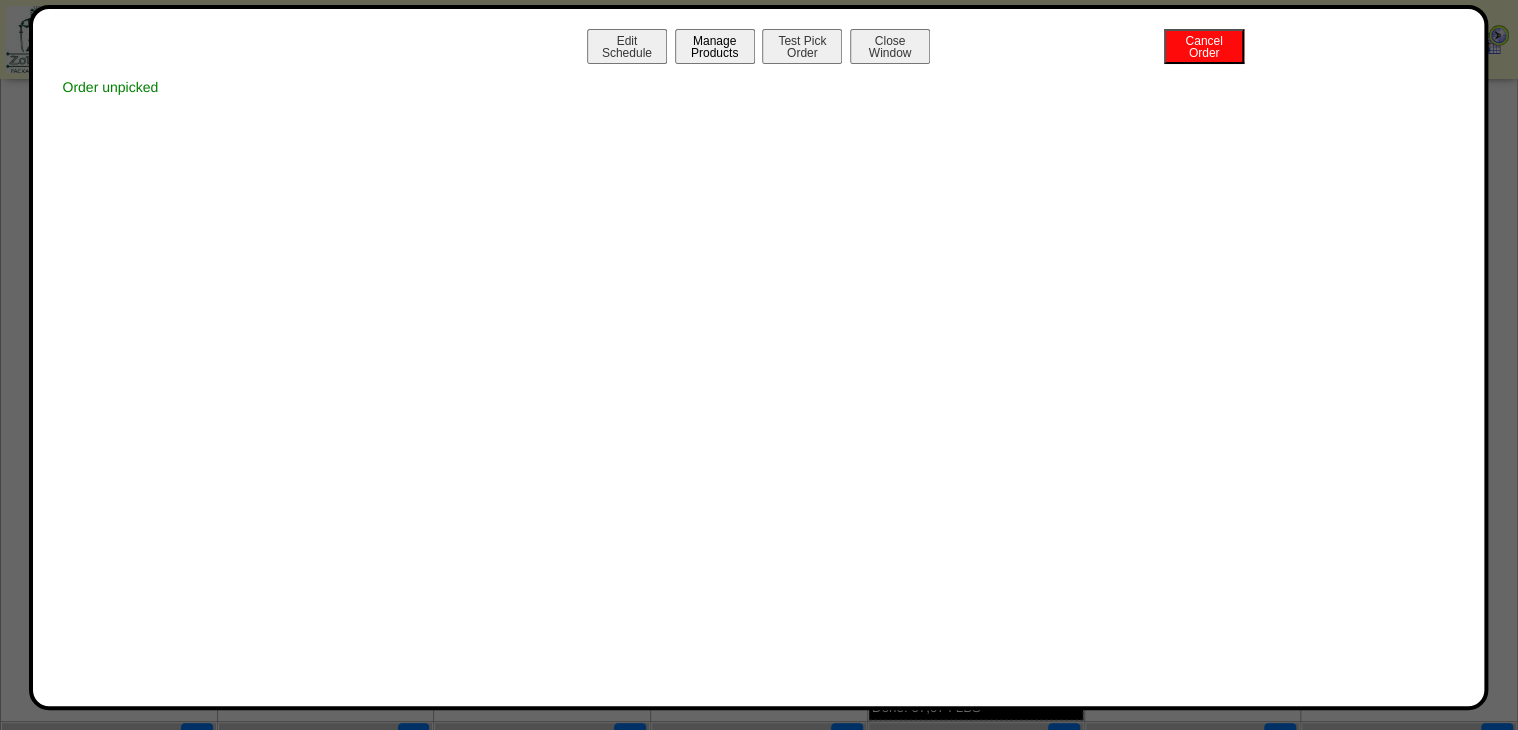 click on "Manage Products" at bounding box center [715, 46] 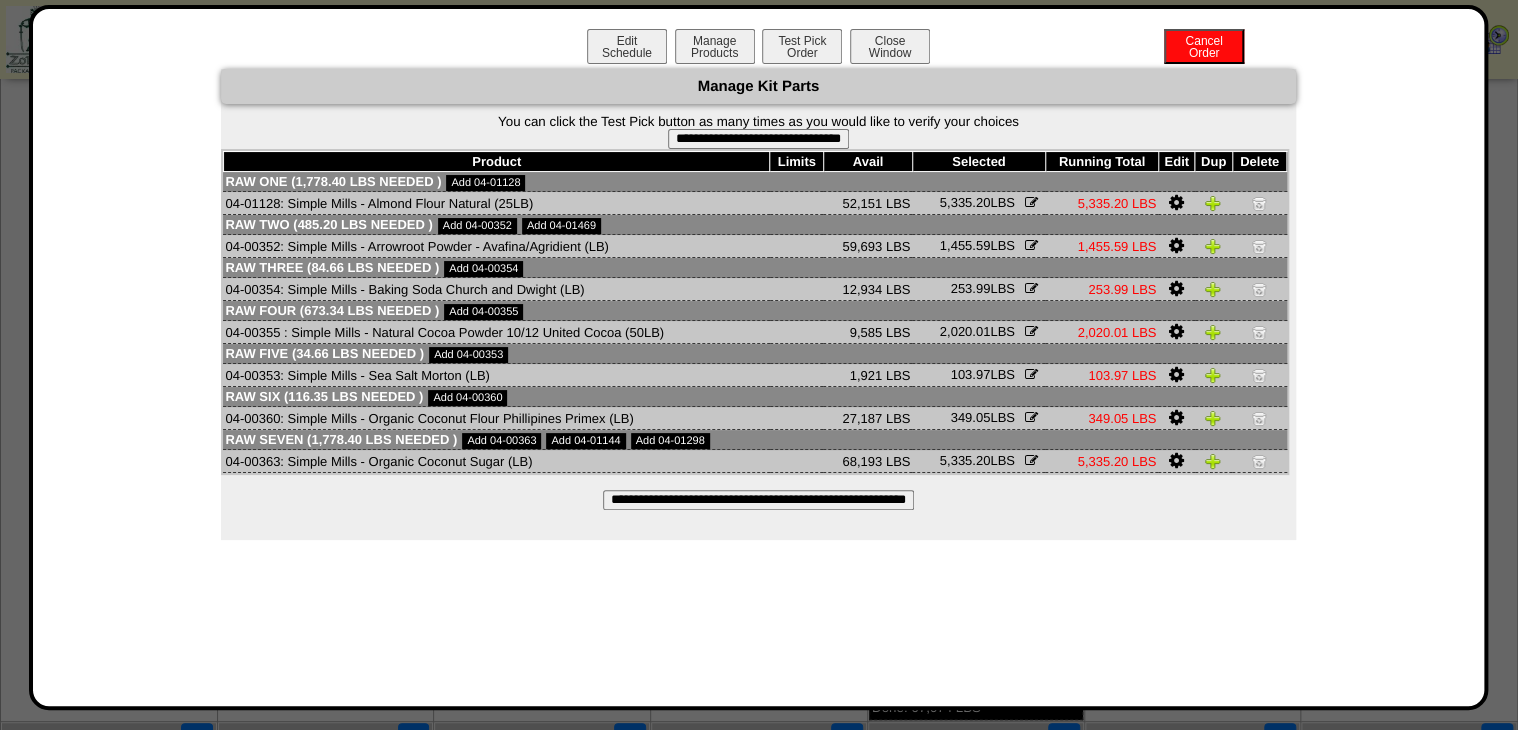 click on "**********" at bounding box center (758, 500) 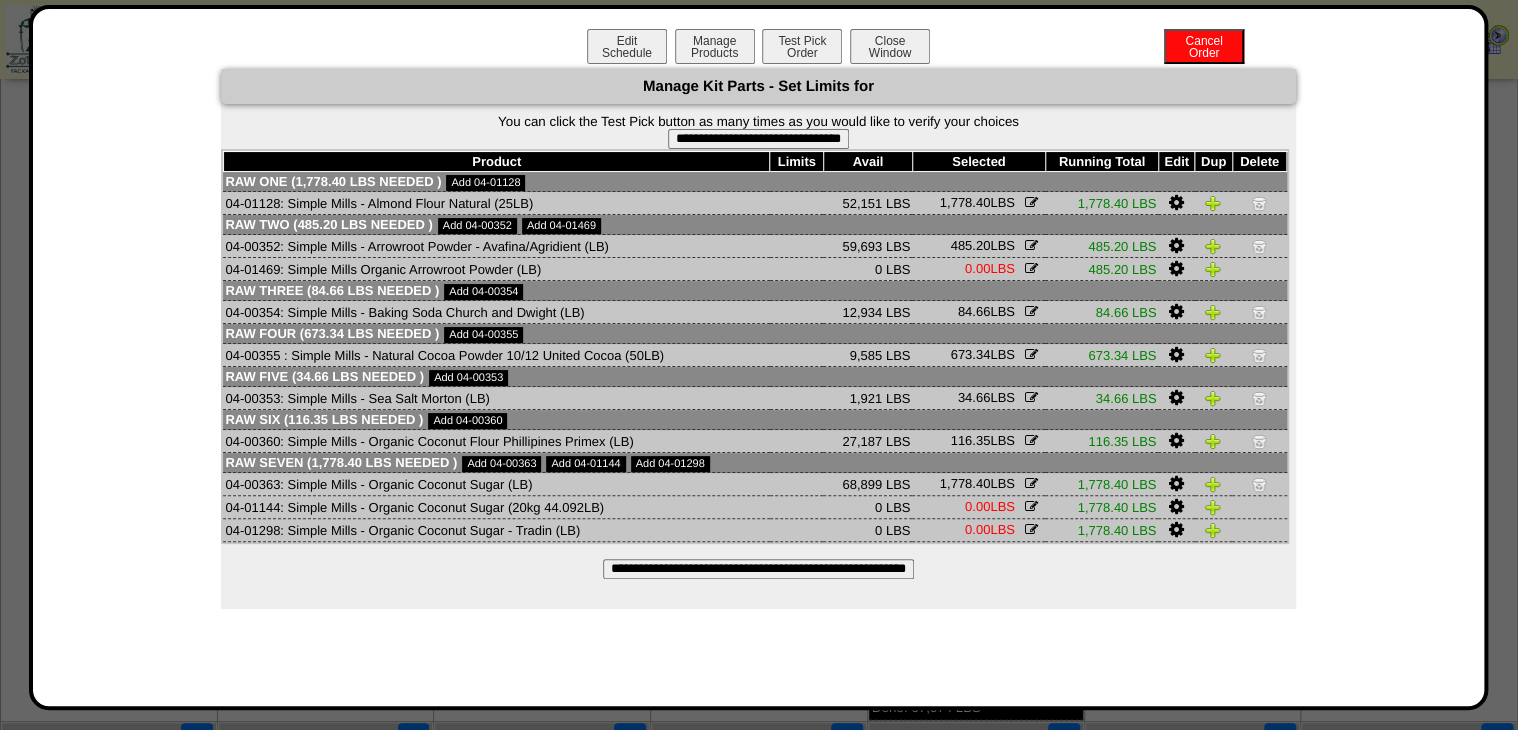 click on "**********" at bounding box center [758, 139] 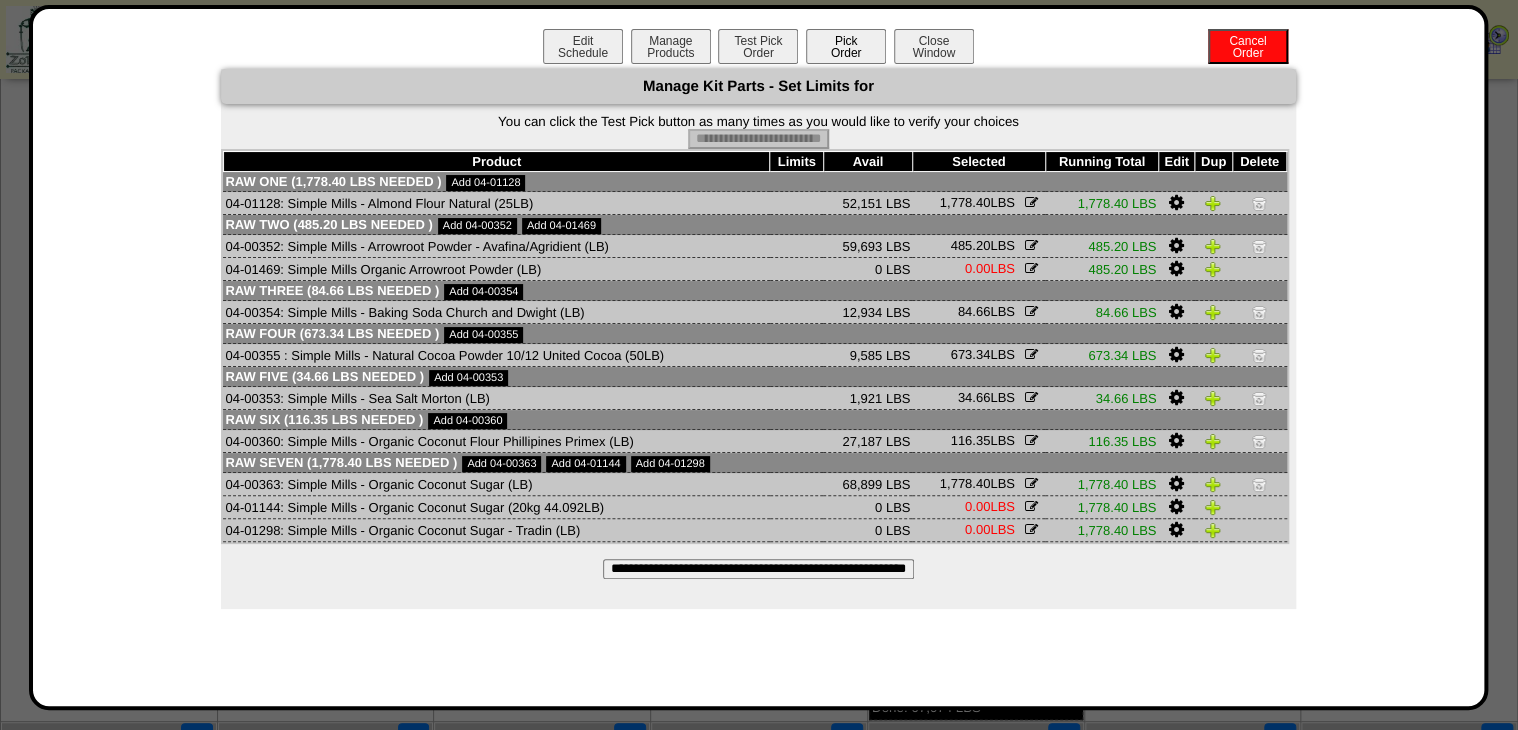 click on "Pick Order" at bounding box center (846, 46) 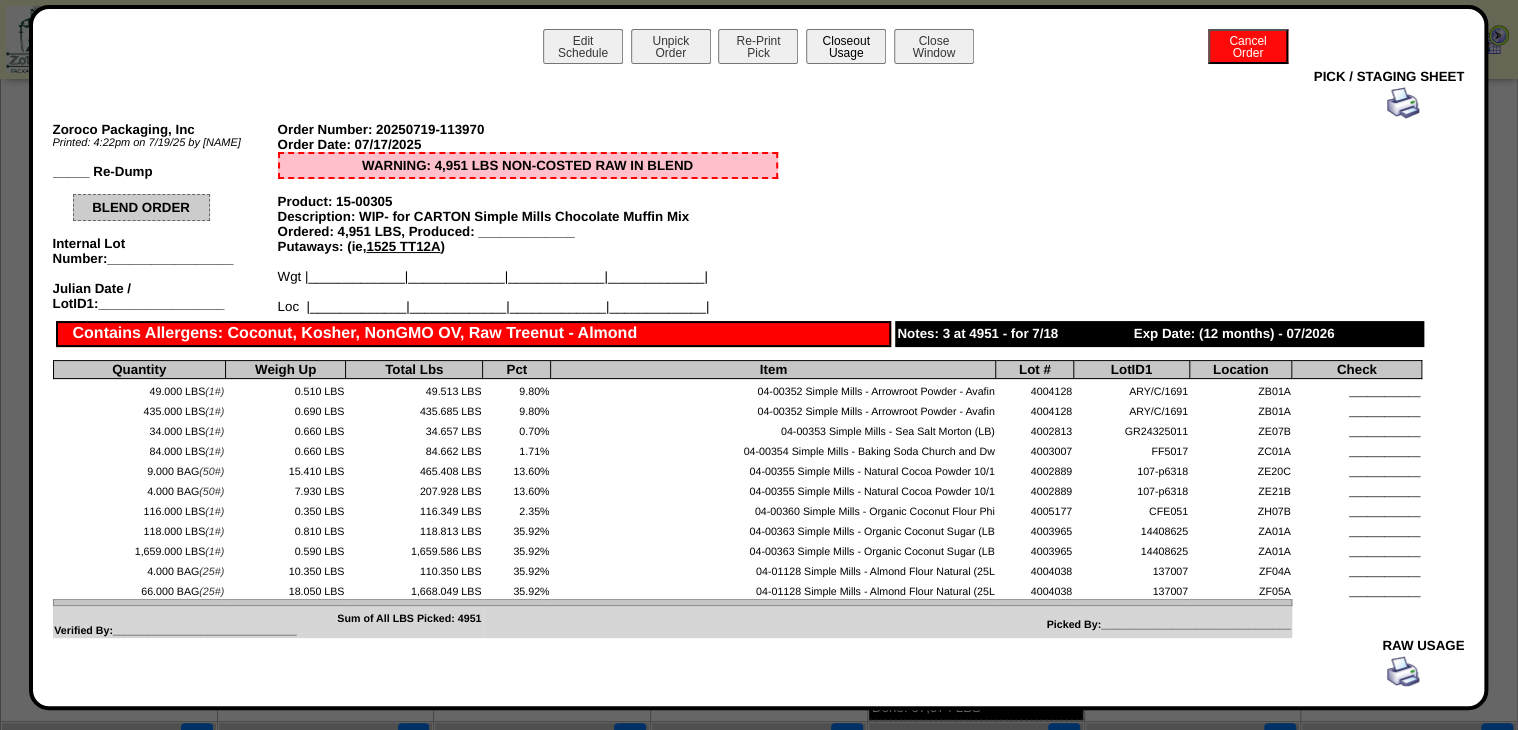 click on "Closeout Usage" at bounding box center (846, 46) 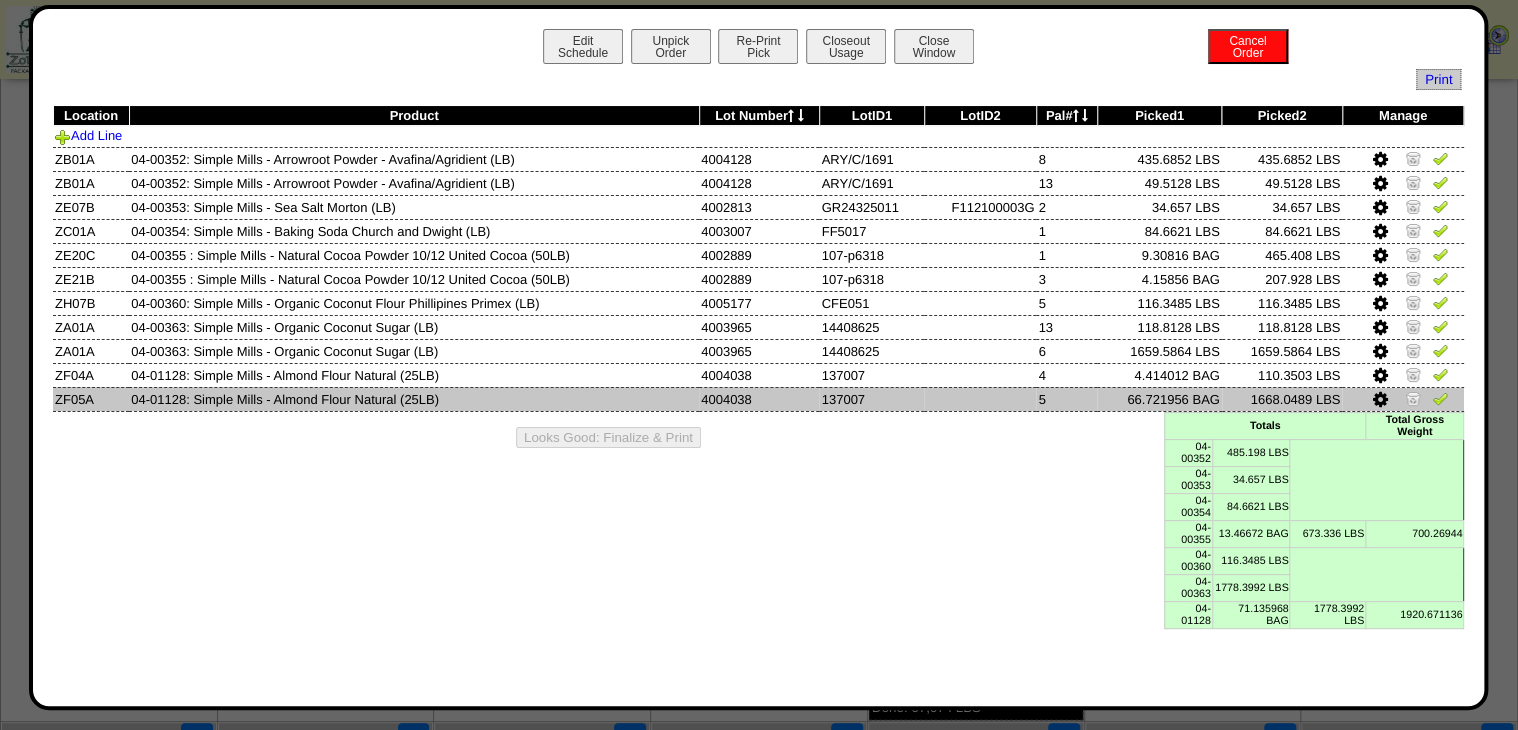 click at bounding box center [1440, 398] 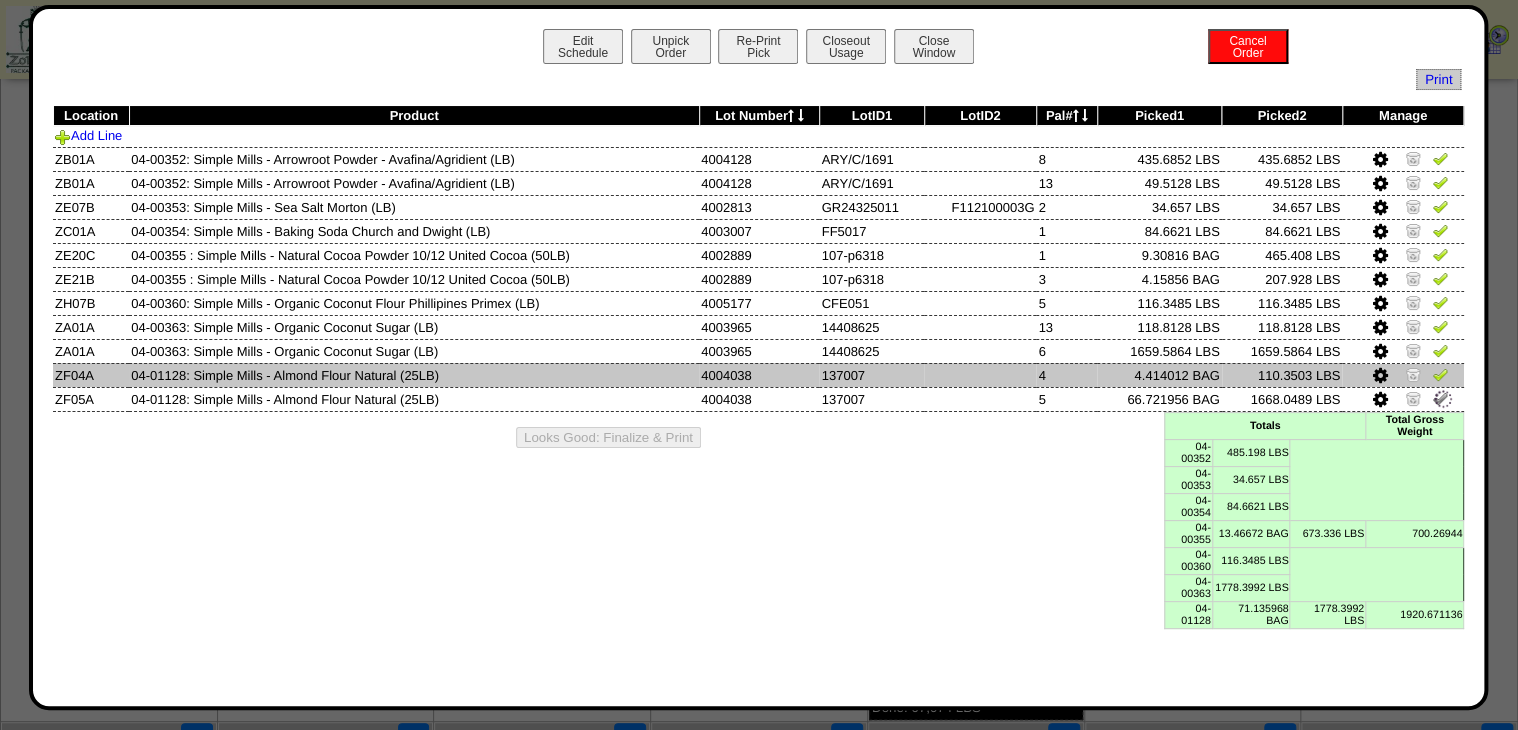 click at bounding box center (1440, 374) 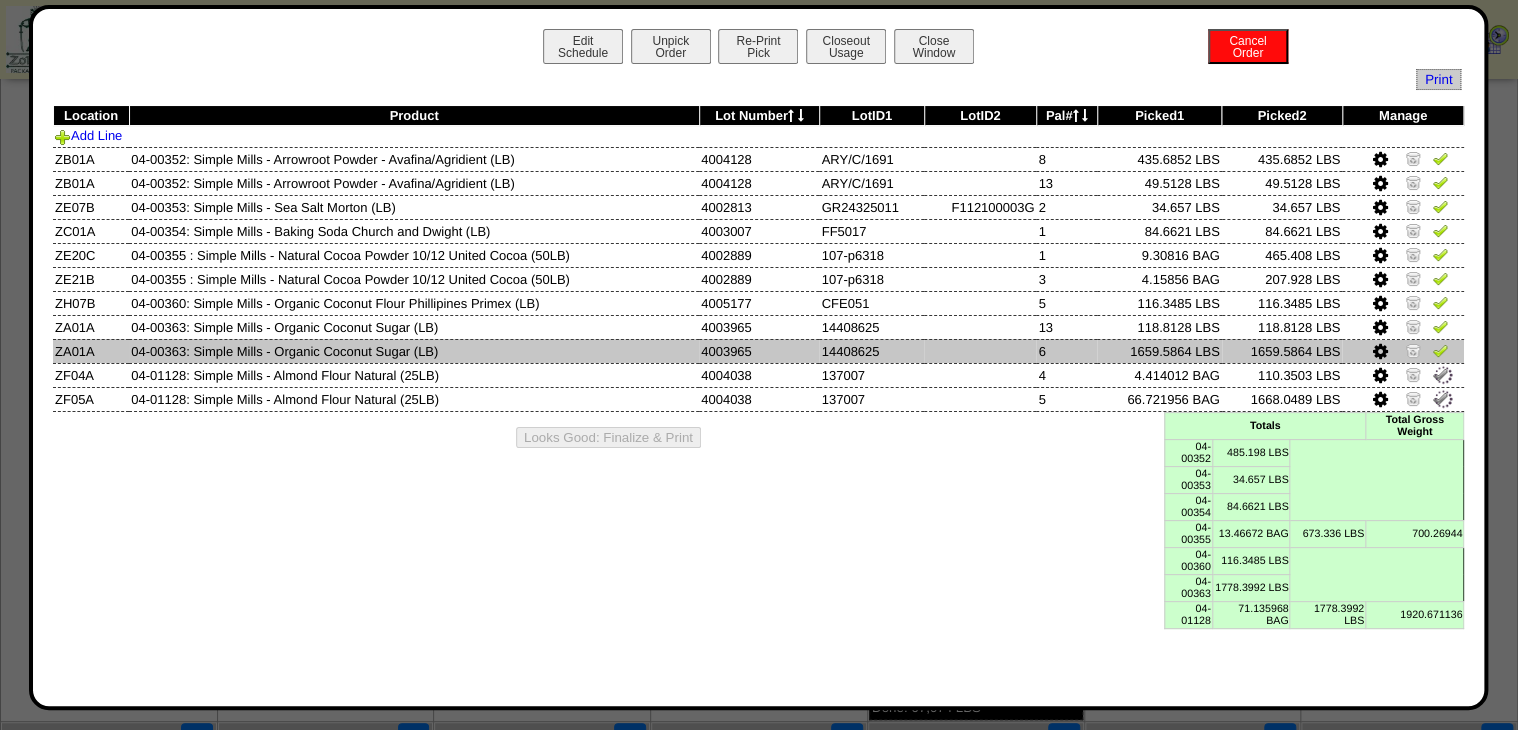 click at bounding box center (1403, 351) 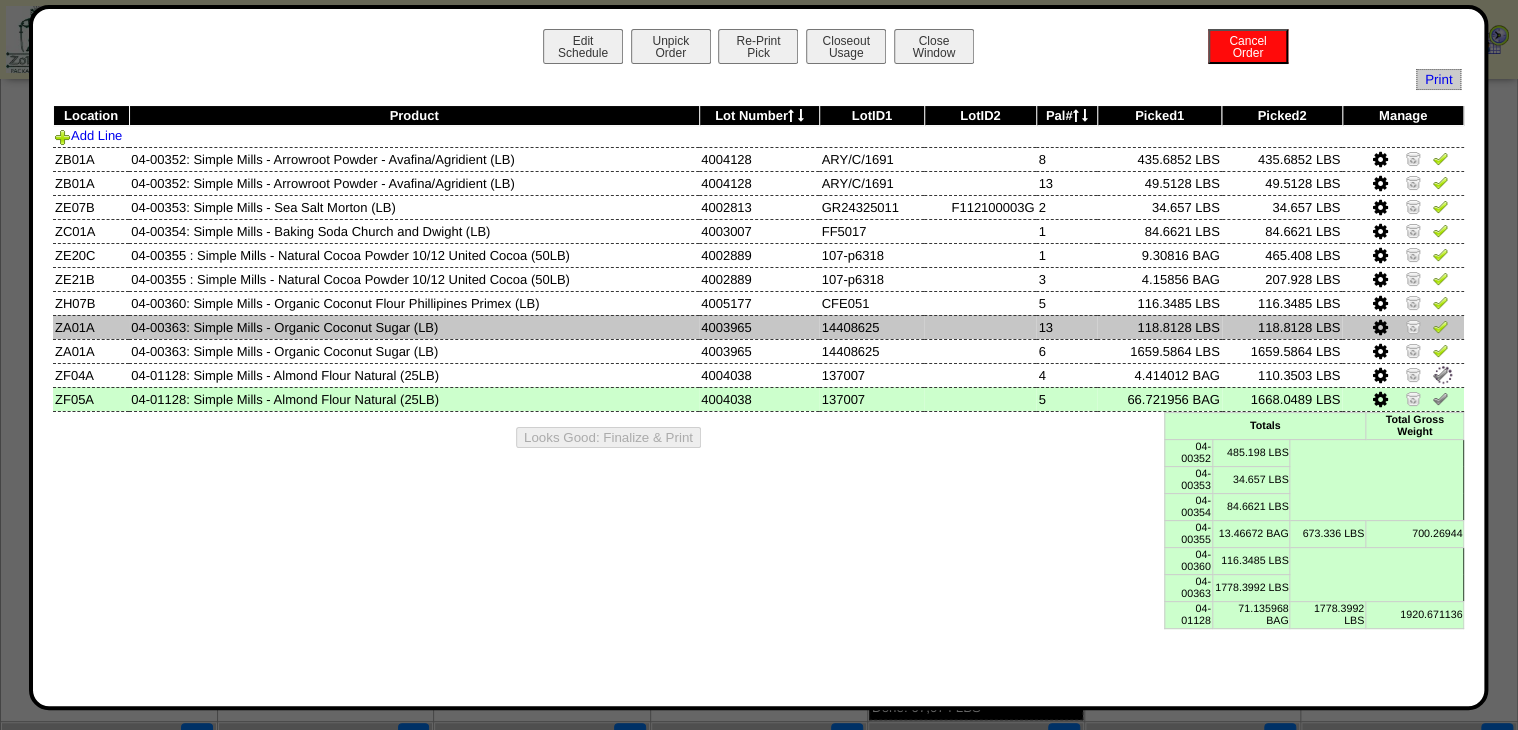 click at bounding box center (1440, 326) 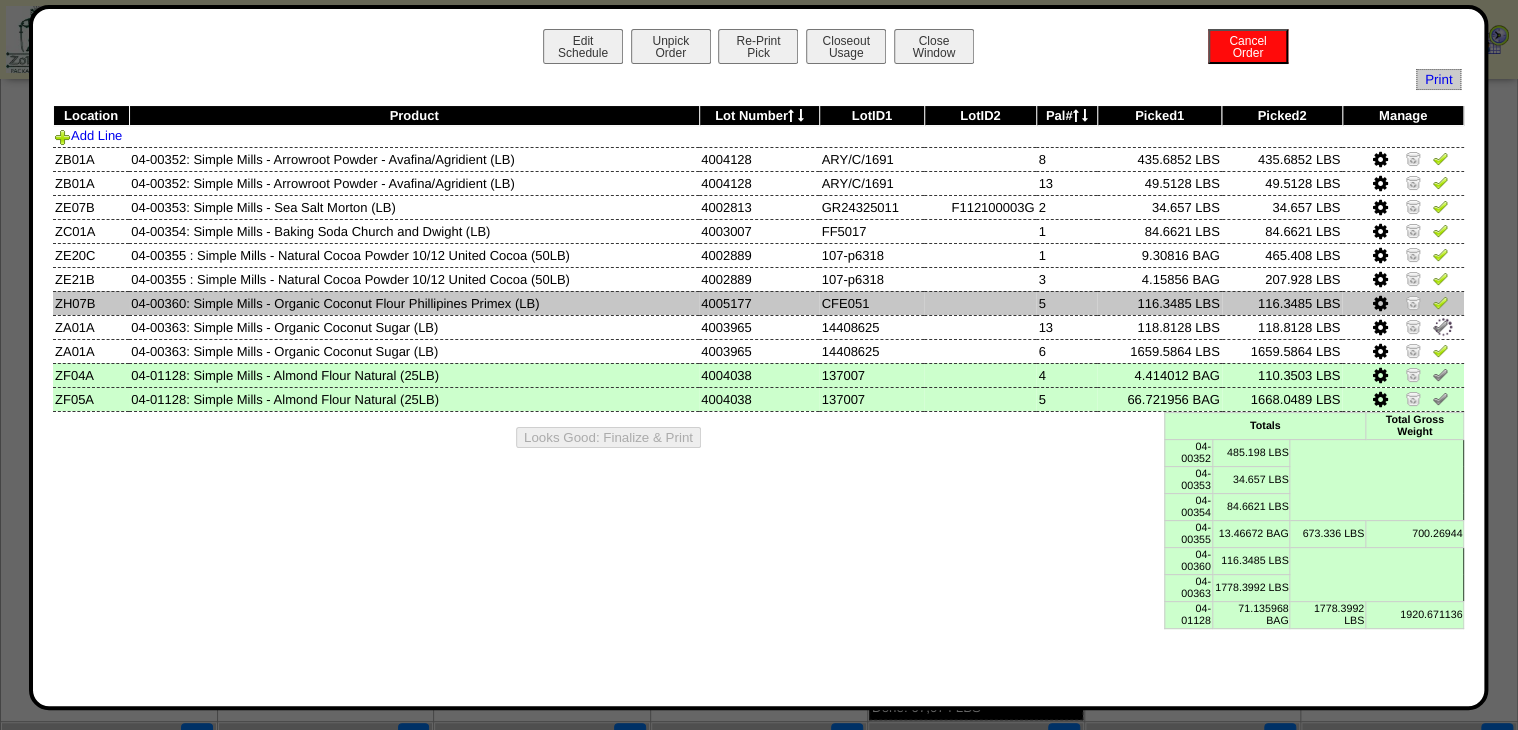 click at bounding box center [1440, 302] 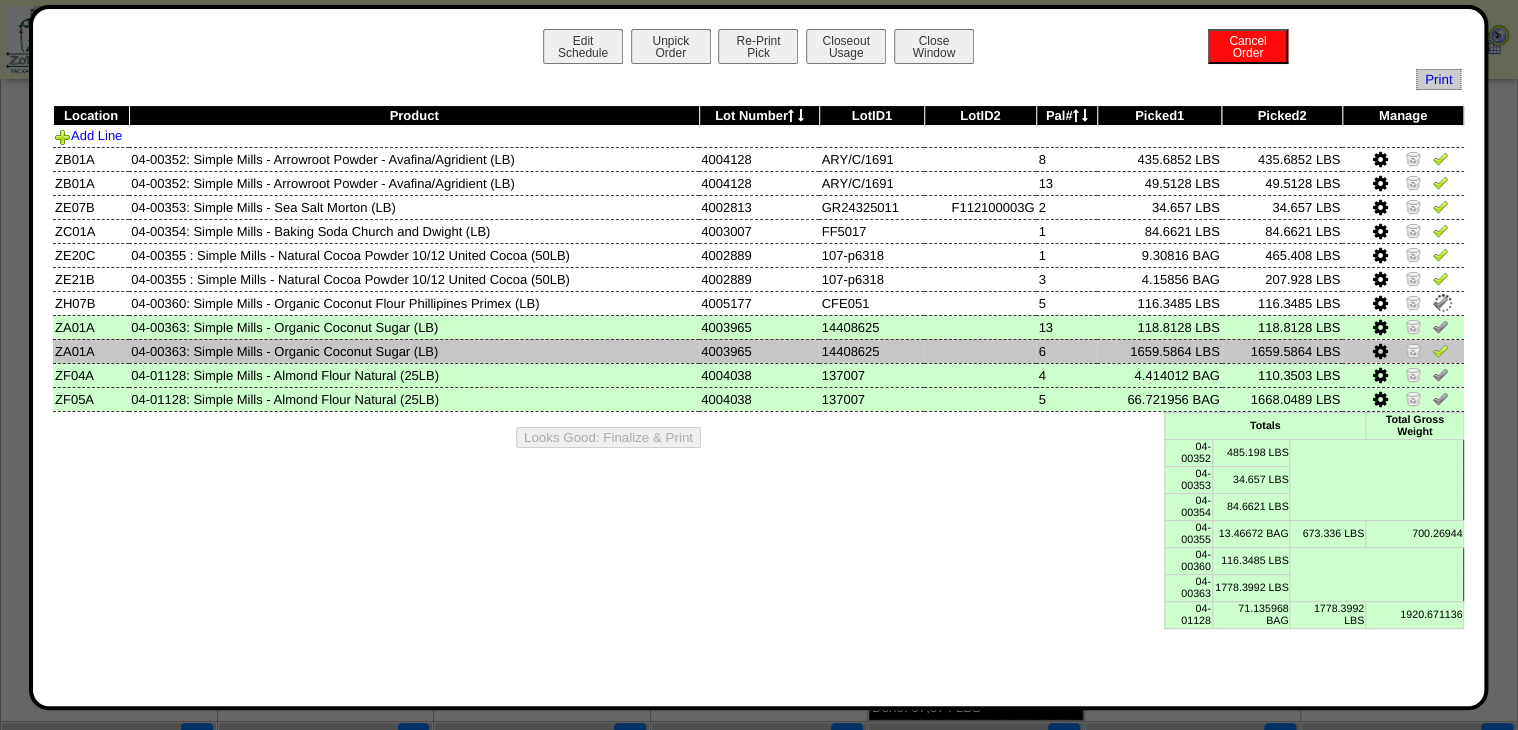 click at bounding box center (1440, 350) 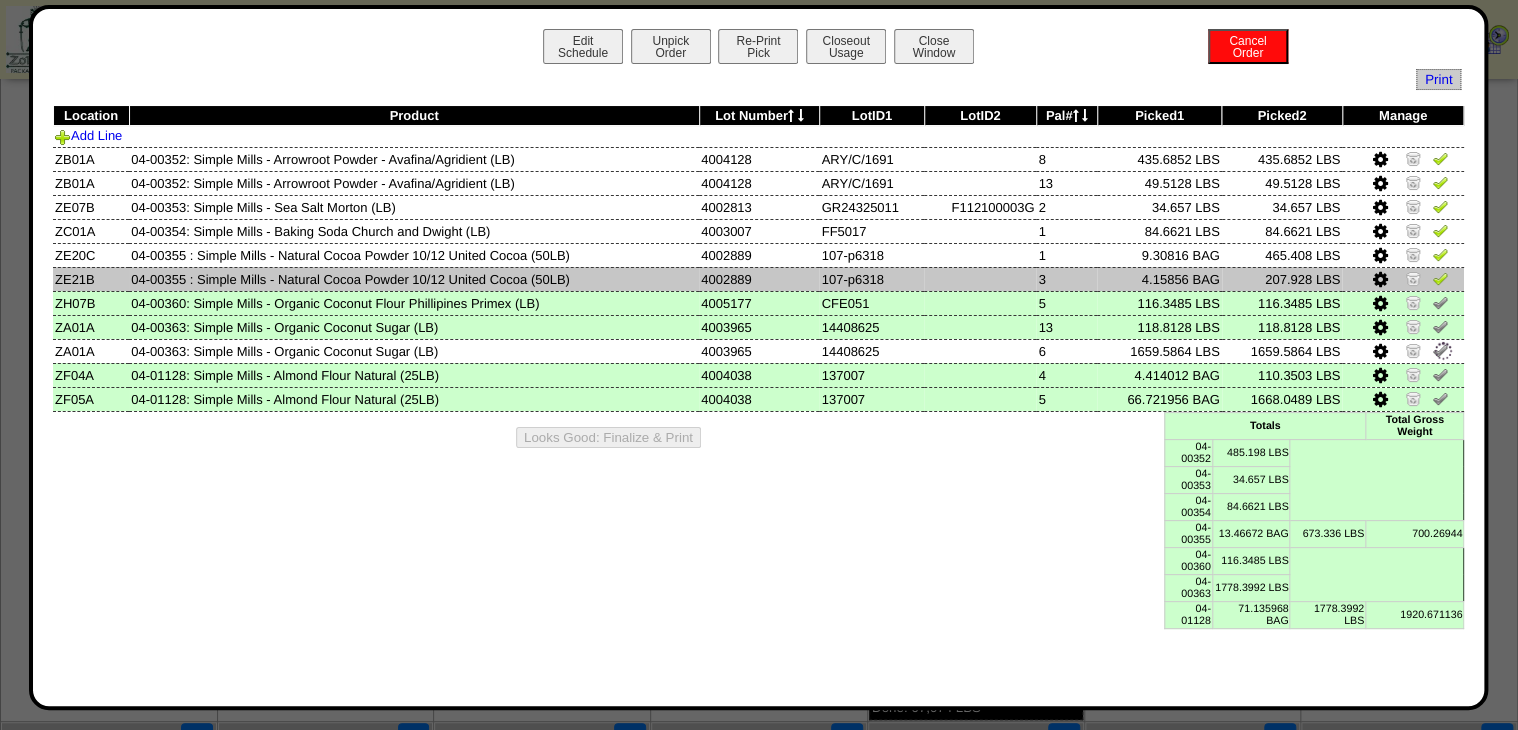click at bounding box center [1440, 278] 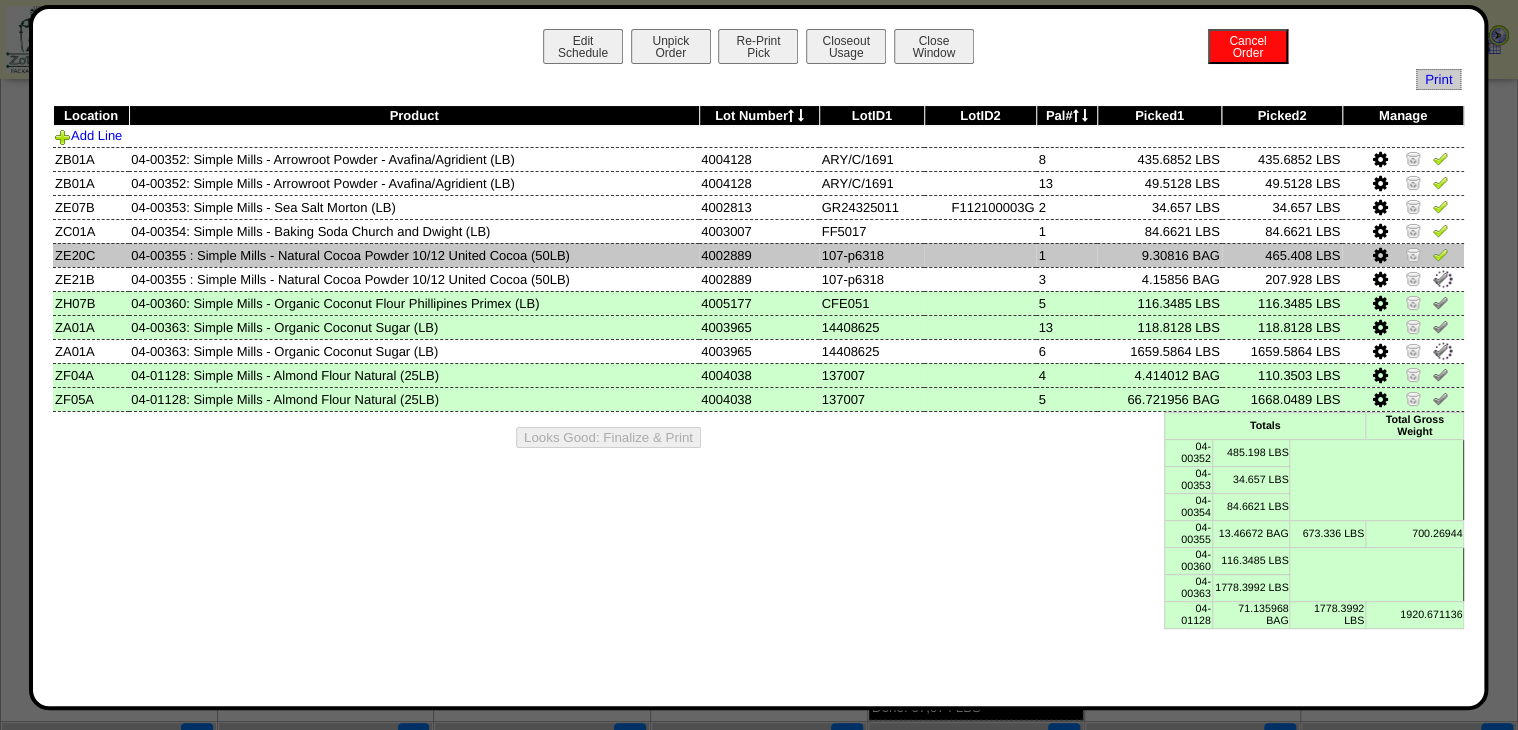 click at bounding box center (1440, 254) 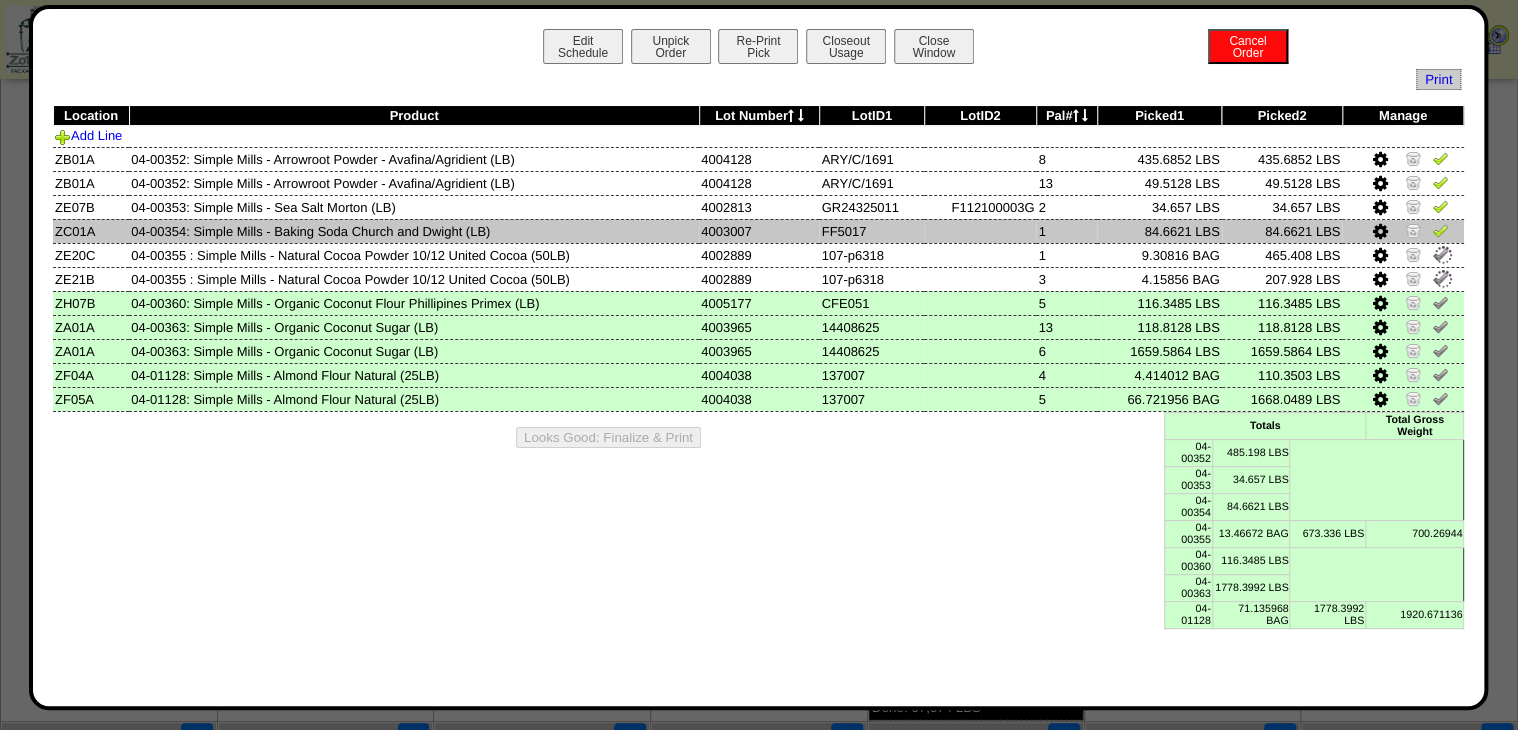 click at bounding box center (1440, 230) 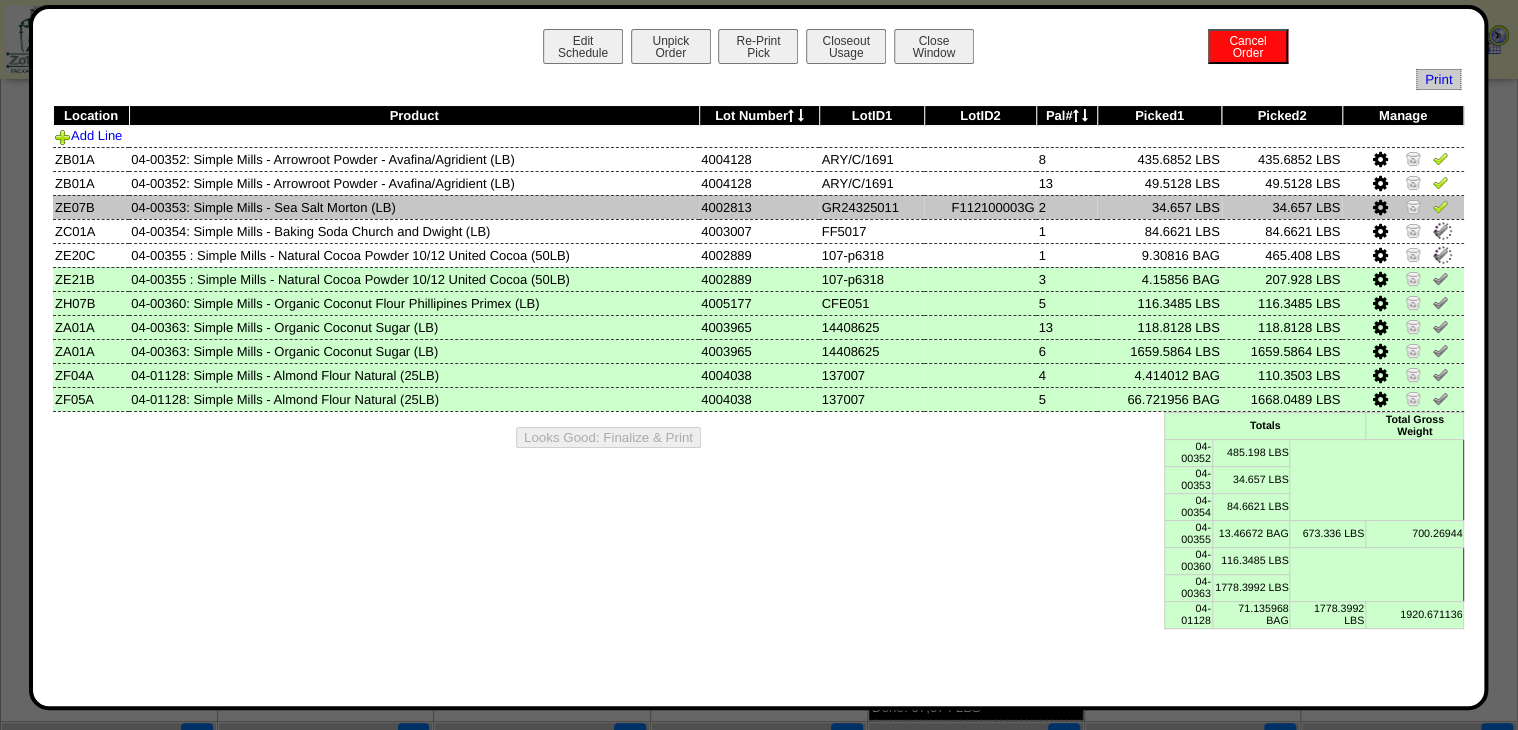 click at bounding box center [1440, 206] 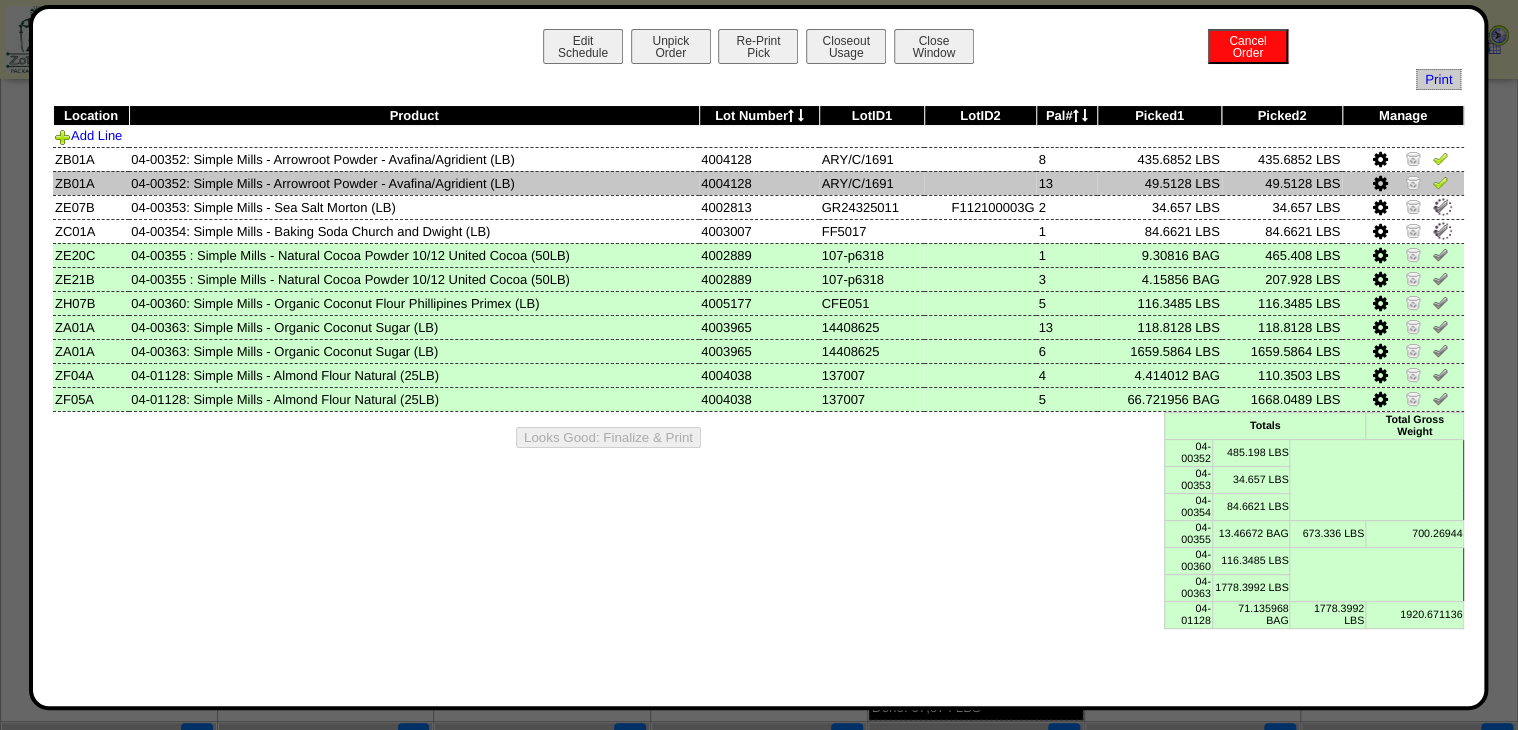 click at bounding box center (1440, 182) 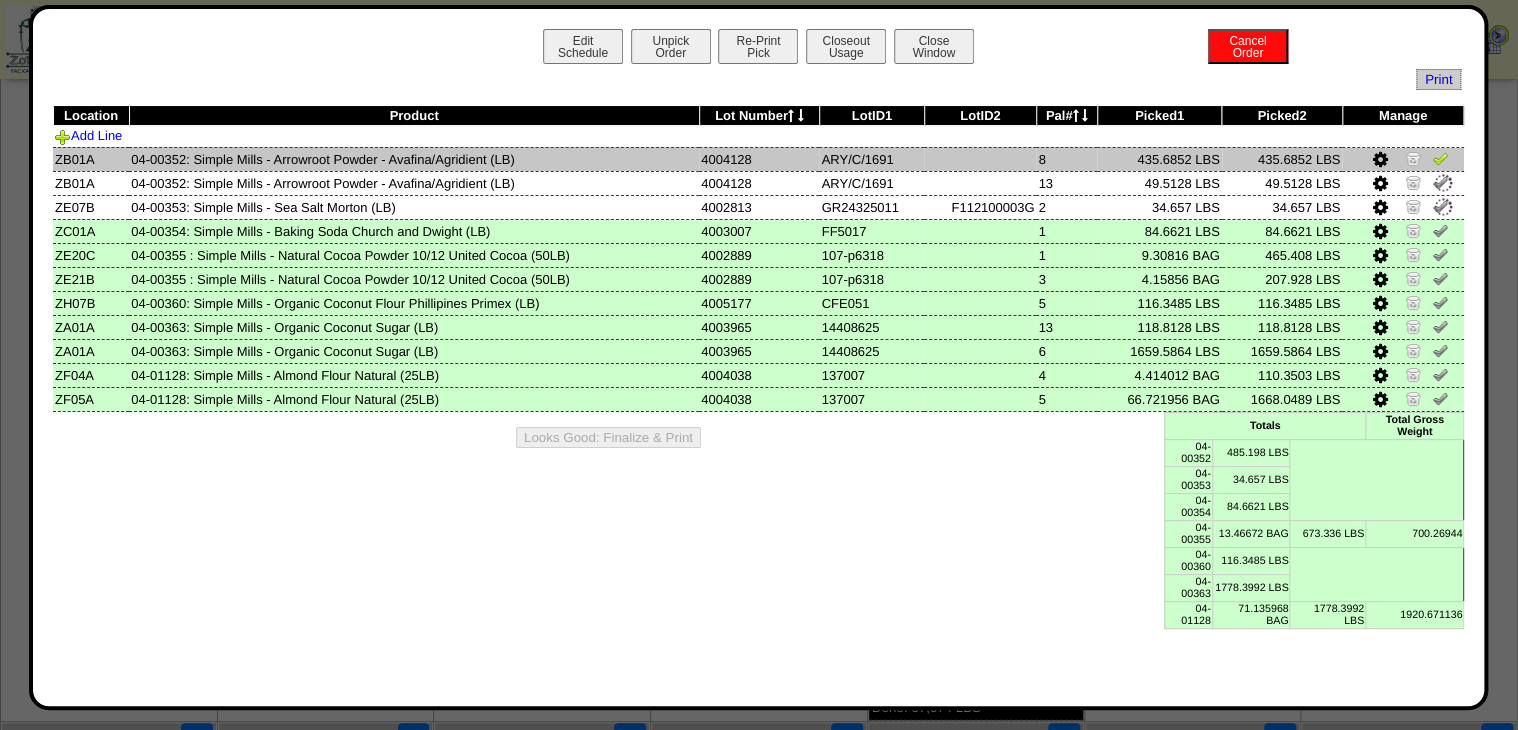 click at bounding box center (1403, 159) 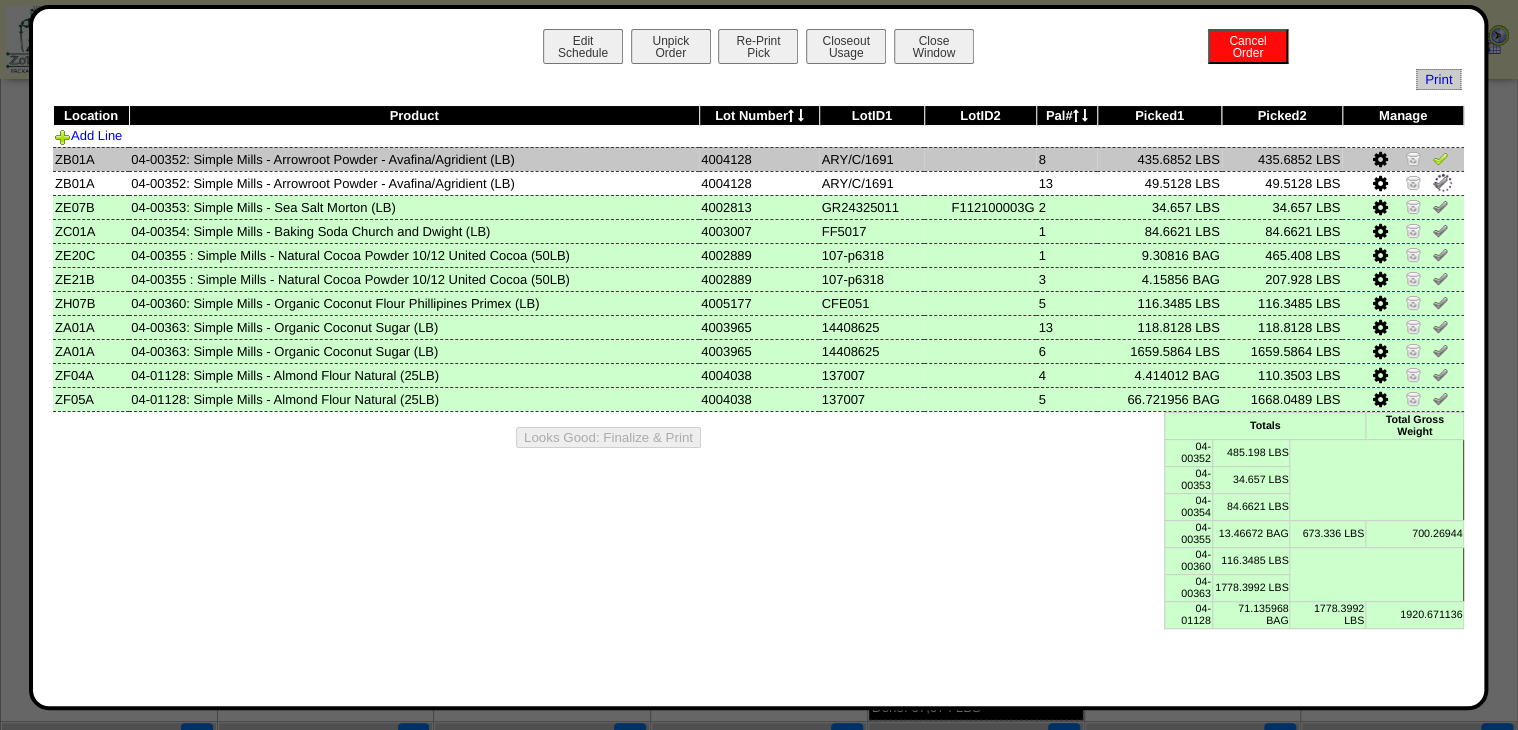 click at bounding box center (1403, 159) 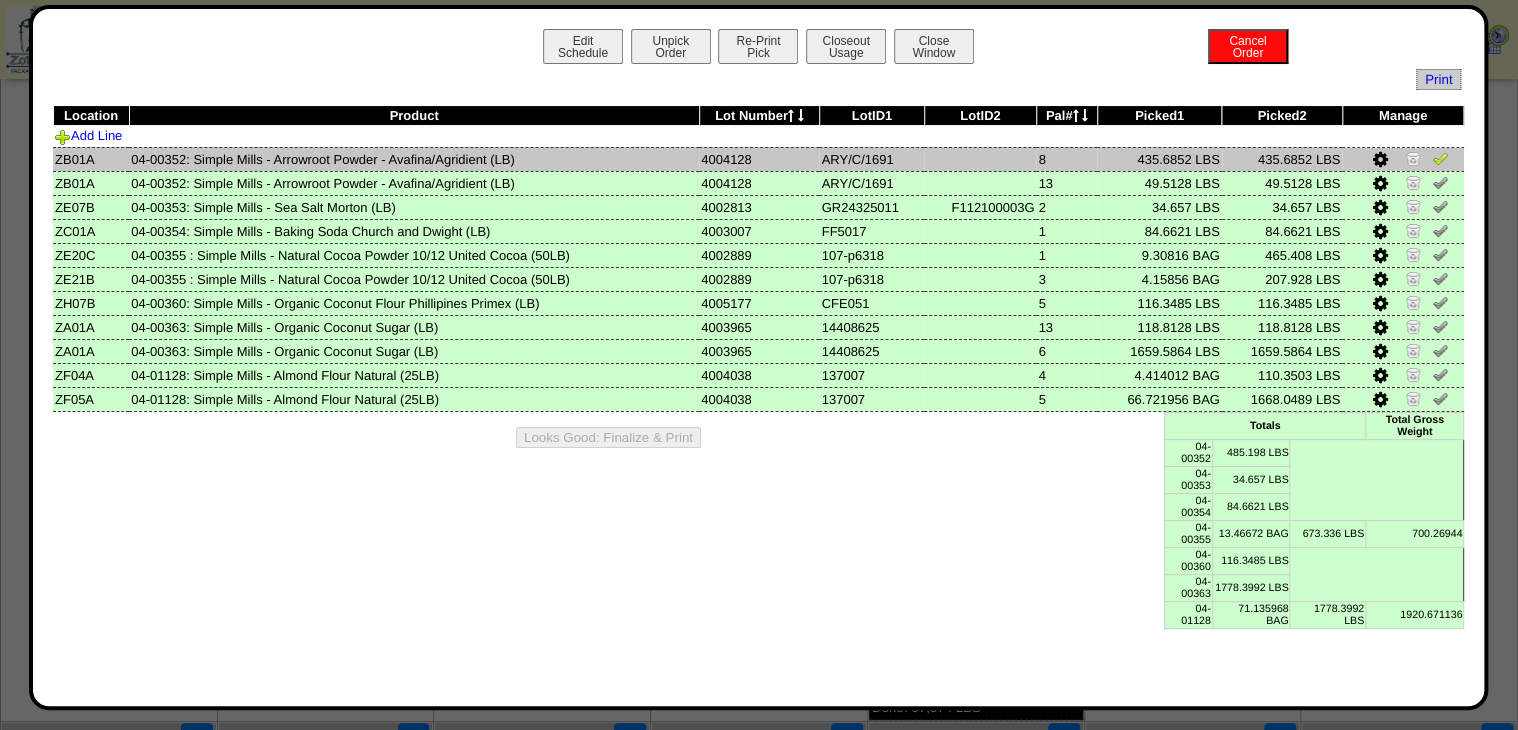 click at bounding box center (1440, 158) 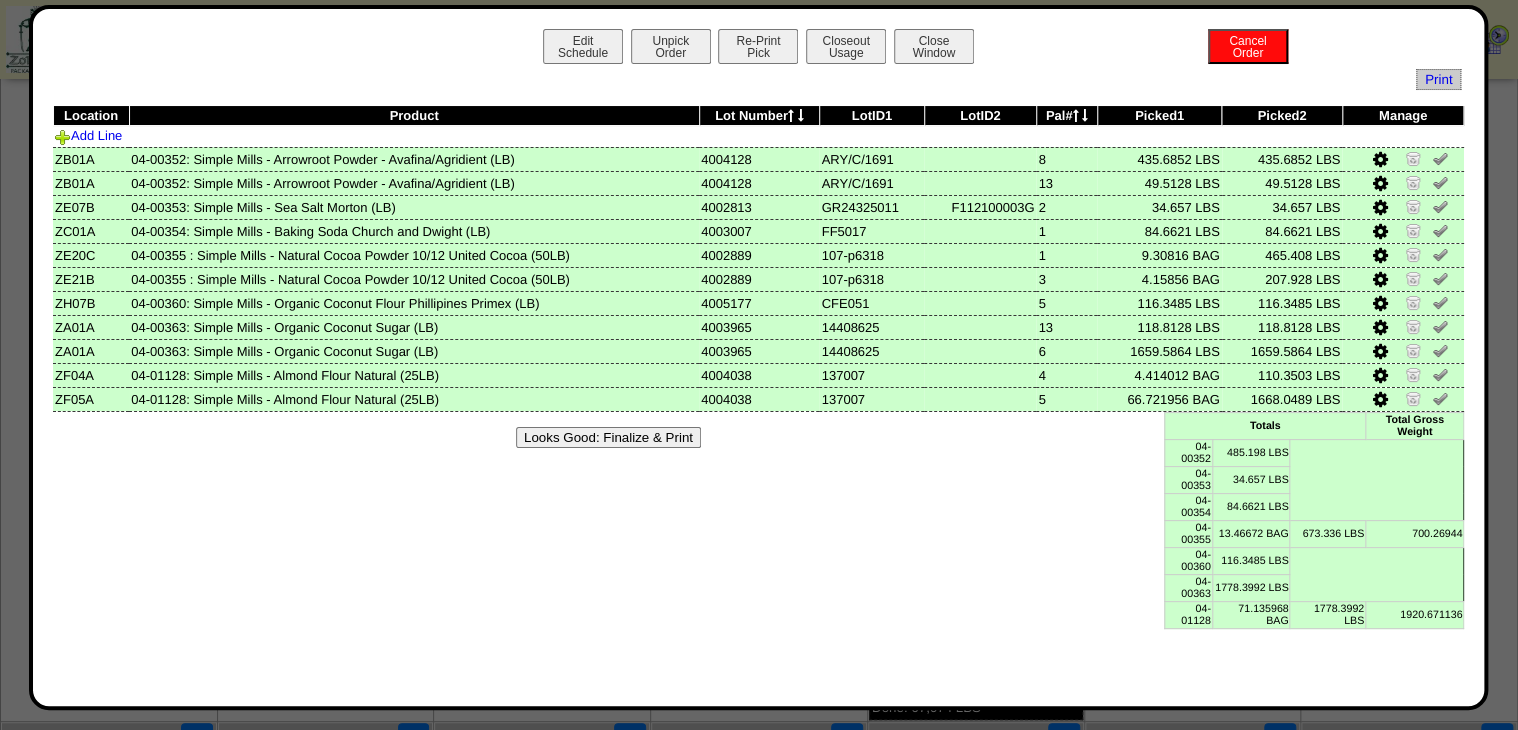click on "Looks Good: Finalize & Print" at bounding box center [608, 437] 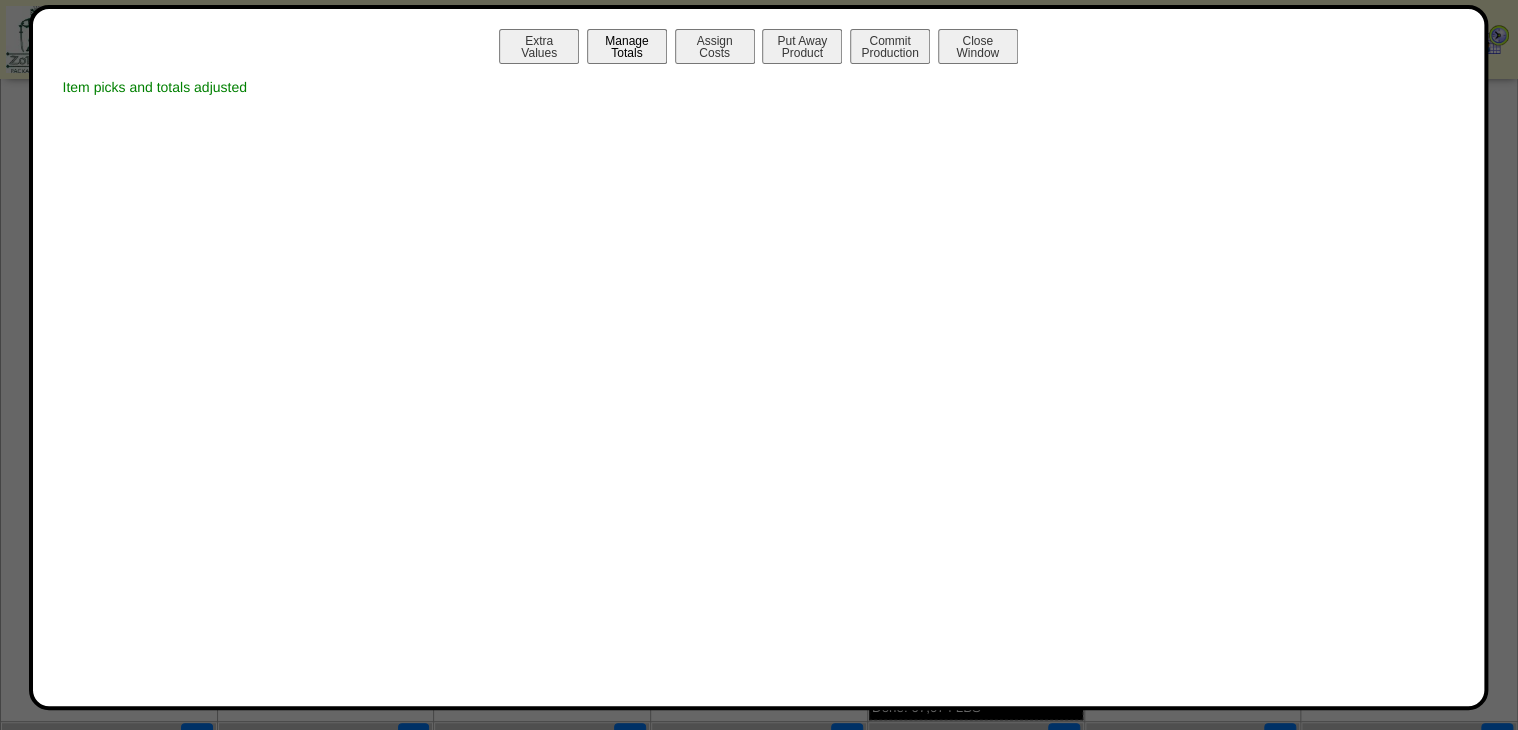 click on "Manage Totals" at bounding box center (627, 46) 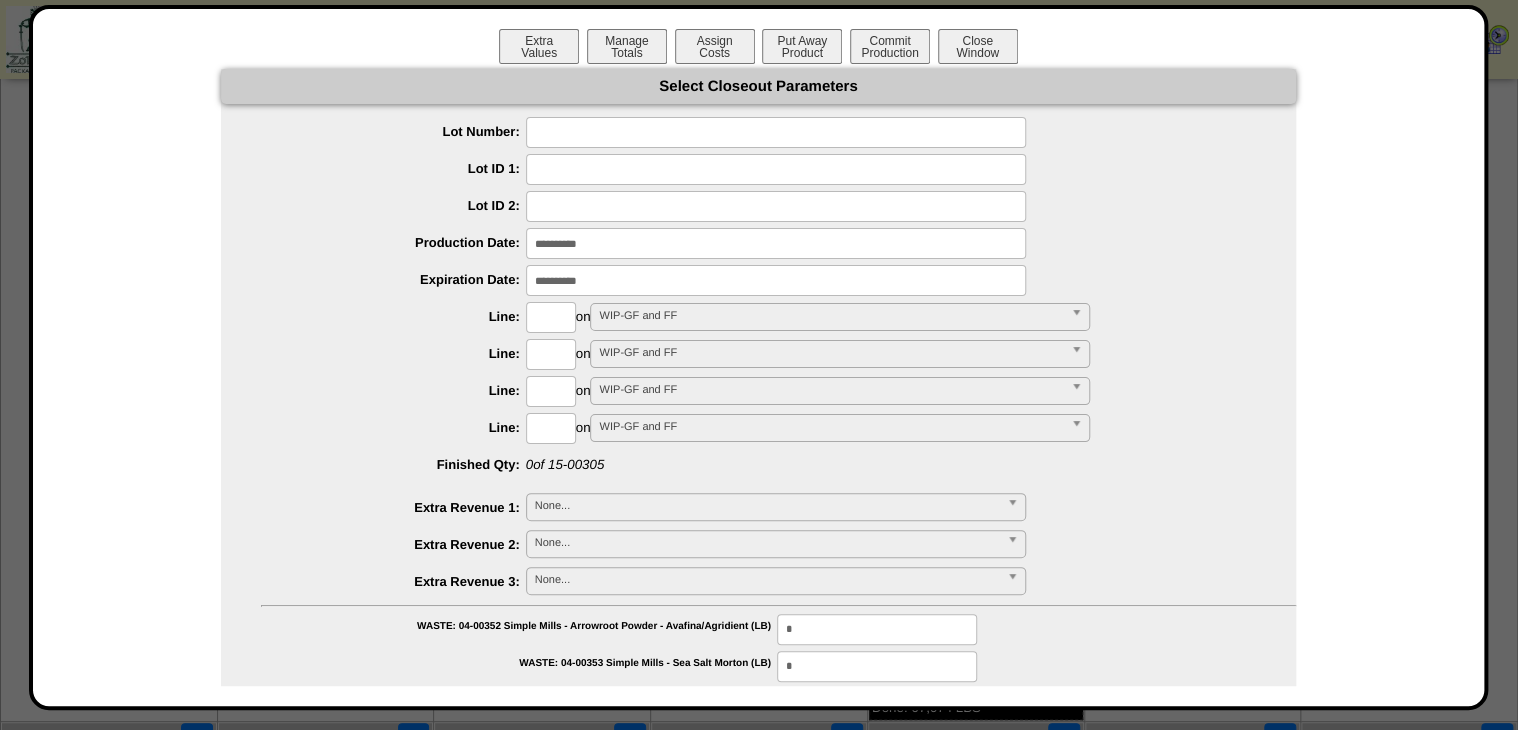 click at bounding box center [776, 132] 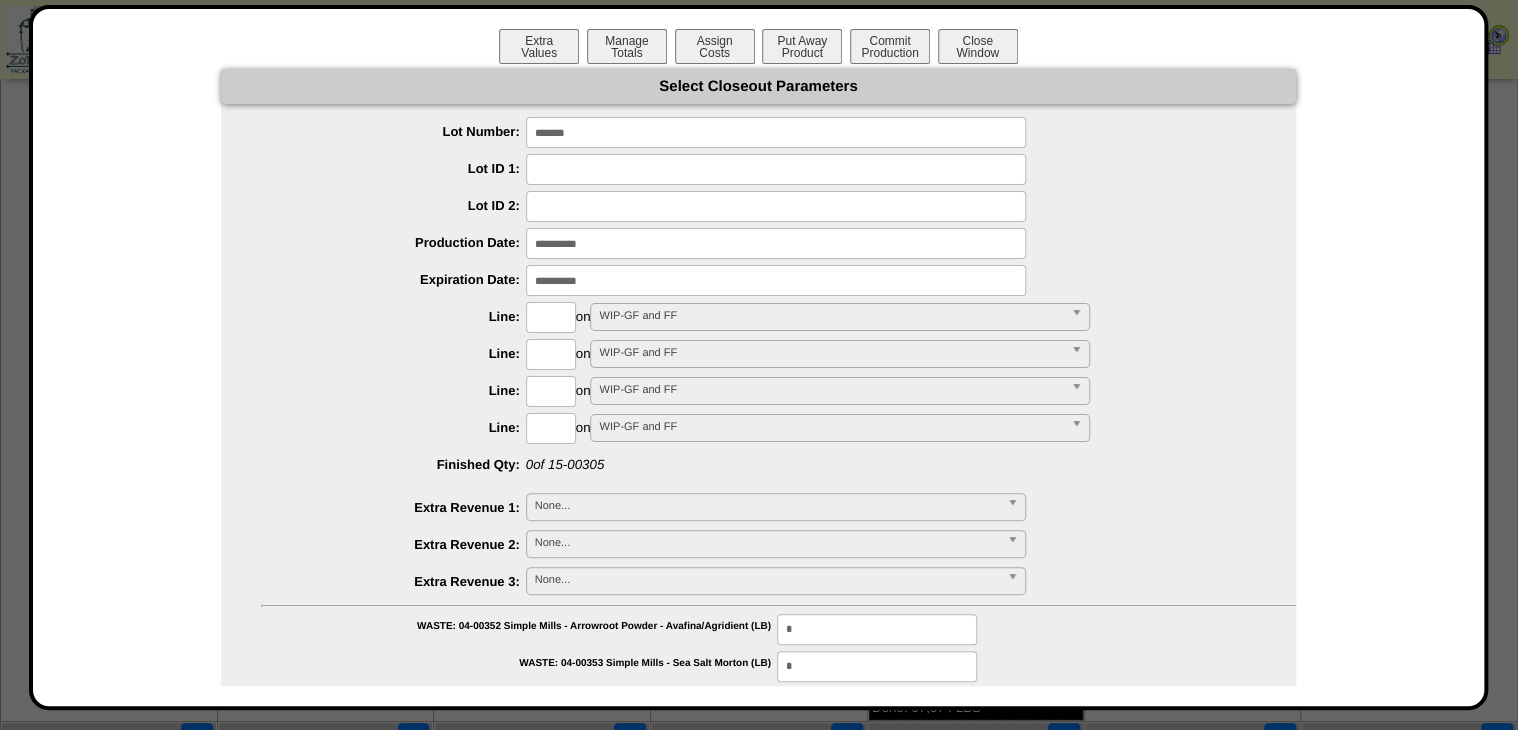 type on "*******" 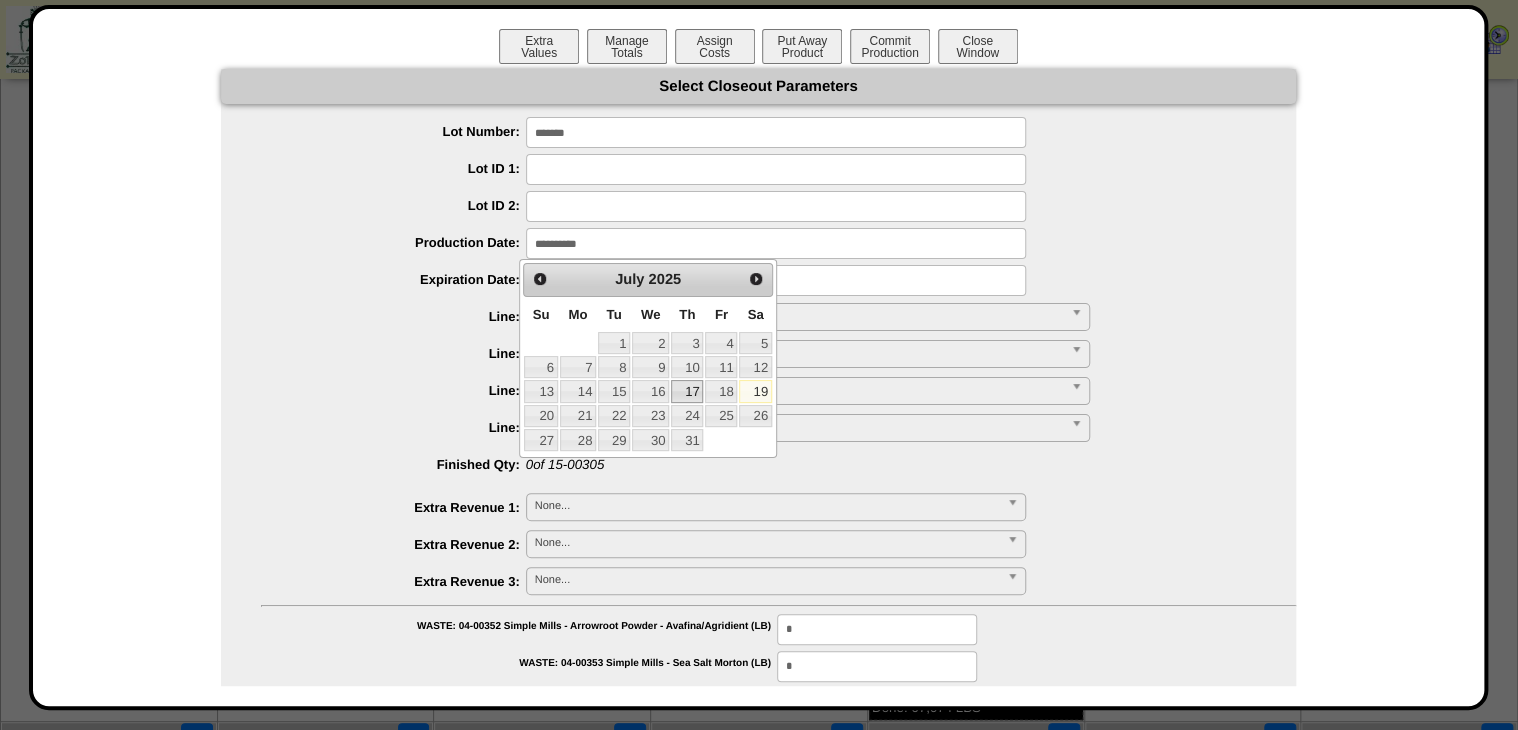 click on "17" at bounding box center (687, 391) 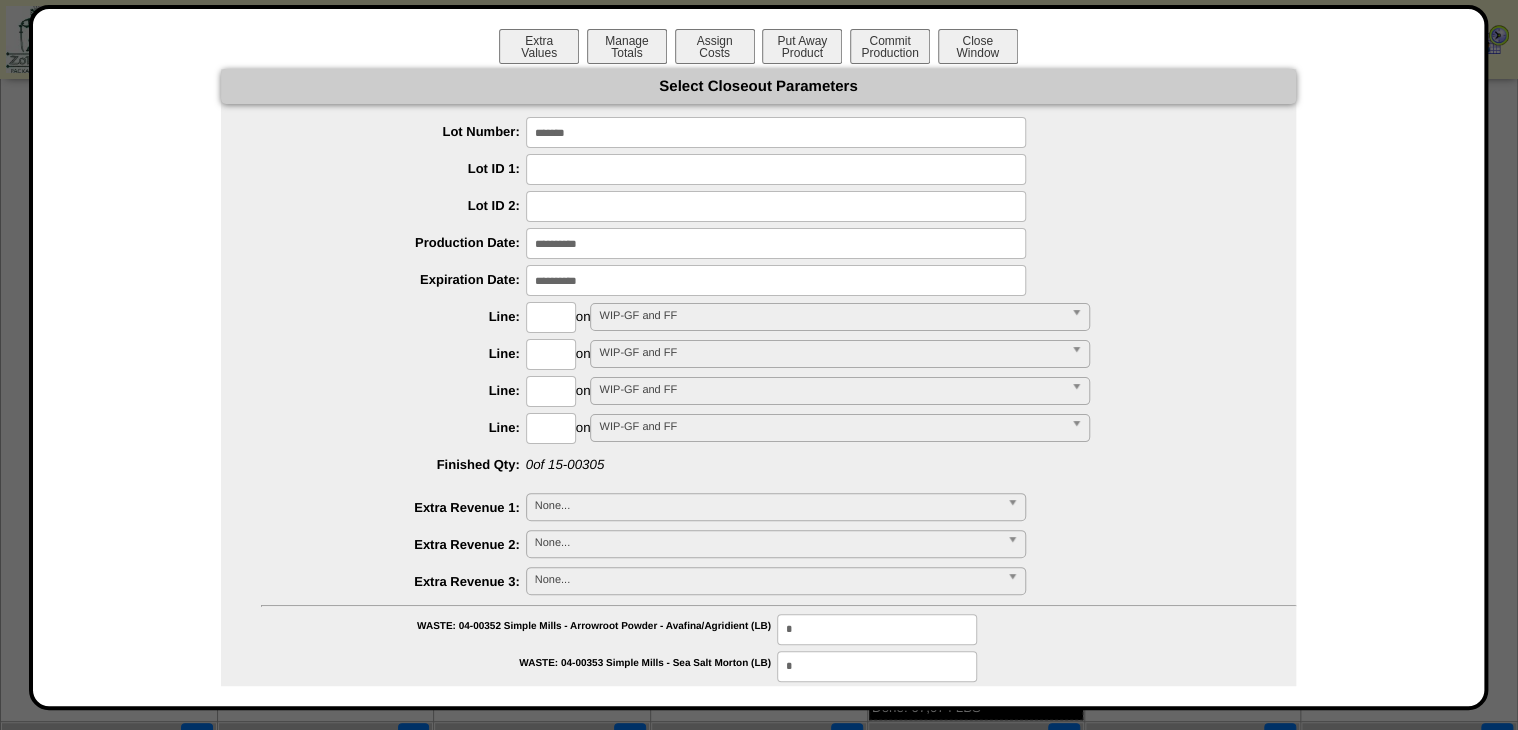 click at bounding box center [776, 280] 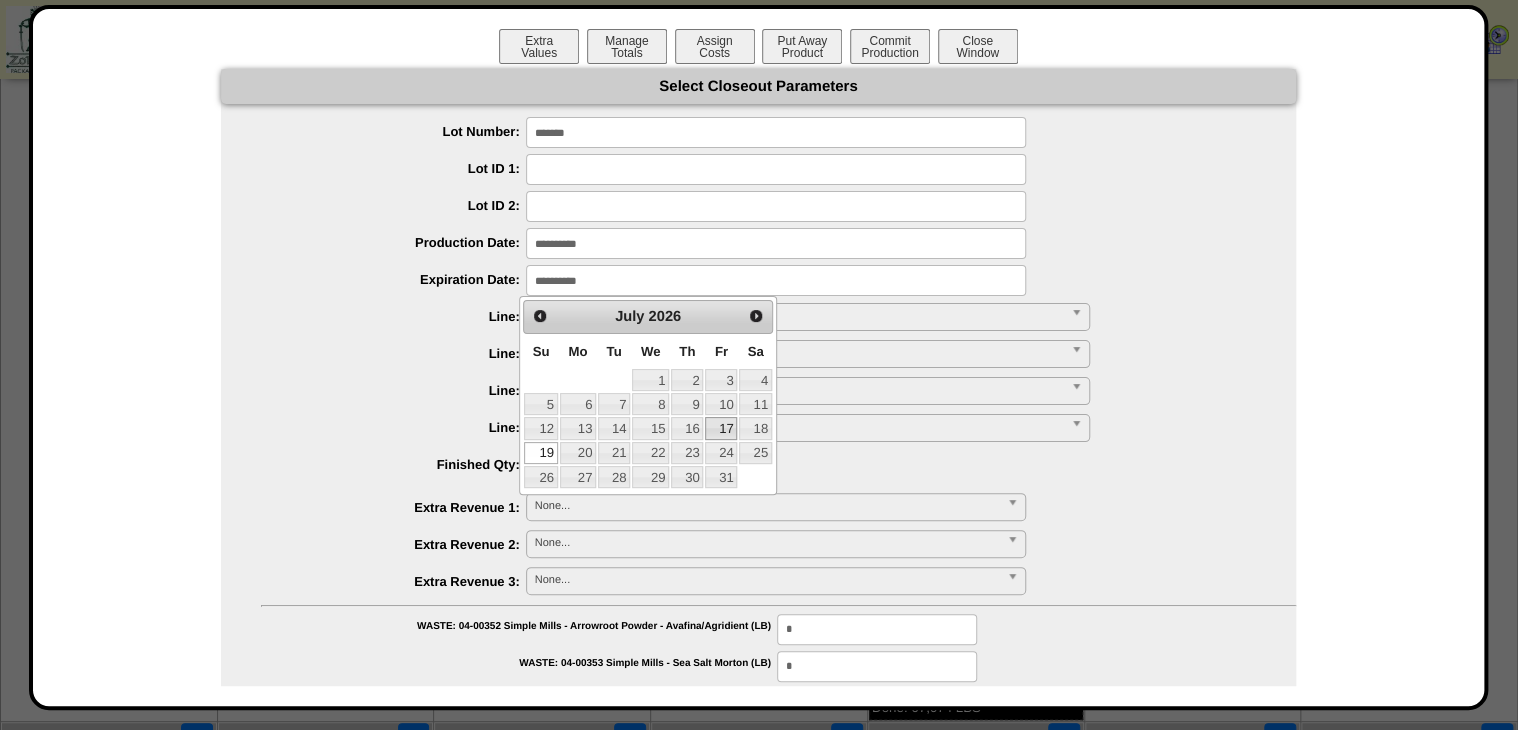 click on "17" at bounding box center (721, 428) 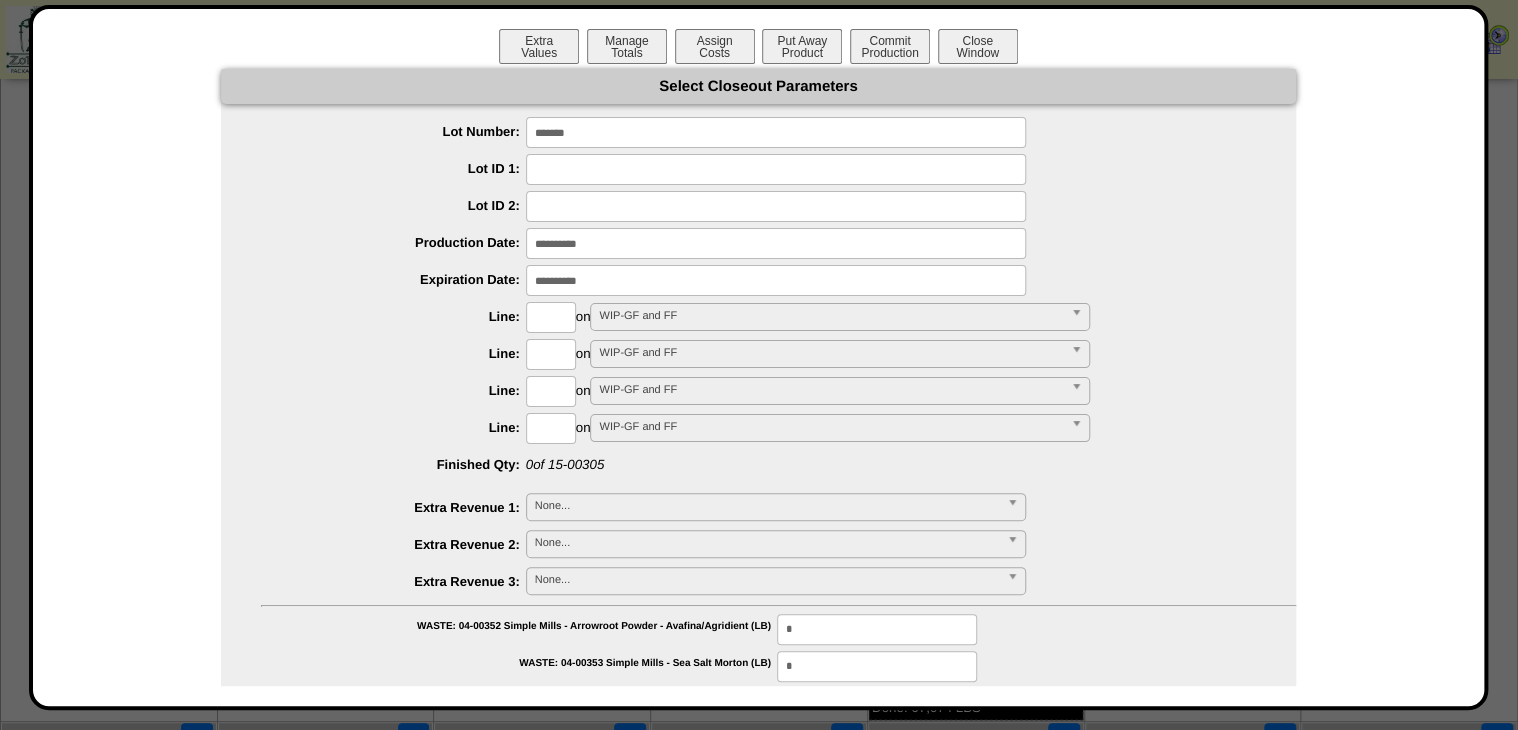 click on "**********" at bounding box center [758, 496] 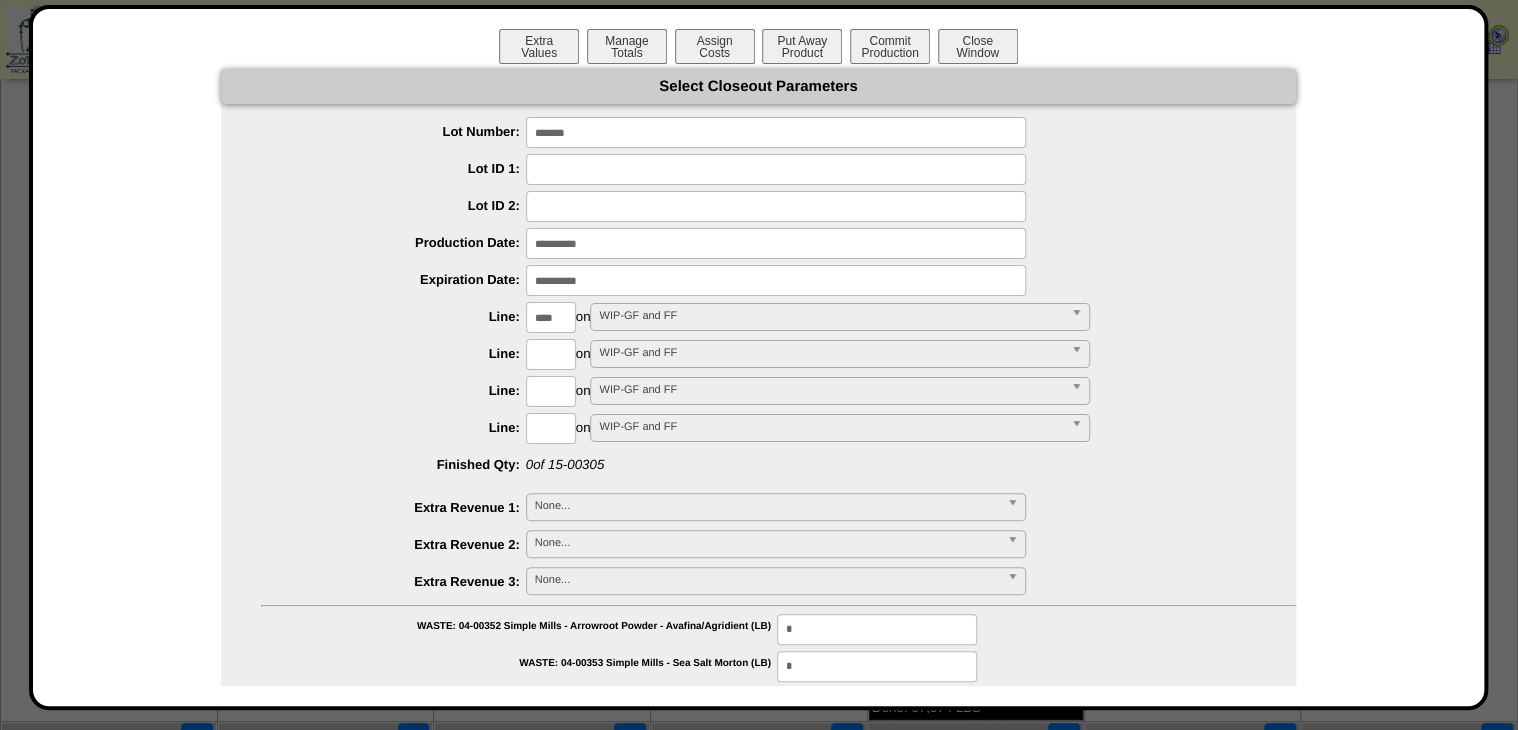 type on "****" 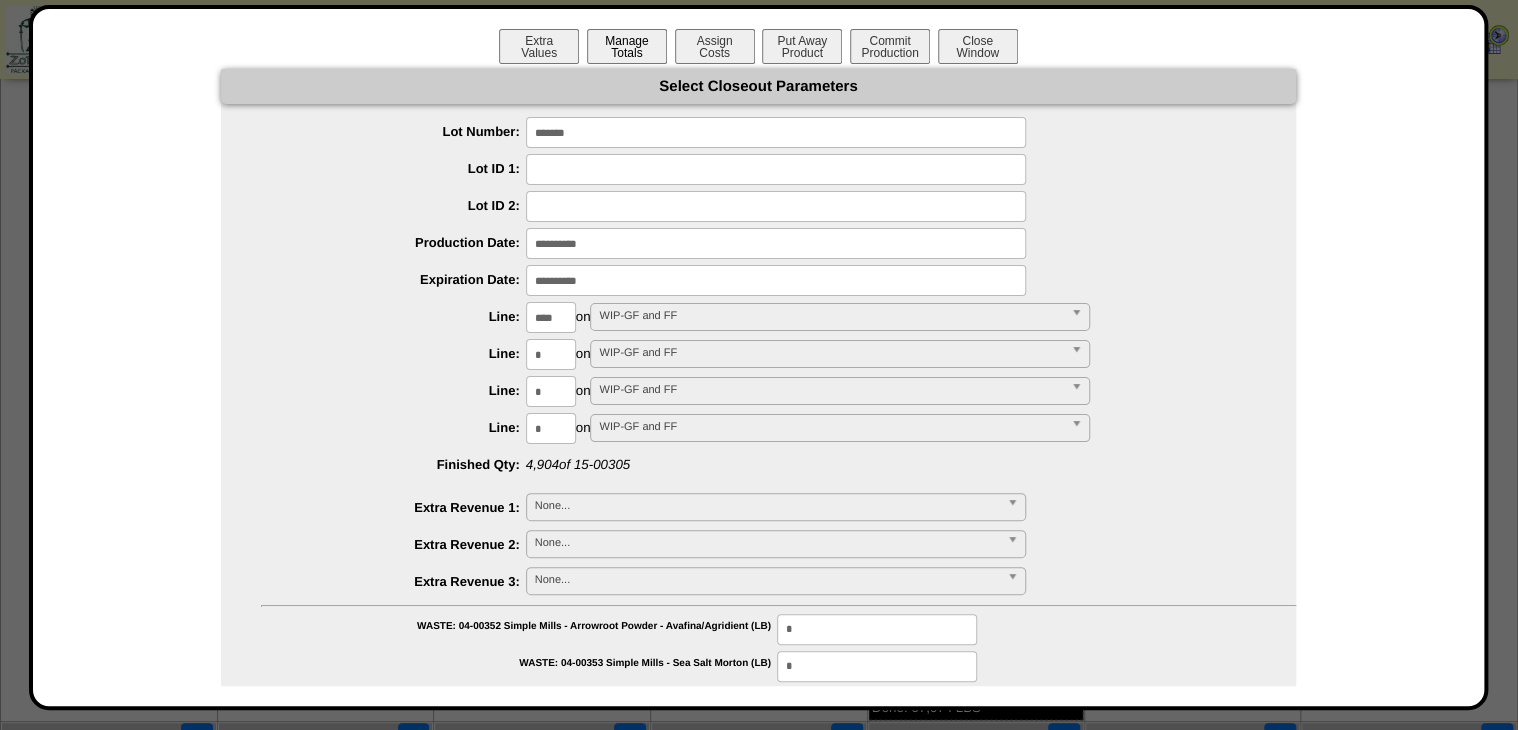 click on "Manage Totals" at bounding box center (627, 46) 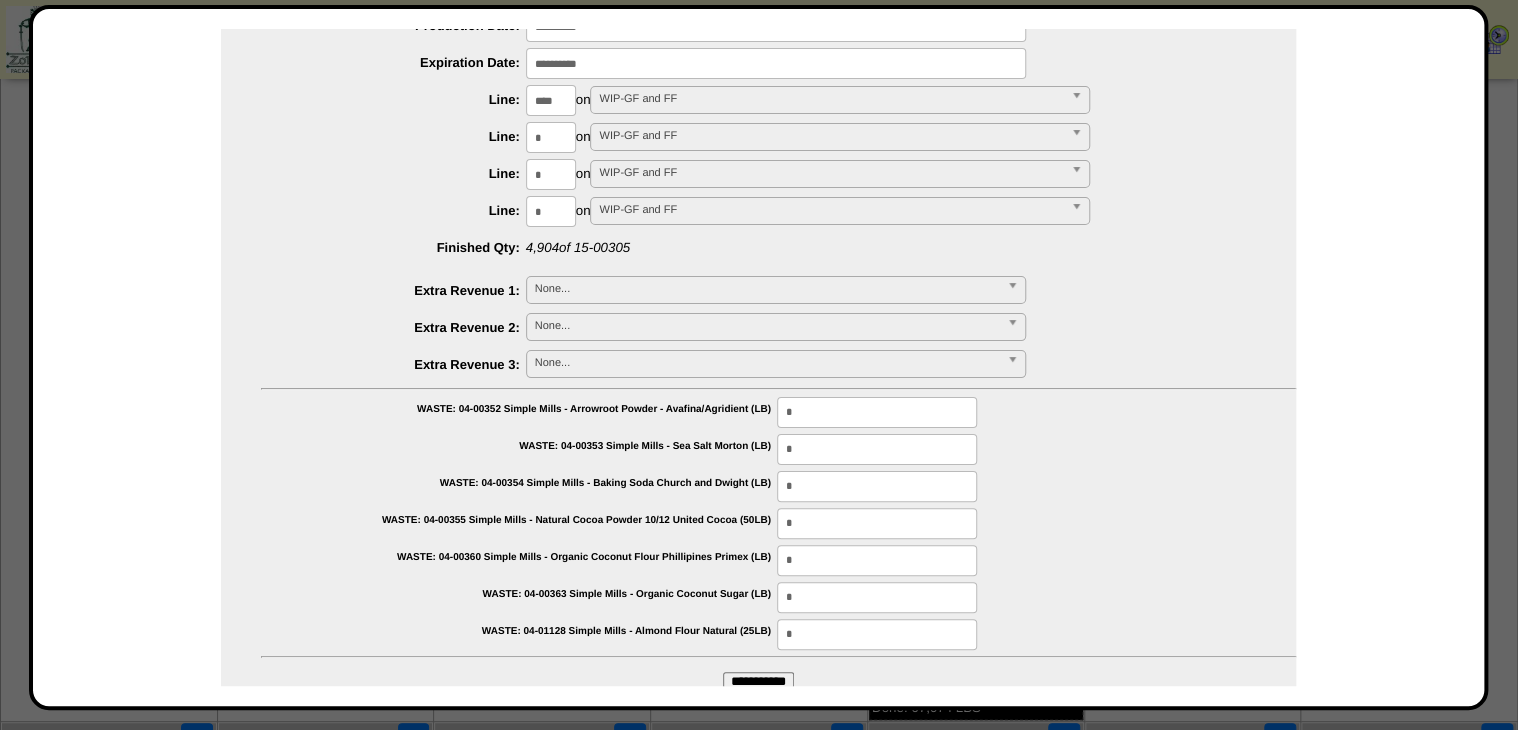 scroll, scrollTop: 252, scrollLeft: 0, axis: vertical 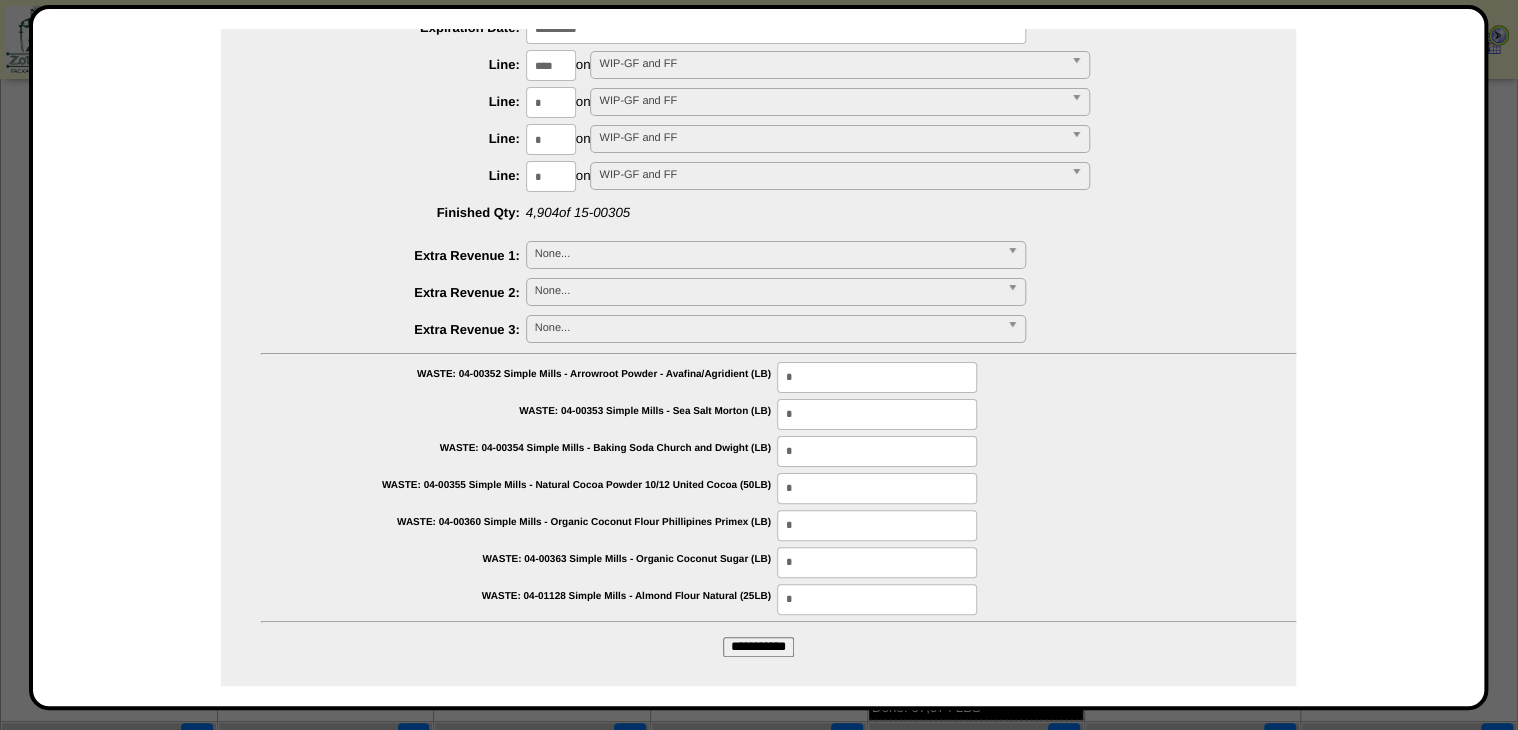 click on "*" at bounding box center (877, 488) 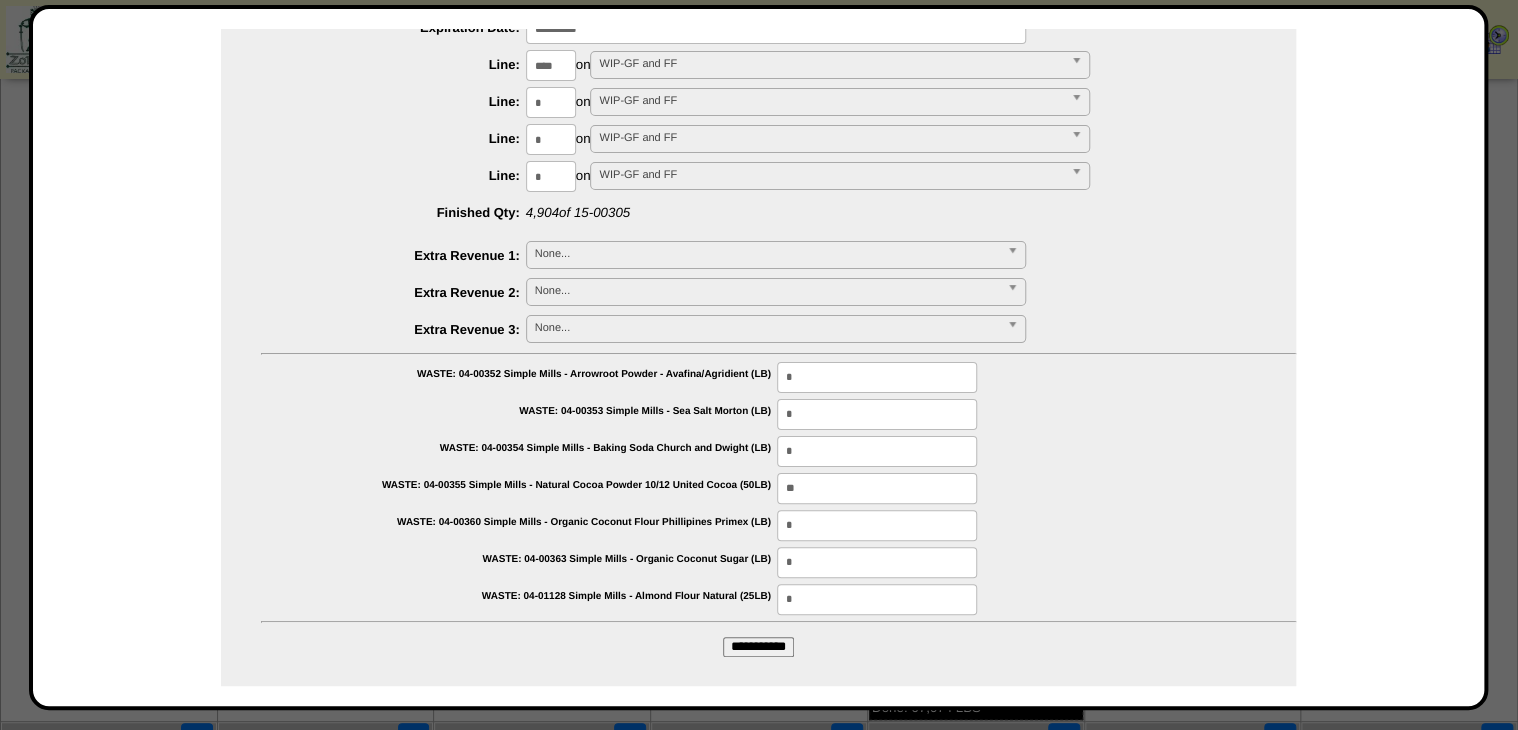 type on "*" 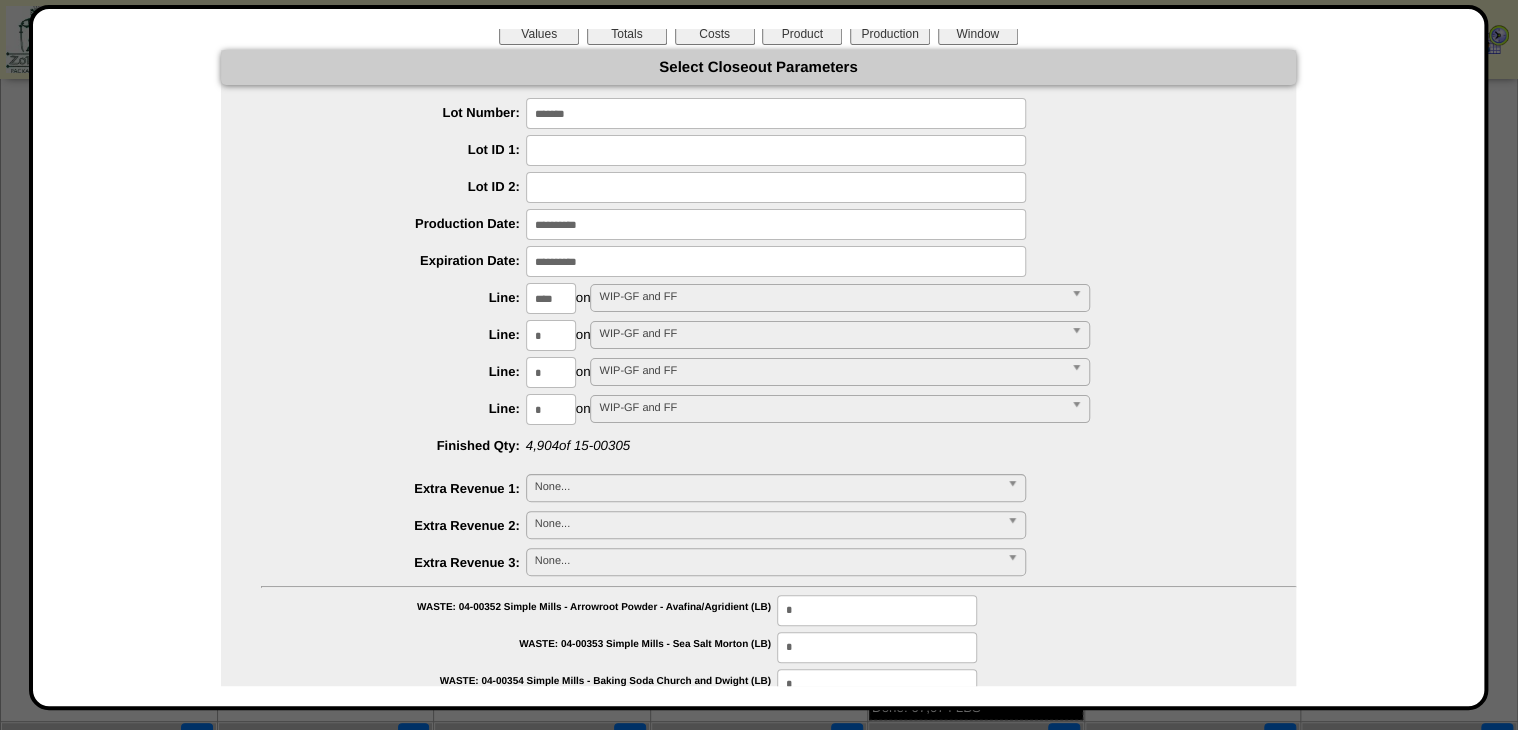 scroll, scrollTop: 0, scrollLeft: 0, axis: both 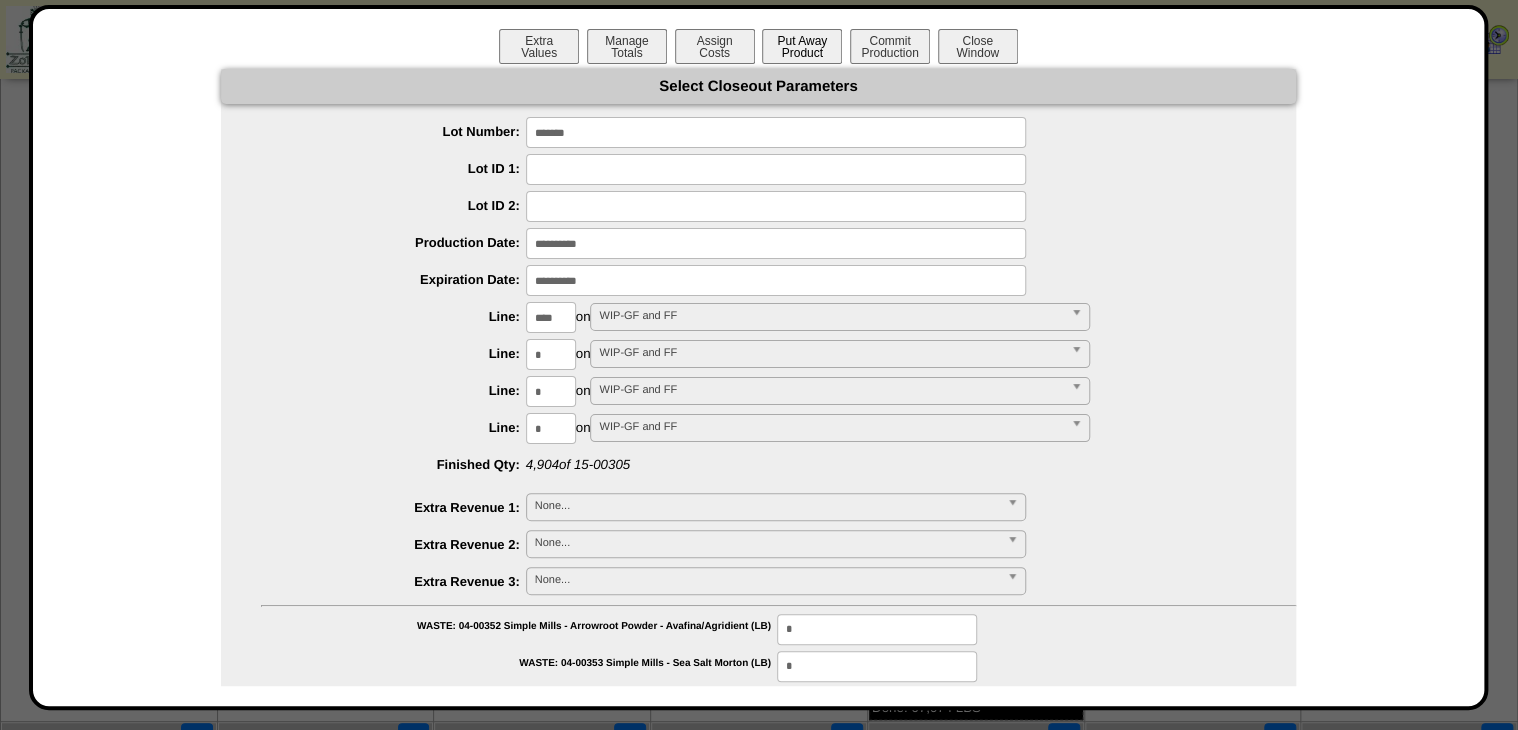 click on "Put Away Product" at bounding box center [802, 46] 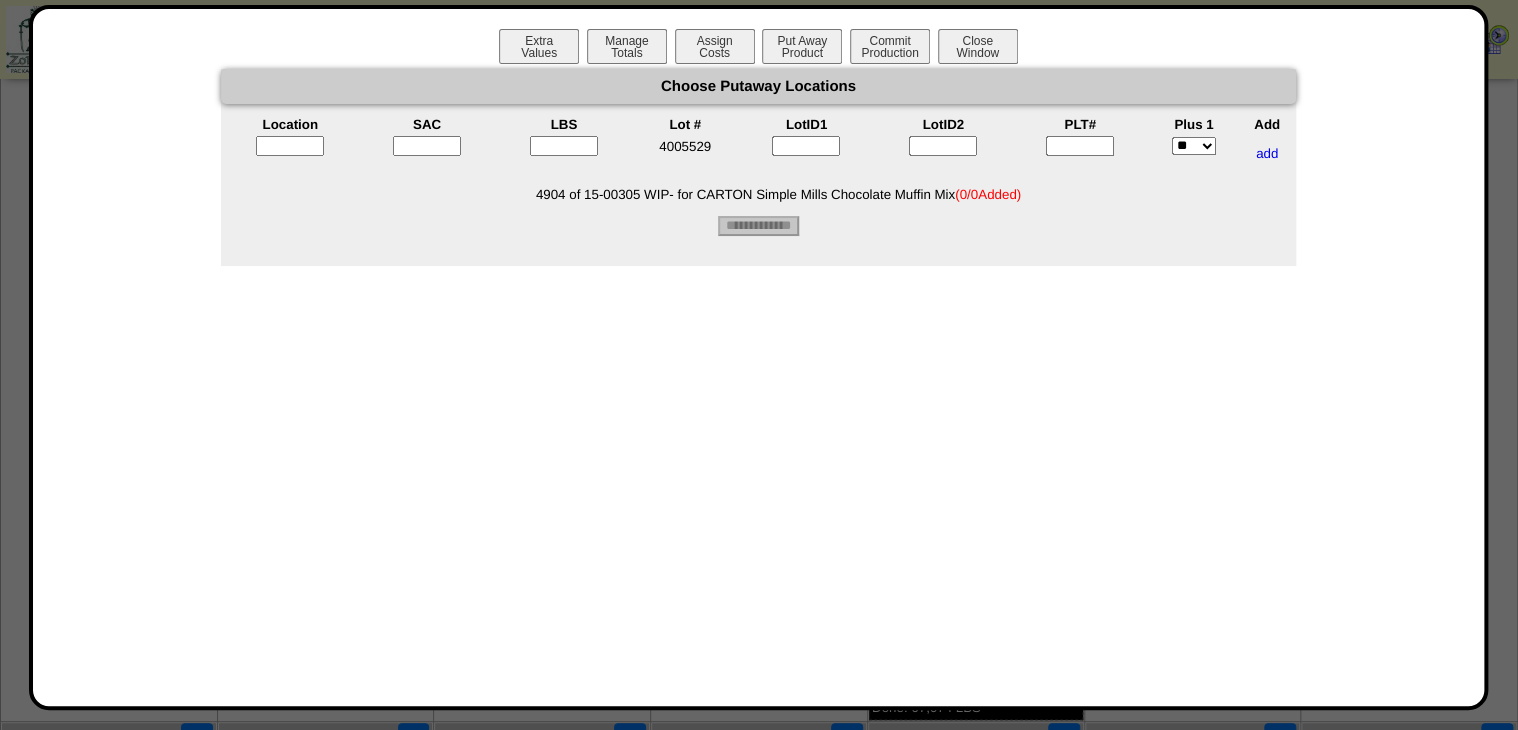 click at bounding box center [1080, 146] 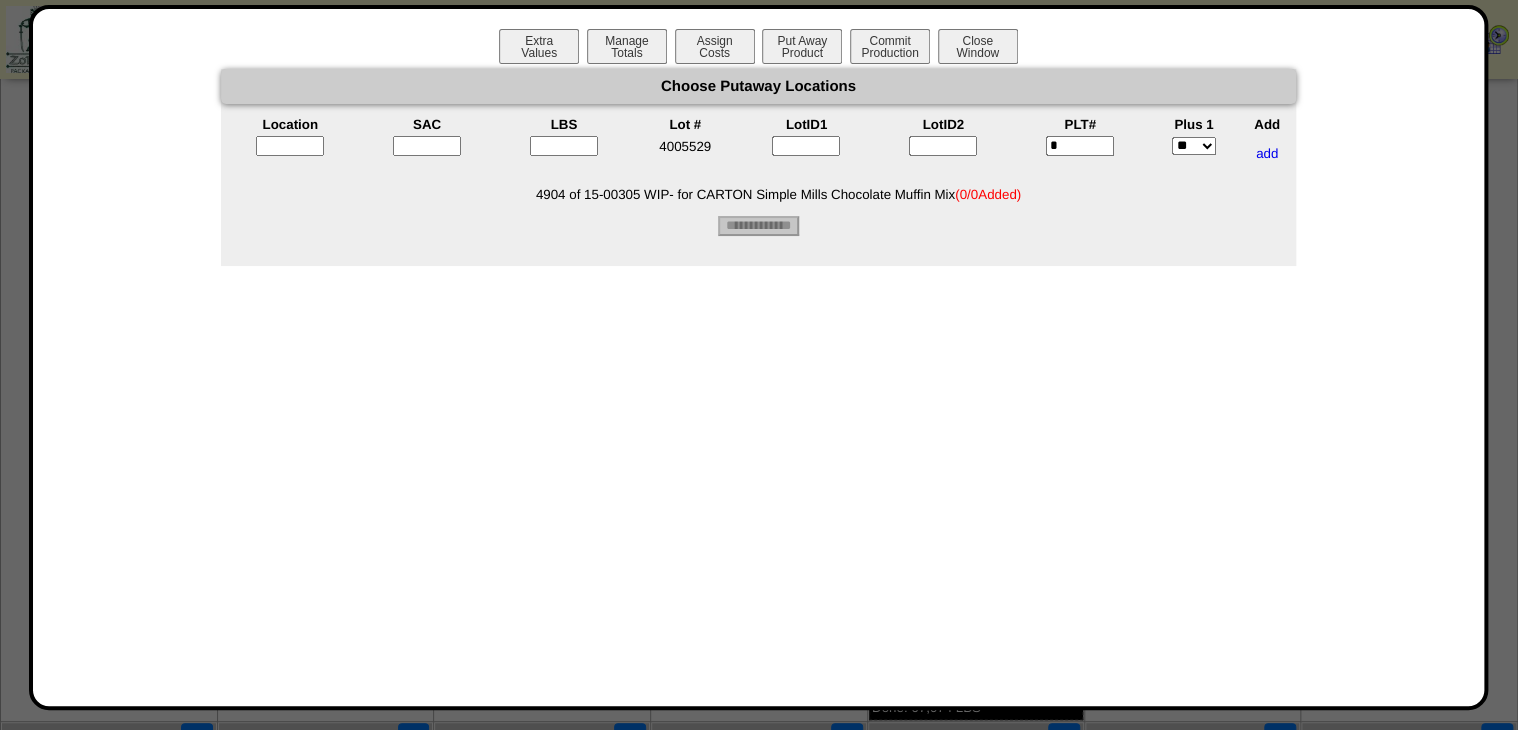 type on "*" 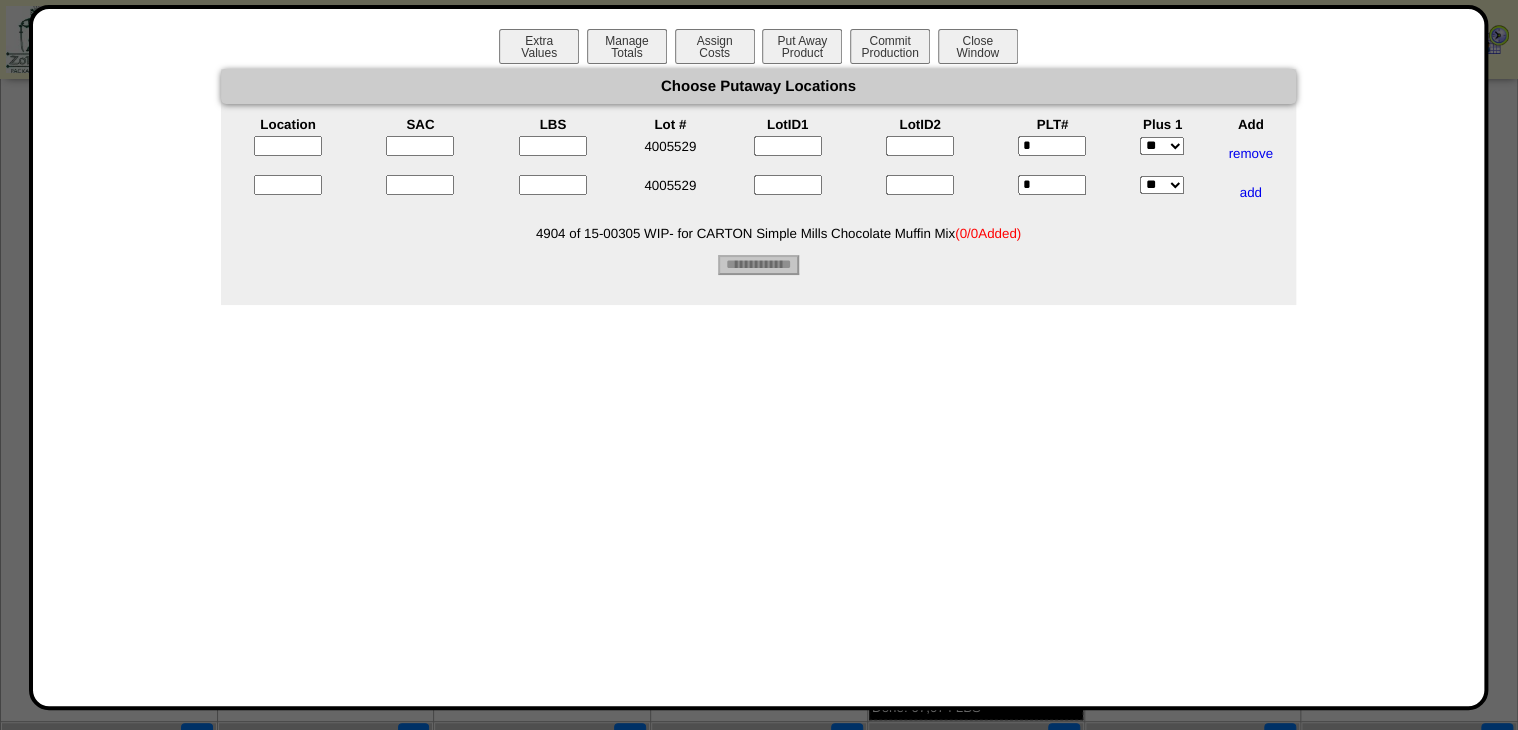 click on "*" at bounding box center [1052, 185] 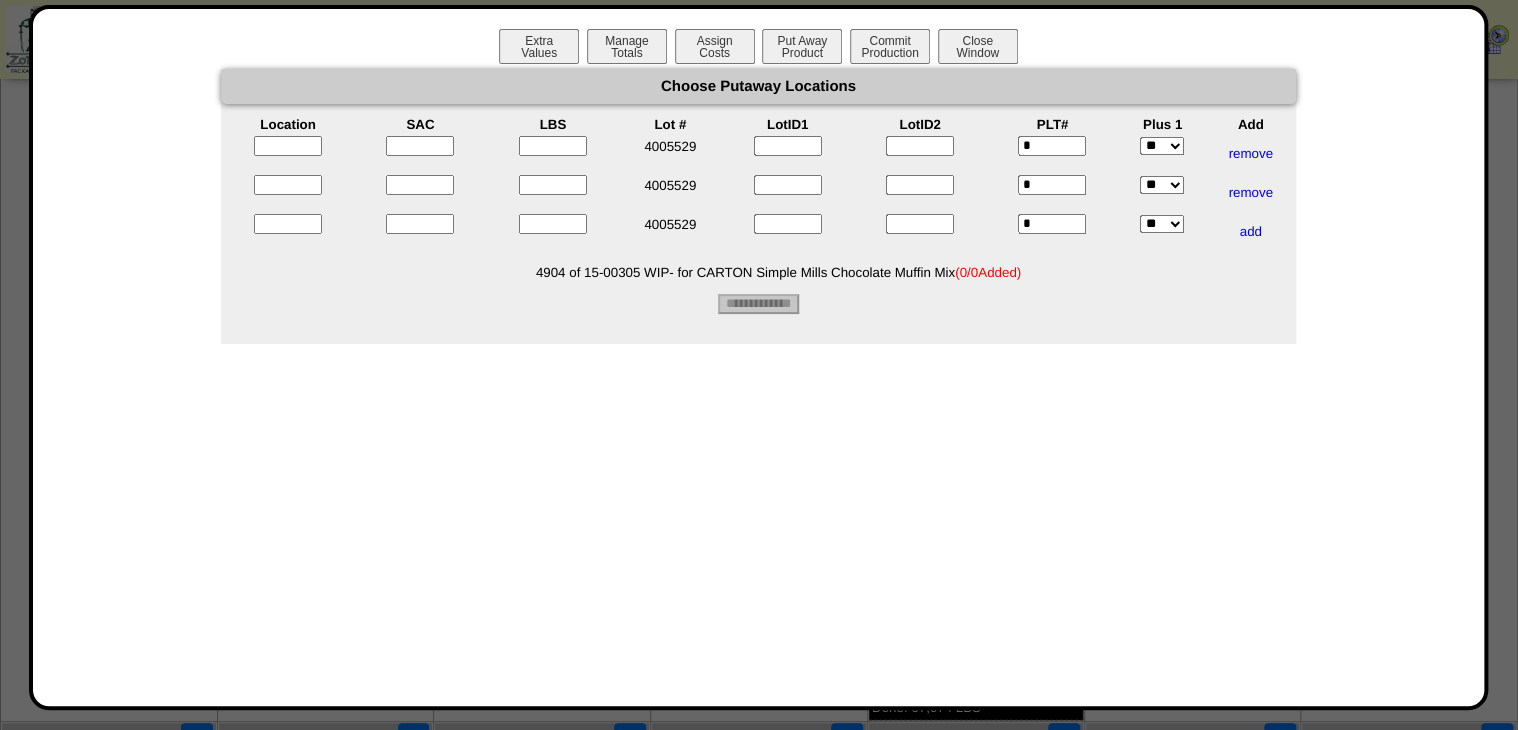 click at bounding box center (288, 146) 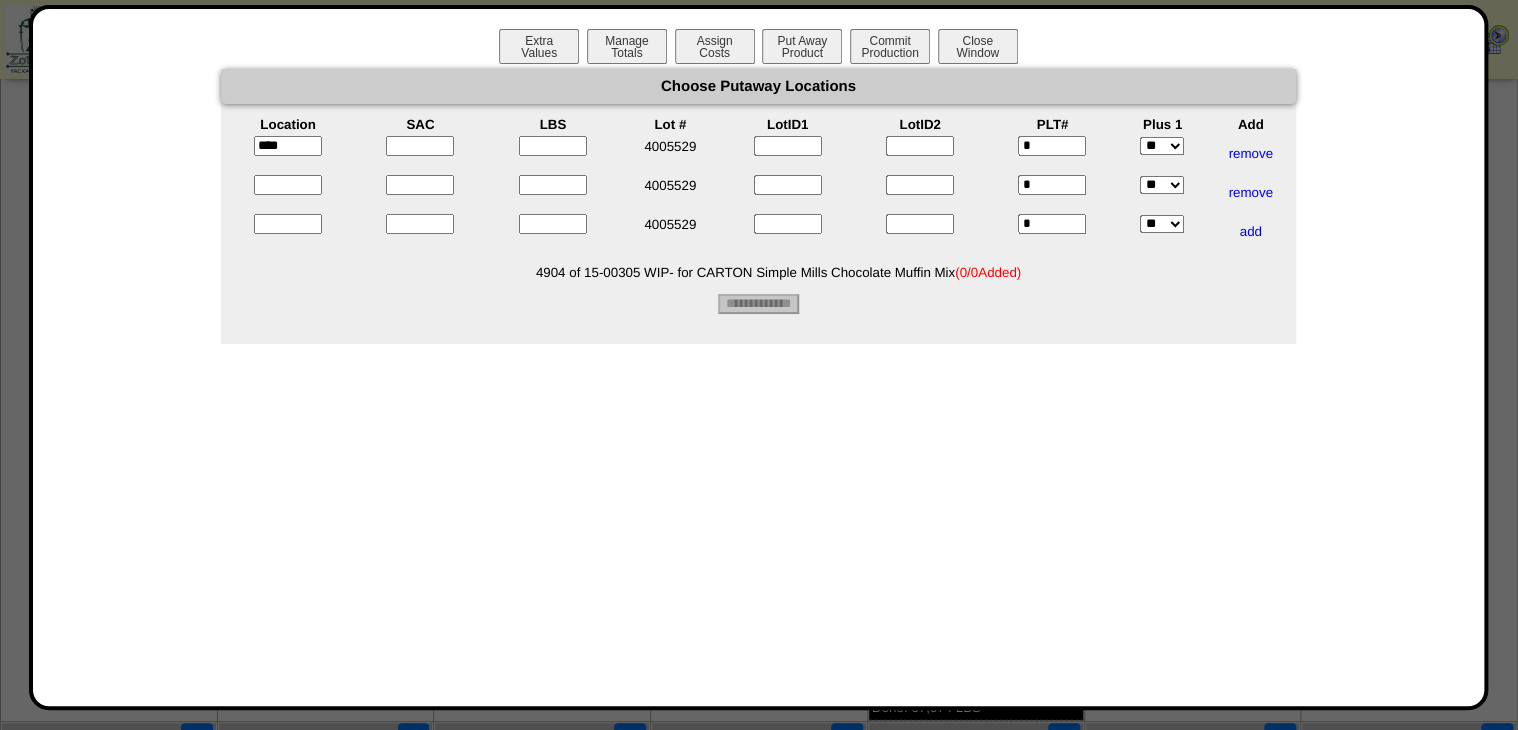 type on "*****" 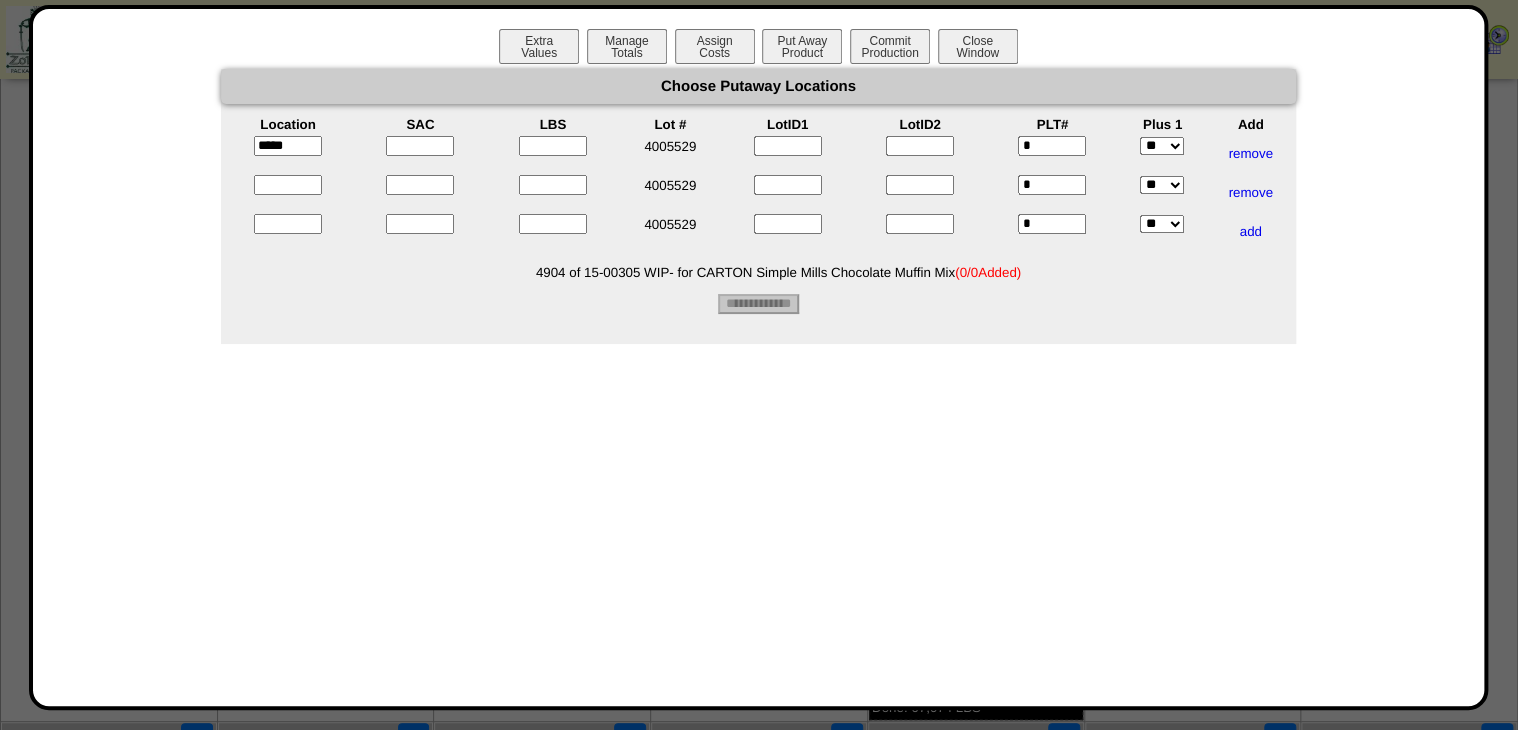 click at bounding box center [288, 192] 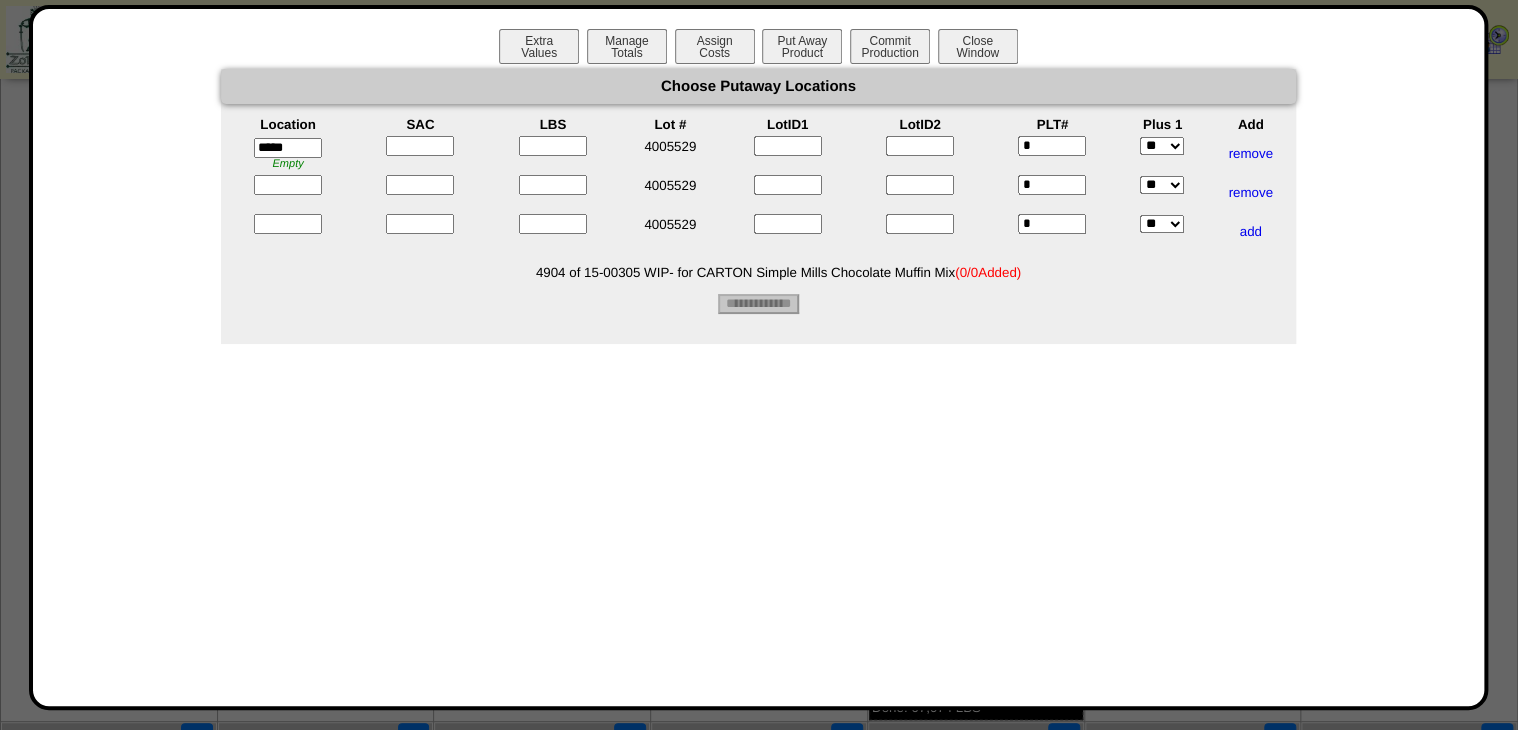click at bounding box center [288, 185] 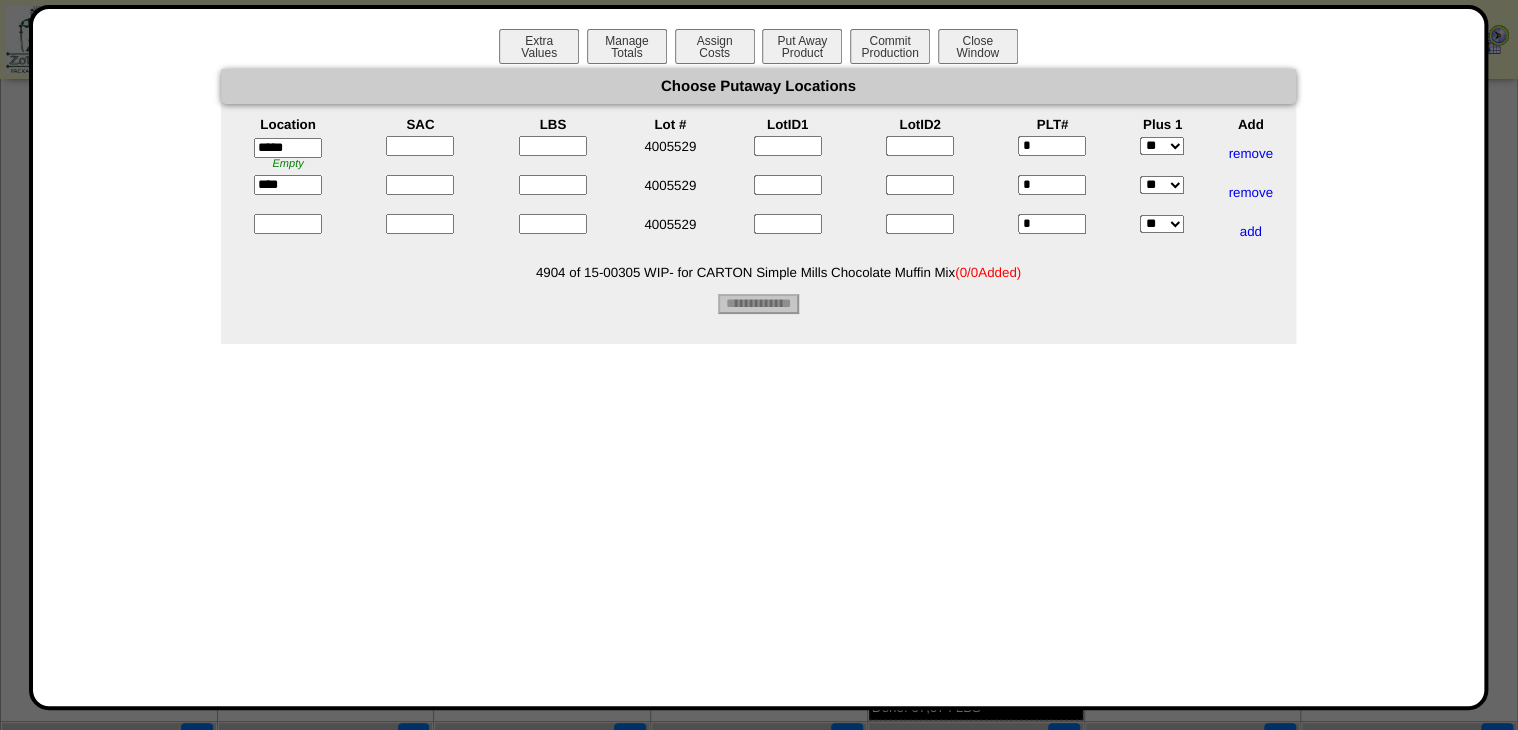 type on "*****" 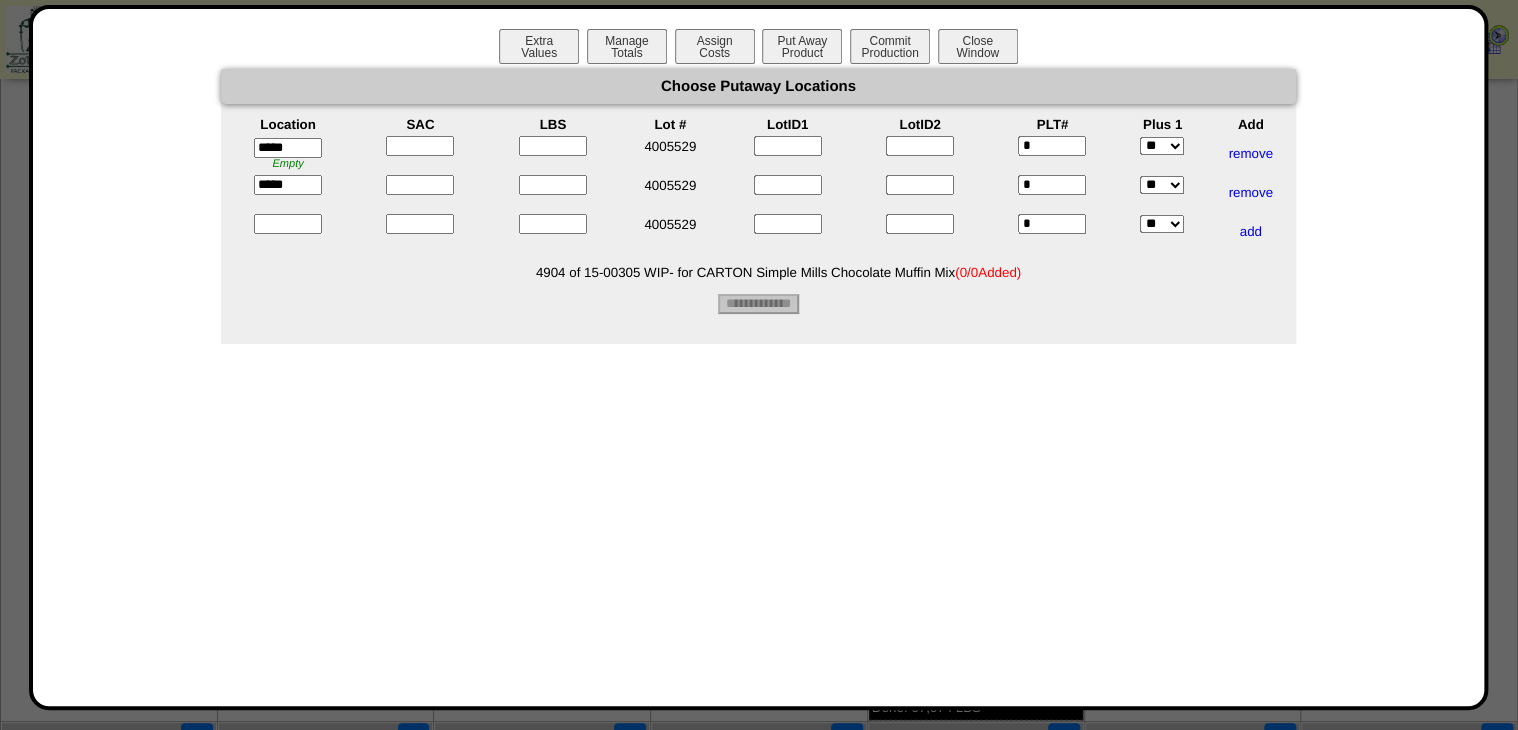 click at bounding box center [288, 231] 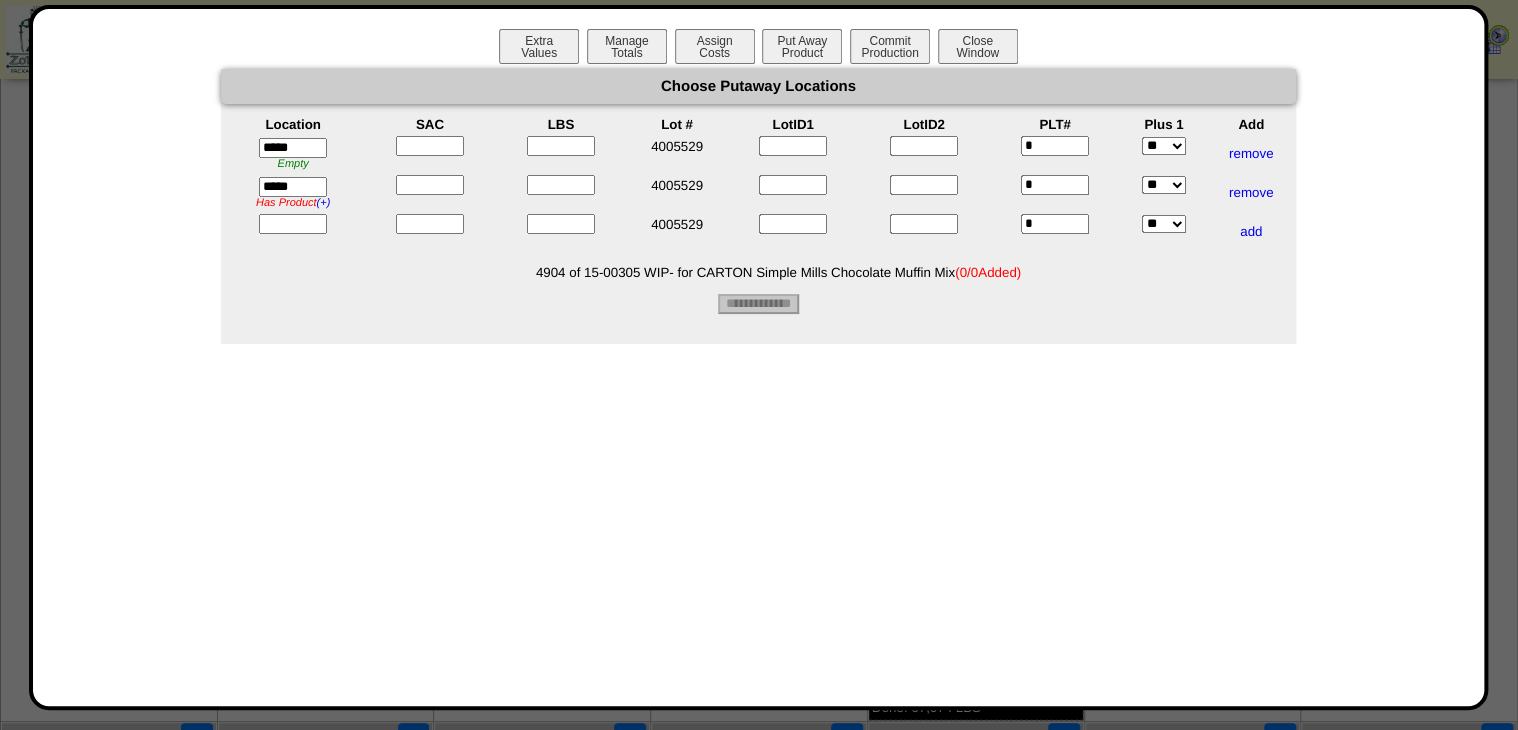 click at bounding box center [293, 224] 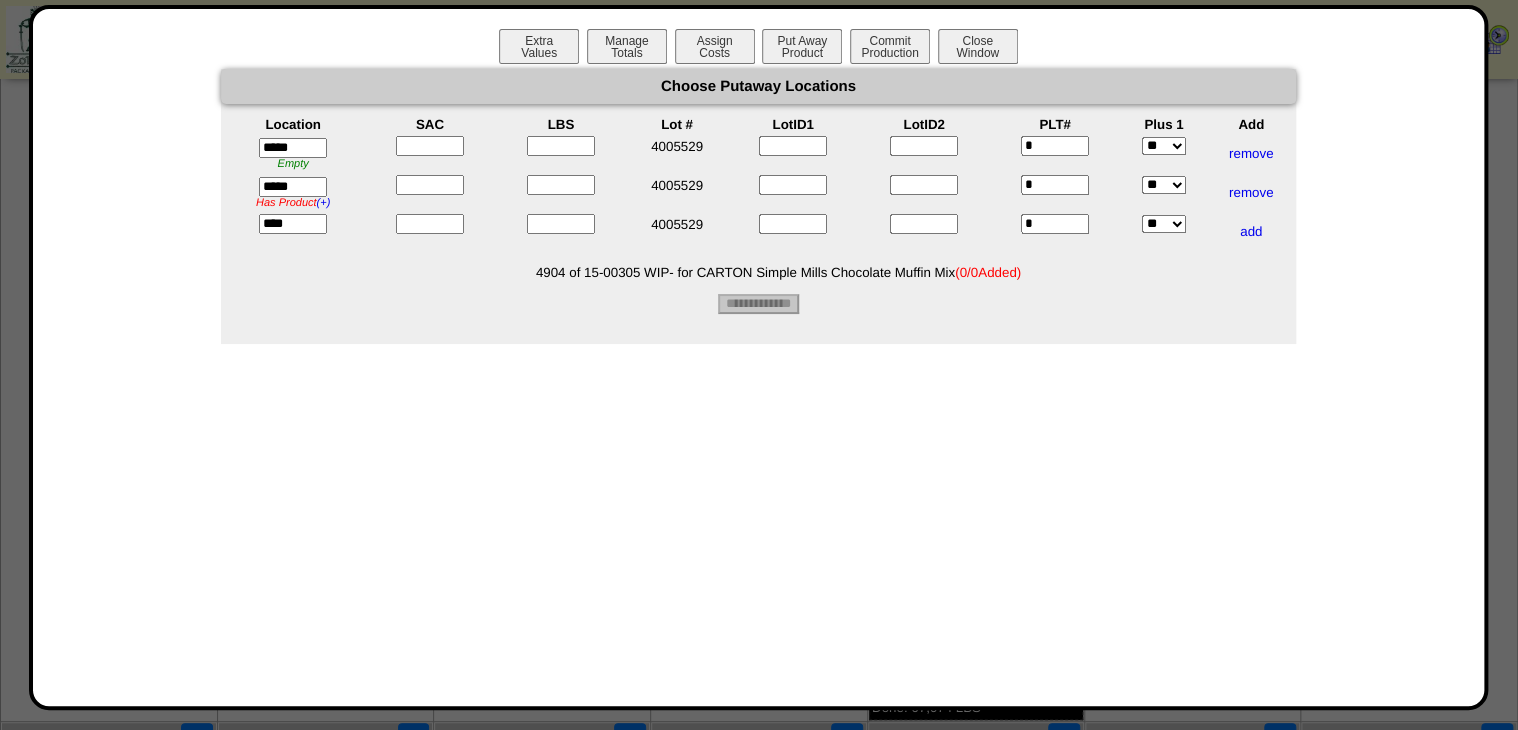 type on "*****" 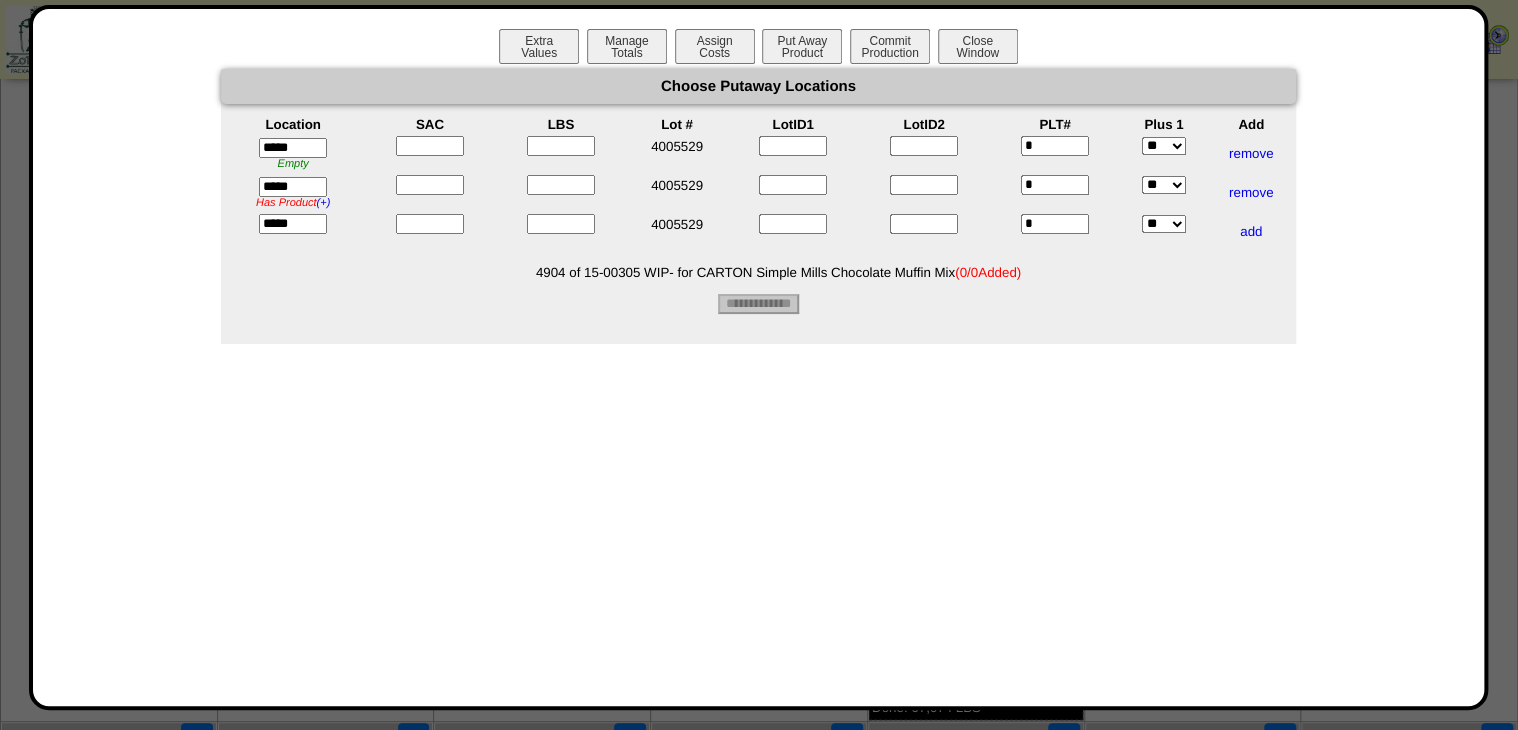 click at bounding box center (430, 146) 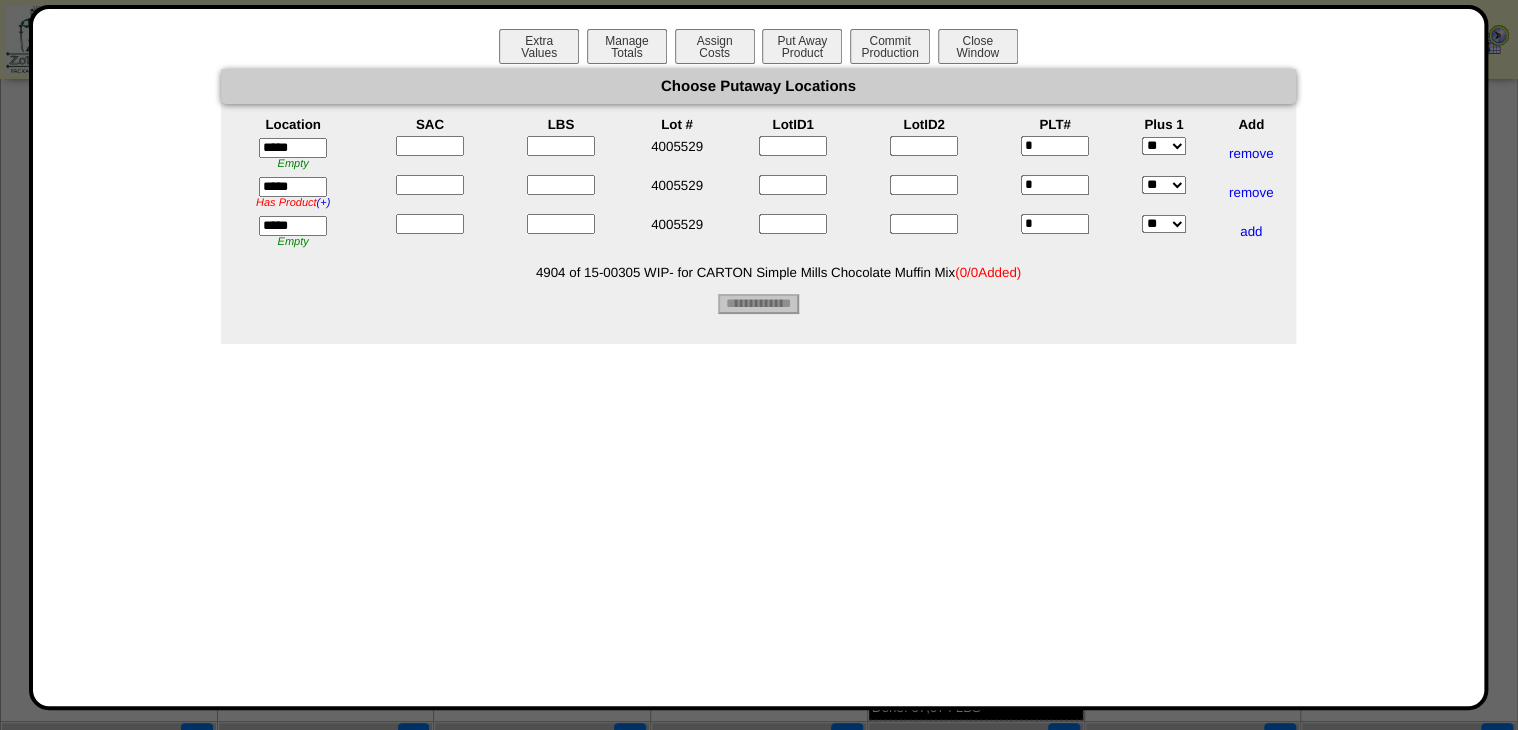 click at bounding box center (430, 146) 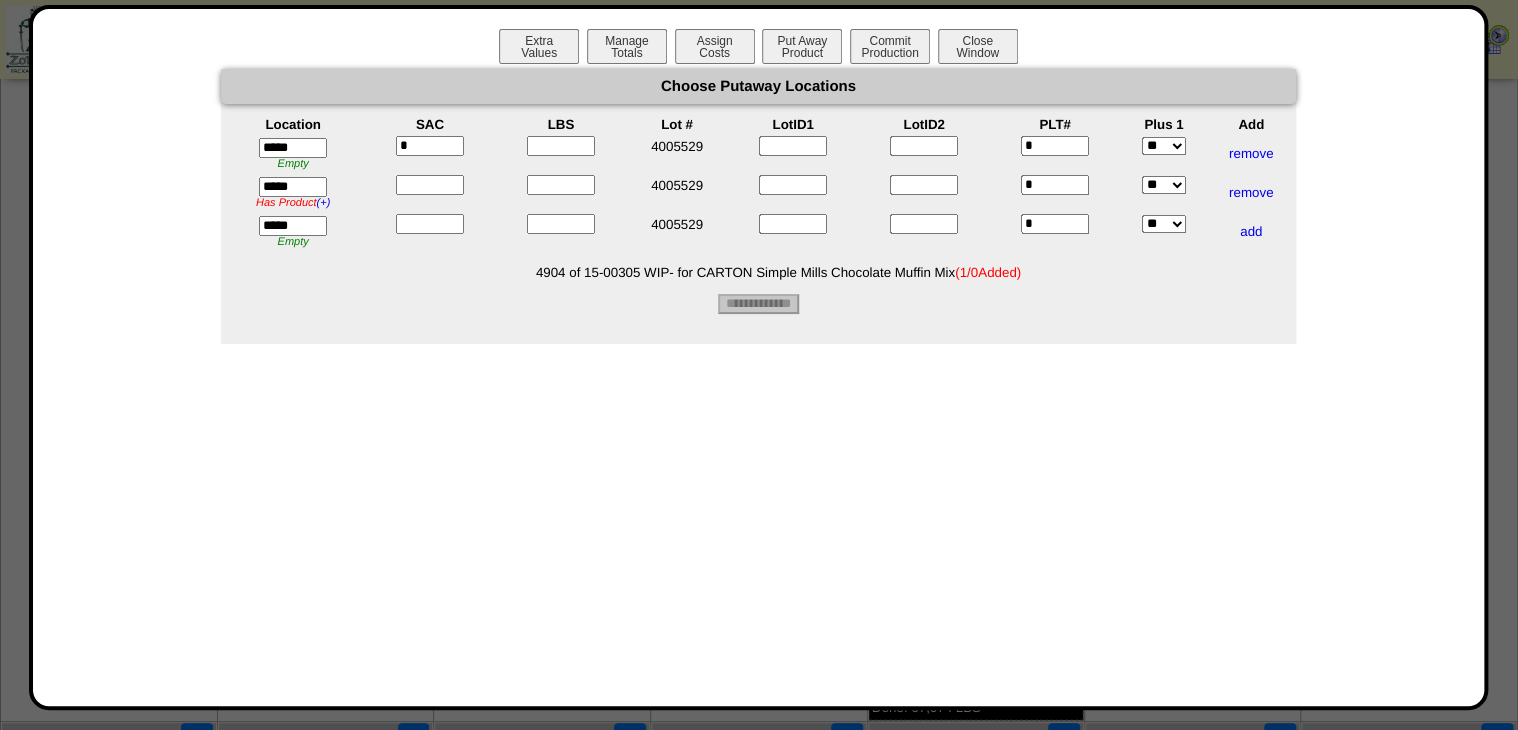 click at bounding box center (430, 185) 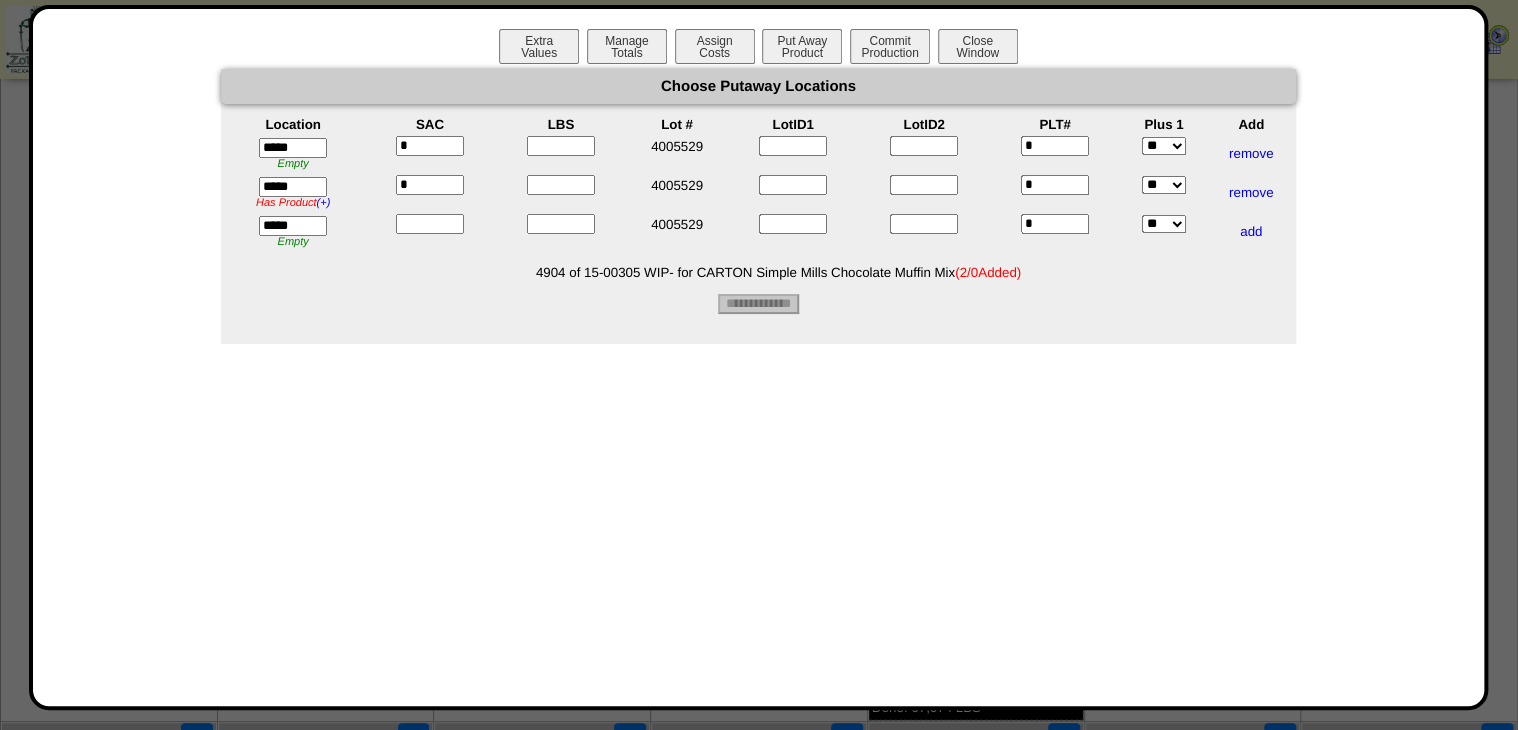 drag, startPoint x: 444, startPoint y: 192, endPoint x: 444, endPoint y: 226, distance: 34 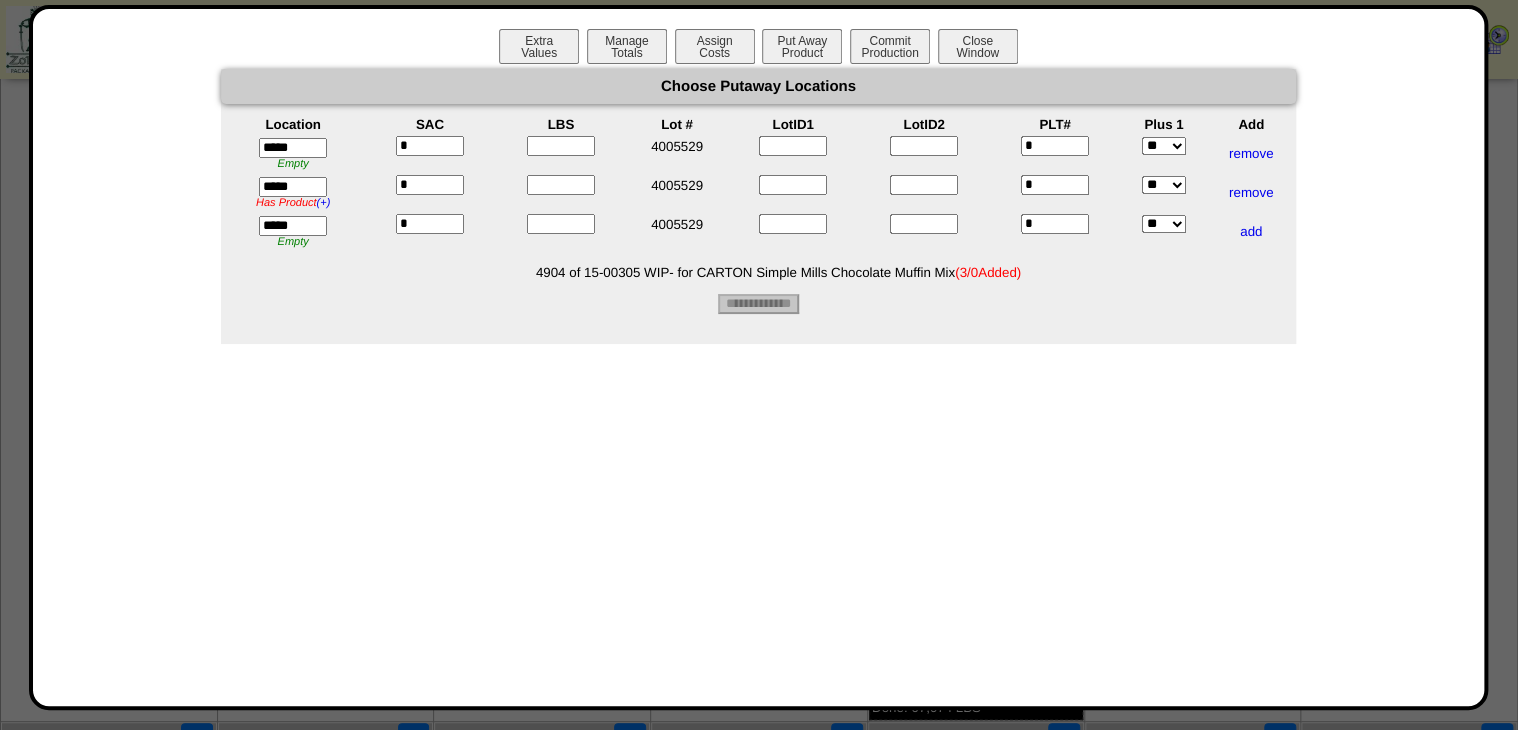 click at bounding box center (561, 146) 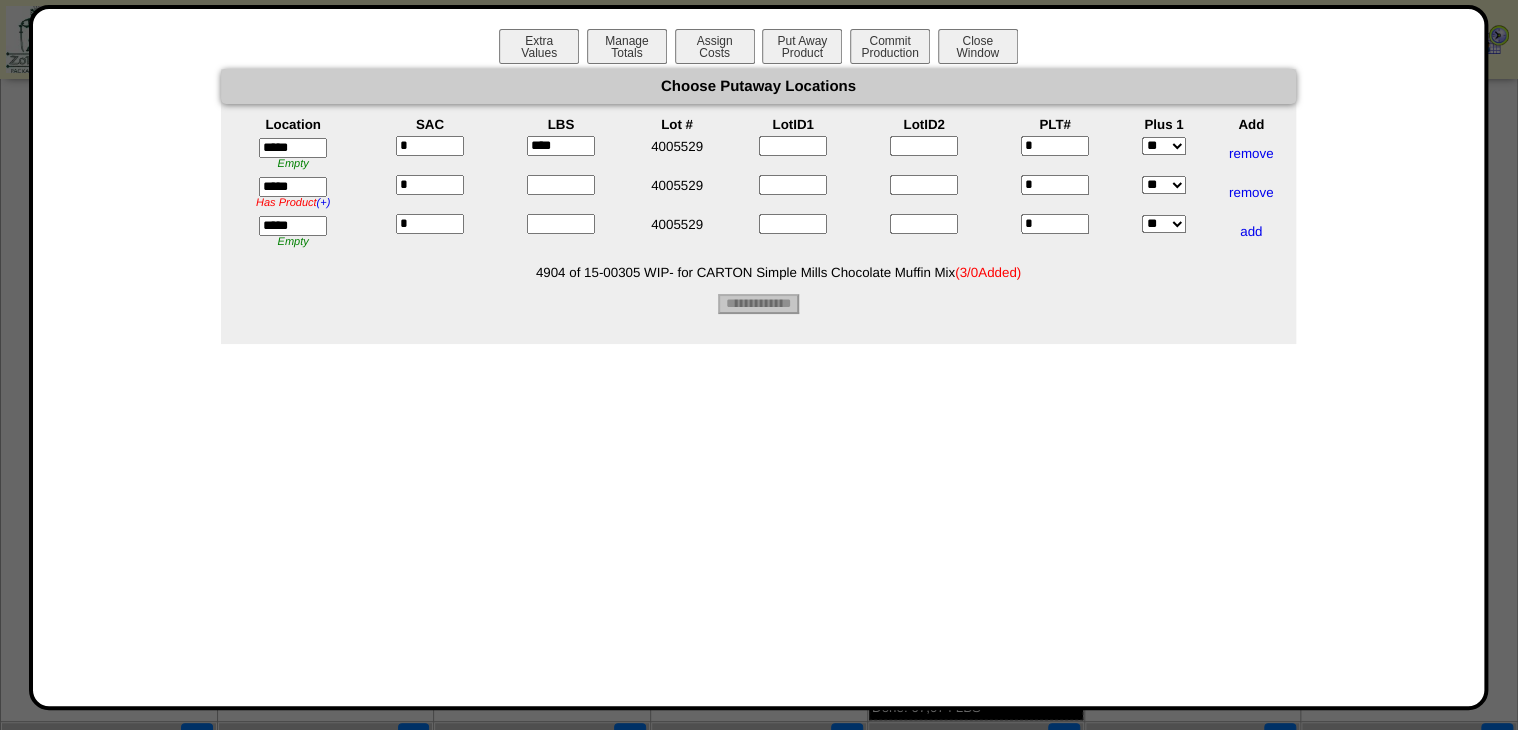 type on "****" 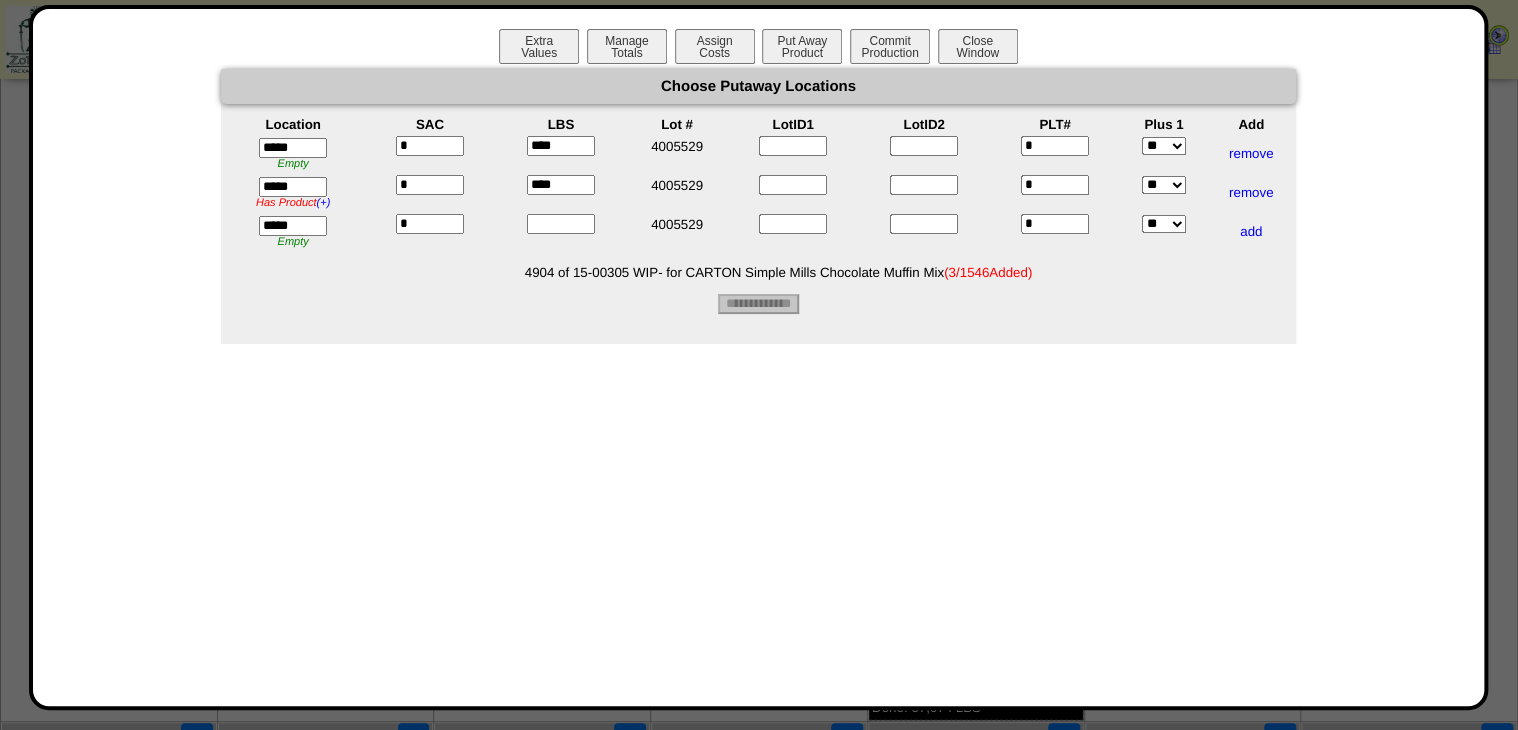 type on "****" 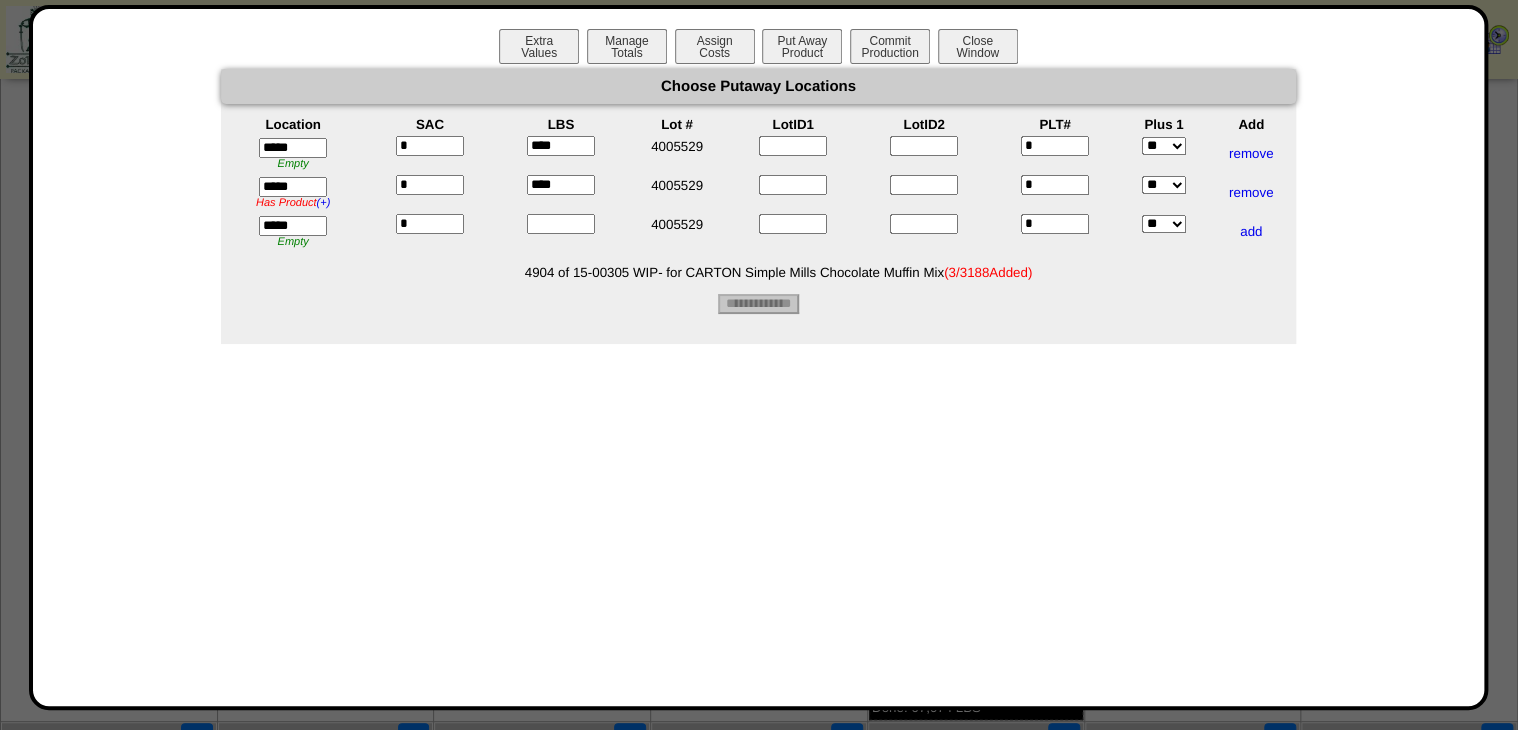 click at bounding box center [561, 224] 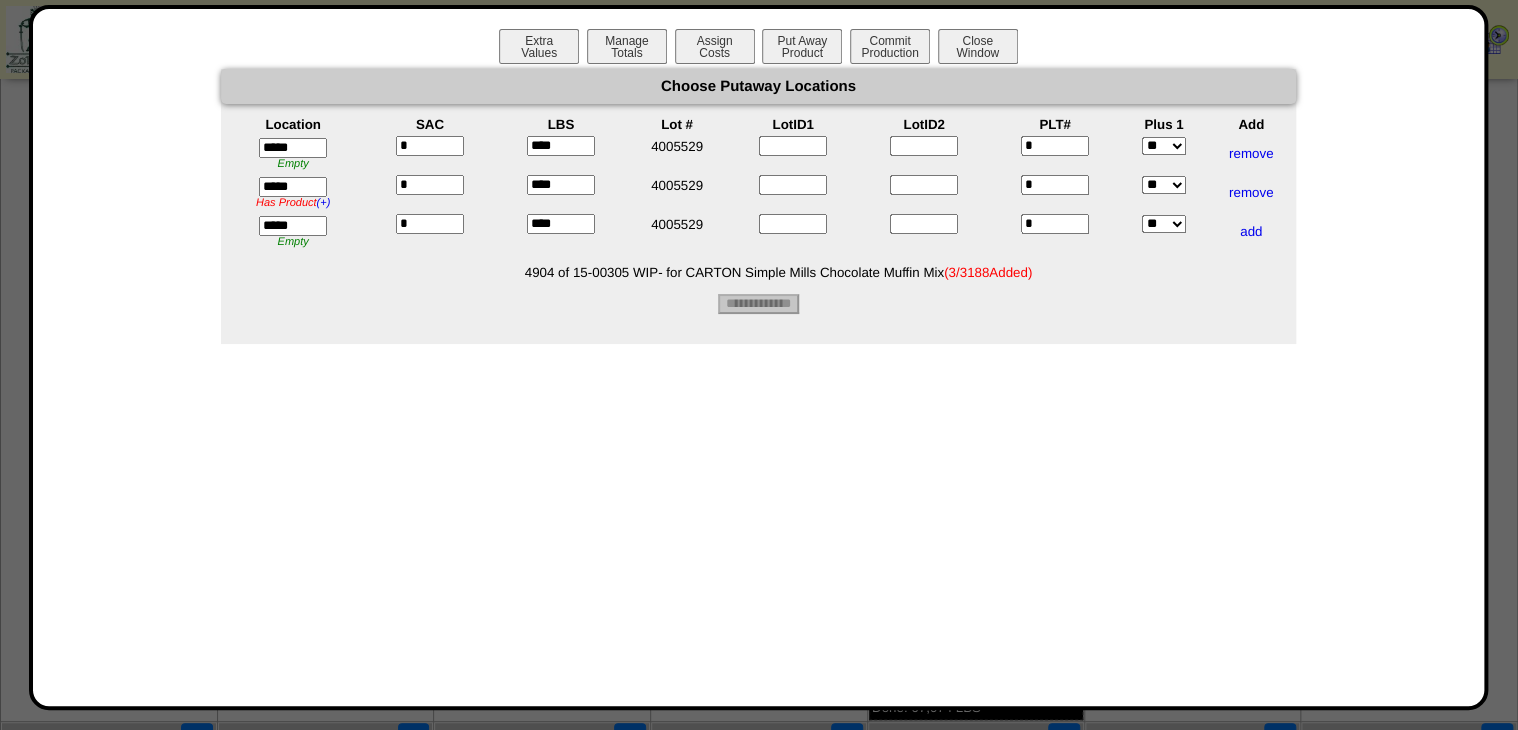 type on "****" 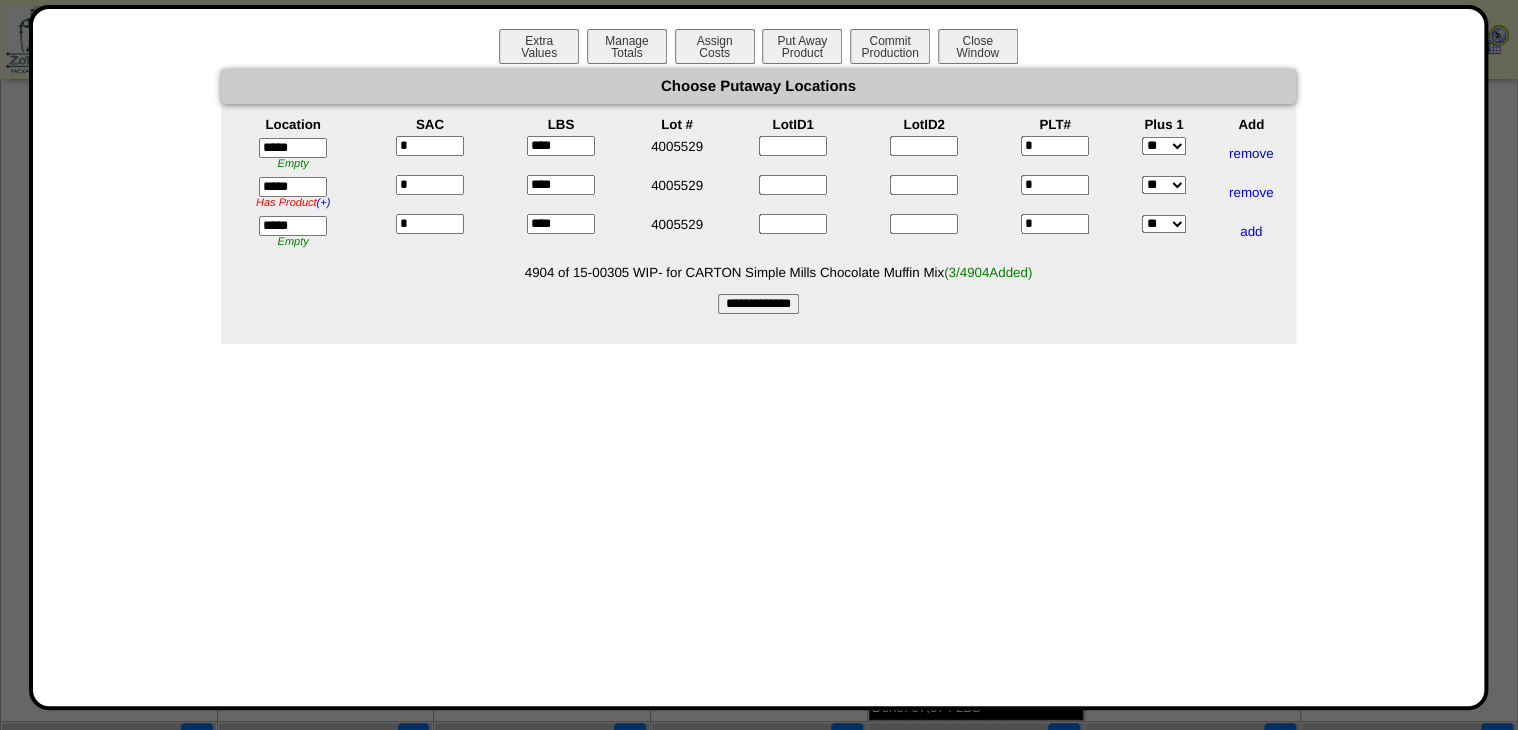 click on "Choose Putaway Locations
Location
SAC
LBS
Lot #
LotID1
LotID2
PLT#
Plus 1
Add
***** Empty
*
****
4005529
* ** ***" at bounding box center [758, 191] 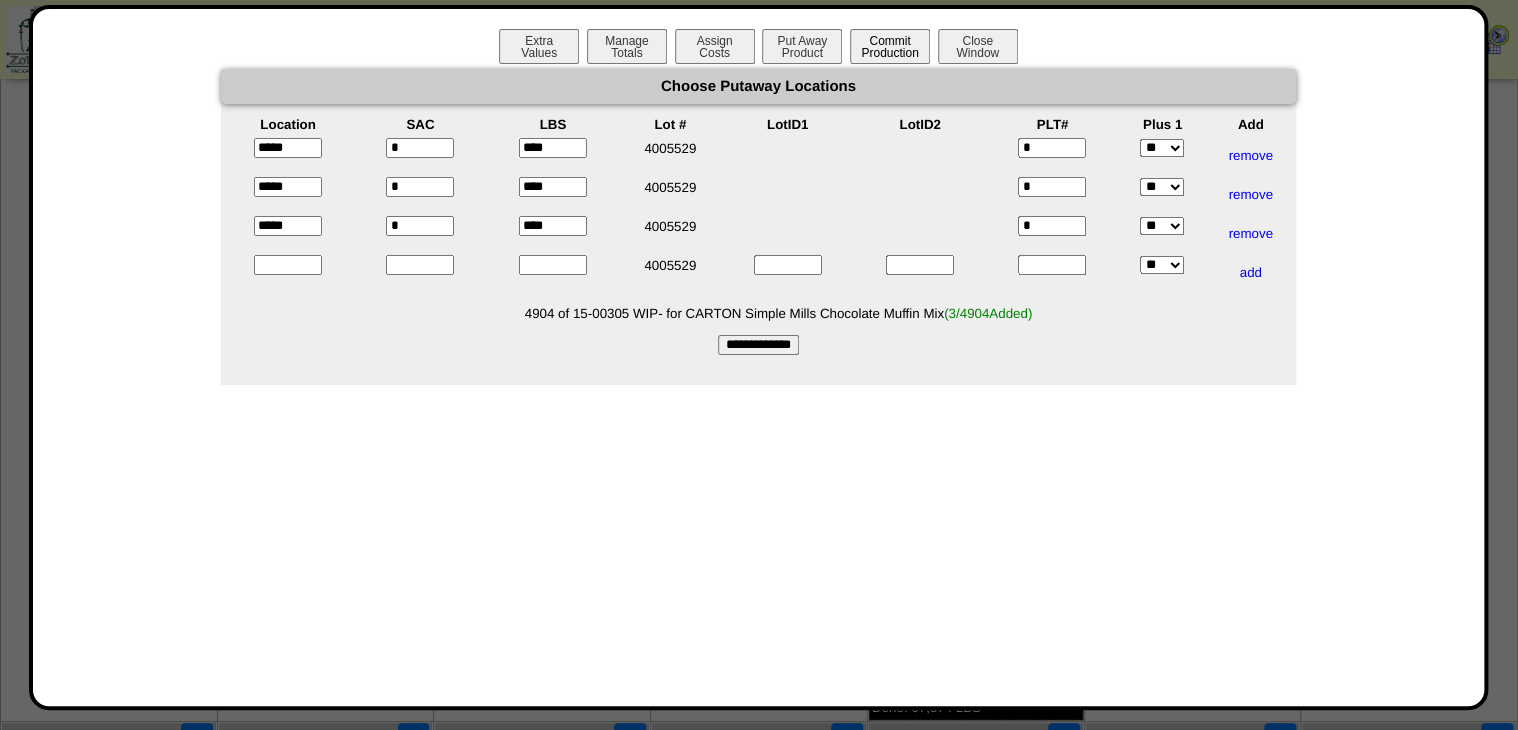 click on "Commit Production" at bounding box center (890, 46) 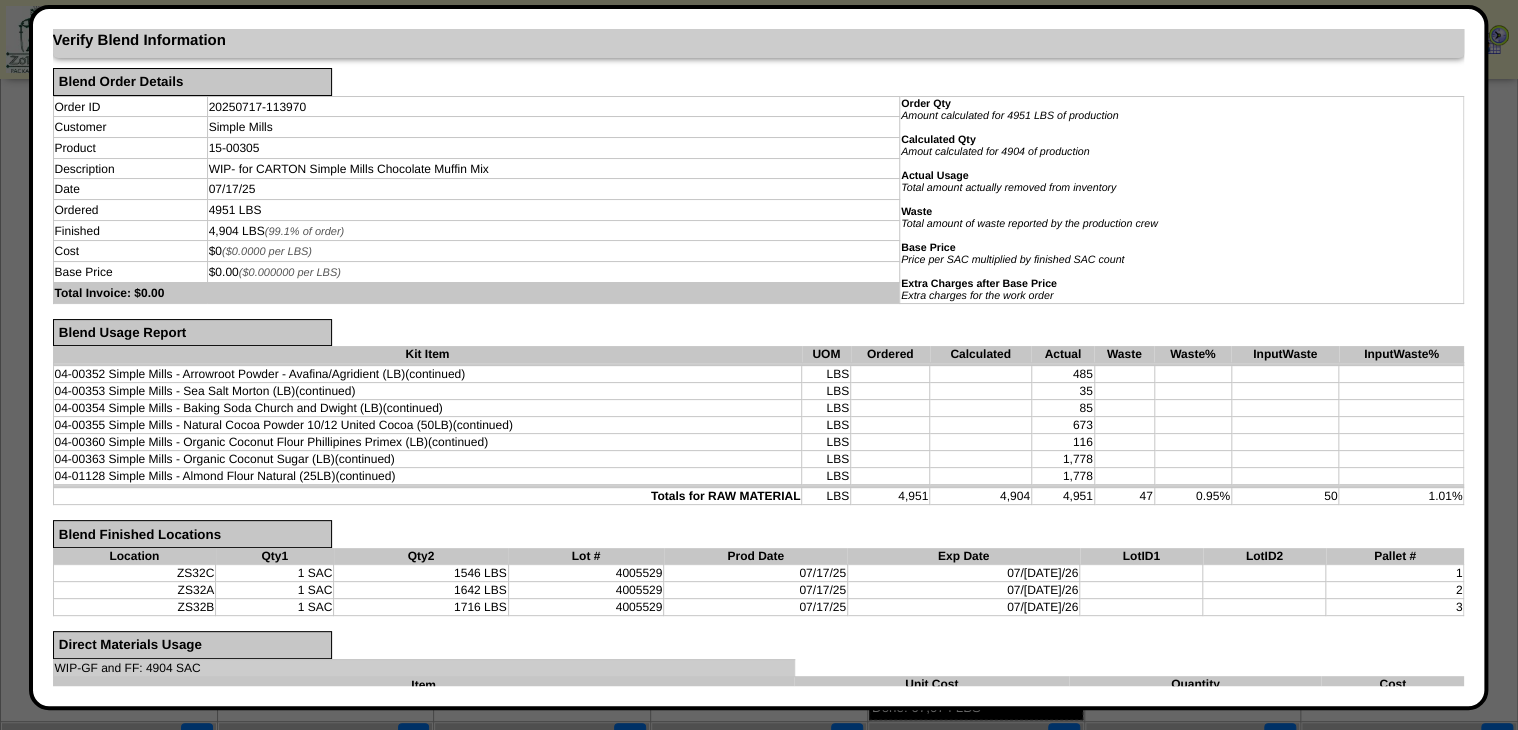 scroll, scrollTop: 29, scrollLeft: 0, axis: vertical 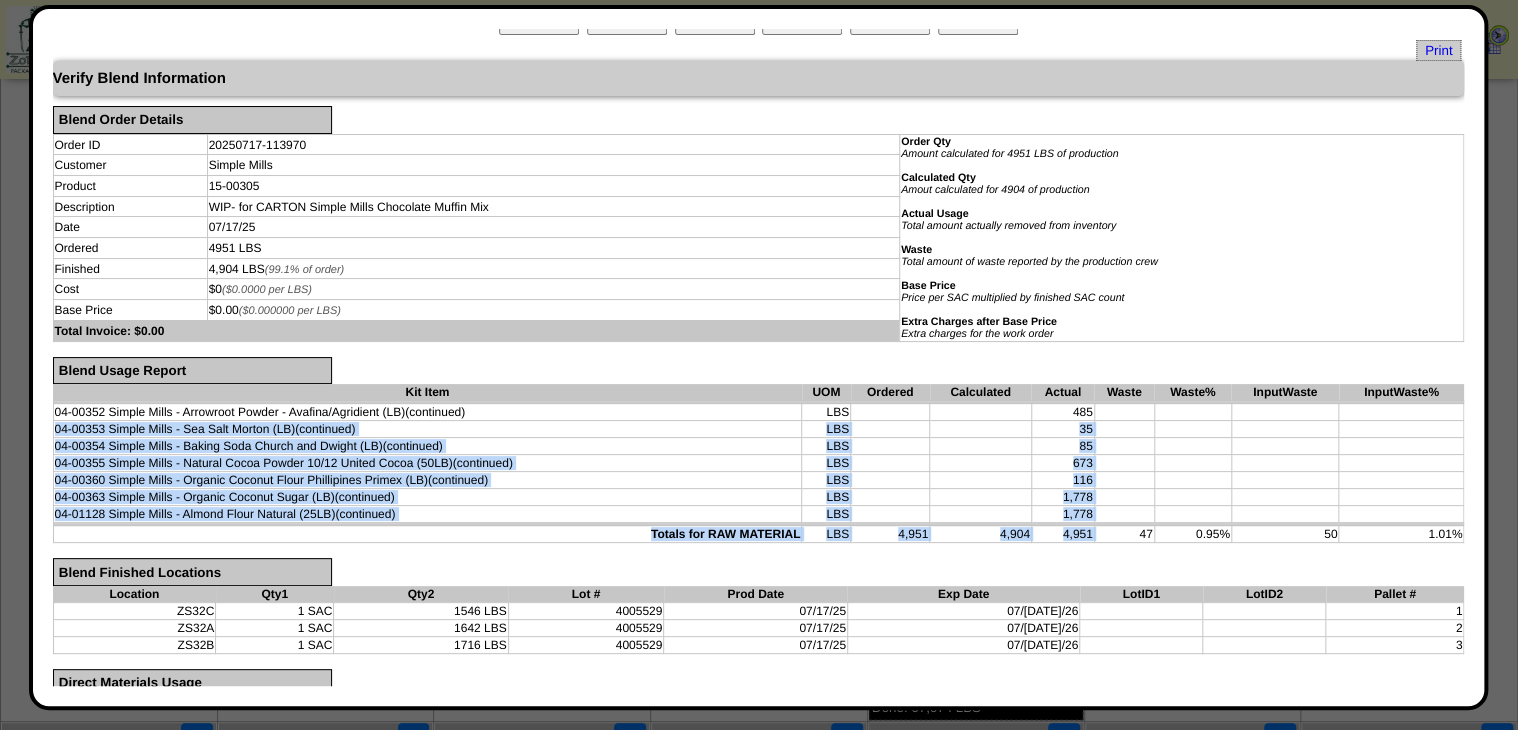 drag, startPoint x: 1123, startPoint y: 408, endPoint x: 1131, endPoint y: 539, distance: 131.24405 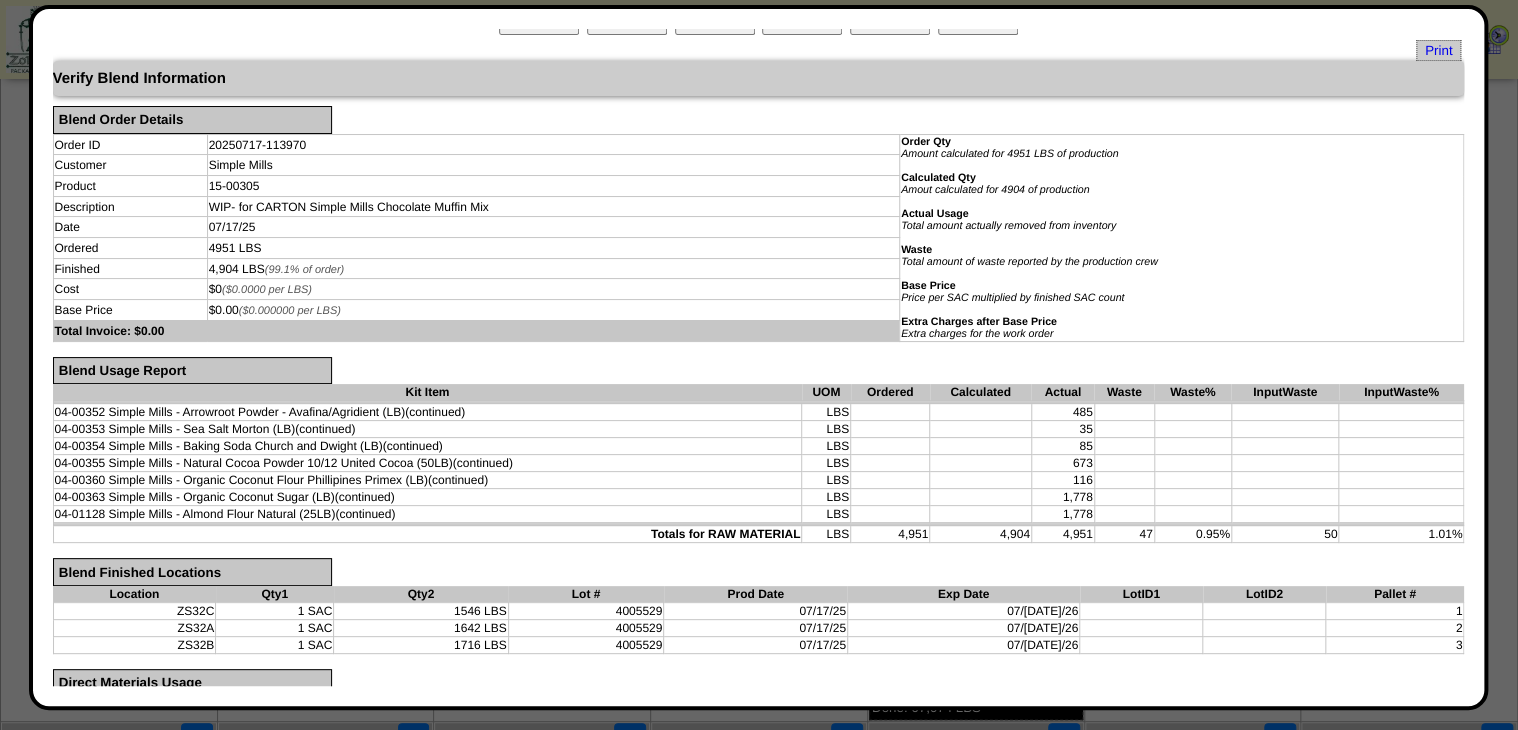 drag, startPoint x: 1131, startPoint y: 539, endPoint x: 1080, endPoint y: 546, distance: 51.47815 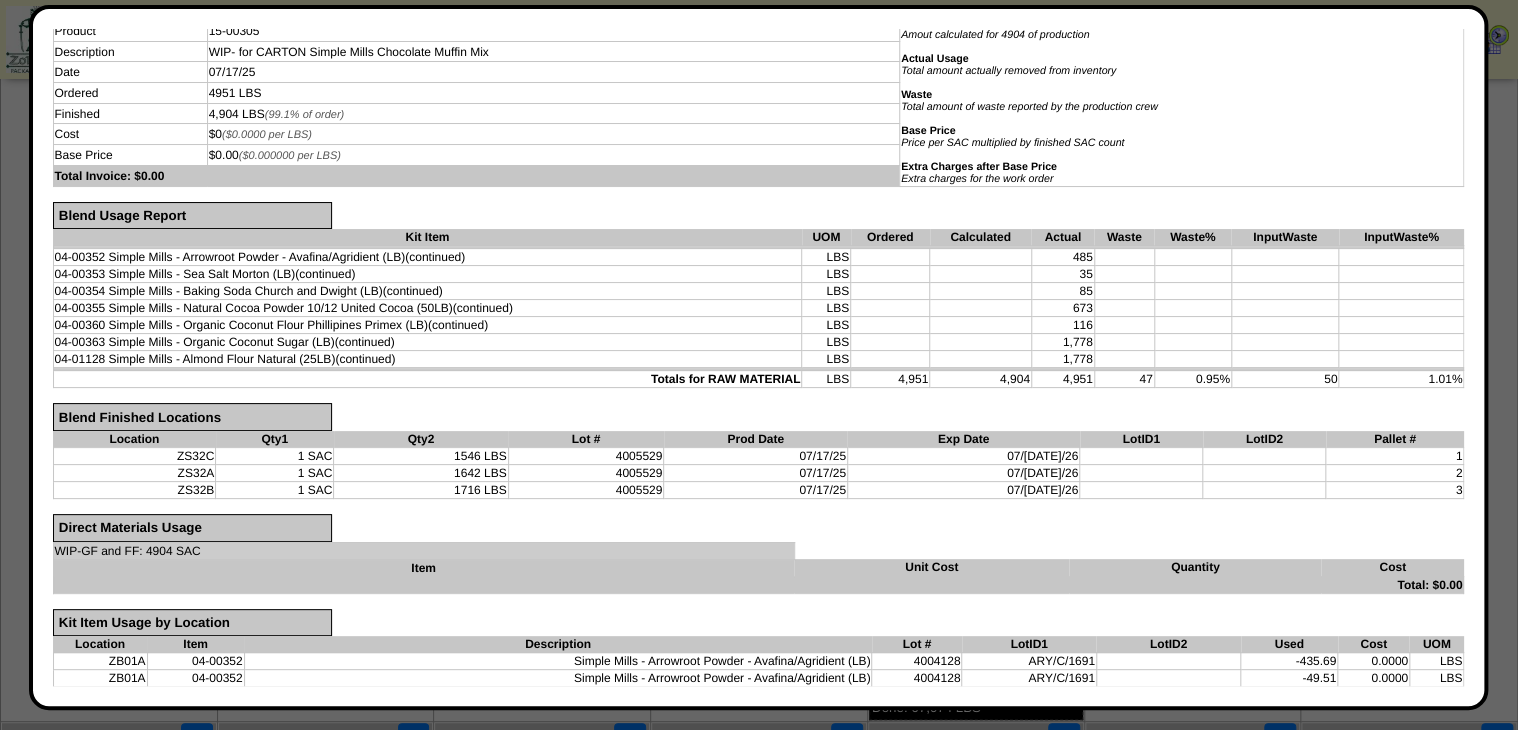 scroll, scrollTop: 0, scrollLeft: 0, axis: both 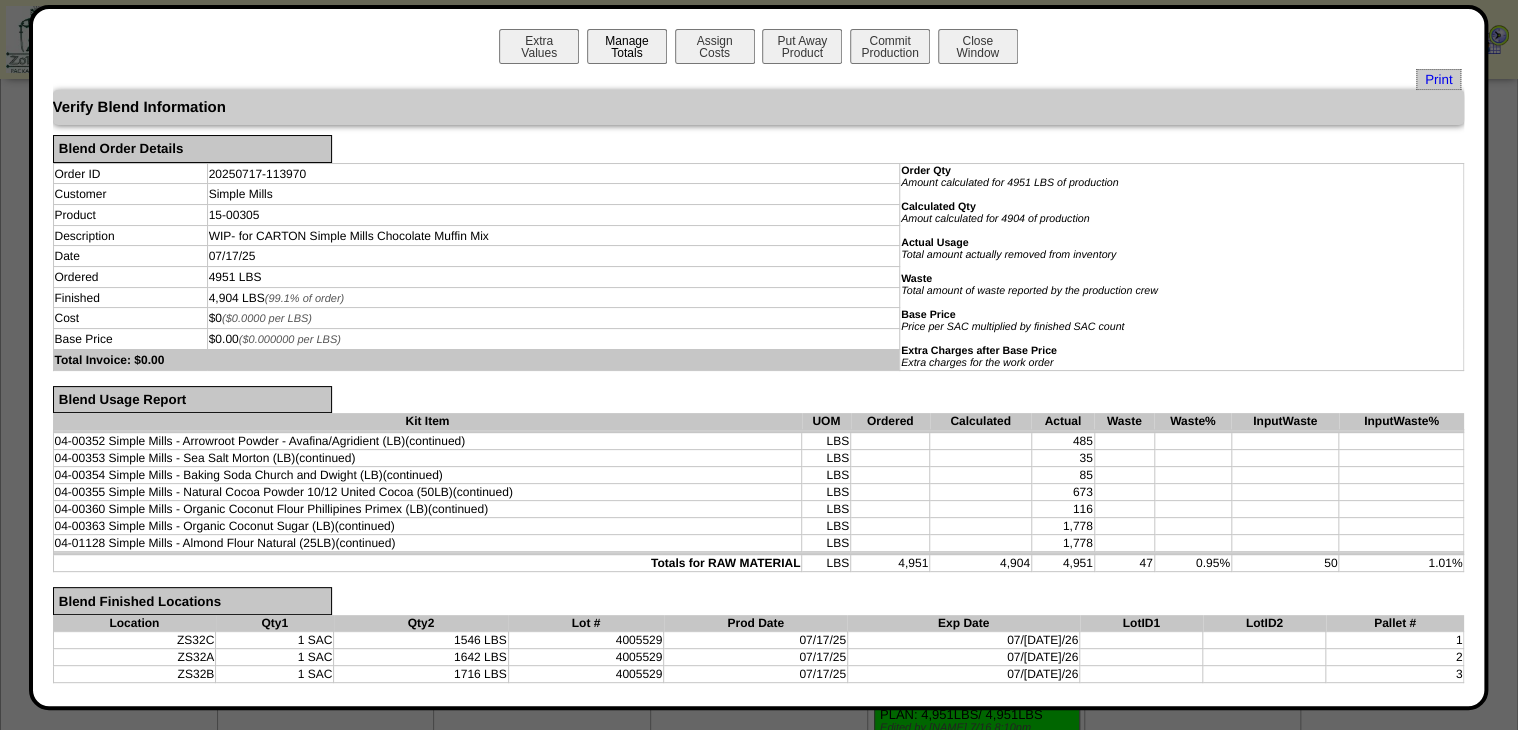 click on "Manage Totals" at bounding box center (627, 46) 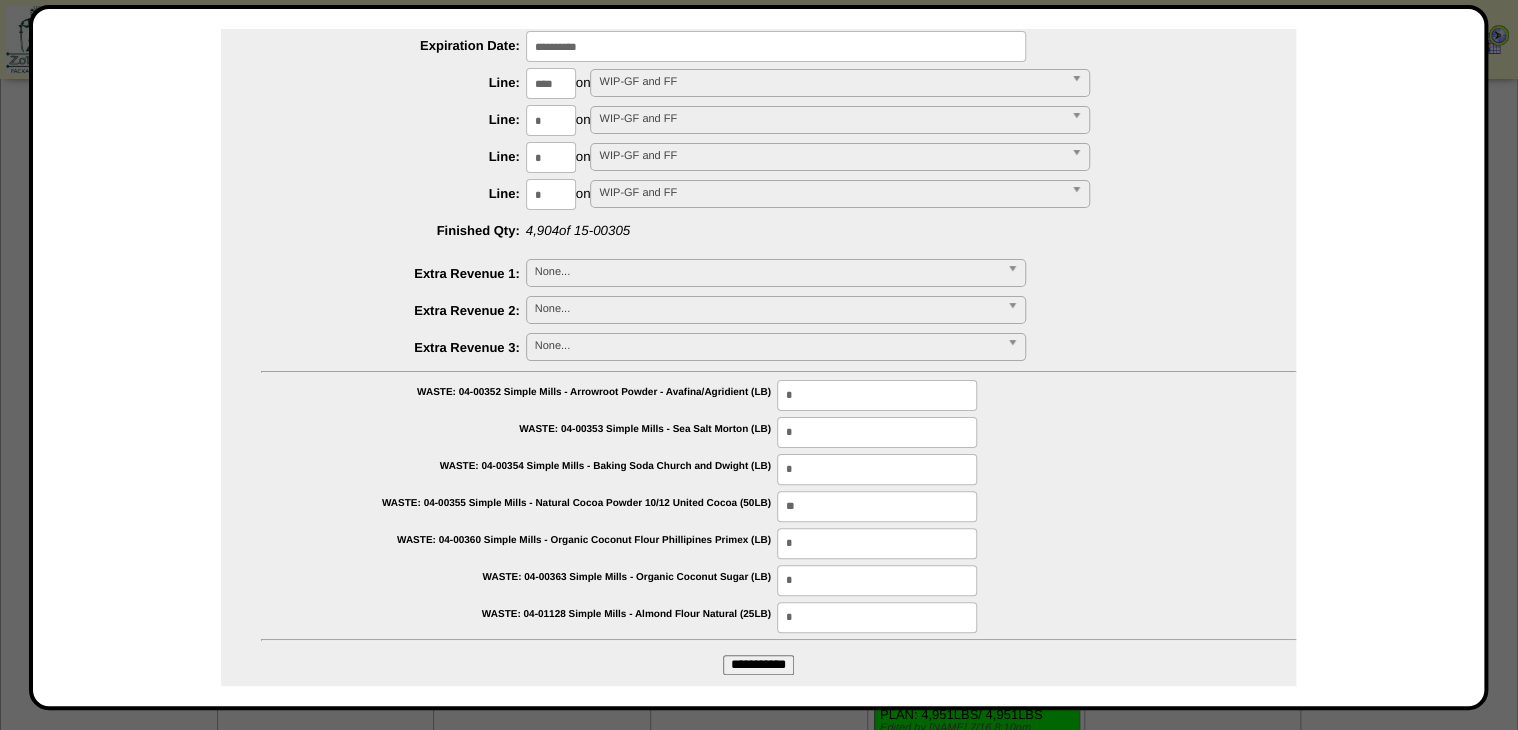 scroll, scrollTop: 252, scrollLeft: 0, axis: vertical 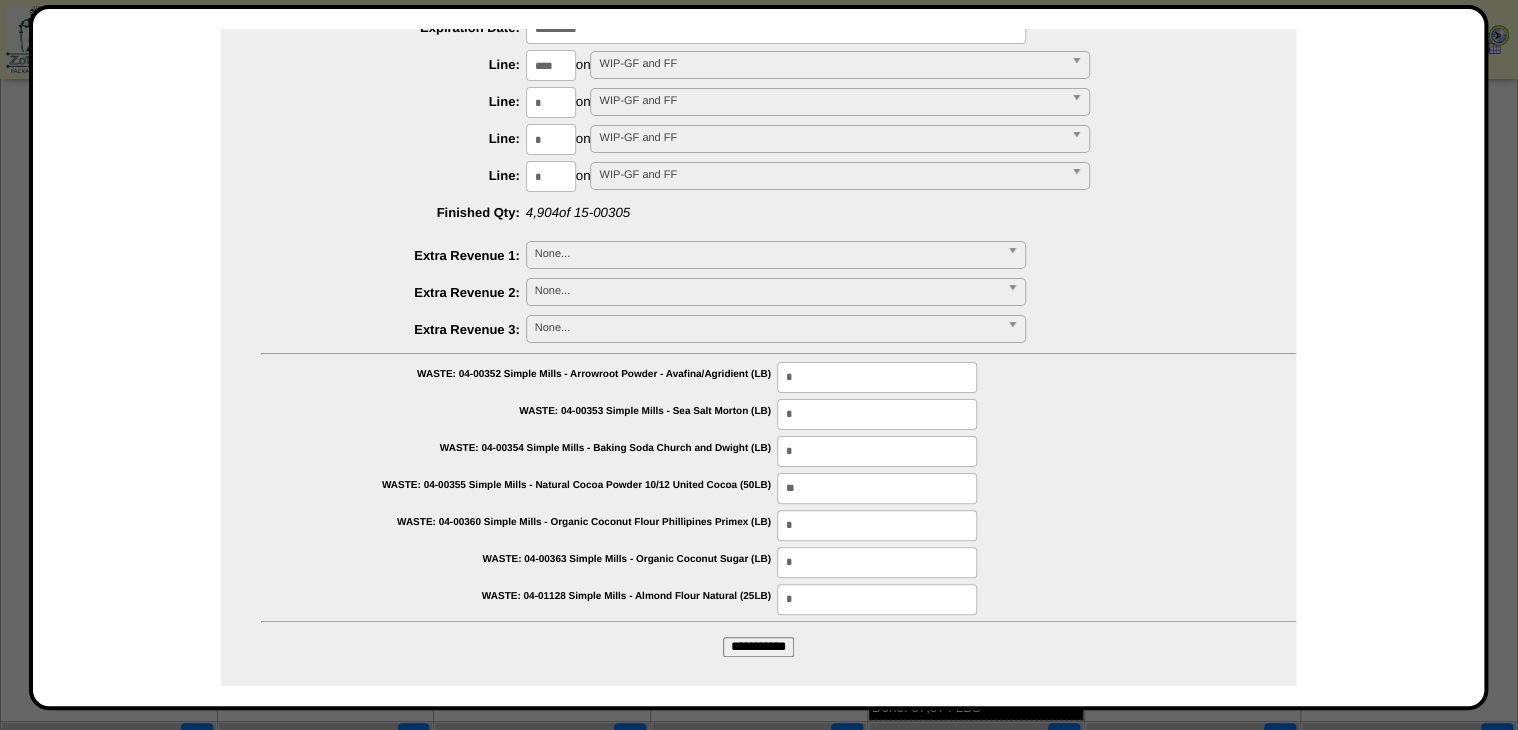 click on "**" at bounding box center [877, 488] 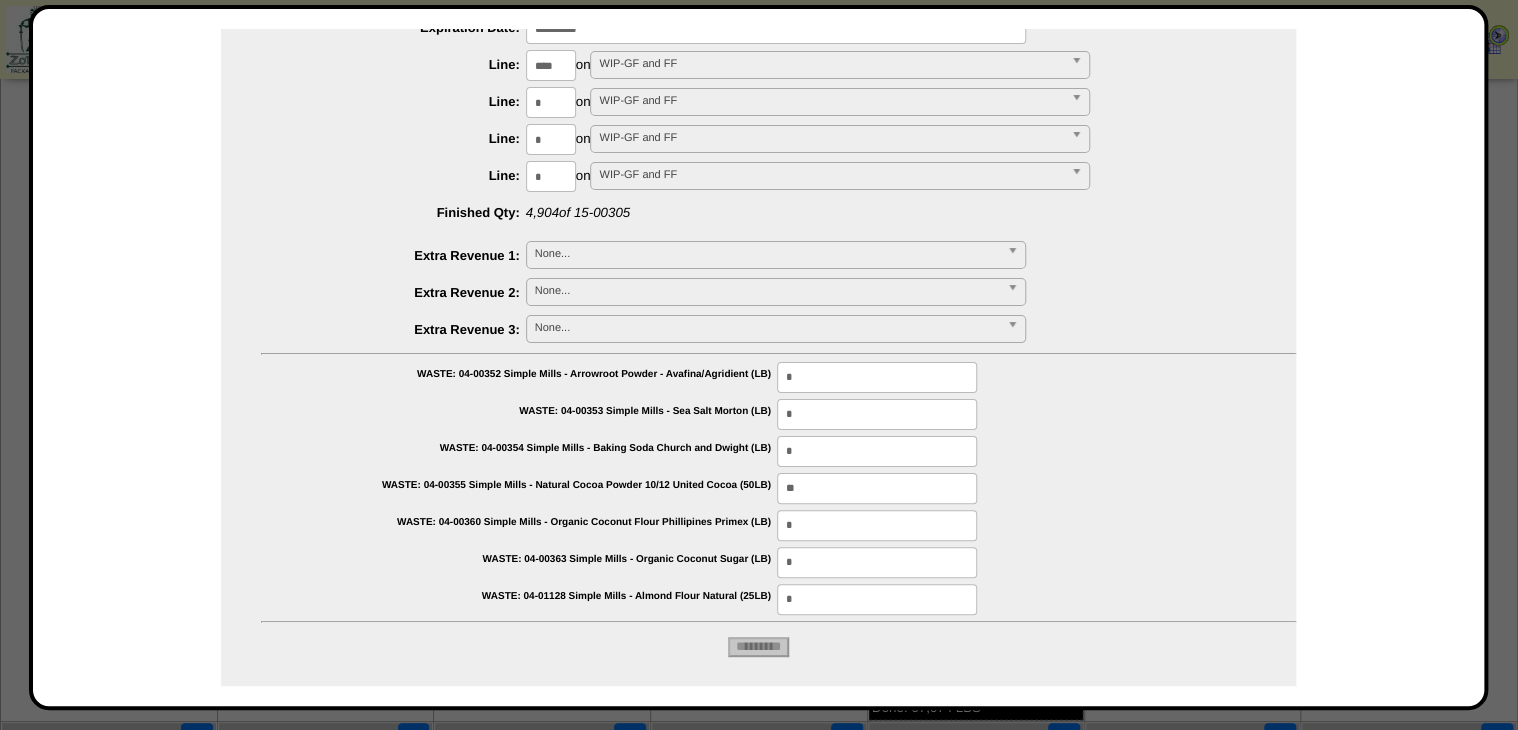 type on "*********" 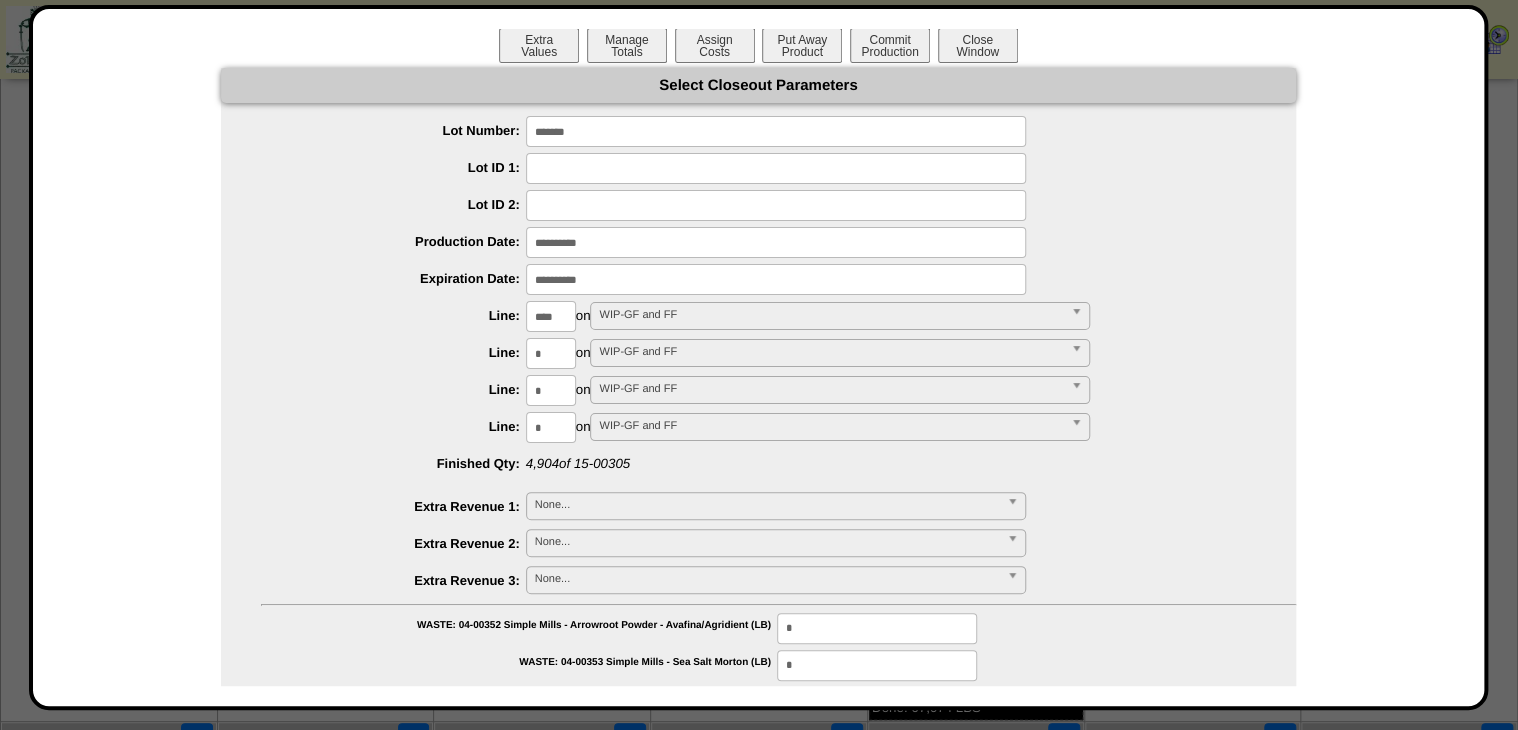 scroll, scrollTop: 0, scrollLeft: 0, axis: both 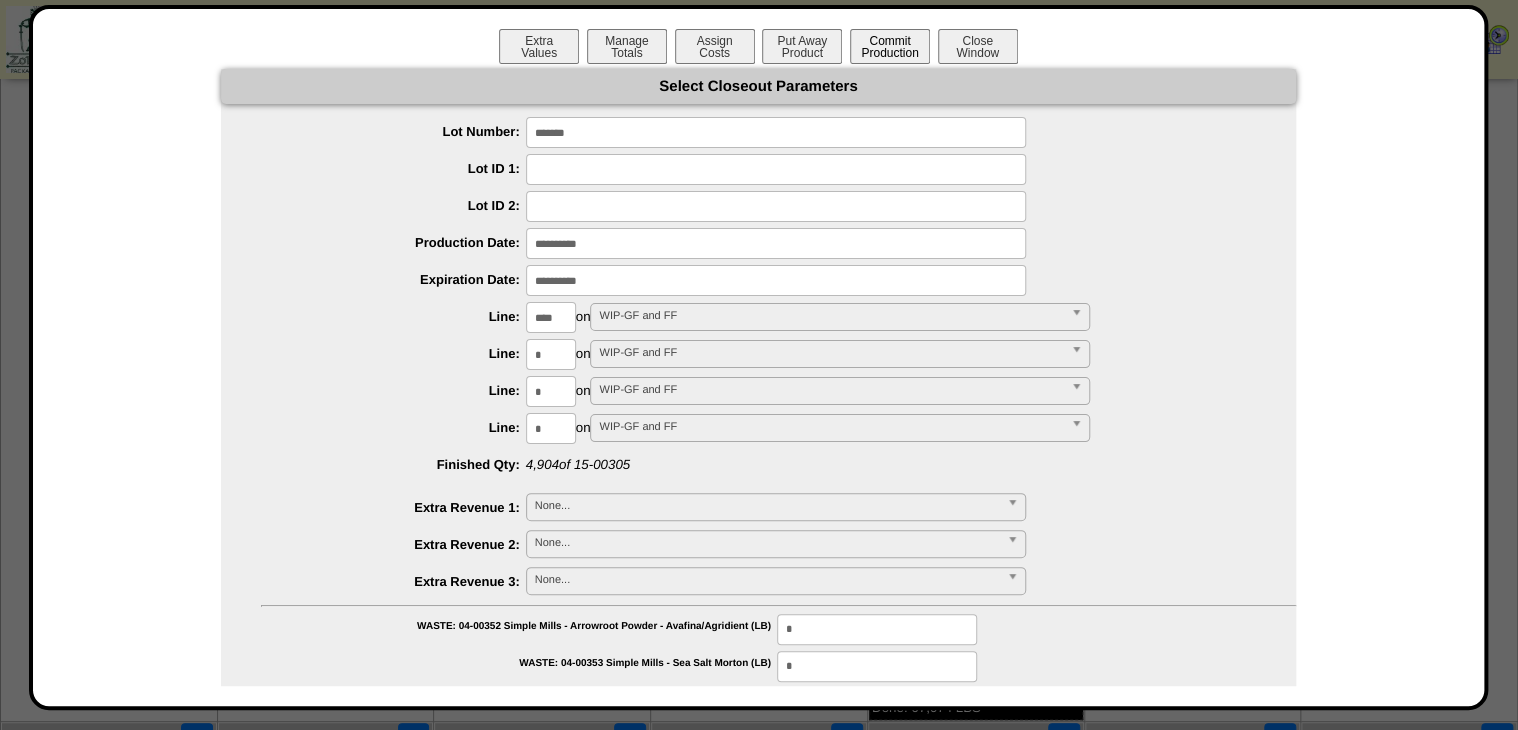 click on "Commit Production" at bounding box center (890, 46) 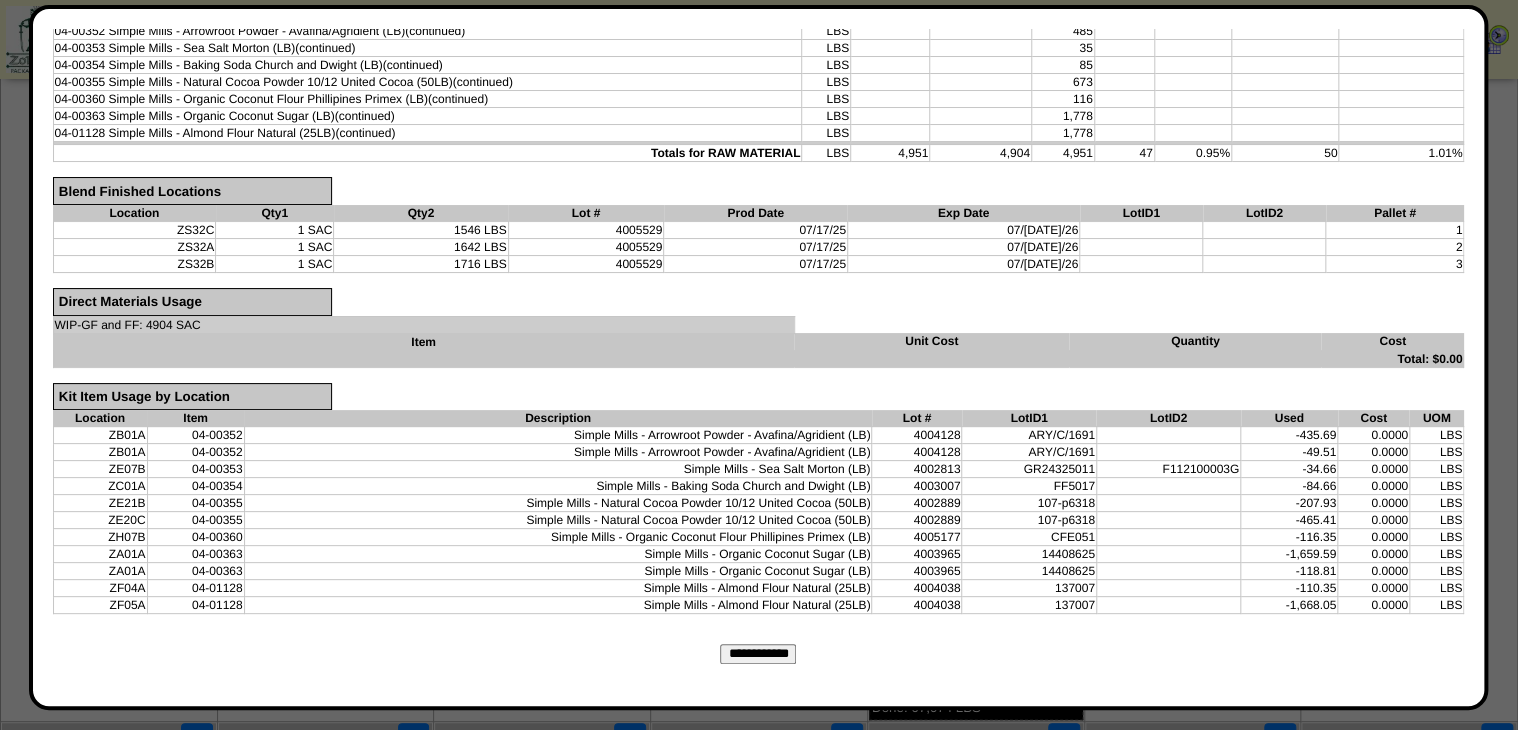 scroll, scrollTop: 428, scrollLeft: 0, axis: vertical 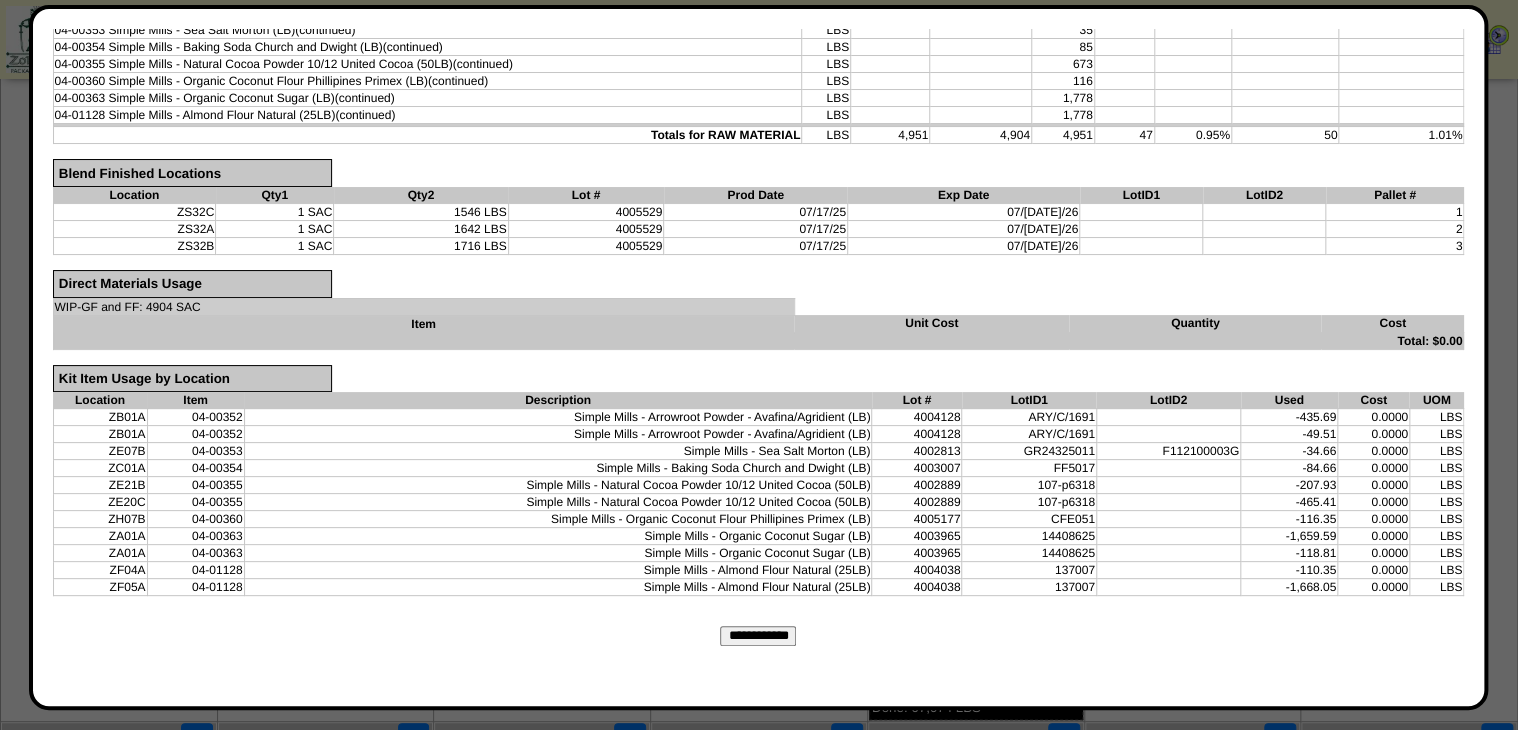 click on "**********" at bounding box center [758, 636] 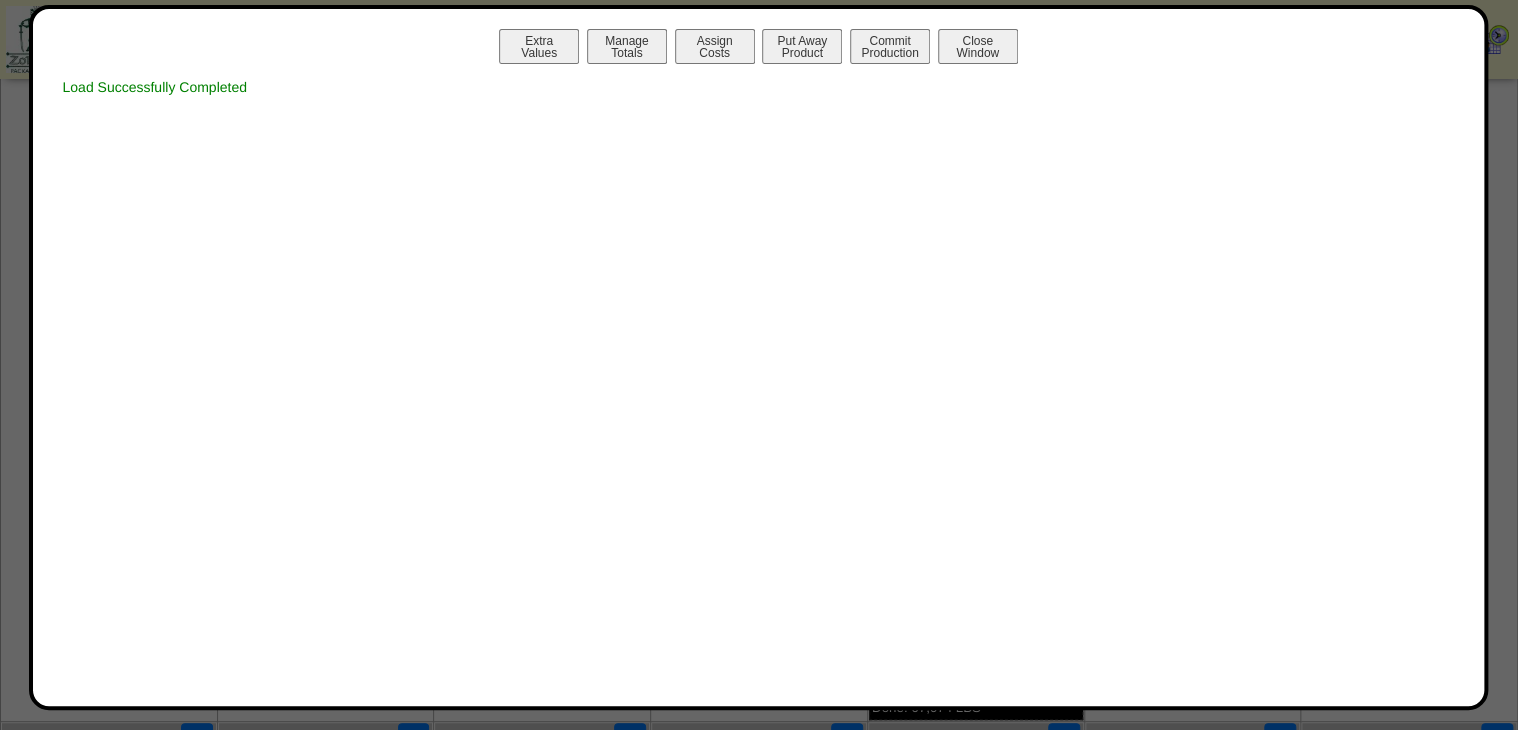 scroll, scrollTop: 0, scrollLeft: 0, axis: both 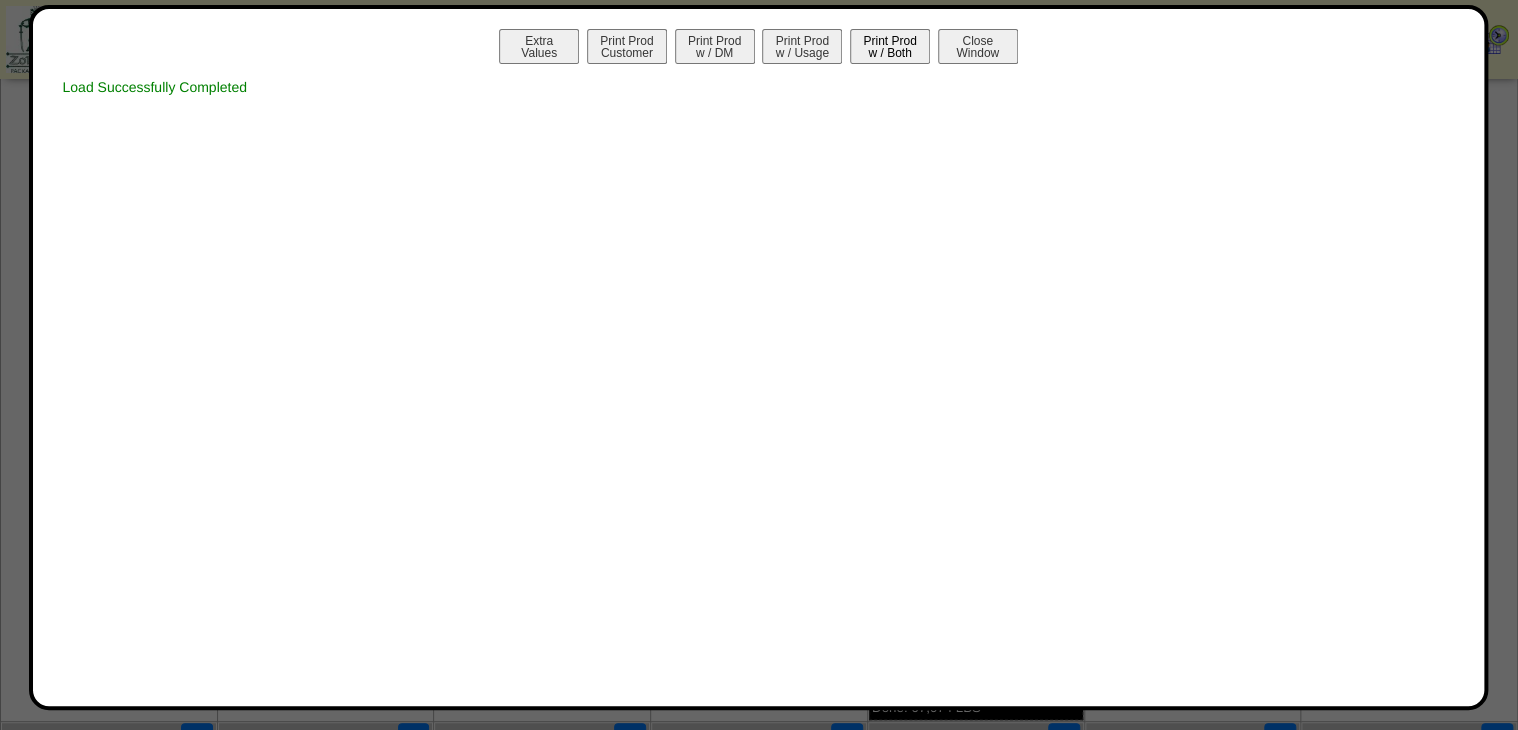 click on "Print Prod w / Both" at bounding box center [890, 46] 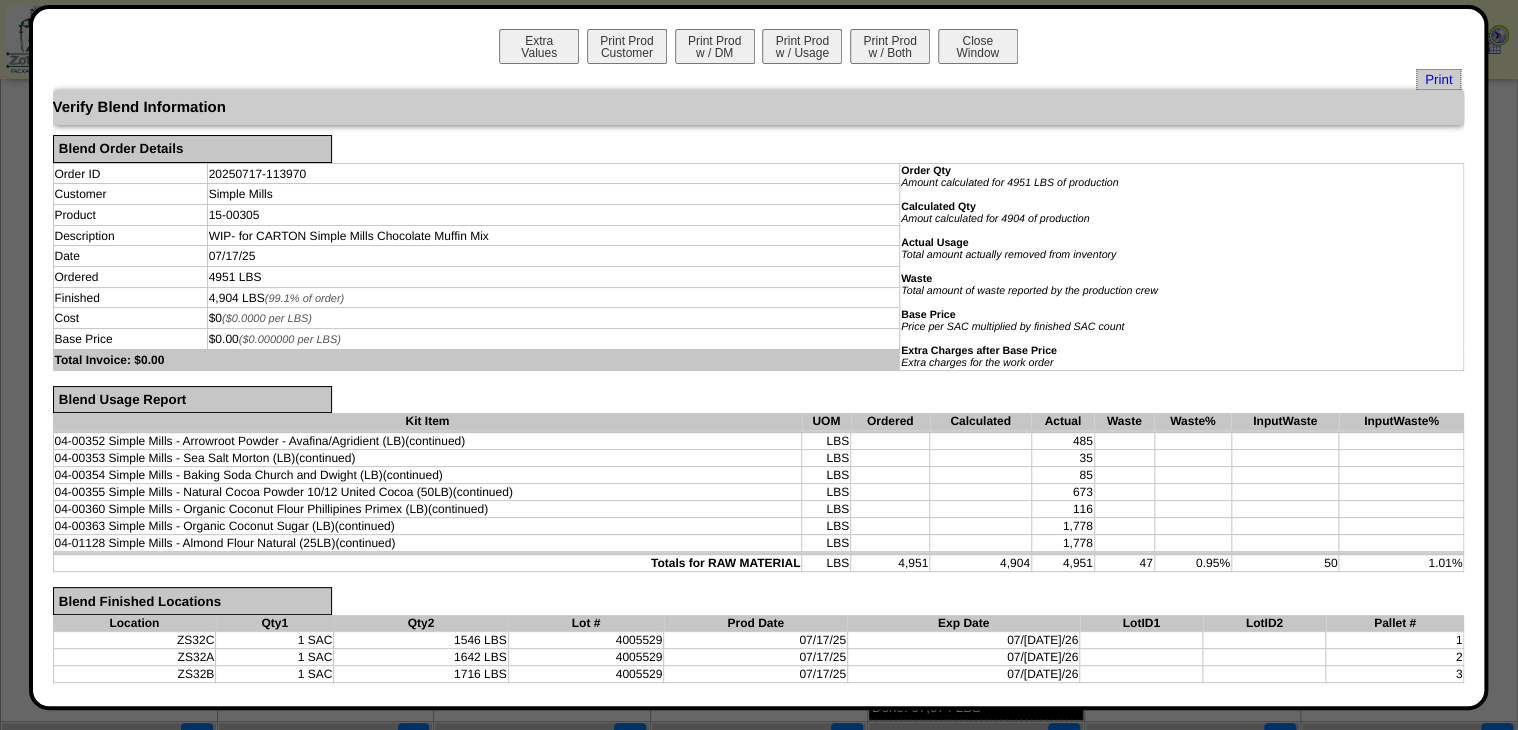click on "Extra Values
Print Prod Customer
Print Prod w / DM
Print Prod w / Usage
Print Prod w / Both
Close Window" at bounding box center (759, 49) 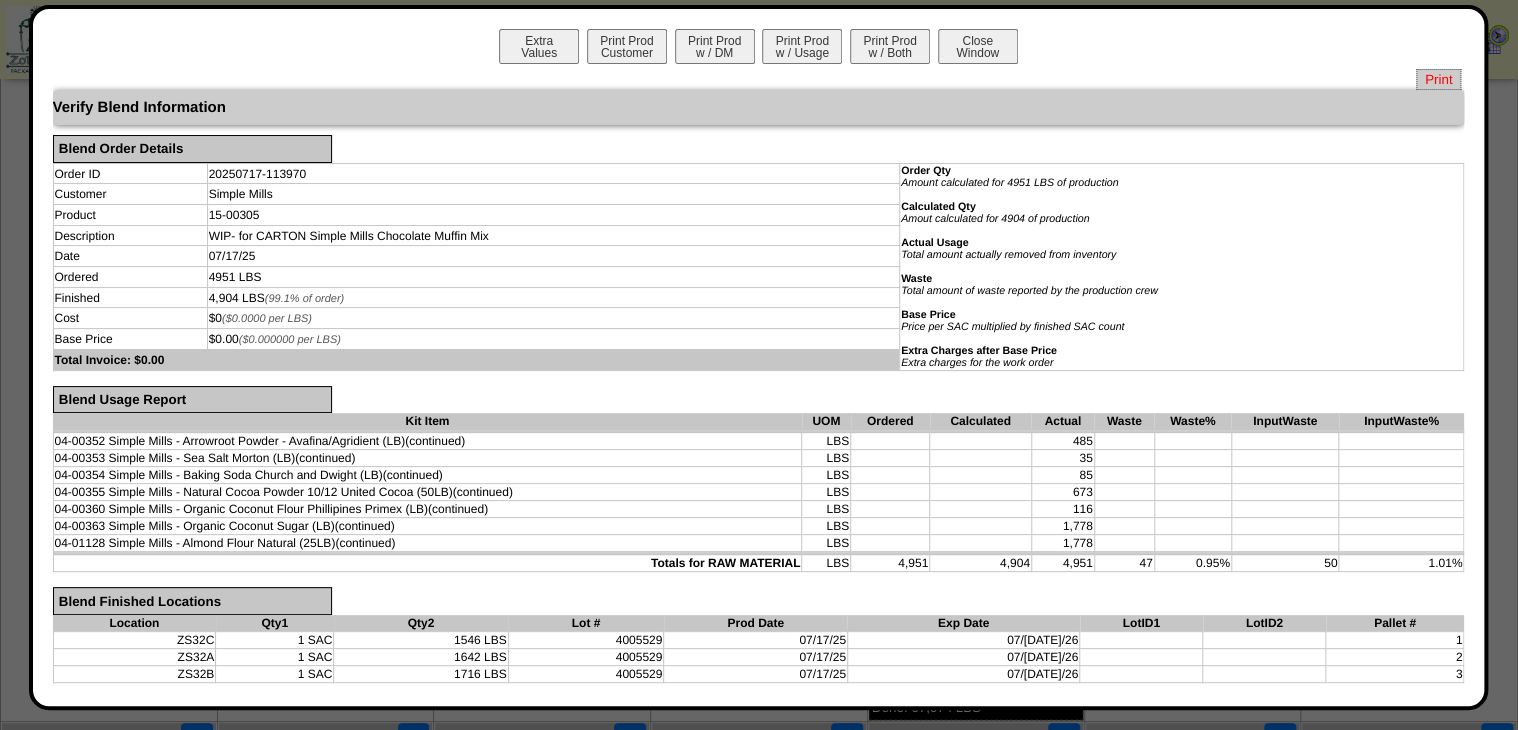 click on "Print" at bounding box center [1438, 79] 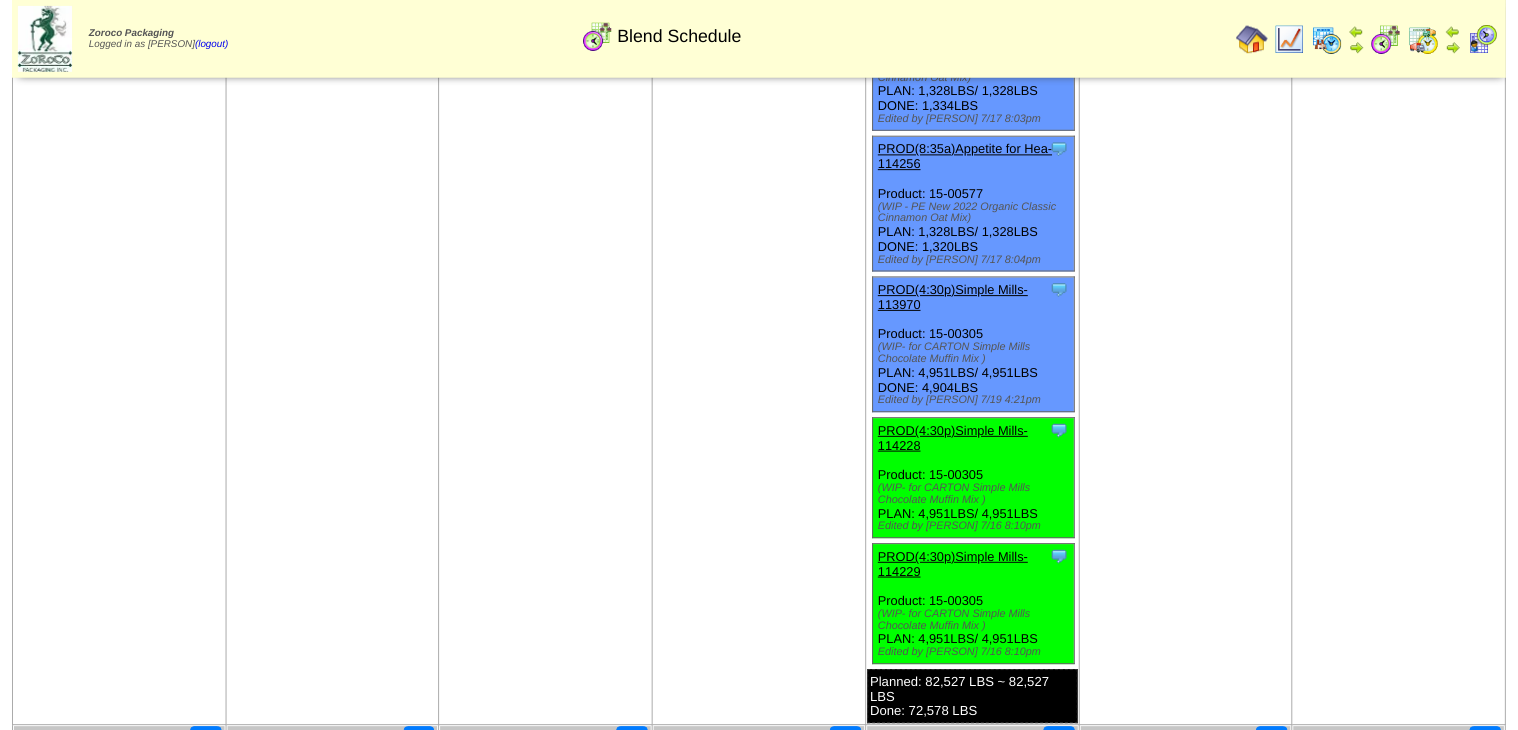 scroll, scrollTop: 3840, scrollLeft: 0, axis: vertical 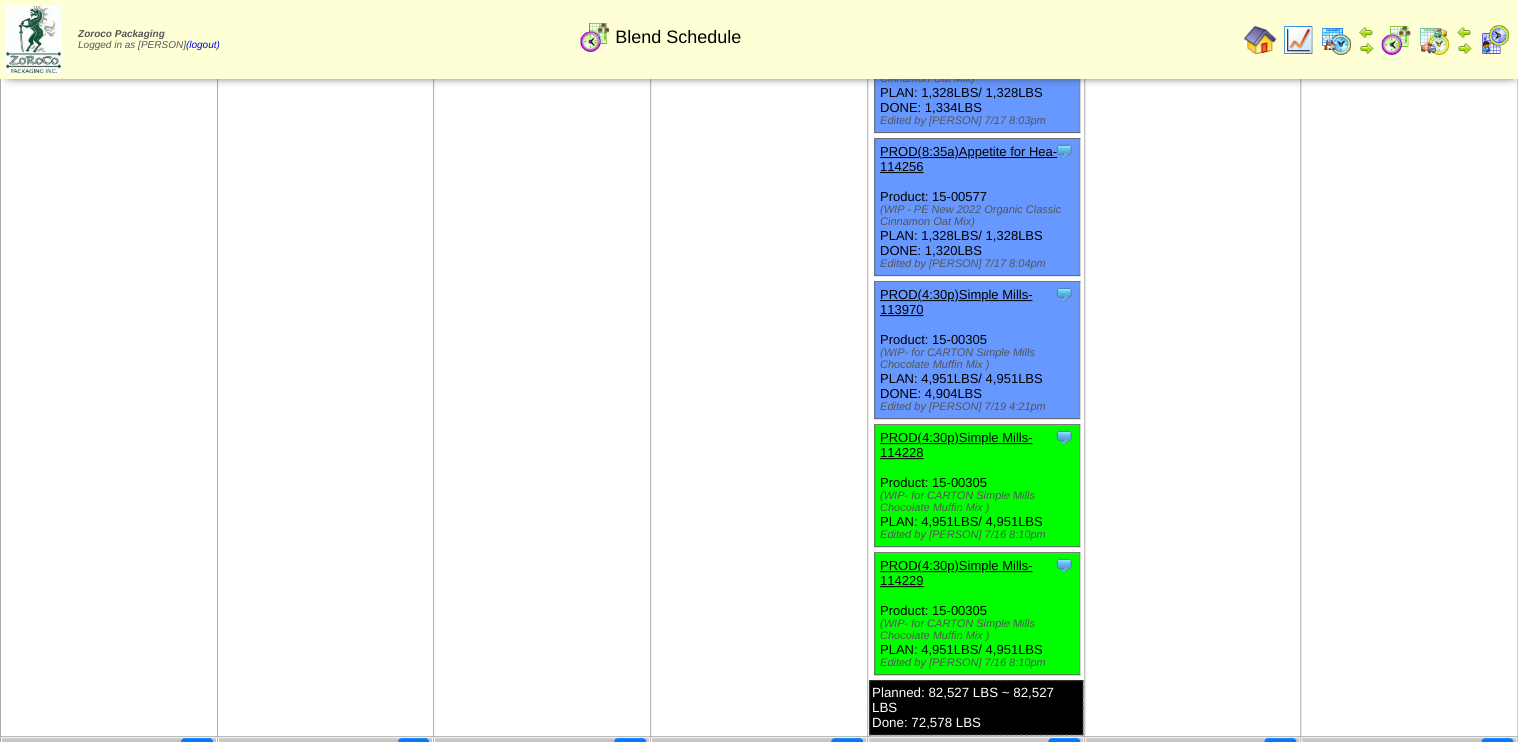 click on "PROD(4:30p)Simple Mills-114228" at bounding box center (956, 445) 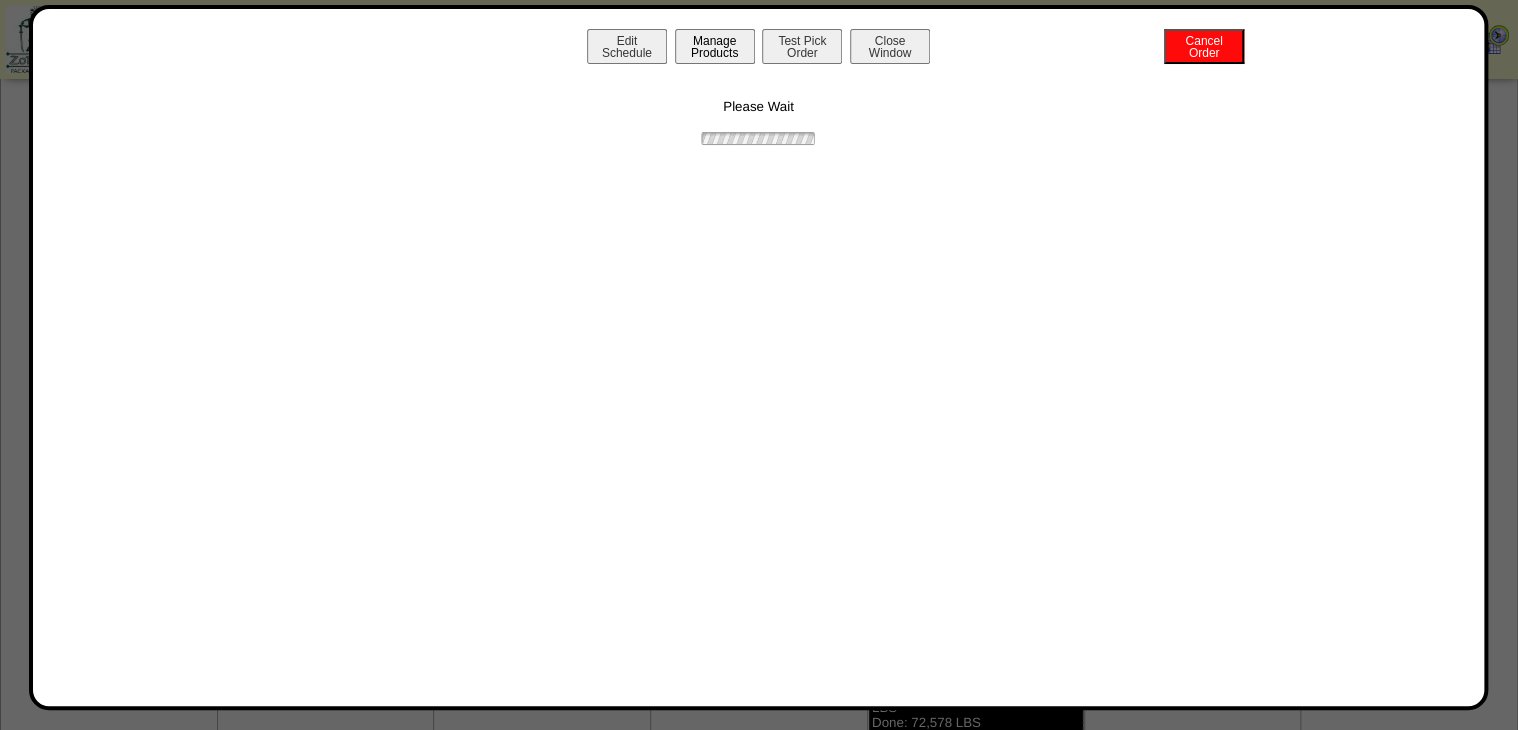 click on "Manage Products" at bounding box center [715, 46] 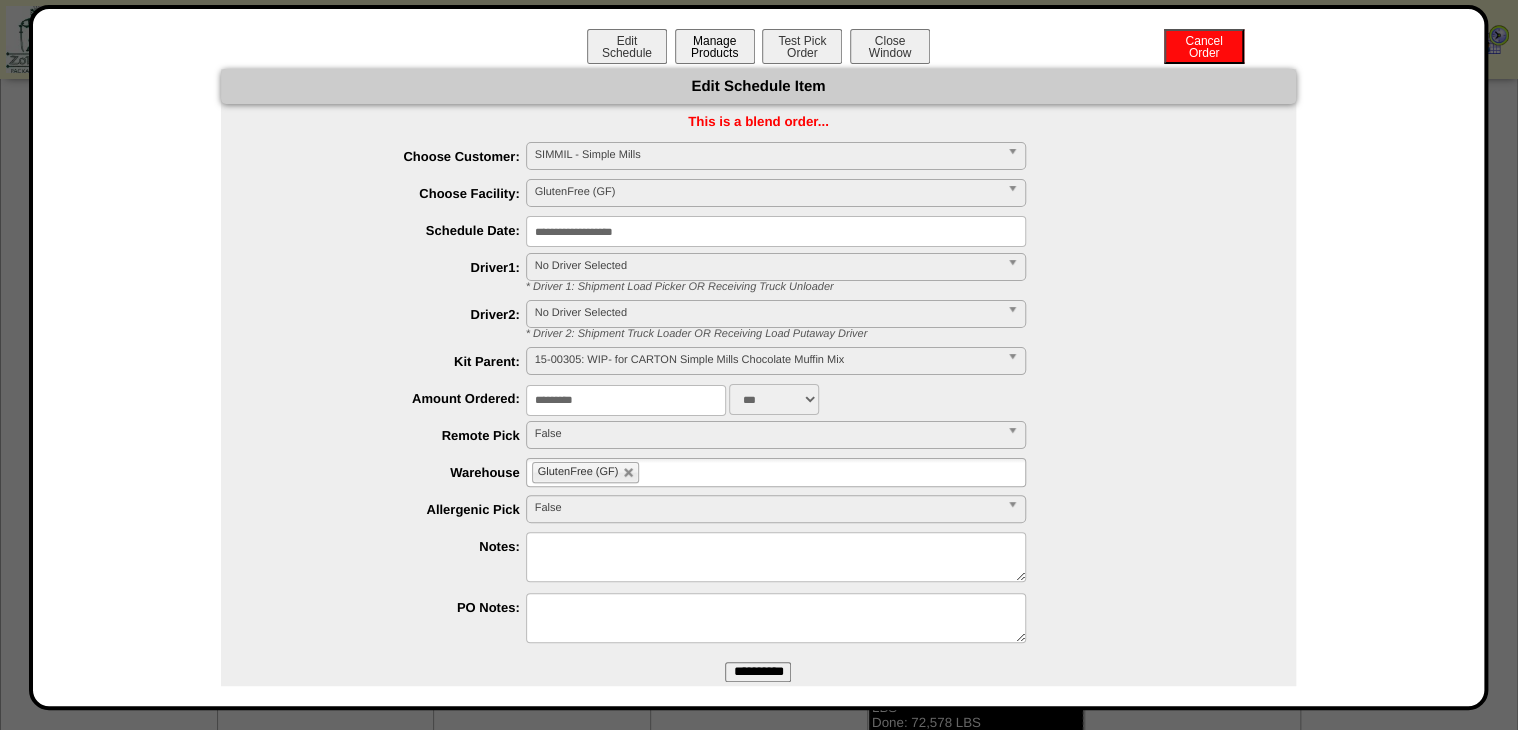 click on "Manage Products" at bounding box center (715, 46) 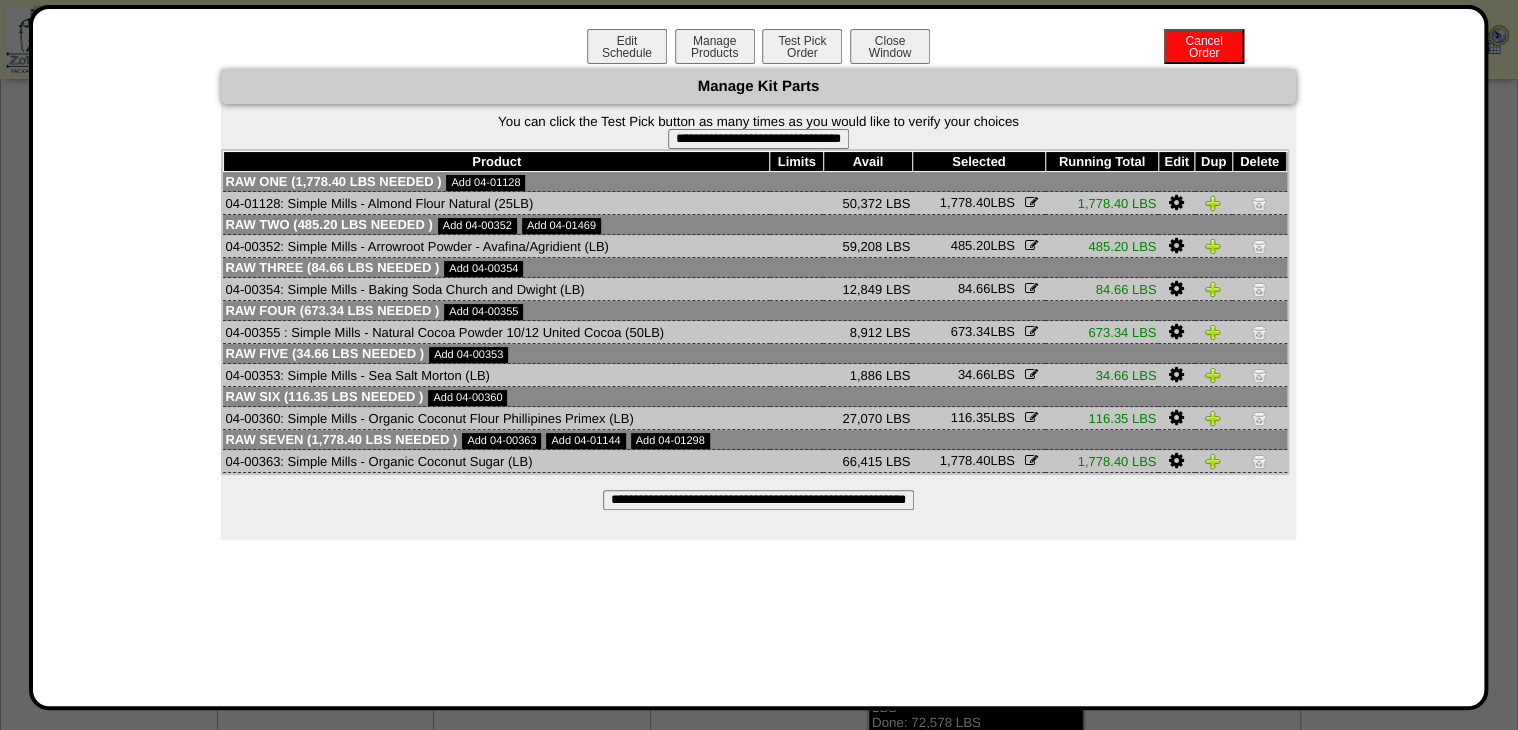 click on "**********" at bounding box center (758, 139) 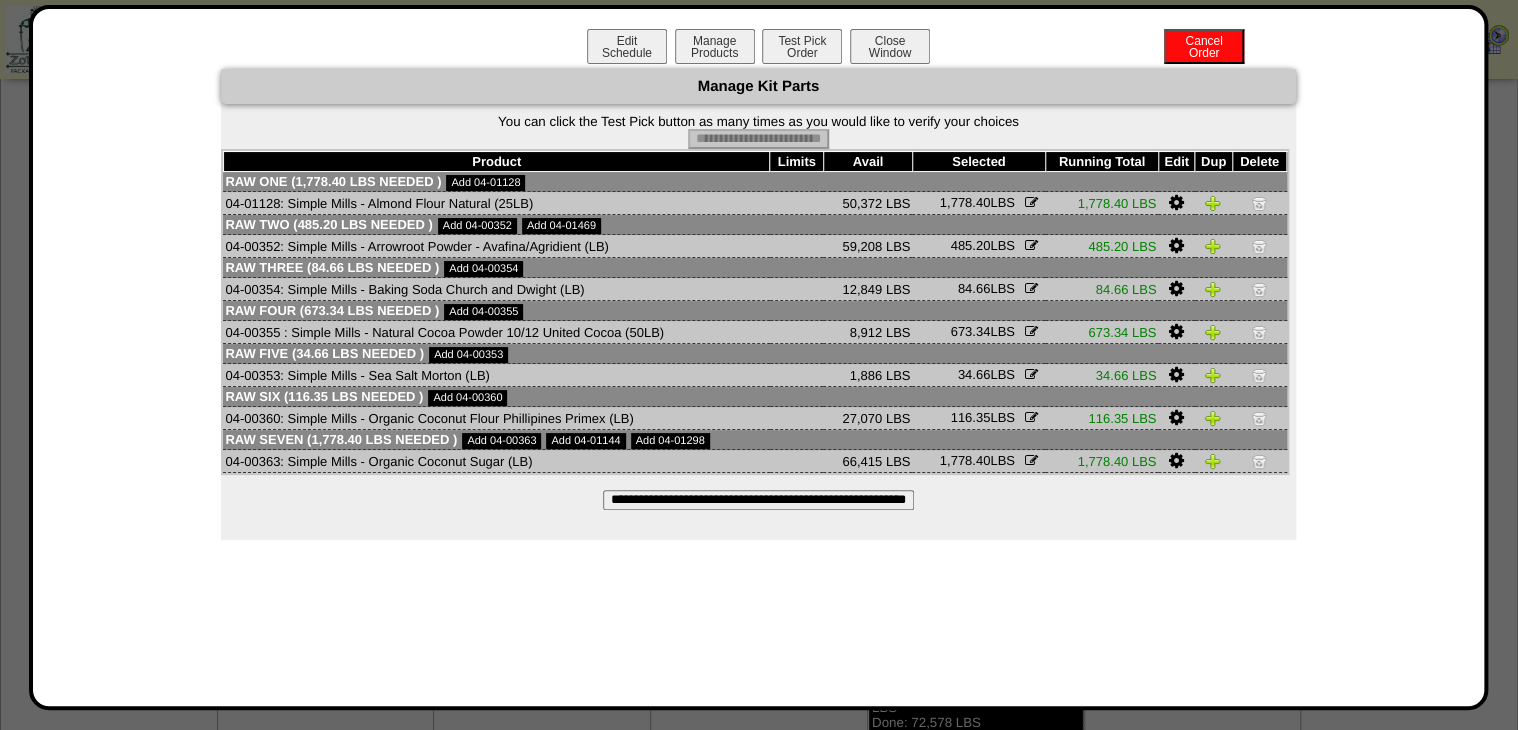 type on "**********" 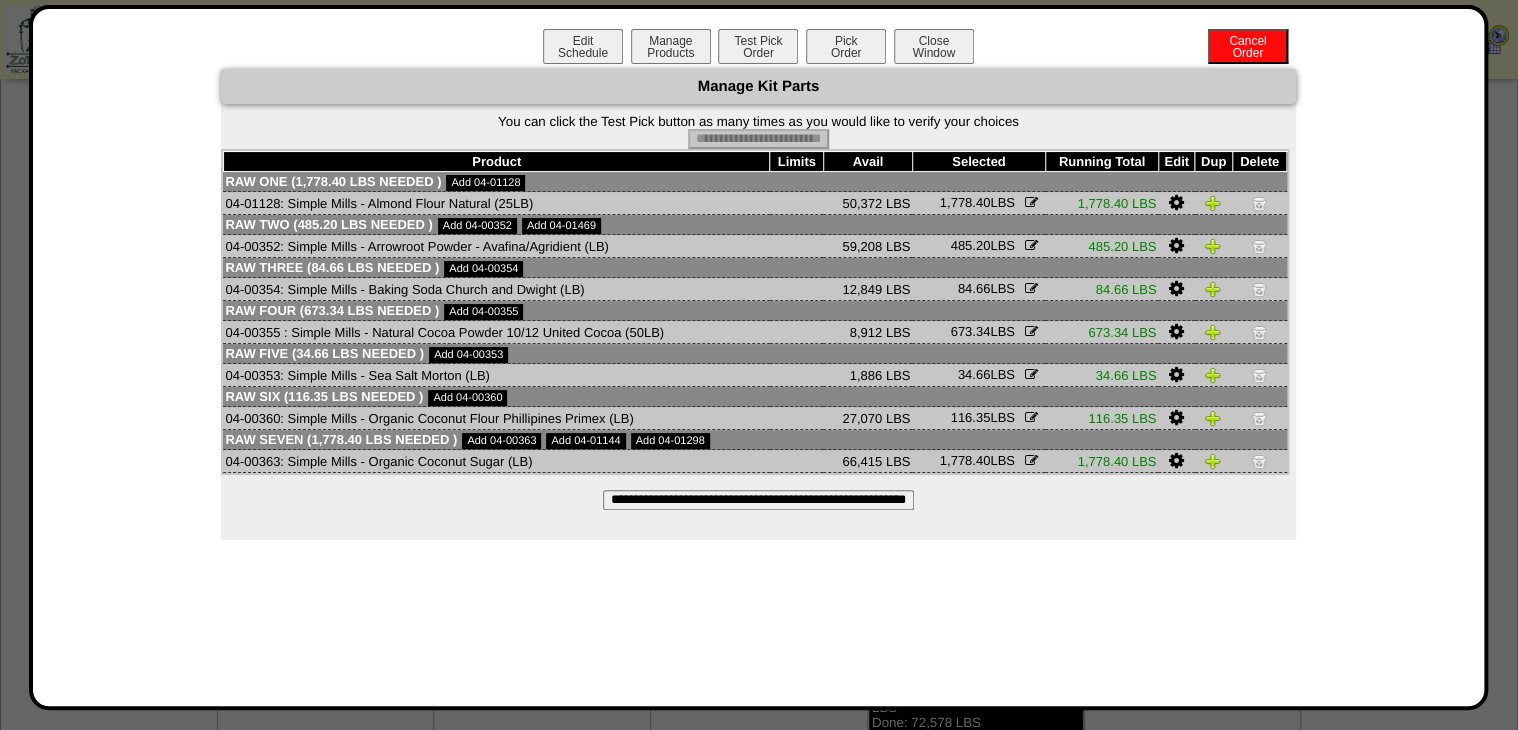 click on "Pick Order" at bounding box center (846, 46) 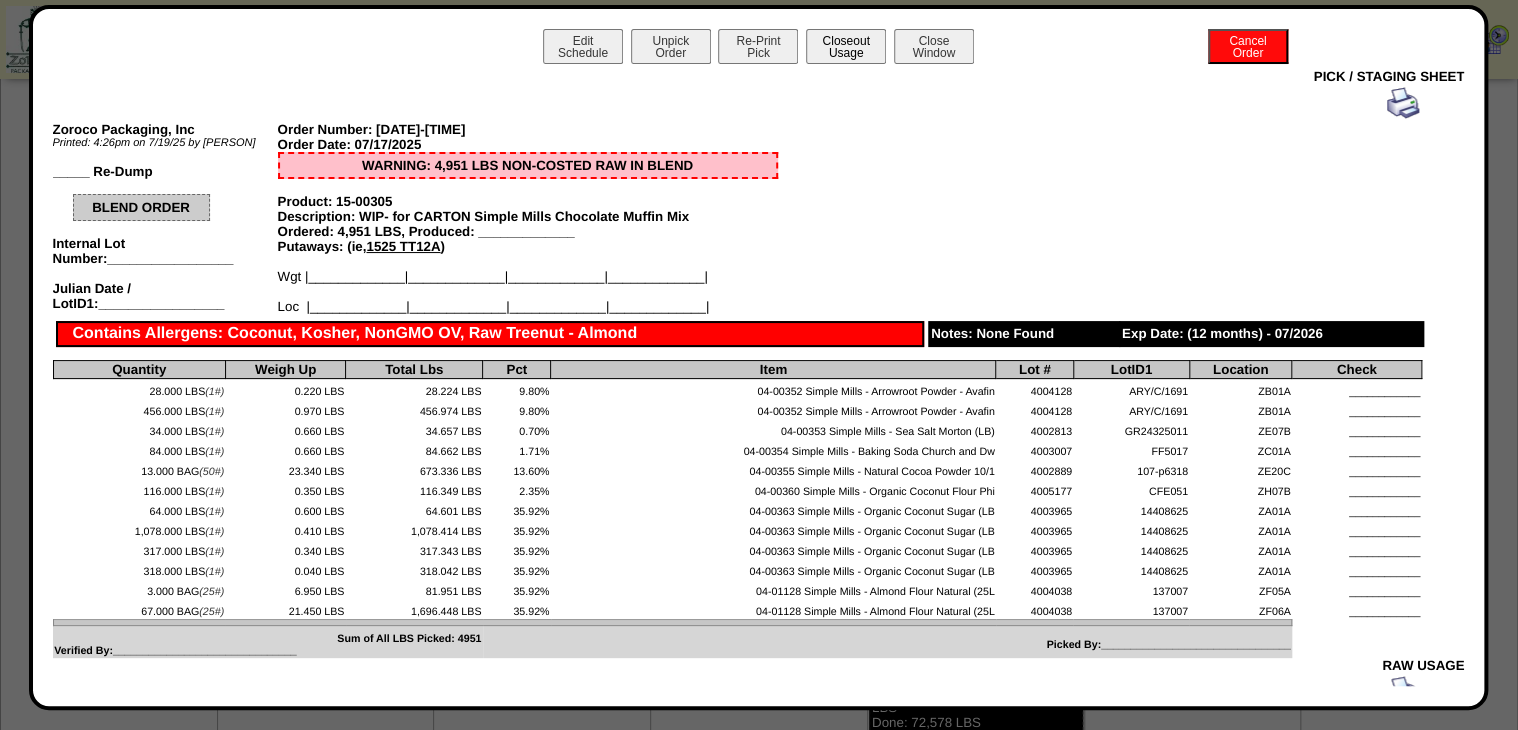 click on "Closeout Usage" at bounding box center [846, 46] 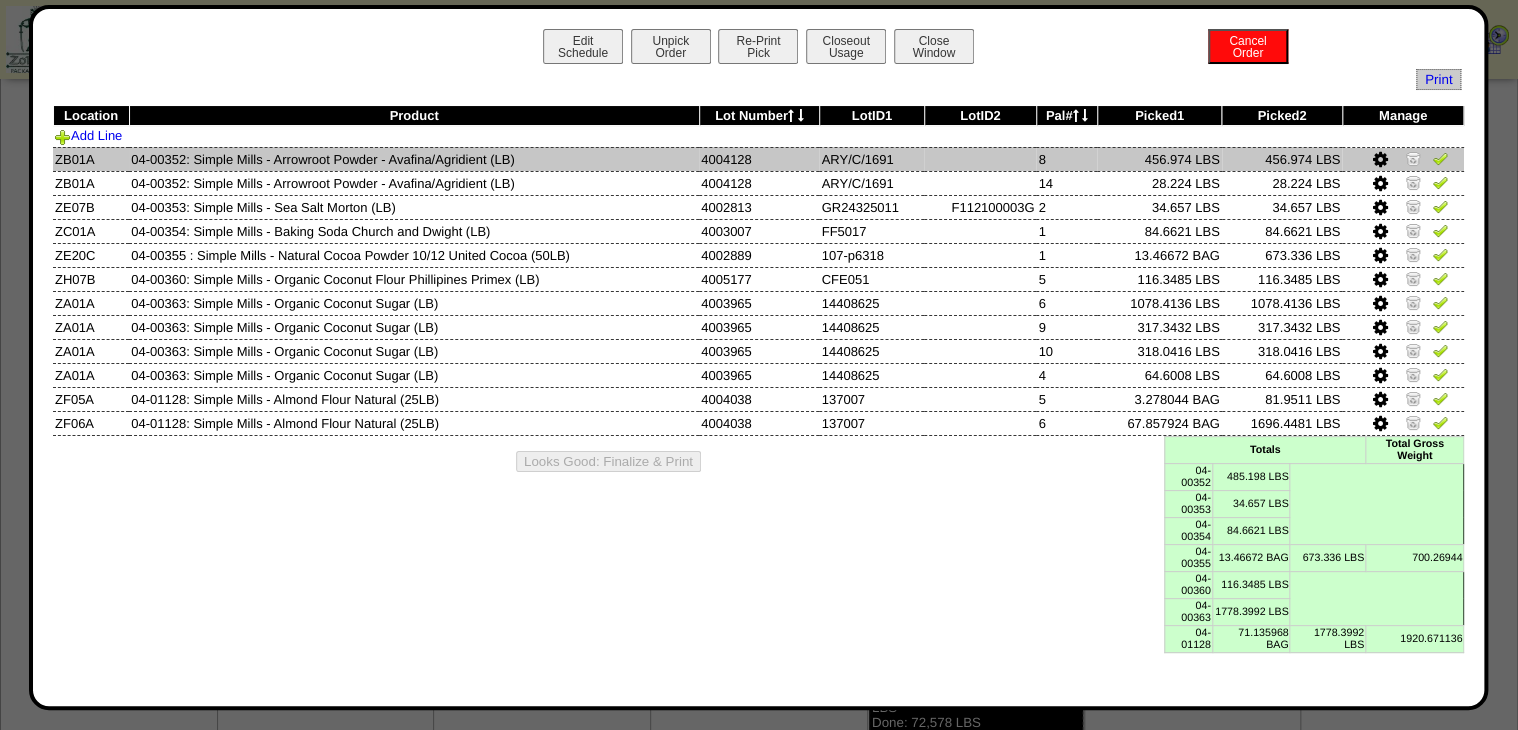 click at bounding box center (1440, 158) 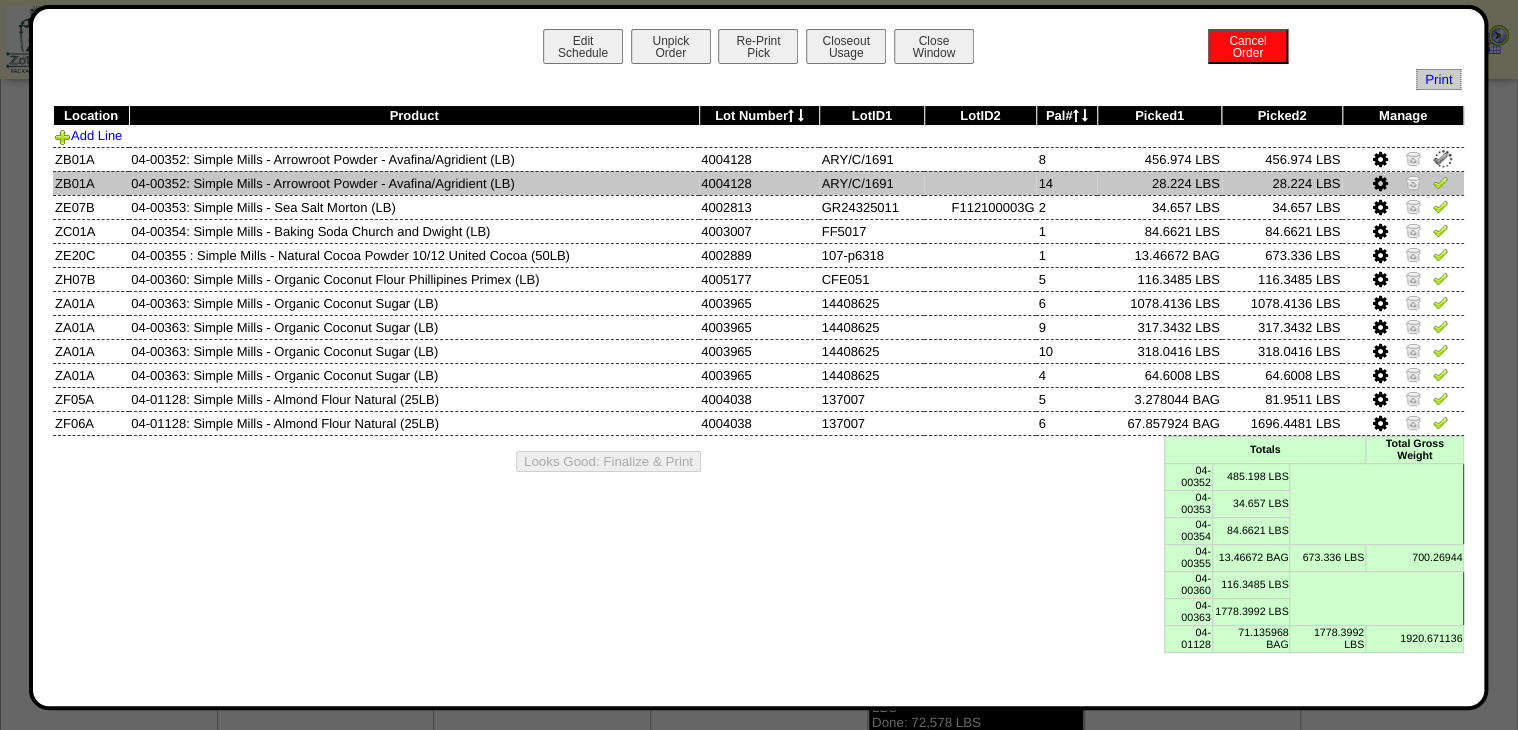 click at bounding box center (1440, 182) 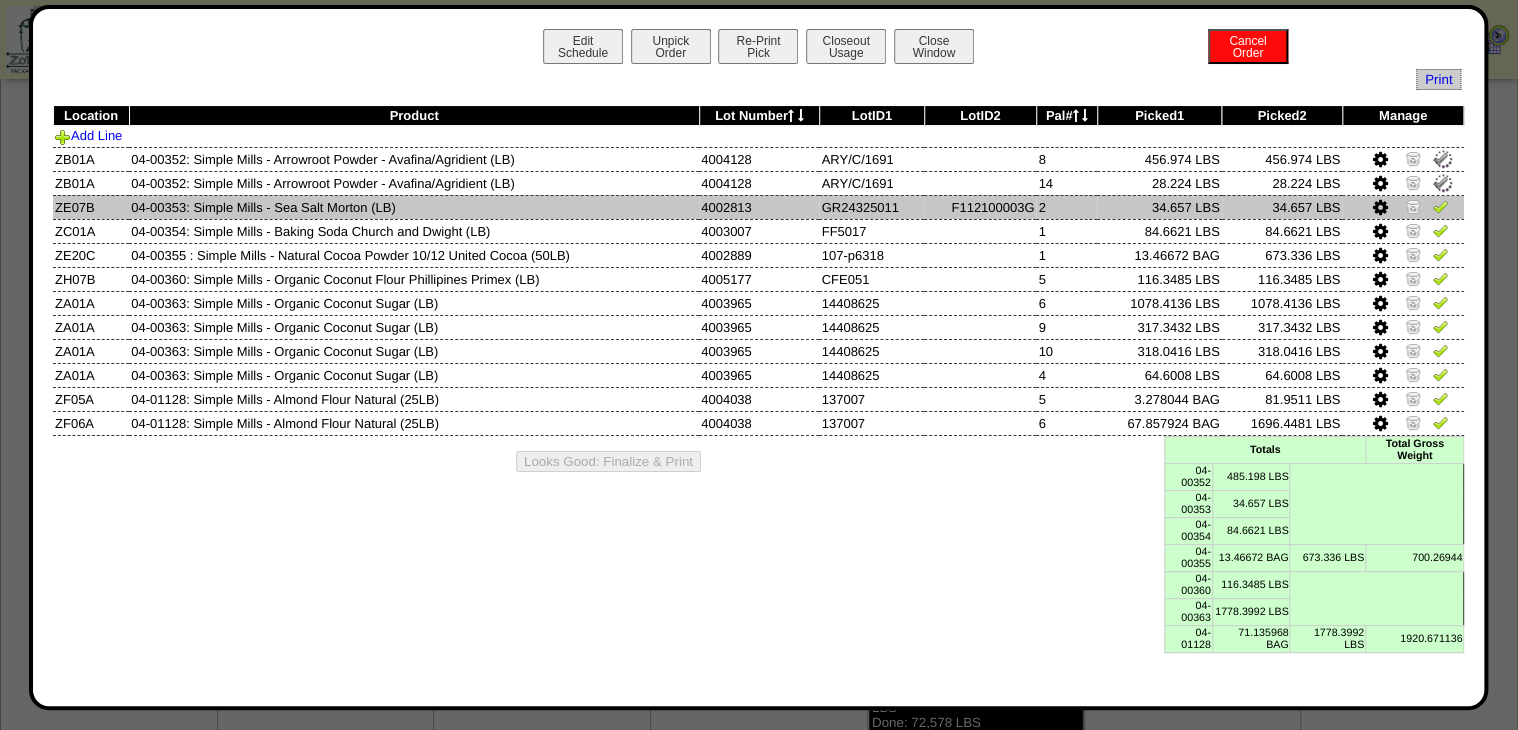 click at bounding box center (1440, 206) 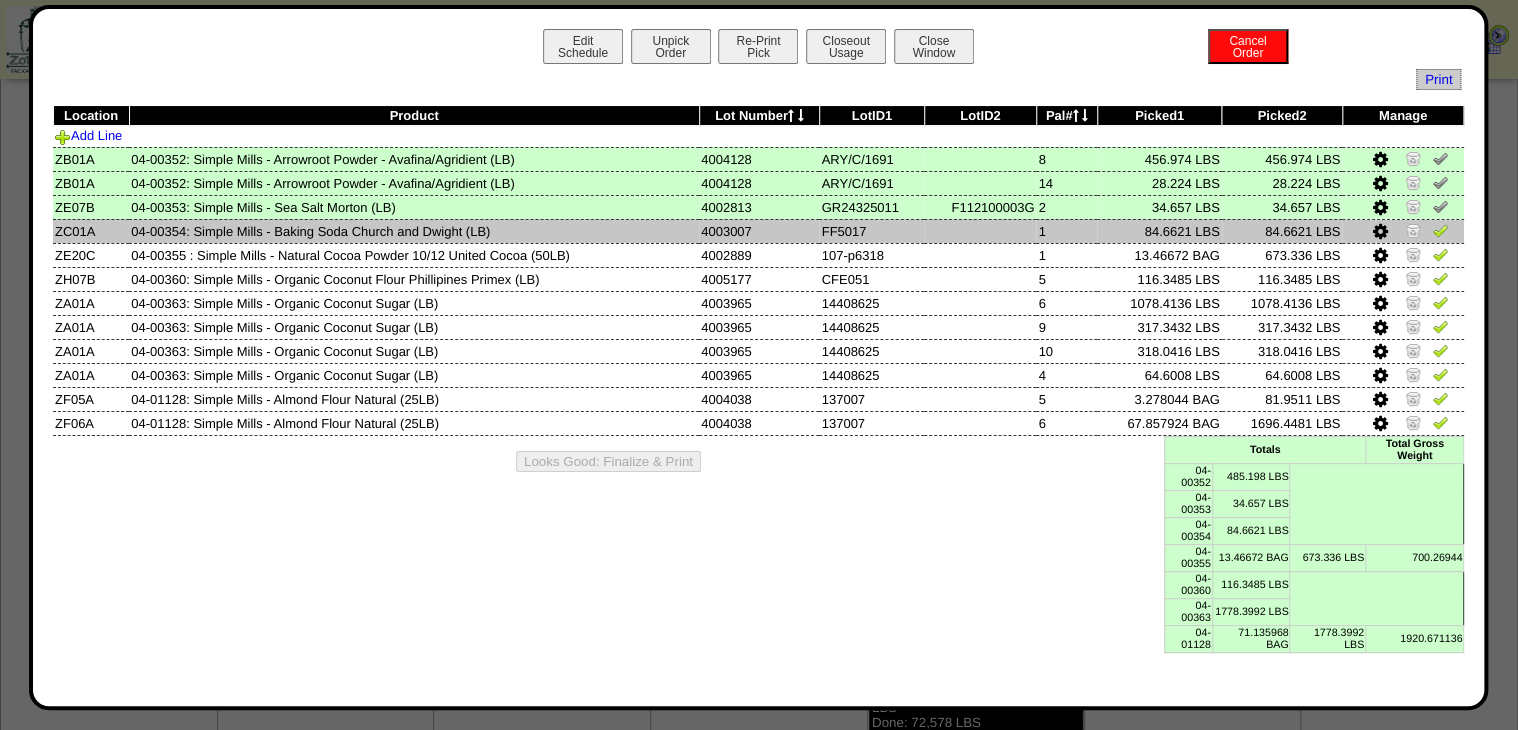click at bounding box center [1403, 231] 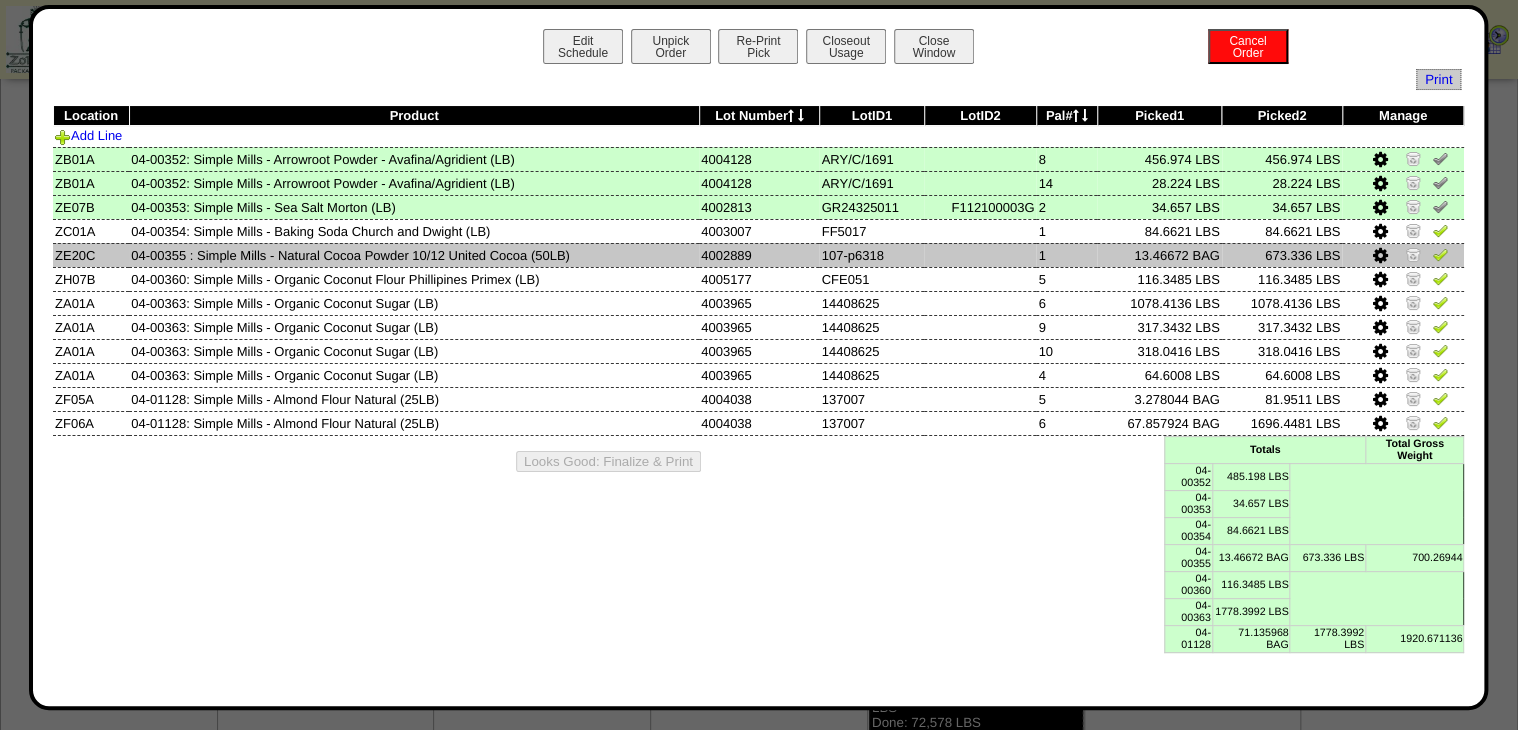 drag, startPoint x: 1438, startPoint y: 228, endPoint x: 1440, endPoint y: 248, distance: 20.09975 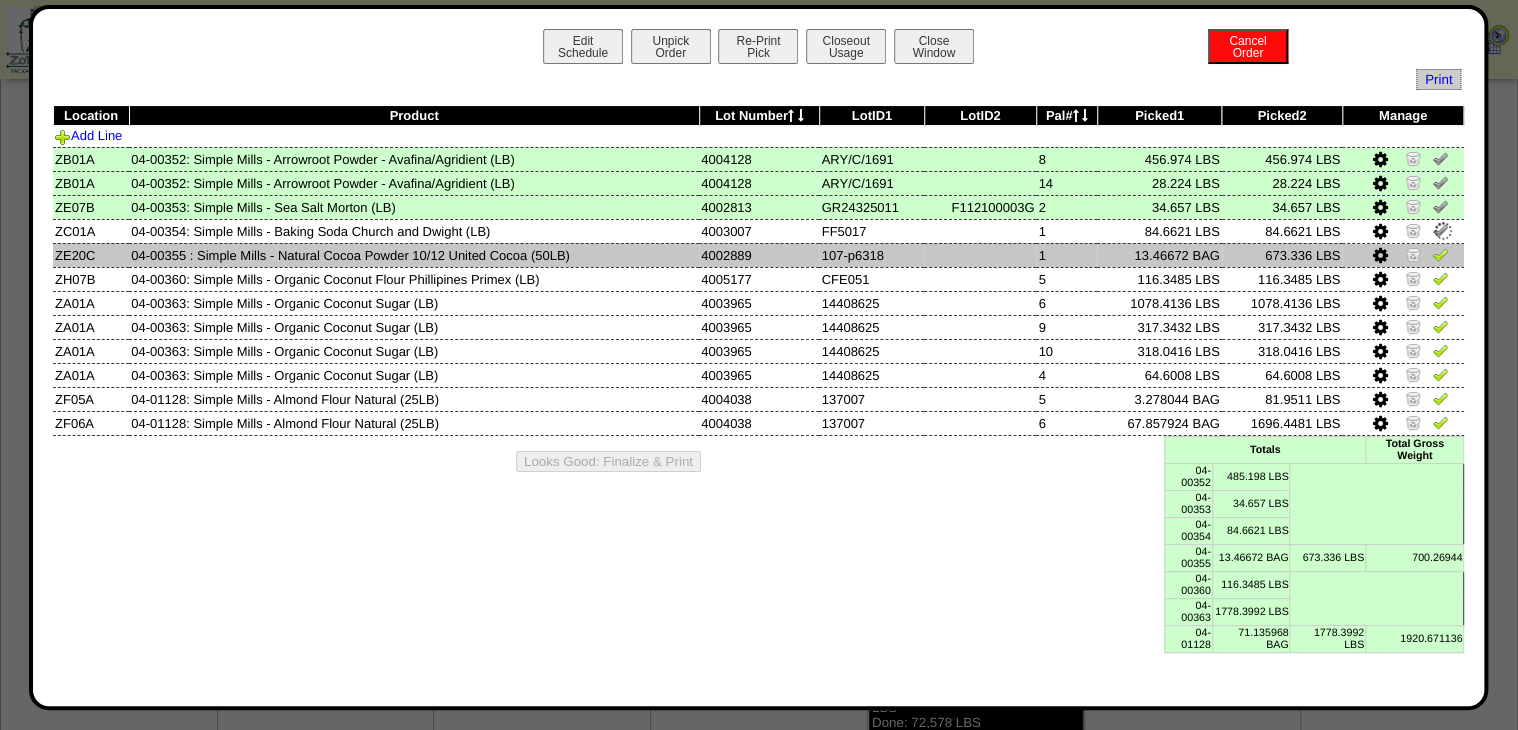 click at bounding box center [1440, 254] 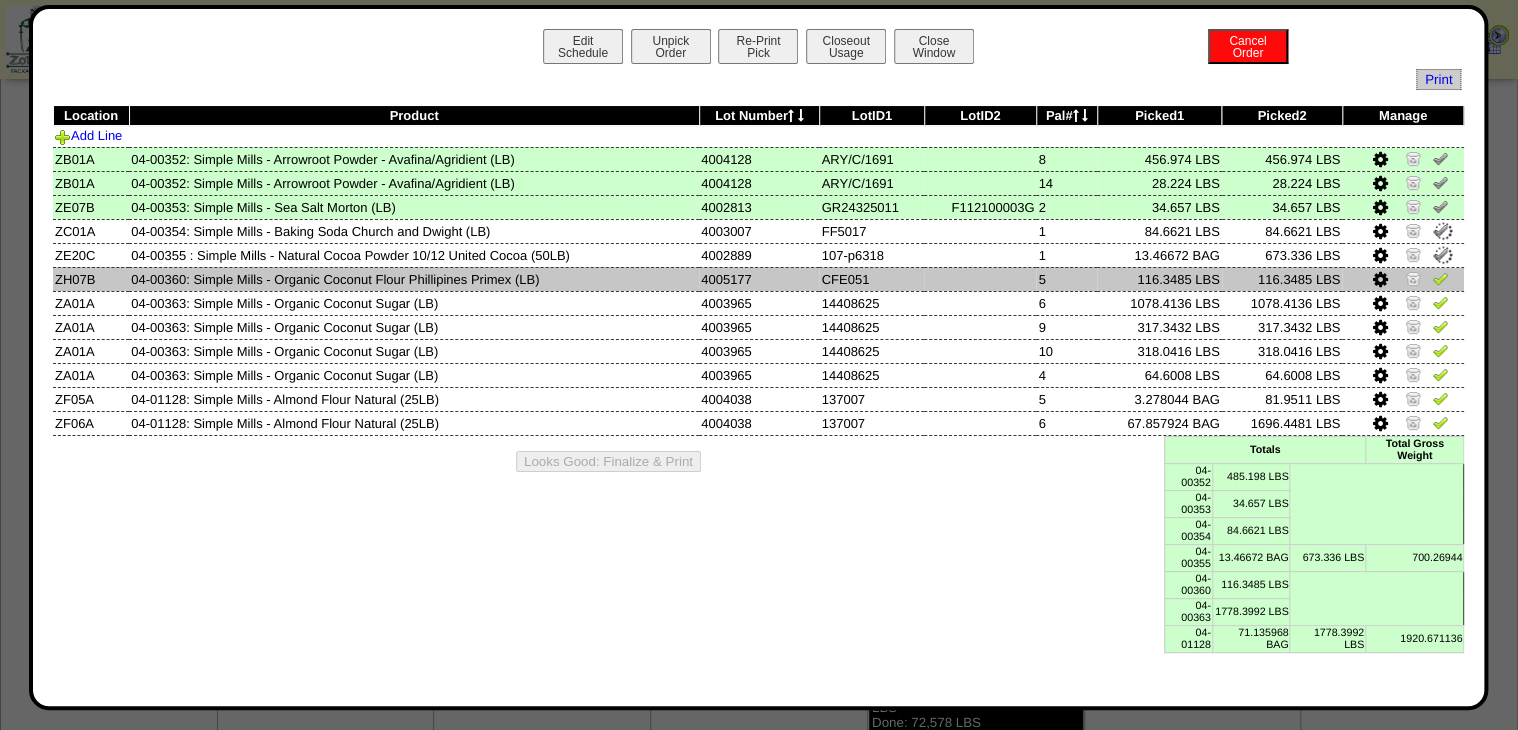 click at bounding box center (1440, 278) 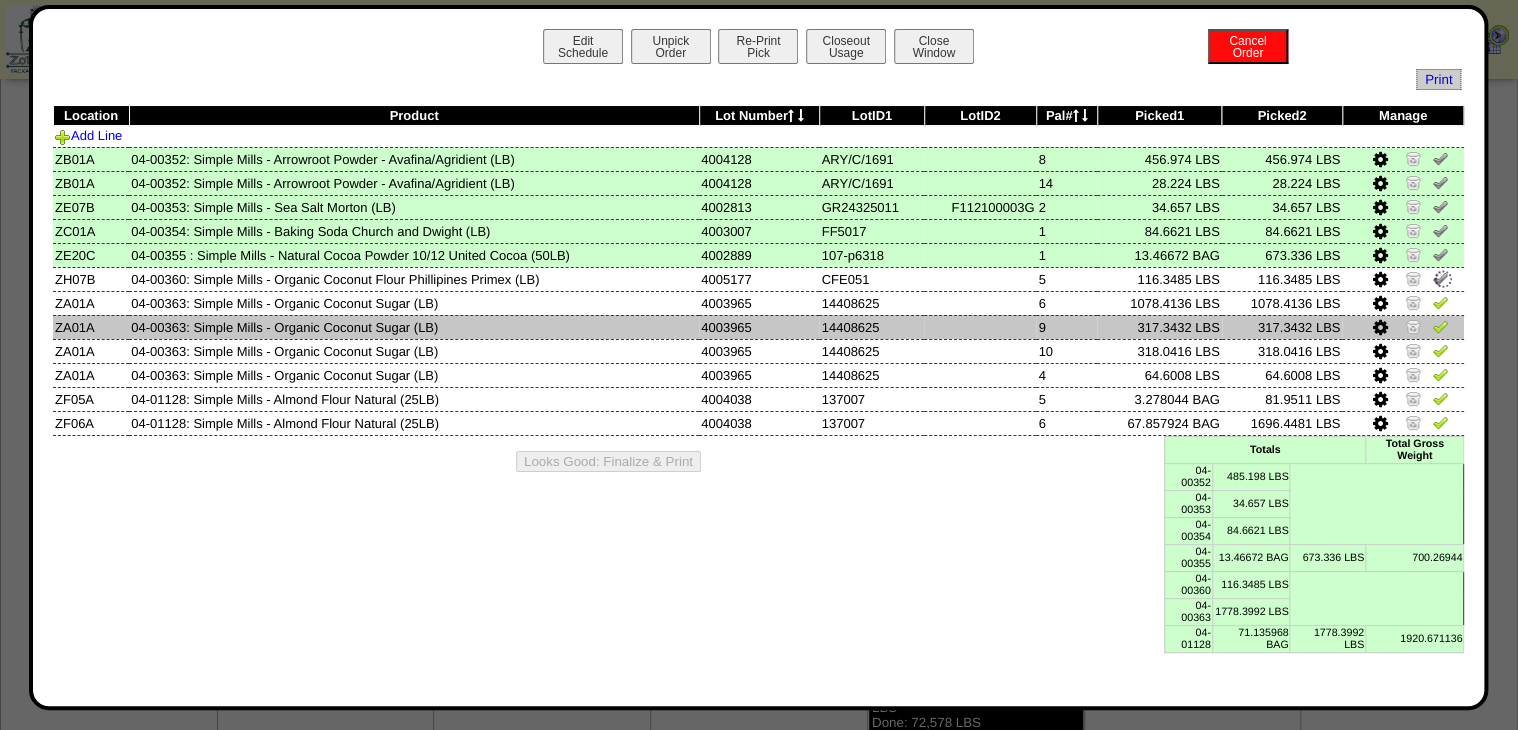 drag, startPoint x: 1437, startPoint y: 313, endPoint x: 1436, endPoint y: 332, distance: 19.026299 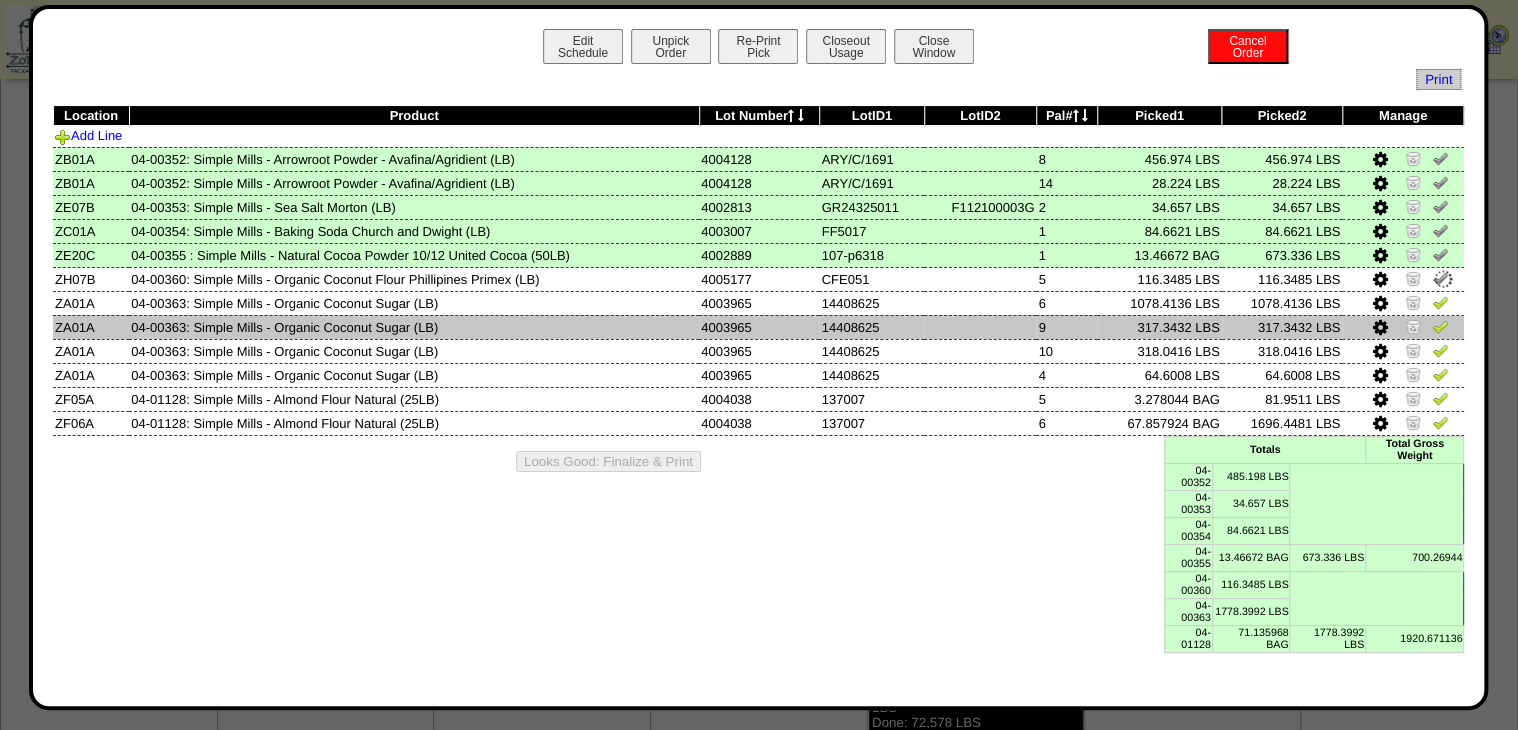 click at bounding box center (1403, 303) 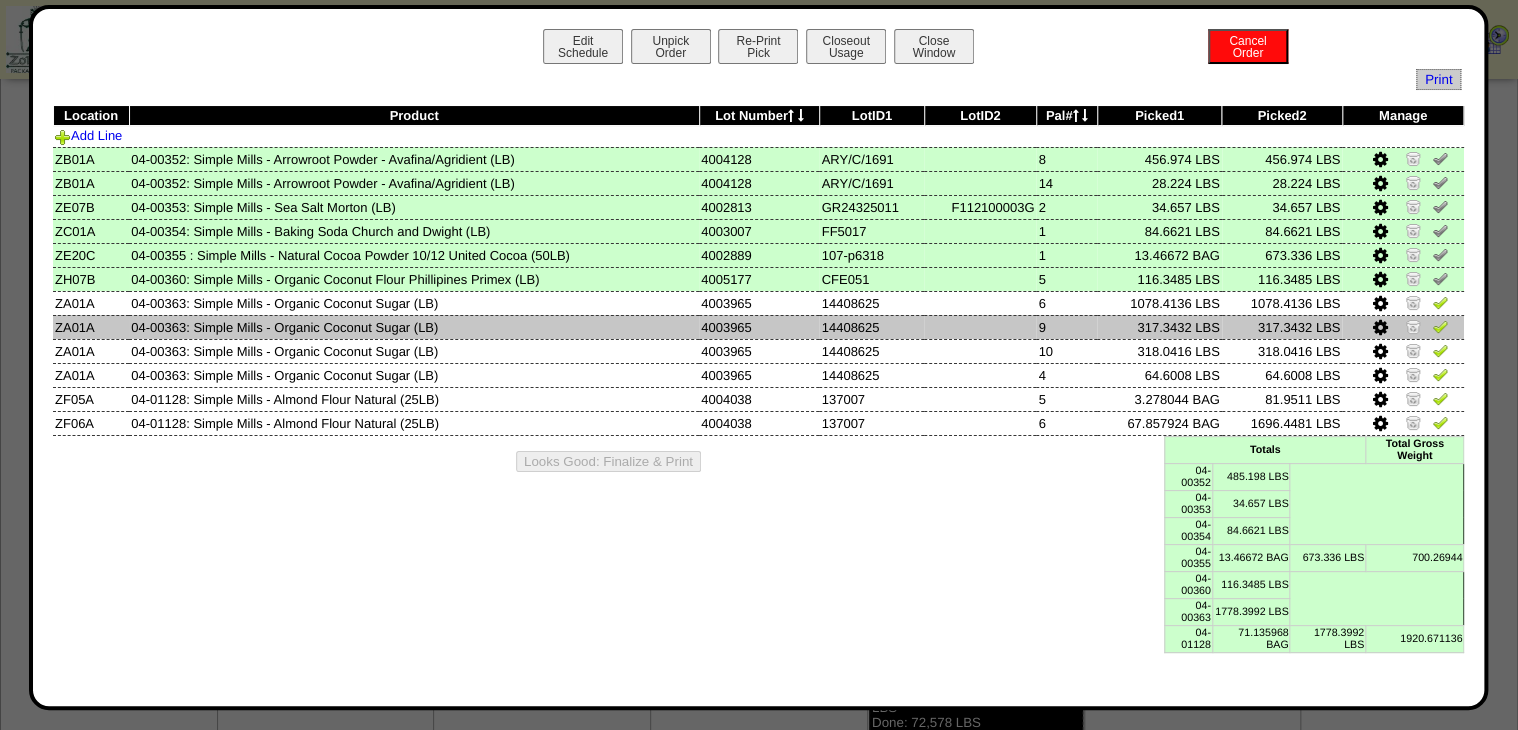 click at bounding box center (1440, 326) 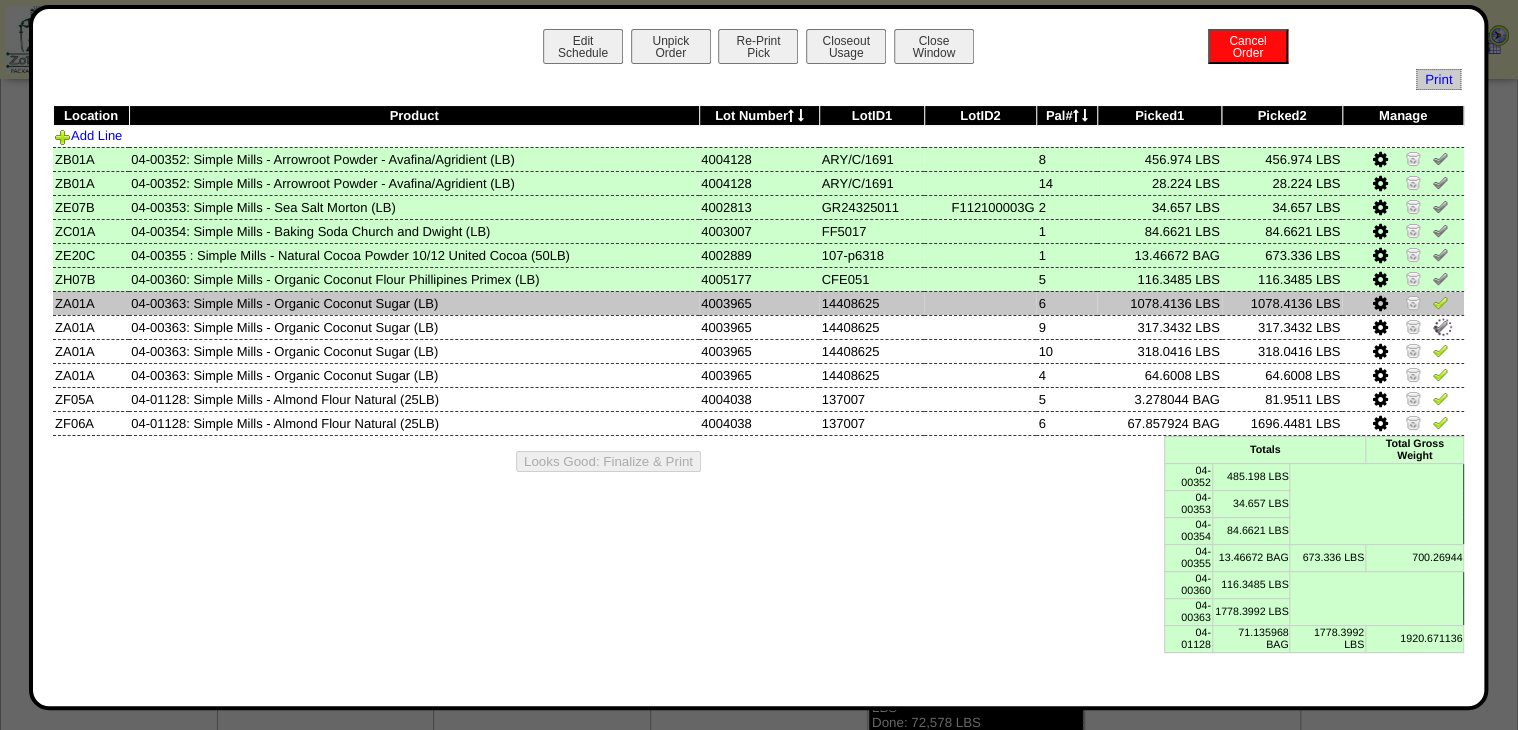 click at bounding box center [1440, 302] 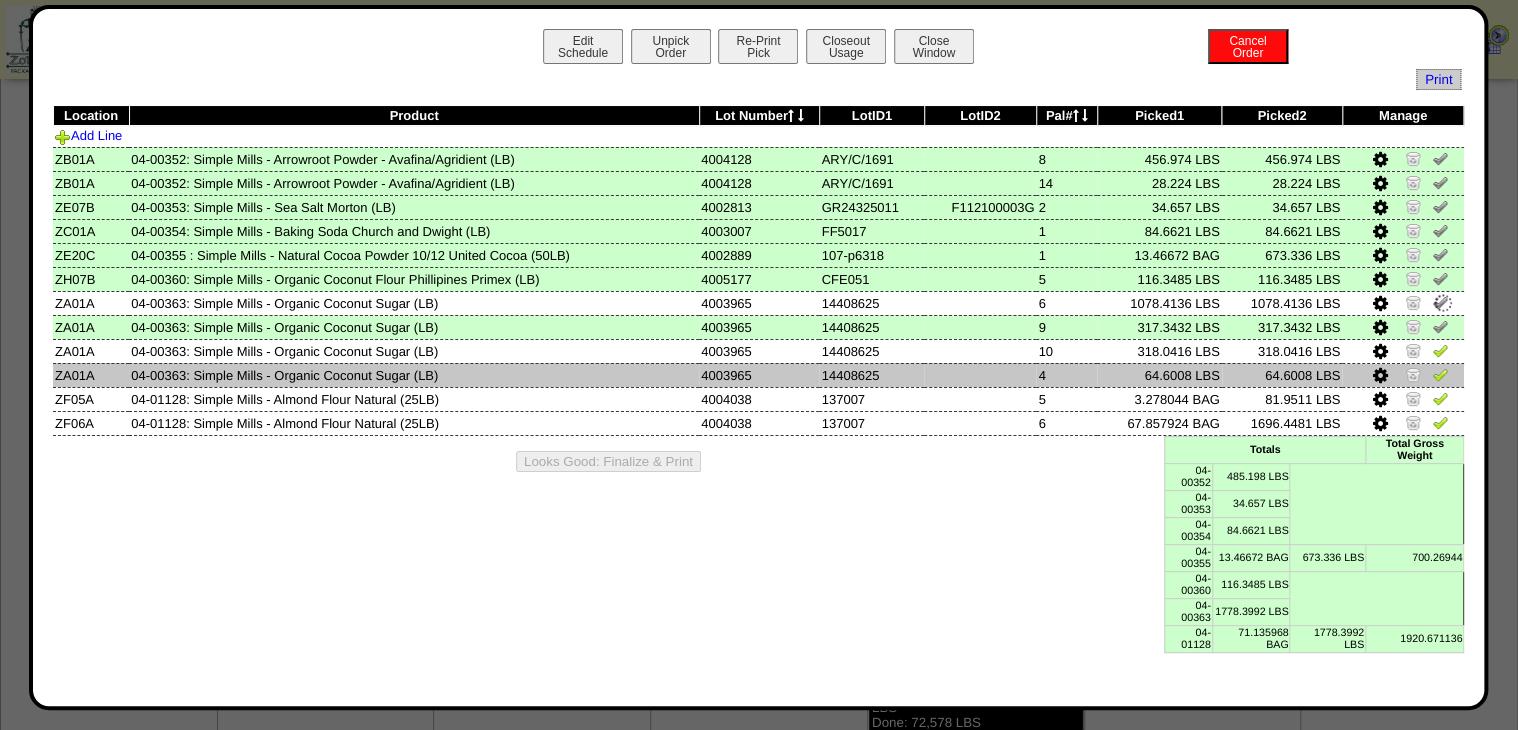 drag, startPoint x: 1438, startPoint y: 359, endPoint x: 1440, endPoint y: 371, distance: 12.165525 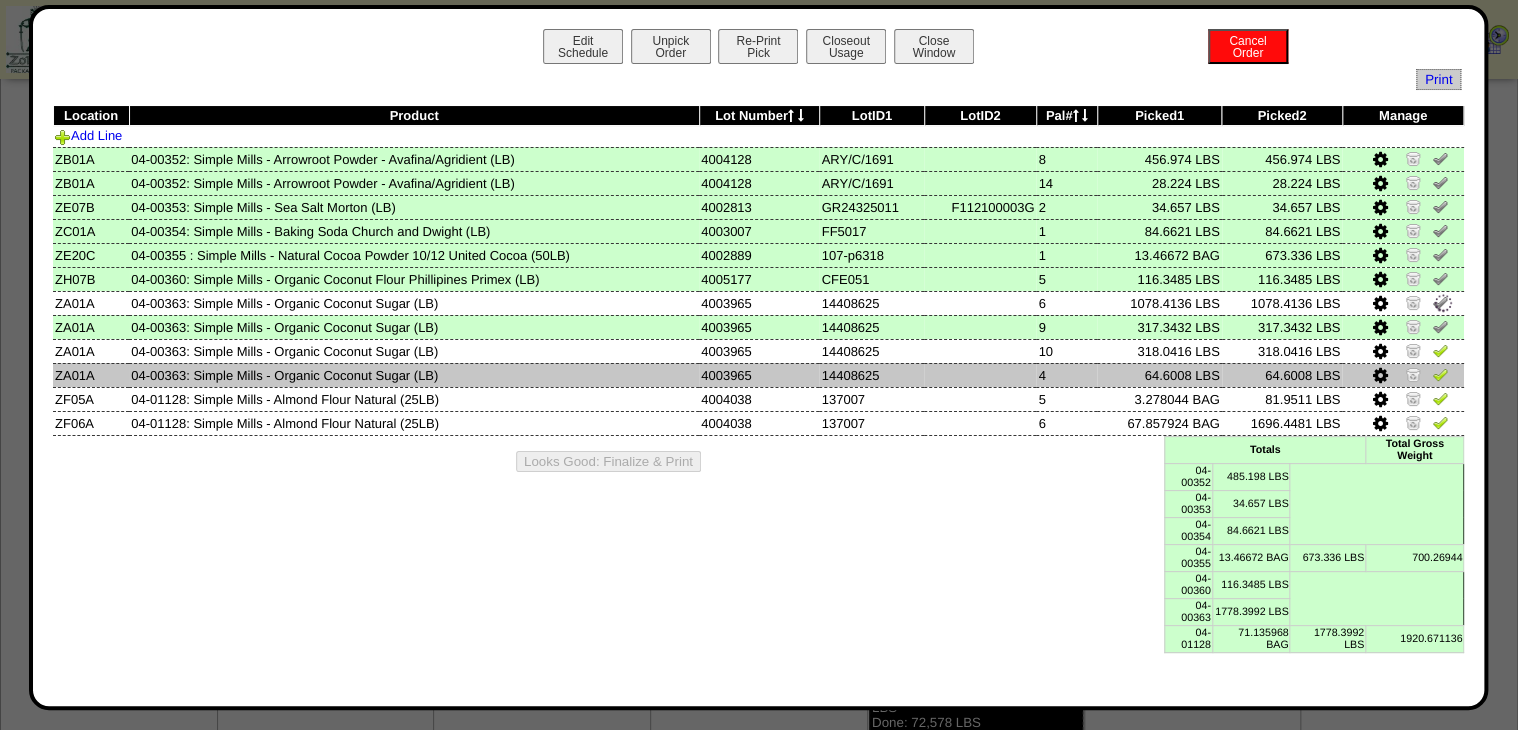 click at bounding box center (1440, 350) 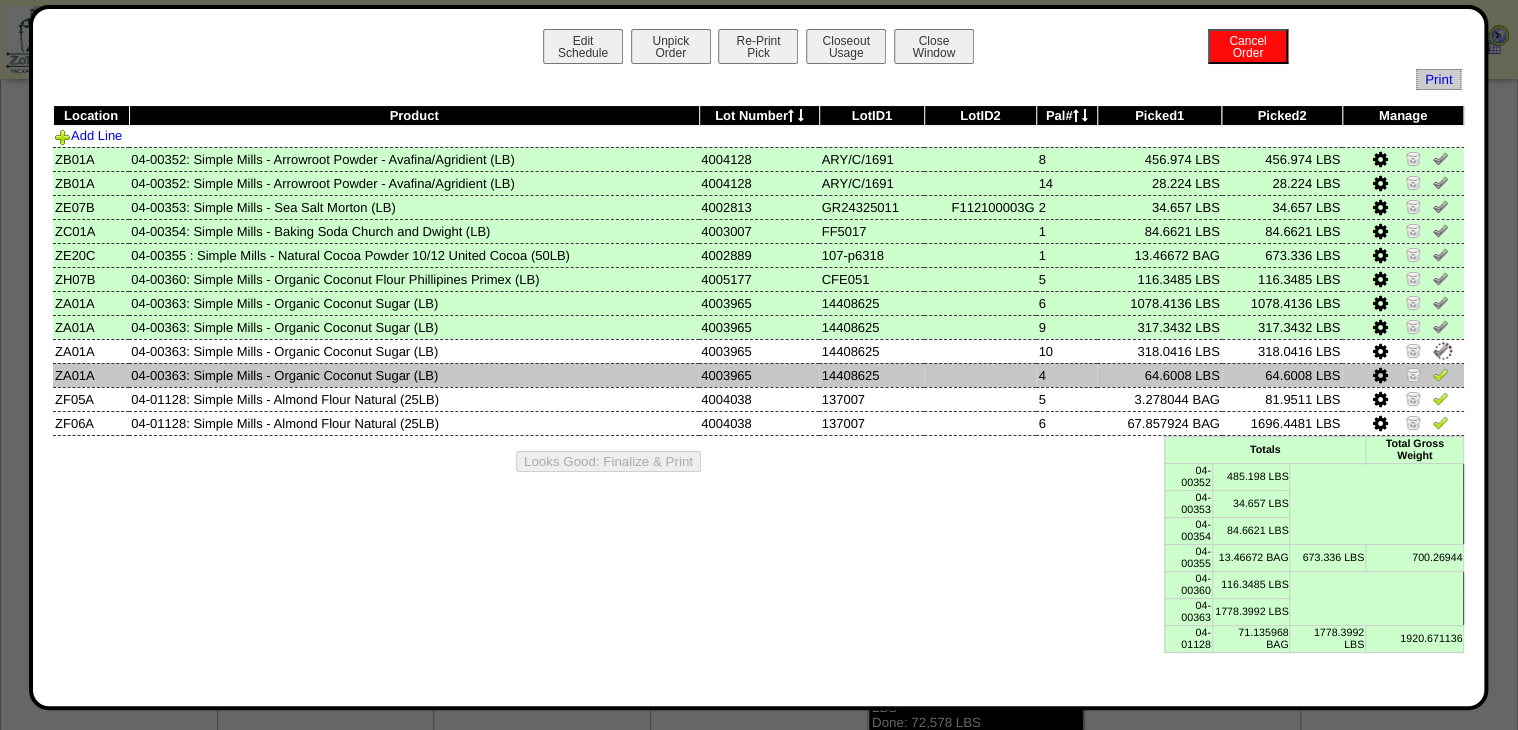 click at bounding box center [1440, 374] 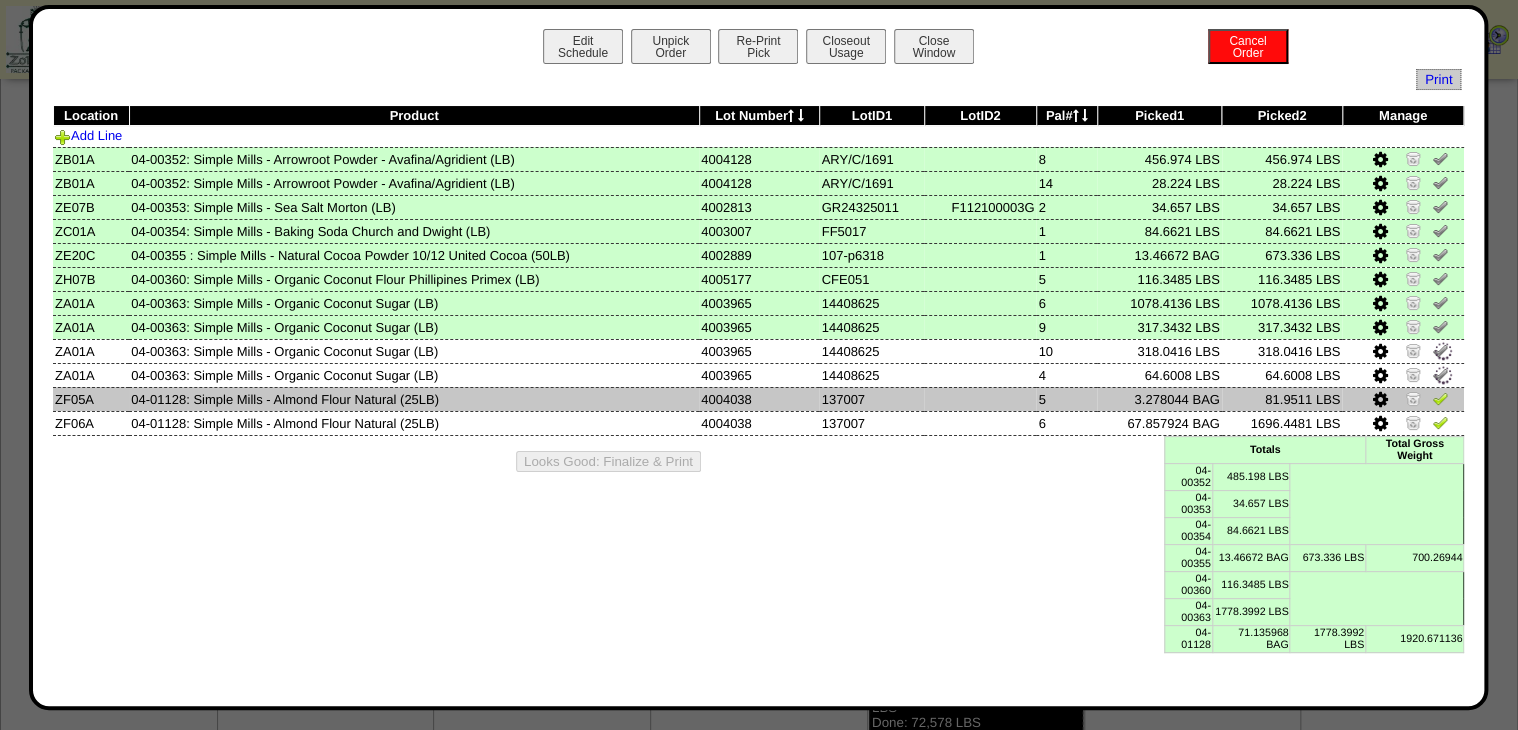 click at bounding box center [1440, 398] 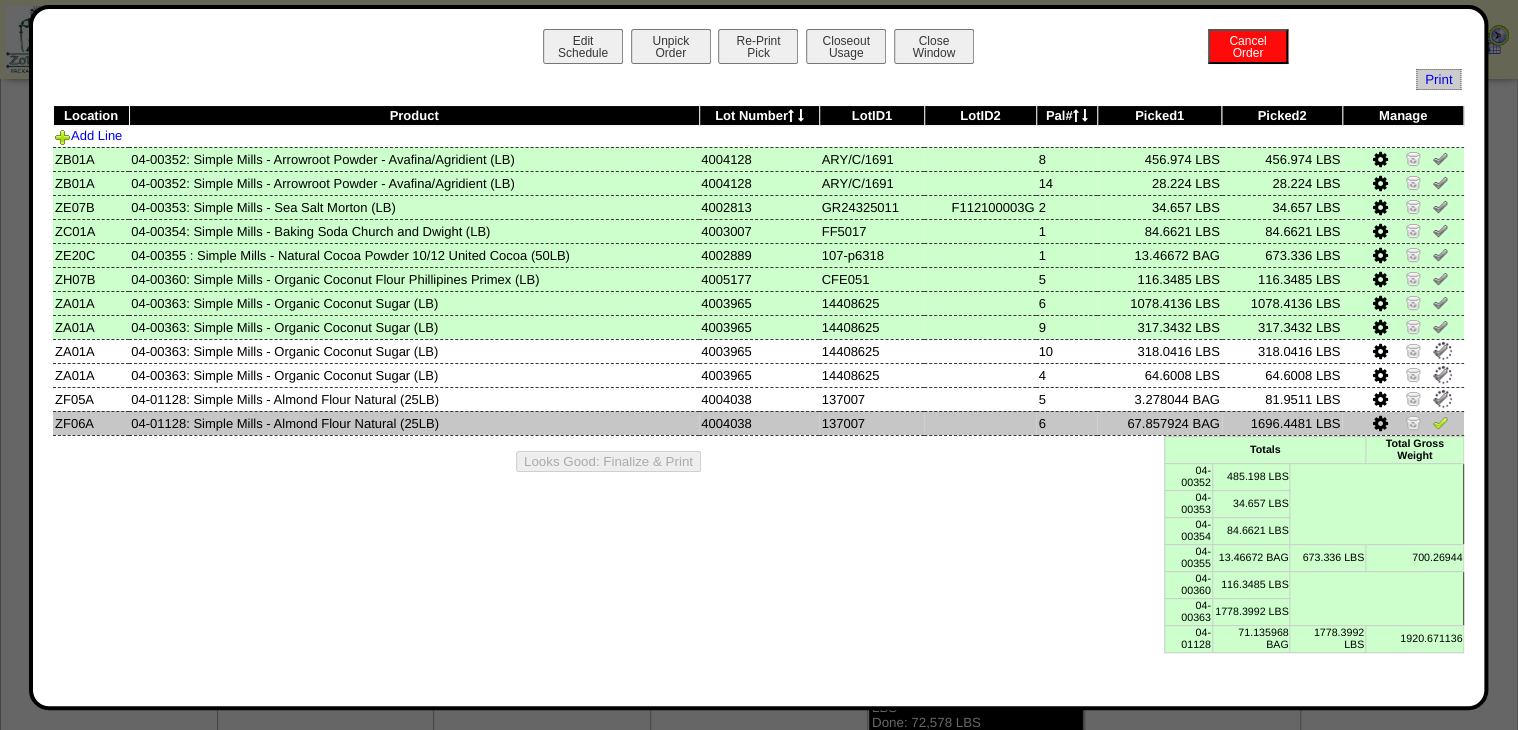 click at bounding box center [1440, 422] 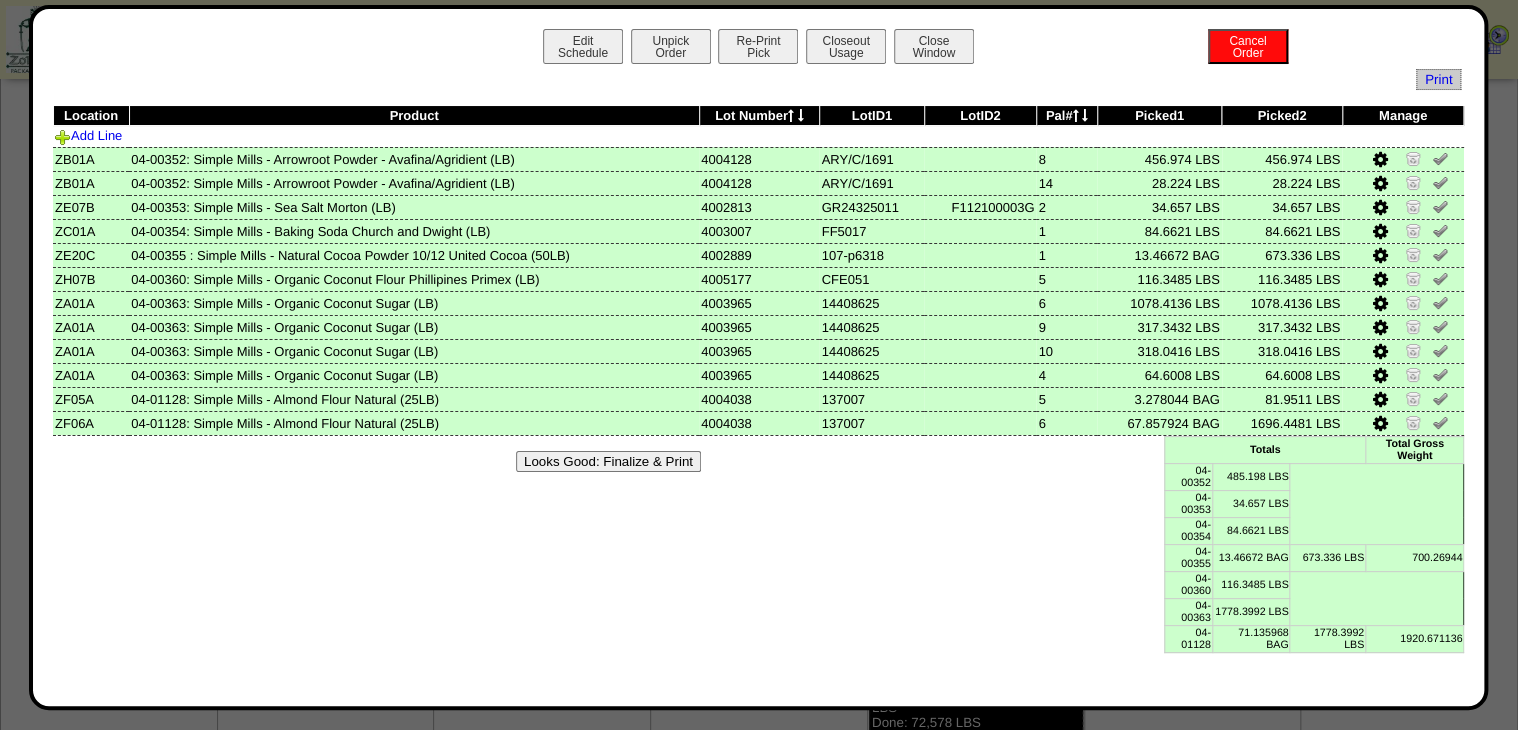 click on "Looks Good: Finalize & Print" at bounding box center (608, 461) 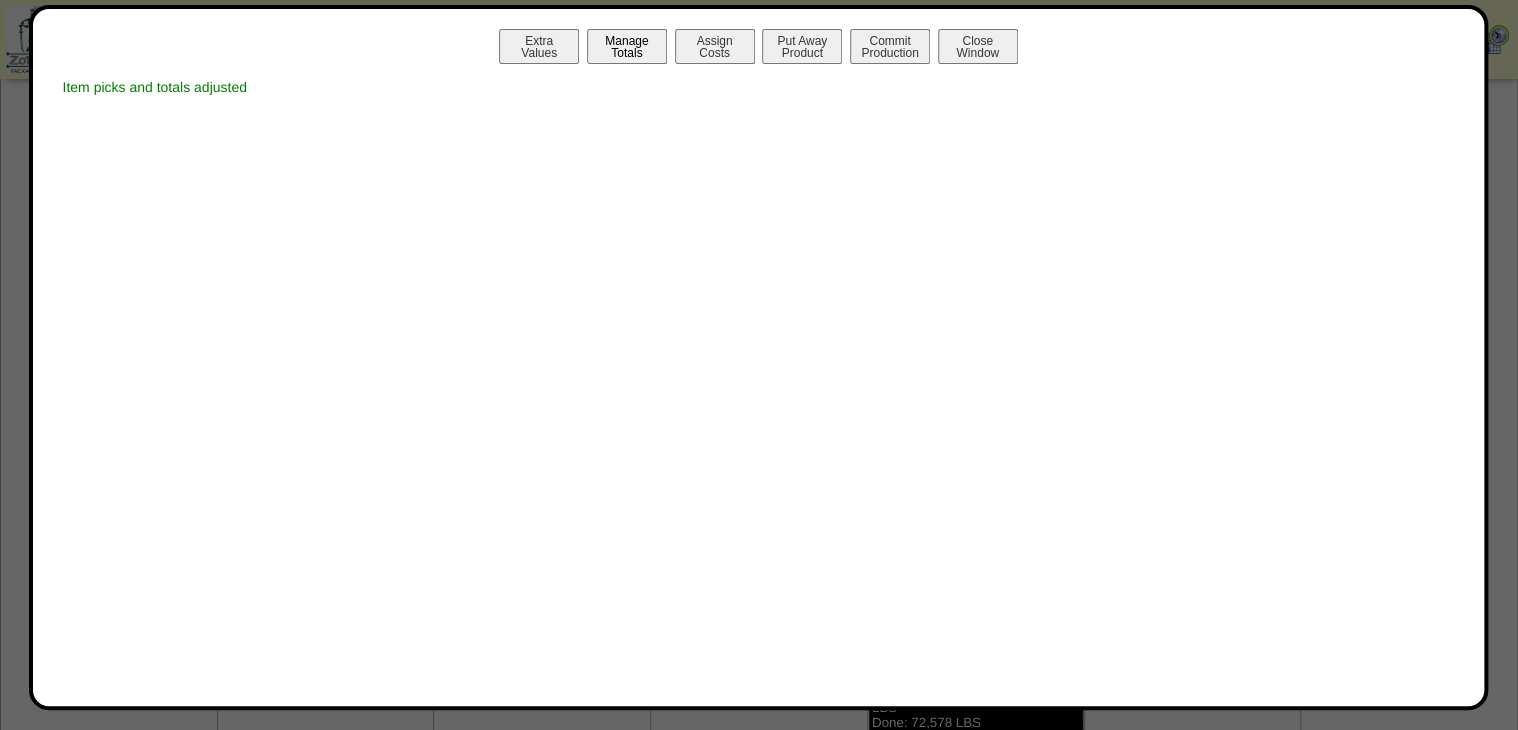 click on "Manage Totals" at bounding box center (627, 46) 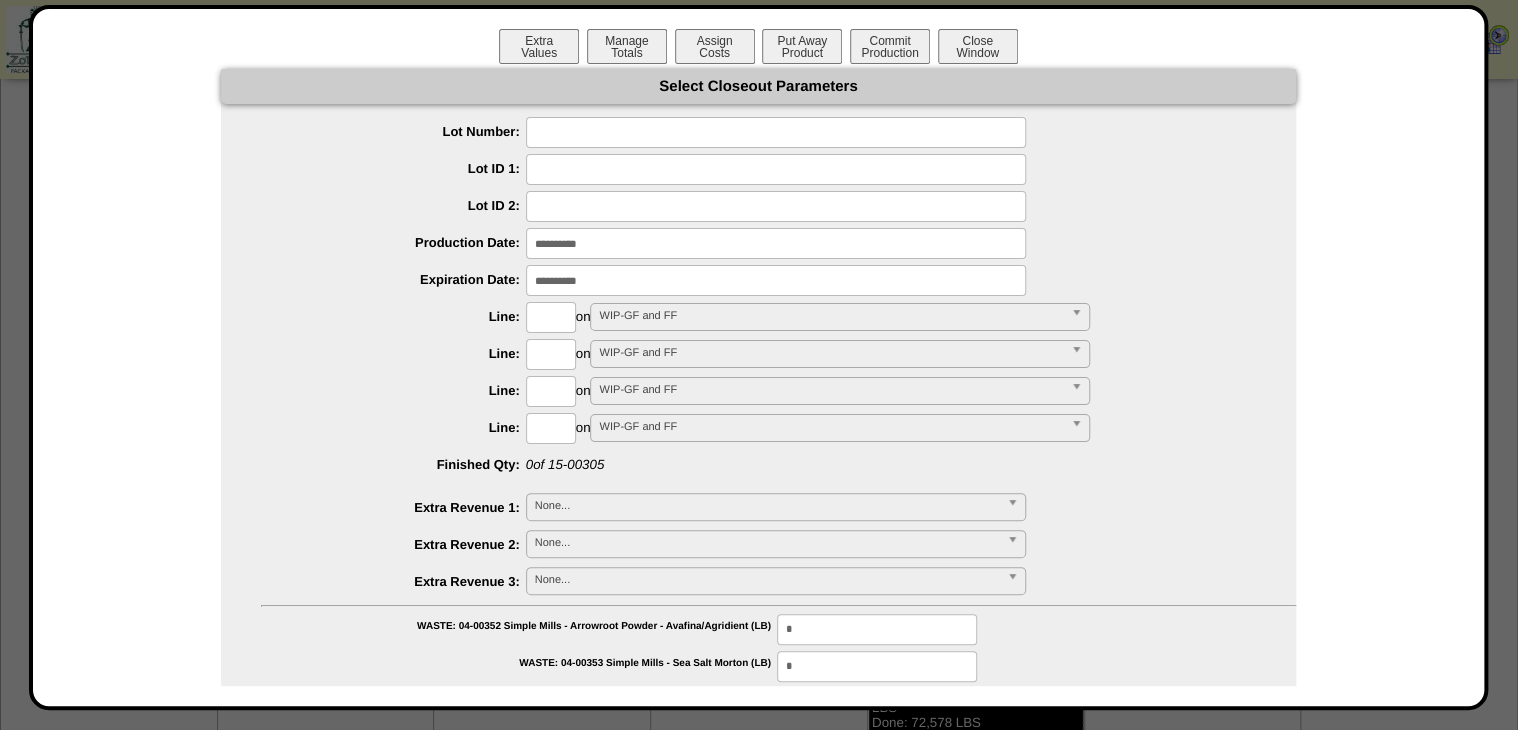 click at bounding box center (776, 132) 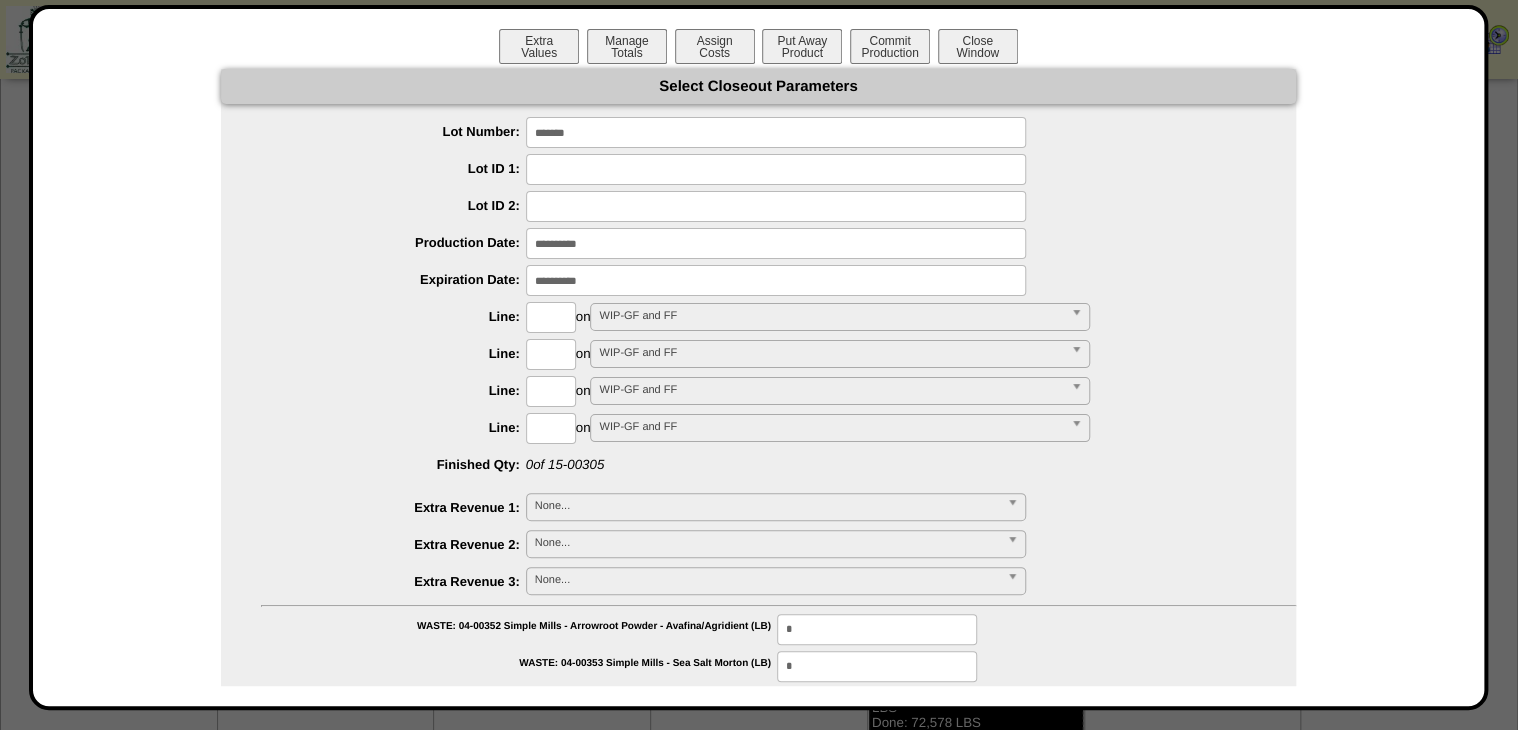 type on "*******" 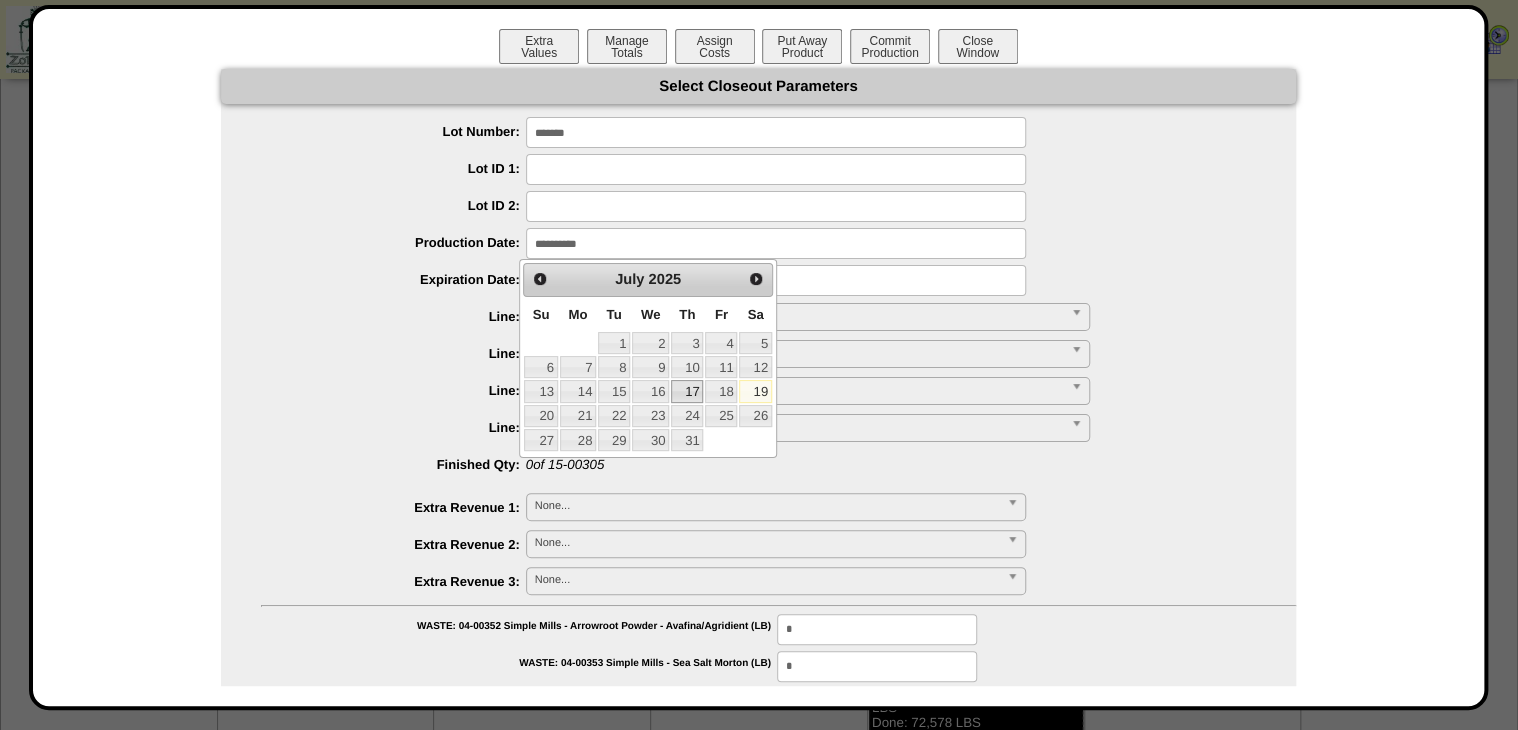 drag, startPoint x: 687, startPoint y: 386, endPoint x: 628, endPoint y: 333, distance: 79.30952 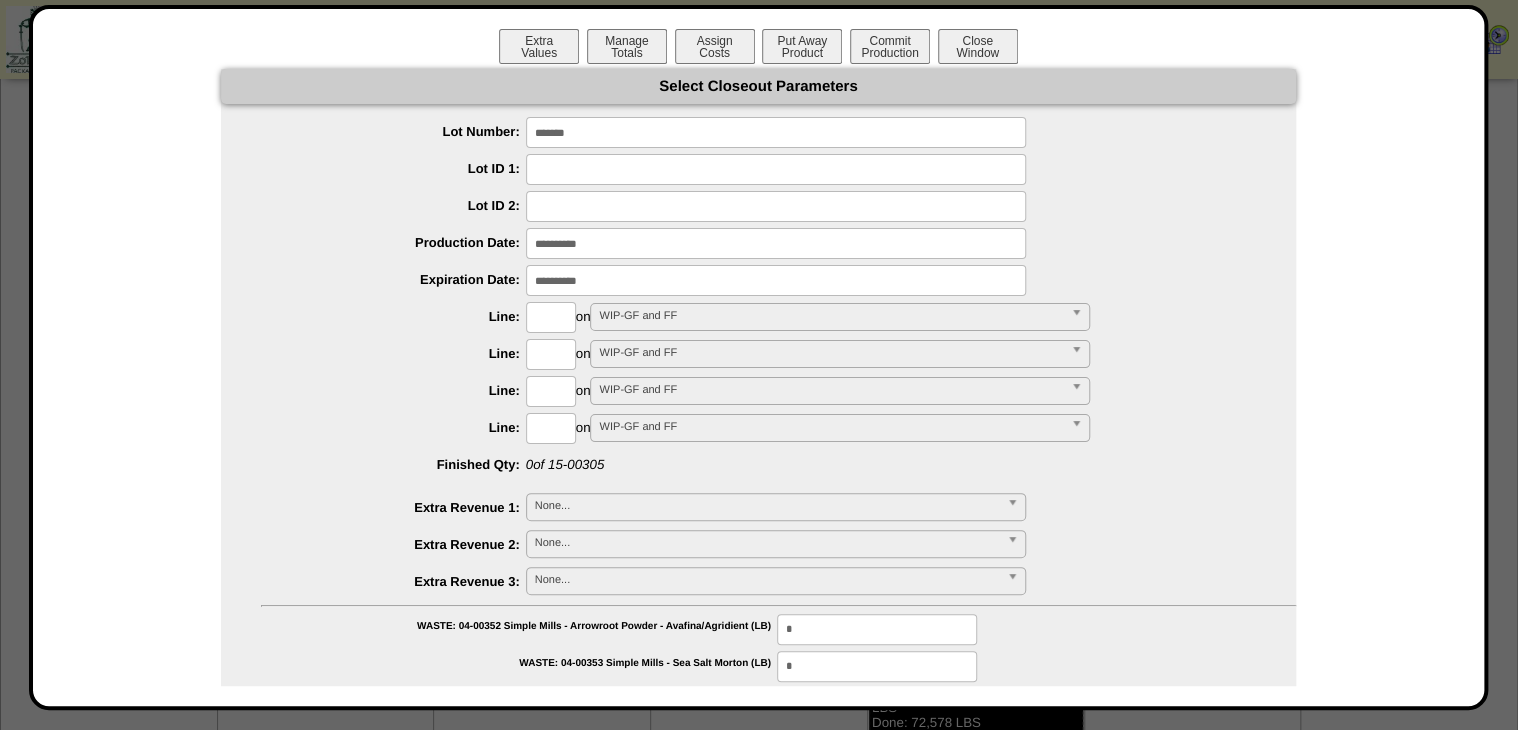 drag, startPoint x: 582, startPoint y: 279, endPoint x: 596, endPoint y: 294, distance: 20.518284 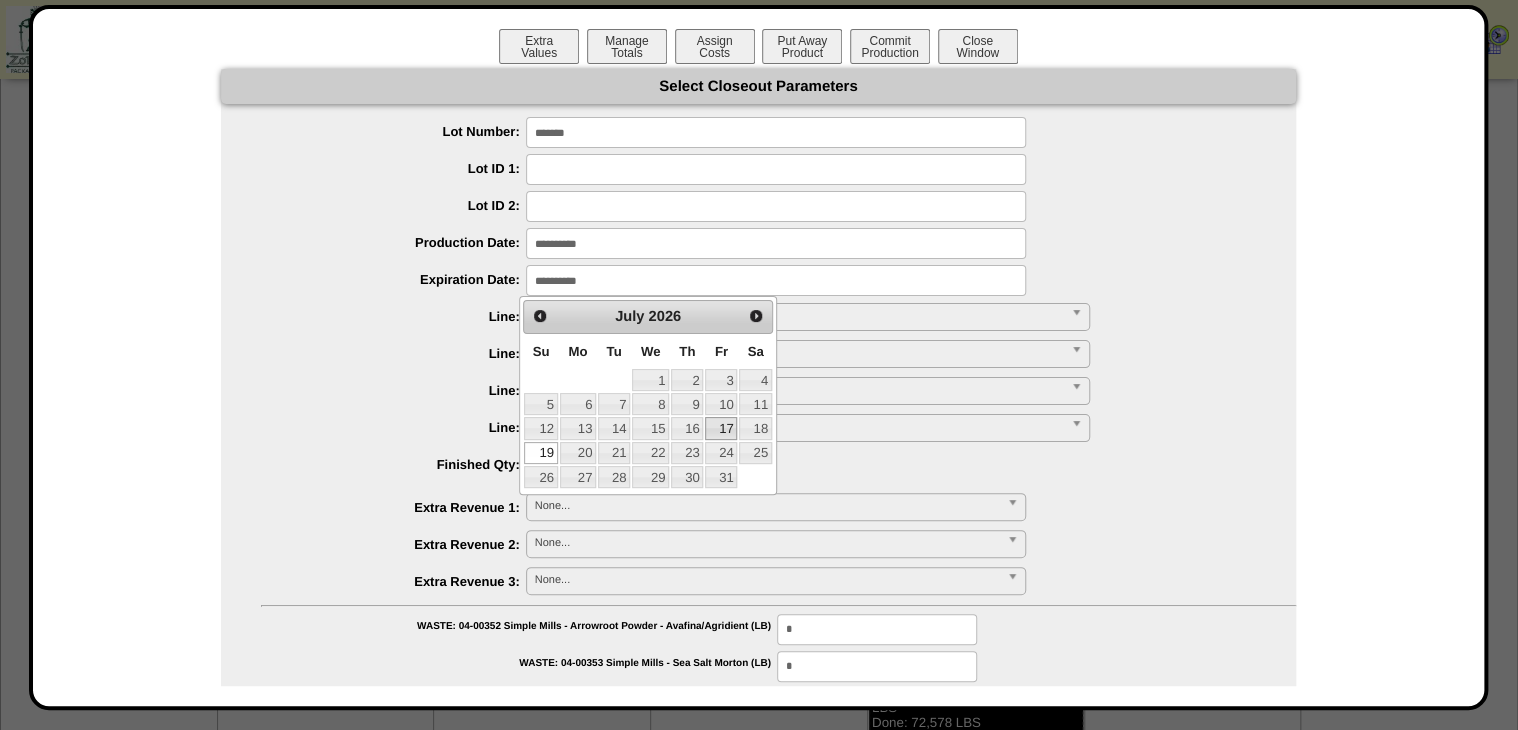 click on "17" at bounding box center [721, 428] 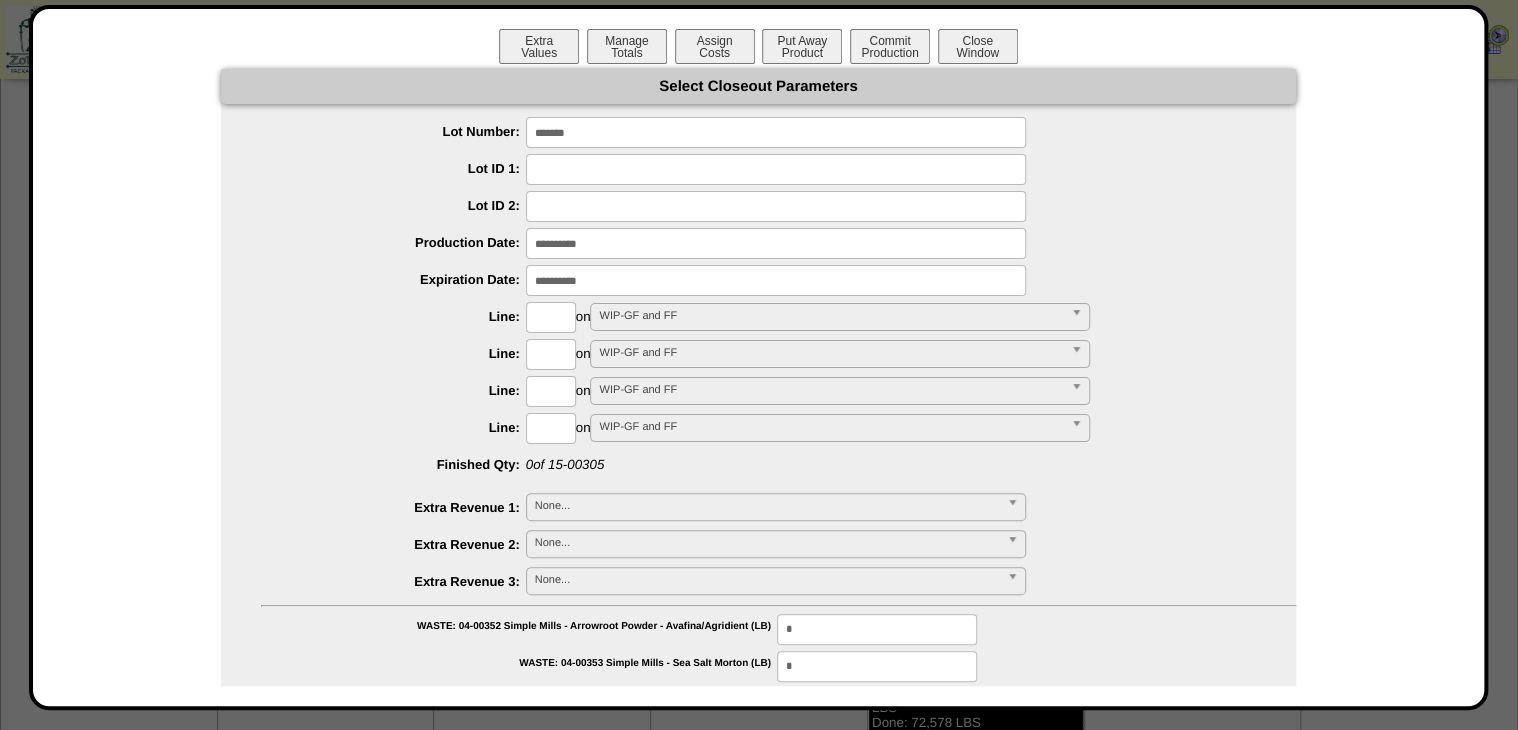 click at bounding box center [551, 317] 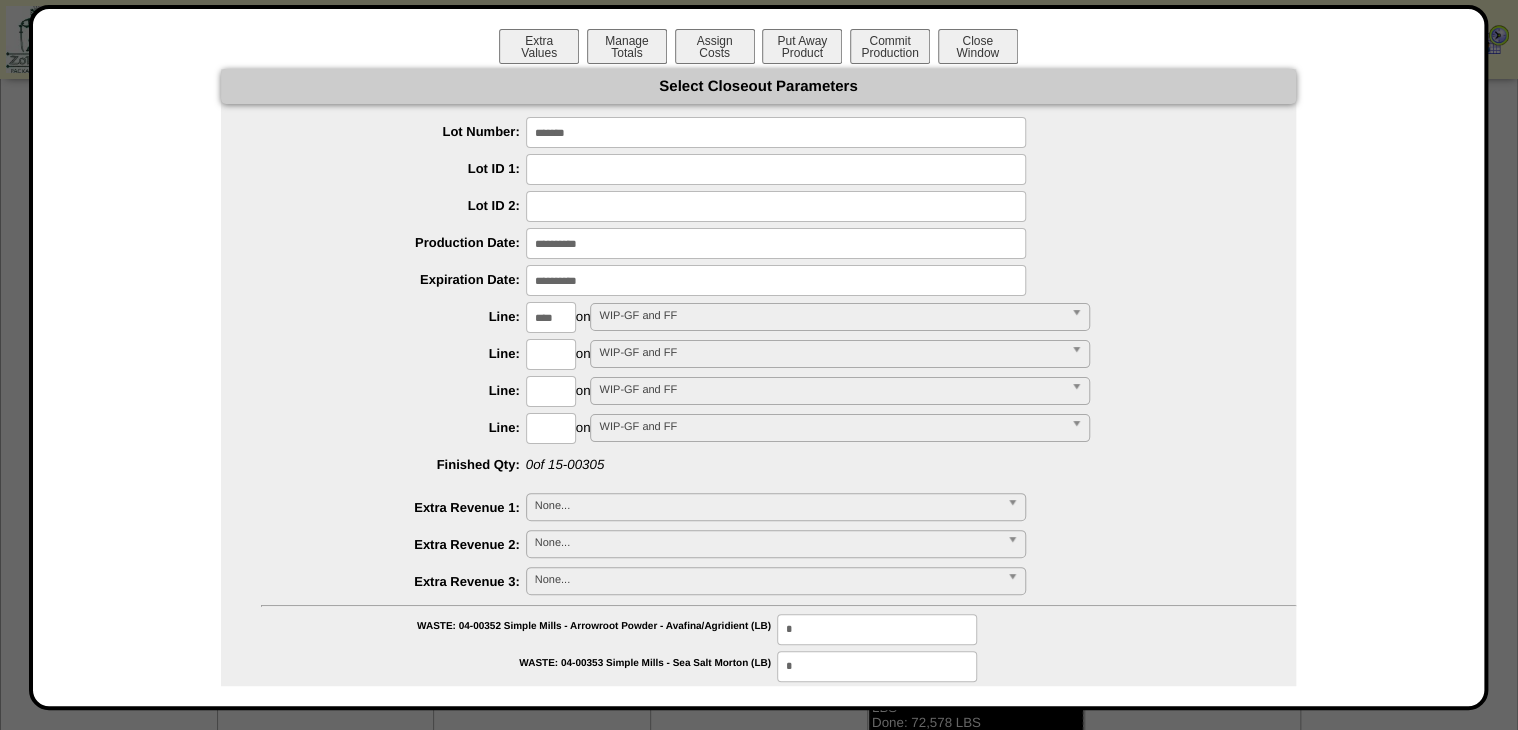 type on "****" 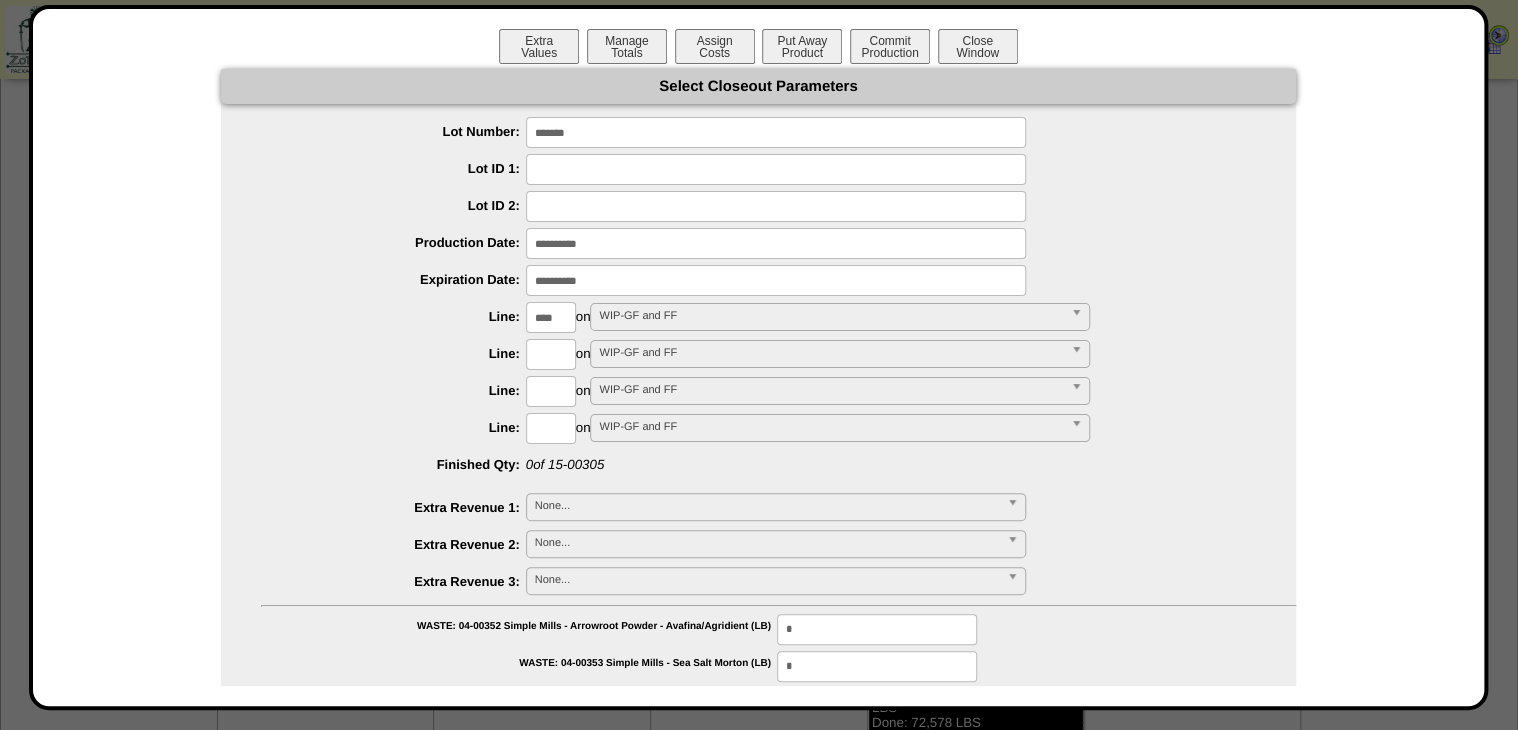 click on "**********" at bounding box center (758, 899) 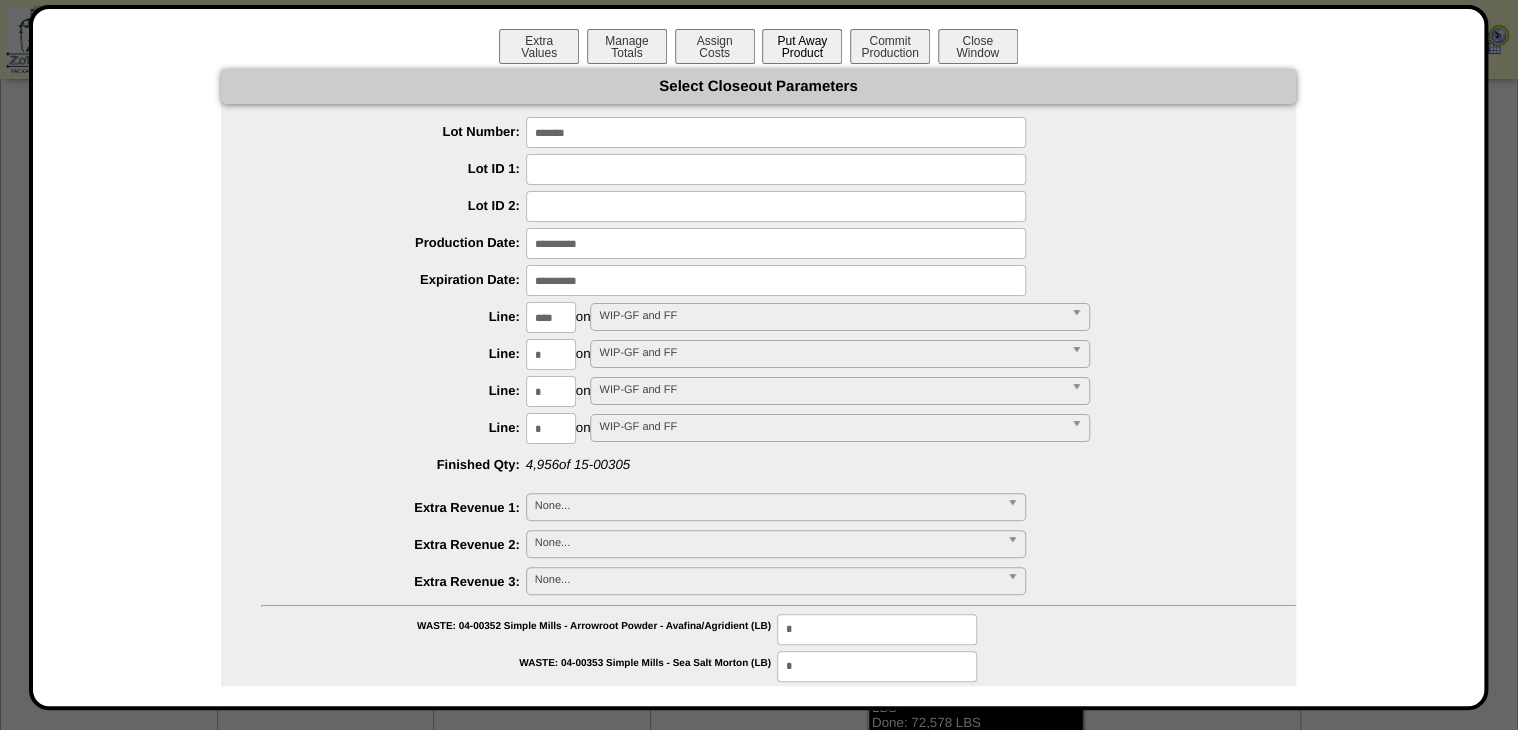click on "Put Away Product" at bounding box center [802, 46] 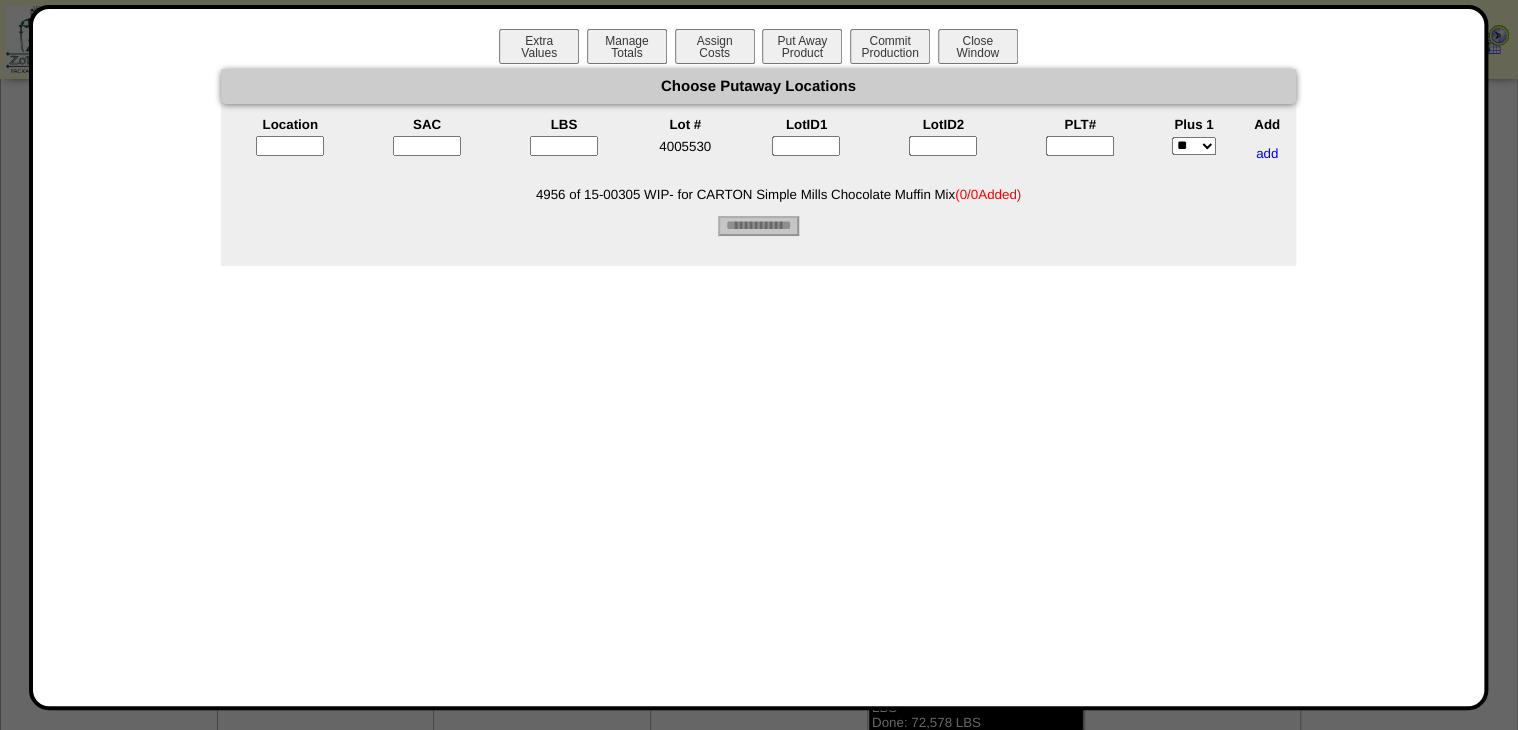 click at bounding box center (1080, 146) 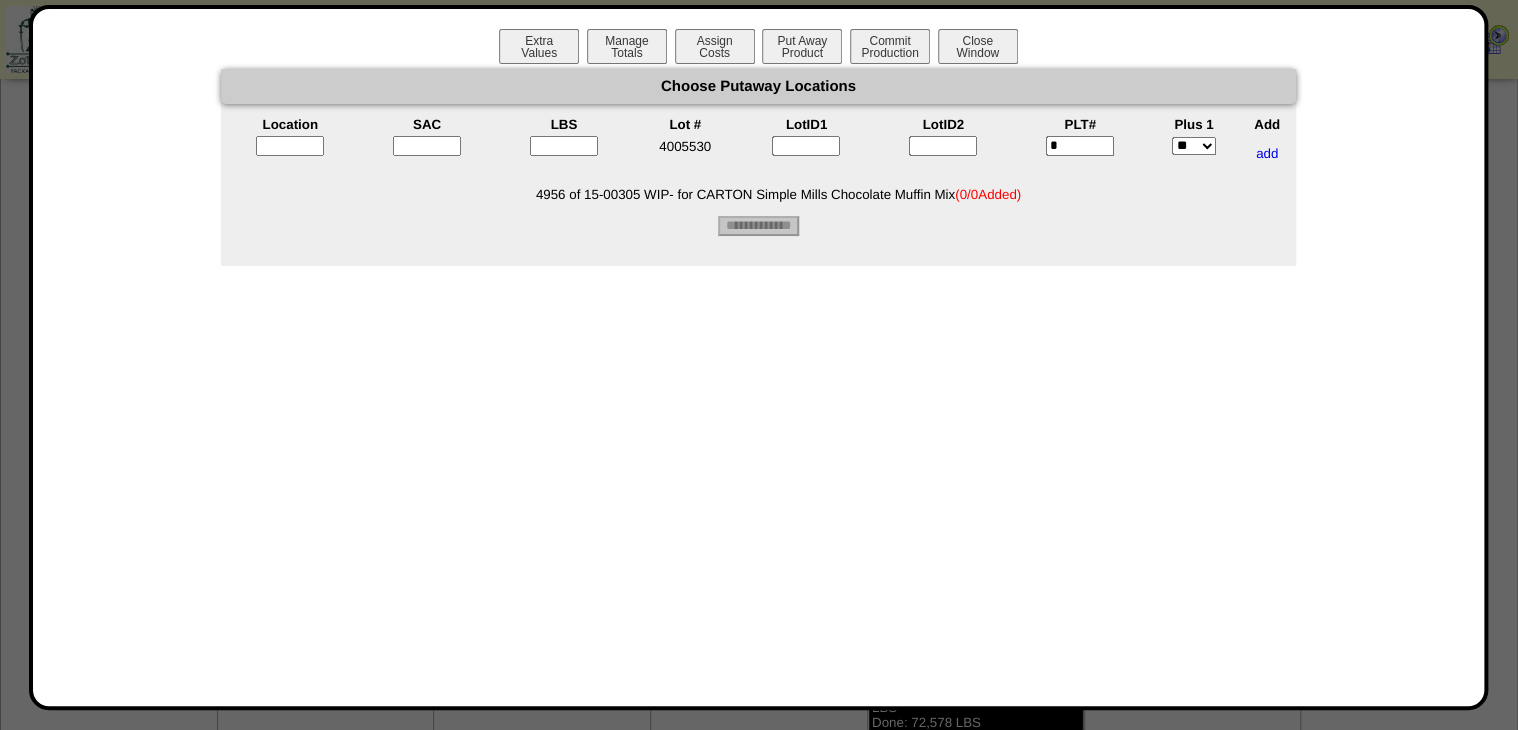 type on "*" 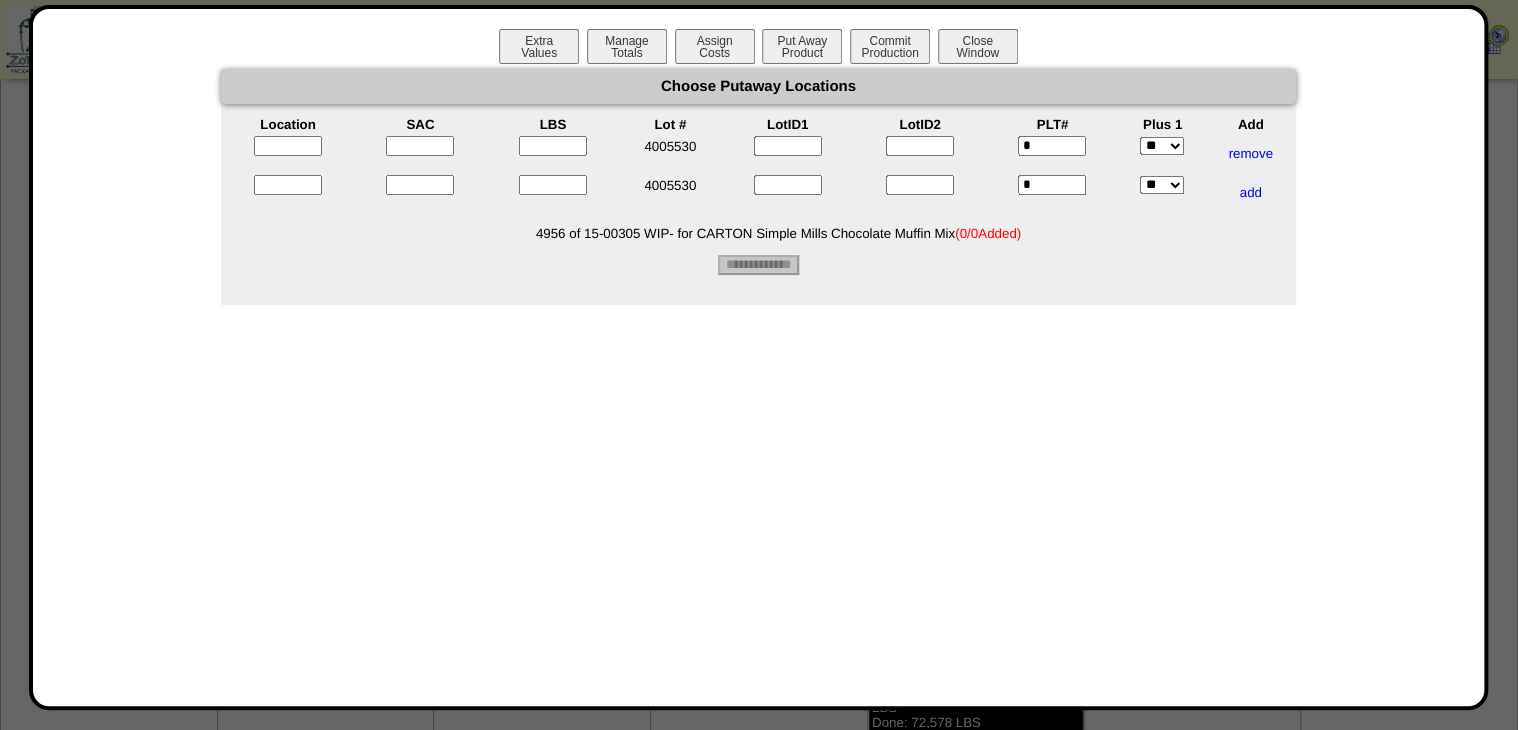 click on "*" at bounding box center (1052, 185) 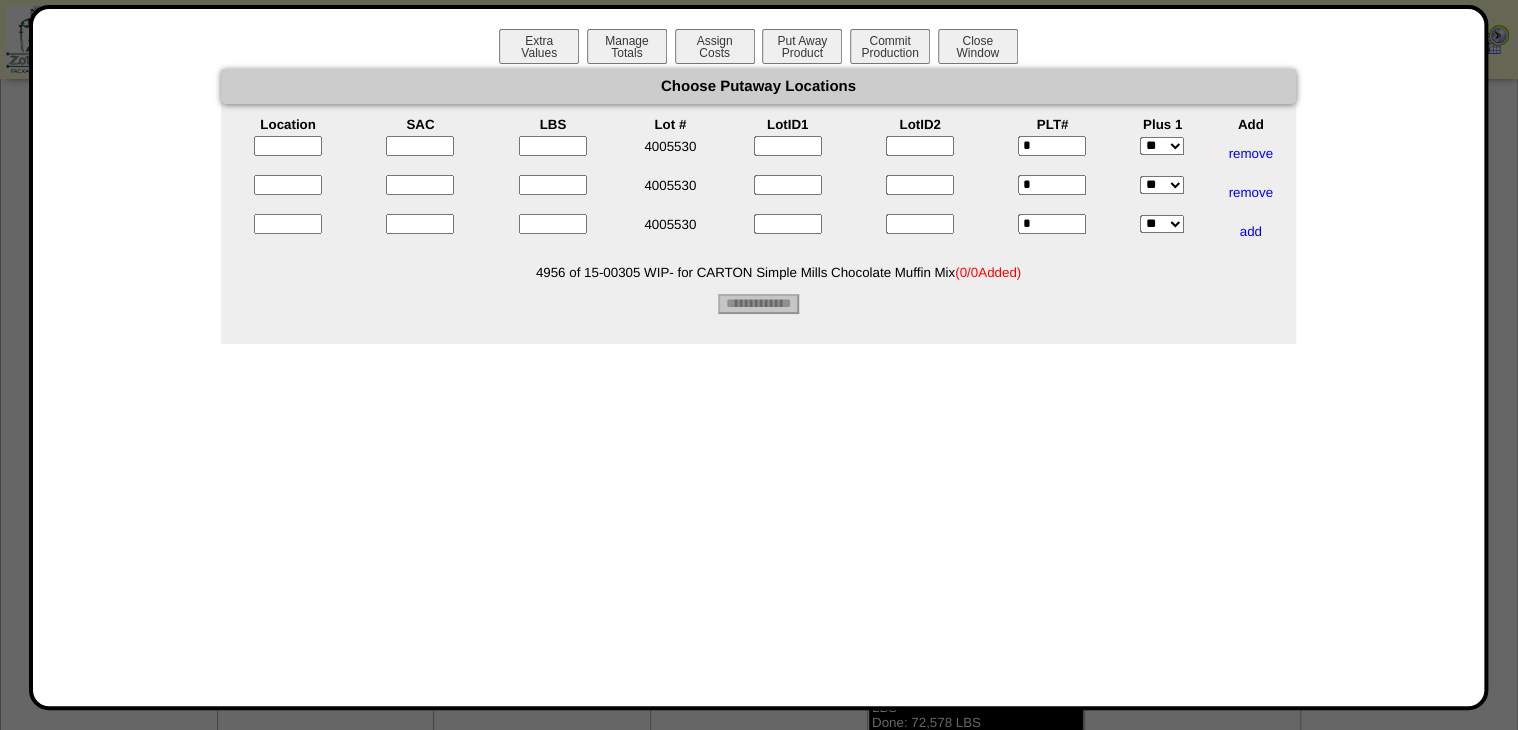 click at bounding box center (288, 146) 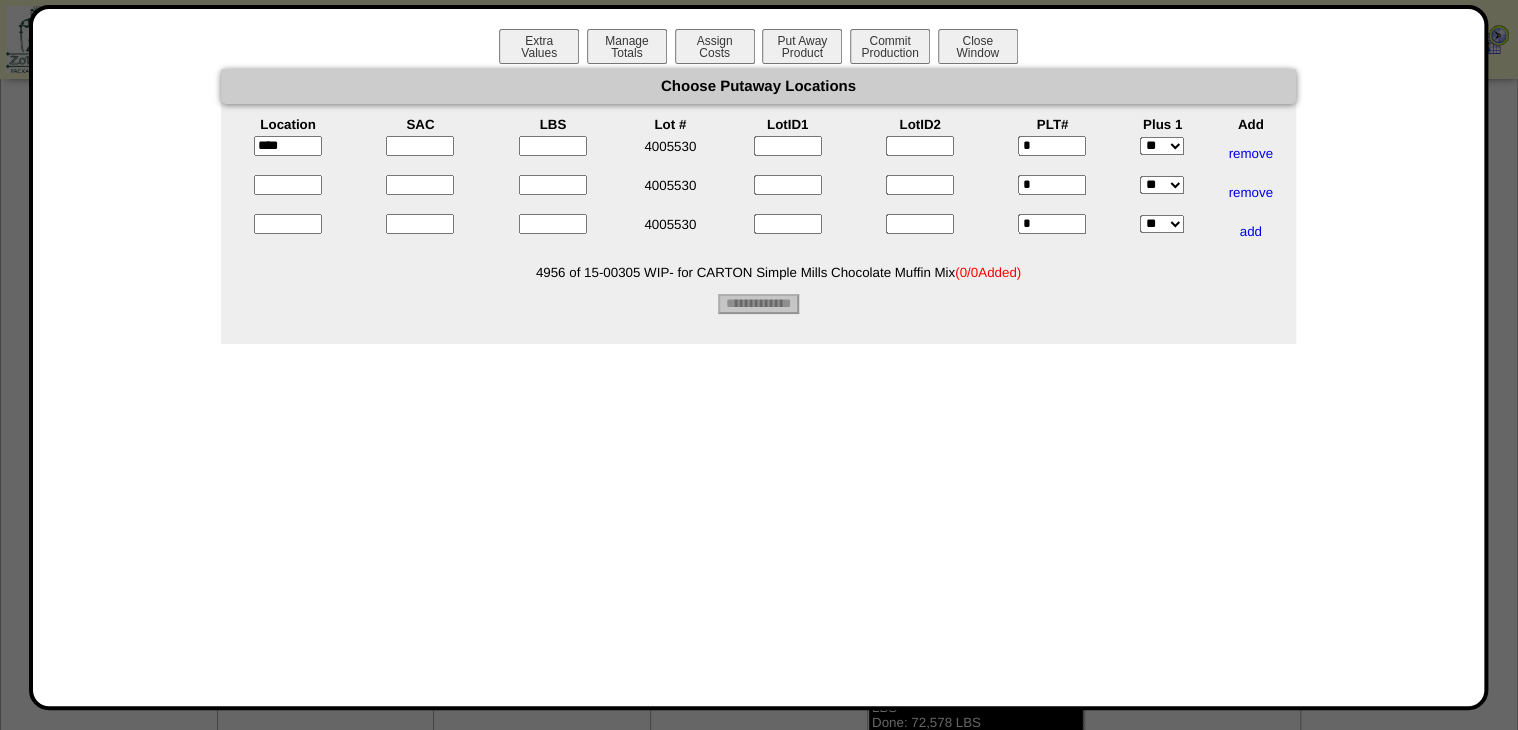 type on "*****" 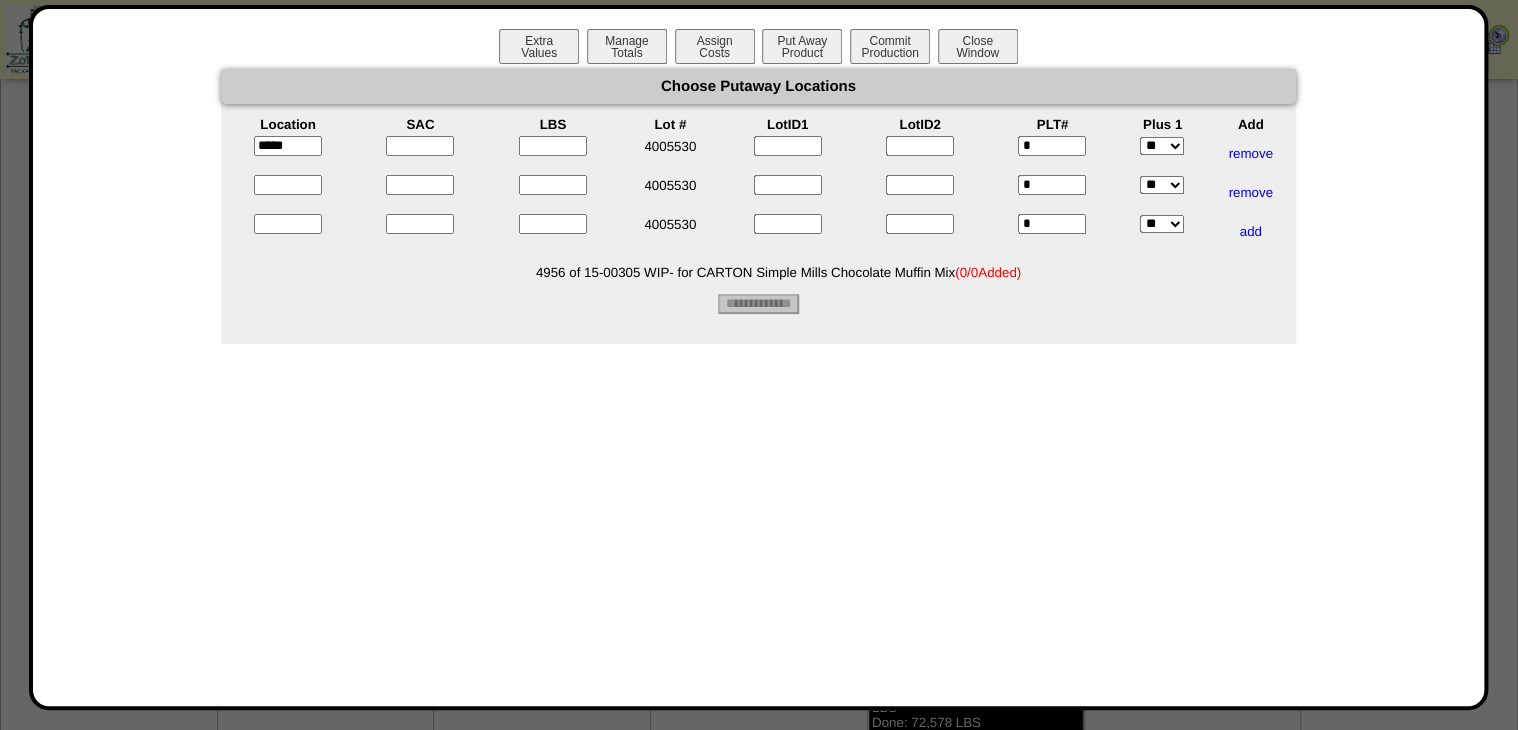 click at bounding box center [288, 185] 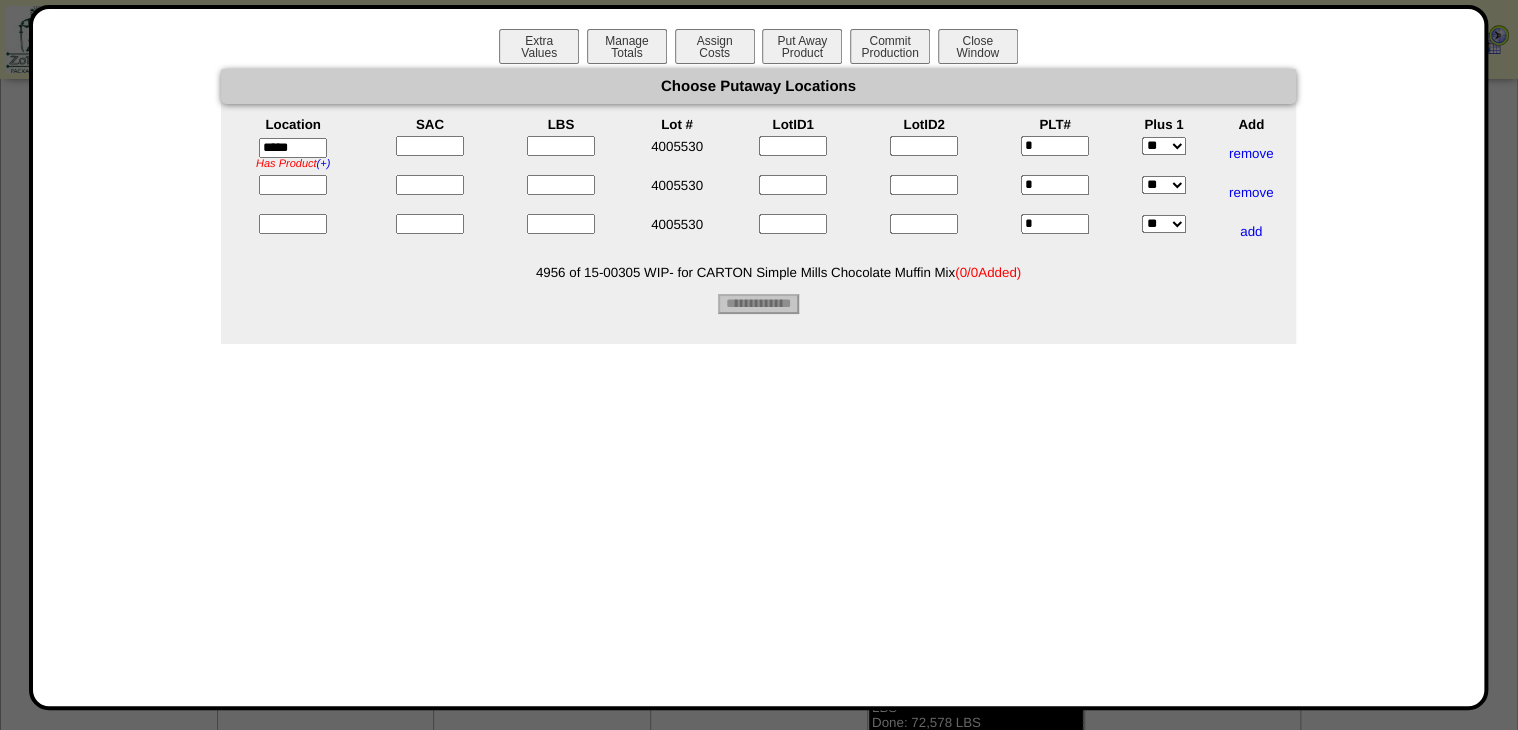 click at bounding box center [293, 185] 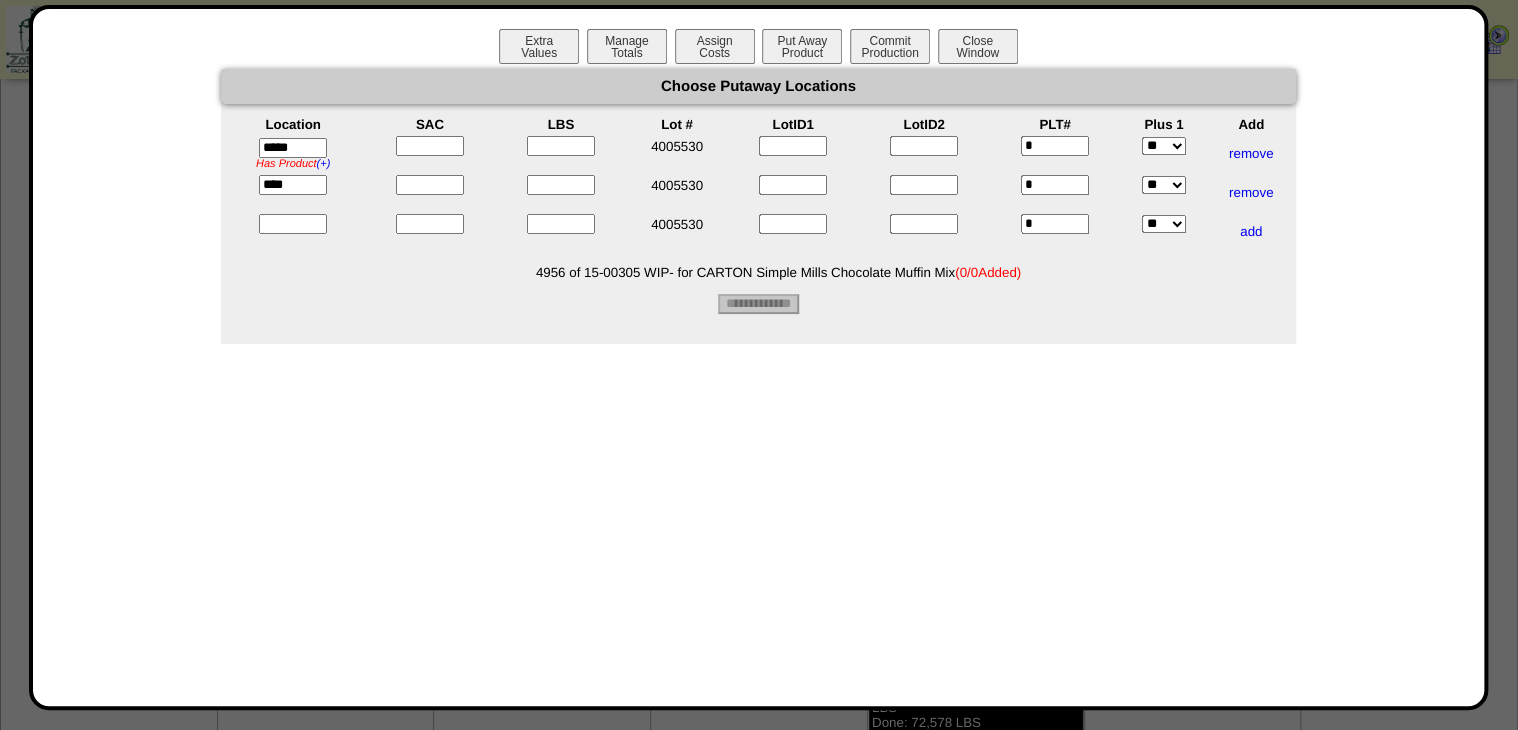 type on "*****" 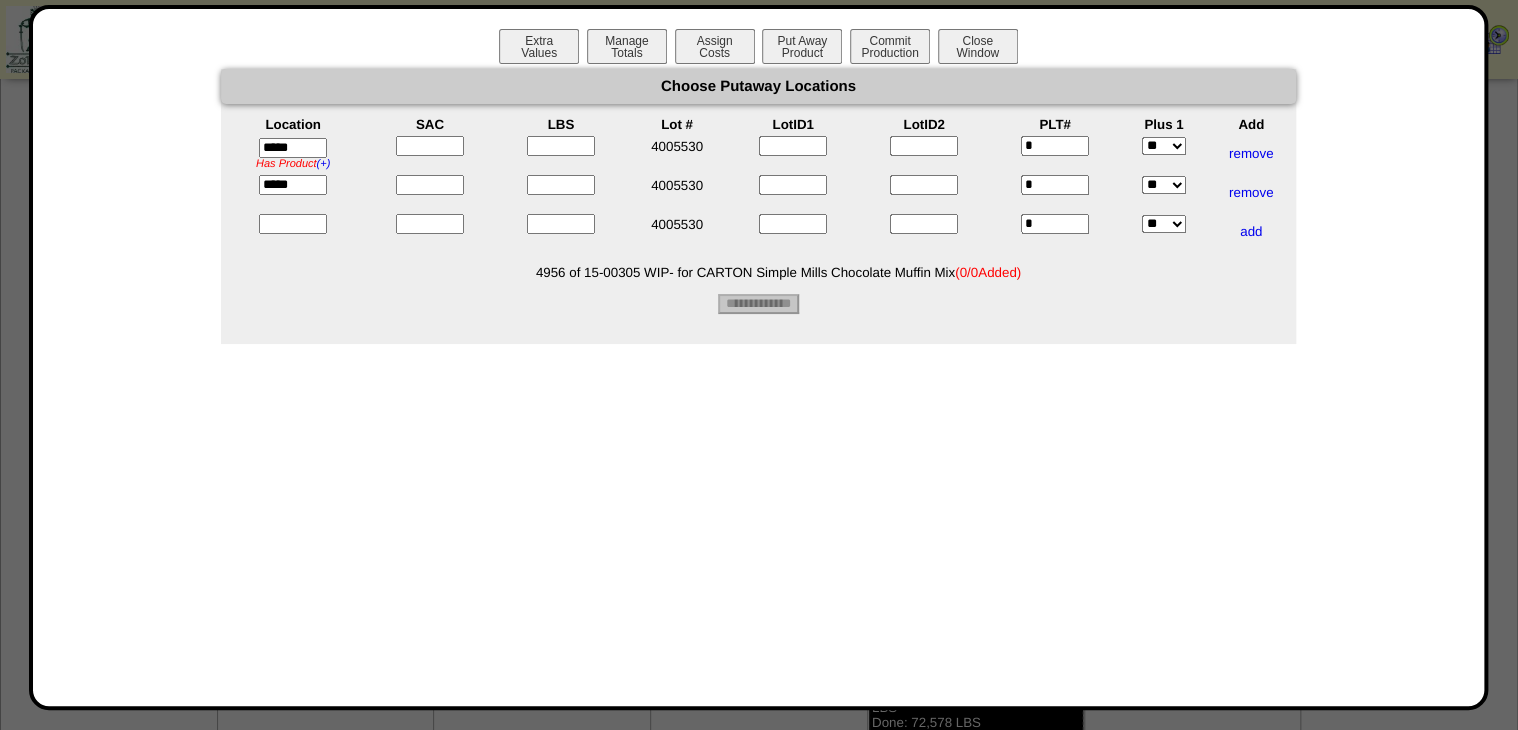 click at bounding box center (293, 224) 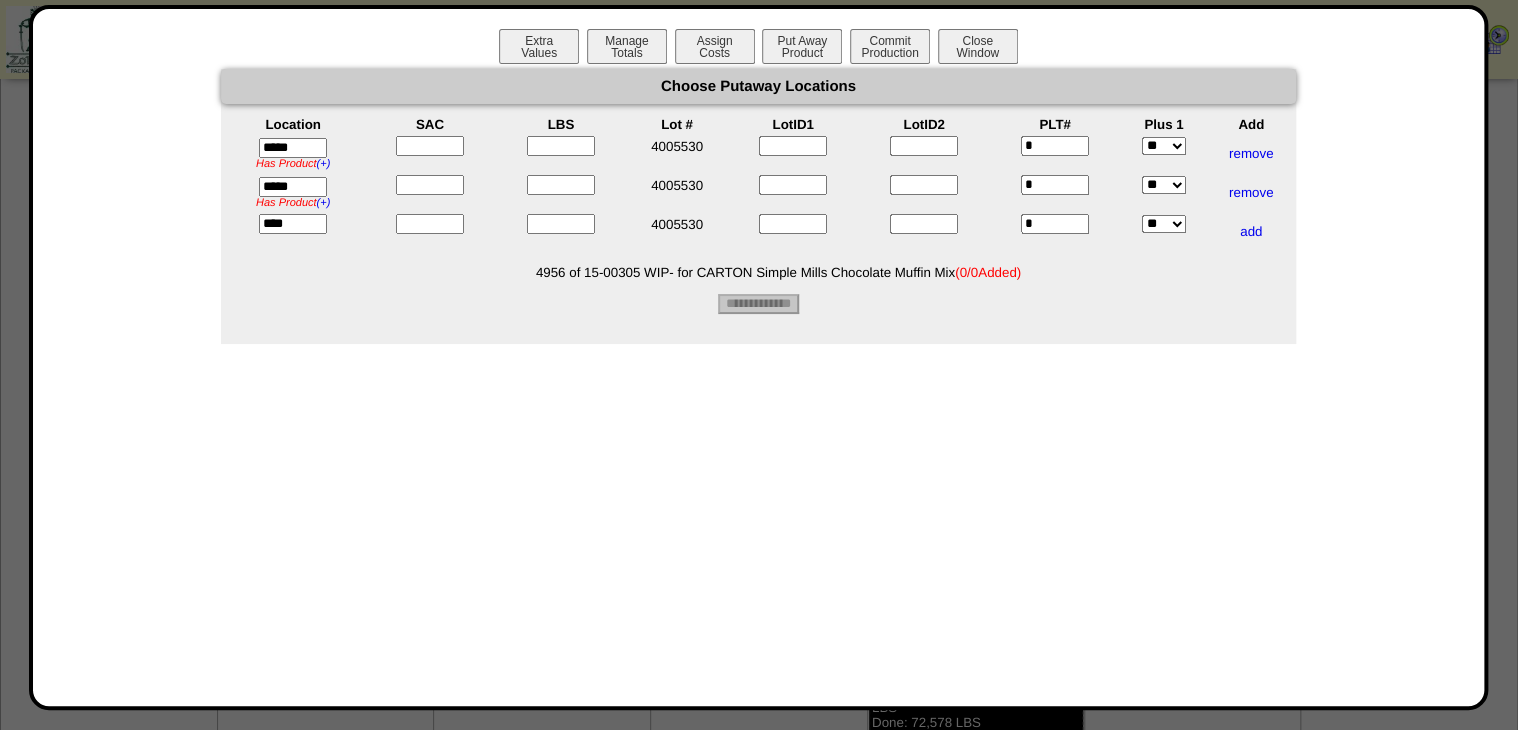 type on "*****" 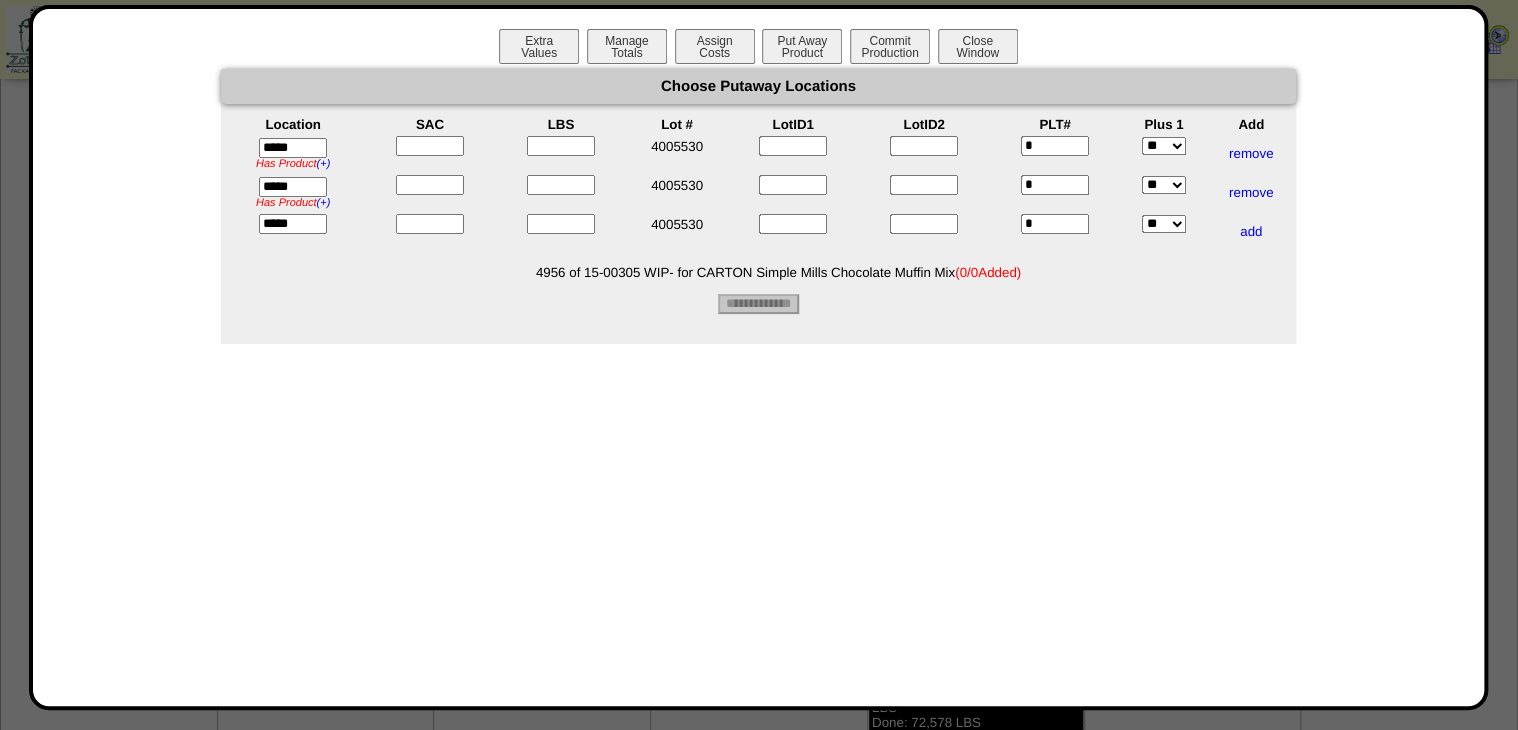 click at bounding box center (430, 146) 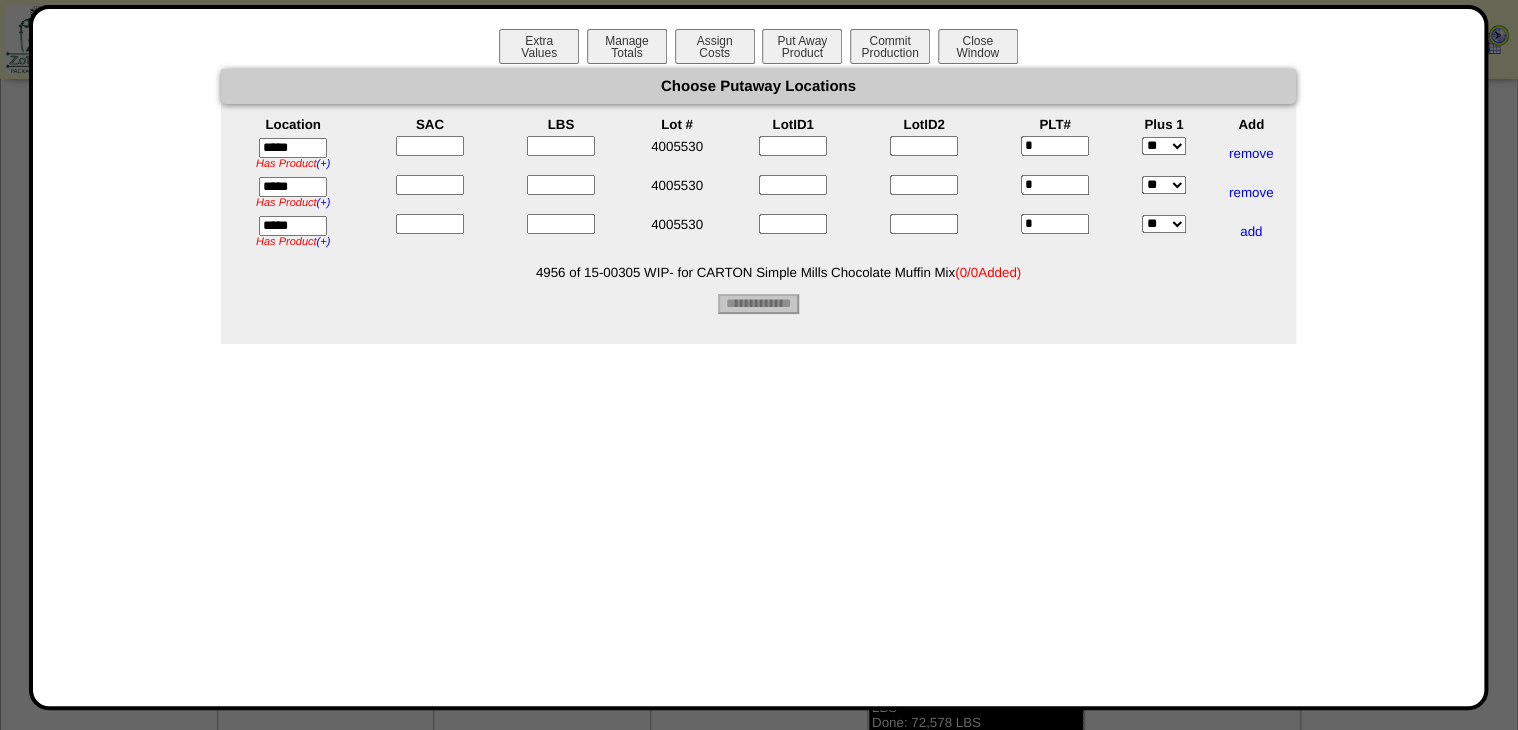 type on "*" 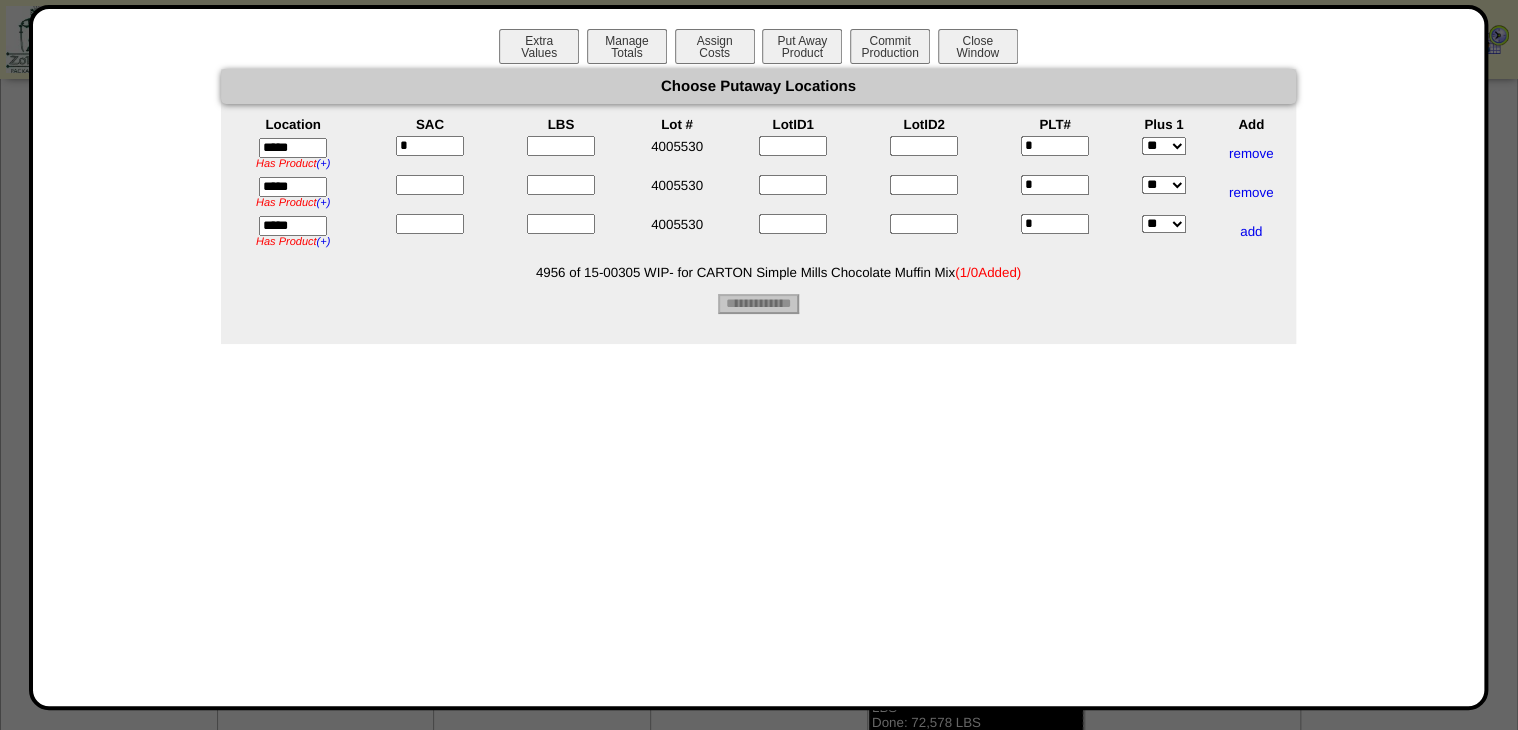 drag, startPoint x: 445, startPoint y: 151, endPoint x: 429, endPoint y: 195, distance: 46.818798 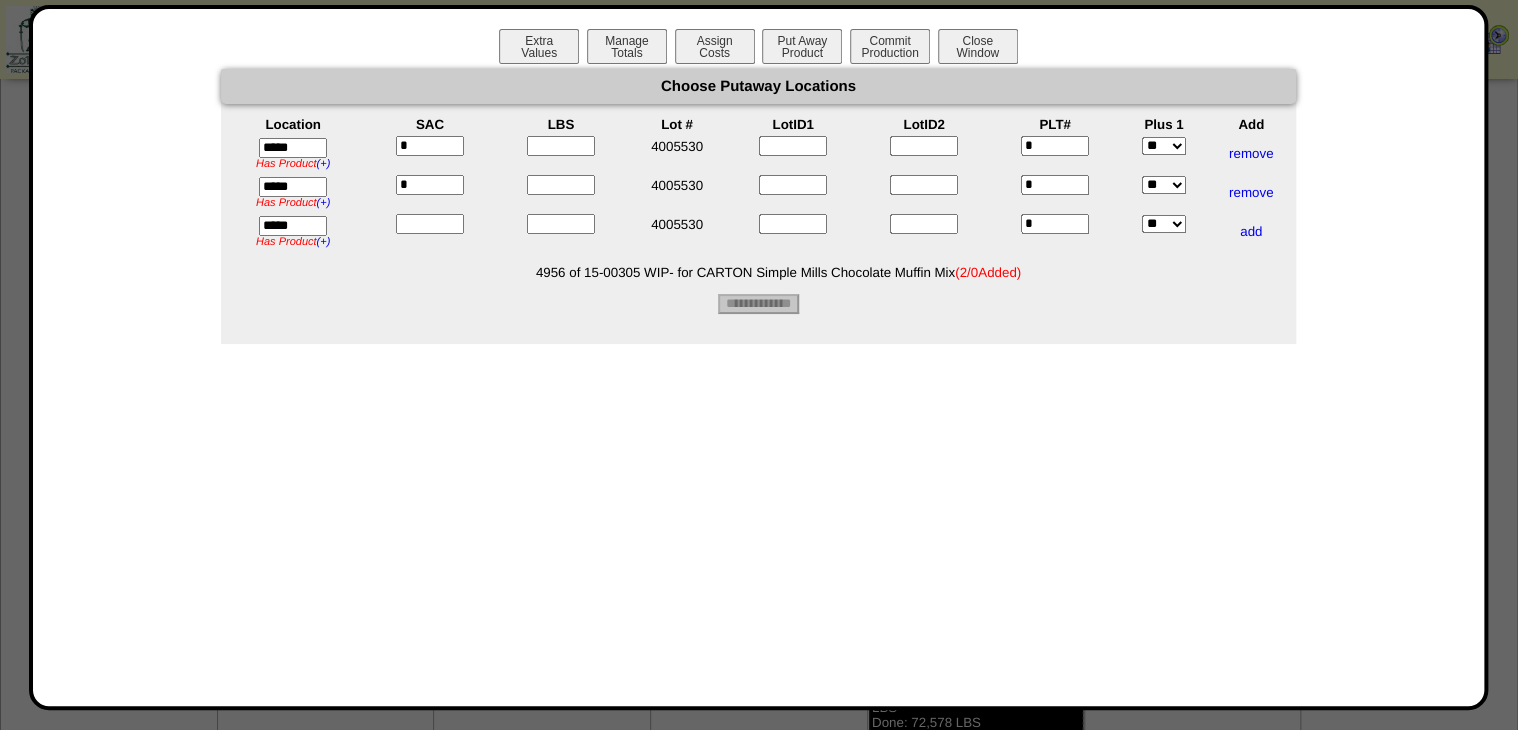 drag, startPoint x: 428, startPoint y: 191, endPoint x: 436, endPoint y: 226, distance: 35.902645 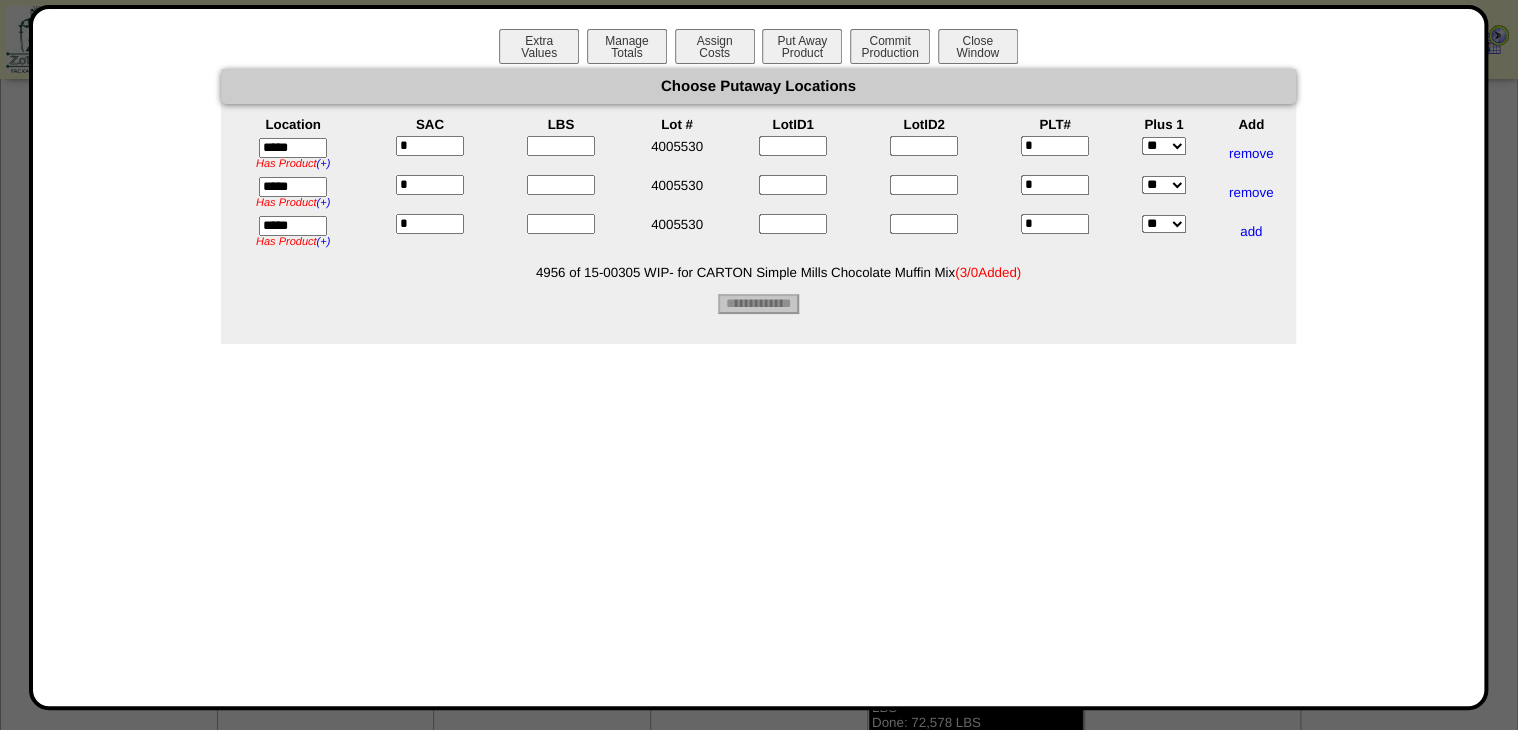 click at bounding box center [561, 146] 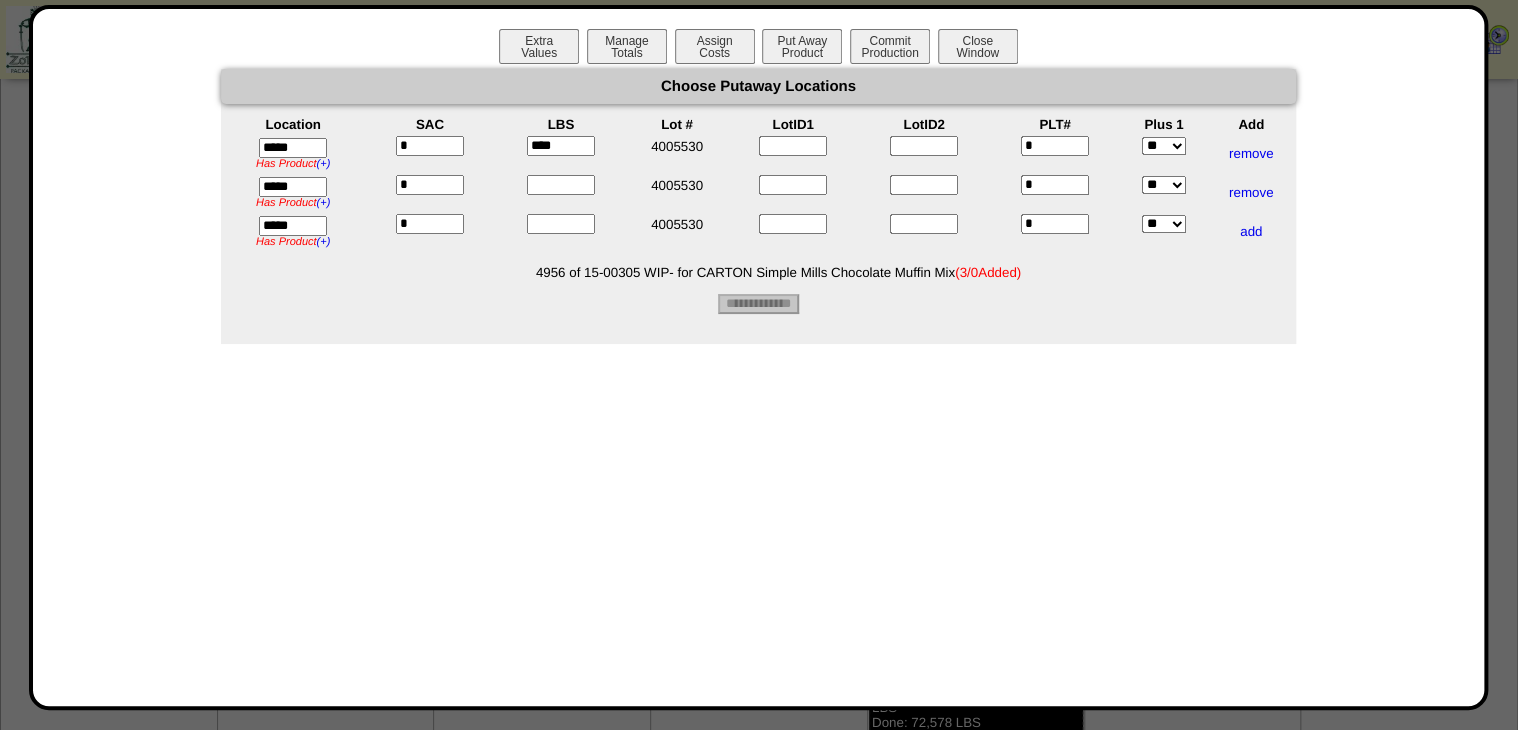 type on "****" 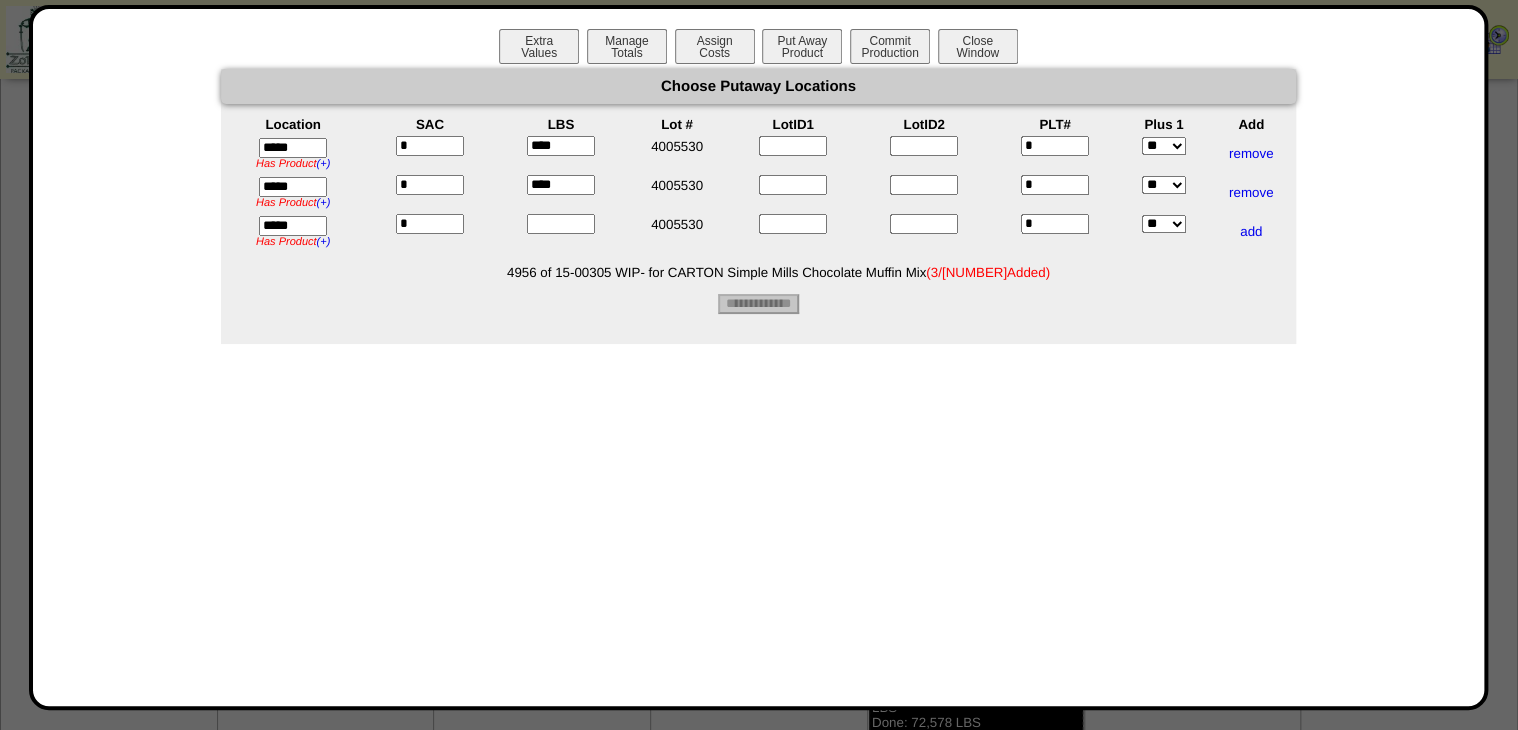 type on "****" 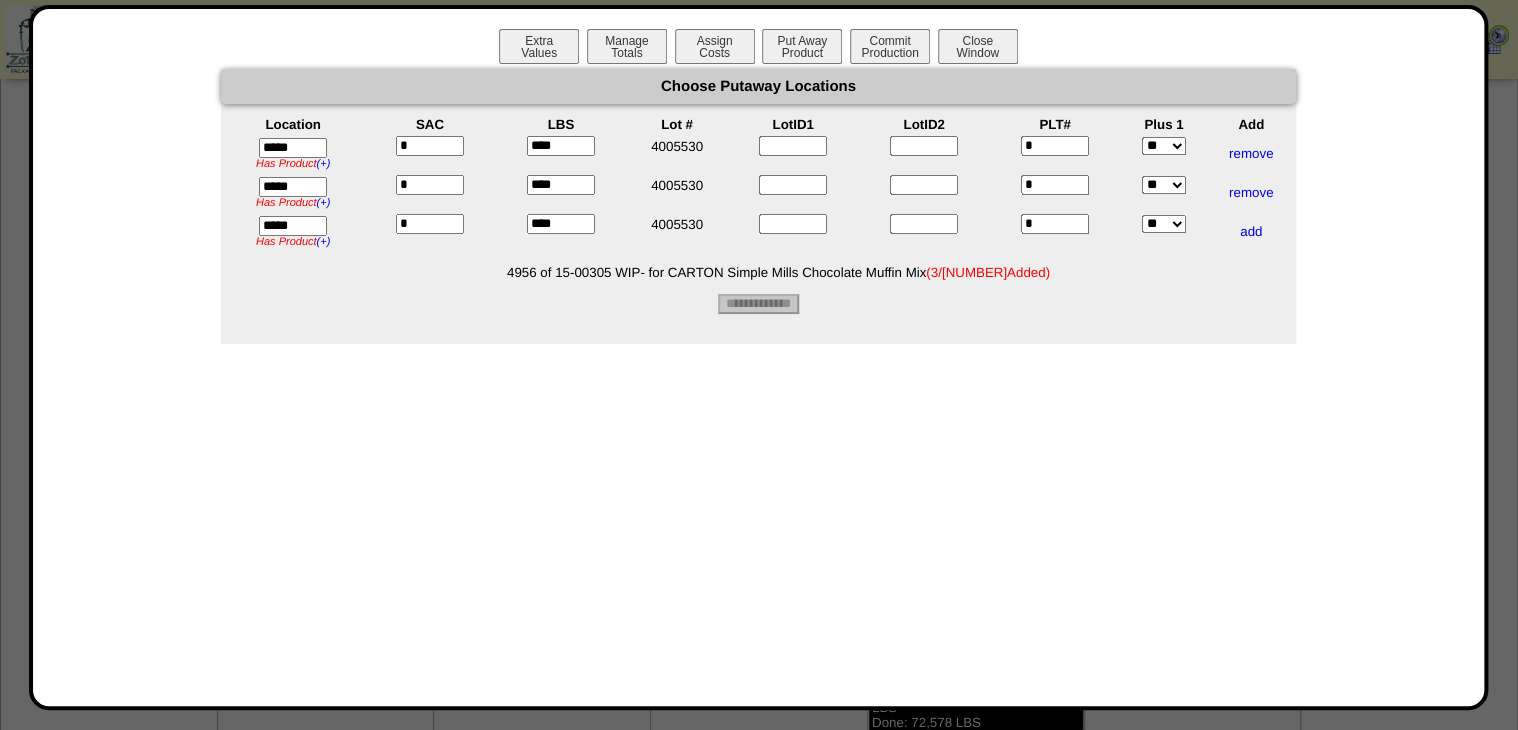 type on "****" 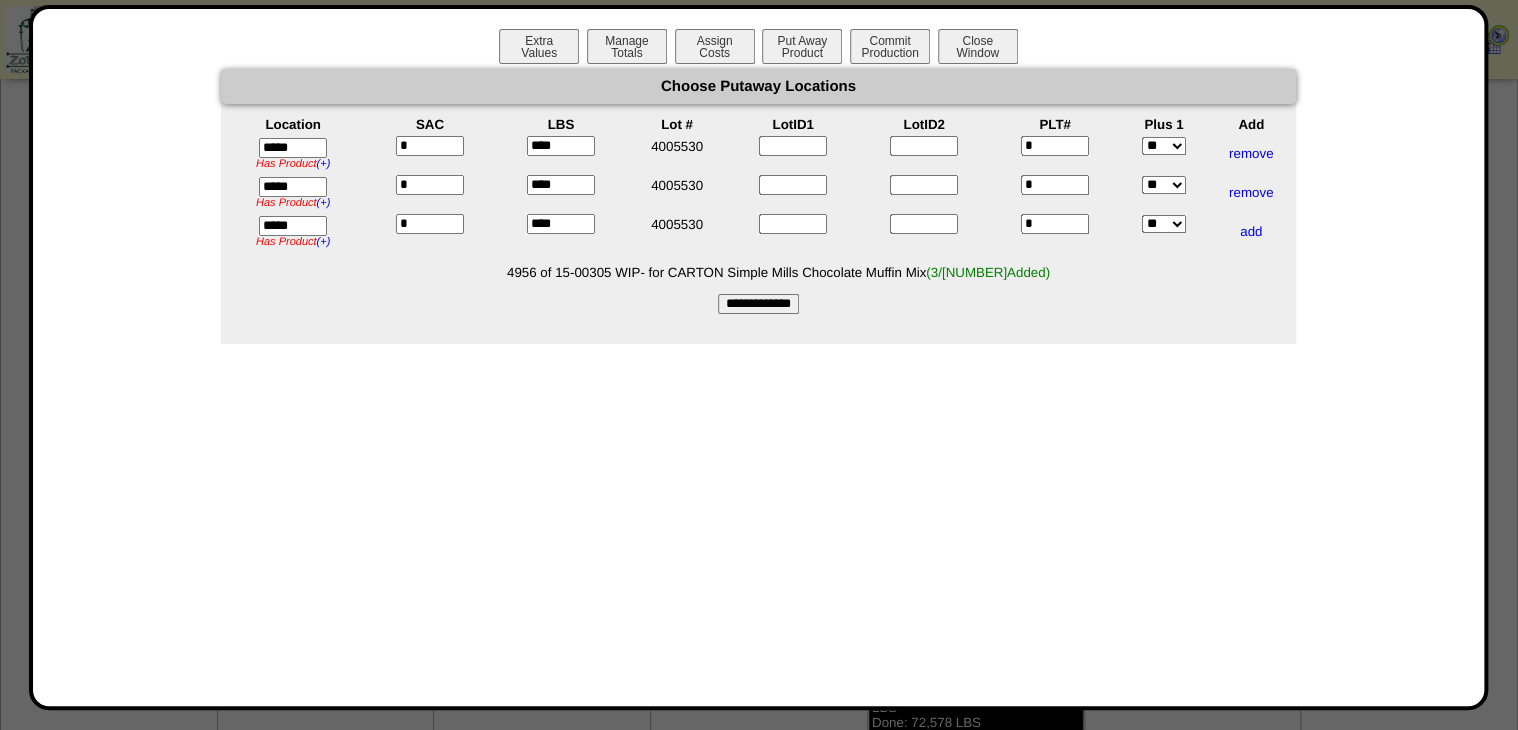 drag, startPoint x: 701, startPoint y: 289, endPoint x: 712, endPoint y: 296, distance: 13.038404 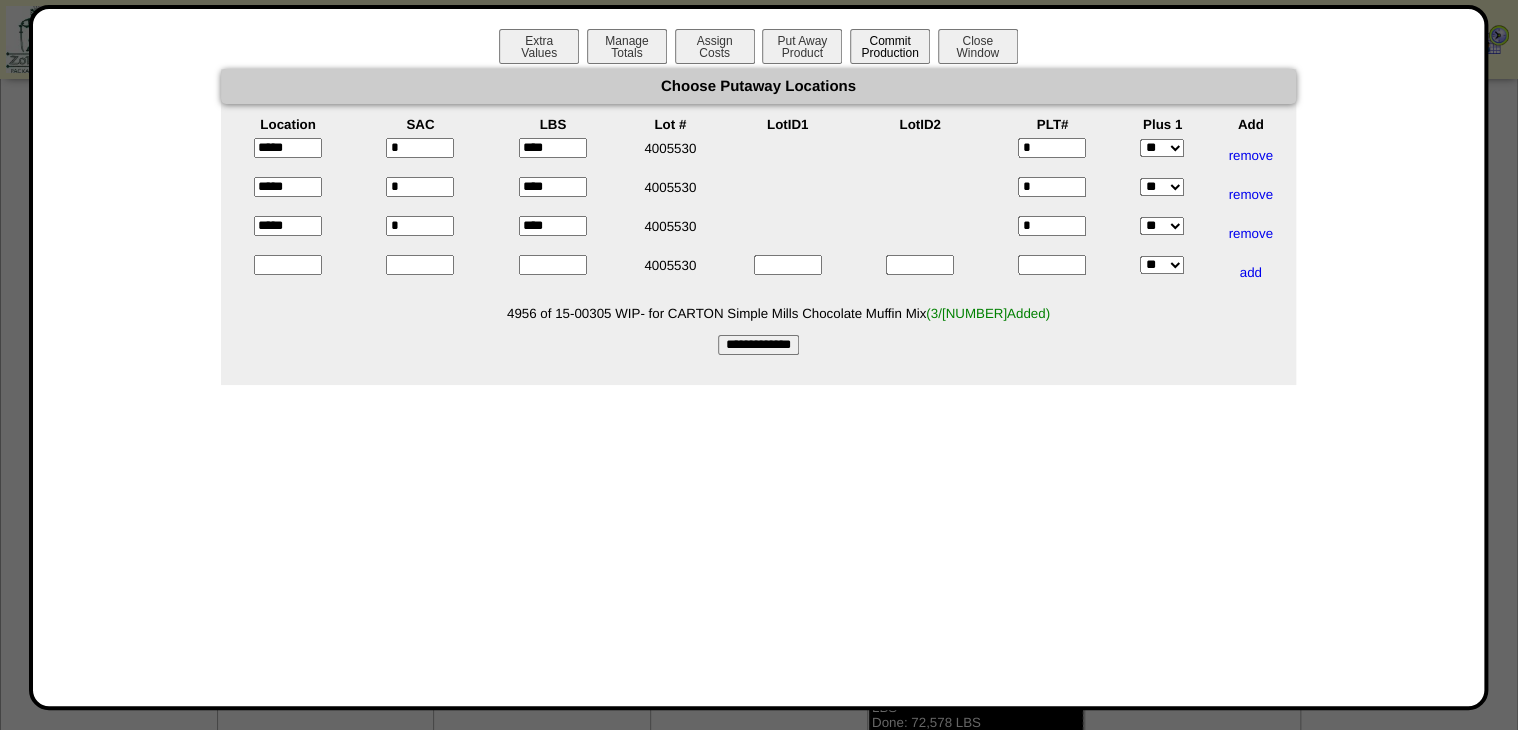 click on "Commit Production" at bounding box center [890, 46] 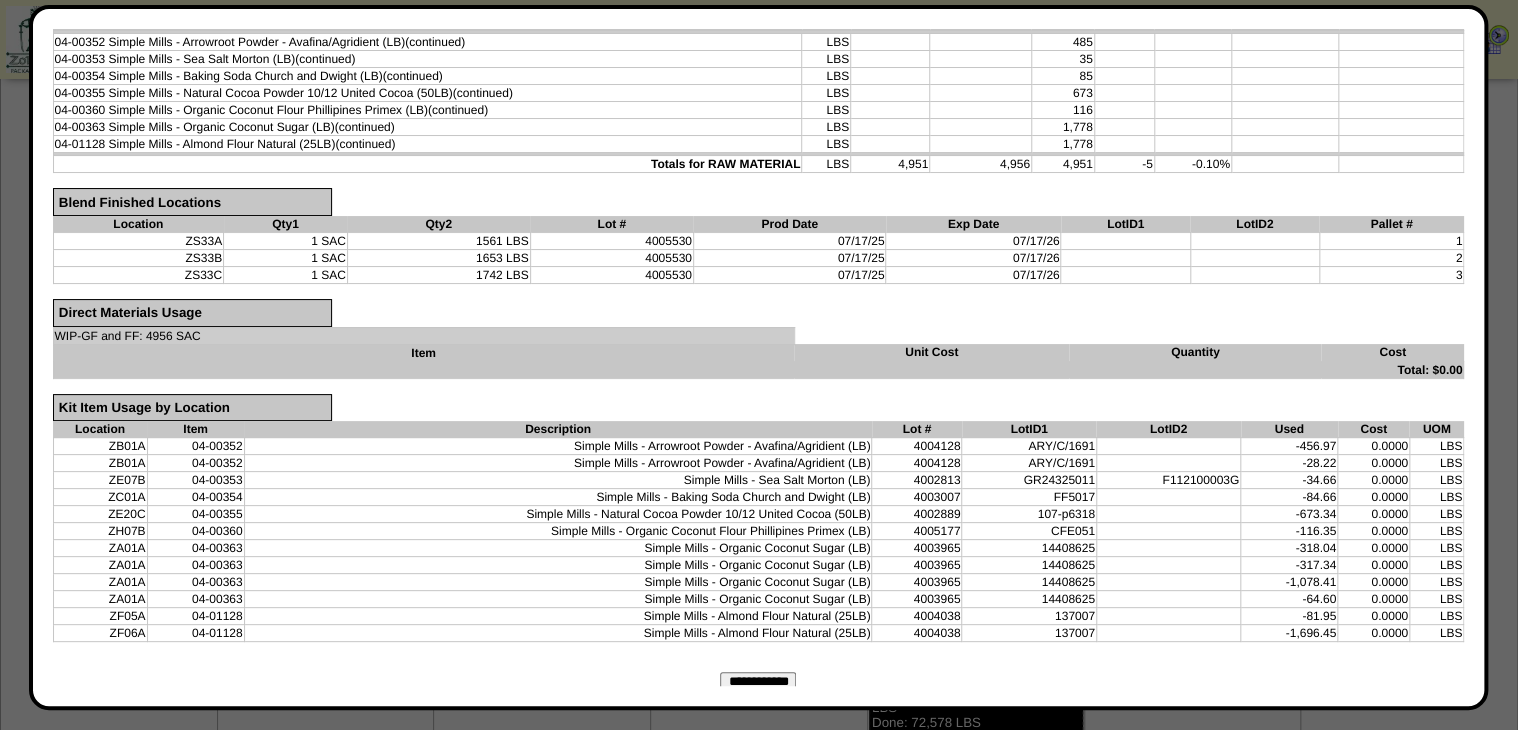 scroll, scrollTop: 400, scrollLeft: 0, axis: vertical 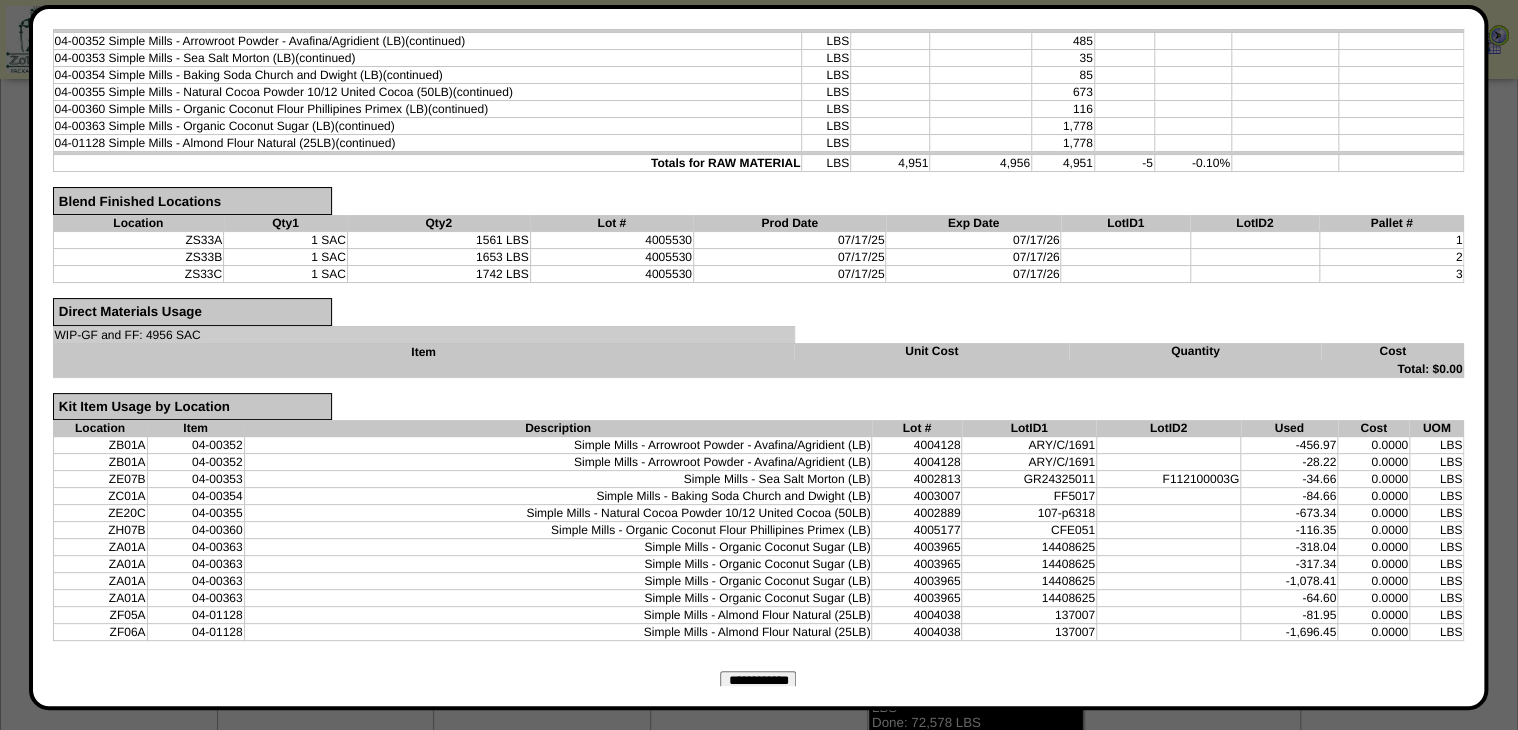 click on "**********" at bounding box center (758, 681) 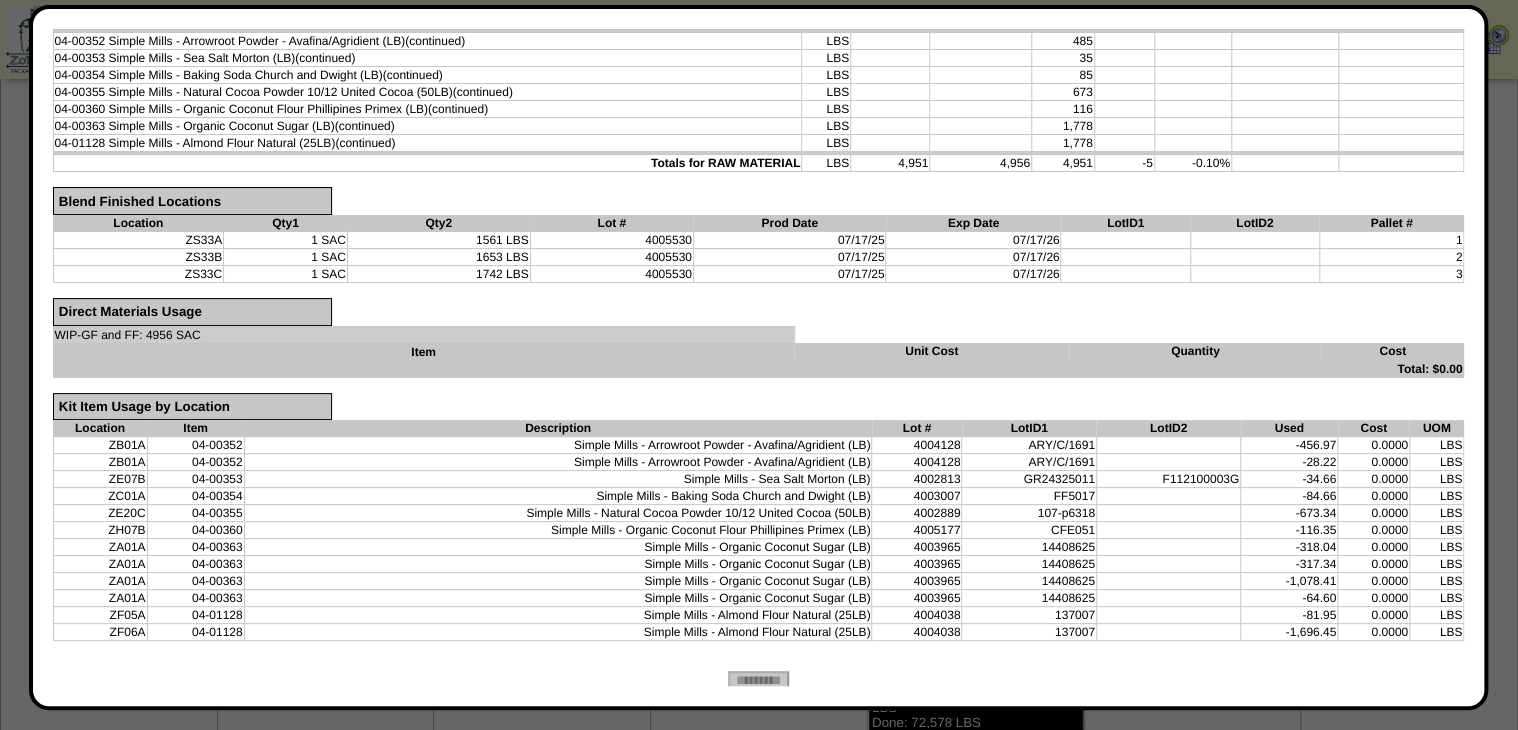 scroll, scrollTop: 0, scrollLeft: 0, axis: both 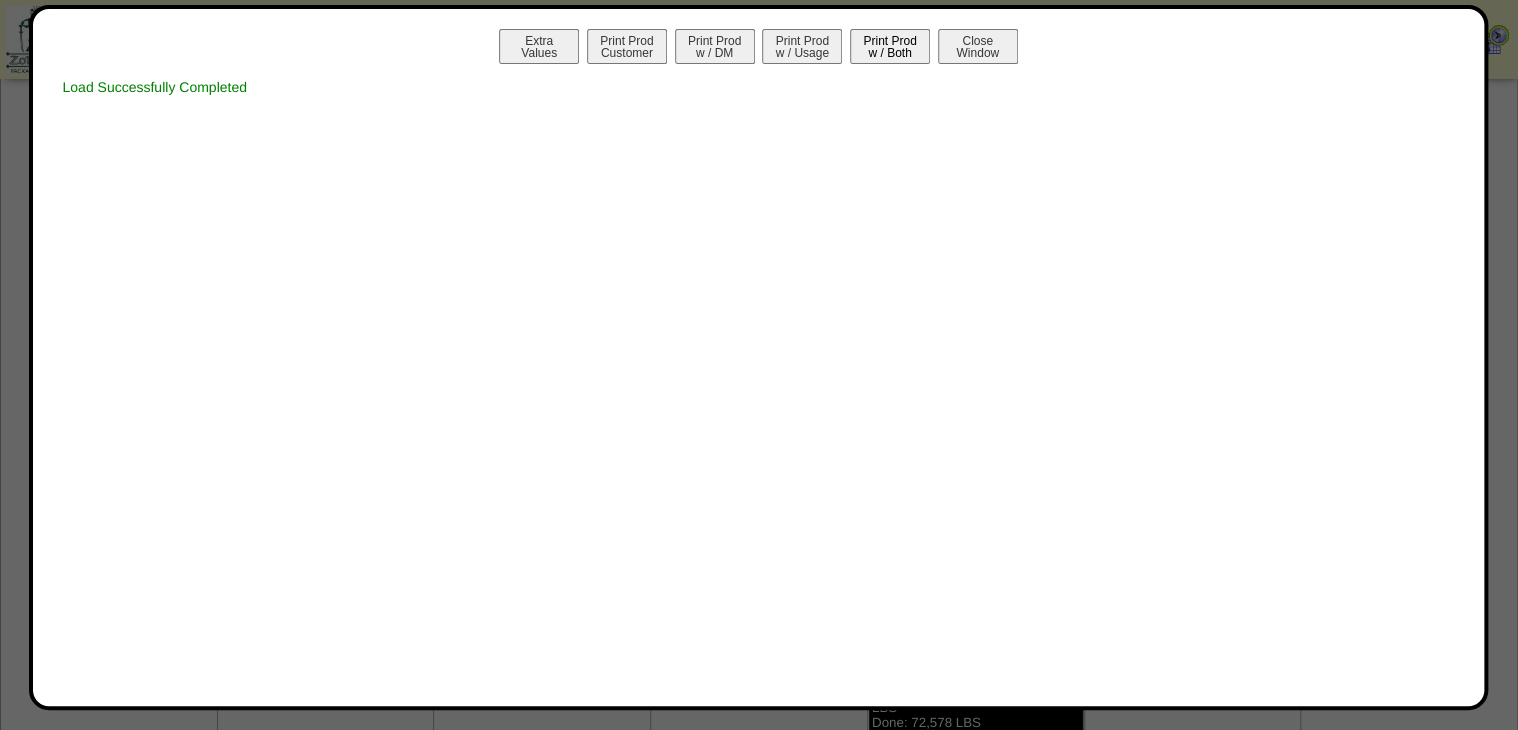 click on "Print Prod w / Both" at bounding box center [890, 46] 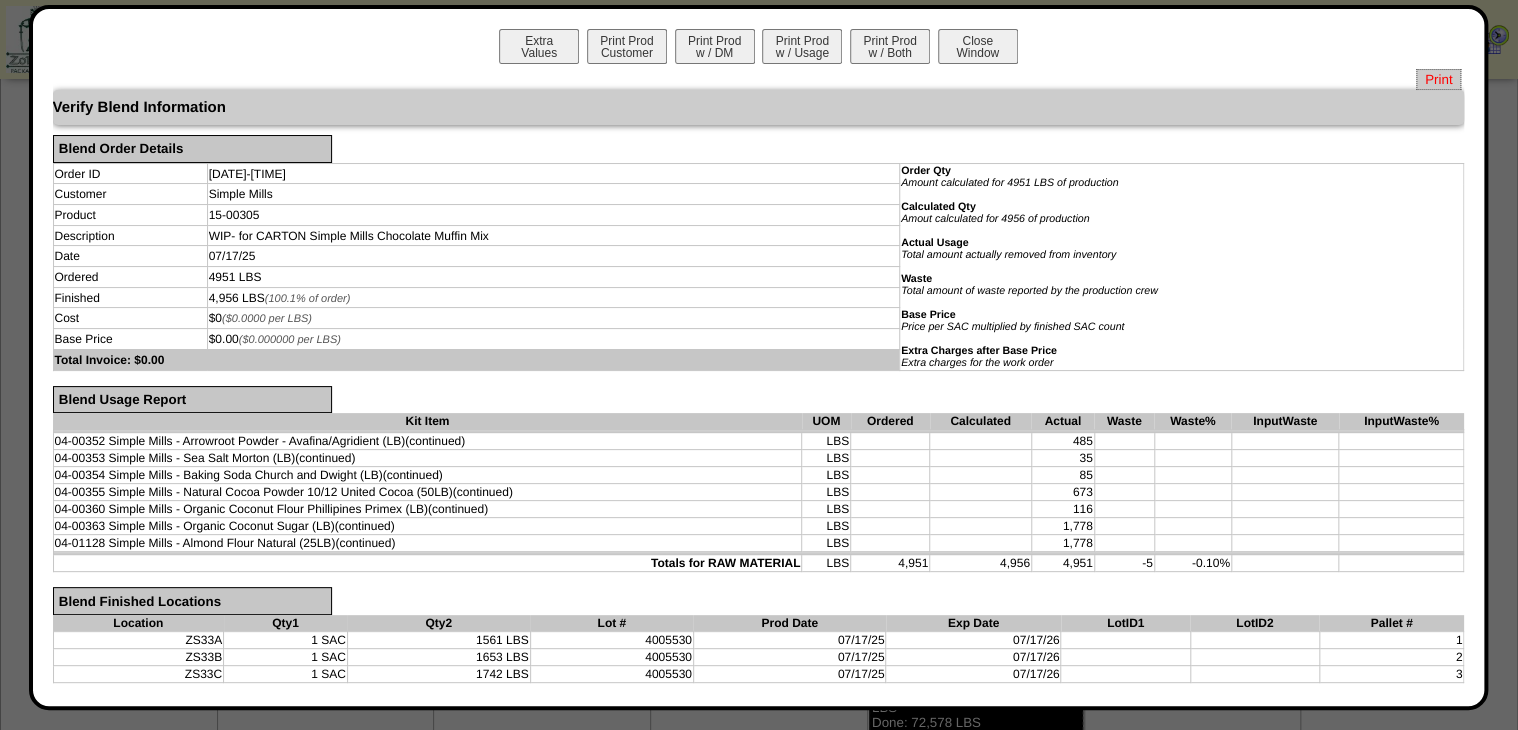 click on "Print" at bounding box center (1438, 79) 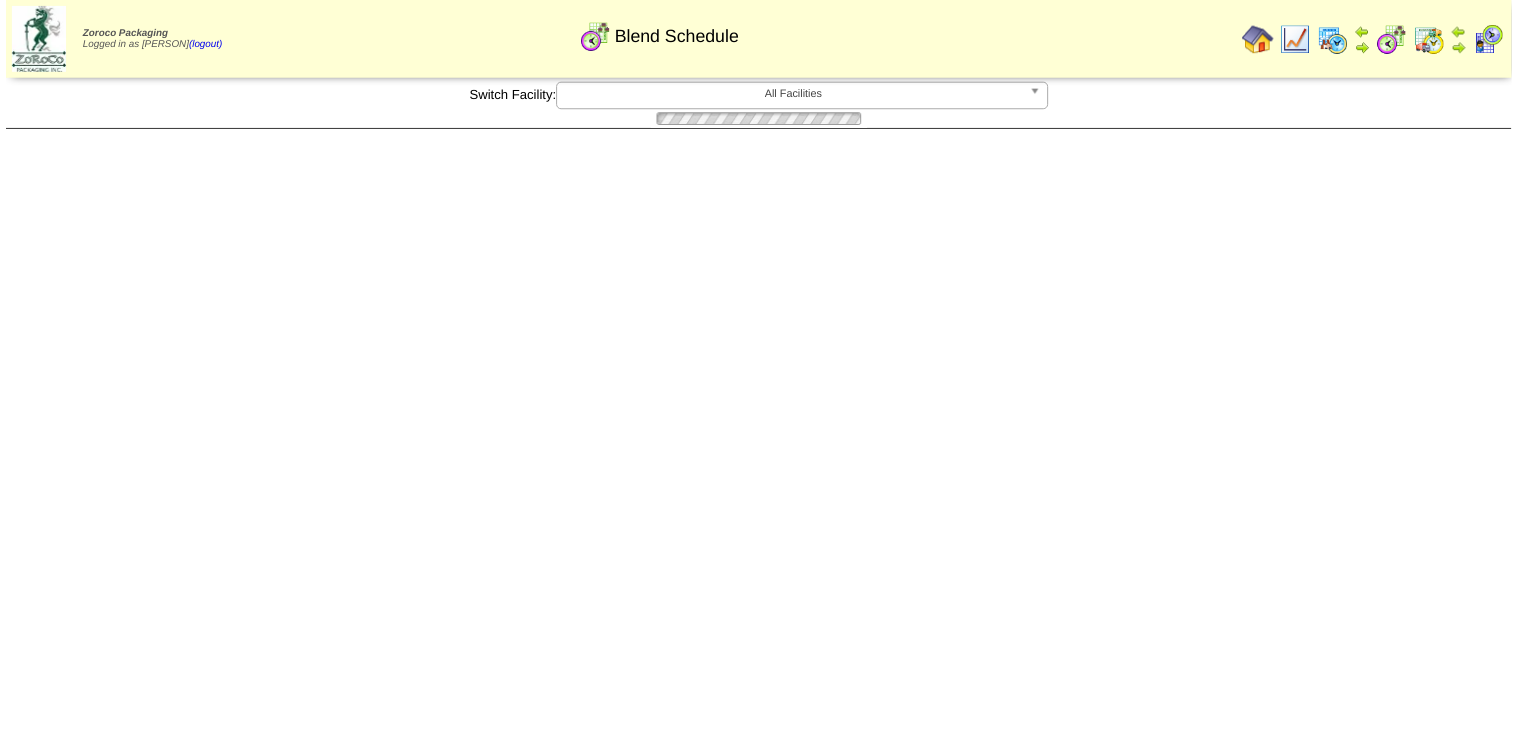 scroll, scrollTop: 3840, scrollLeft: 0, axis: vertical 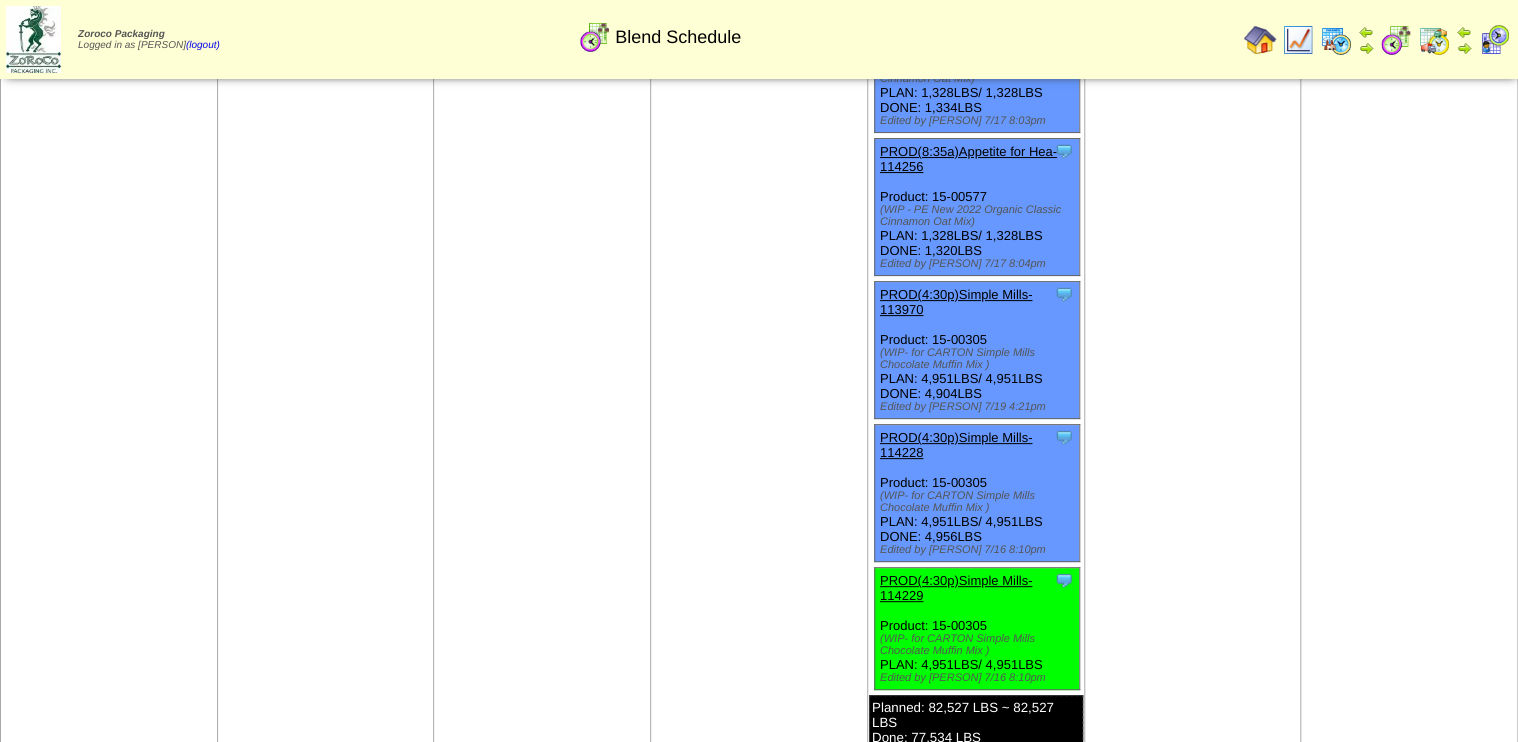 click on "PROD(4:30p)Simple Mills-114229" at bounding box center (956, 588) 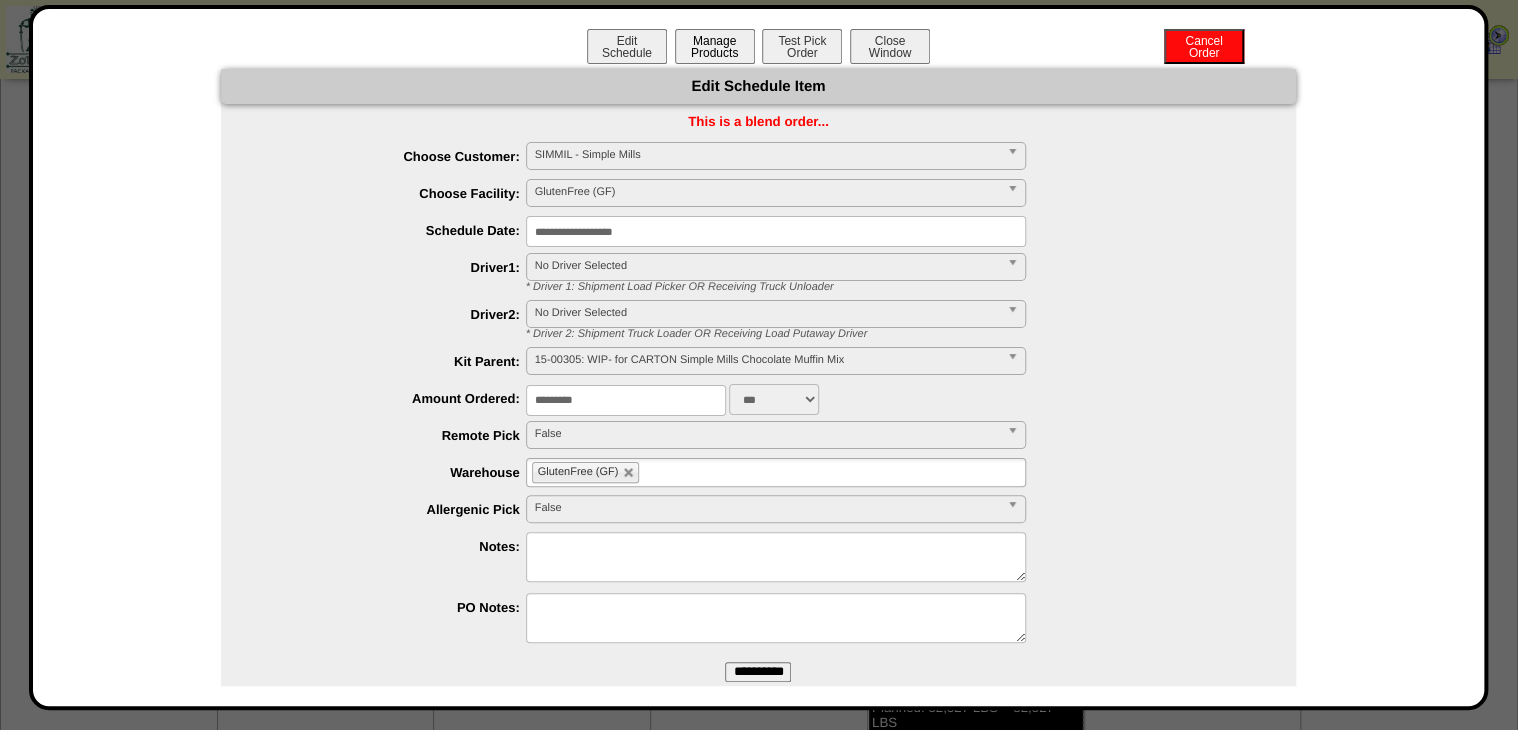 click on "Manage Products" at bounding box center [715, 46] 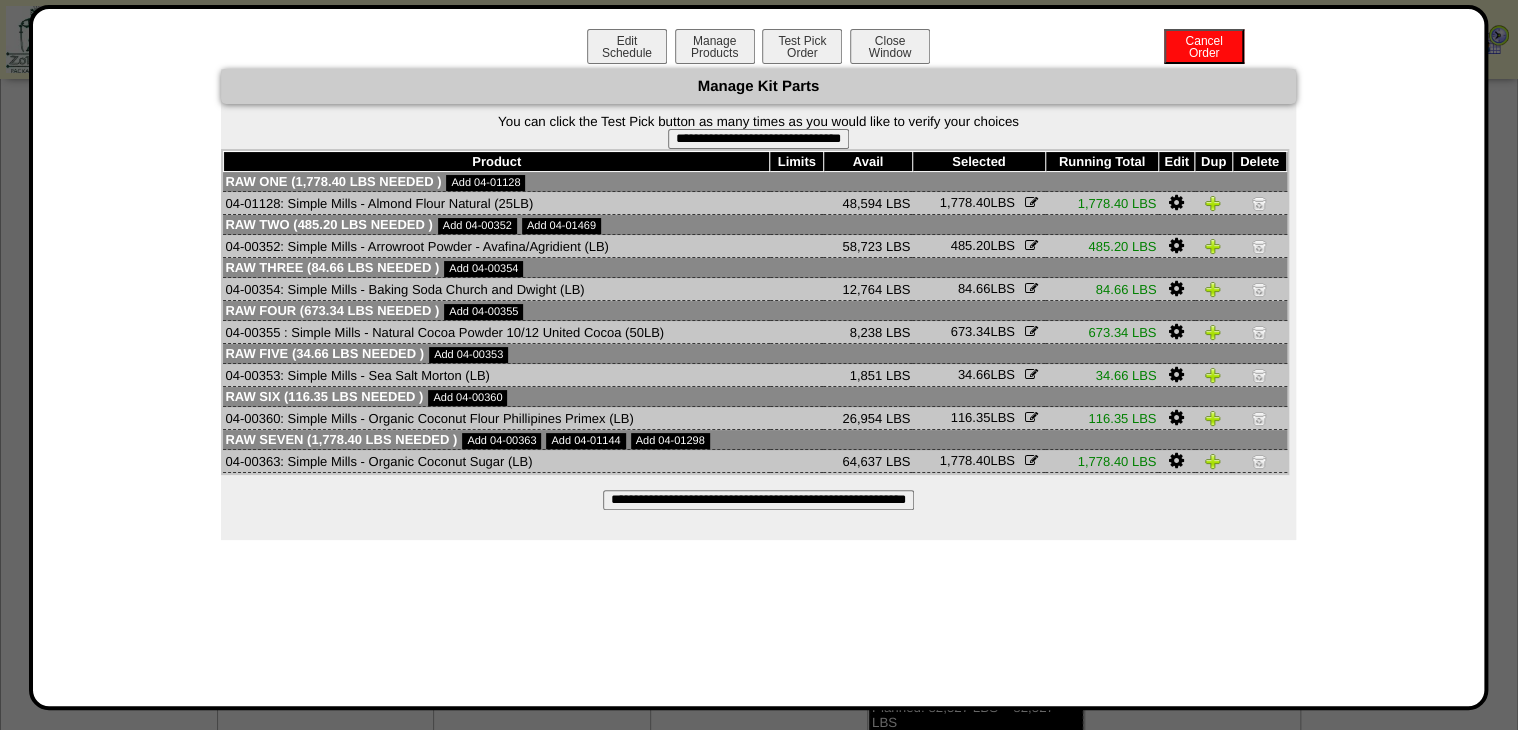 click on "**********" at bounding box center [758, 139] 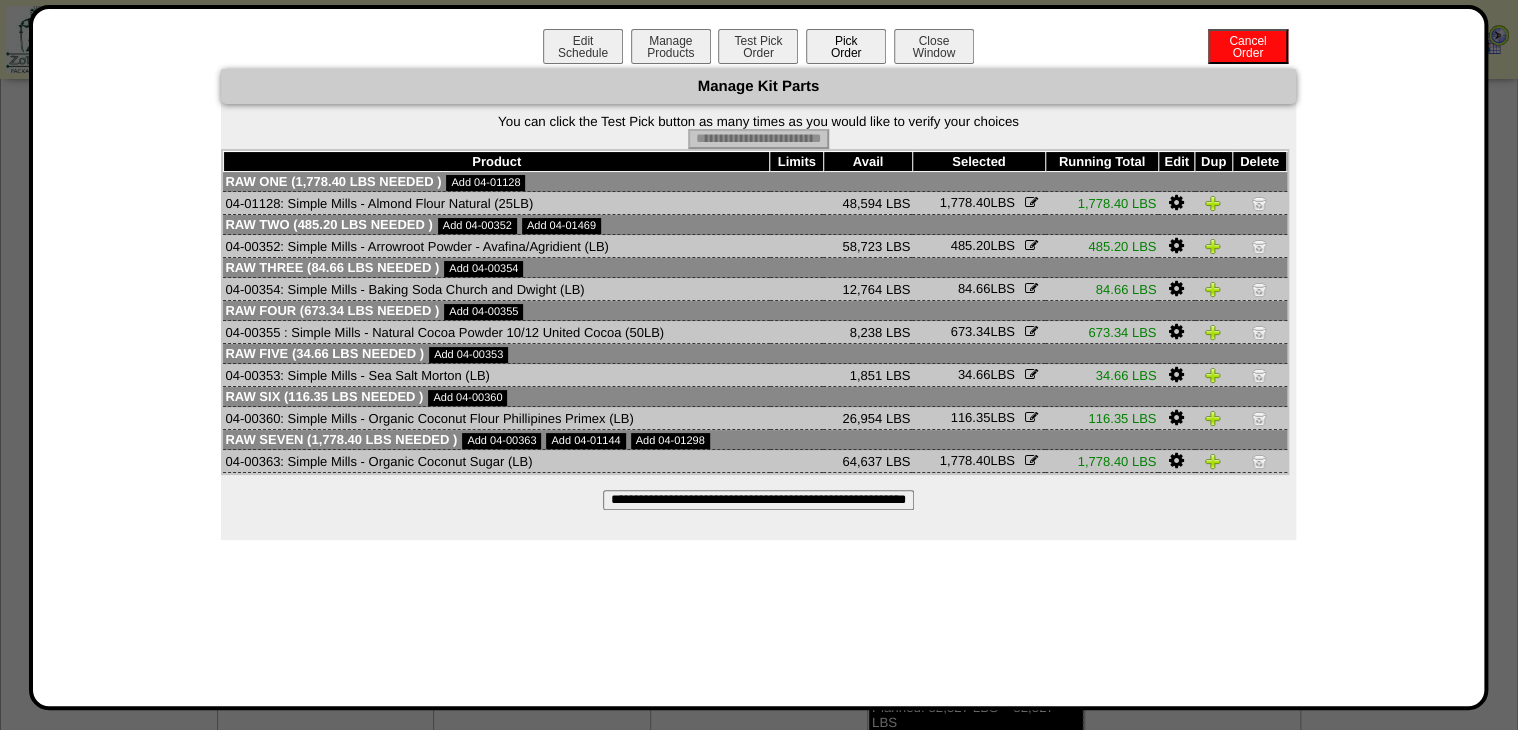 click on "Pick Order" at bounding box center (846, 46) 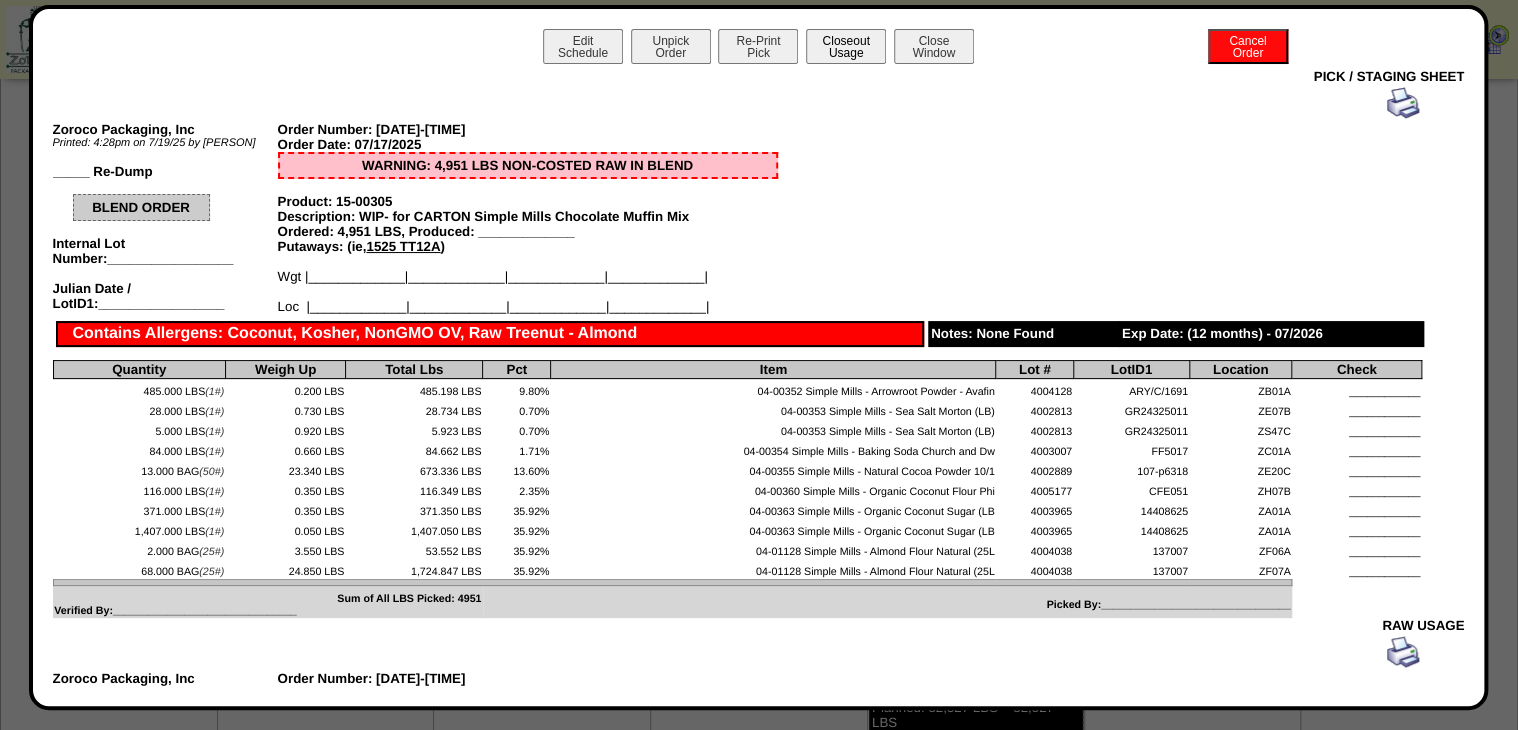 click on "Closeout Usage" at bounding box center (846, 46) 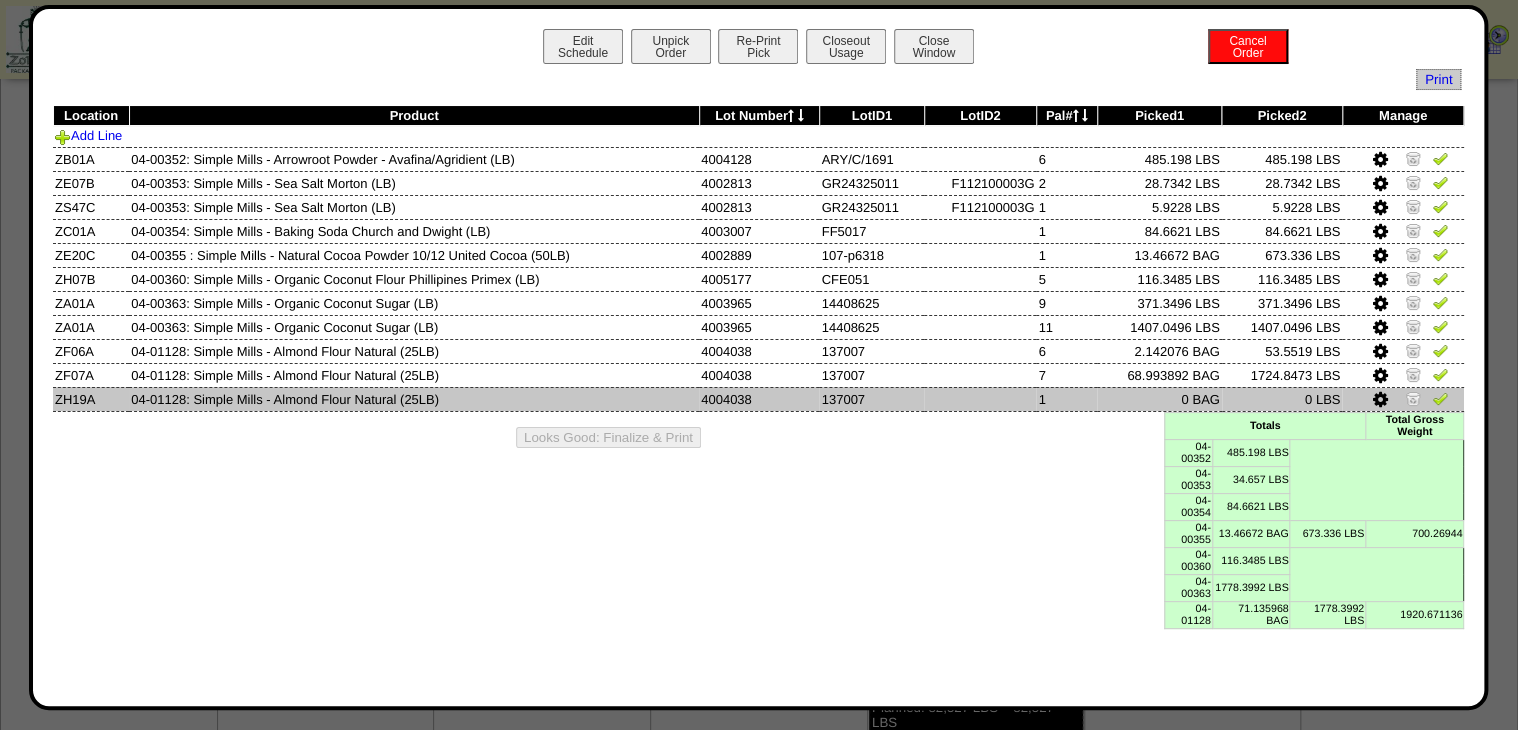 click at bounding box center [1440, 398] 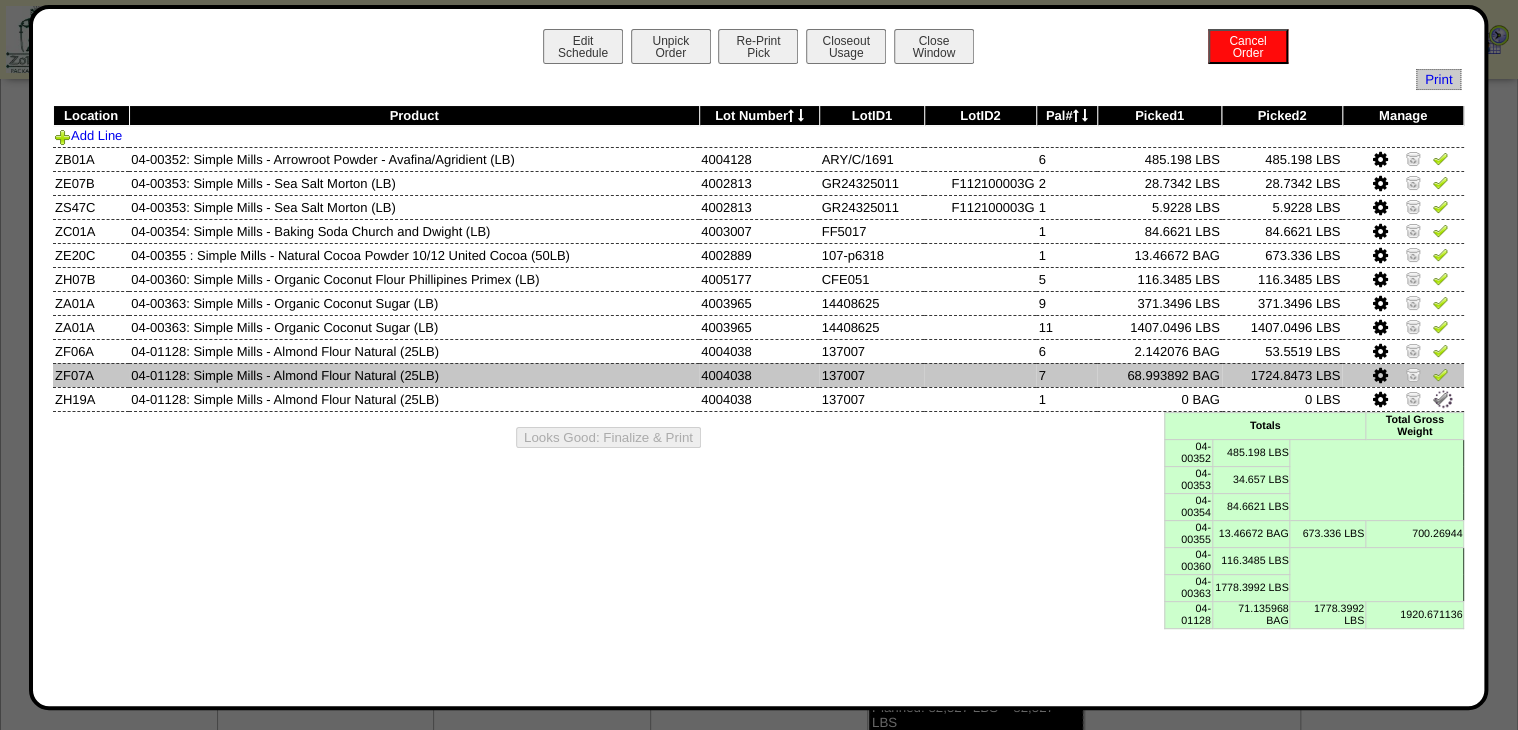 click at bounding box center [1403, 375] 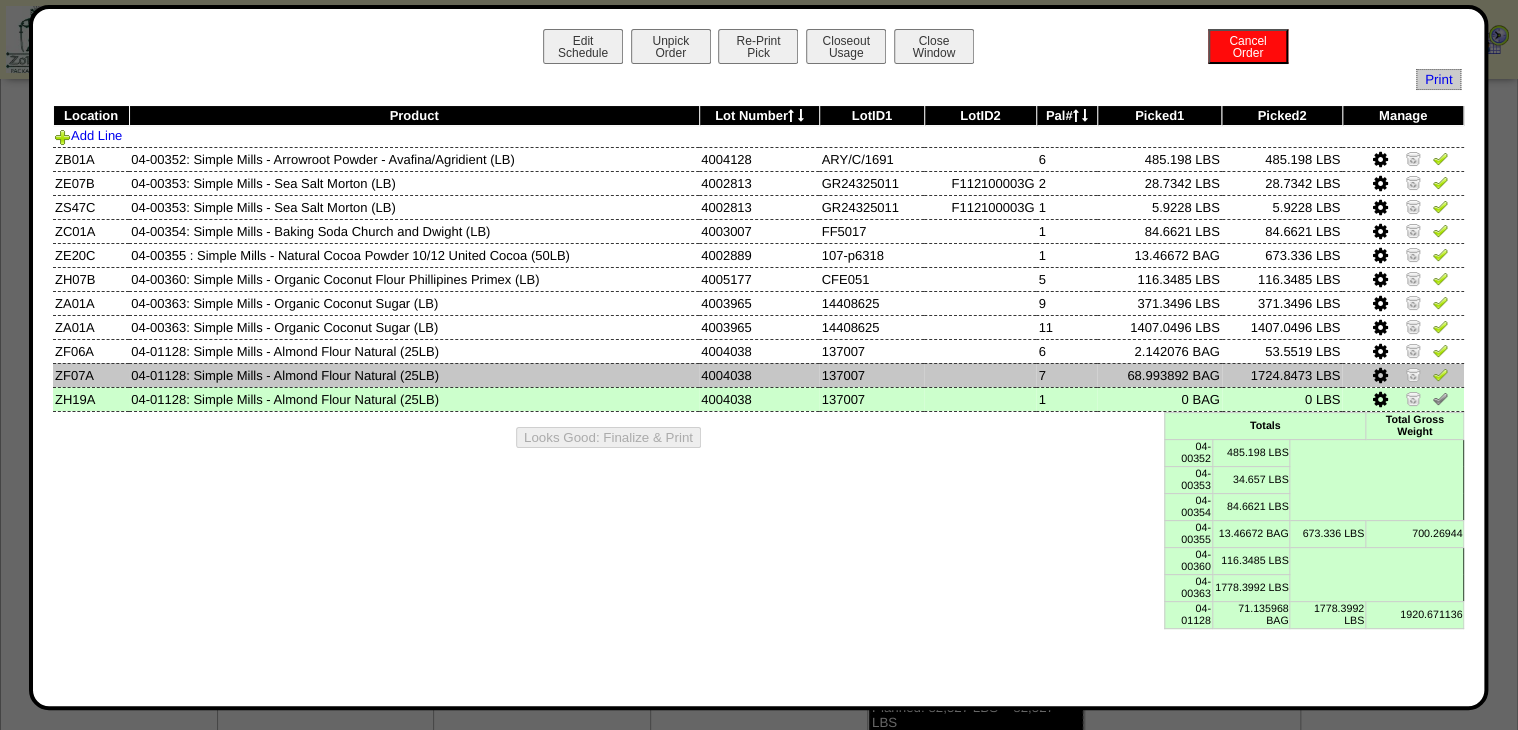 click at bounding box center [1440, 374] 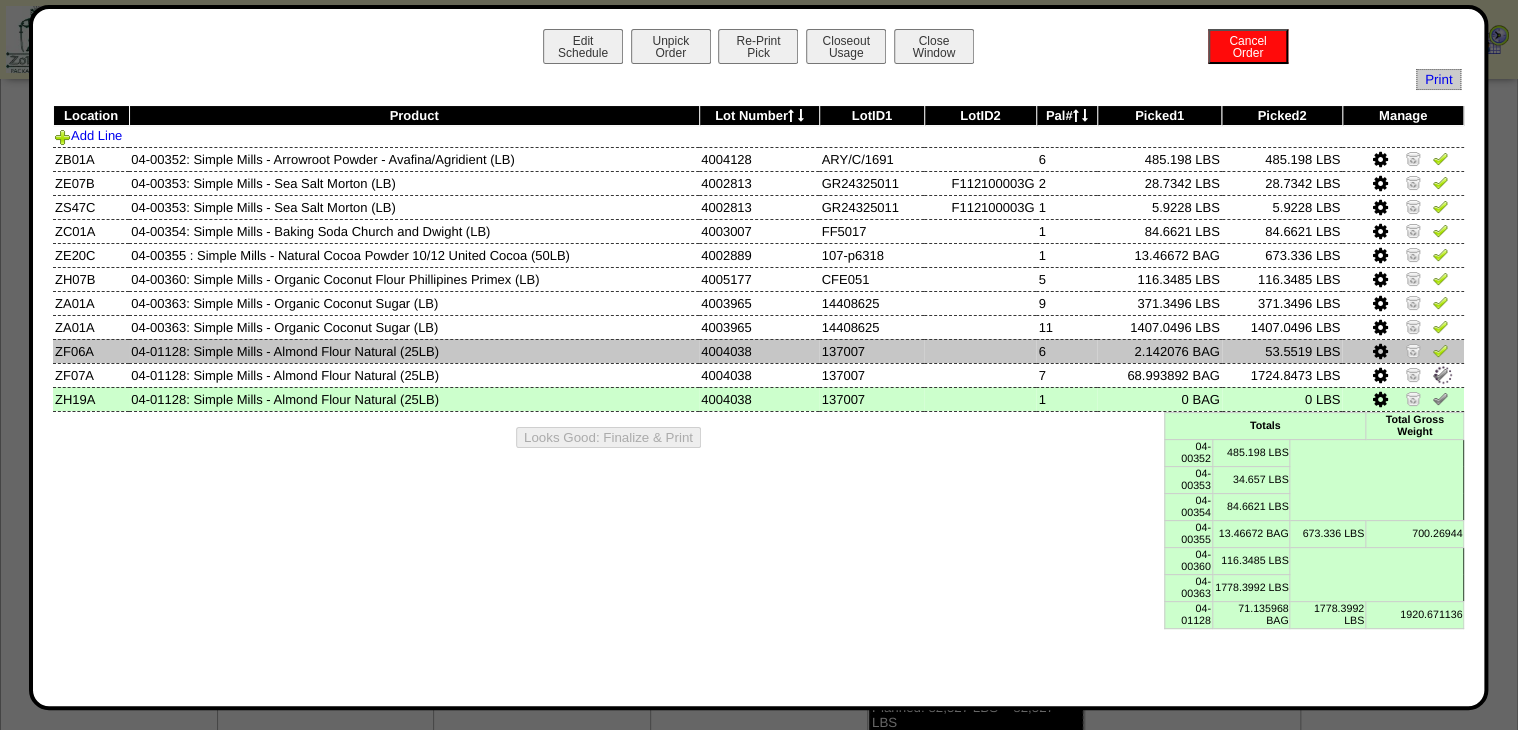 click at bounding box center [1440, 350] 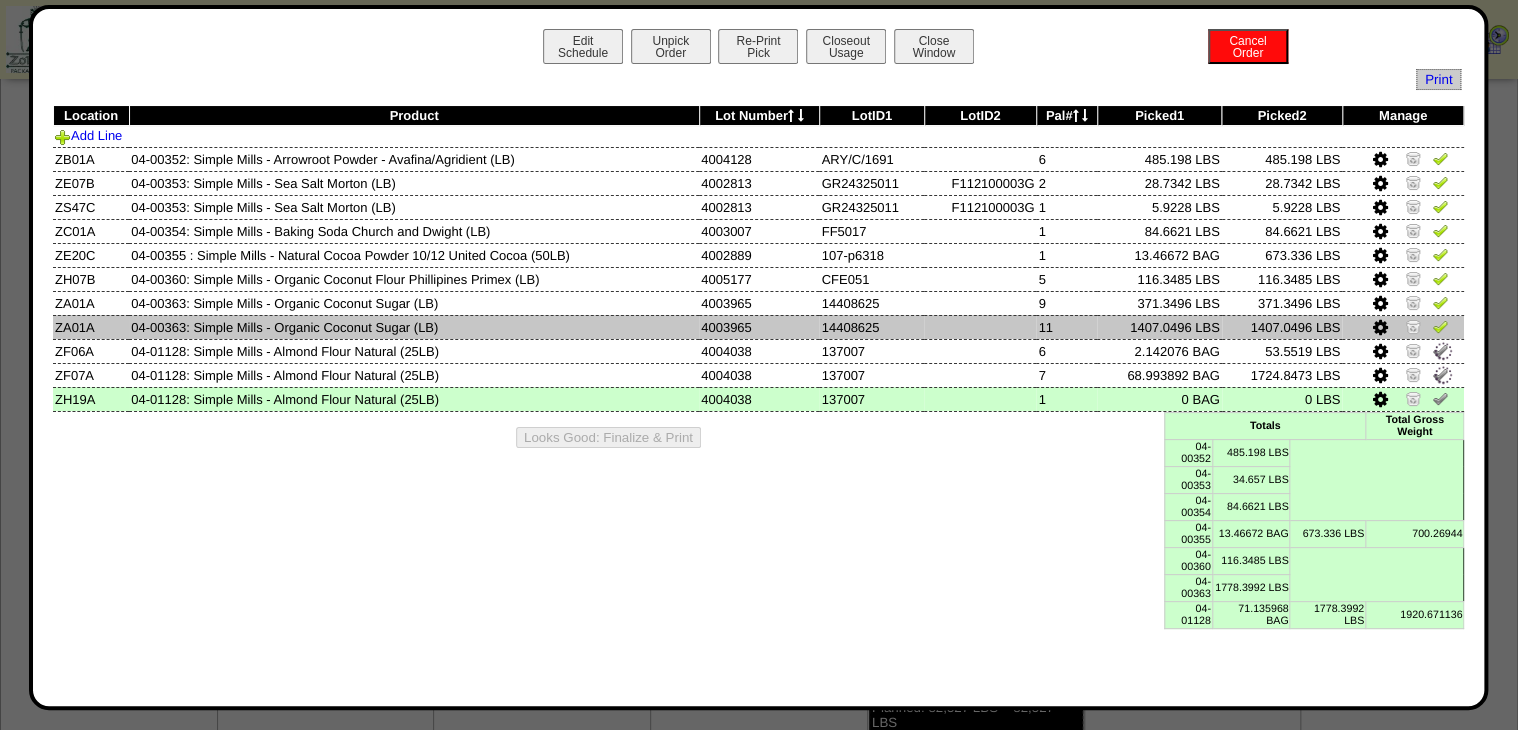 click at bounding box center (1440, 326) 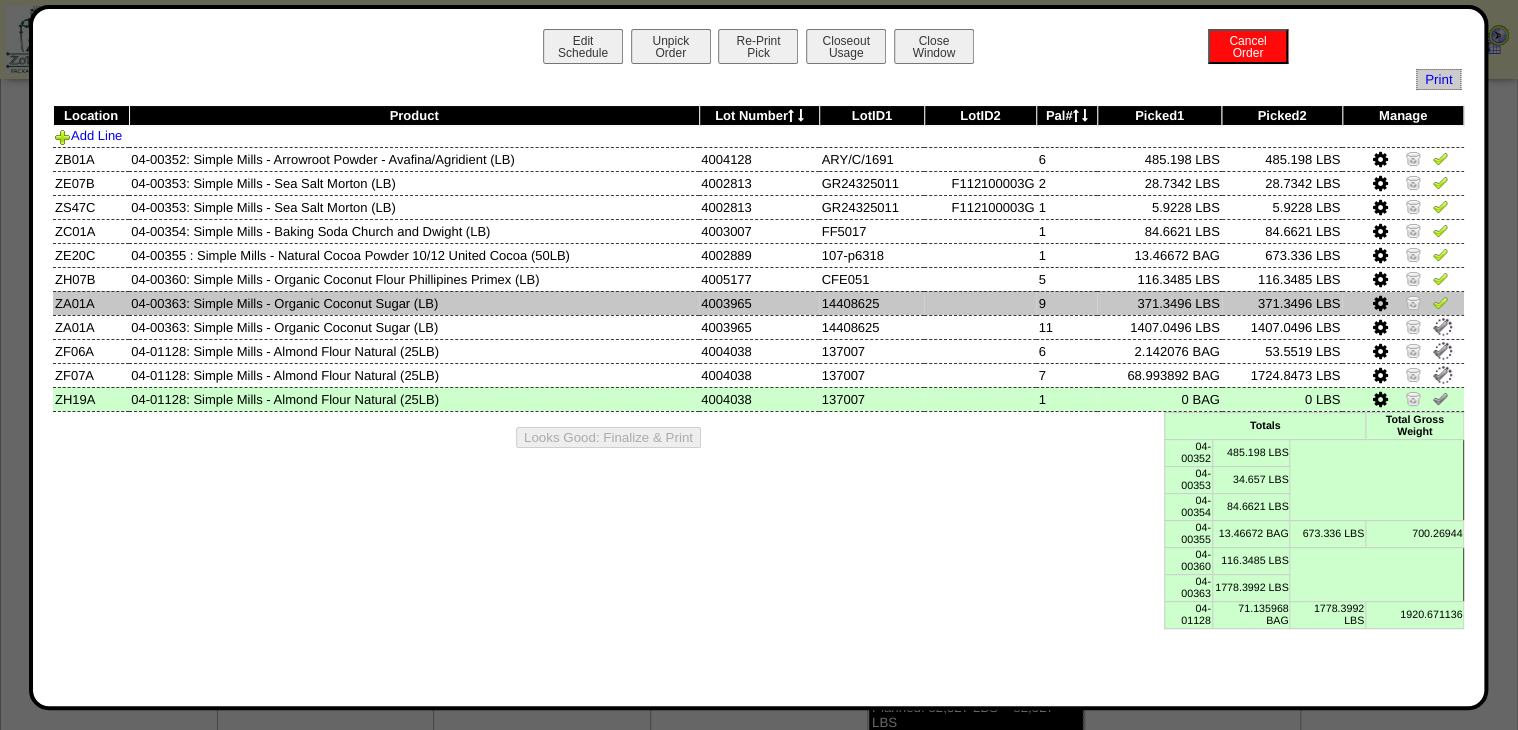 click at bounding box center [1440, 302] 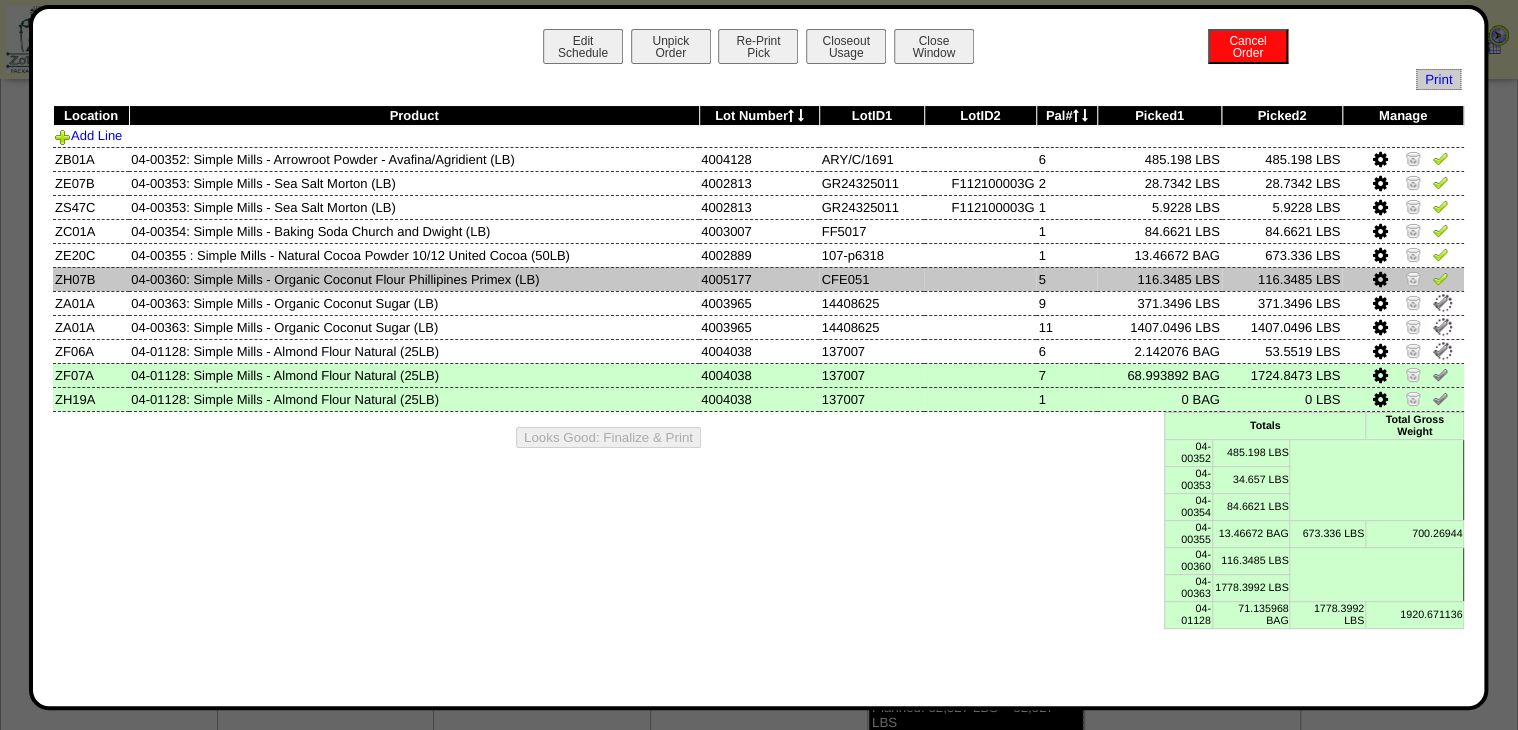 click at bounding box center (1440, 278) 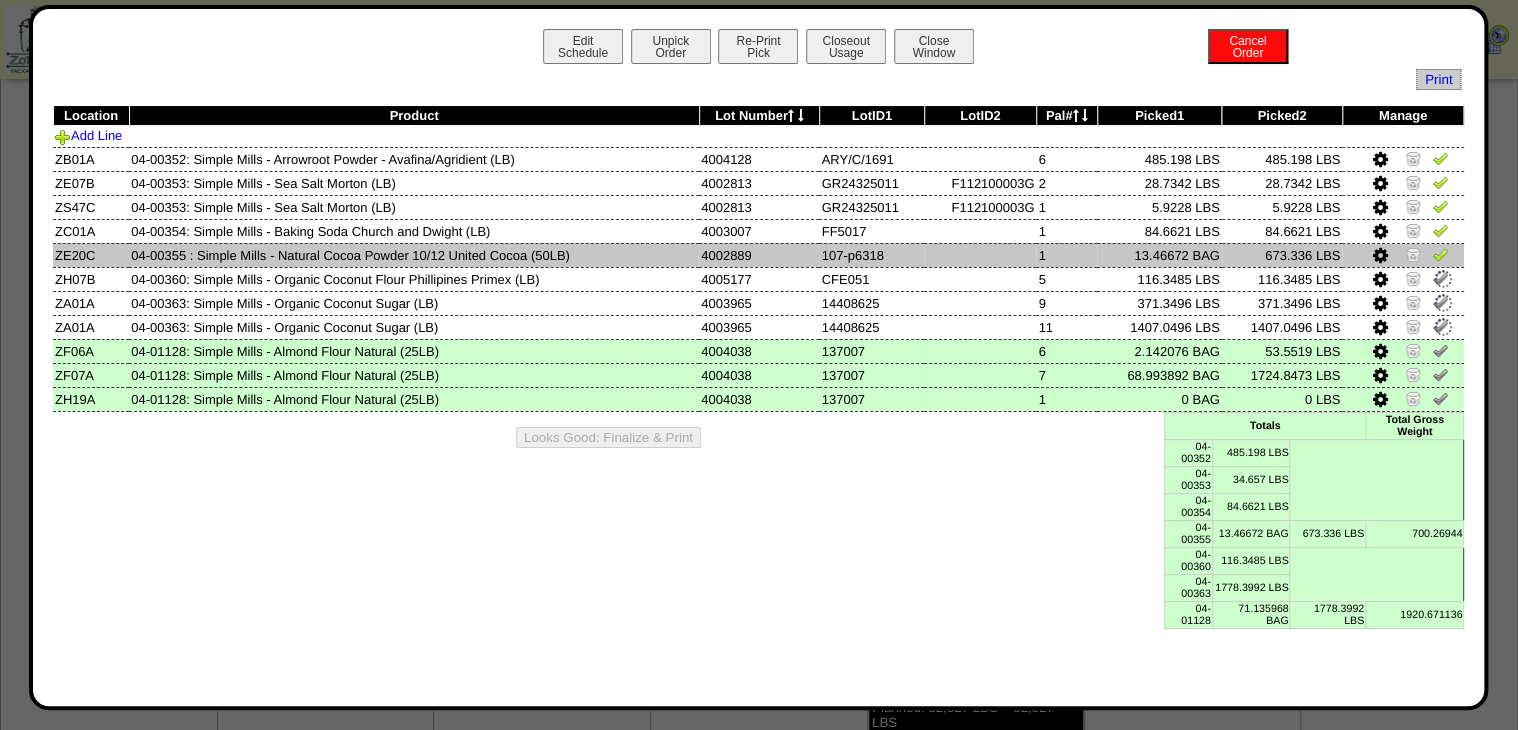 click at bounding box center [1440, 254] 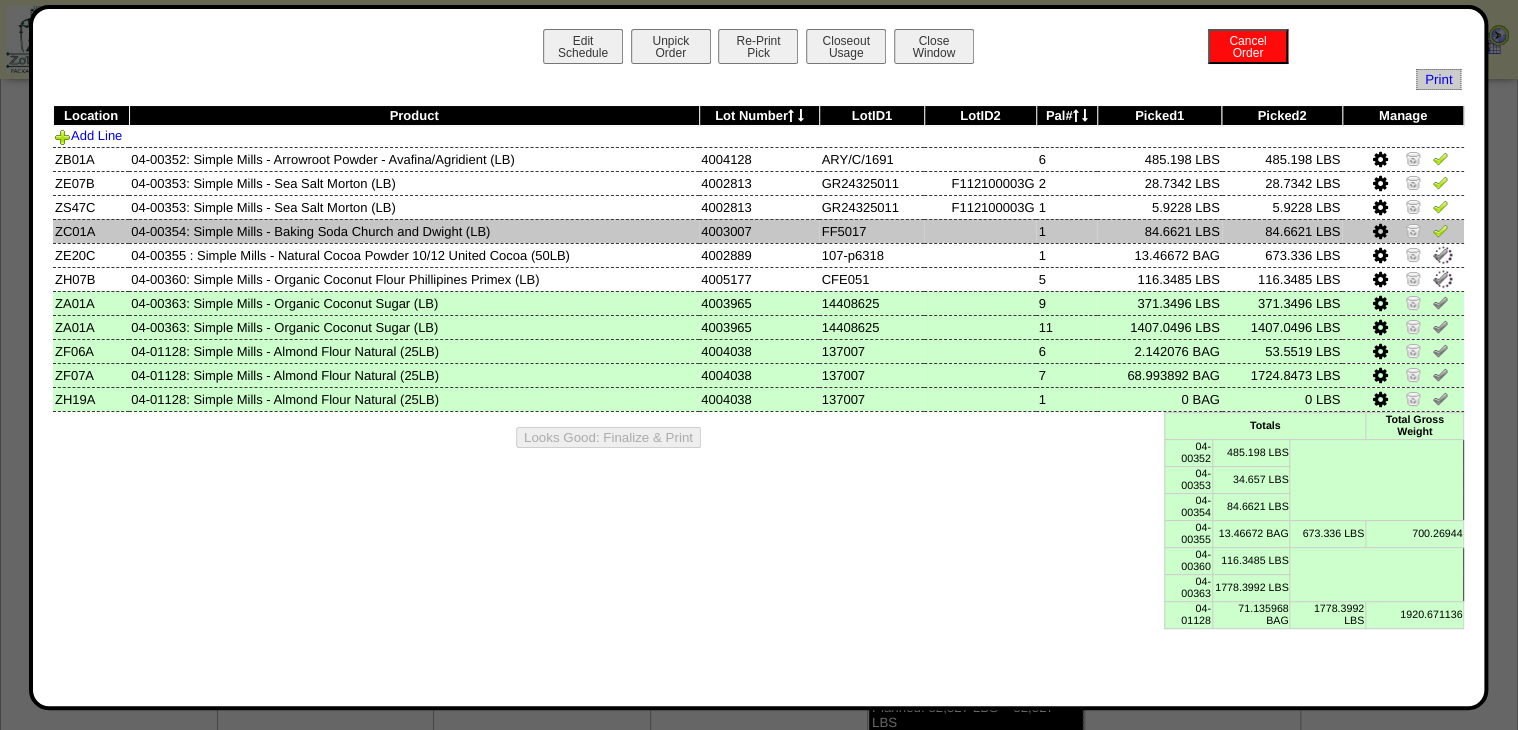click at bounding box center (1440, 230) 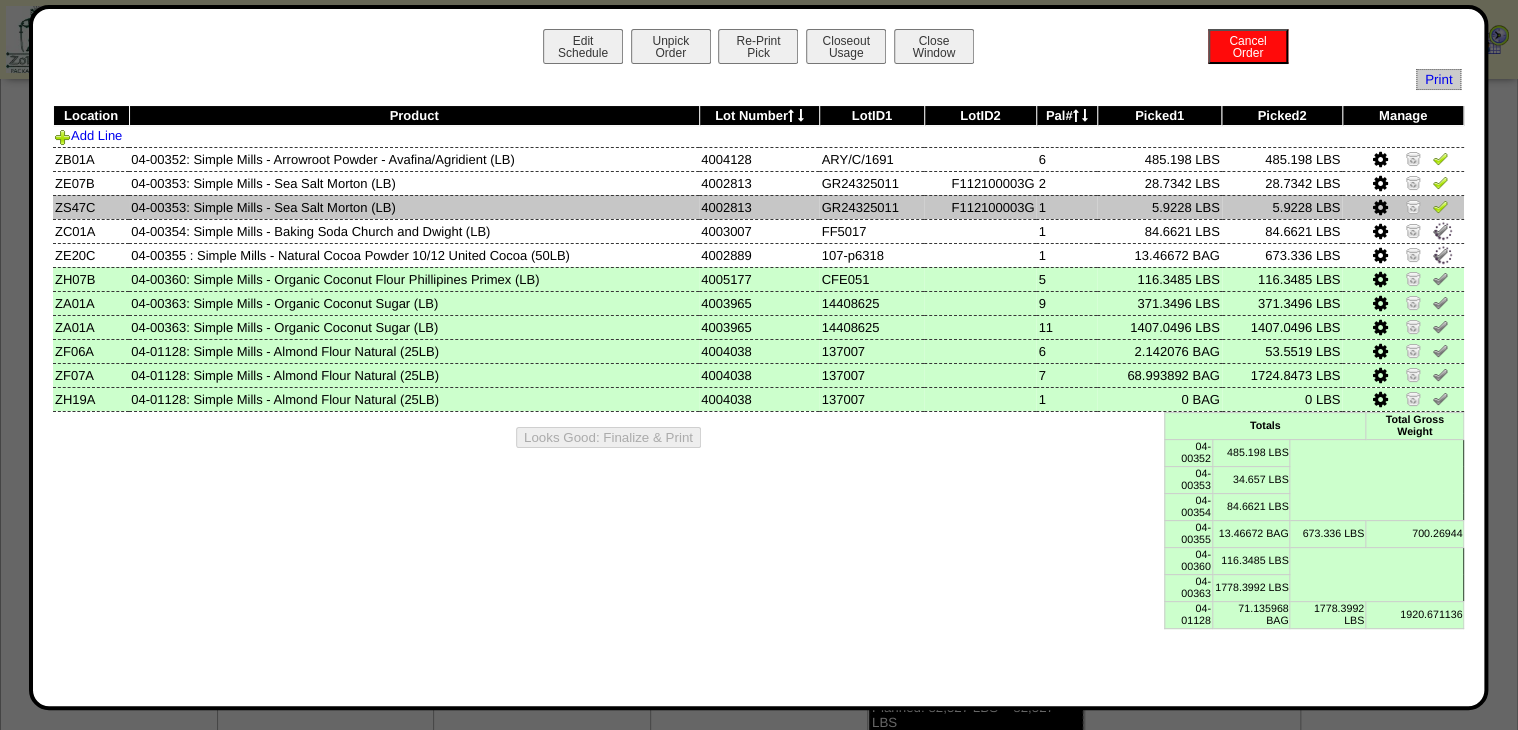 click at bounding box center (1440, 206) 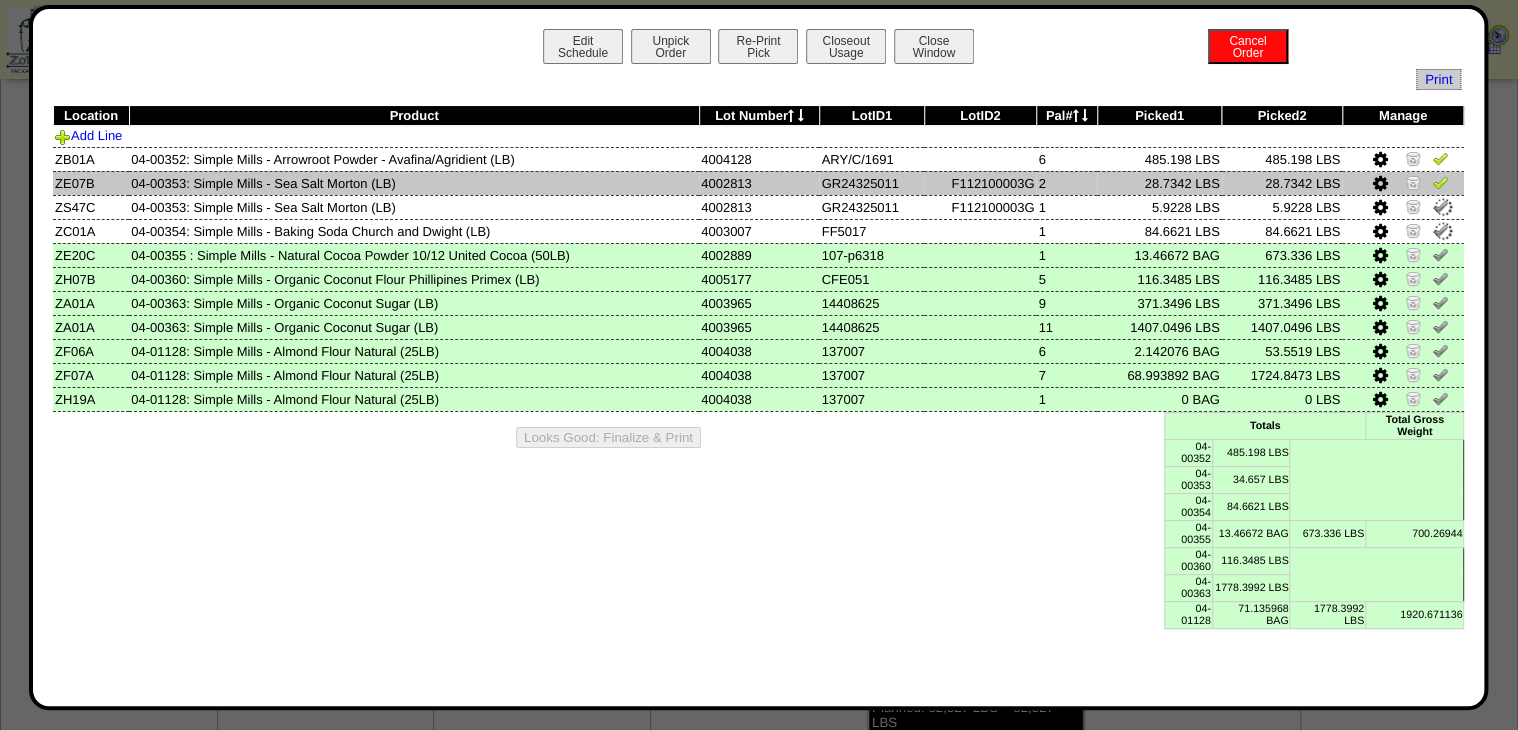 click at bounding box center (1440, 182) 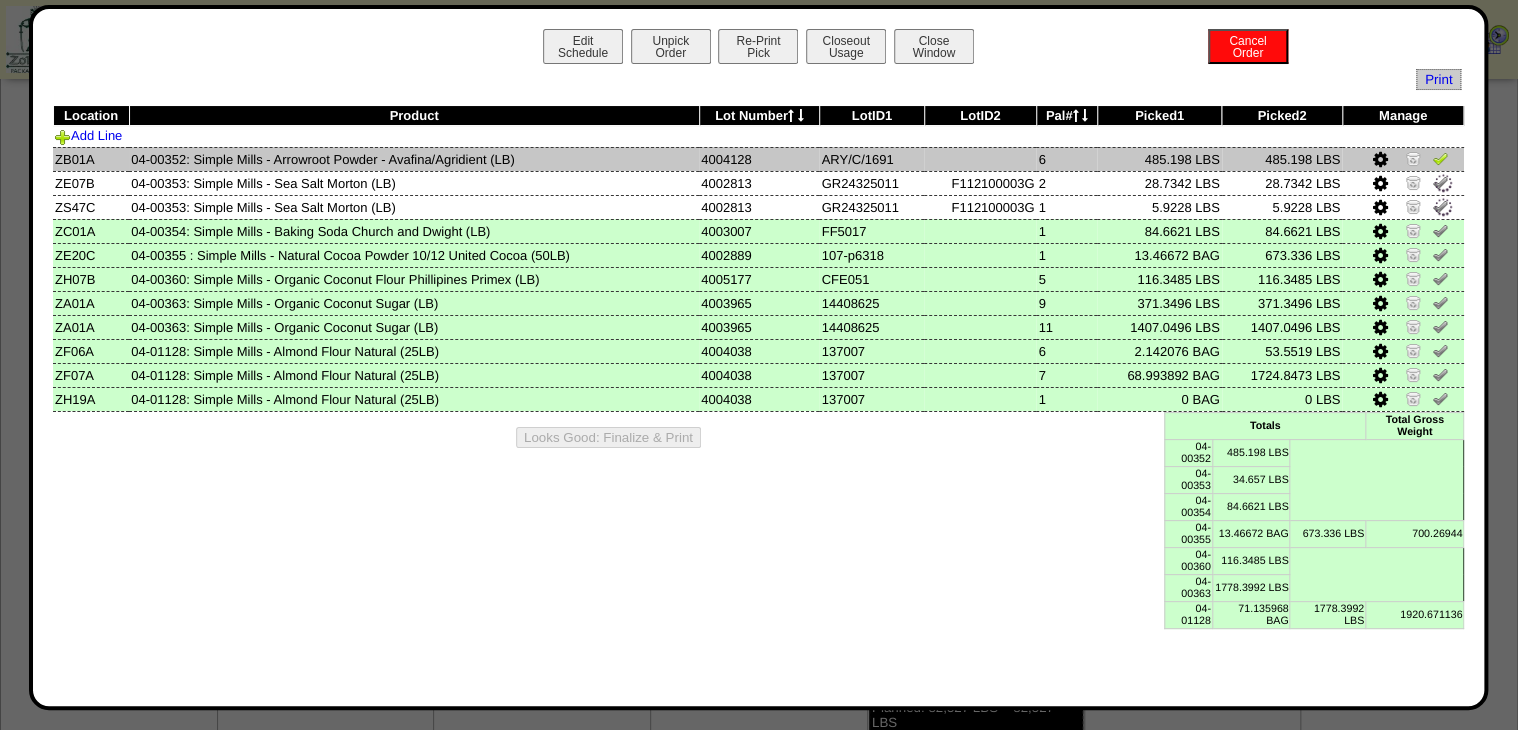click at bounding box center [1440, 158] 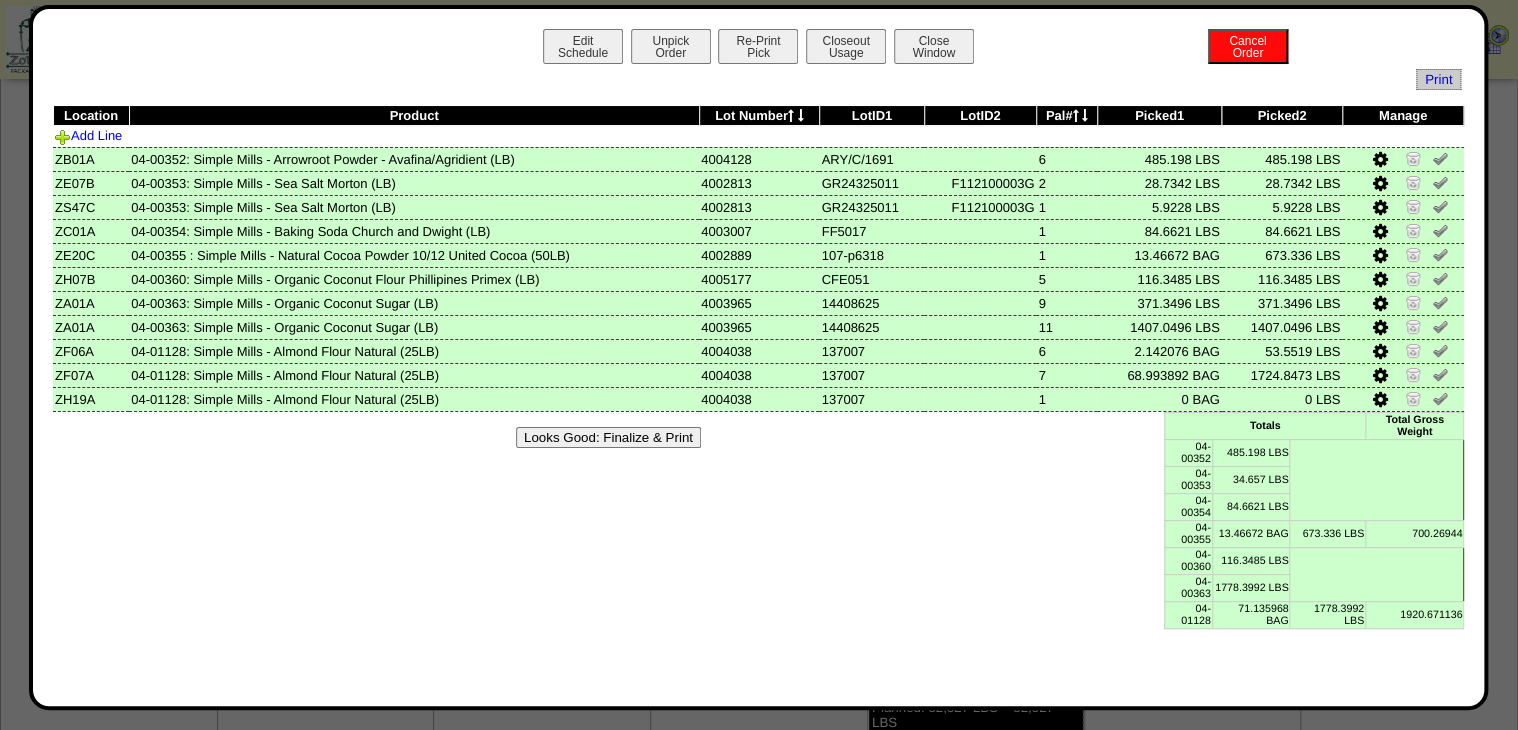 click on "Looks Good: Finalize & Print" at bounding box center [608, 437] 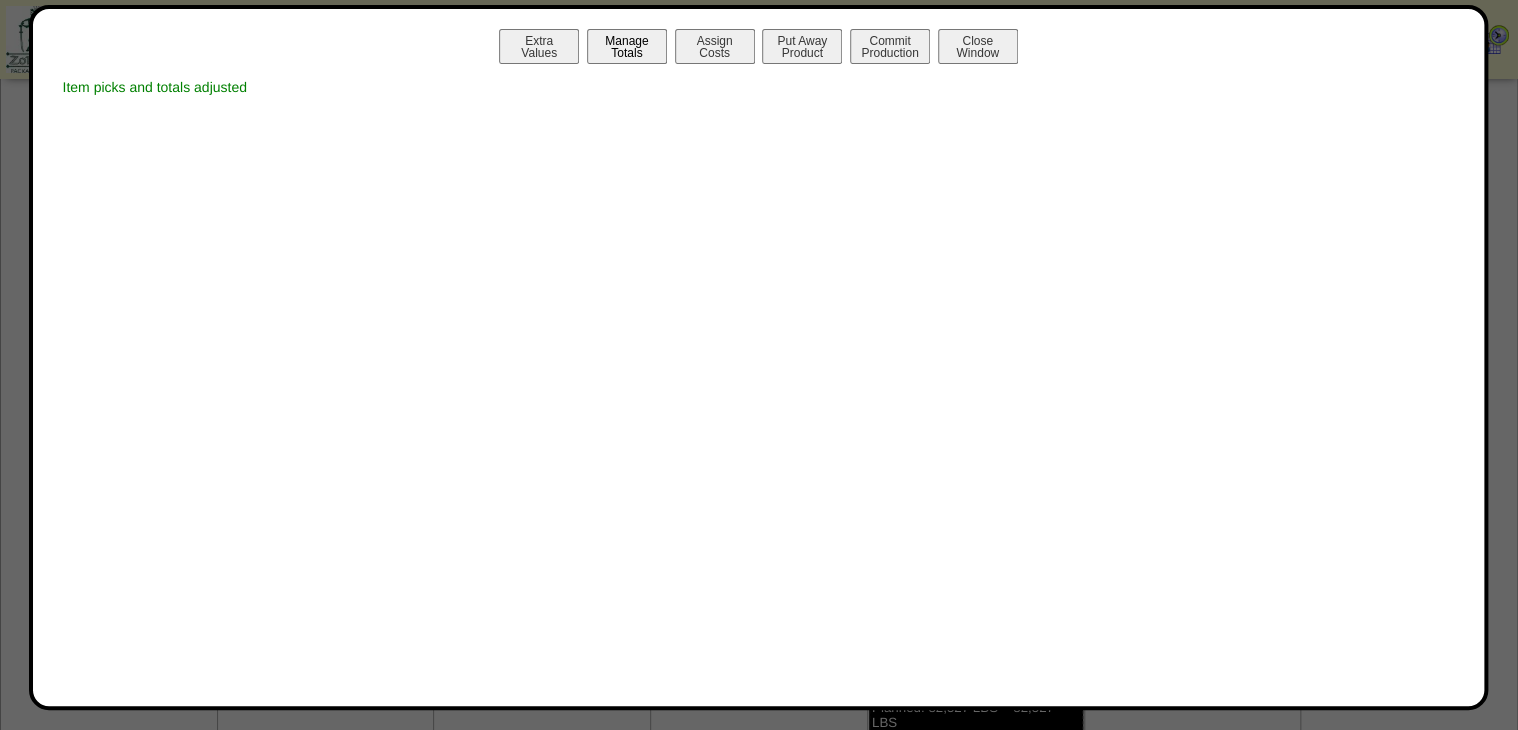 click on "Manage Totals" at bounding box center (627, 46) 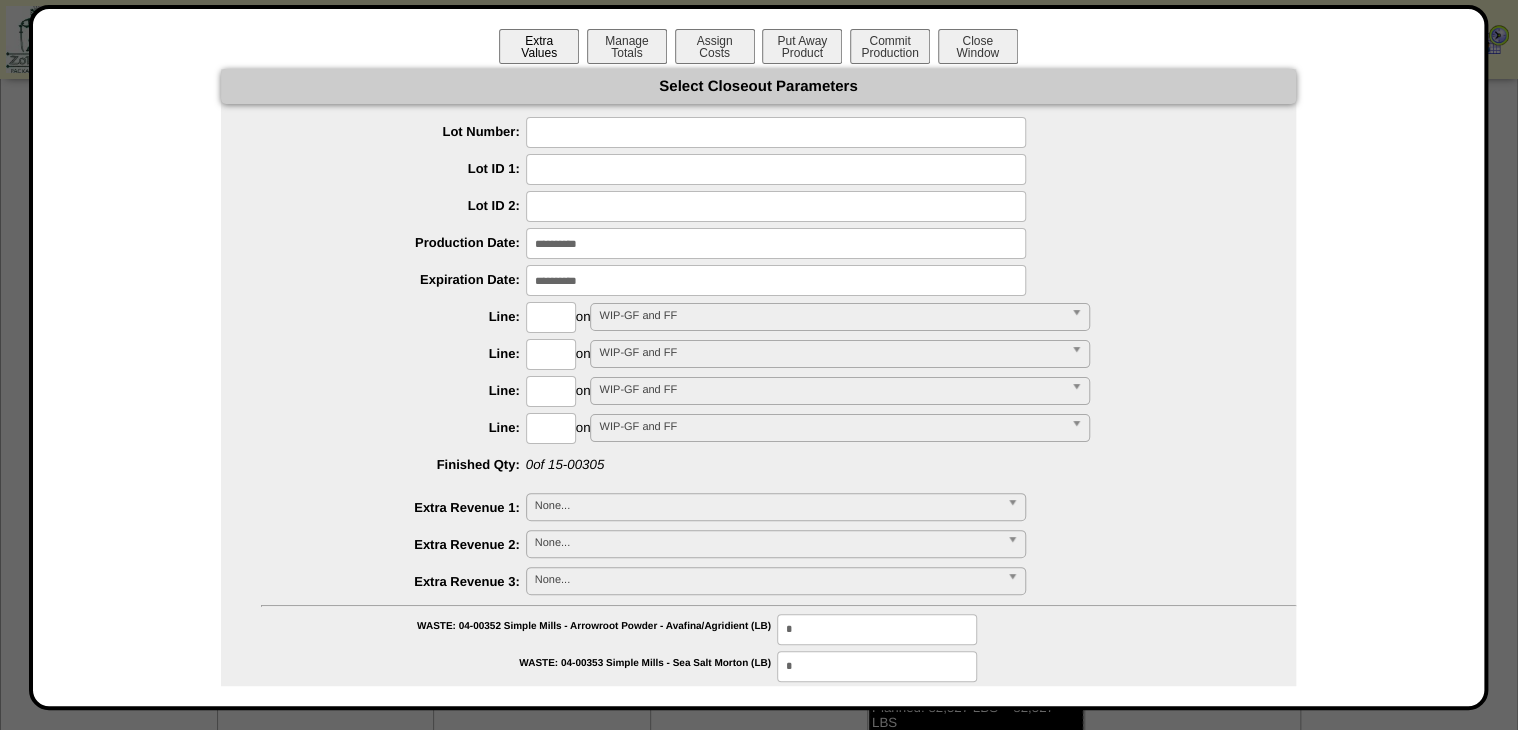 click on "Extra Values
Manage Totals
Assign Costs
Put Away Product
Commit Production
Close Window" at bounding box center [759, 49] 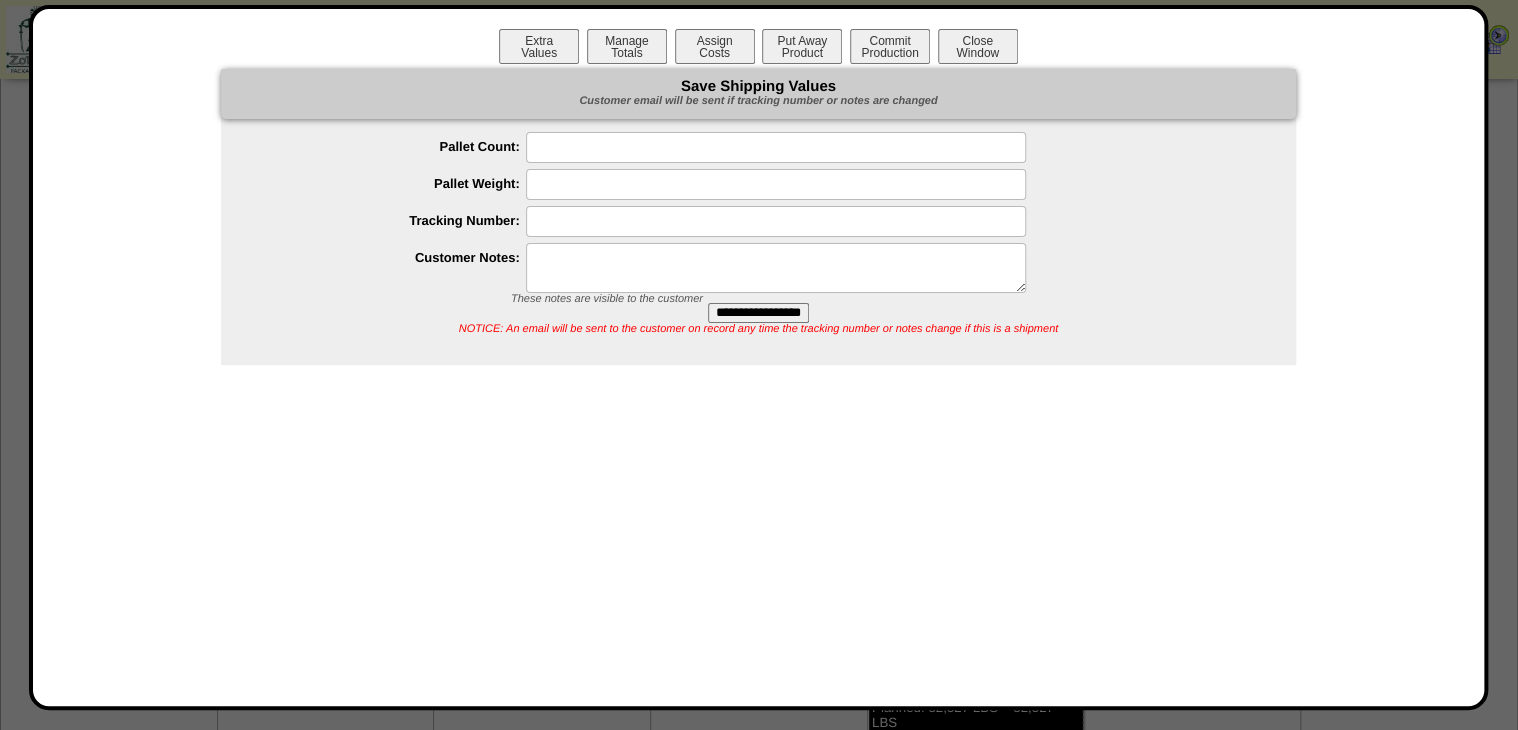 click at bounding box center (776, 268) 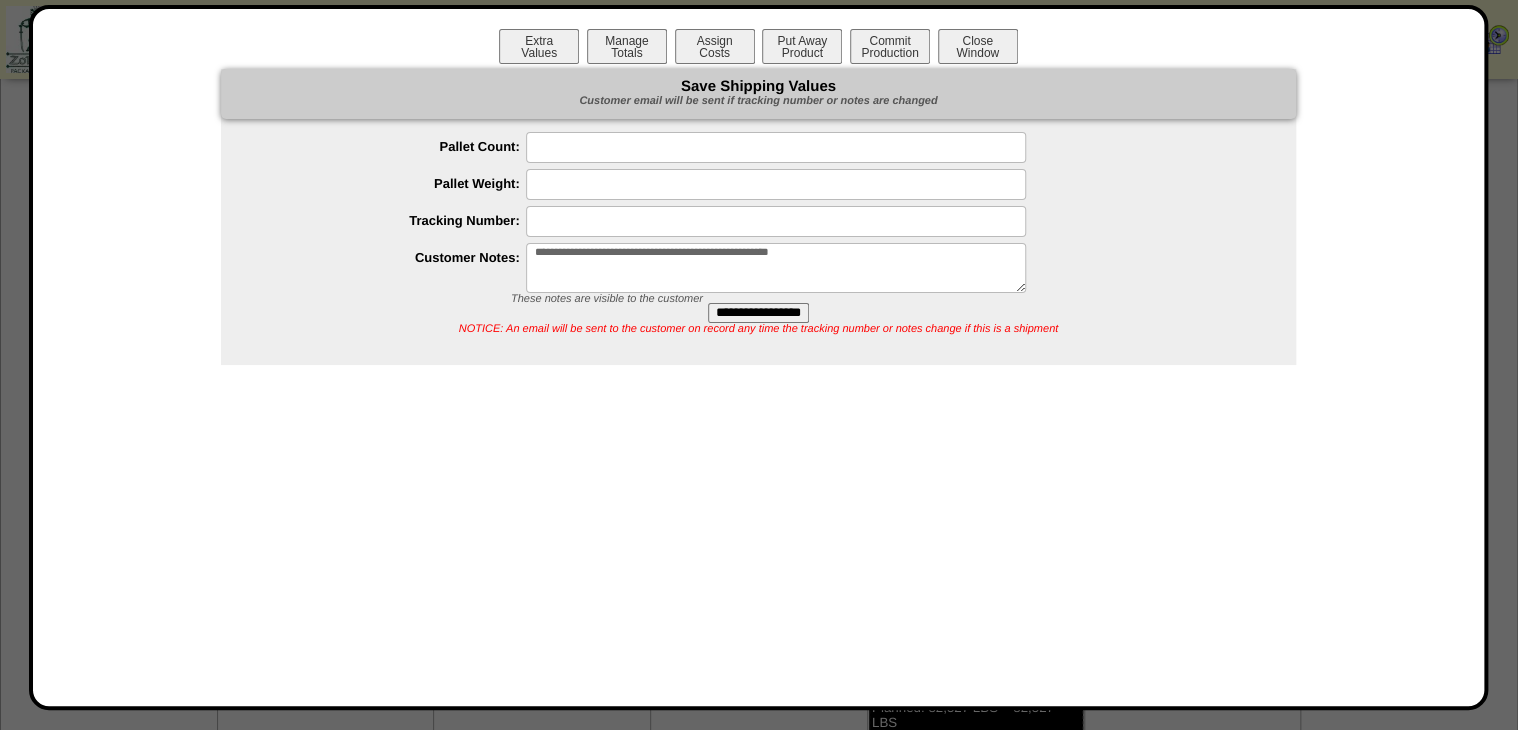 click on "**********" at bounding box center [776, 268] 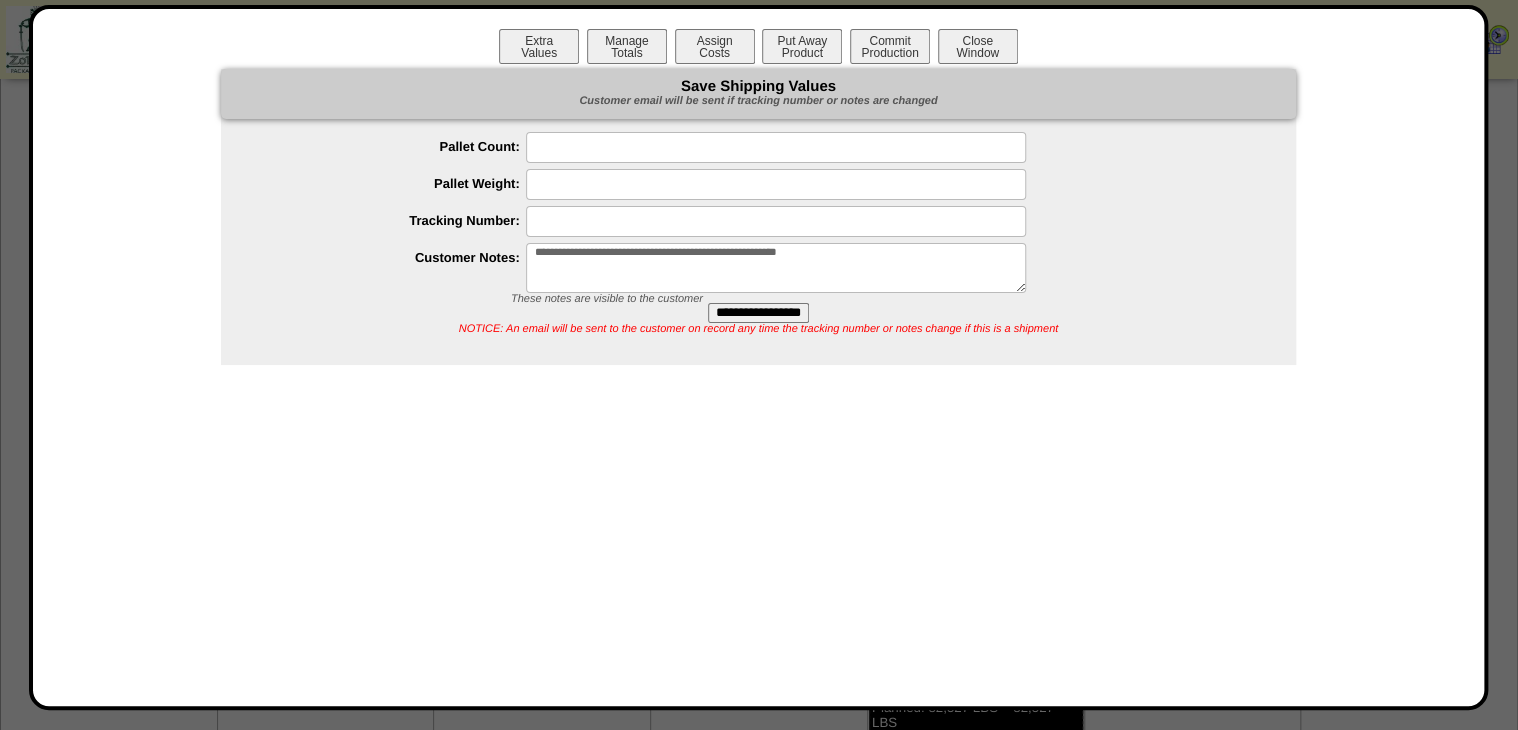 click on "**********" at bounding box center [776, 268] 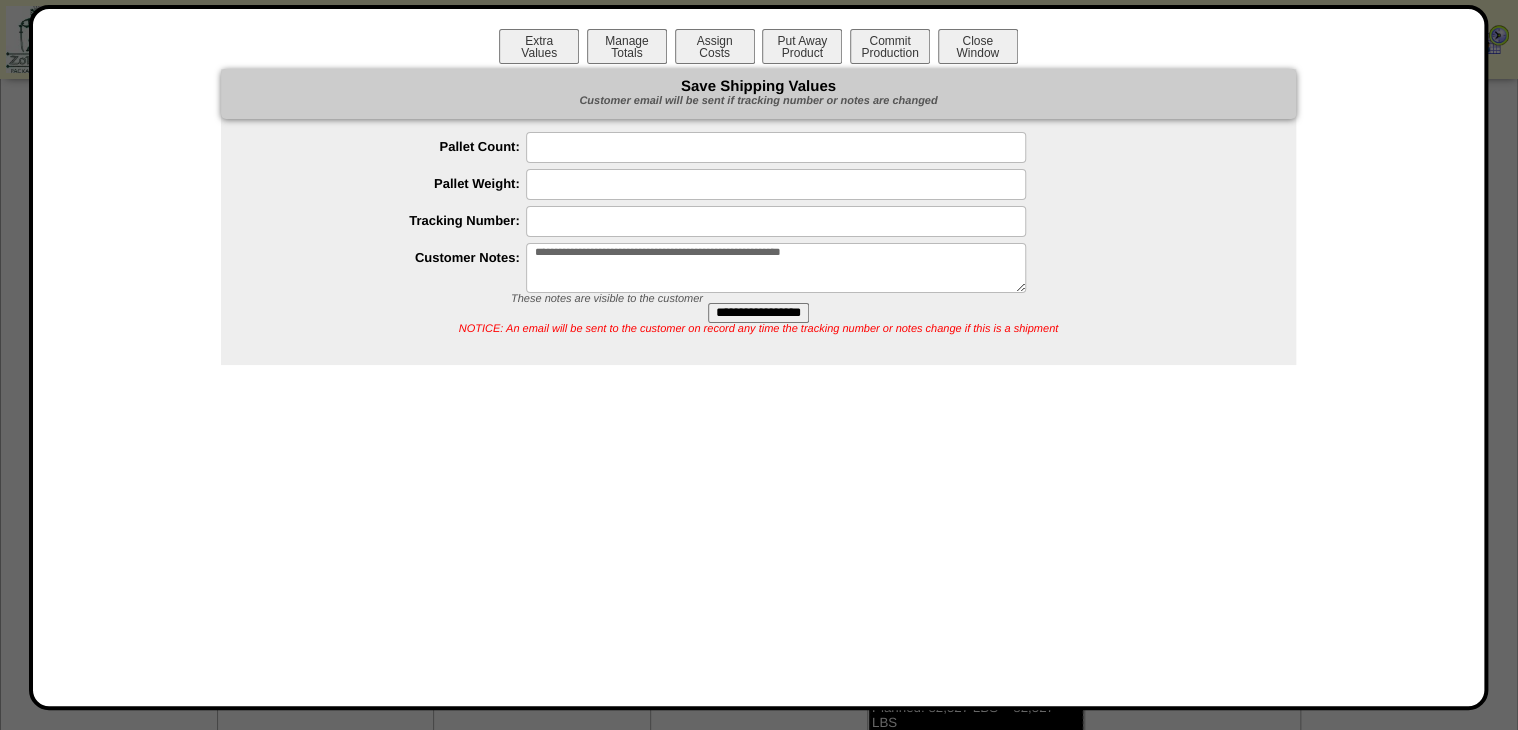 click on "**********" at bounding box center (776, 268) 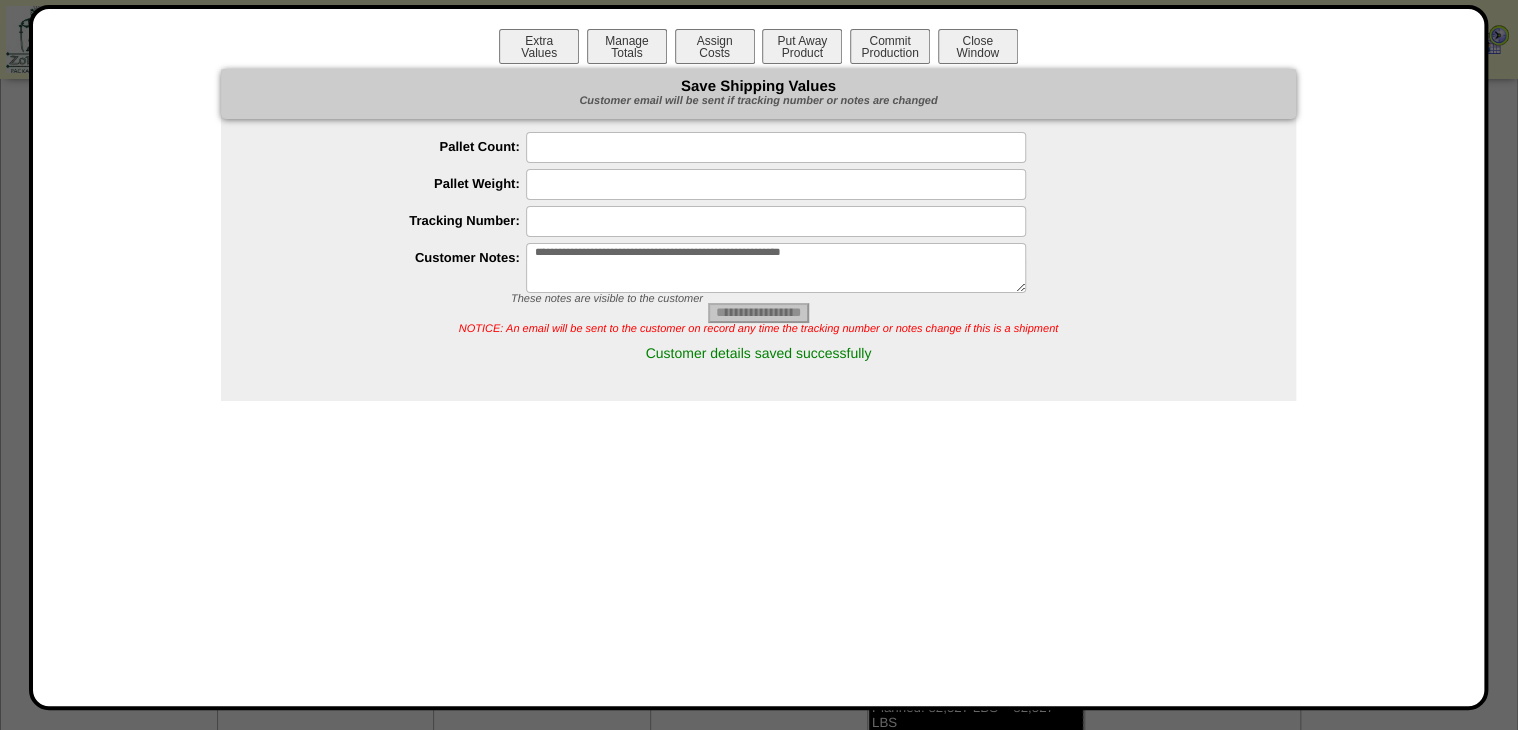 click on "Extra Values
Manage Totals
Assign Costs
Put Away Product
Commit Production
Close Window" at bounding box center (759, 49) 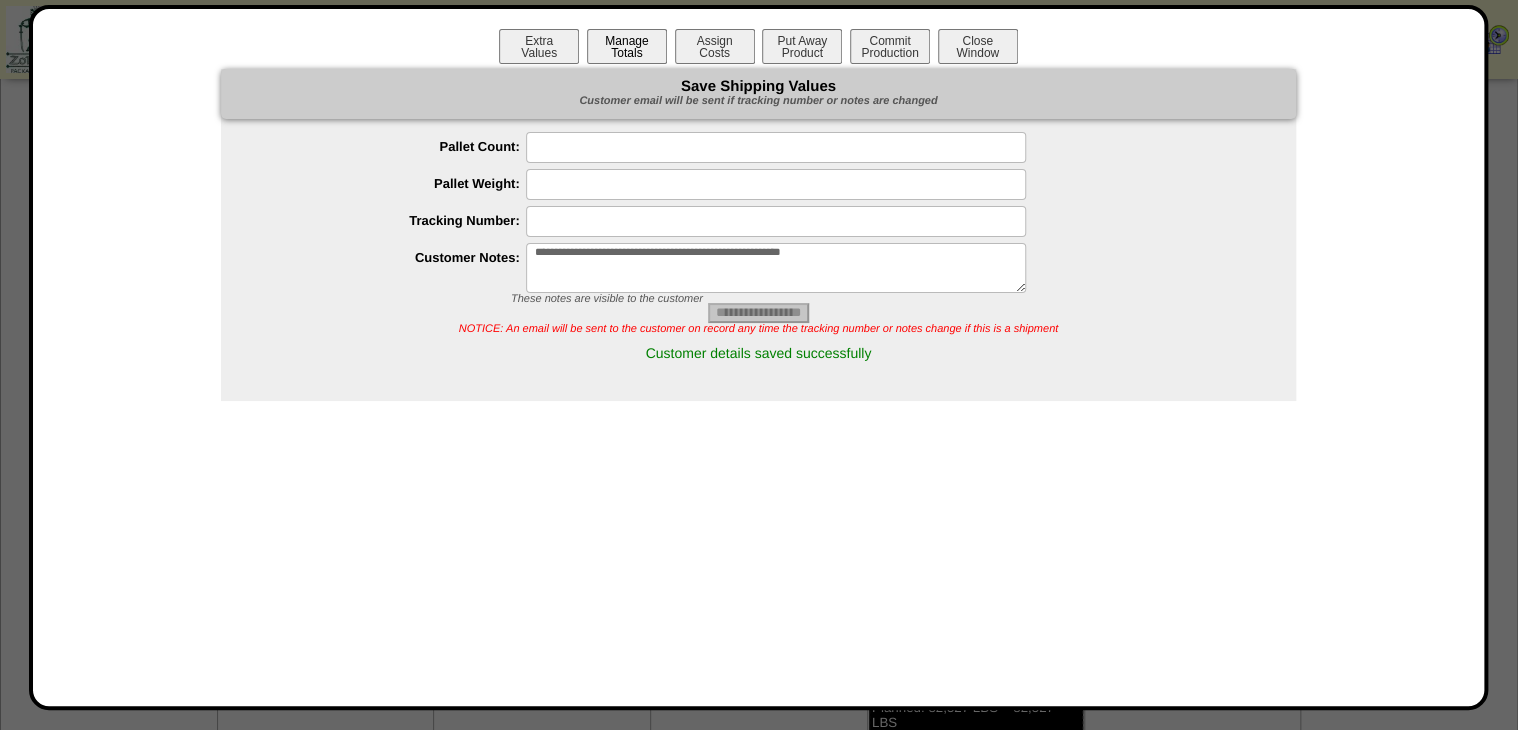 click on "Manage Totals" at bounding box center [627, 46] 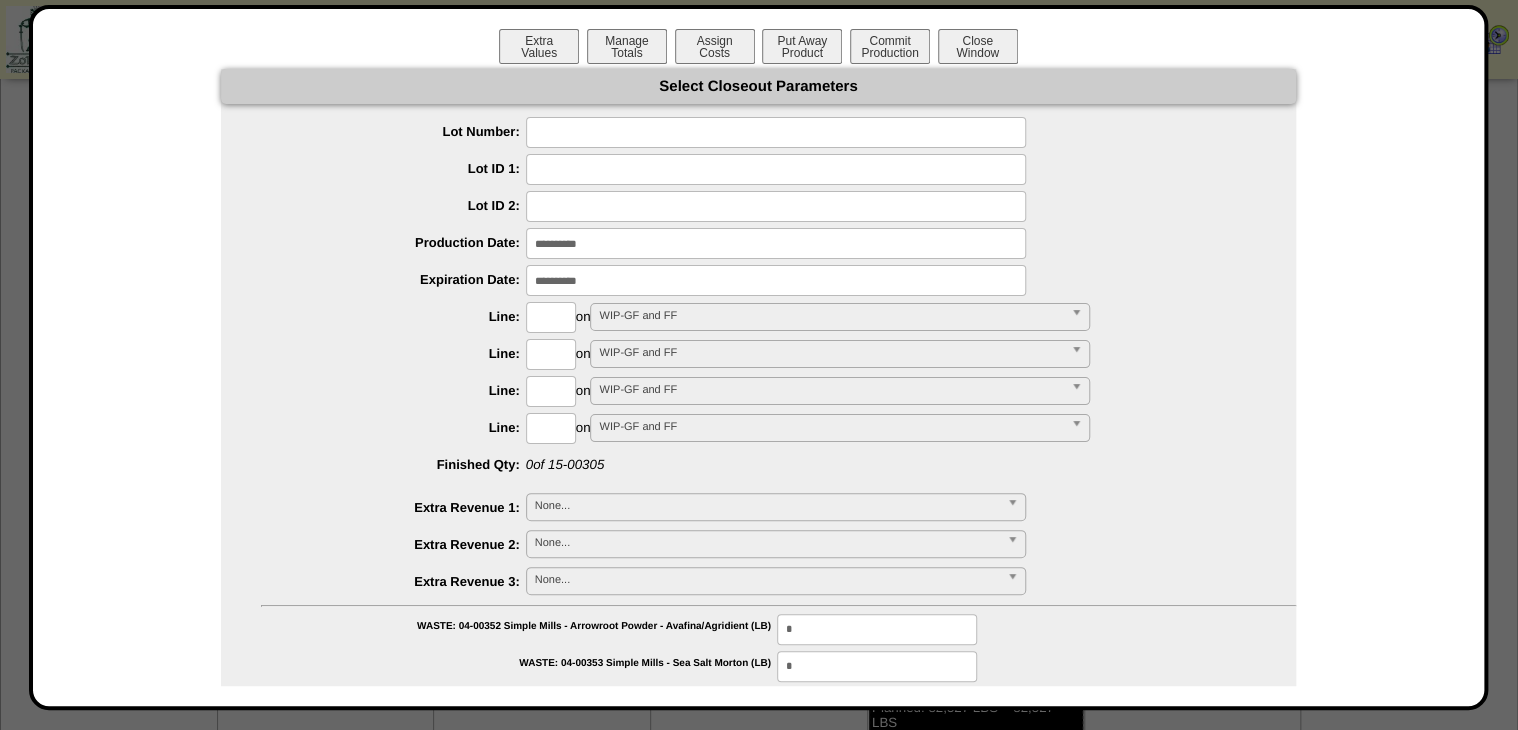 click at bounding box center [776, 132] 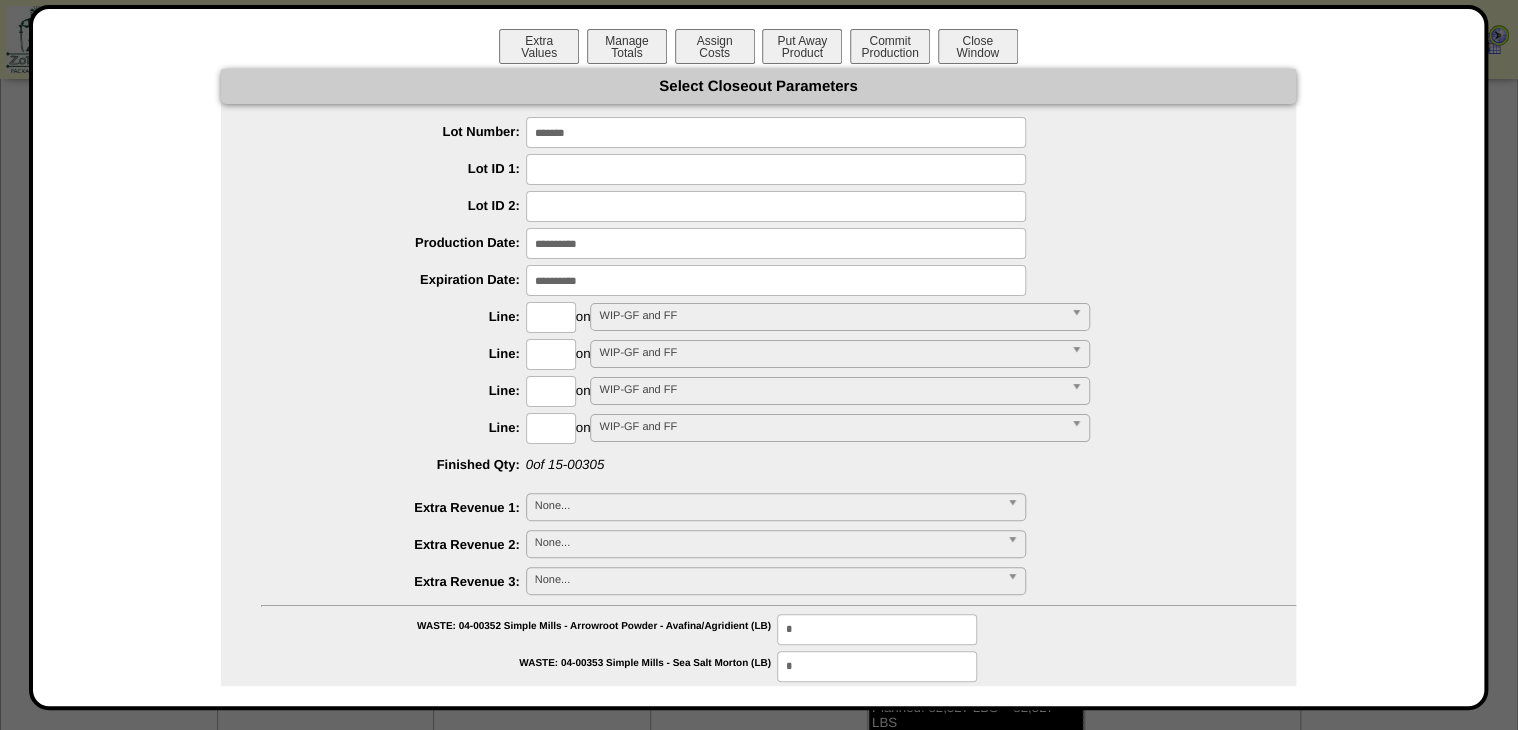 type on "*******" 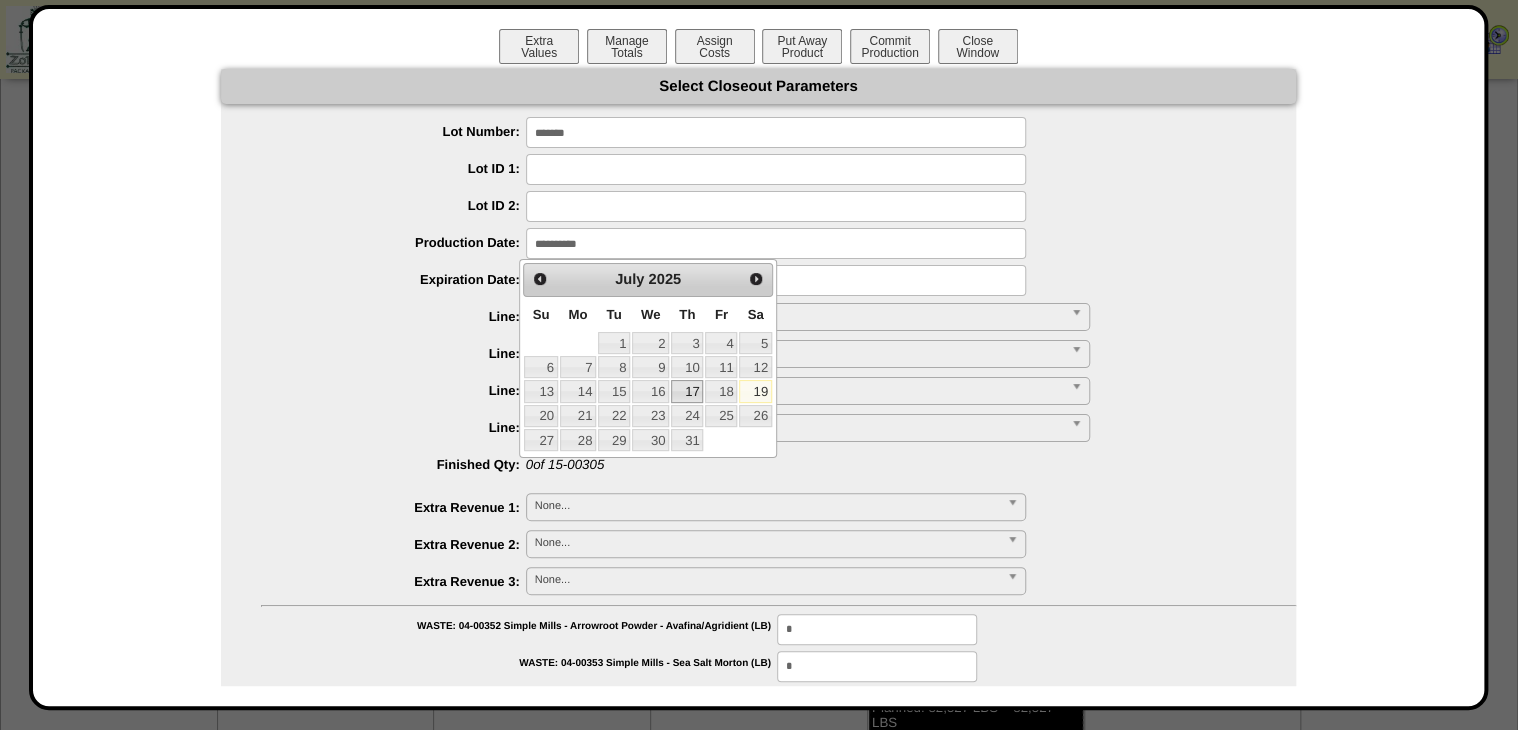 click on "17" at bounding box center (687, 391) 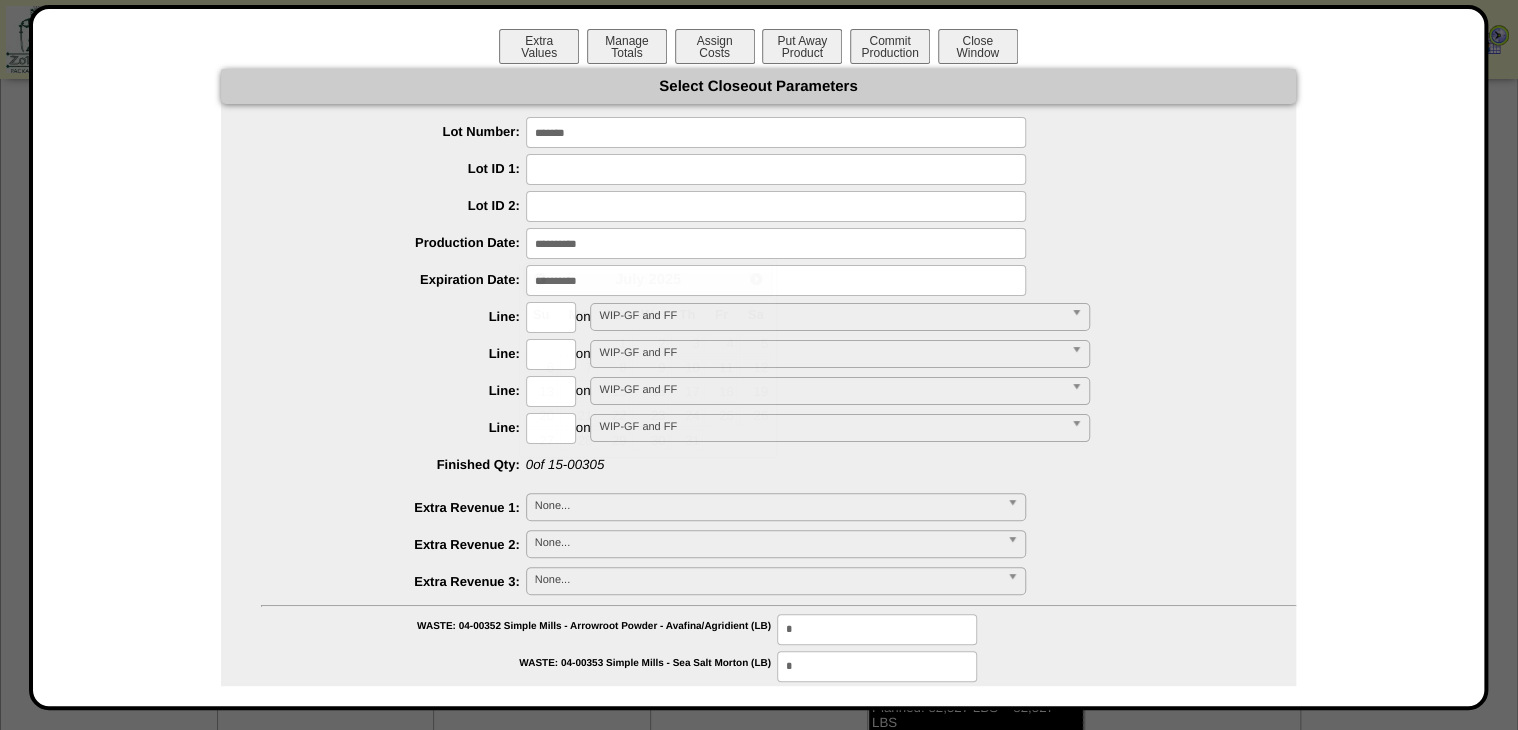 click at bounding box center [776, 280] 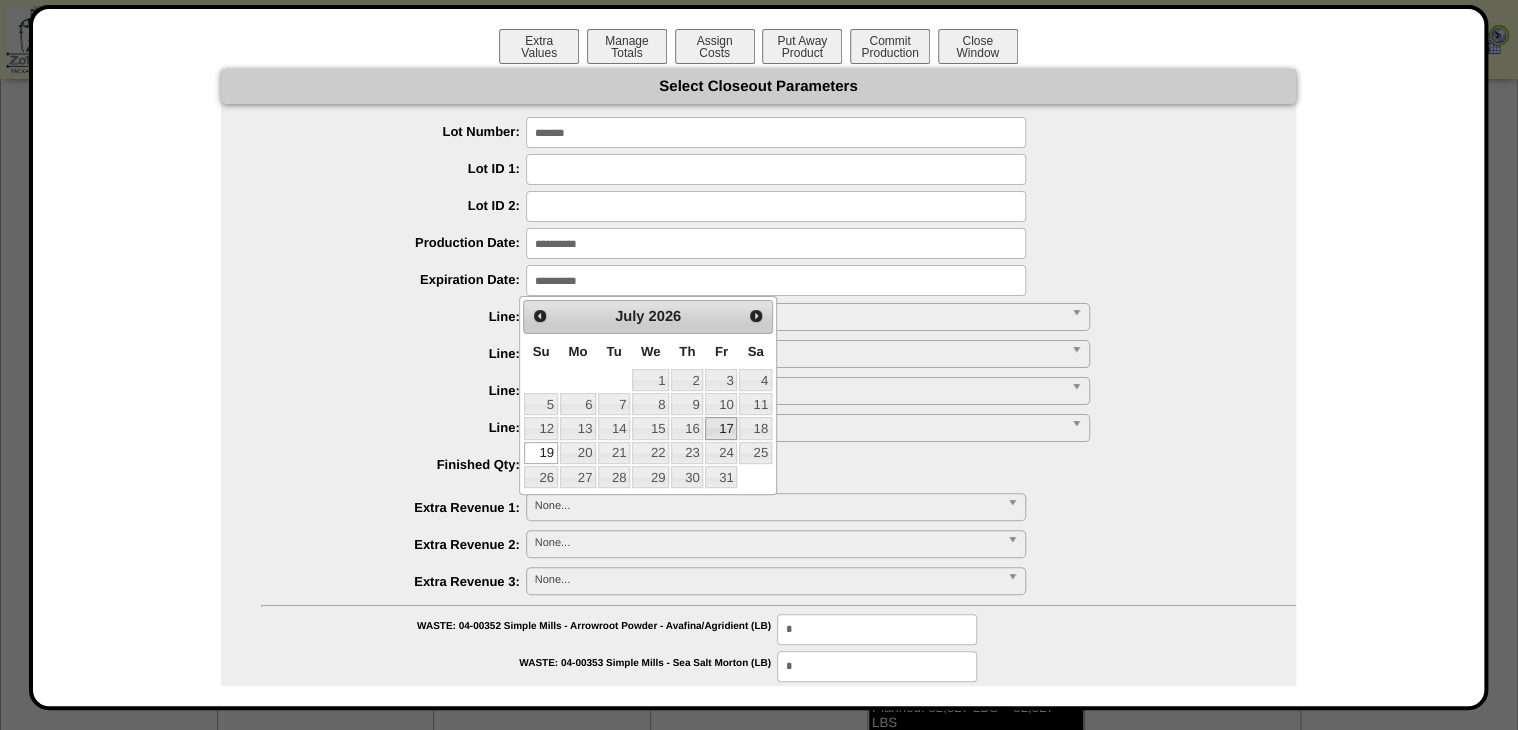 click on "17" at bounding box center [721, 428] 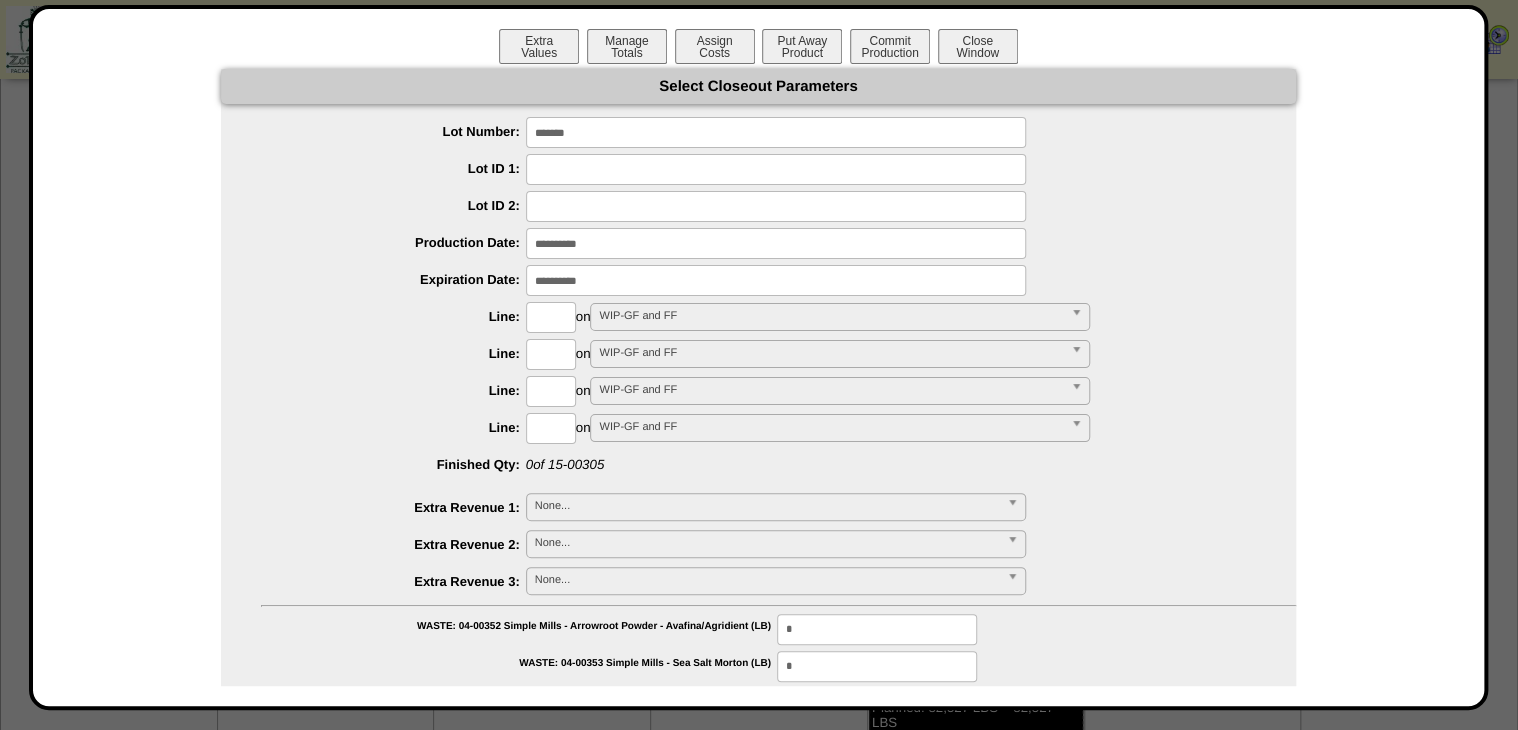 click at bounding box center [551, 317] 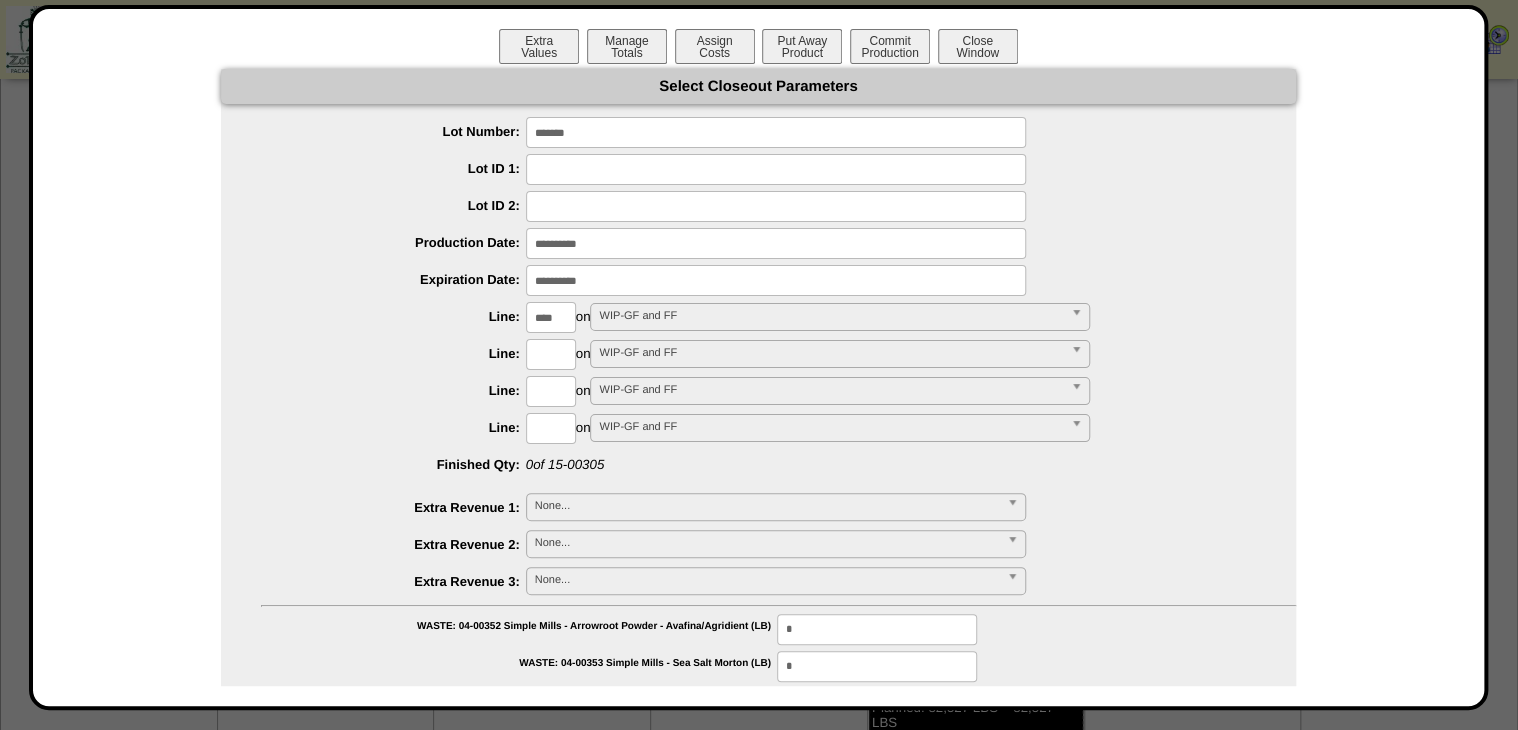 type on "****" 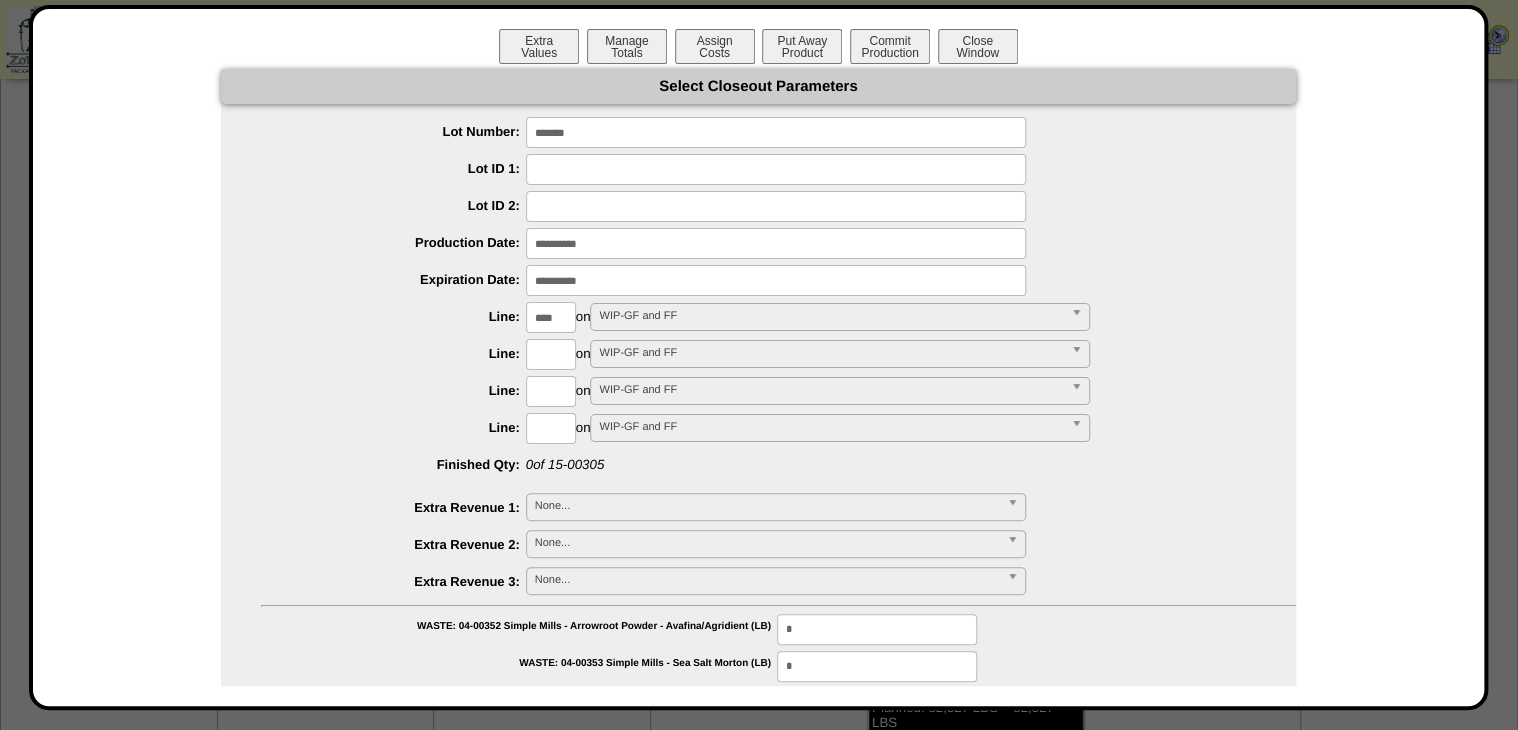 click on "**********" at bounding box center [758, 899] 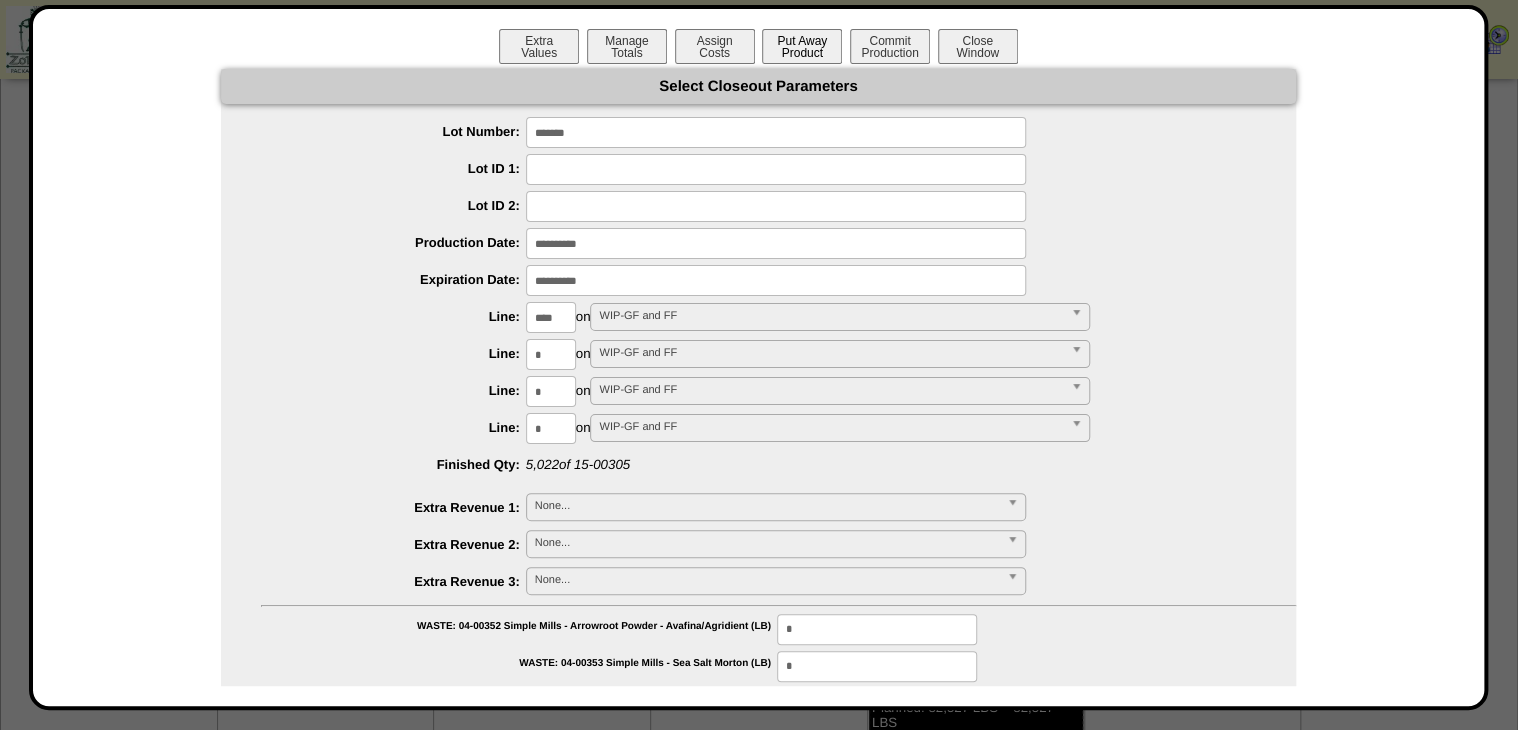 click on "Put Away Product" at bounding box center [802, 46] 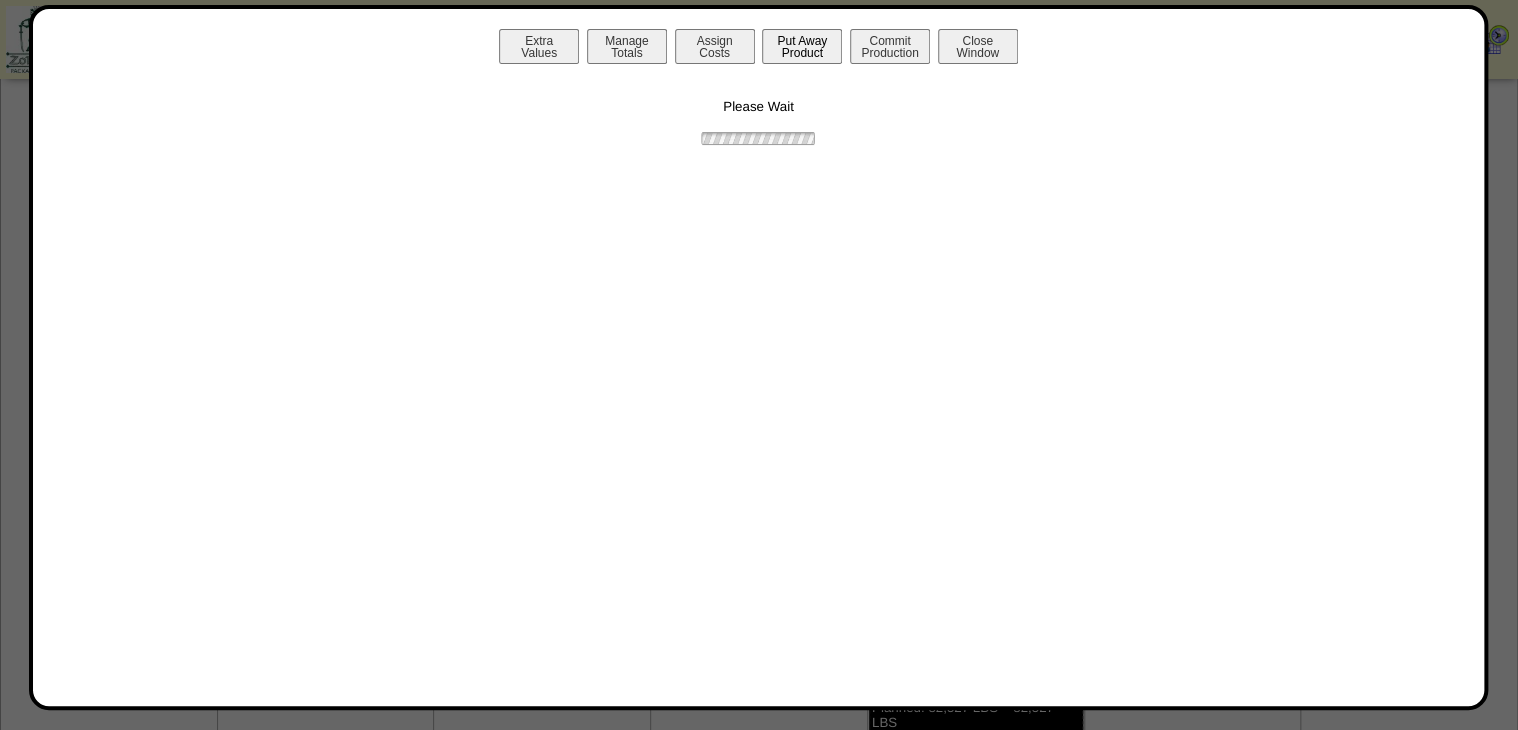 type 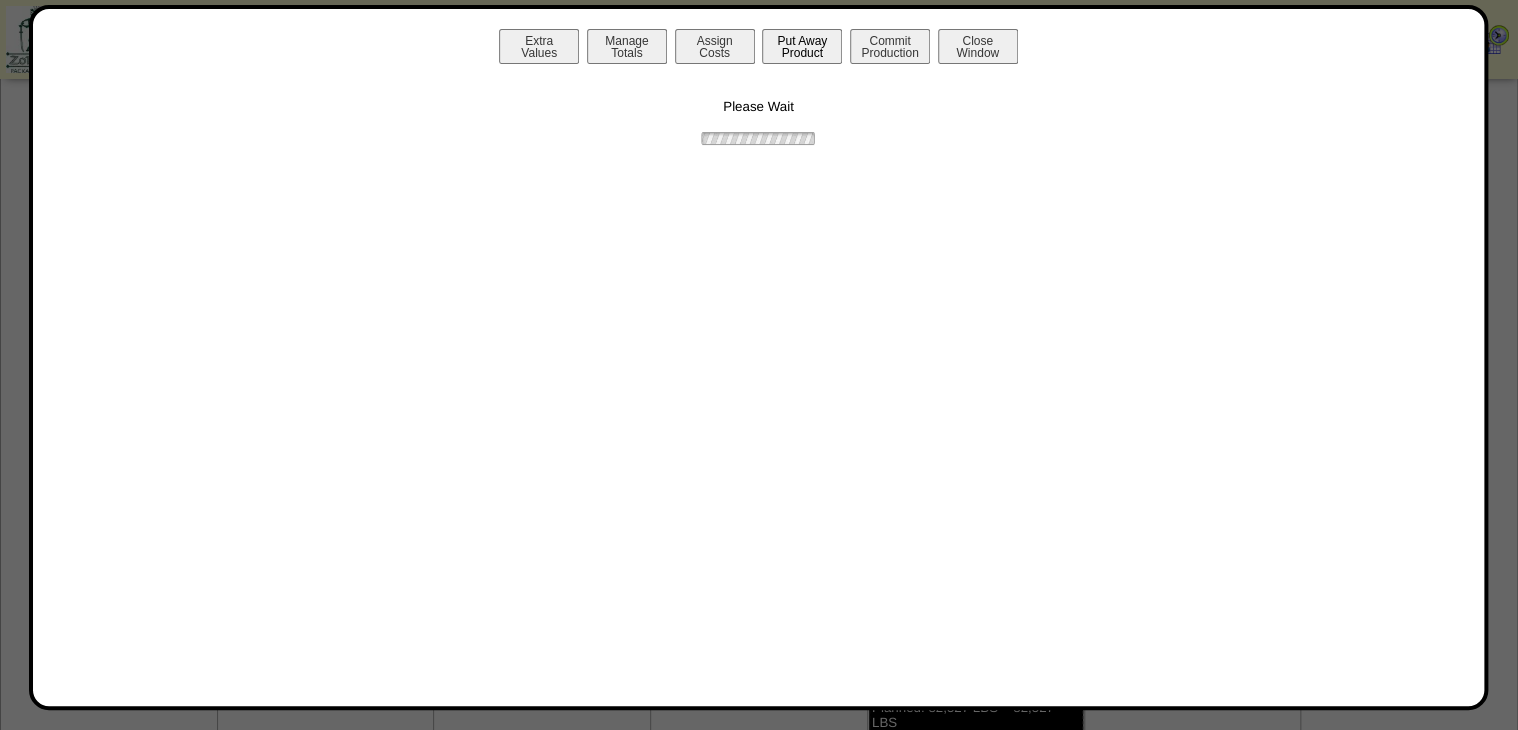 click on "Put Away Product" at bounding box center [802, 46] 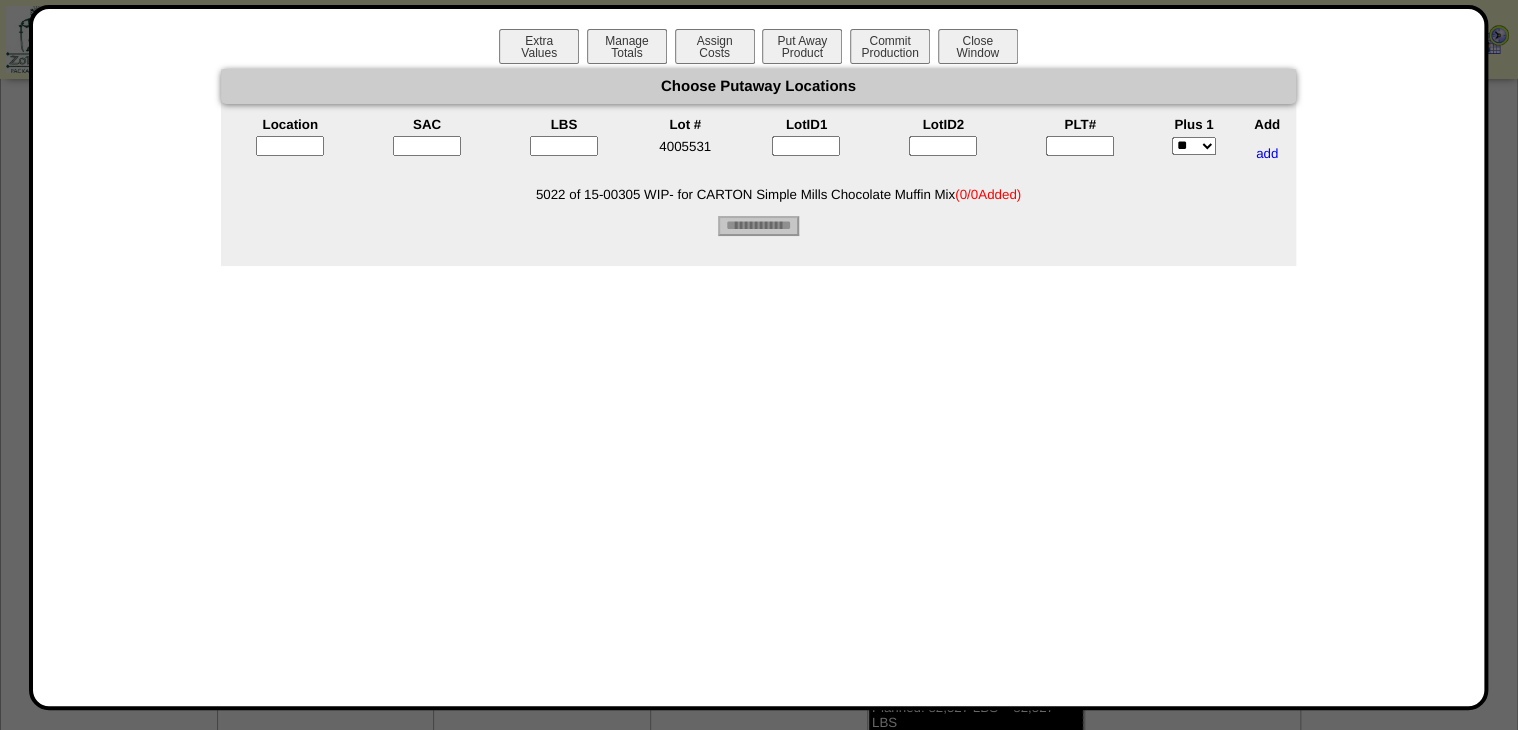 click at bounding box center [1080, 146] 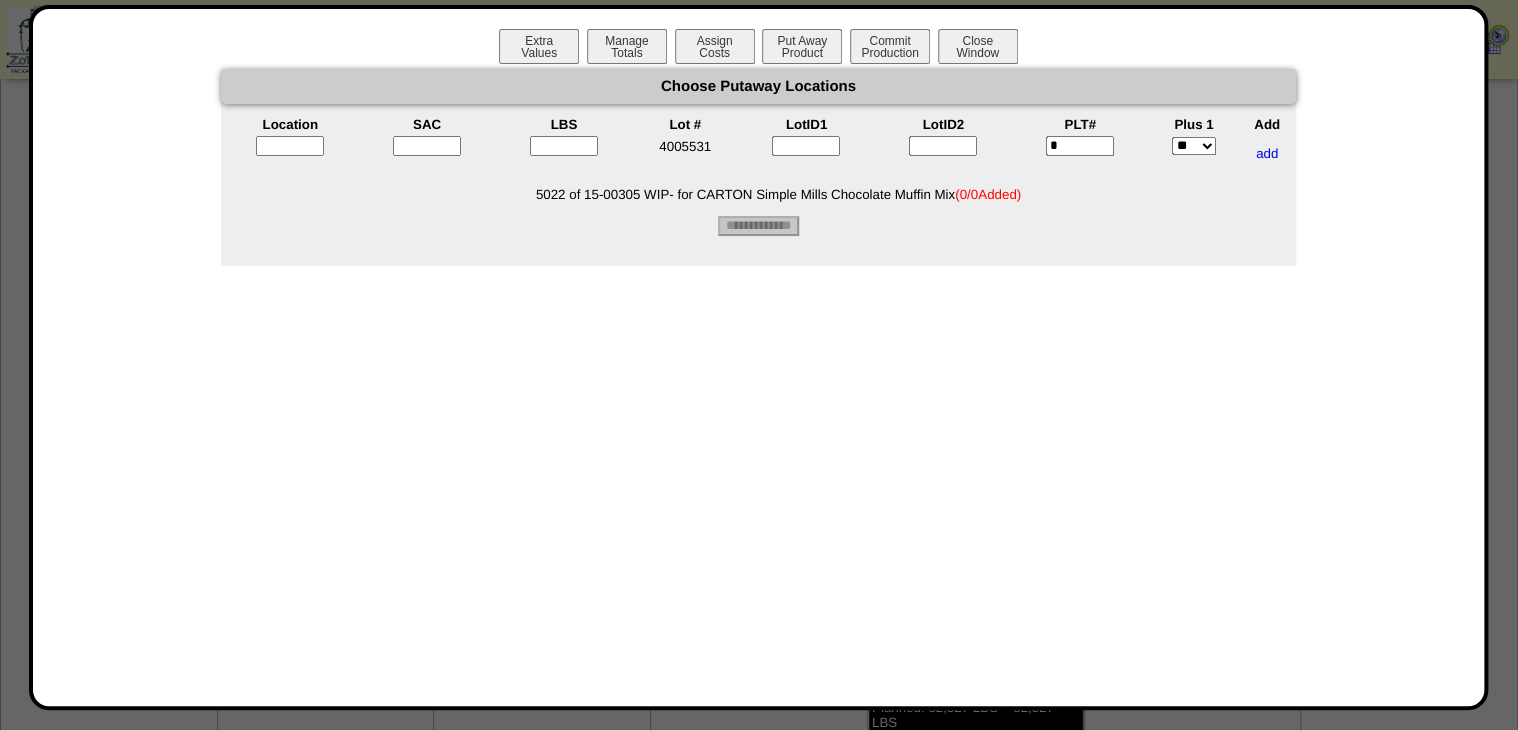 type on "*" 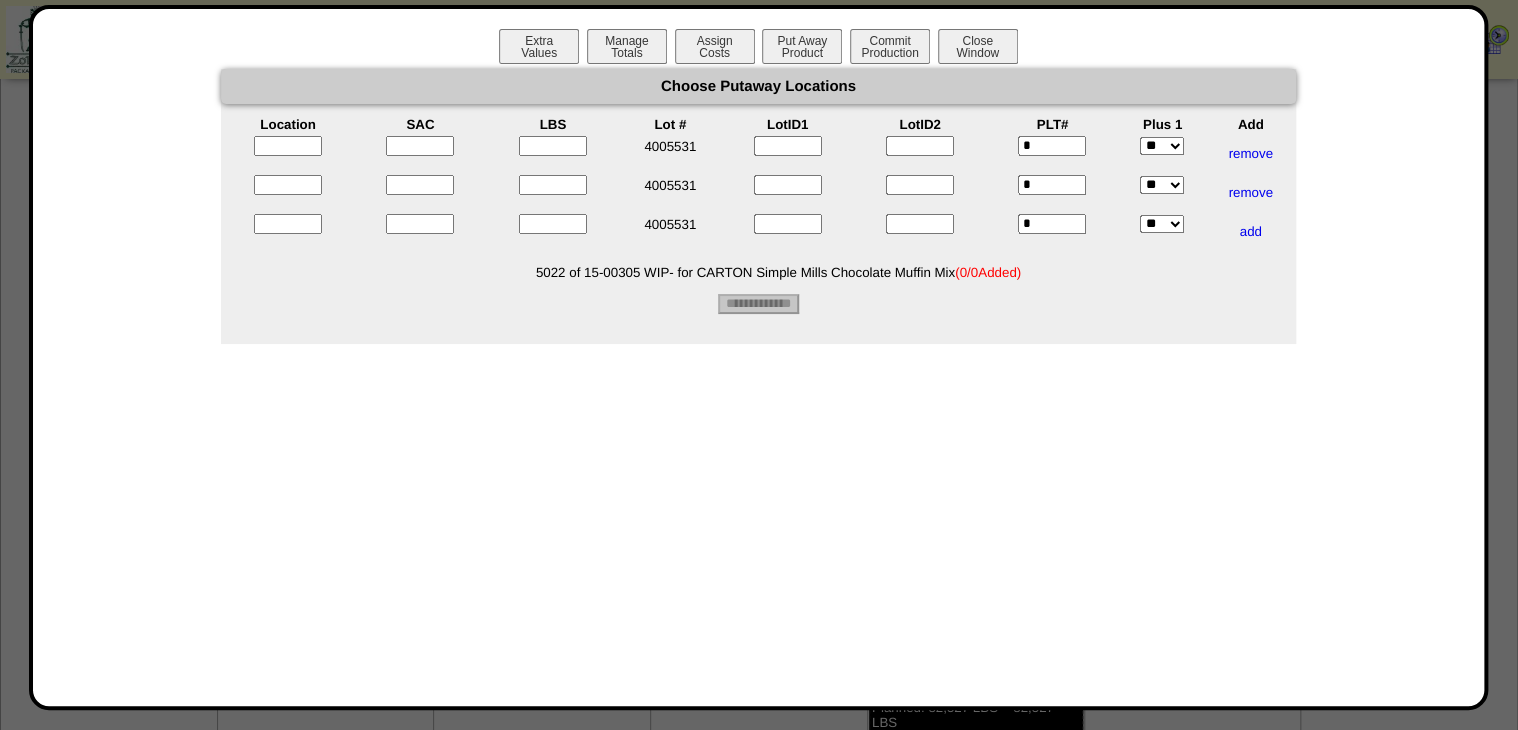 click at bounding box center (288, 146) 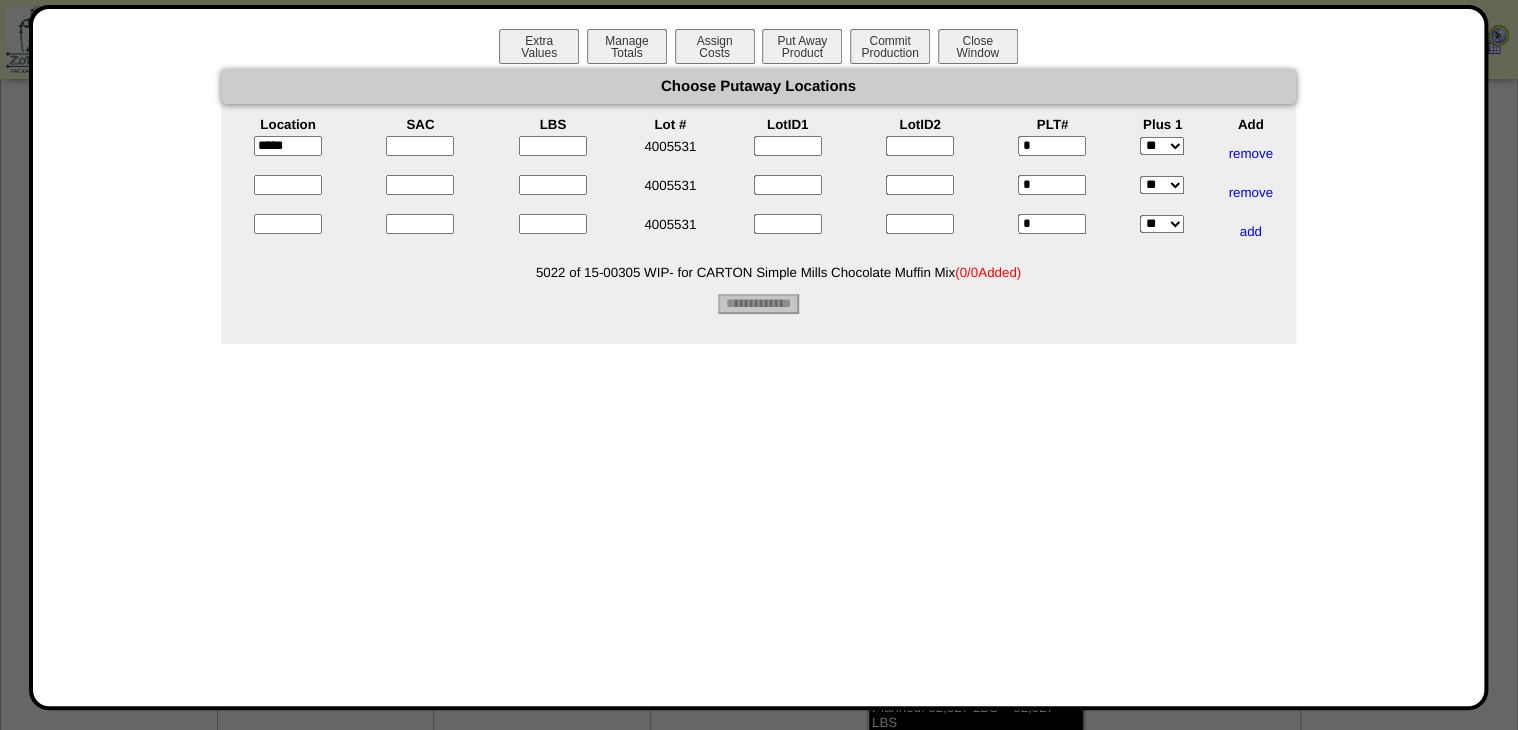 click at bounding box center (288, 185) 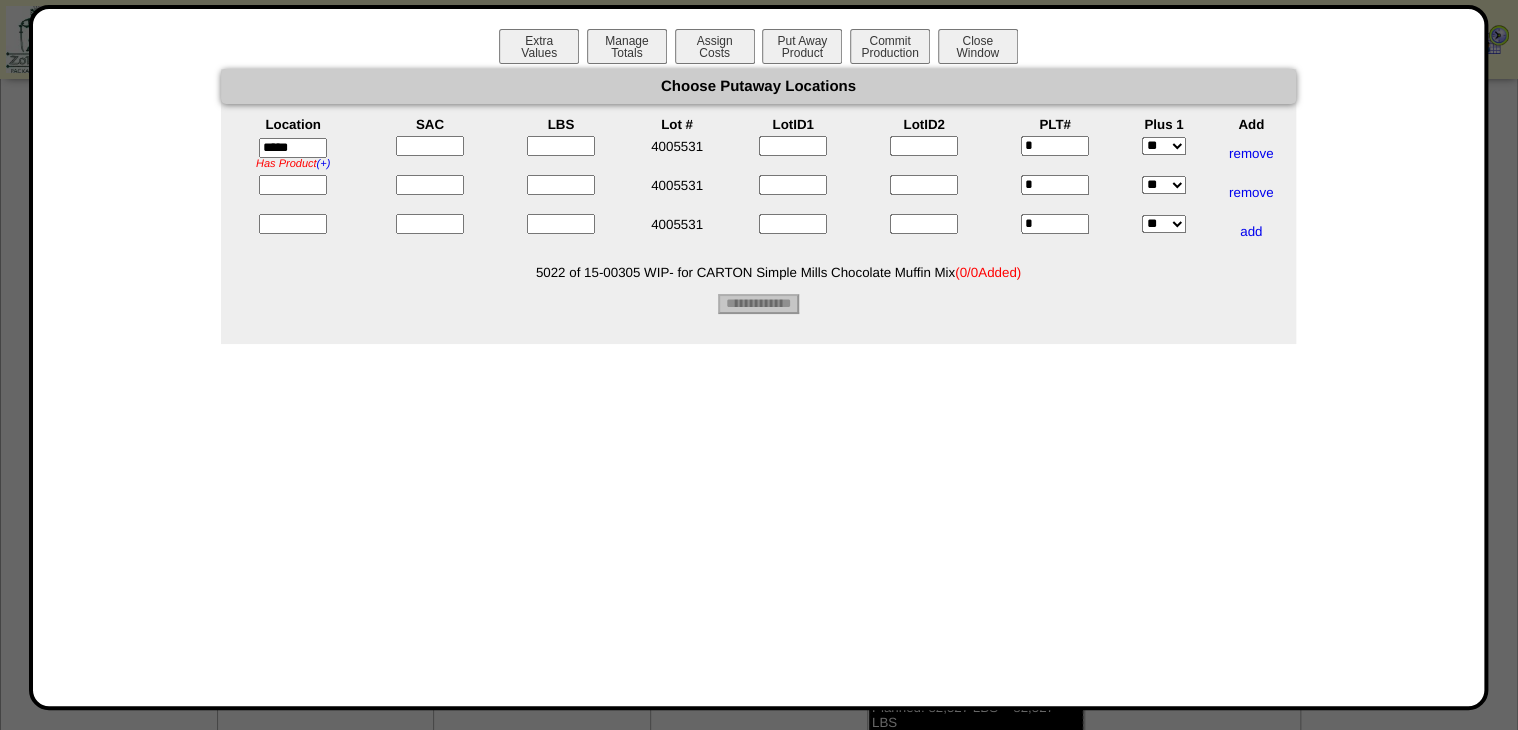 click at bounding box center (293, 185) 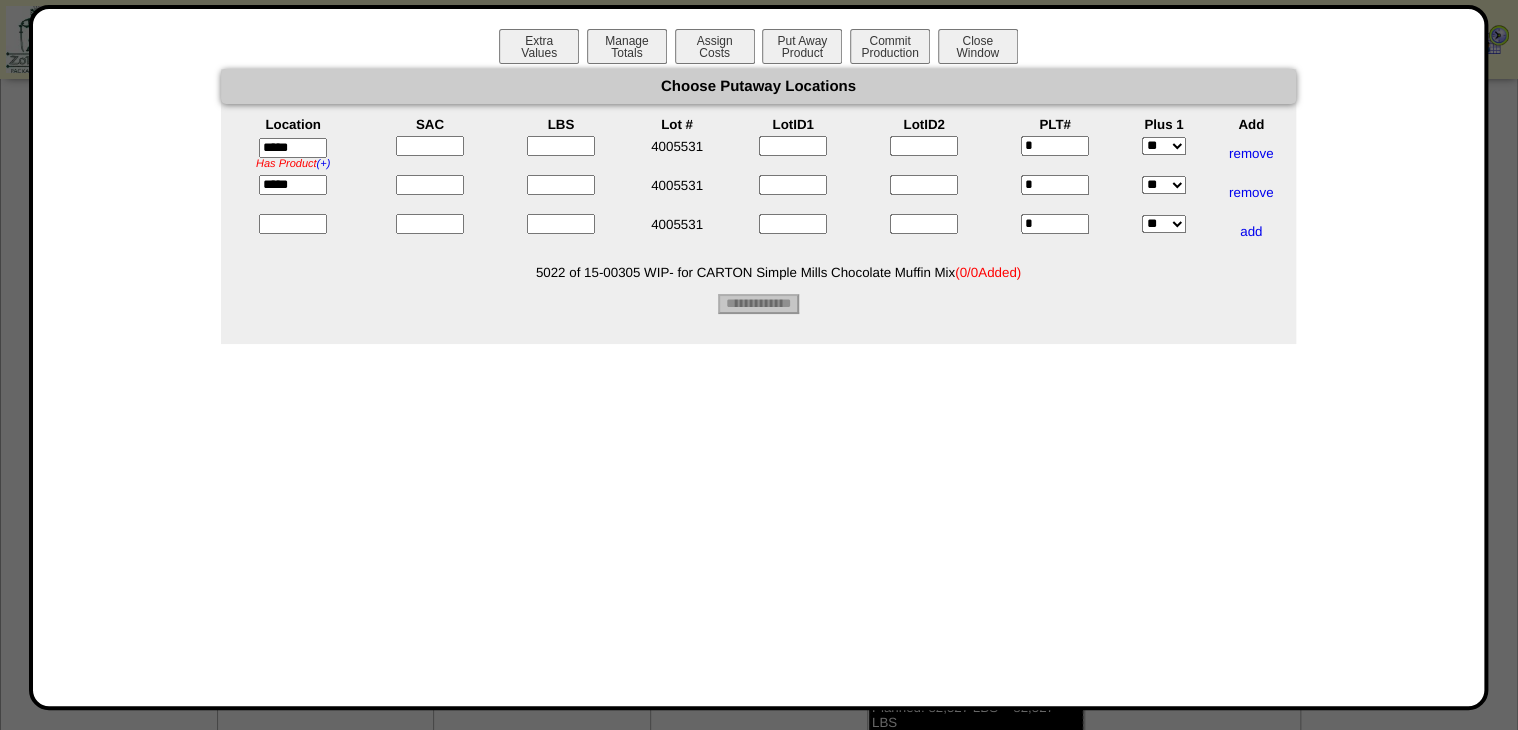 drag, startPoint x: 301, startPoint y: 190, endPoint x: 450, endPoint y: 173, distance: 149.96666 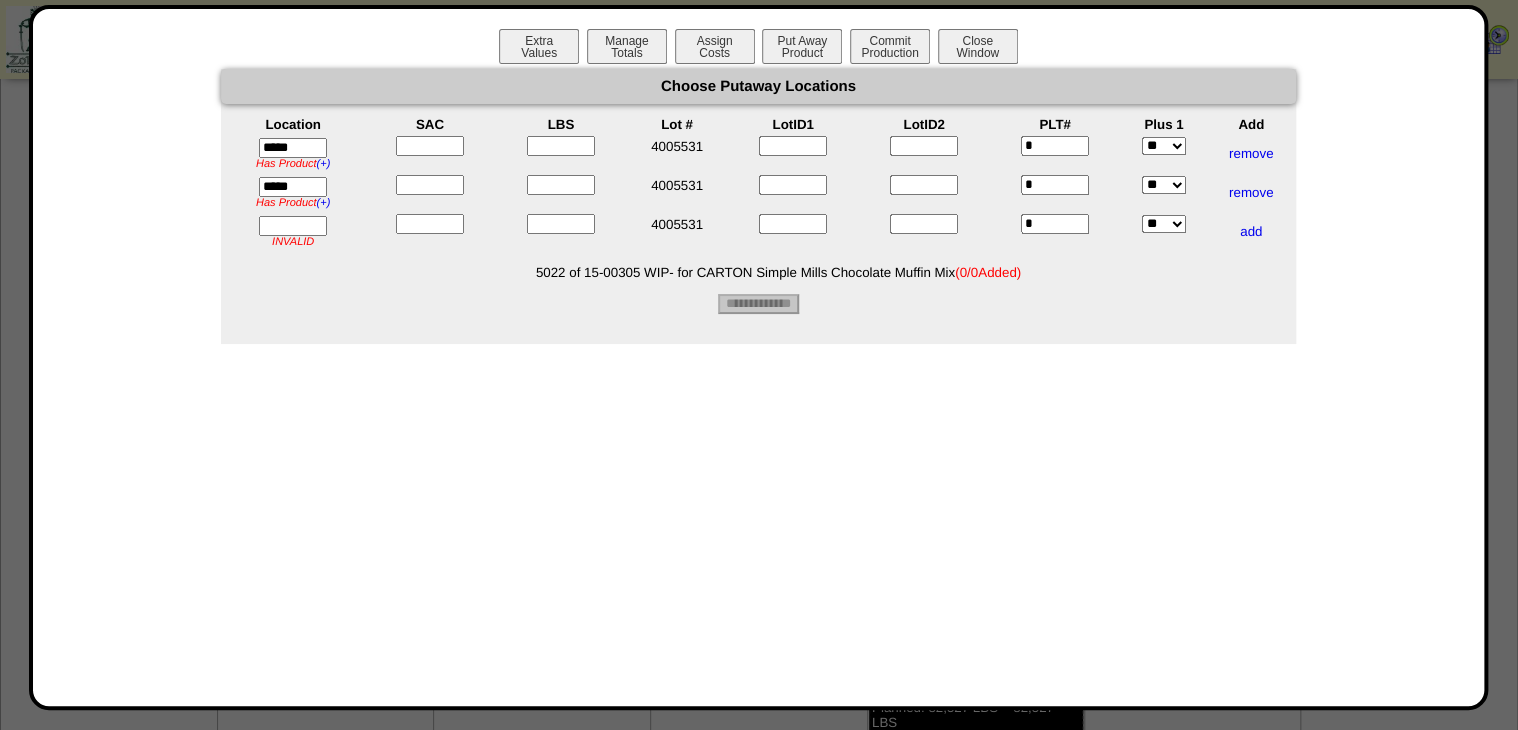 type on "*****" 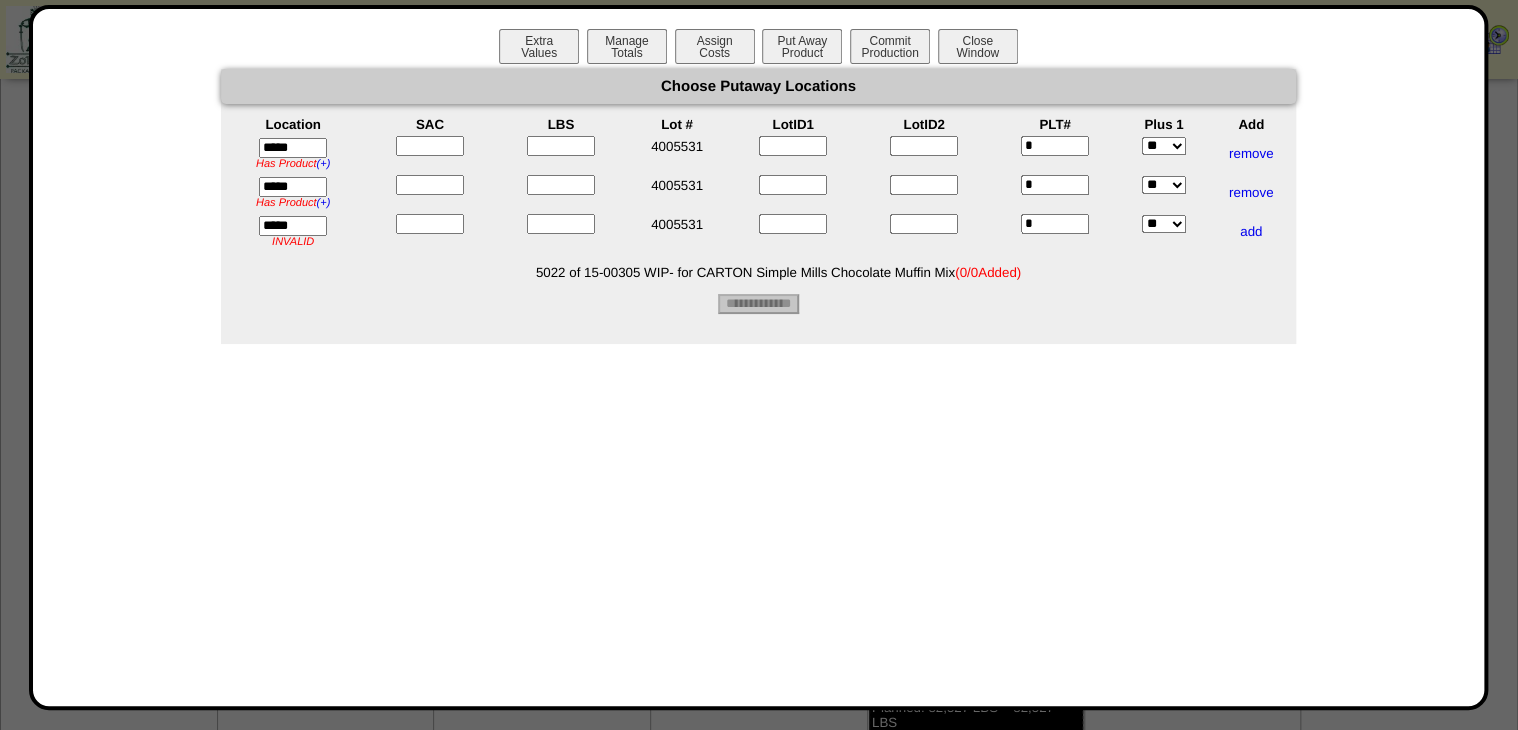 click at bounding box center [430, 146] 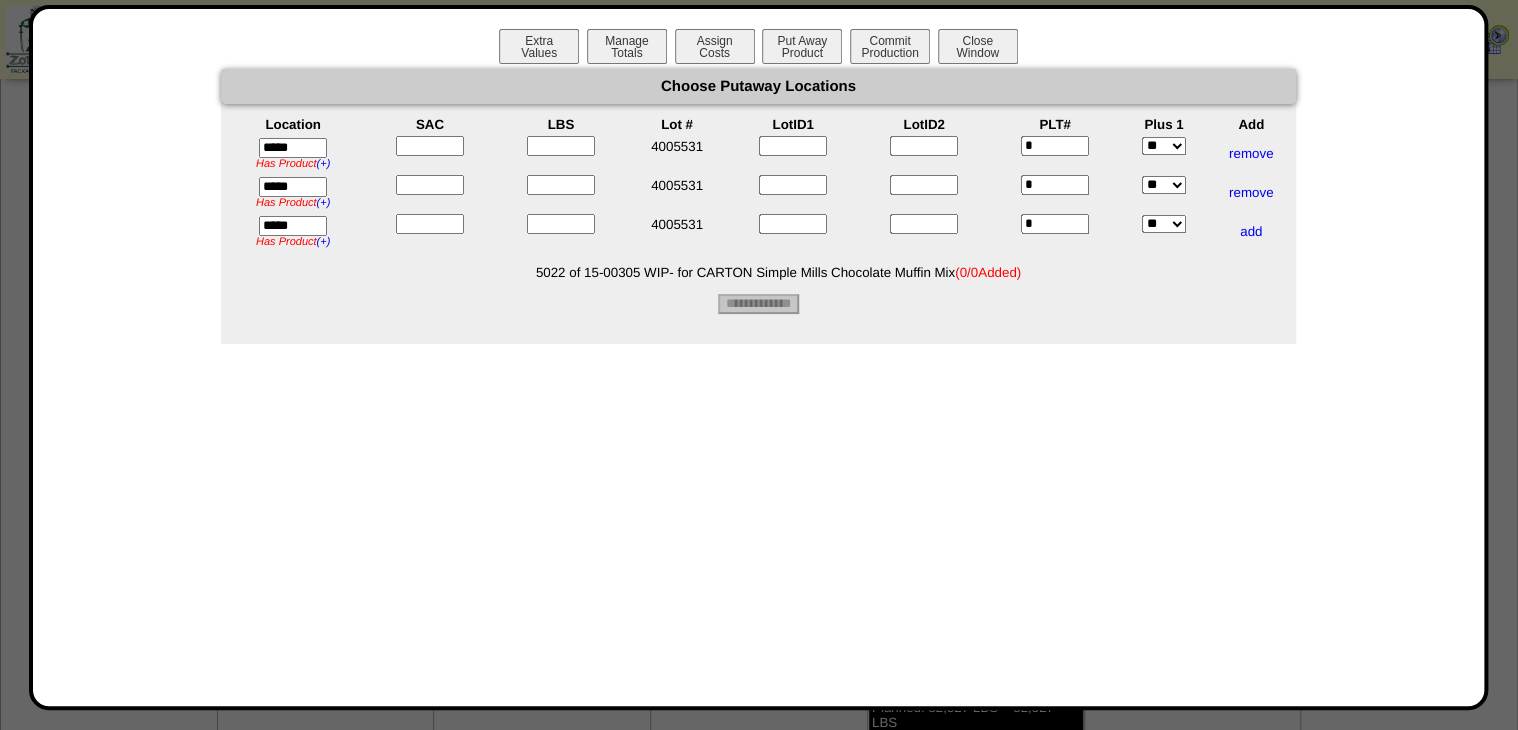 click at bounding box center [430, 146] 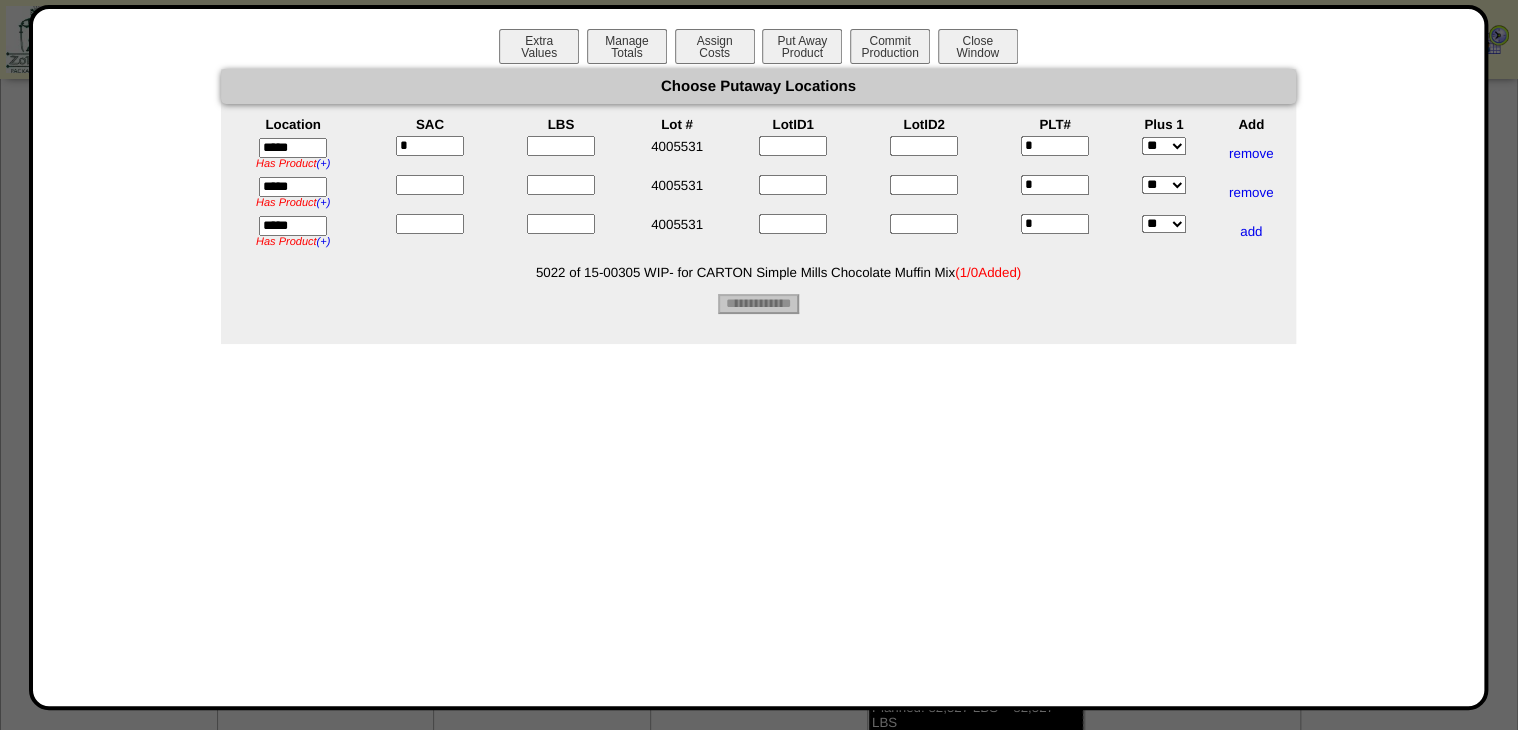 click at bounding box center [430, 185] 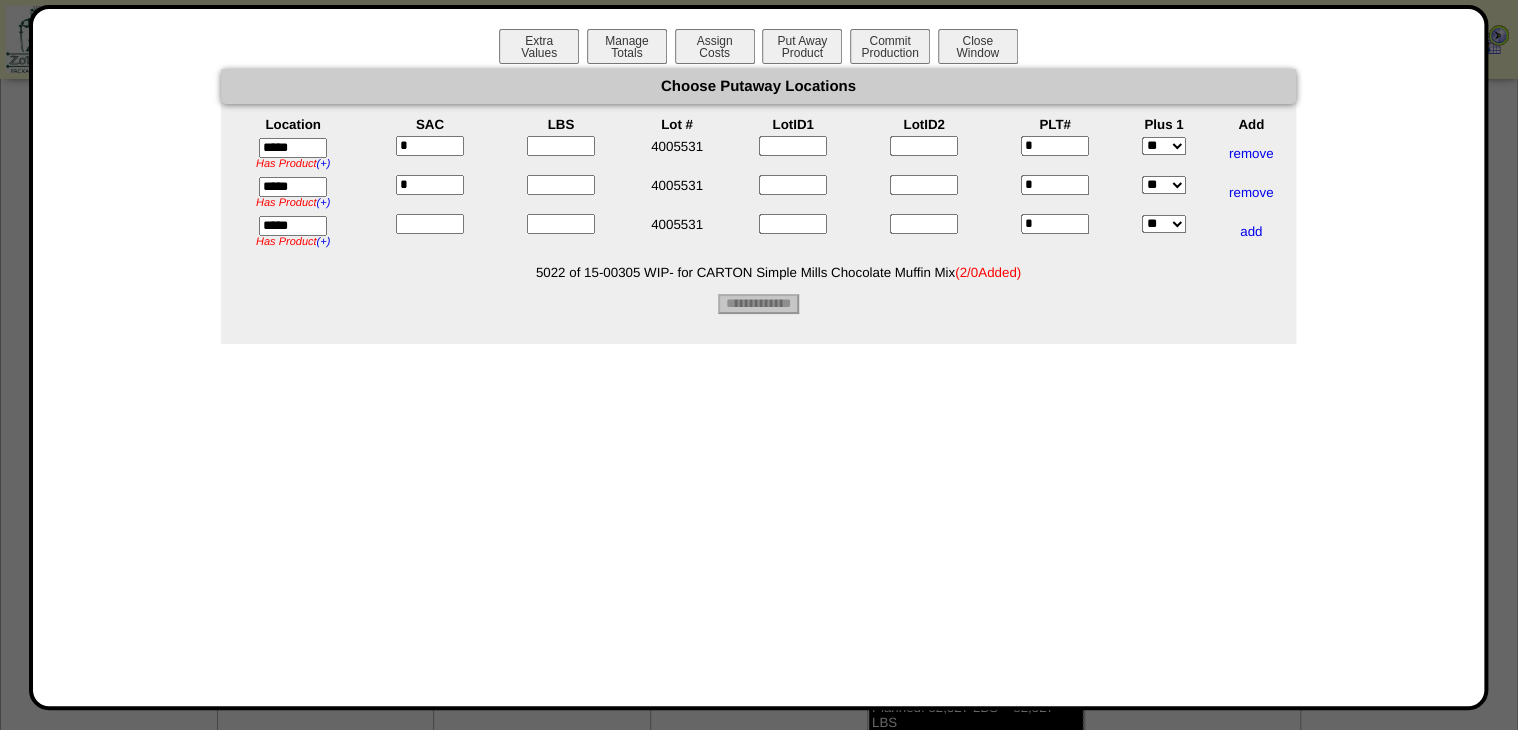 click at bounding box center (430, 224) 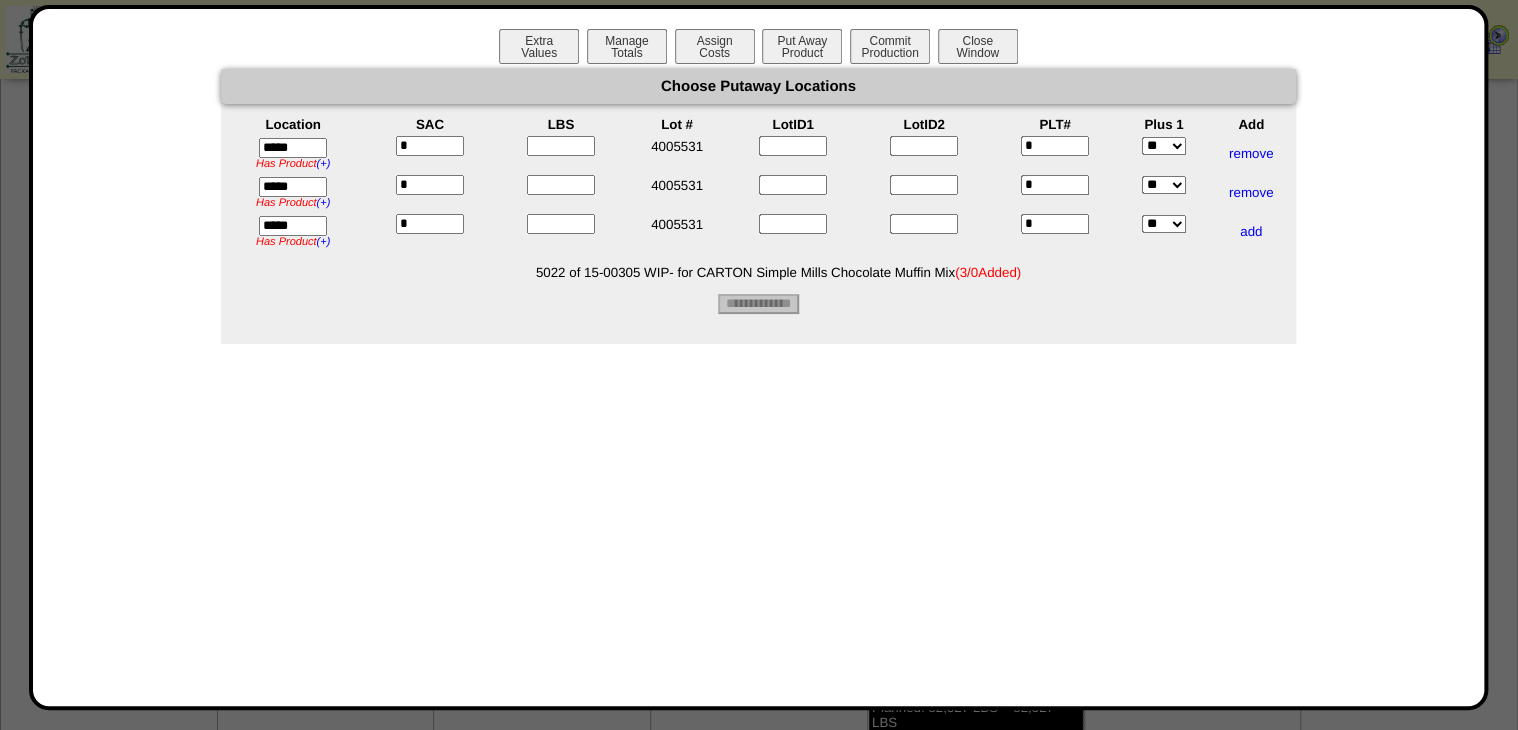 click at bounding box center [561, 146] 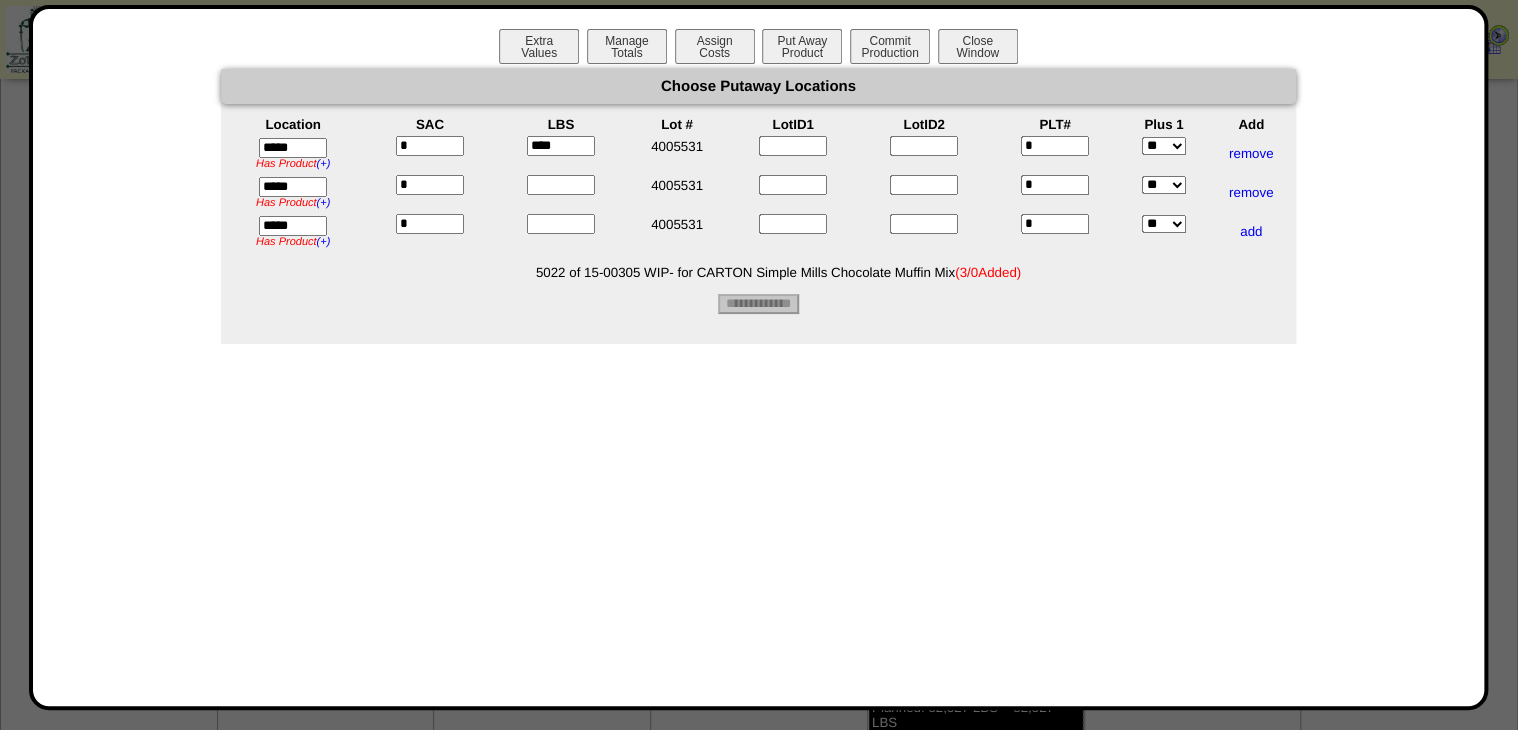 type on "****" 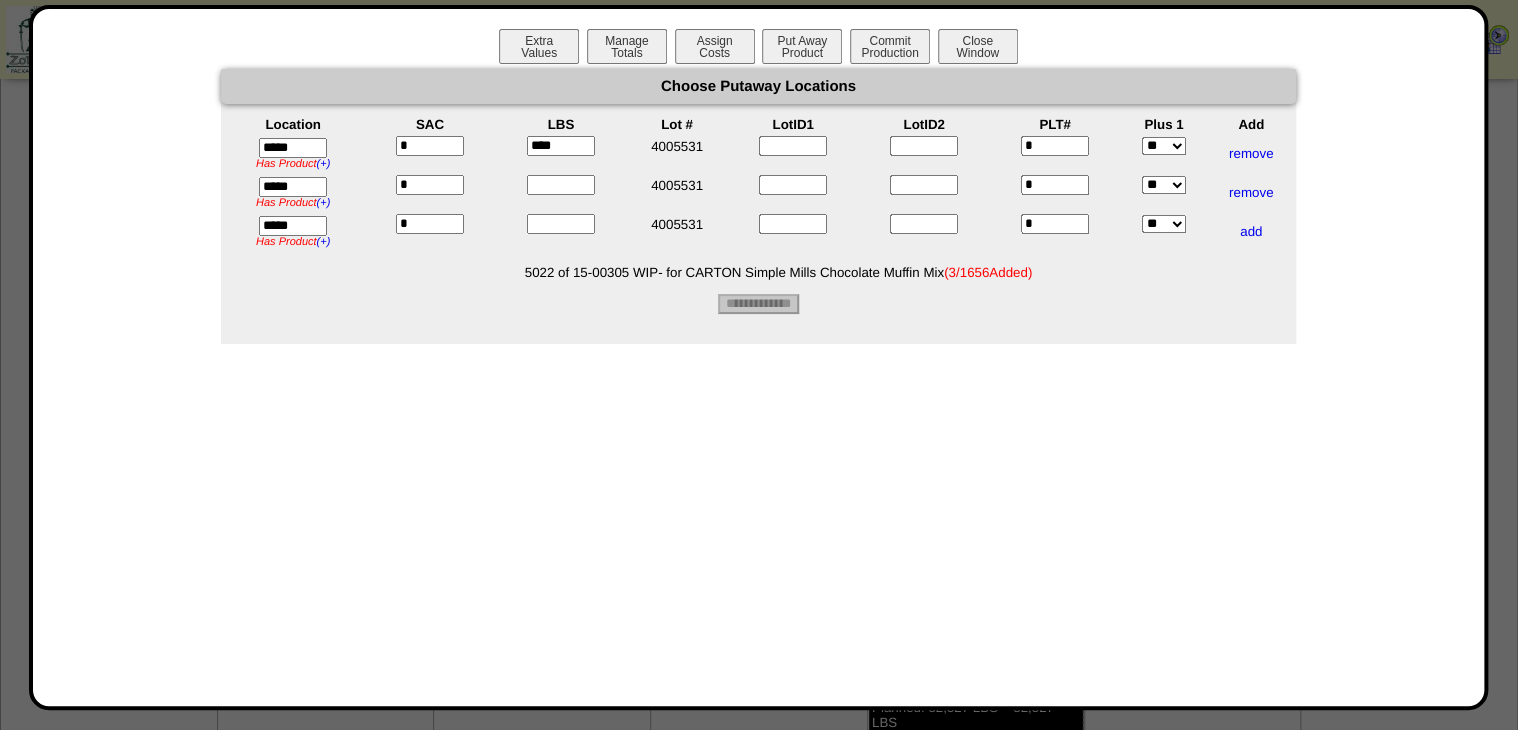 drag, startPoint x: 548, startPoint y: 173, endPoint x: 548, endPoint y: 186, distance: 13 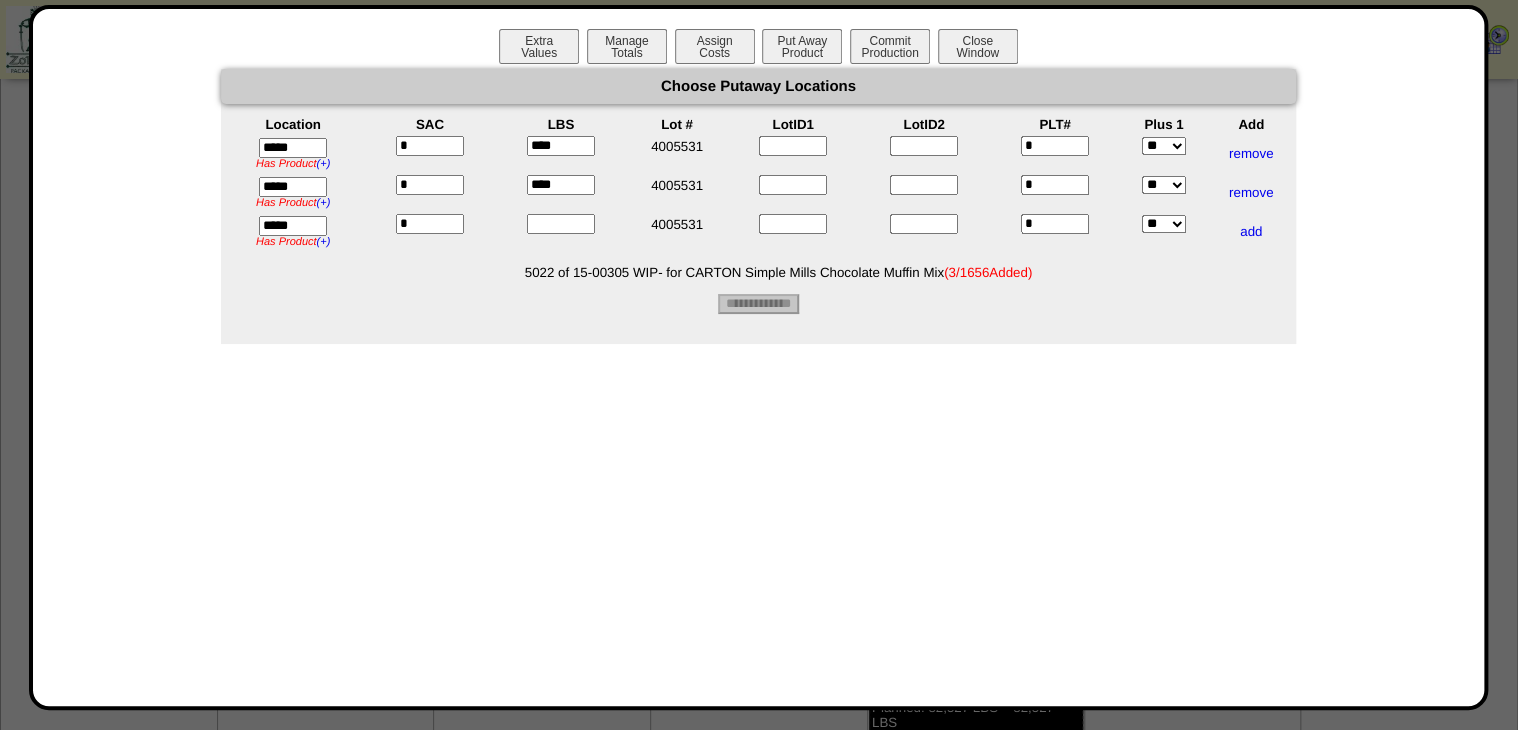 type on "****" 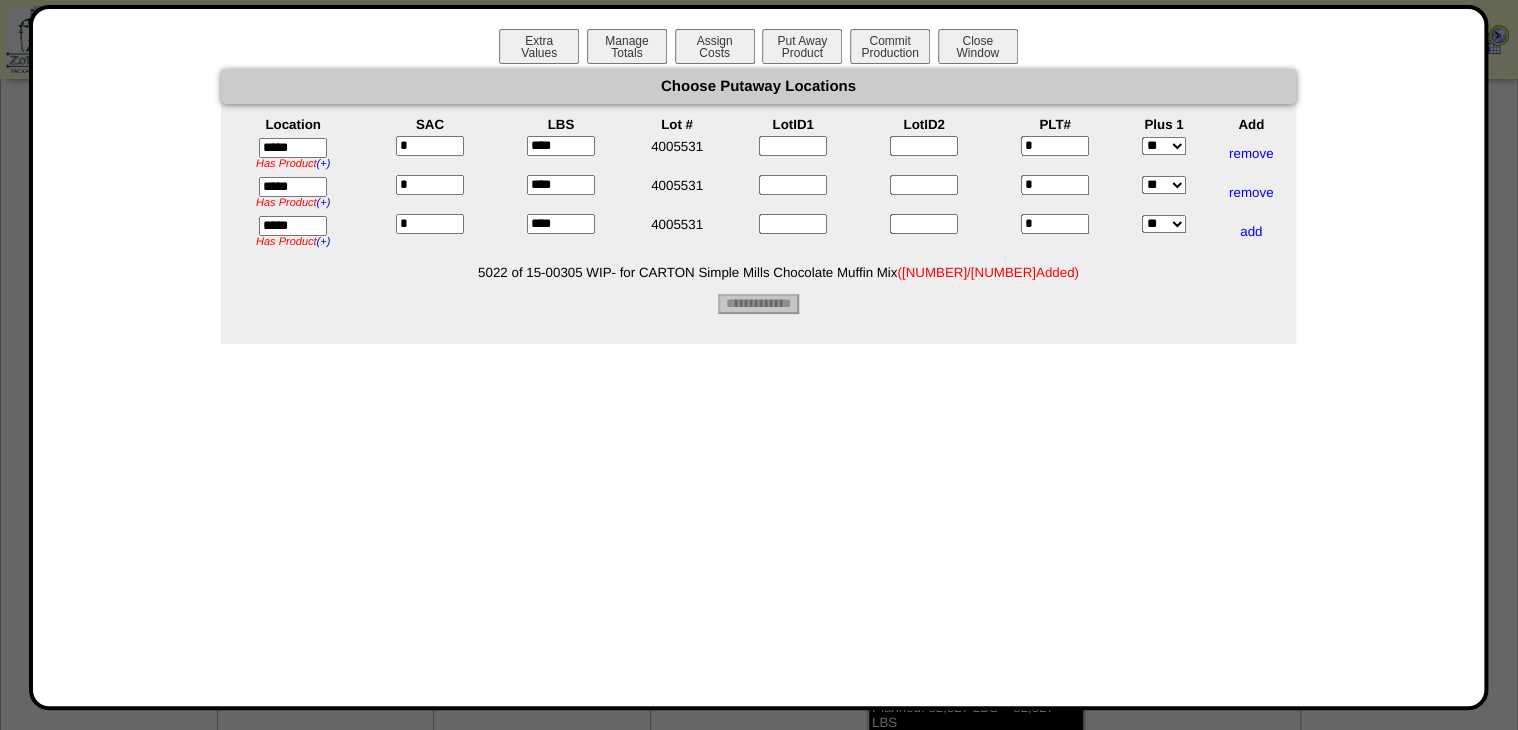 type on "****" 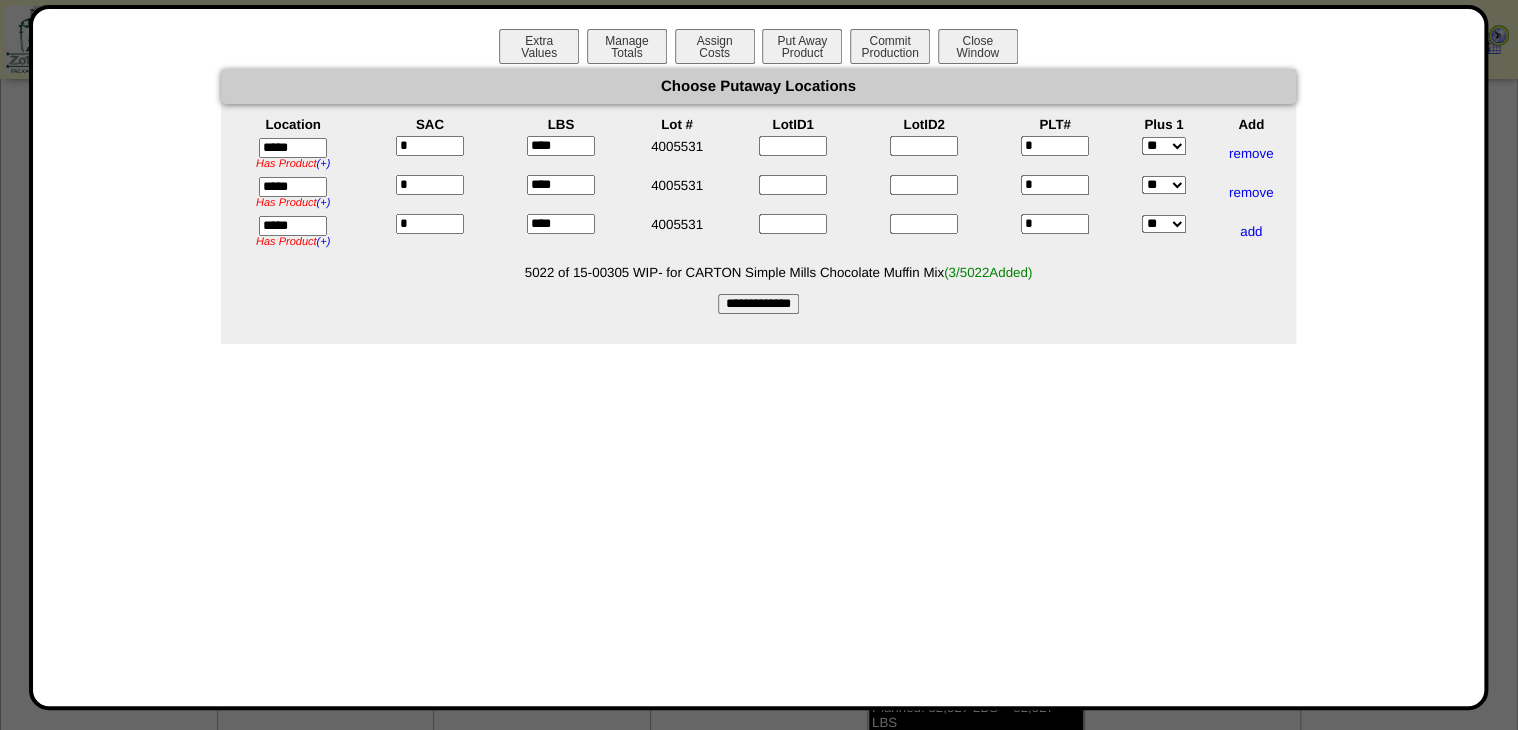 click on "**********" at bounding box center (758, 304) 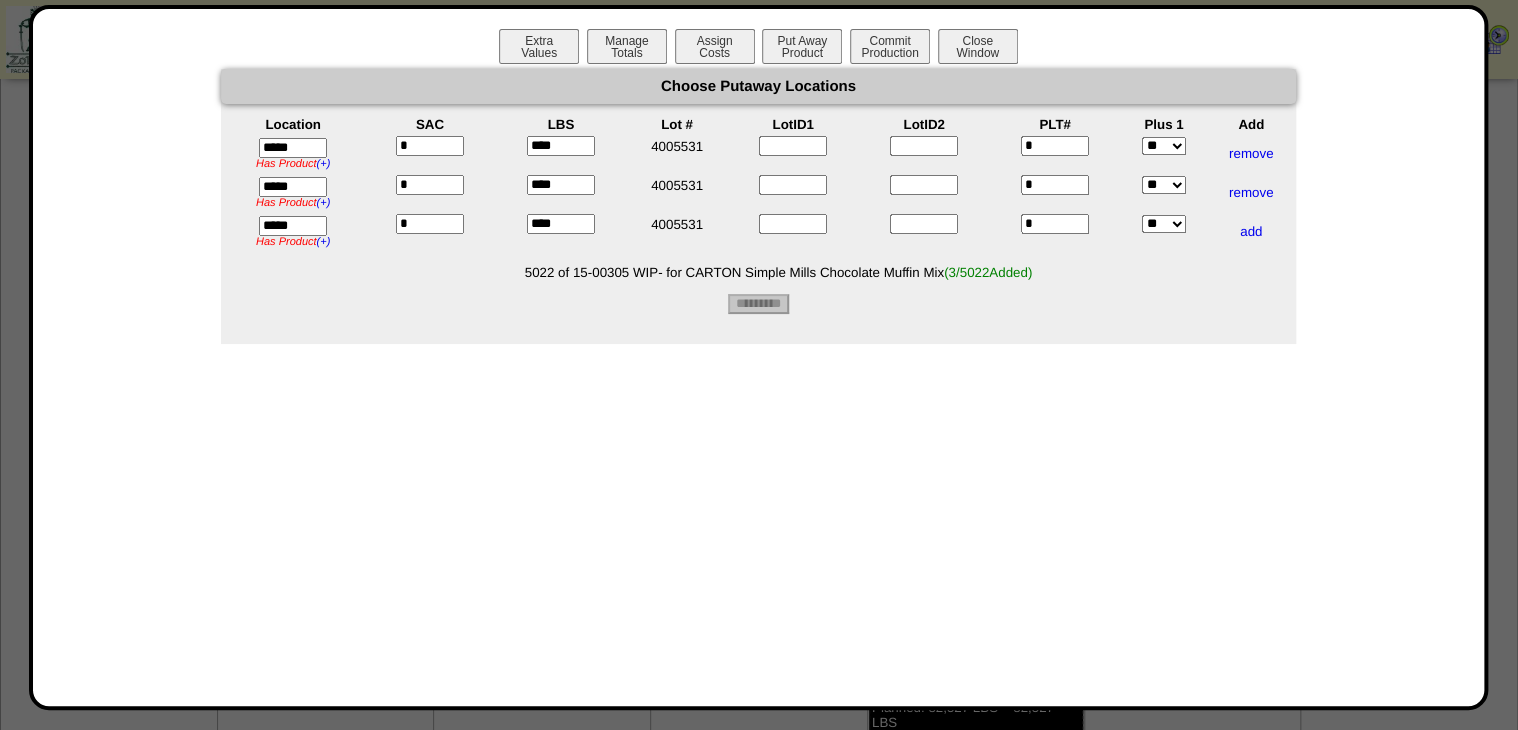 type on "*********" 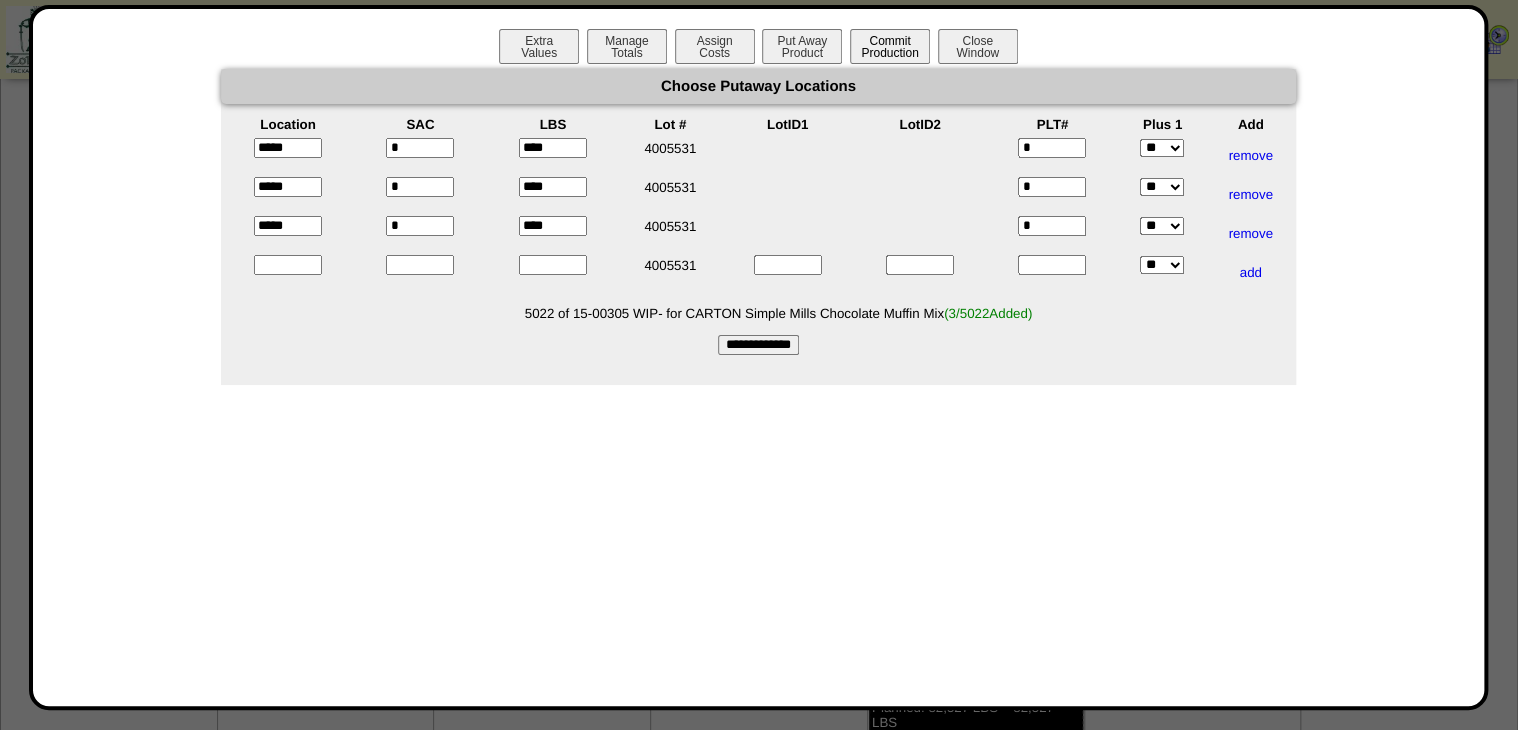 click on "Commit Production" at bounding box center (890, 46) 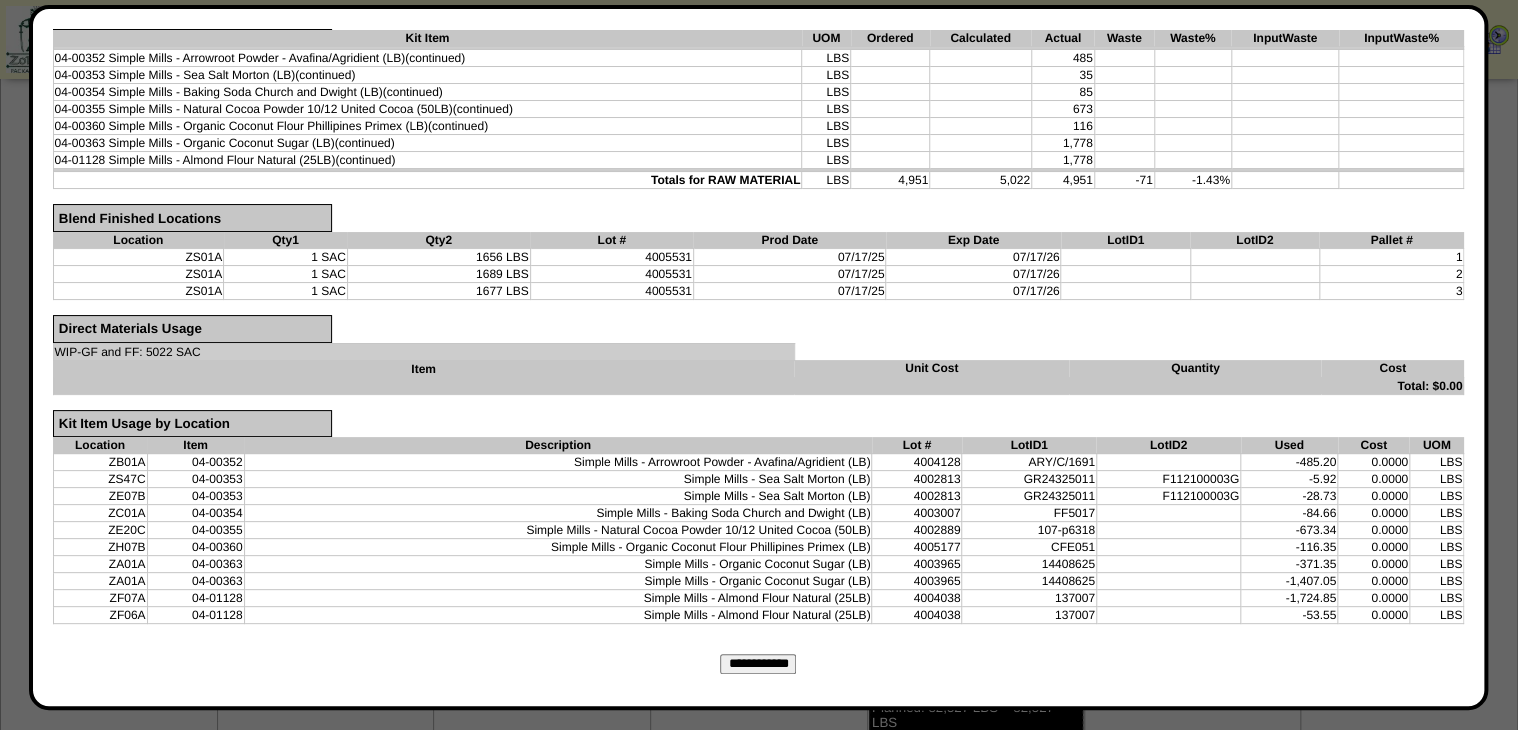 scroll, scrollTop: 428, scrollLeft: 0, axis: vertical 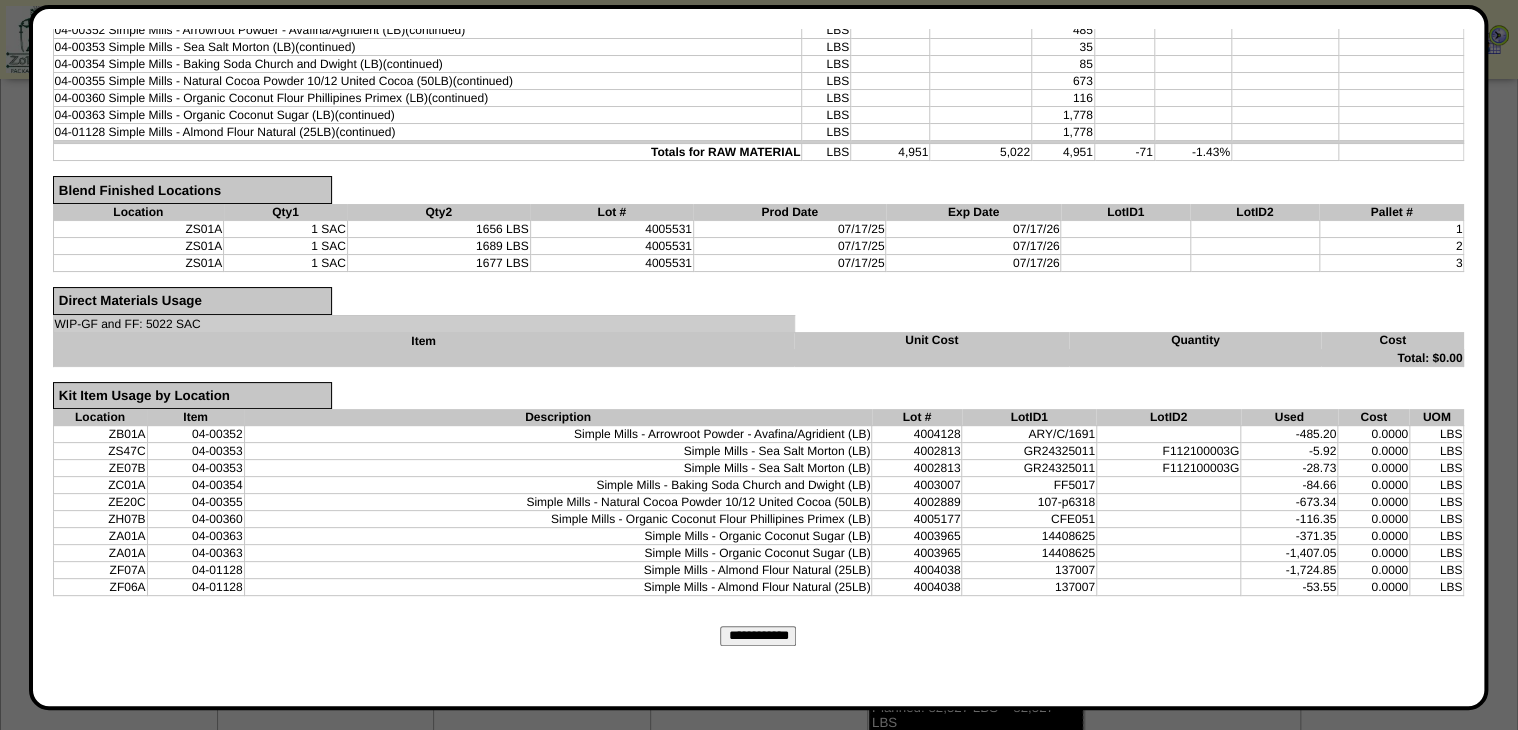 click on "**********" at bounding box center [758, 636] 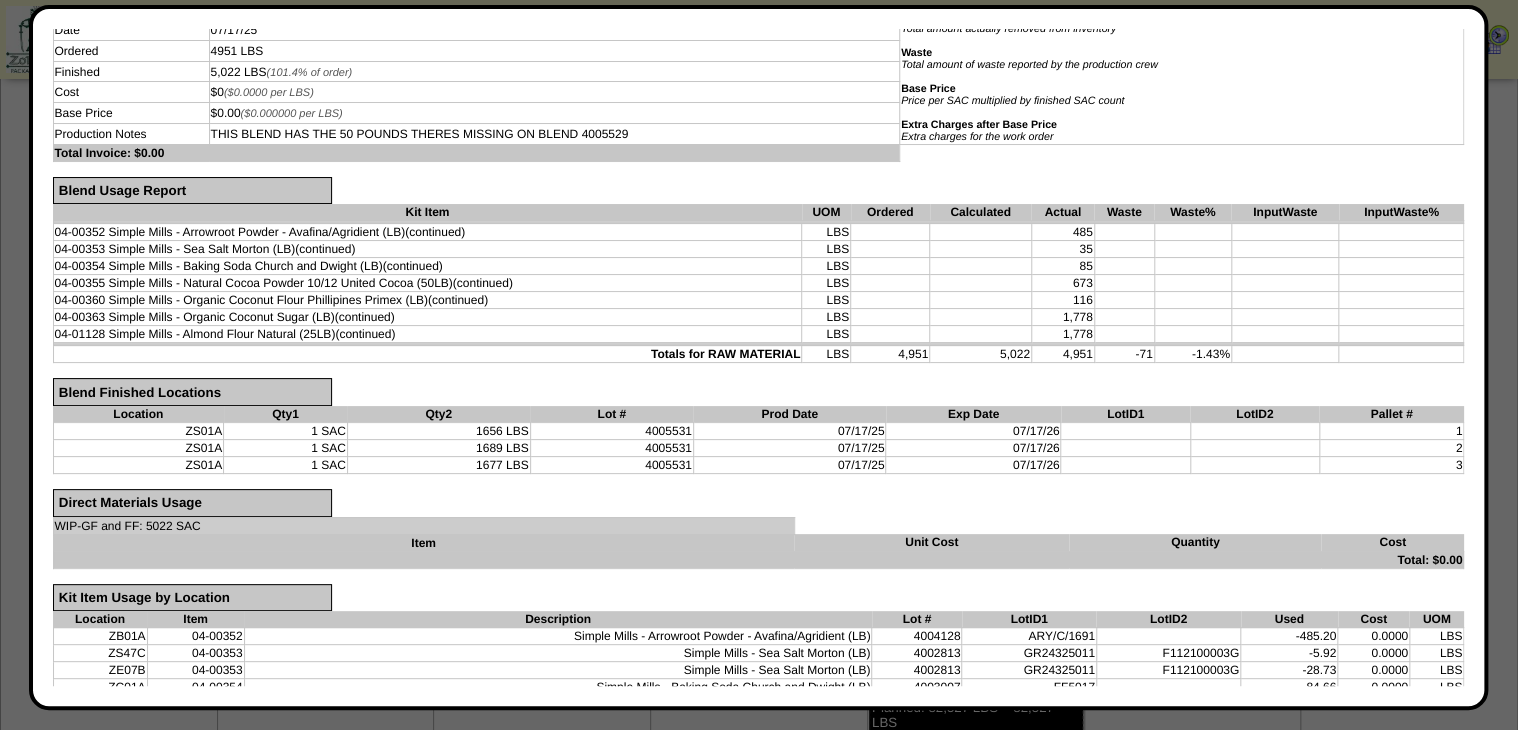 scroll, scrollTop: 0, scrollLeft: 0, axis: both 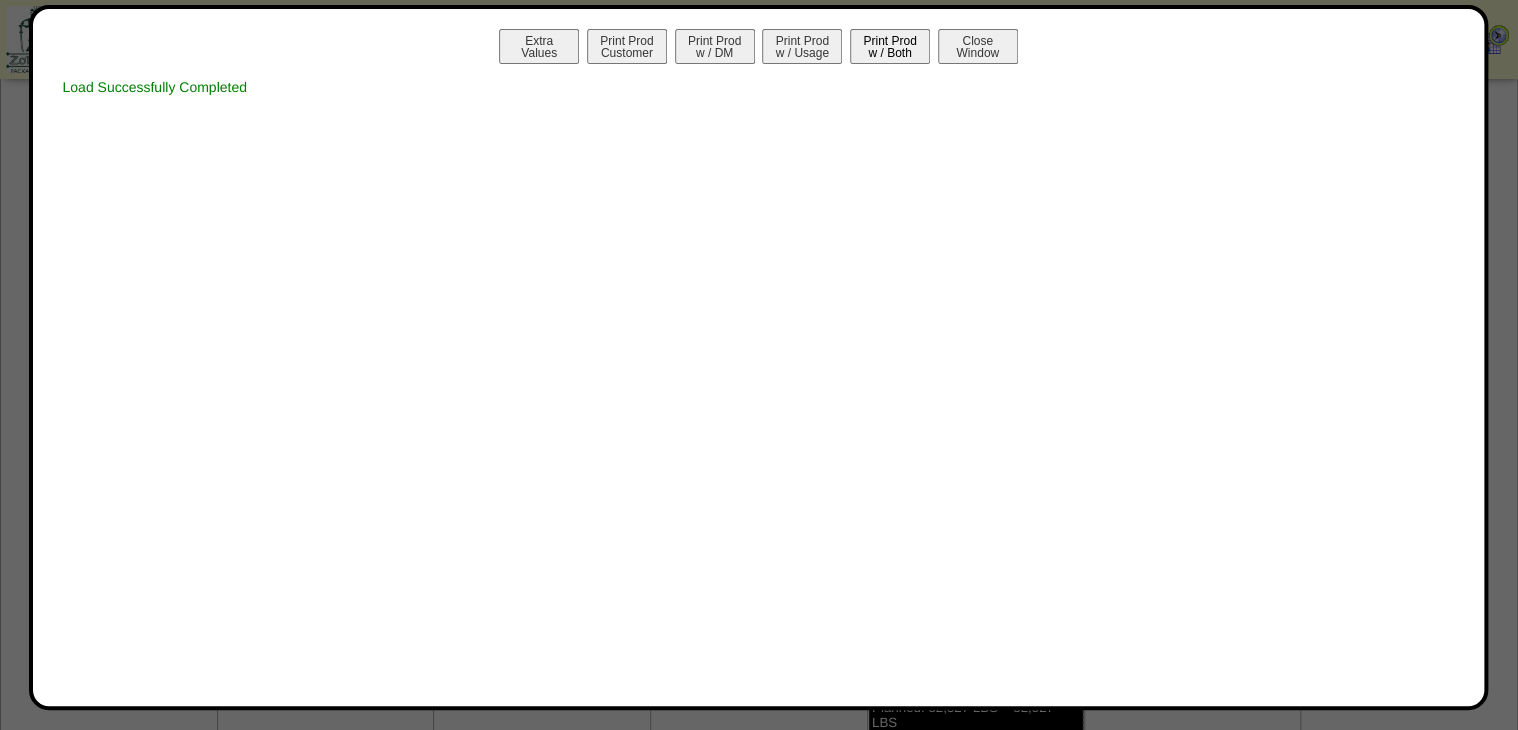 click on "Print Prod w / Both" at bounding box center [890, 46] 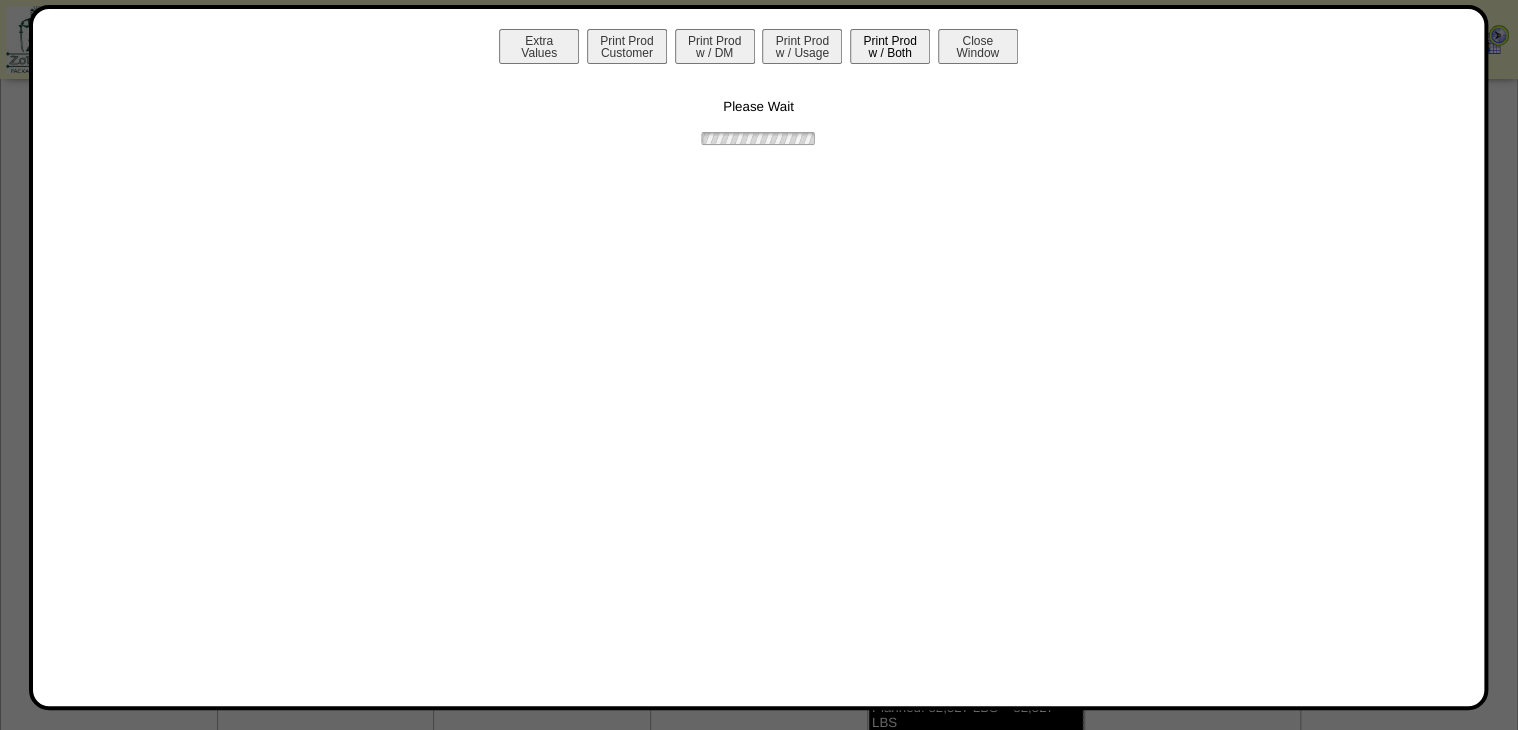 click on "Print Prod w / Both" at bounding box center (890, 46) 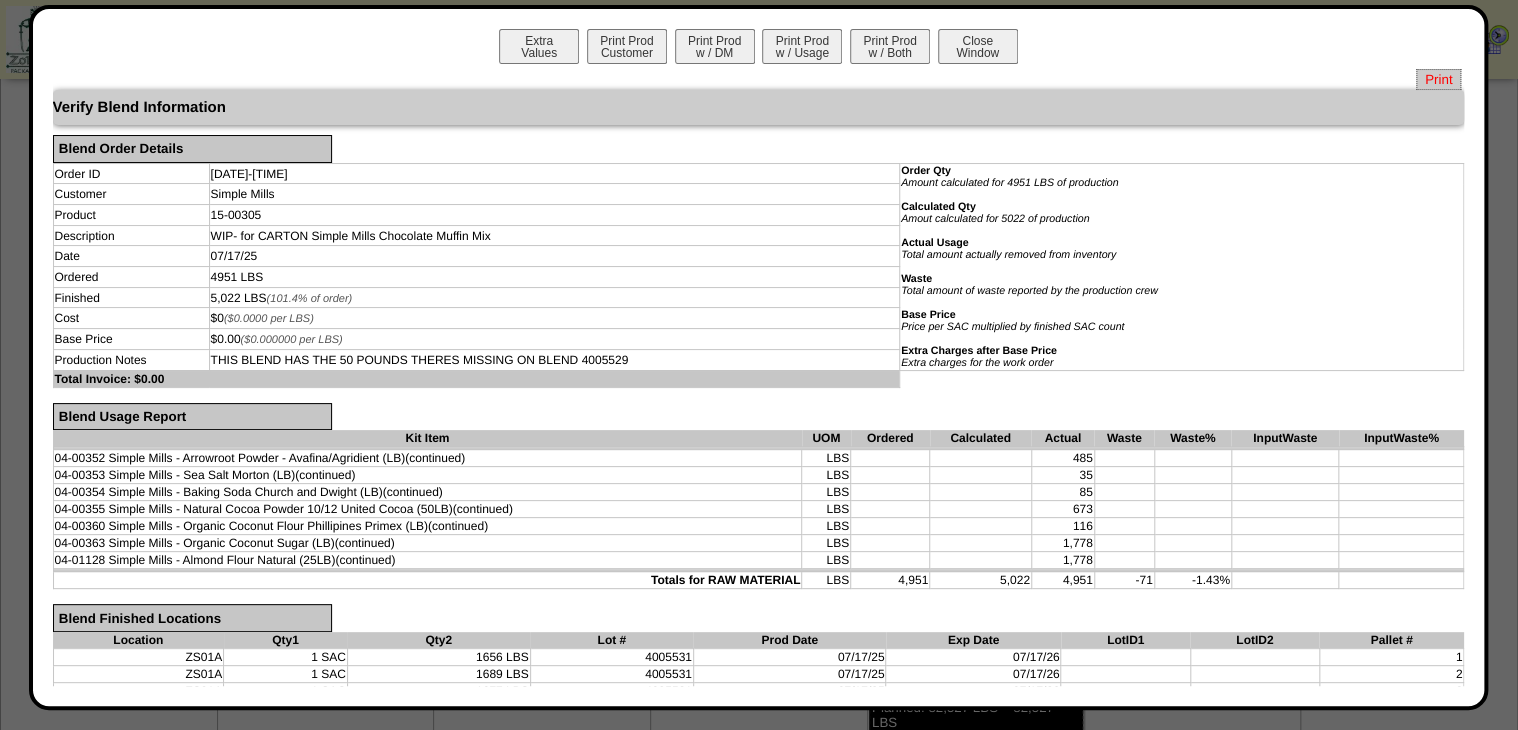 click on "Print" at bounding box center [1438, 79] 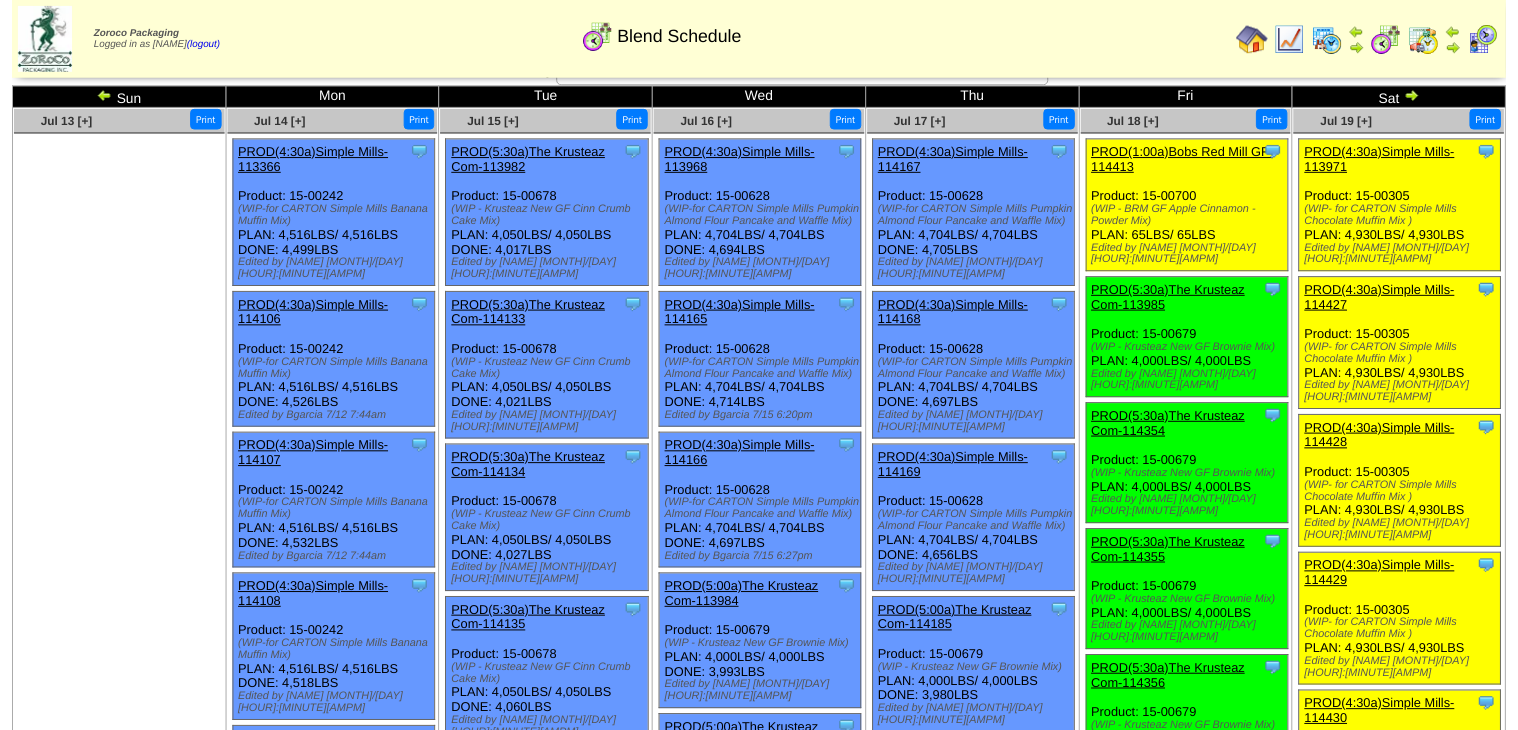 scroll, scrollTop: 0, scrollLeft: 0, axis: both 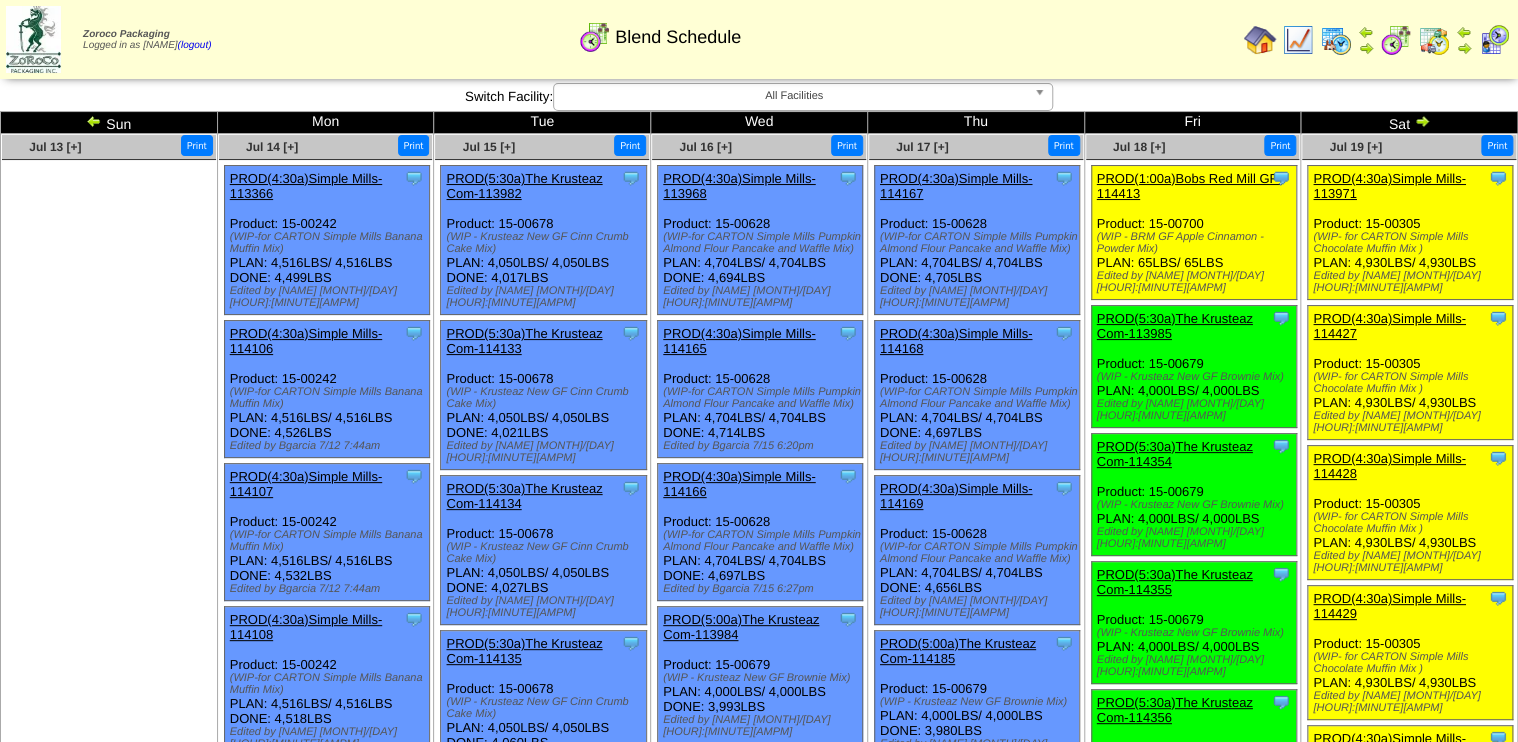 click on "PROD(1:00a)Bobs Red Mill GF-114413" at bounding box center [1189, 186] 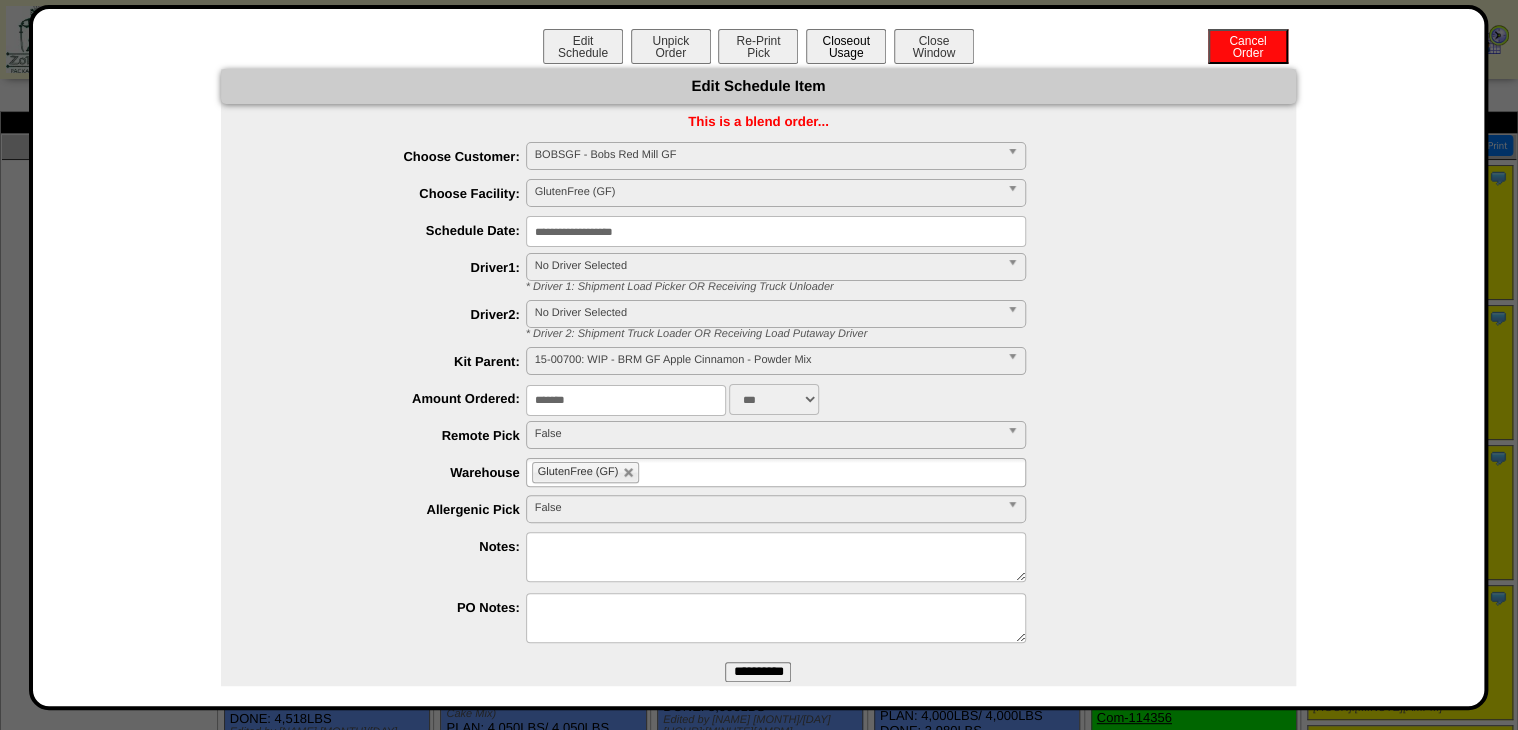 click on "Closeout Usage" at bounding box center (846, 46) 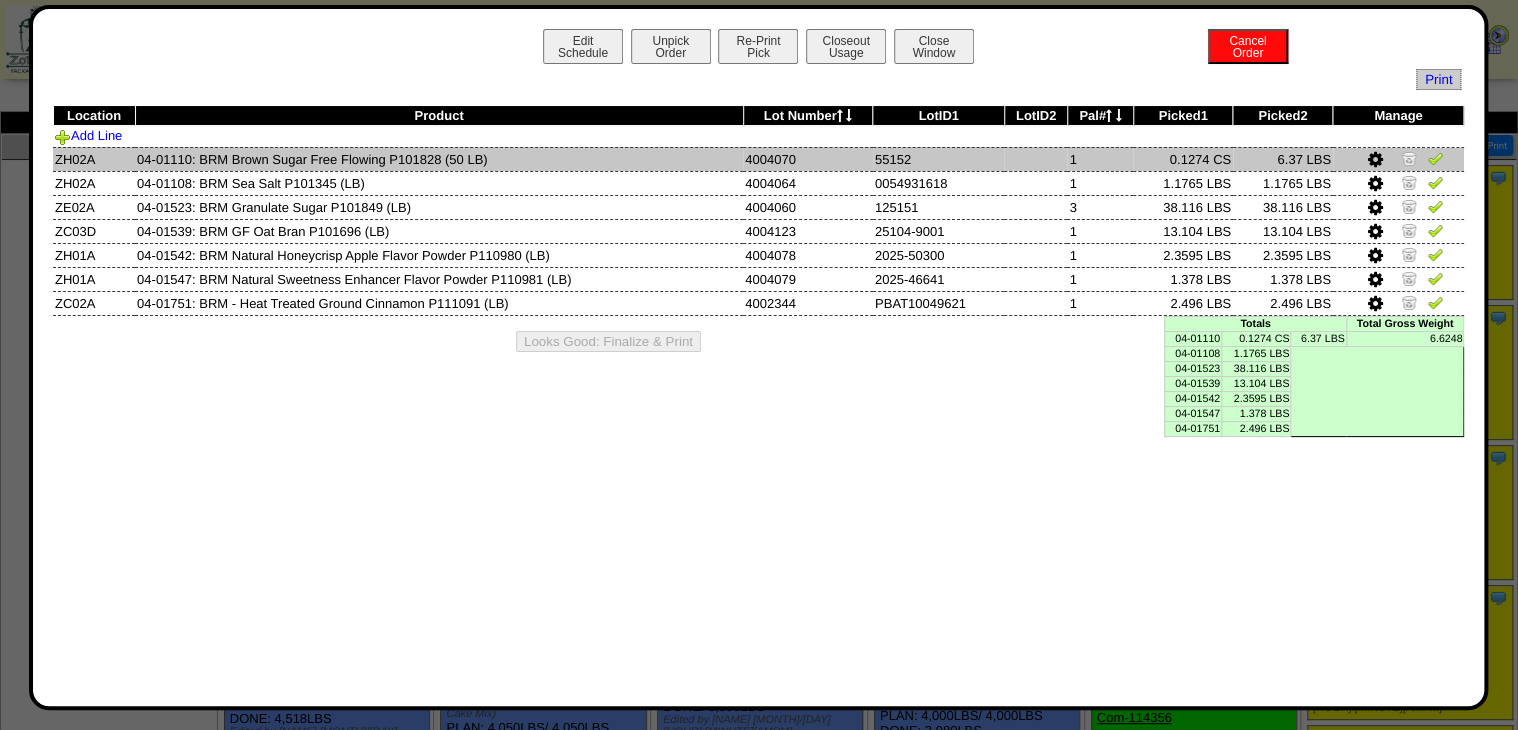 click at bounding box center (1435, 158) 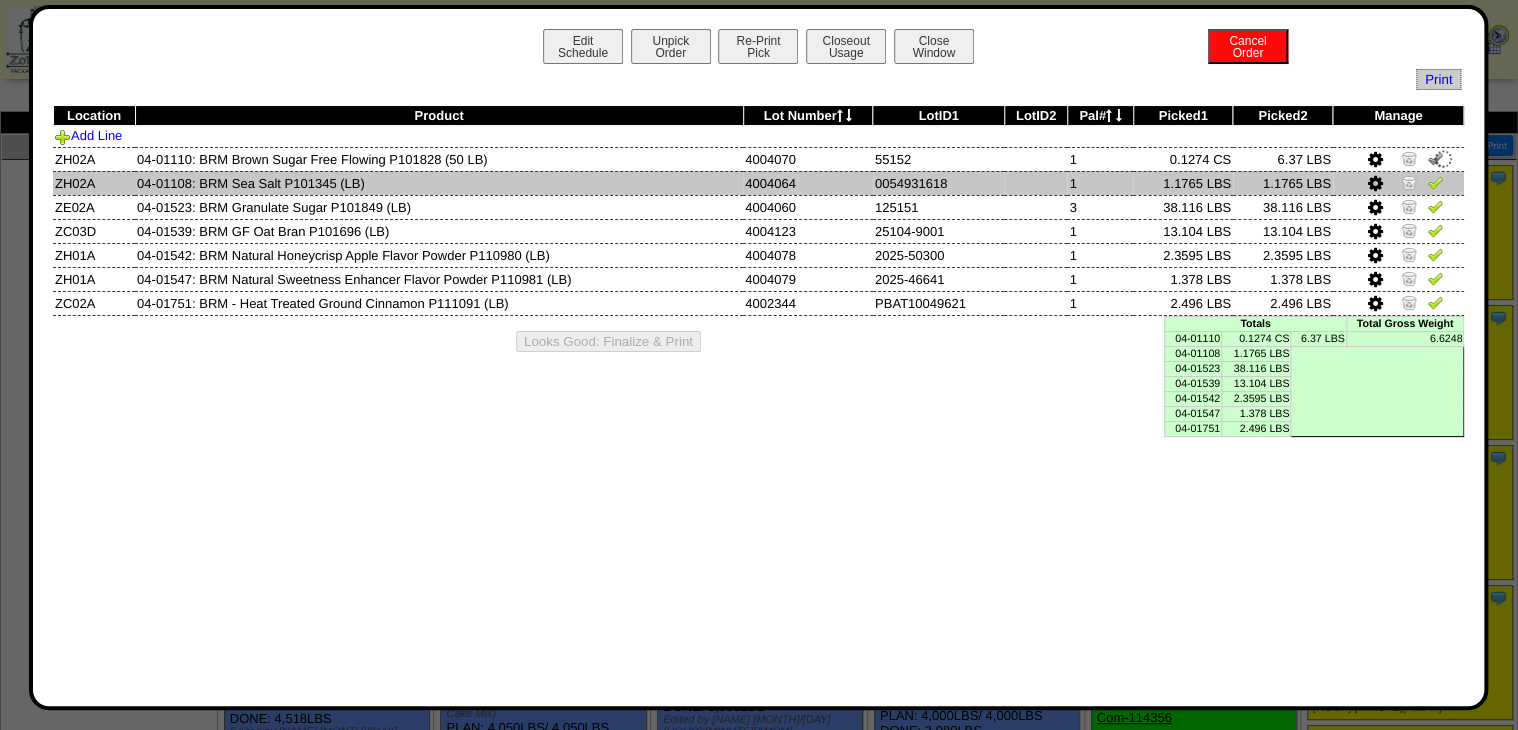 click at bounding box center [1435, 182] 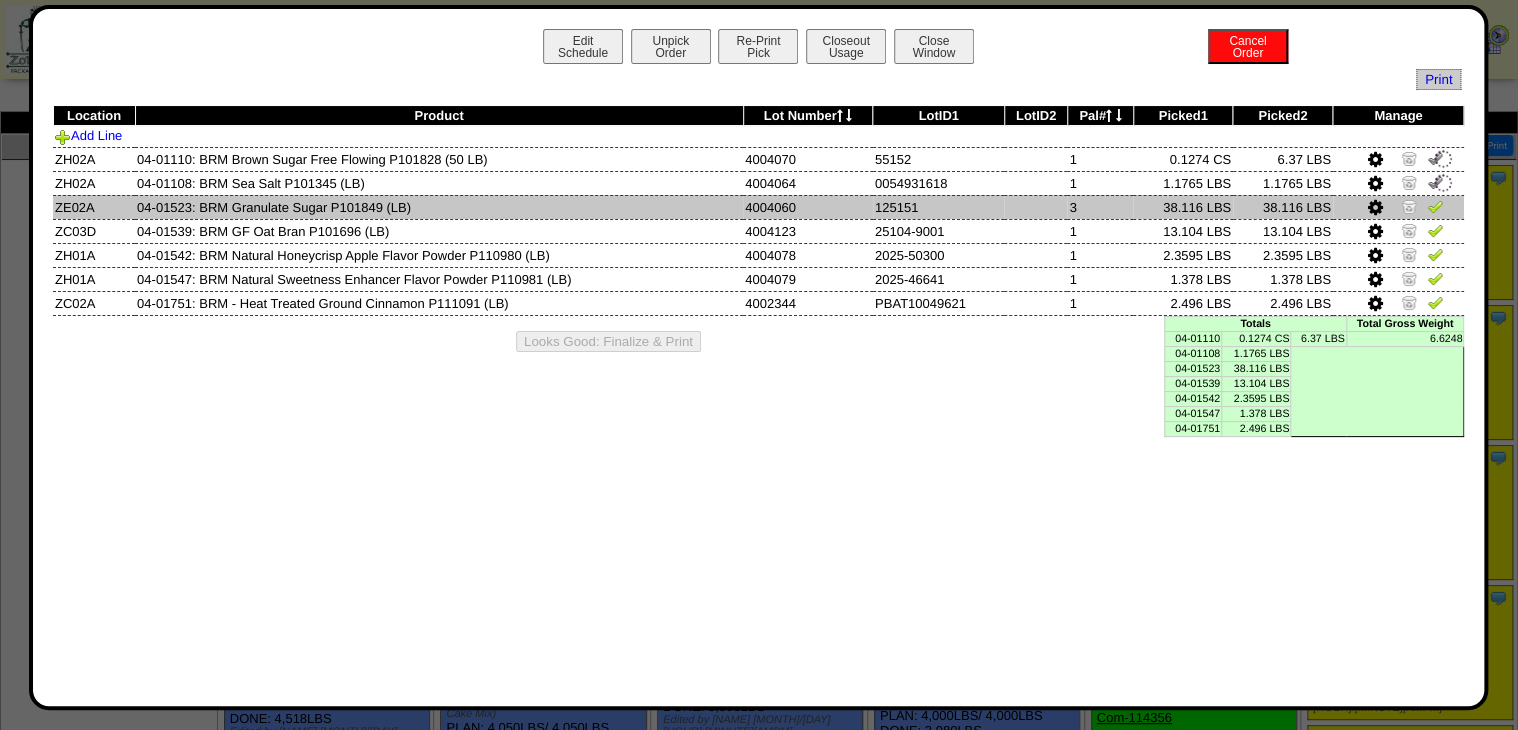 click at bounding box center (1435, 206) 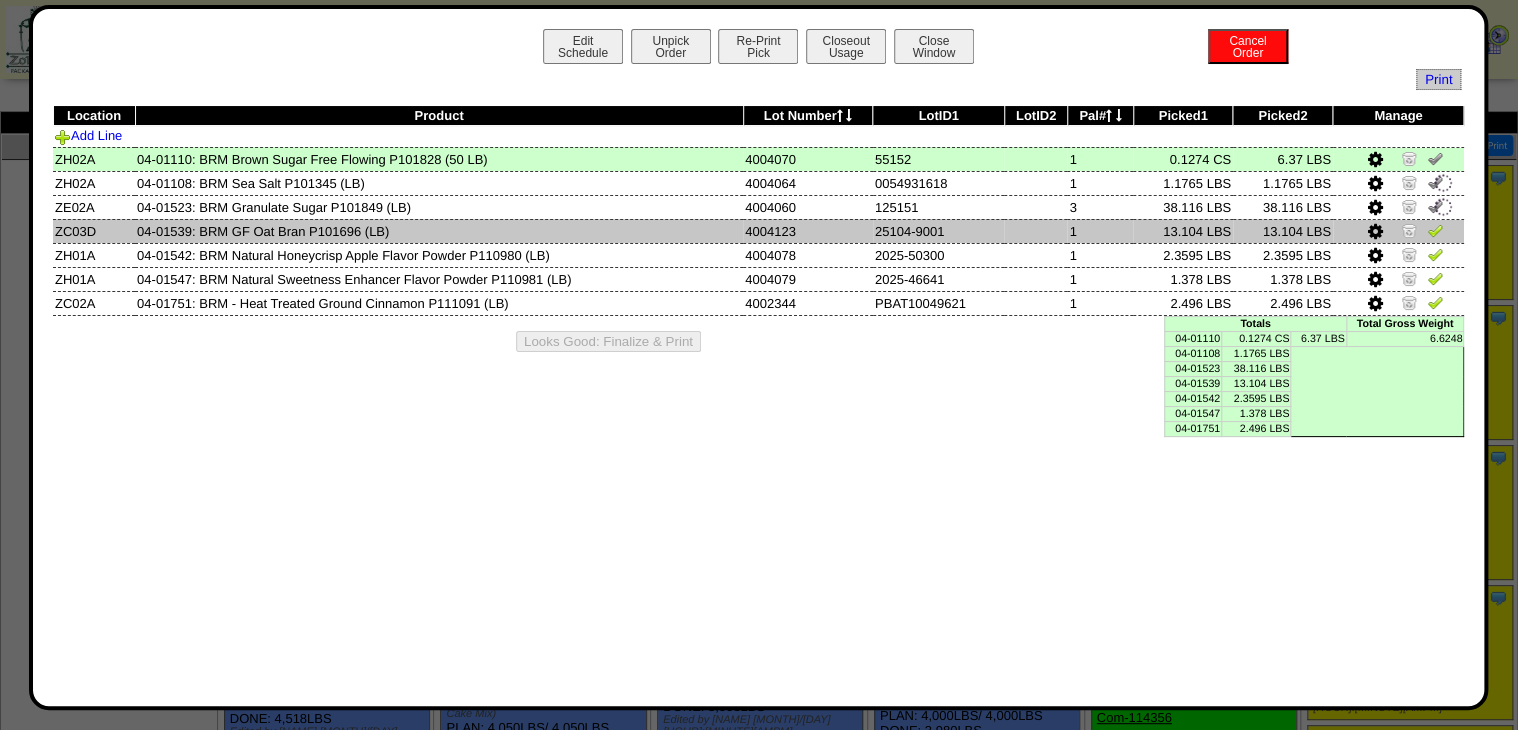 click at bounding box center (1398, 231) 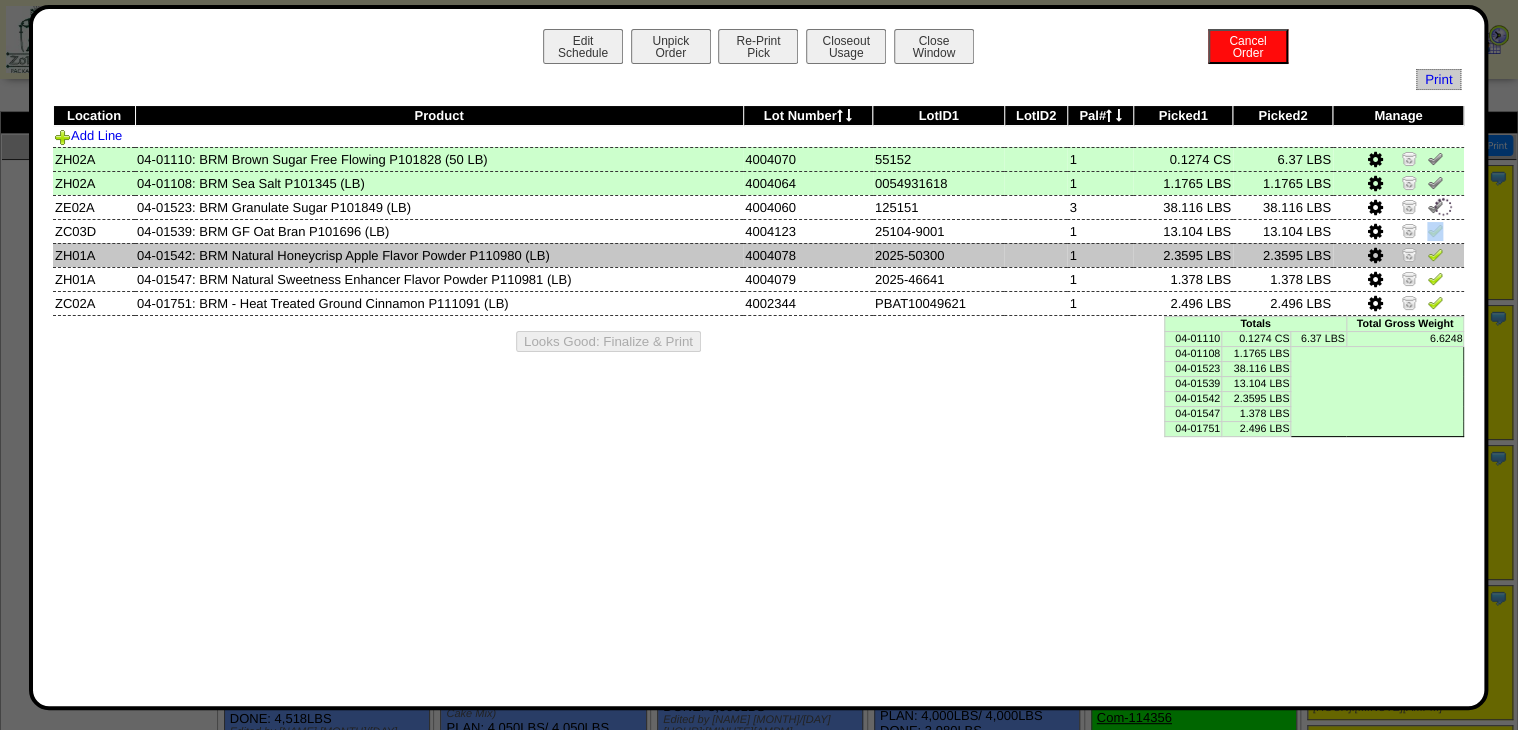 drag, startPoint x: 1436, startPoint y: 224, endPoint x: 1432, endPoint y: 254, distance: 30.265491 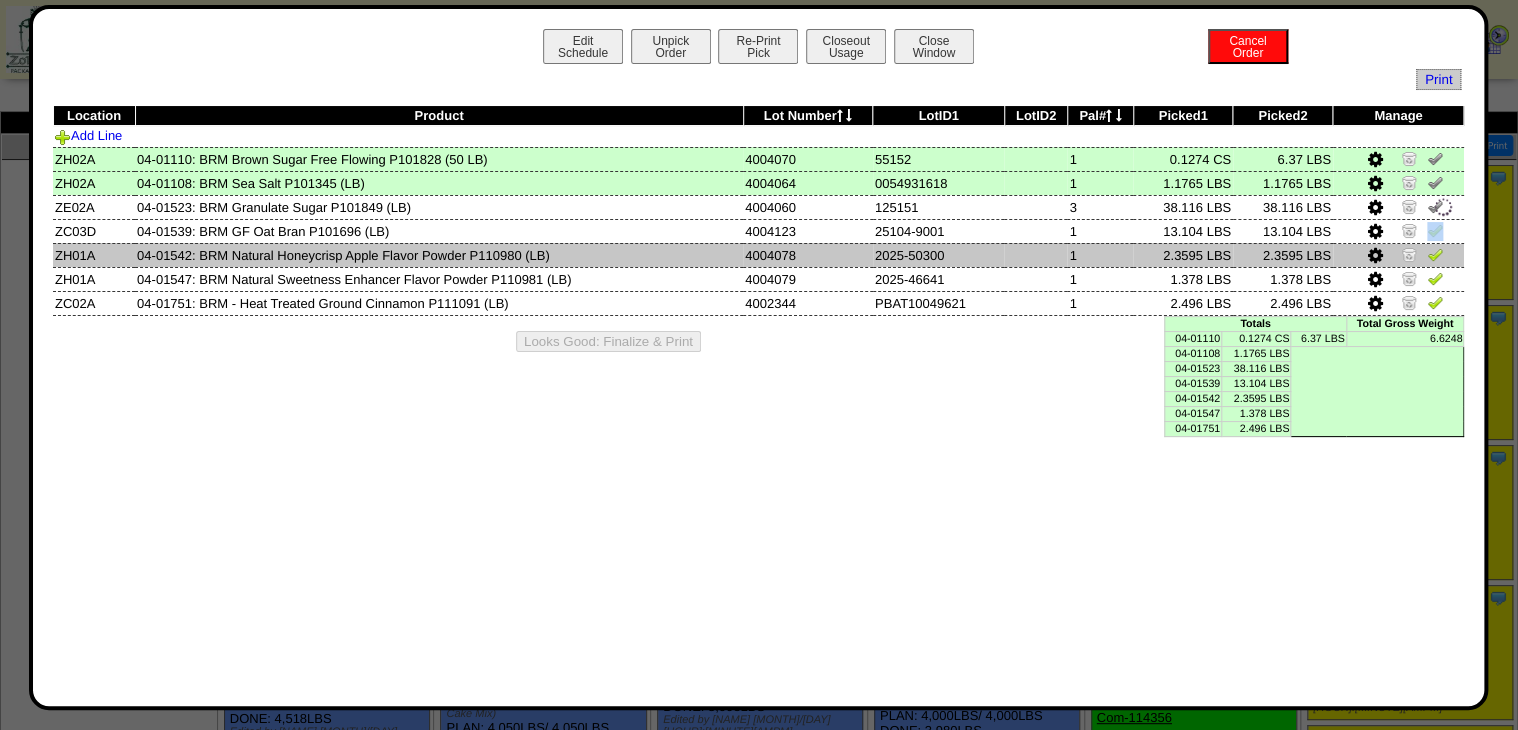 click at bounding box center (1435, 254) 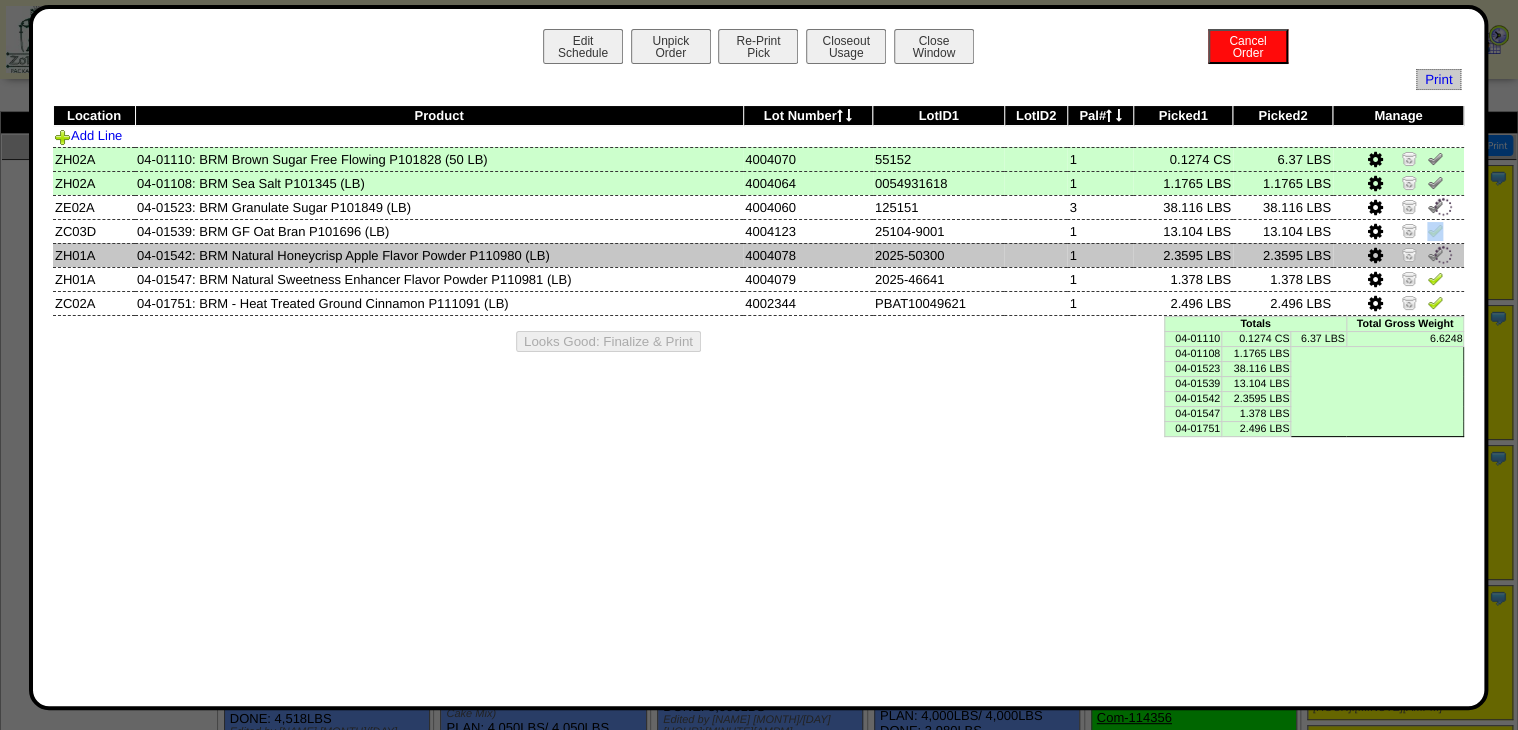 click at bounding box center (1435, 257) 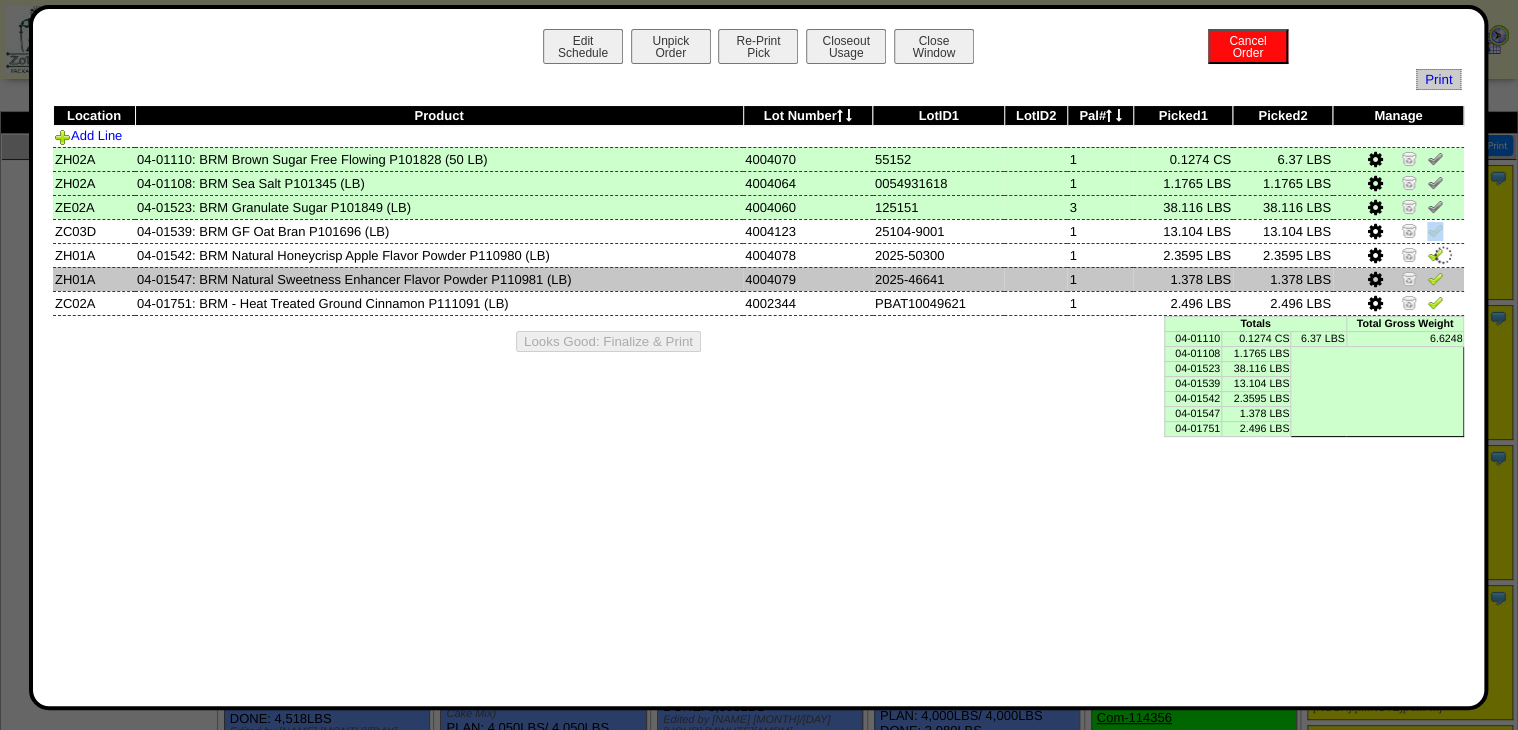 click at bounding box center [1435, 278] 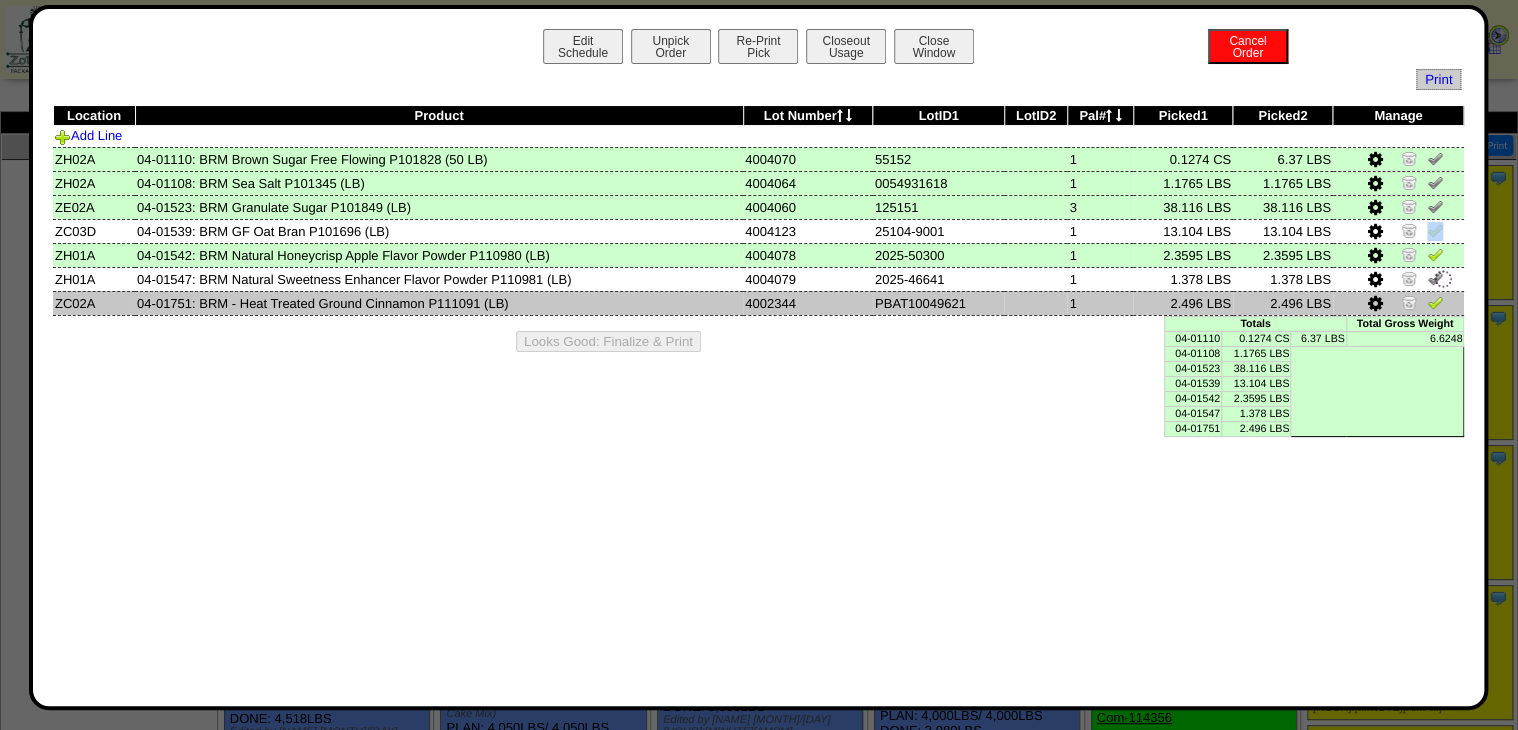 click at bounding box center (1435, 302) 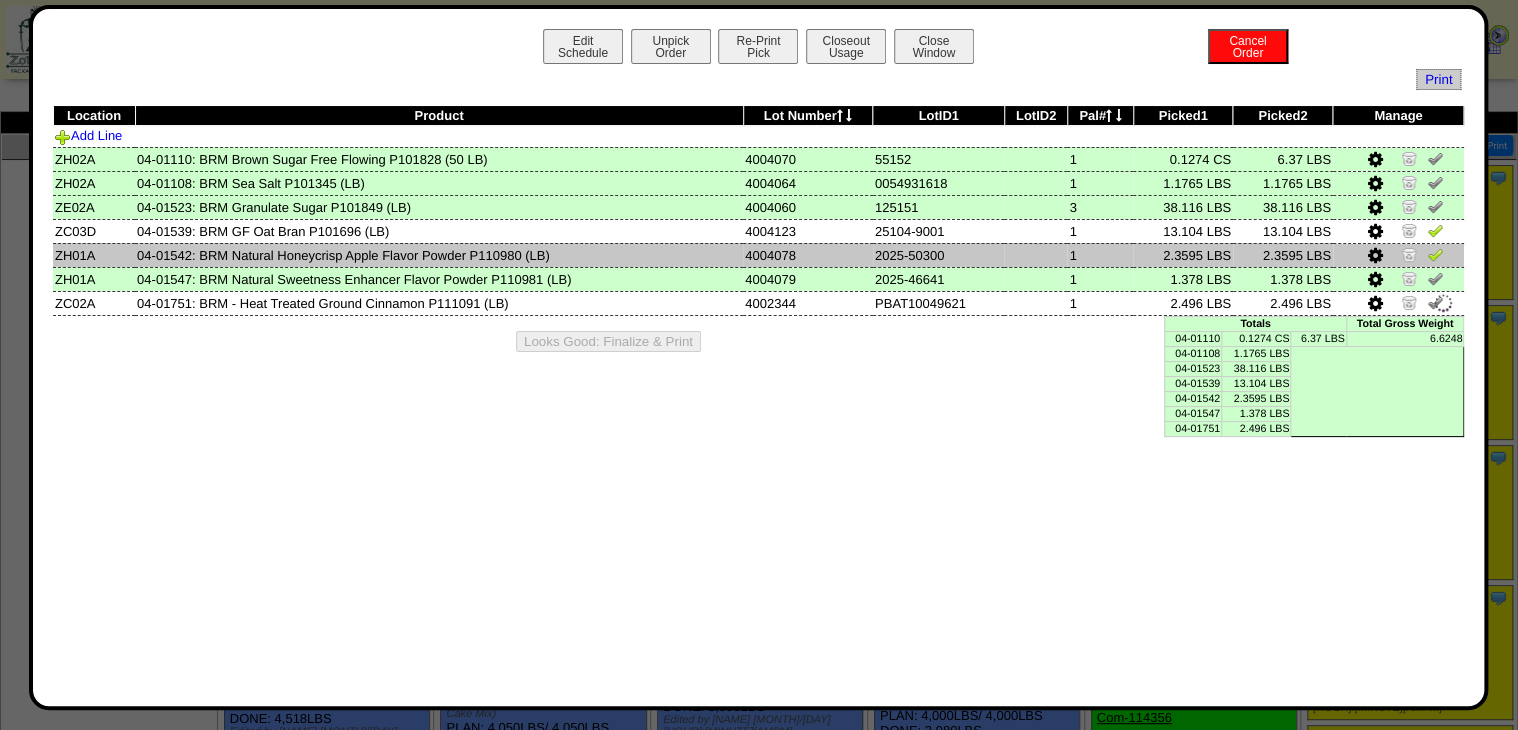 click at bounding box center (1398, 255) 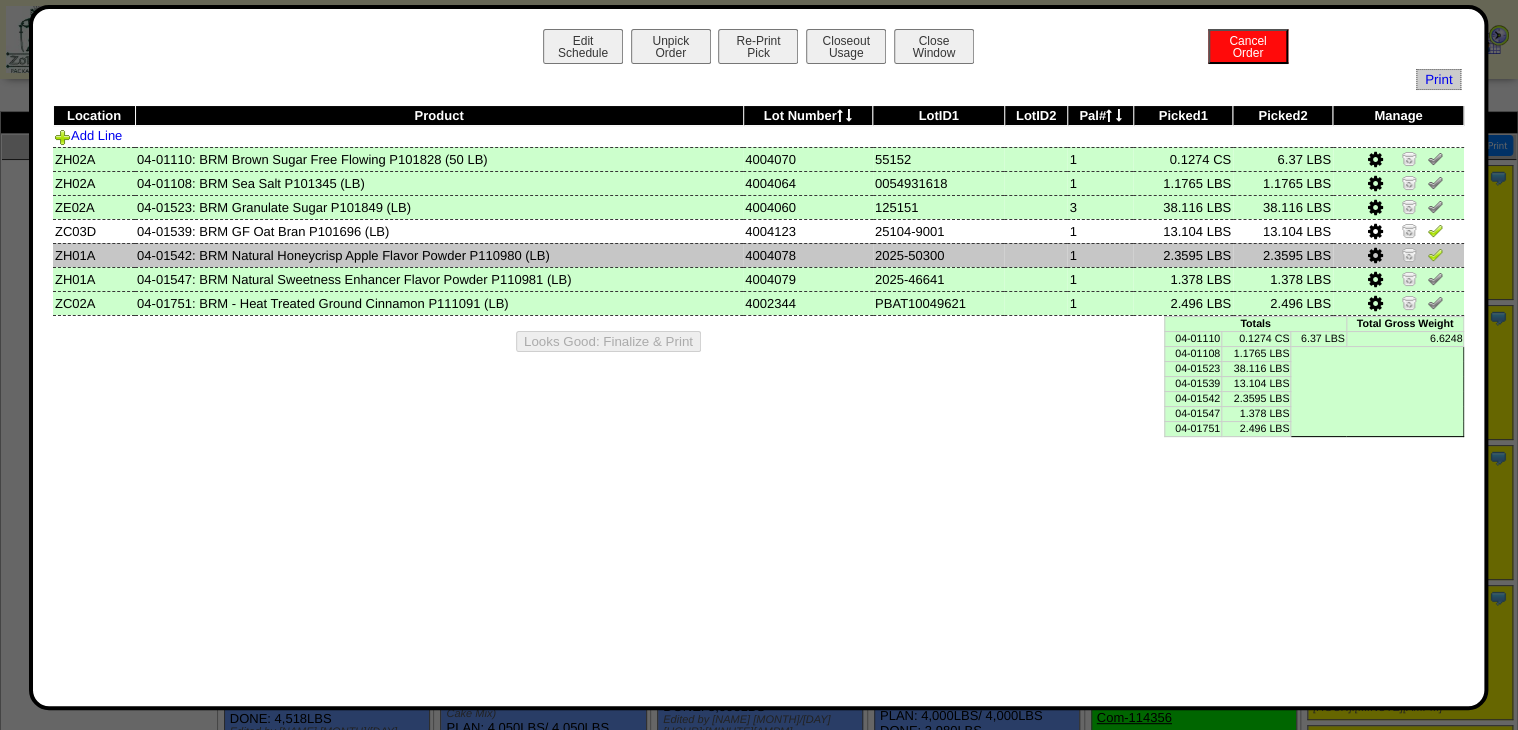 click at bounding box center (1435, 254) 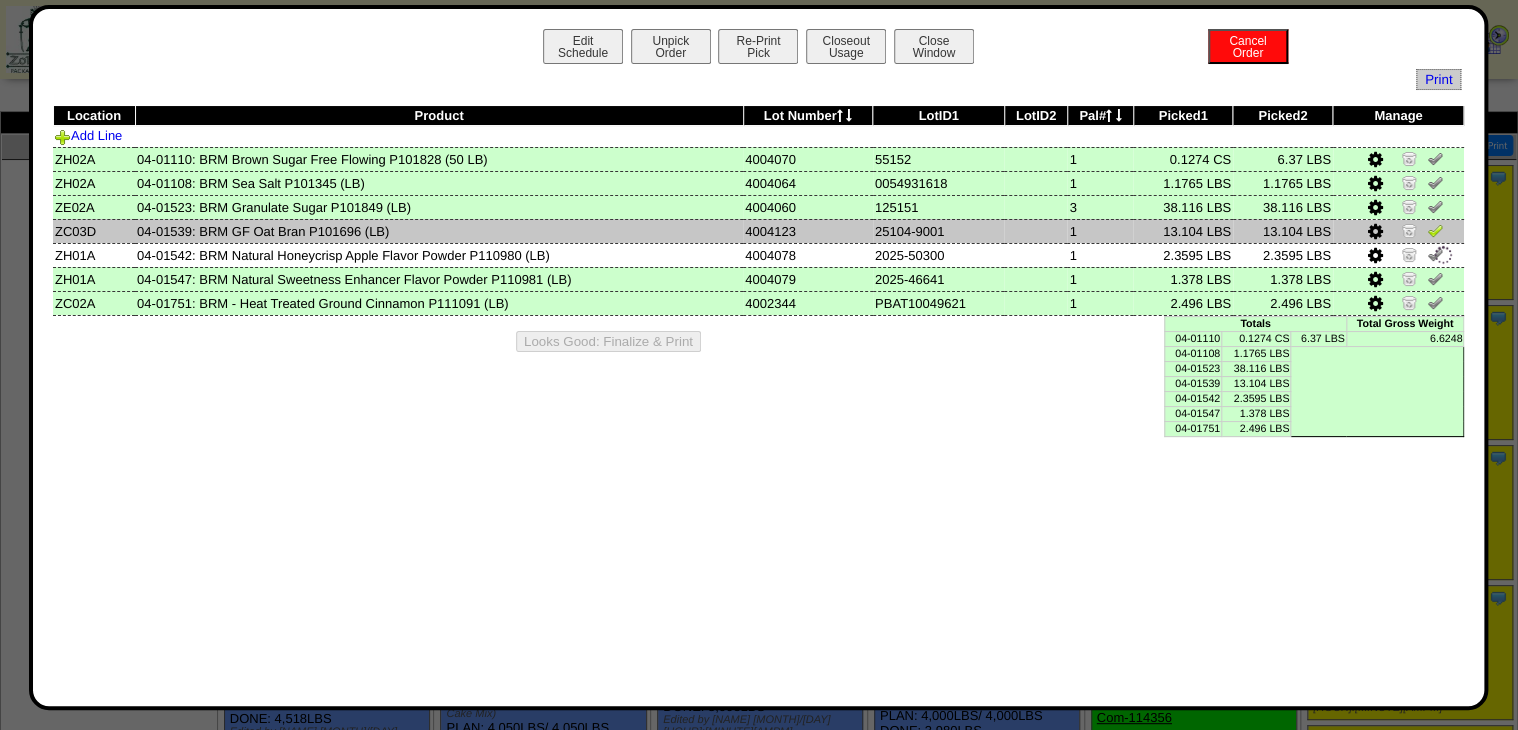 click at bounding box center [1435, 230] 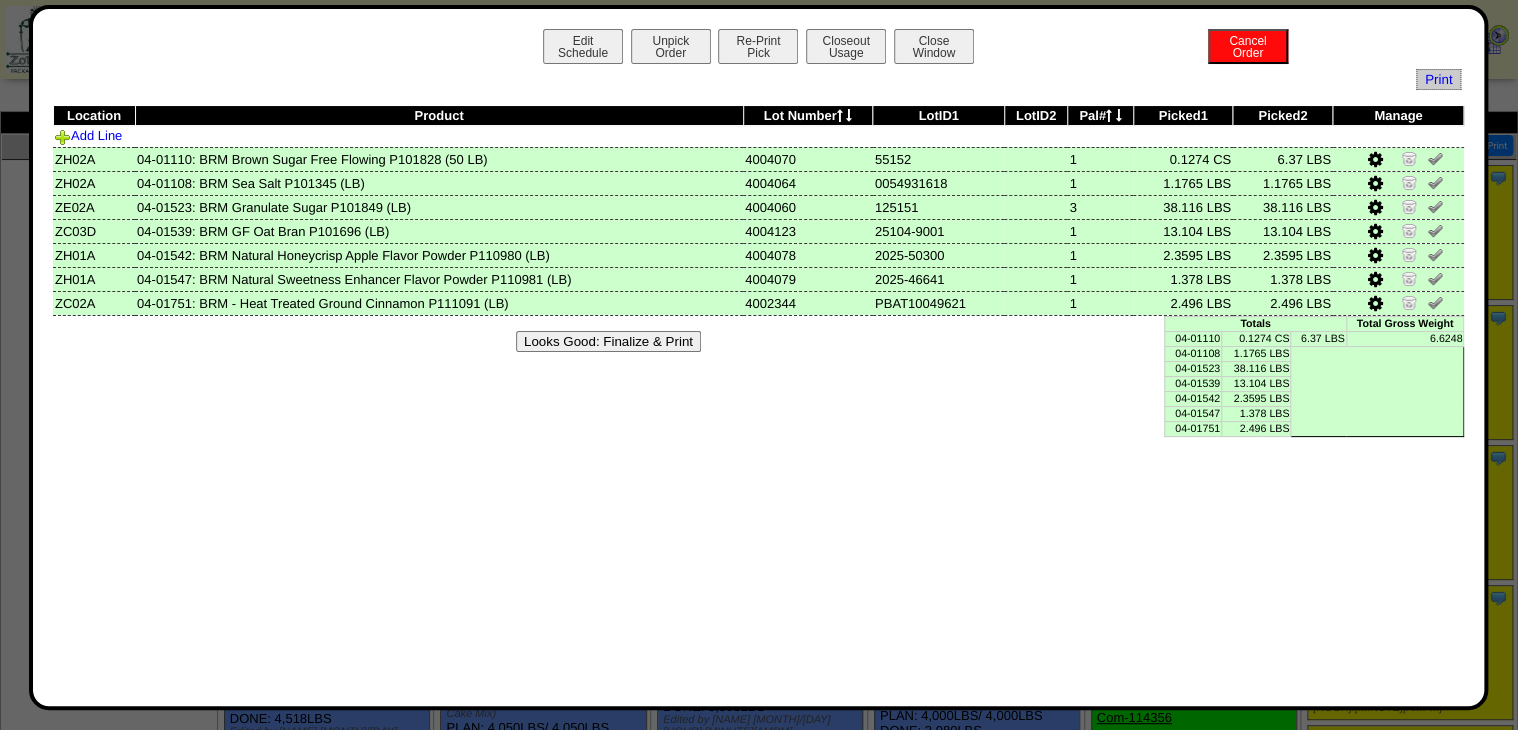 click on "Looks Good: Finalize & Print" at bounding box center (608, 341) 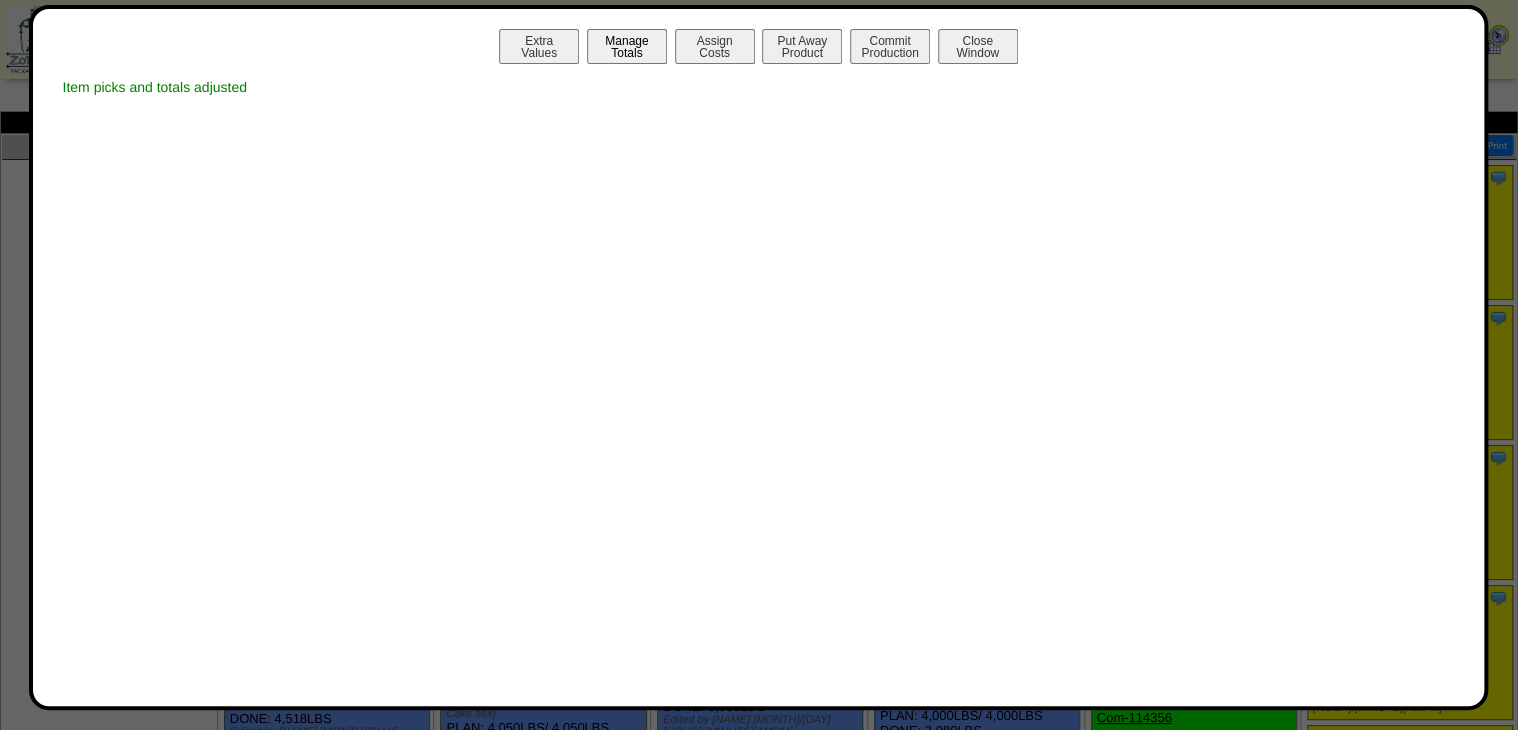 click on "Manage Totals" at bounding box center (627, 46) 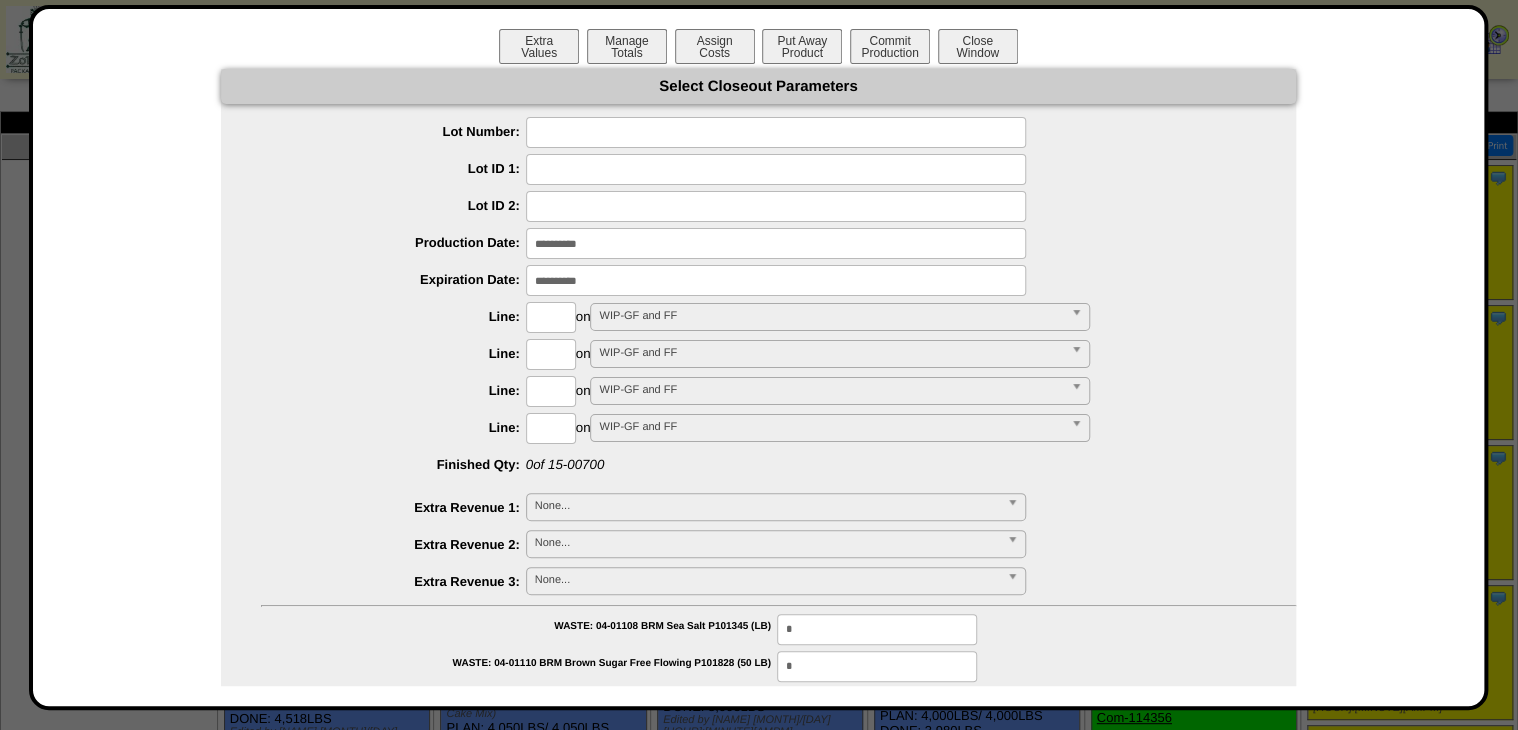click at bounding box center (776, 132) 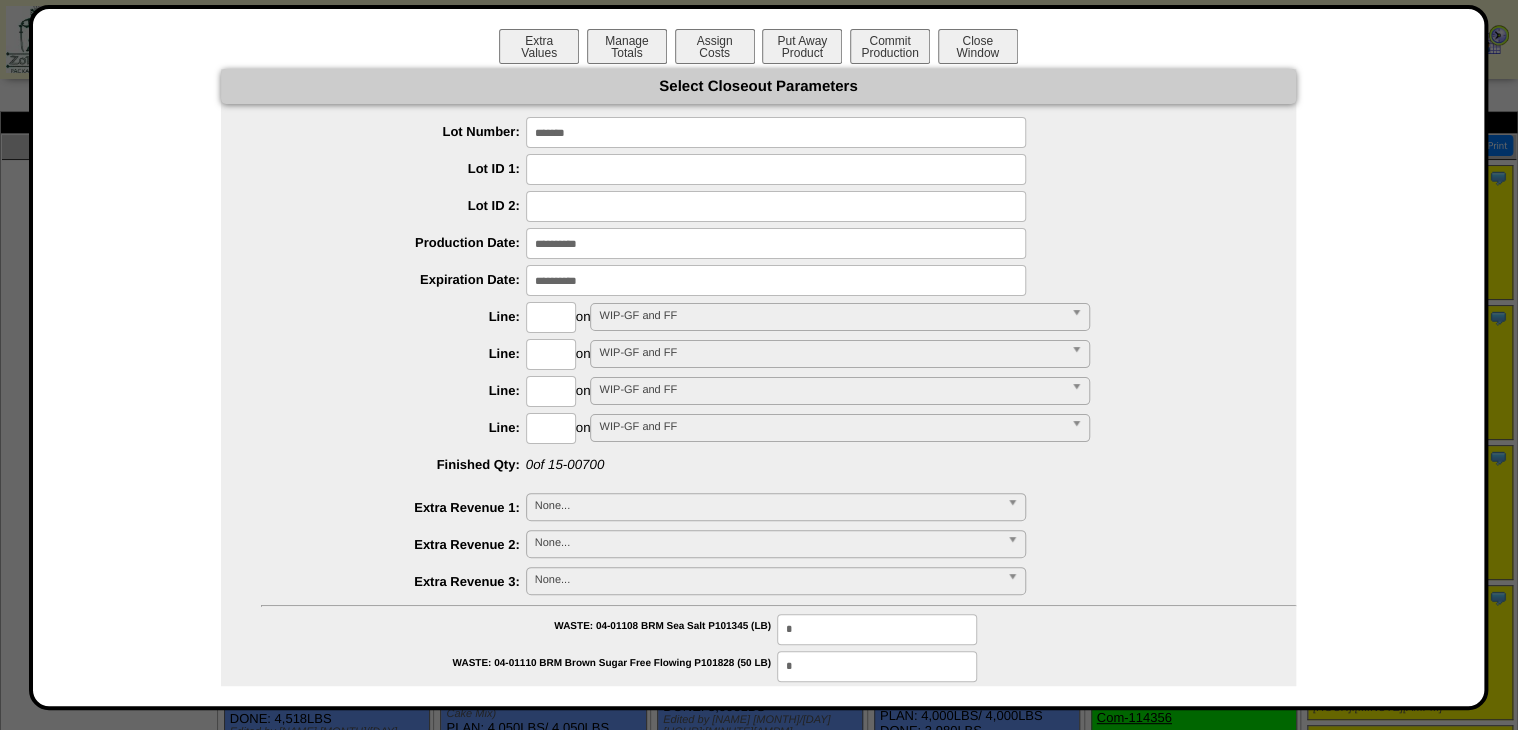type on "*******" 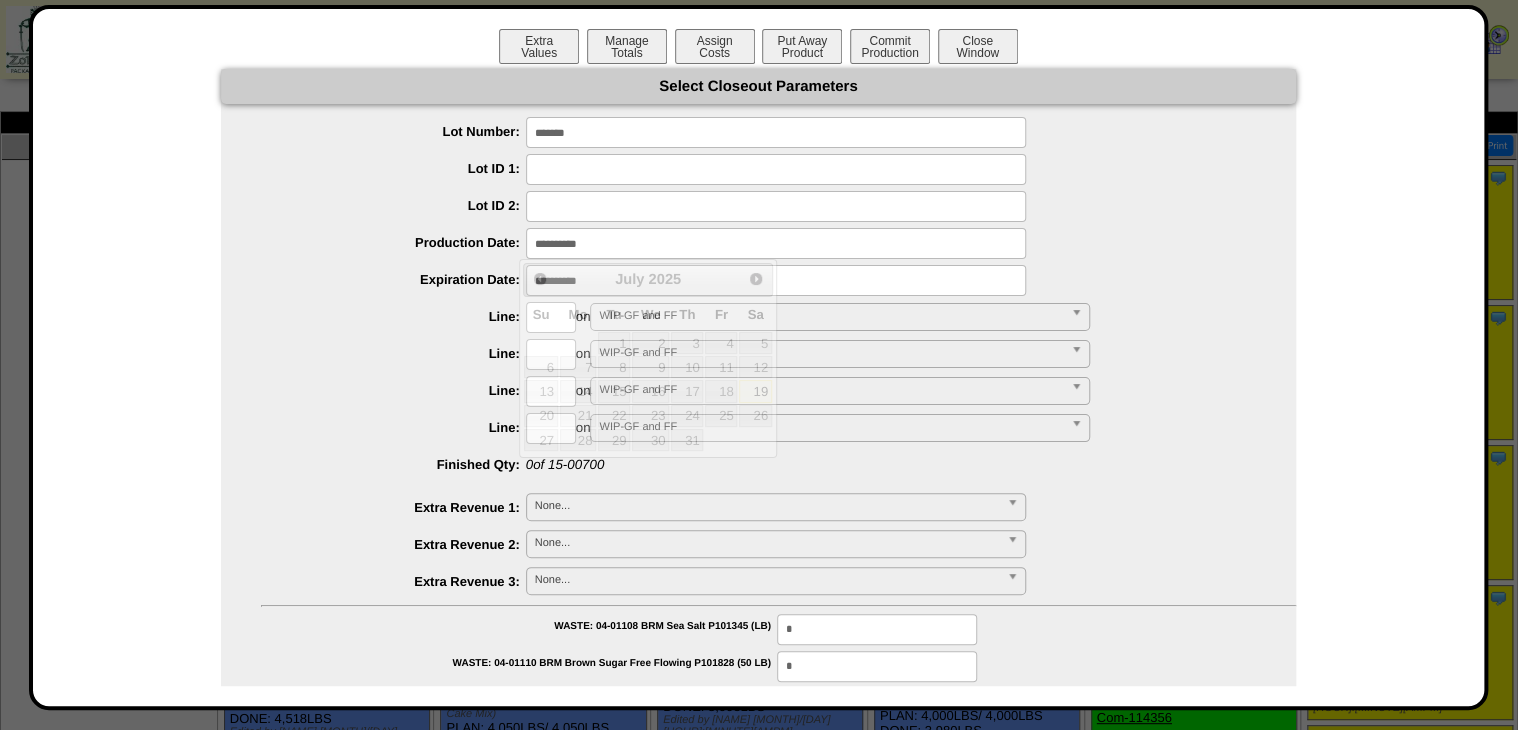 drag, startPoint x: 560, startPoint y: 243, endPoint x: 696, endPoint y: 344, distance: 169.40189 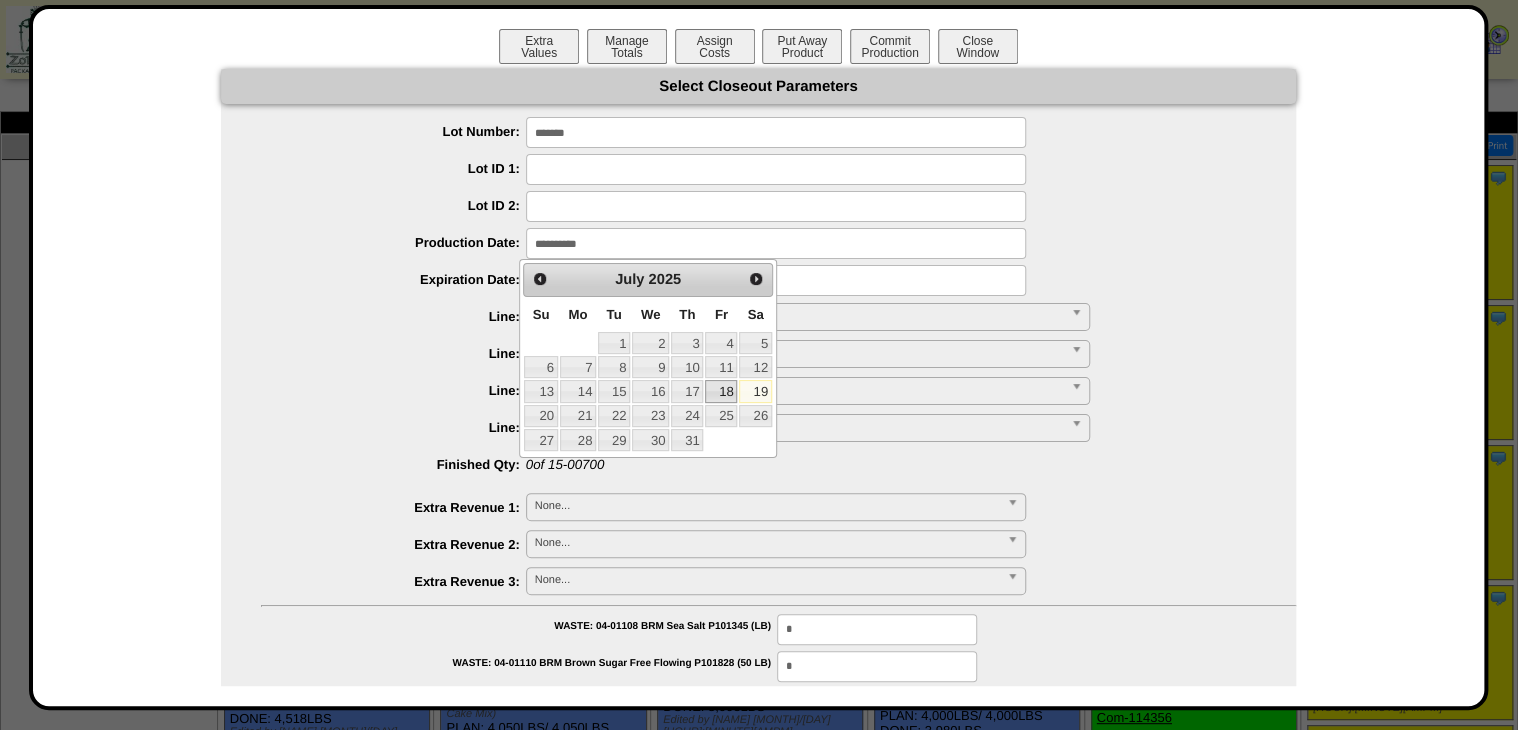 click on "18" at bounding box center (721, 391) 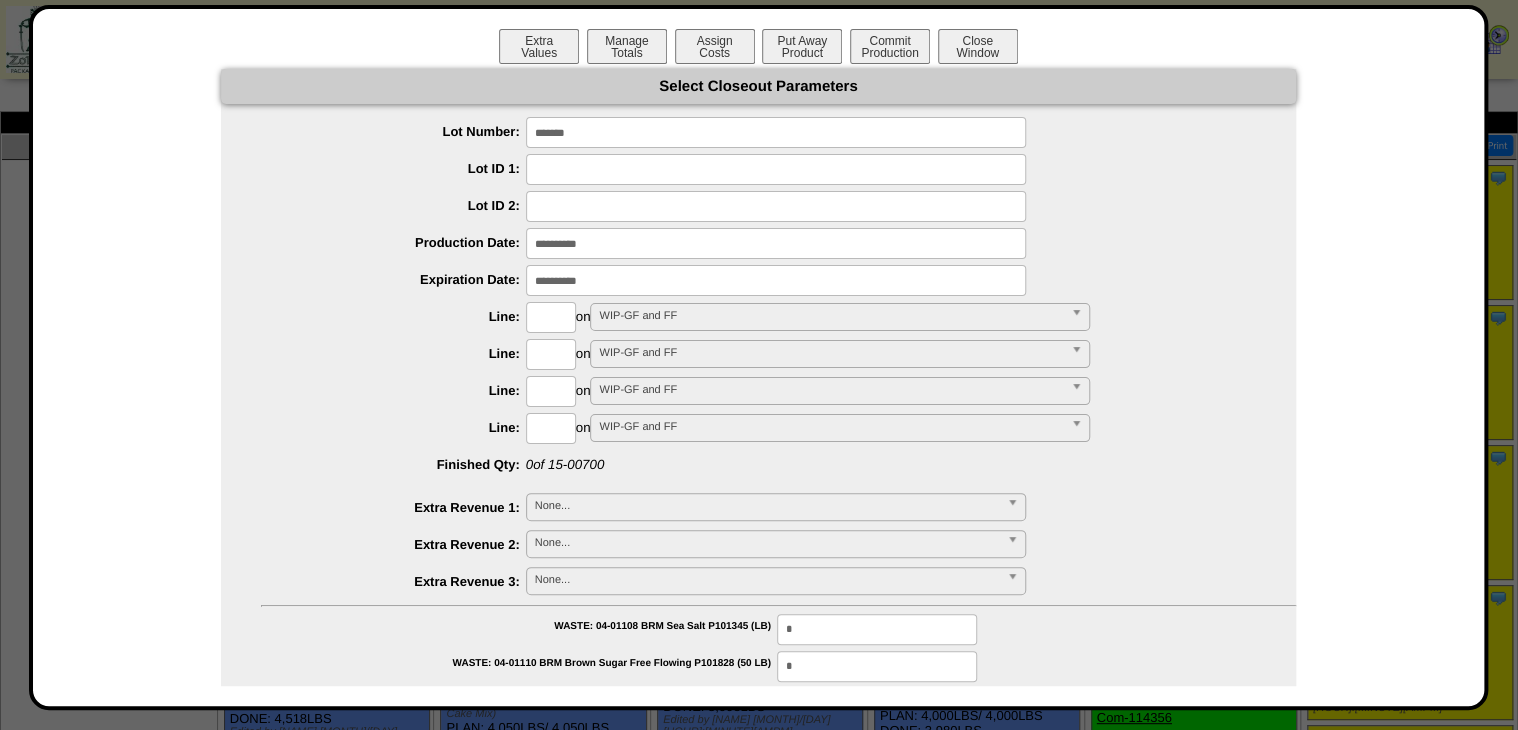 click at bounding box center (776, 280) 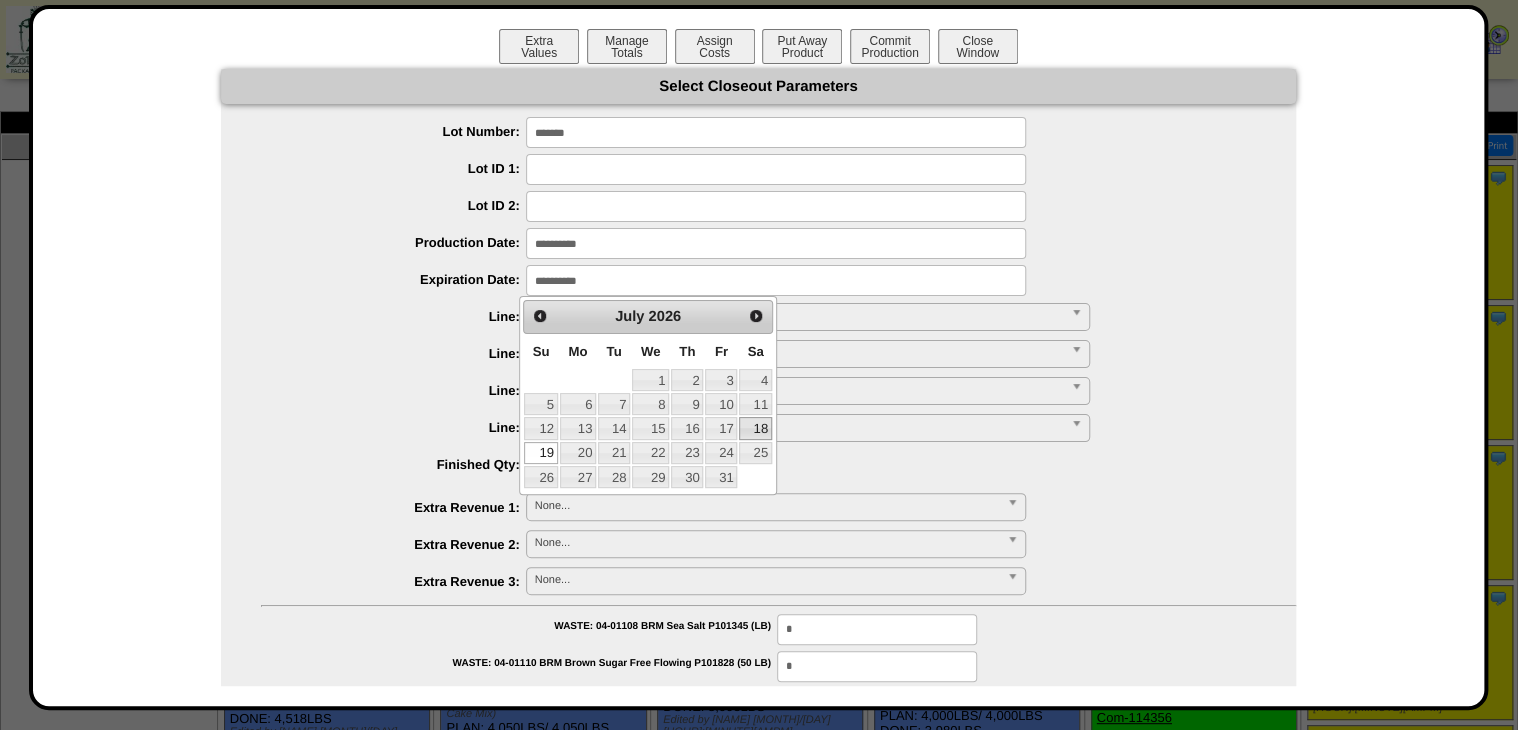 click on "18" at bounding box center [755, 428] 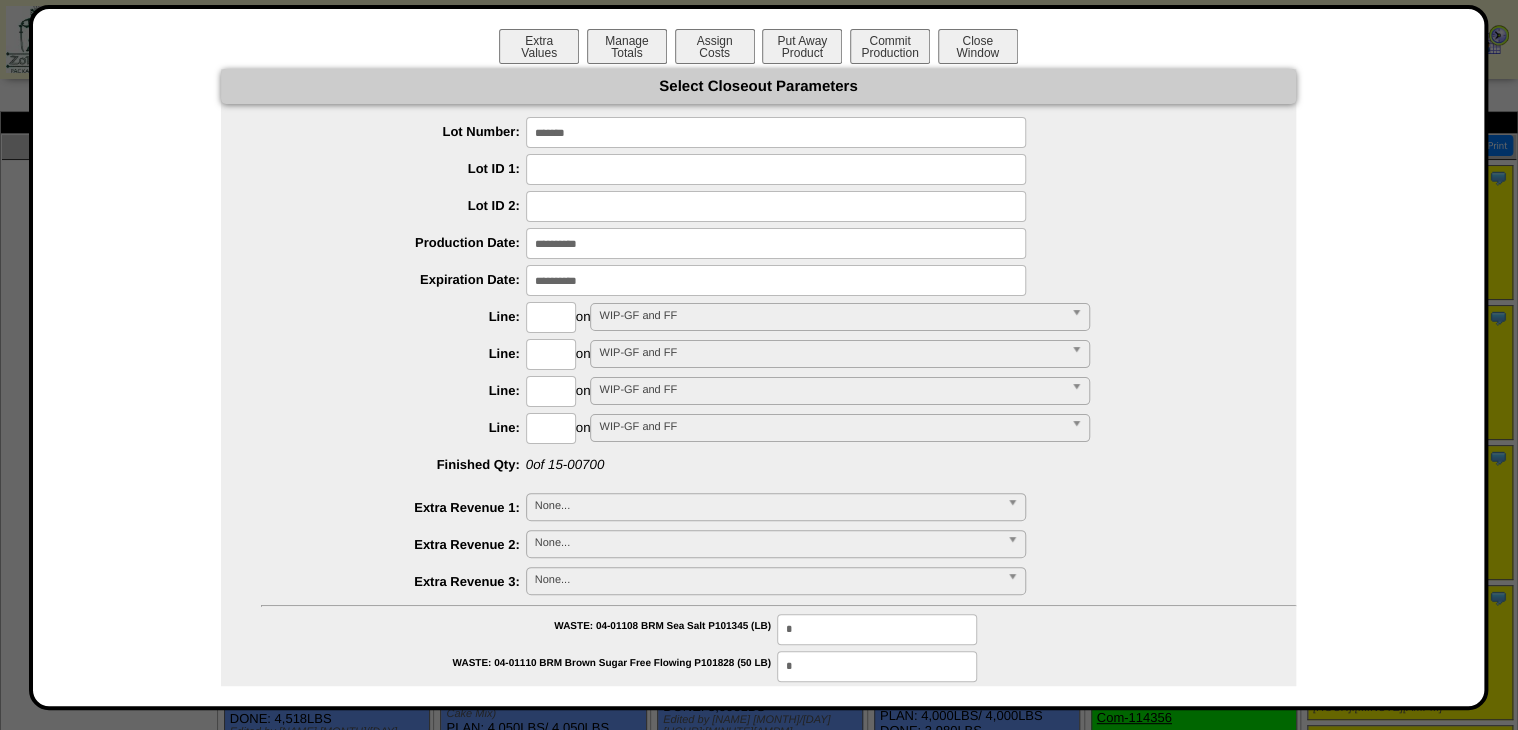 click at bounding box center [551, 317] 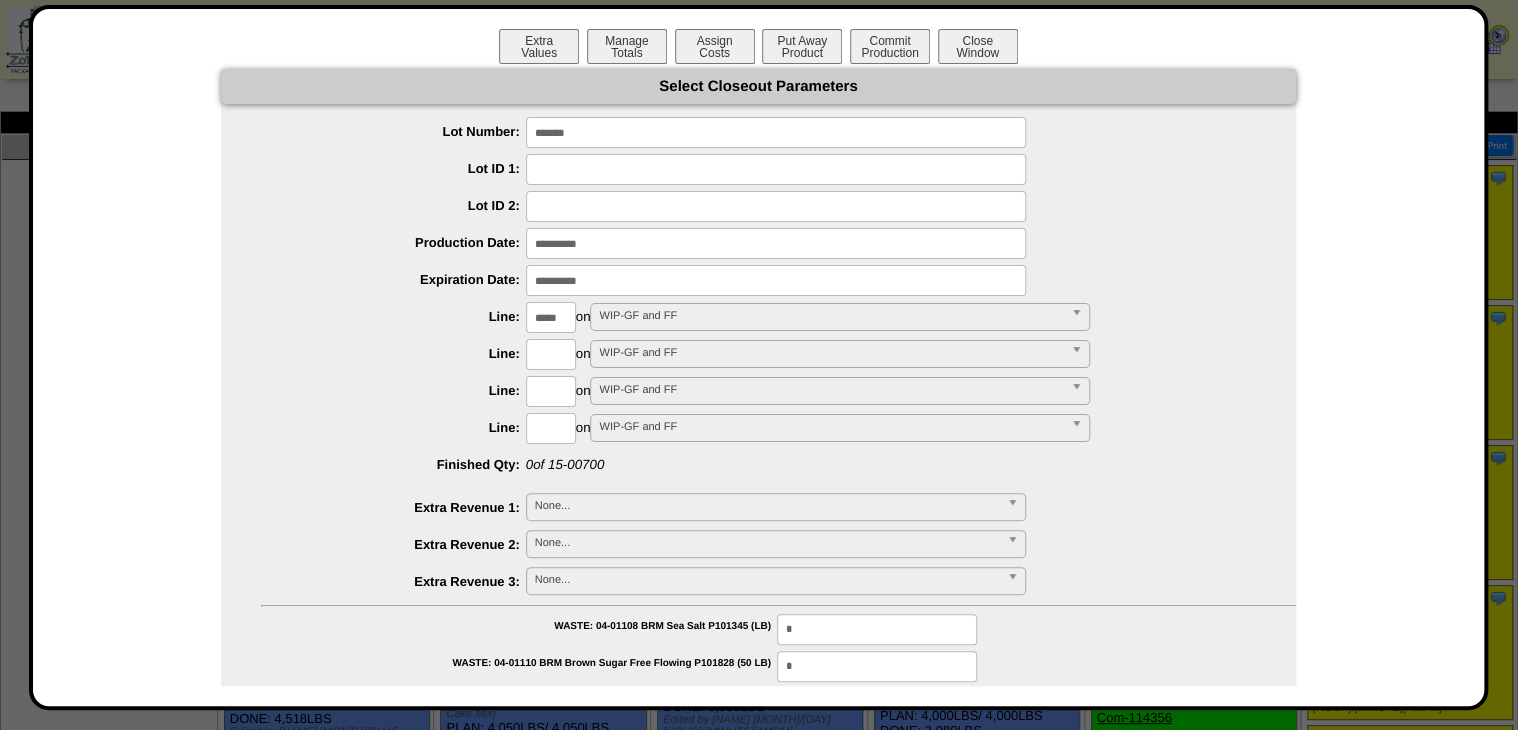 type on "*****" 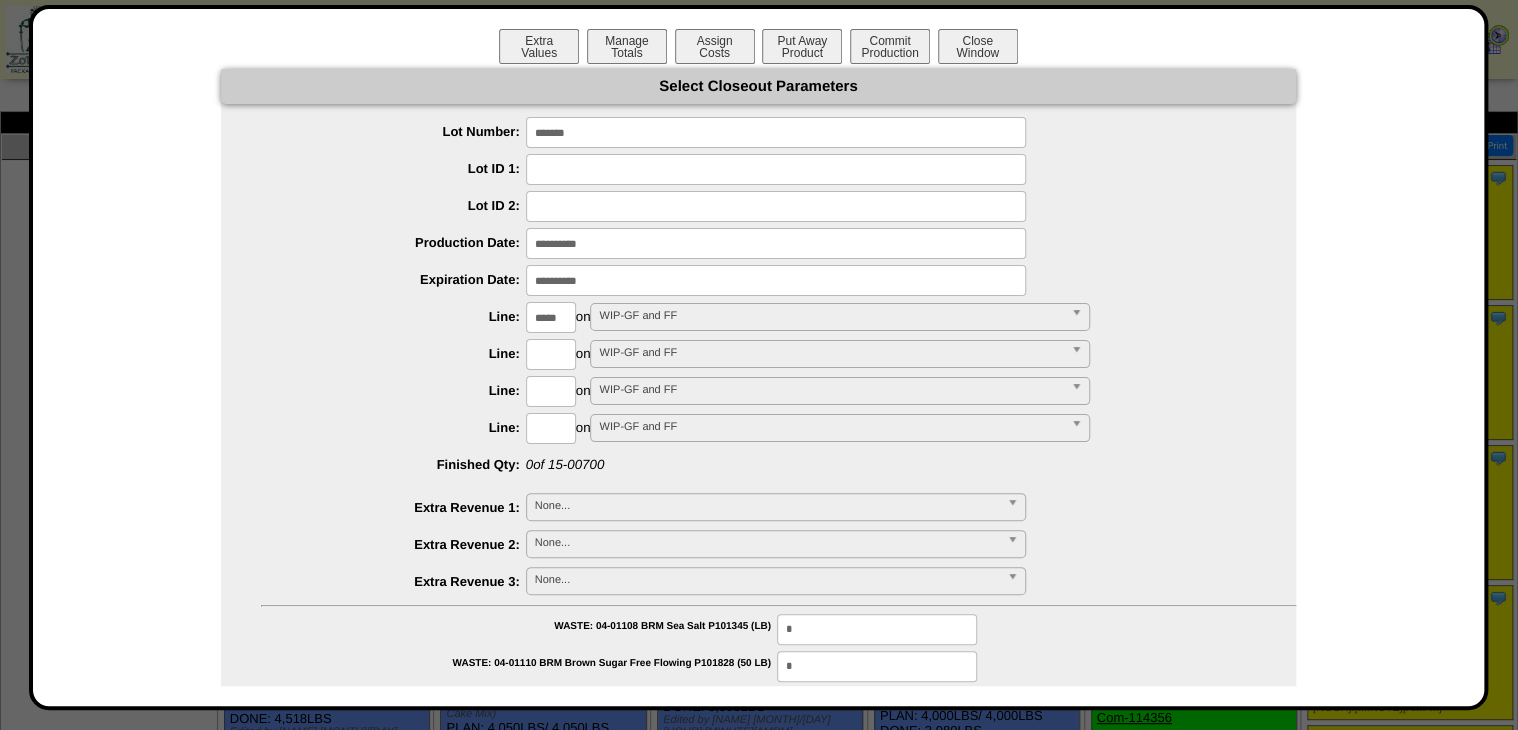click on "**********" at bounding box center [758, 899] 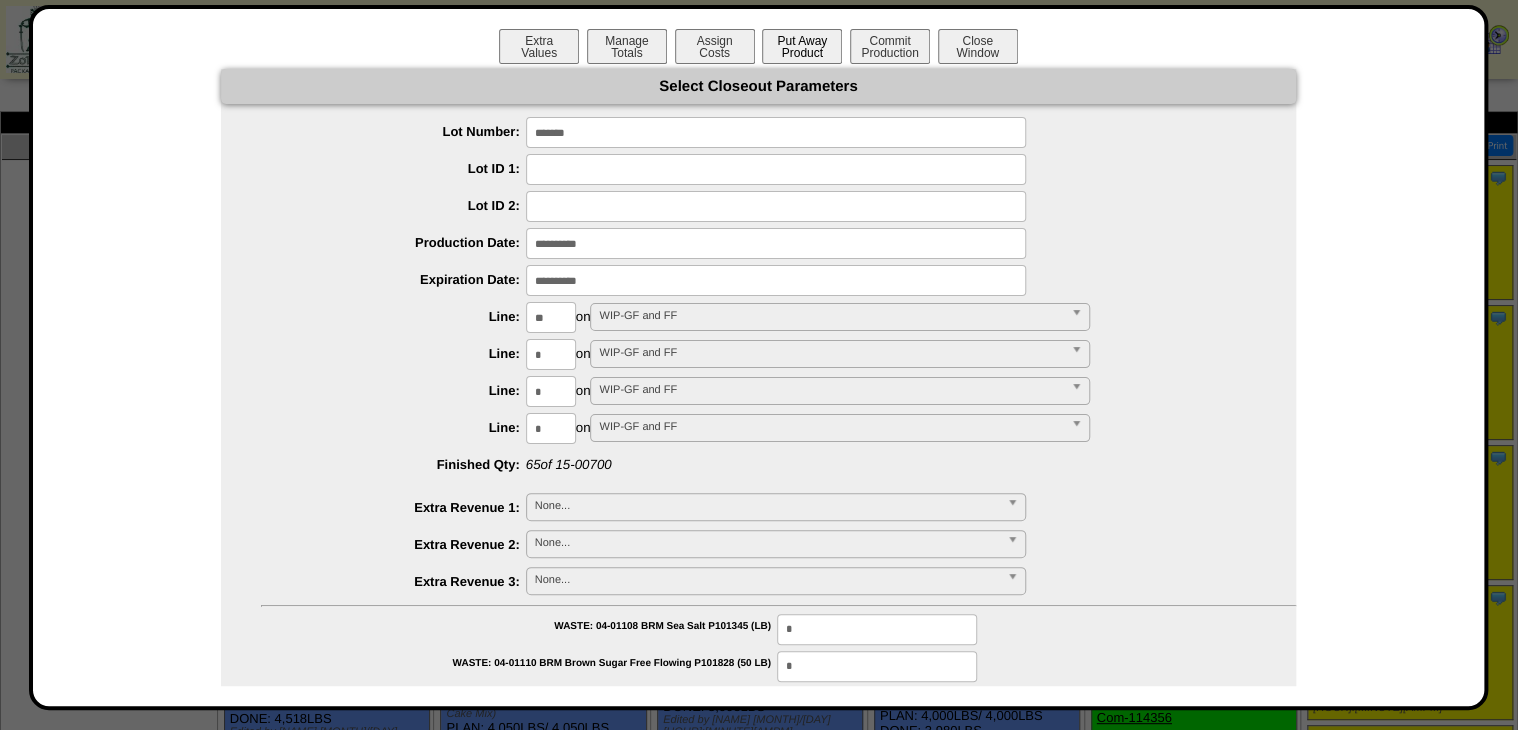 click on "Put Away Product" at bounding box center [802, 46] 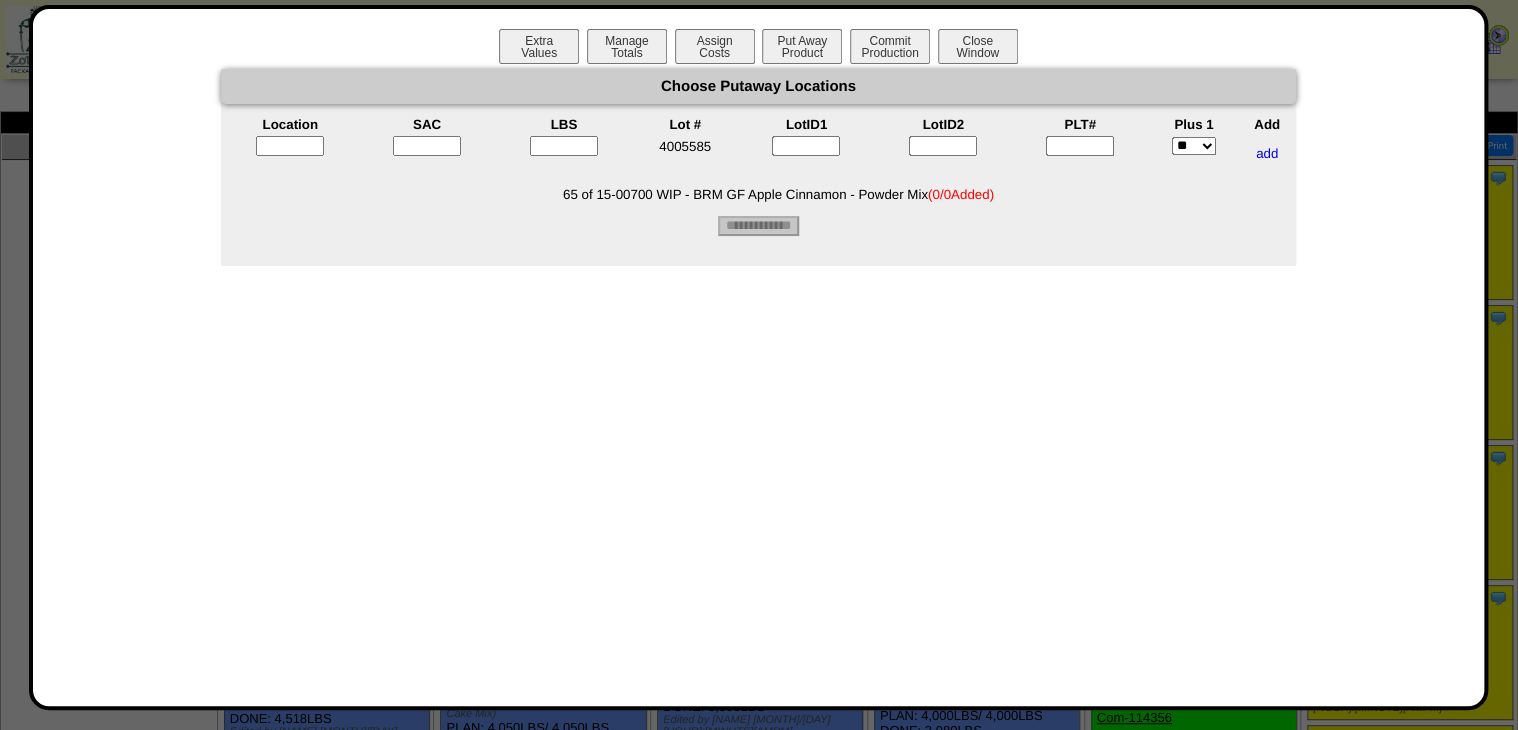 click at bounding box center (290, 146) 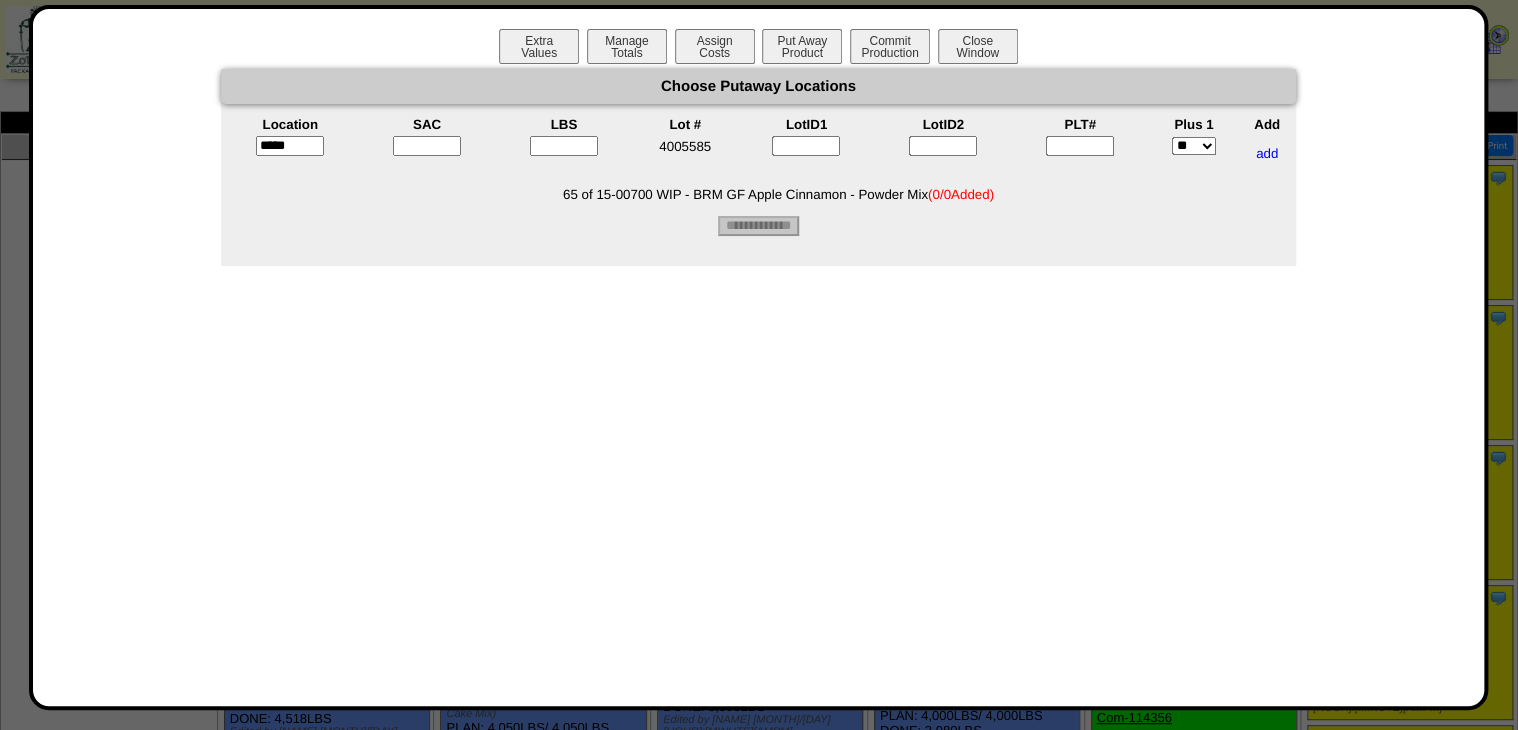click at bounding box center (427, 146) 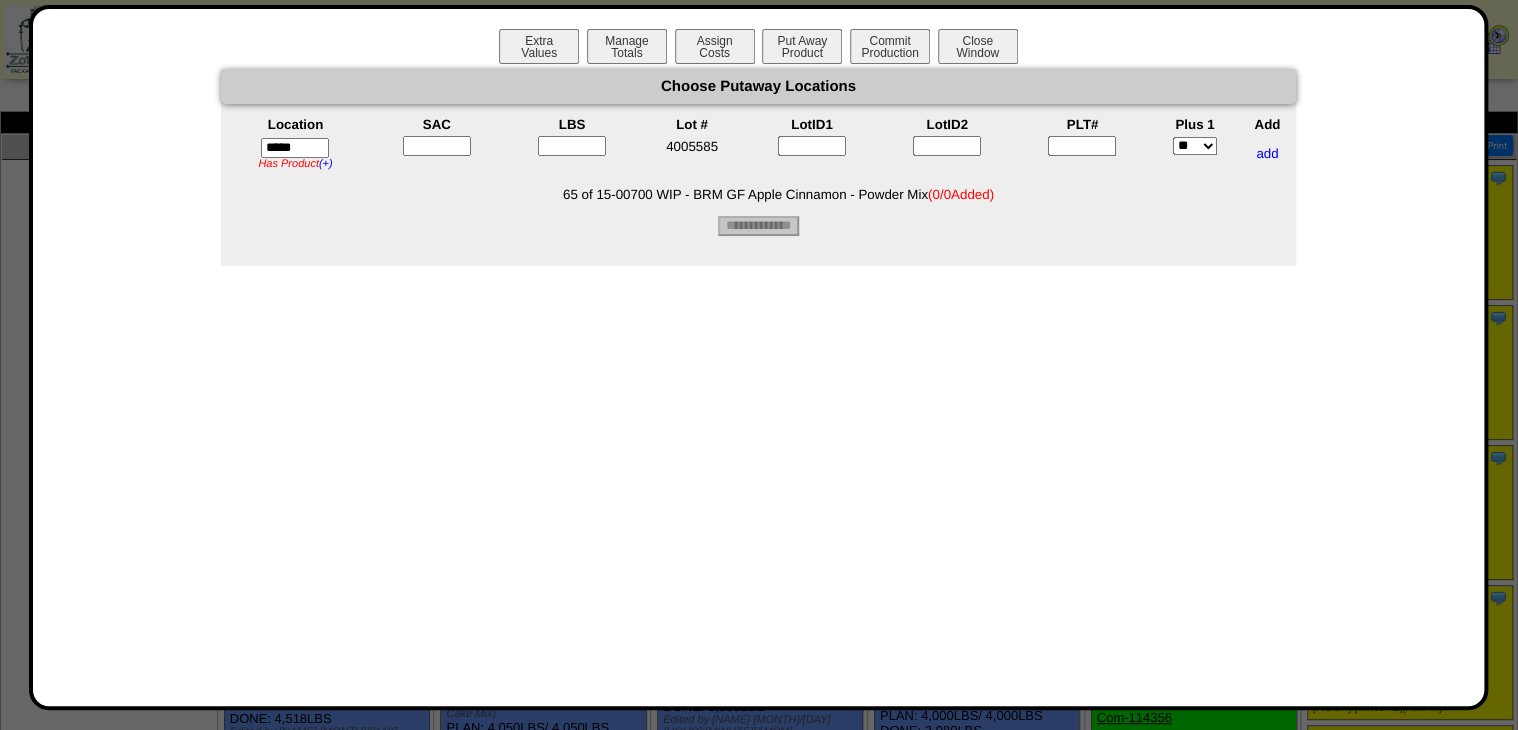 type on "*" 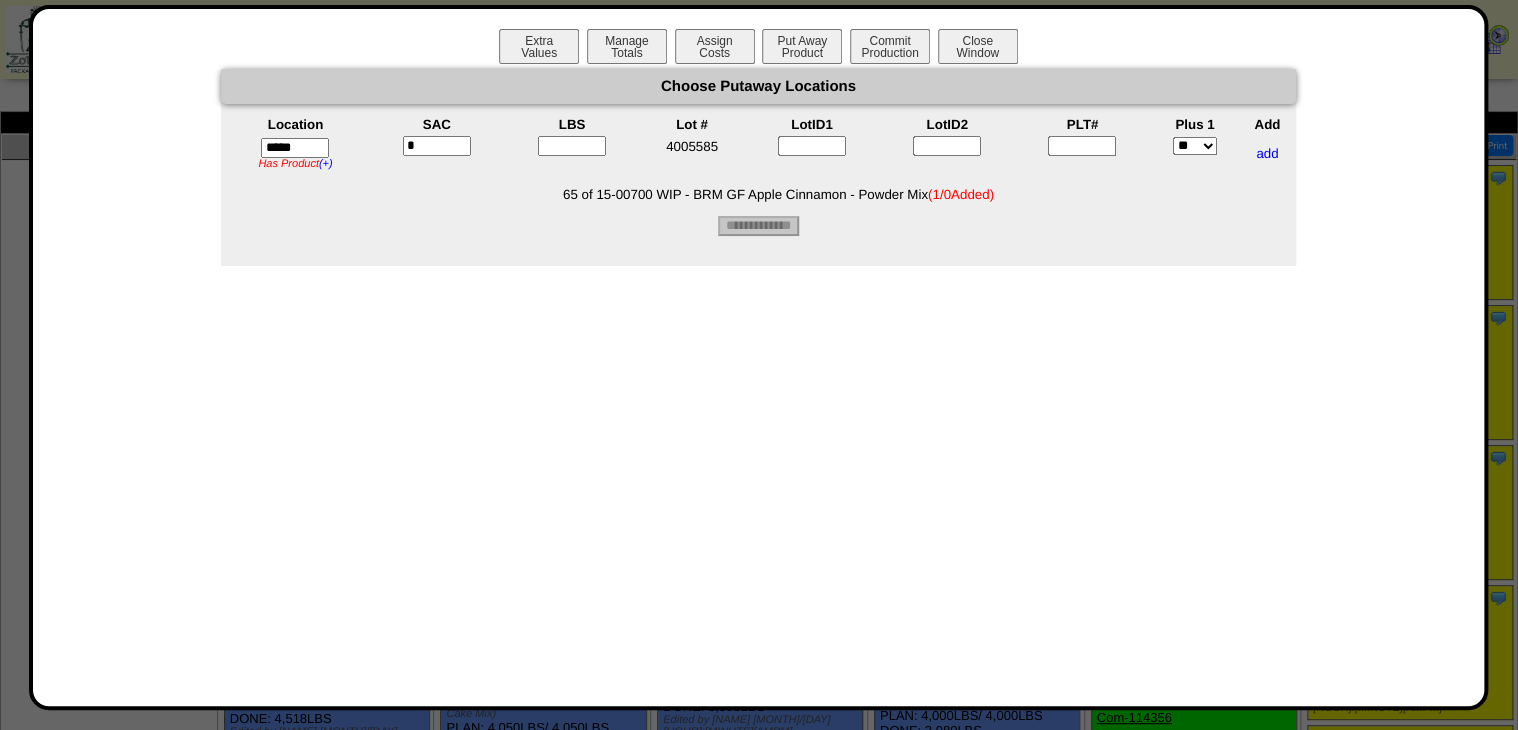click at bounding box center [572, 146] 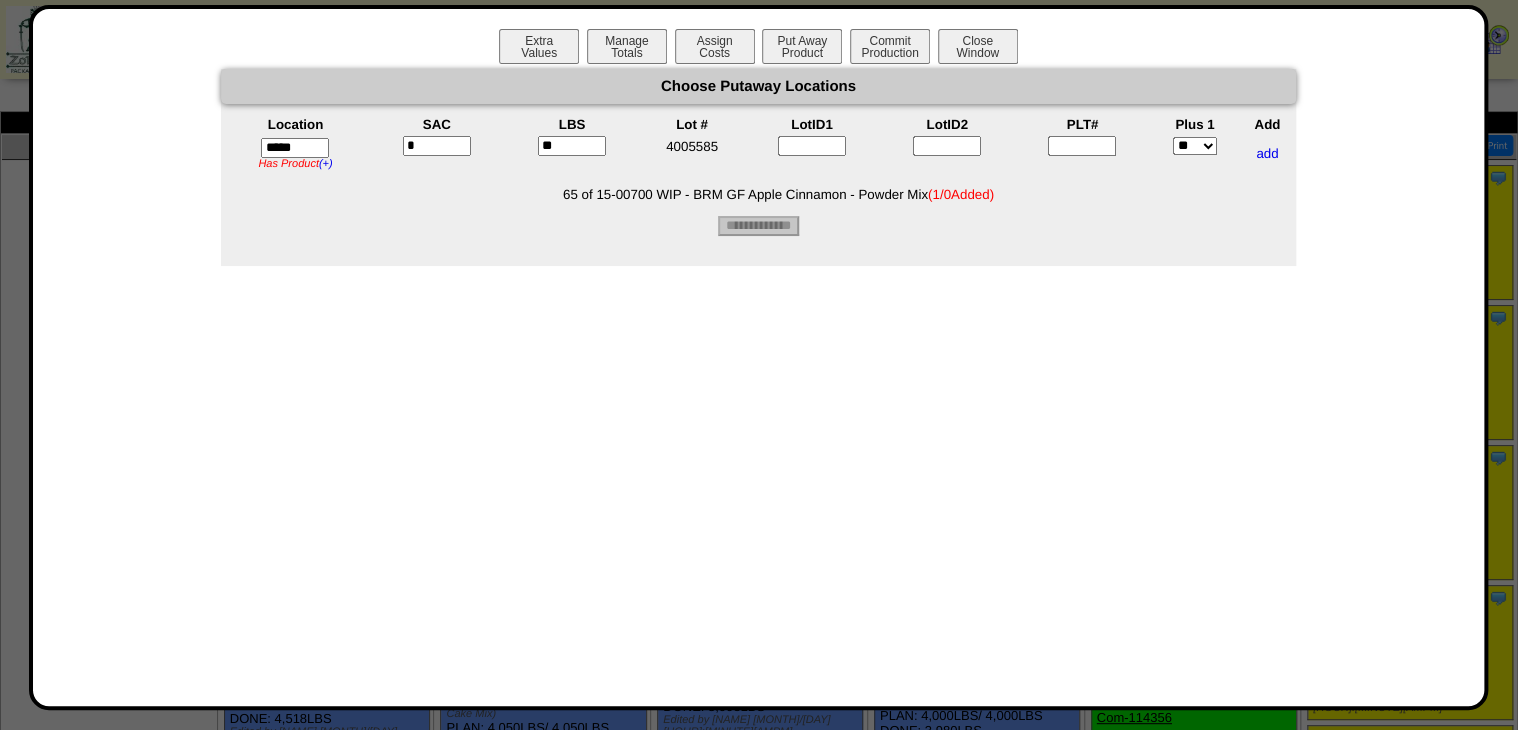 type on "**" 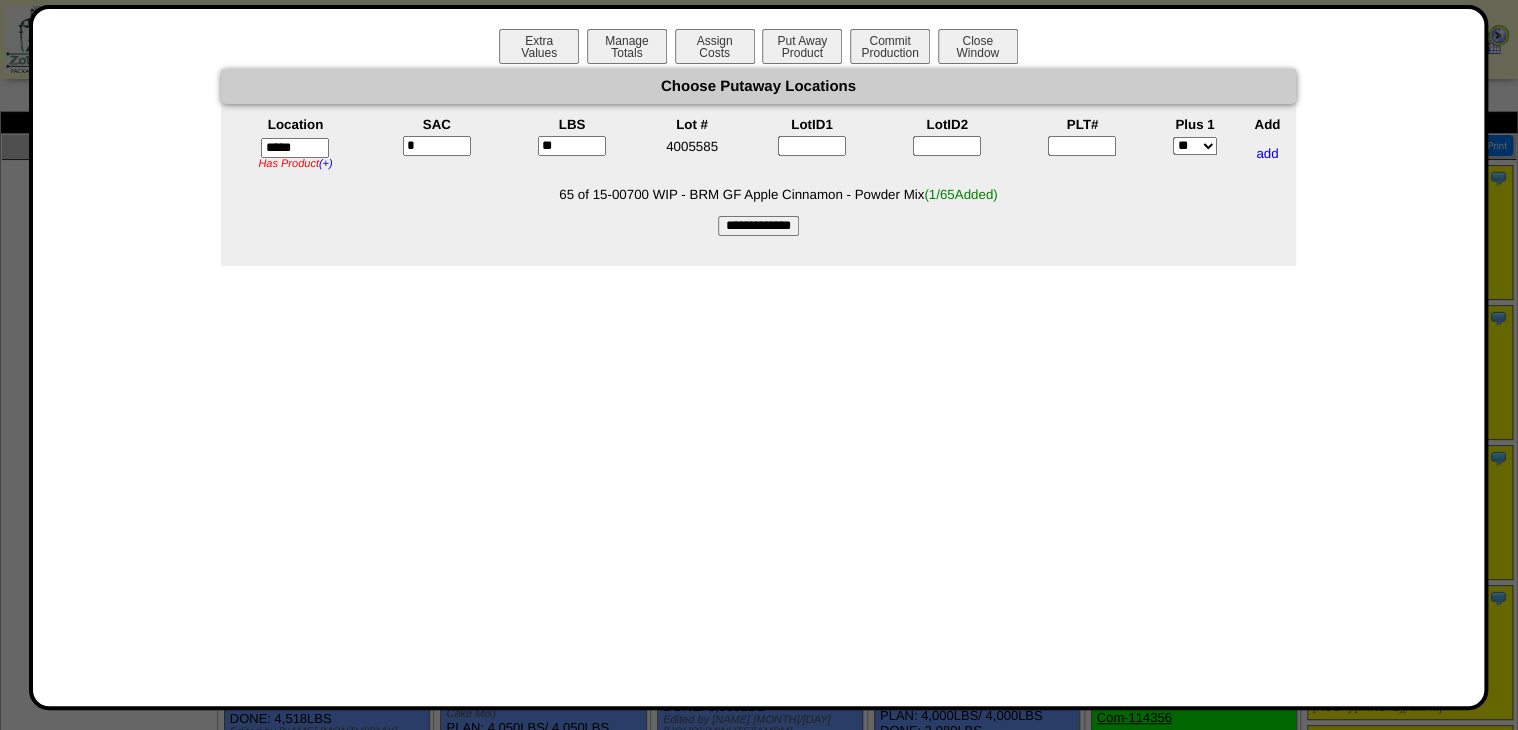 click at bounding box center (1082, 146) 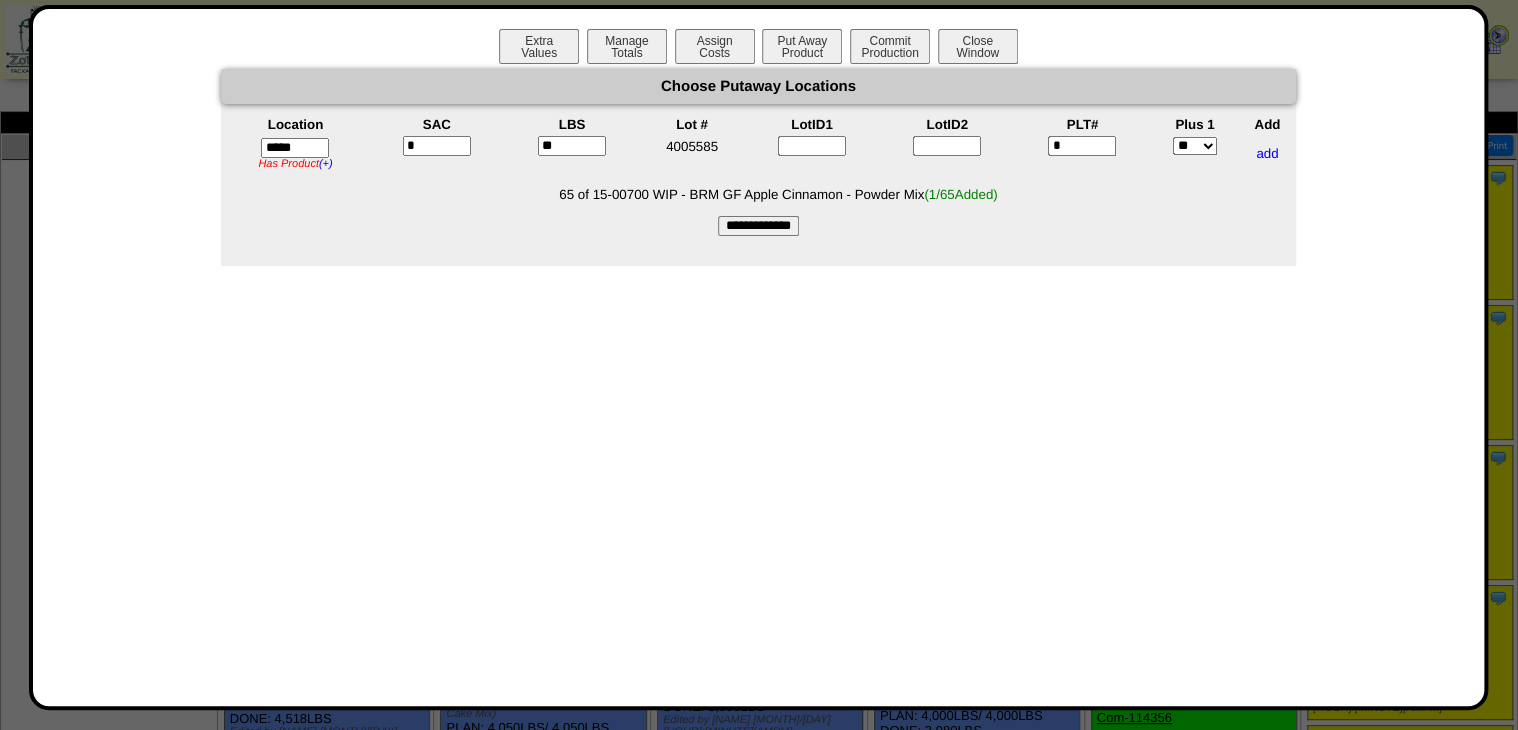 click on "**********" at bounding box center (758, 226) 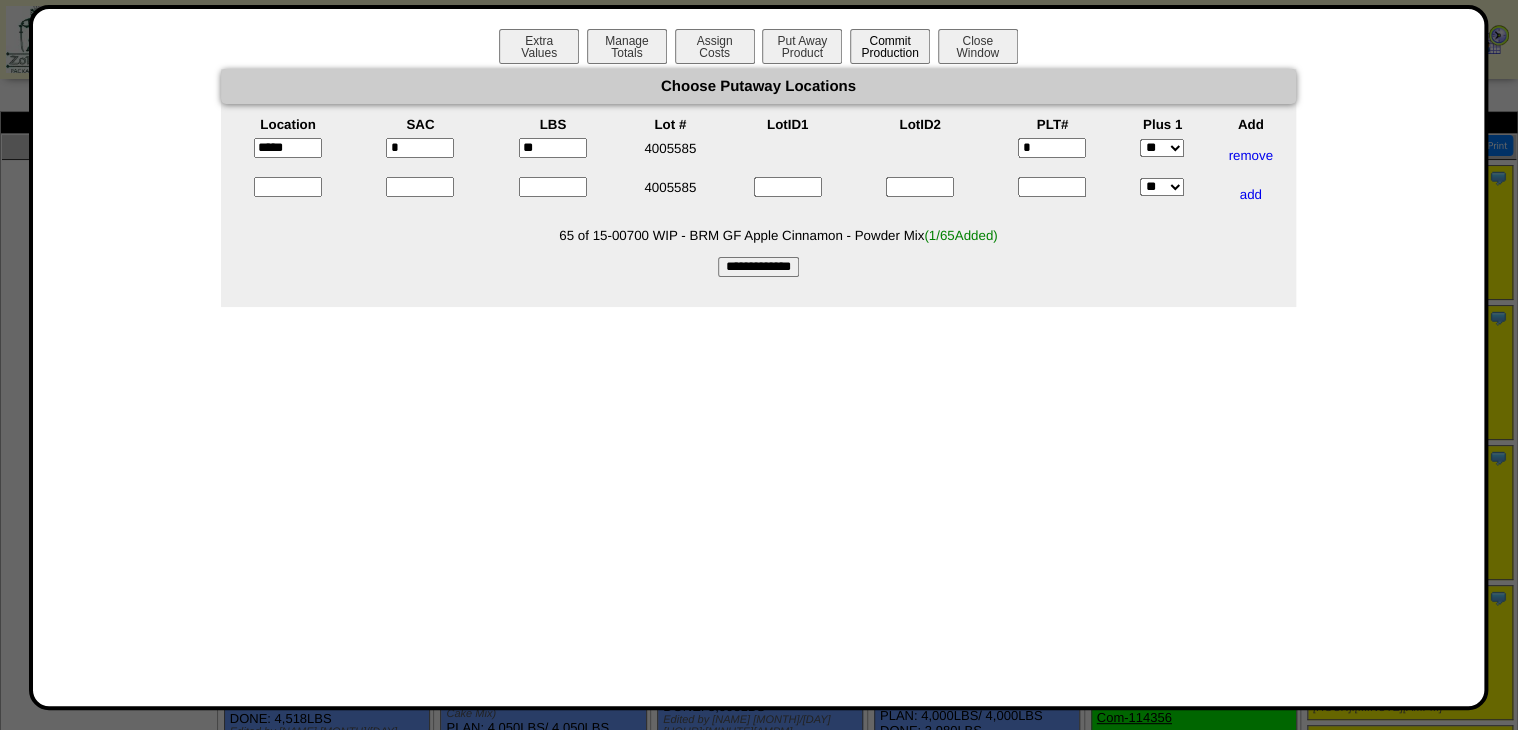 click on "Commit Production" at bounding box center (890, 46) 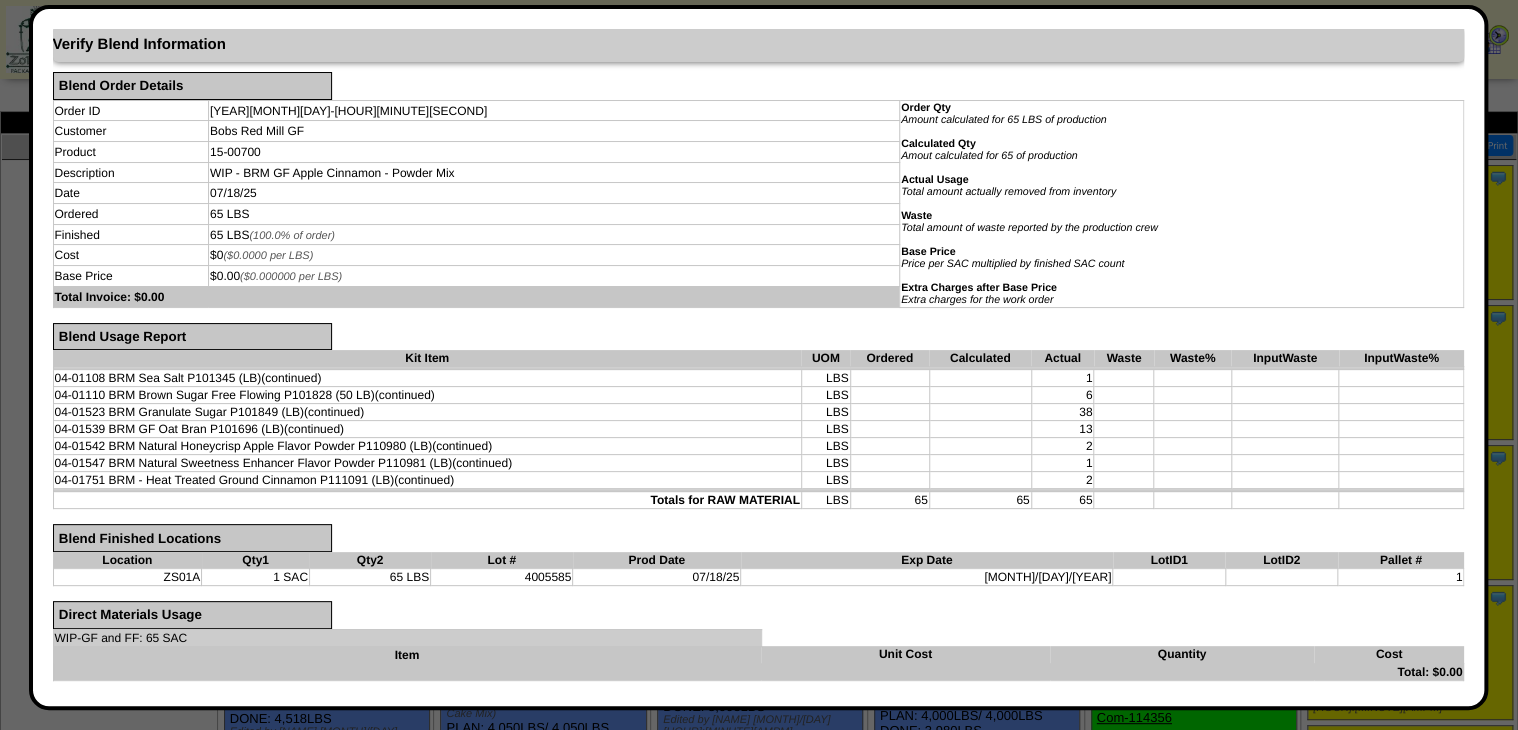 scroll, scrollTop: 330, scrollLeft: 0, axis: vertical 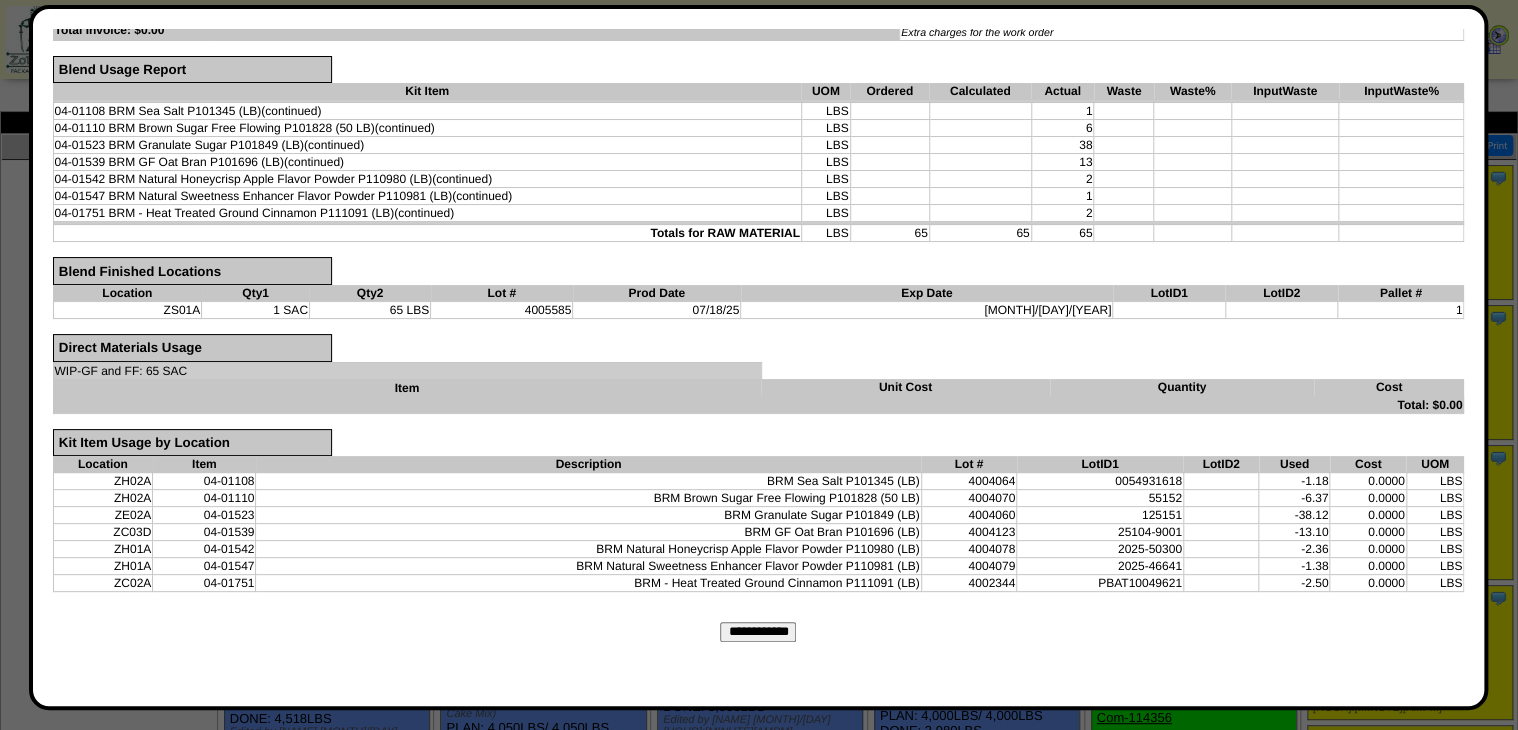 click on "**********" at bounding box center (758, 632) 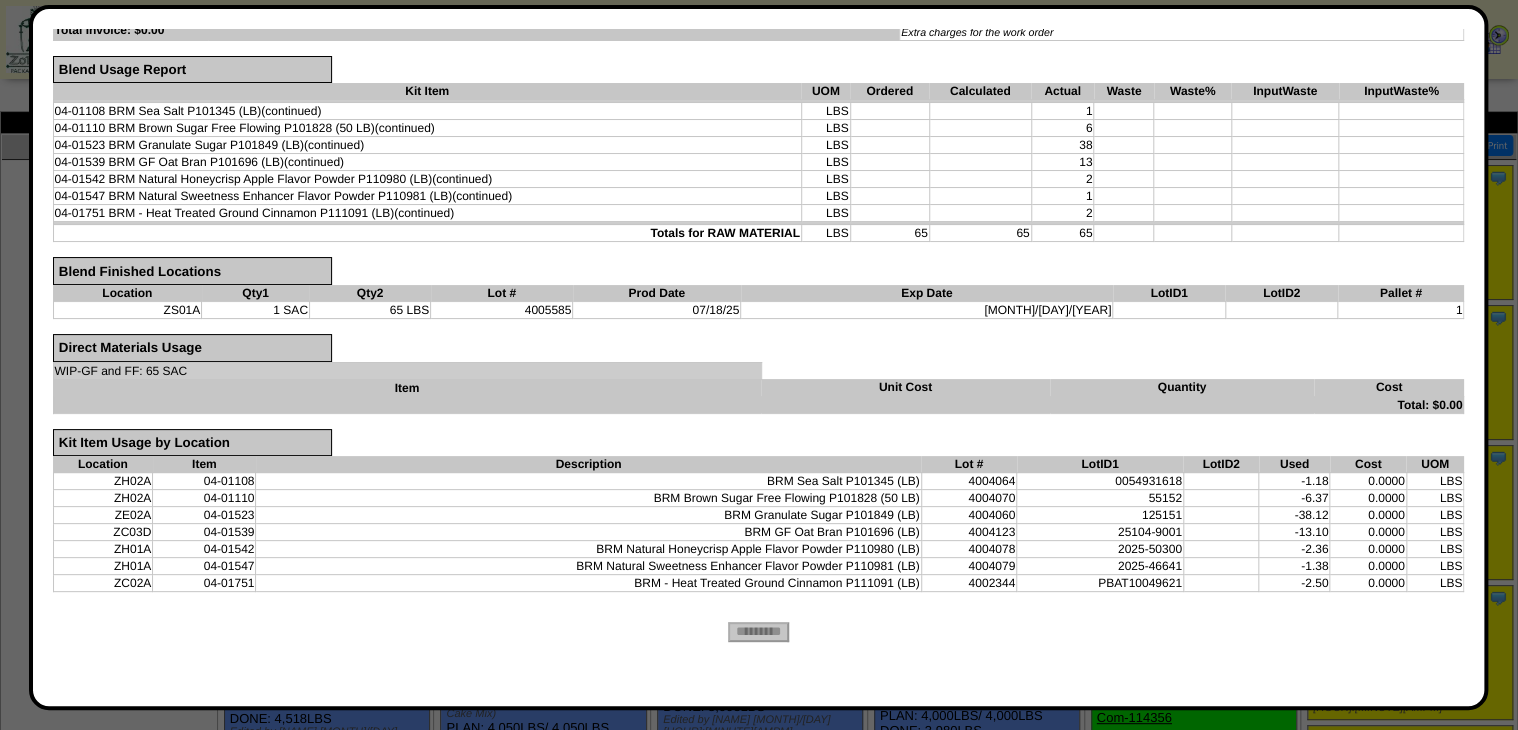 scroll, scrollTop: 0, scrollLeft: 0, axis: both 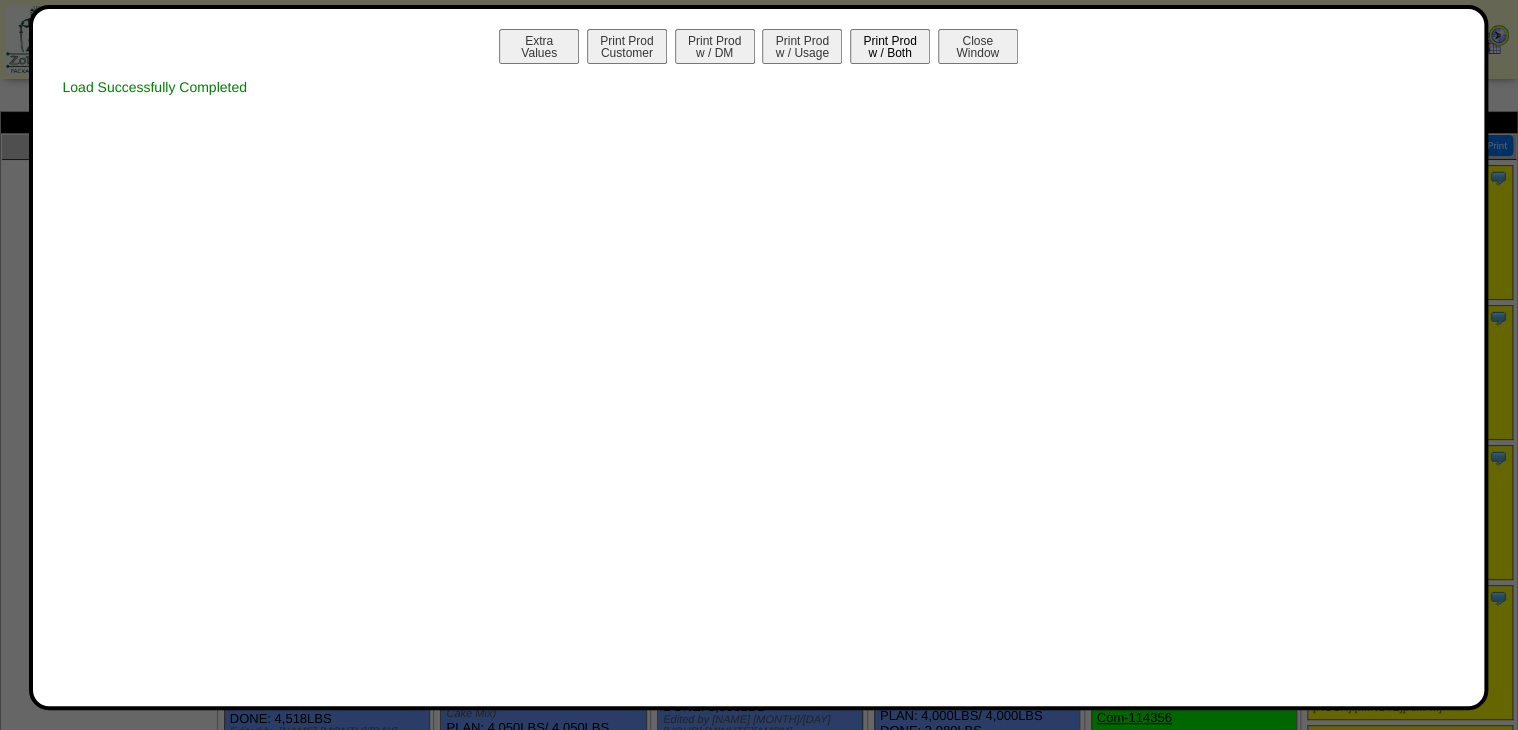 click on "Print Prod w / Both" at bounding box center [890, 46] 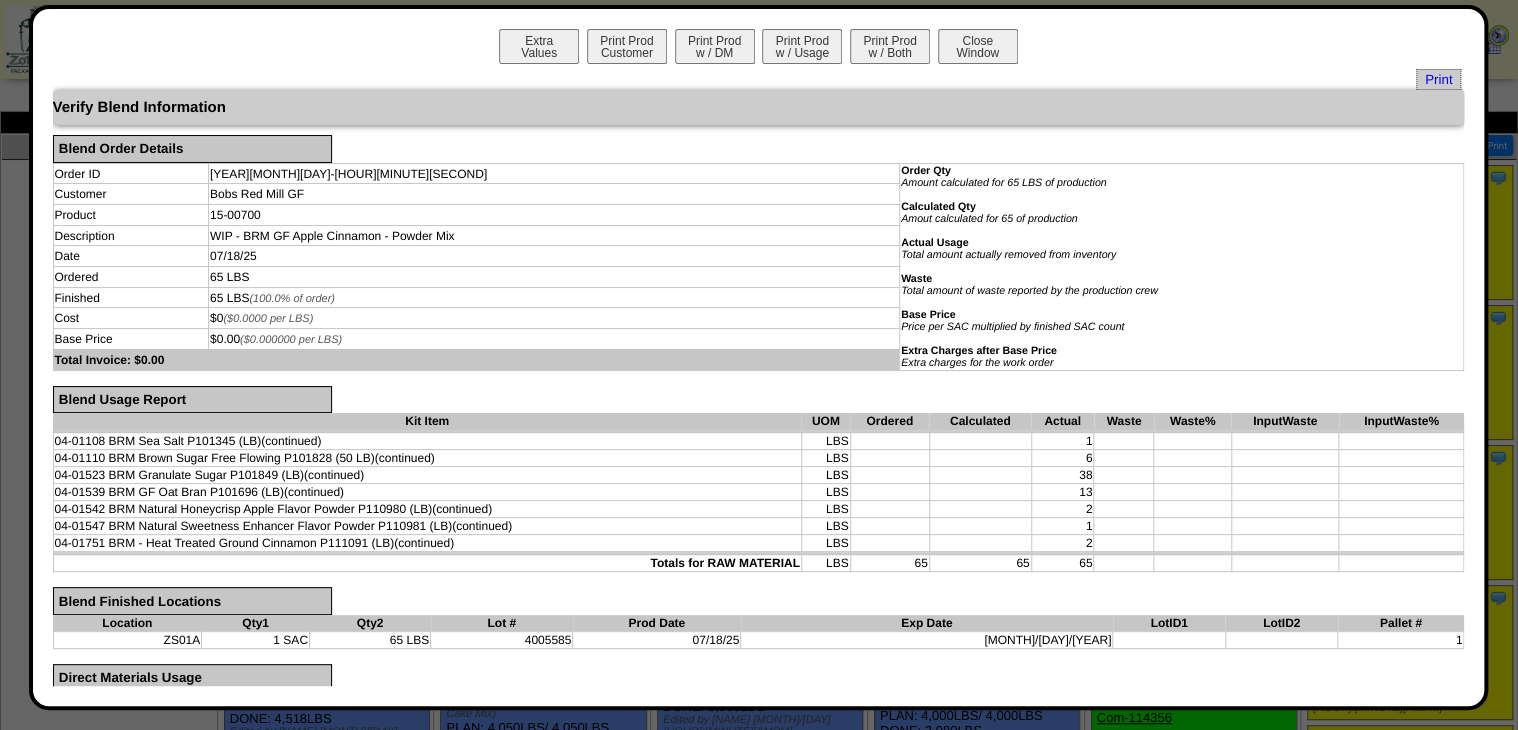 type 